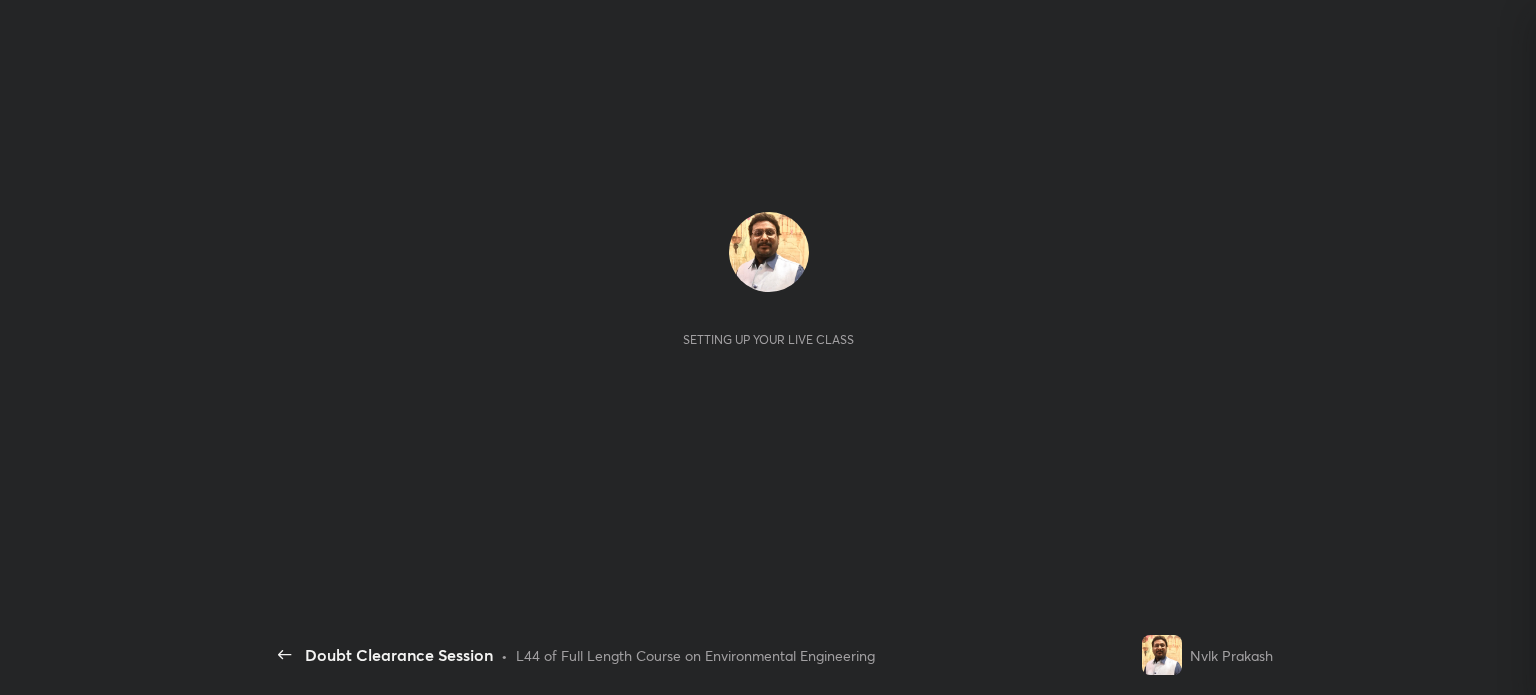 scroll, scrollTop: 0, scrollLeft: 0, axis: both 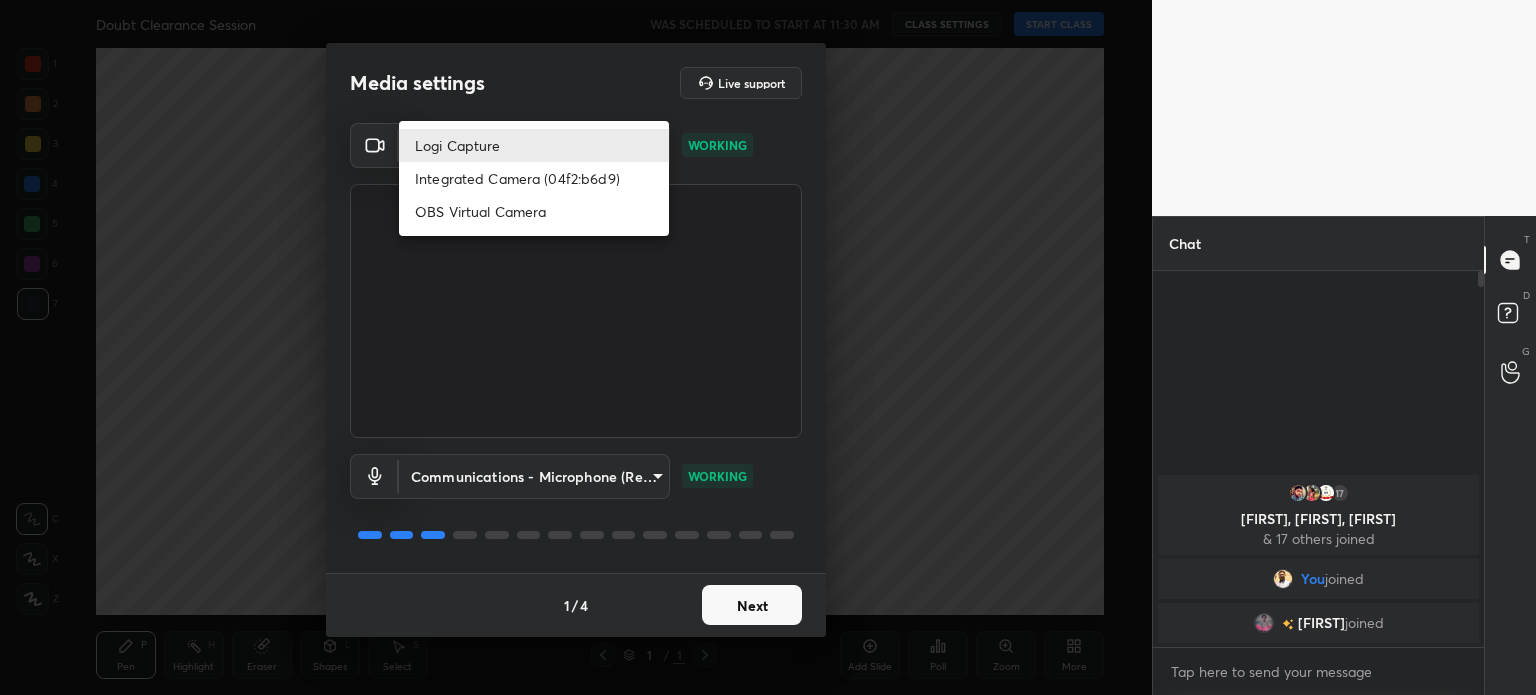 click on "1 2 3 4 5 6 7 C X Z C X Z E E Erase all   H H Doubt Clearance Session WAS SCHEDULED TO START AT  11:30 AM CLASS SETTINGS START CLASS Setting up your live class Back Doubt Clearance Session • L44 of Full Length Course on Environmental Engineering Nvlk Prakash Pen P Highlight H Eraser Shapes L Select S 1 / 1 Add Slide Poll Zoom More Chat 17 [USER], [USER], [USER] &  17 others  joined You  joined [USER]  joined 2 NEW MESSAGES Enable hand raising Enable raise hand to speak to learners. Once enabled, chat will be turned off temporarily. Enable x   Doubts asked by learners will show up here Raise hand disabled You have disabled Raise hand currently. Enable it to invite learners to speak Enable Can't raise hand Looks like educator just invited you to speak. Please wait before you can raise your hand again. Got it T Messages (T) D Doubts (D) G Raise Hand (G) Report an issue Reason for reporting Buffering Chat not working Audio - Video sync issue Educator video quality low ​ Attach an image Report Media settings 1" at bounding box center (768, 347) 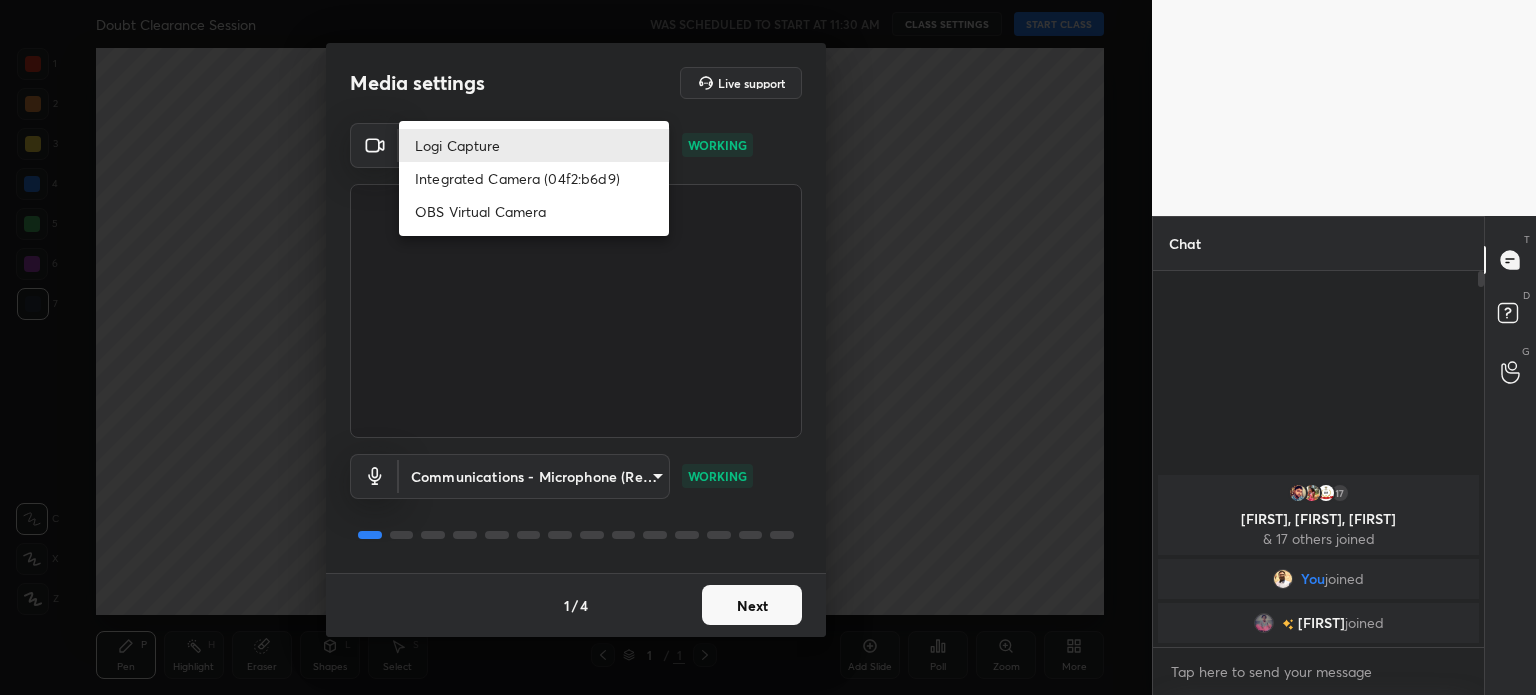 click at bounding box center [768, 347] 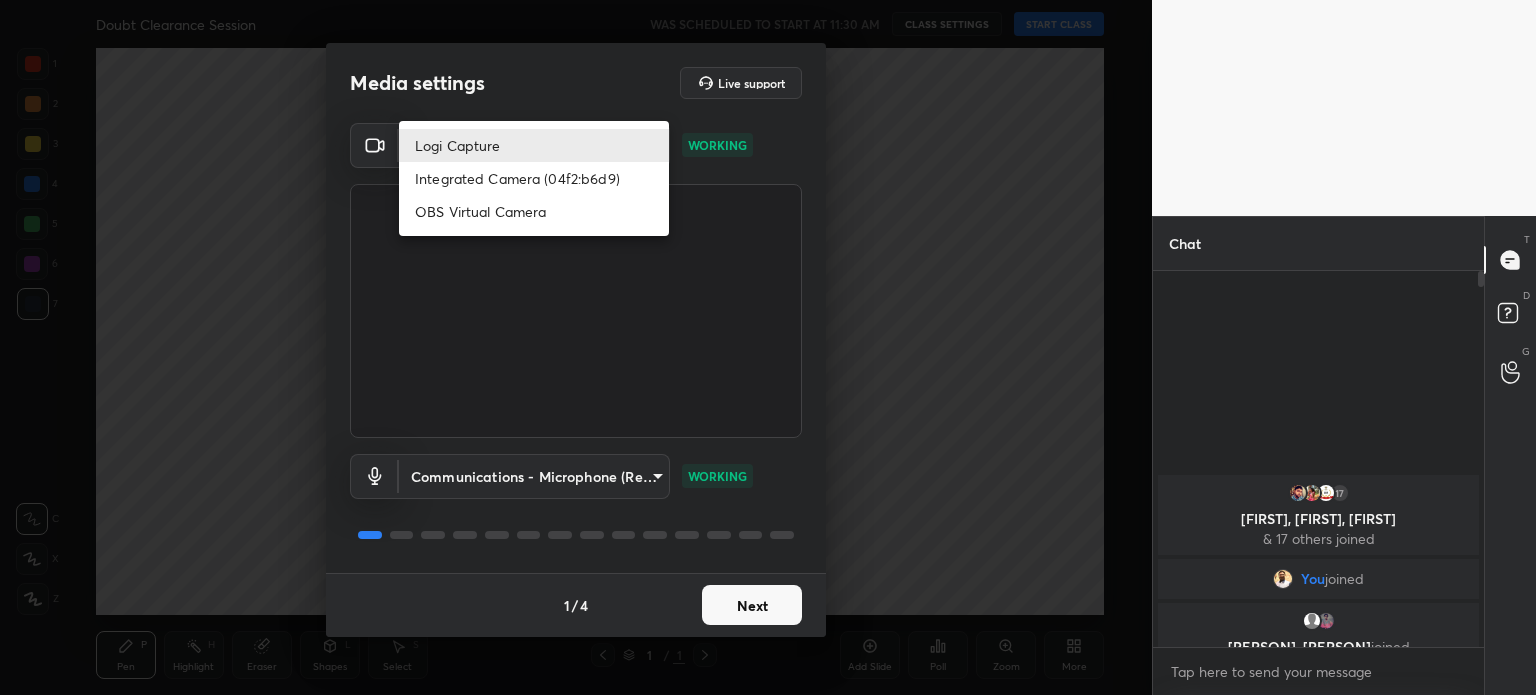 click at bounding box center [768, 347] 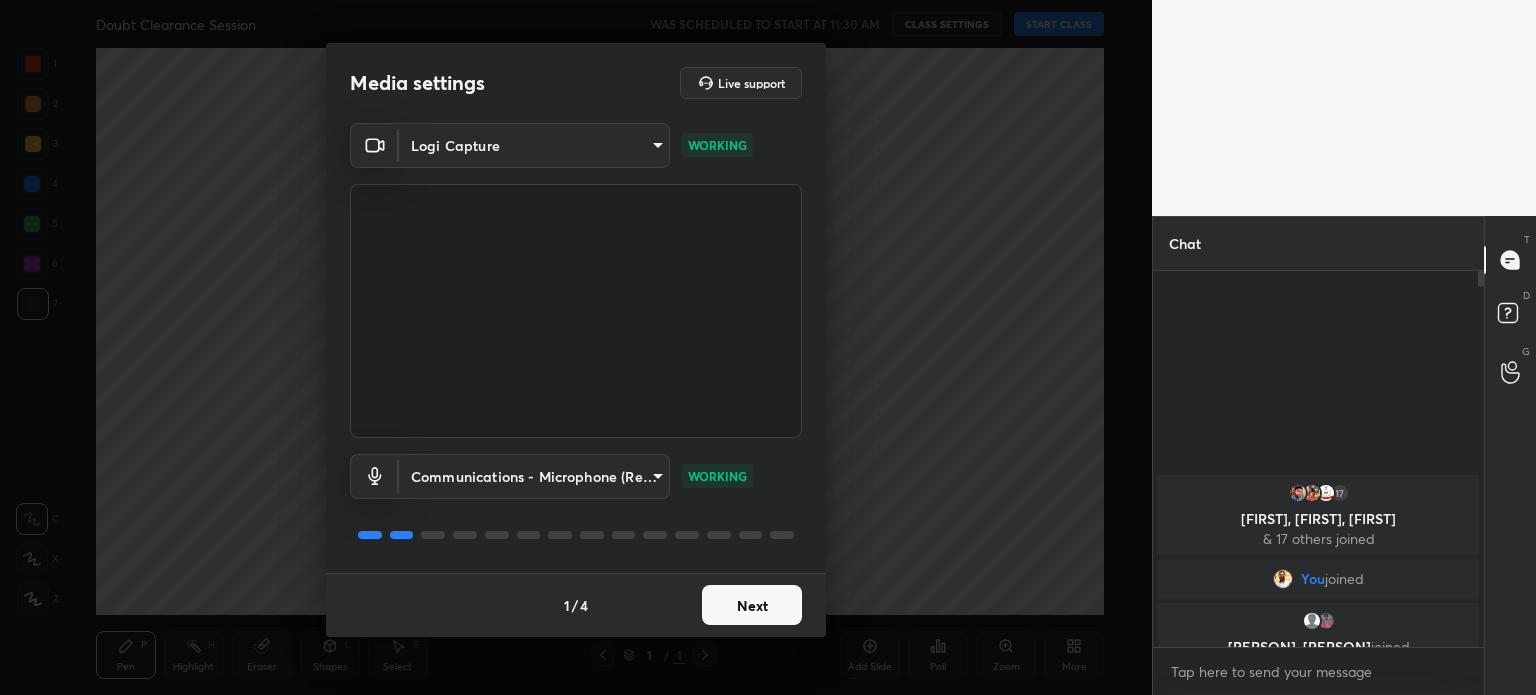 click on "1 2 3 4 5 6 7 C X Z C X Z E E Erase all   H H Doubt Clearance Session WAS SCHEDULED TO START AT  11:30 AM CLASS SETTINGS START CLASS Setting up your live class Back Doubt Clearance Session • L44 of Full Length Course on Environmental Engineering Nvlk Prakash Pen P Highlight H Eraser Shapes L Select S 1 / 1 Add Slide Poll Zoom More Chat [PERSON], [PERSON], [PERSON] &  17 others  joined You  joined [PERSON], [PERSON]  joined 3 NEW MESSAGES Enable hand raising Enable raise hand to speak to learners. Once enabled, chat will be turned off temporarily. Enable x   Doubts asked by learners will show up here Raise hand disabled You have disabled Raise hand currently. Enable it to invite learners to speak Enable Can't raise hand Looks like educator just invited you to speak. Please wait before you can raise your hand again. Got it T Messages (T) D Doubts (D) G Raise Hand (G) Report an issue Reason for reporting Buffering Chat not working Audio - Video sync issue Educator video quality low ​ Attach an image Report WORKING" at bounding box center (768, 347) 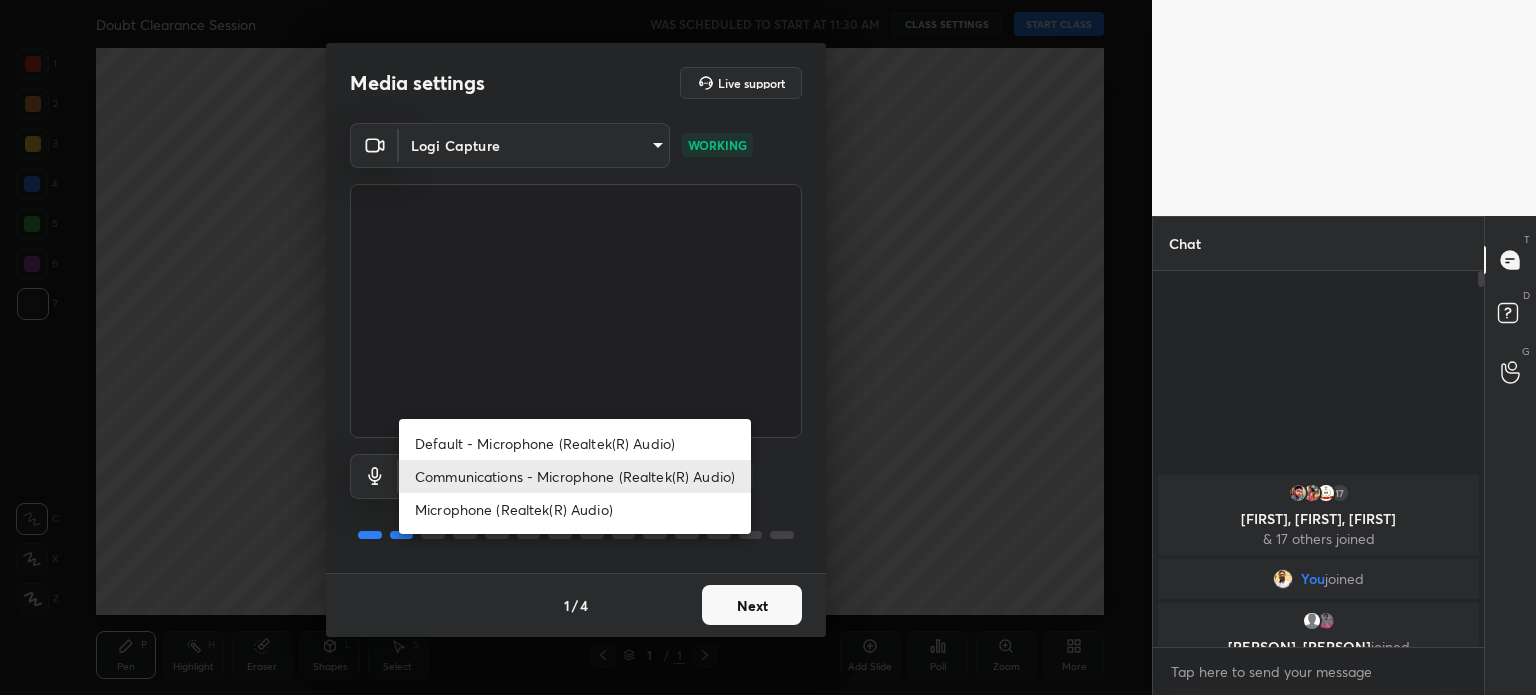 click at bounding box center [768, 347] 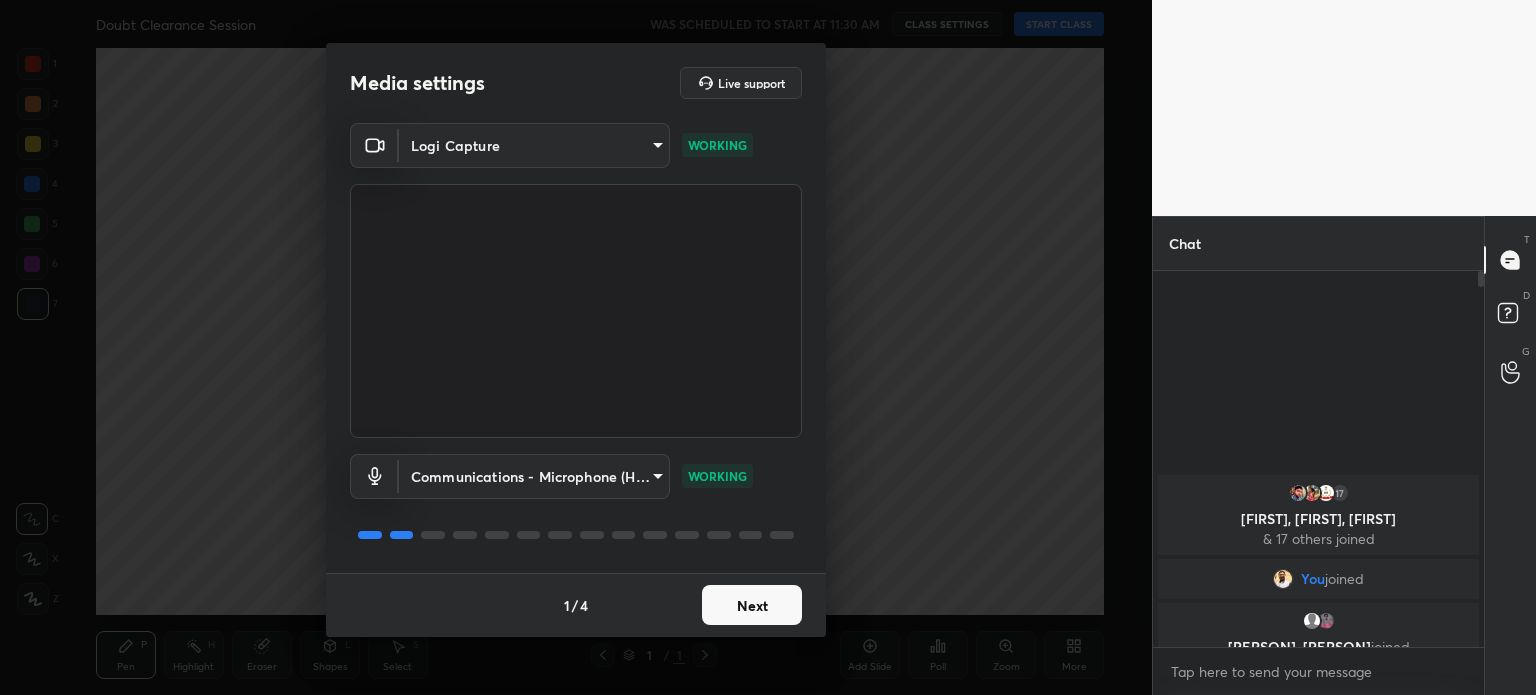 click on "1 2 3 4 5 6 7 C X Z C X Z E E Erase all   H H Doubt Clearance Session WAS SCHEDULED TO START AT  11:30 AM CLASS SETTINGS START CLASS Setting up your live class Back Doubt Clearance Session • L44 of Full Length Course on Environmental Engineering Nvlk Prakash Pen P Highlight H Eraser Shapes L Select S 1 / 1 Add Slide Poll Zoom More Chat [PERSON], [PERSON], [PERSON] &  17 others  joined You  joined [PERSON], [PERSON]  joined 3 NEW MESSAGES Enable hand raising Enable raise hand to speak to learners. Once enabled, chat will be turned off temporarily. Enable x   Doubts asked by learners will show up here Raise hand disabled You have disabled Raise hand currently. Enable it to invite learners to speak Enable Can't raise hand Looks like educator just invited you to speak. Please wait before you can raise your hand again. Got it T Messages (T) D Doubts (D) G Raise Hand (G) Report an issue Reason for reporting Buffering Chat not working Audio - Video sync issue Educator video quality low ​ Attach an image Report WORKING" at bounding box center (768, 347) 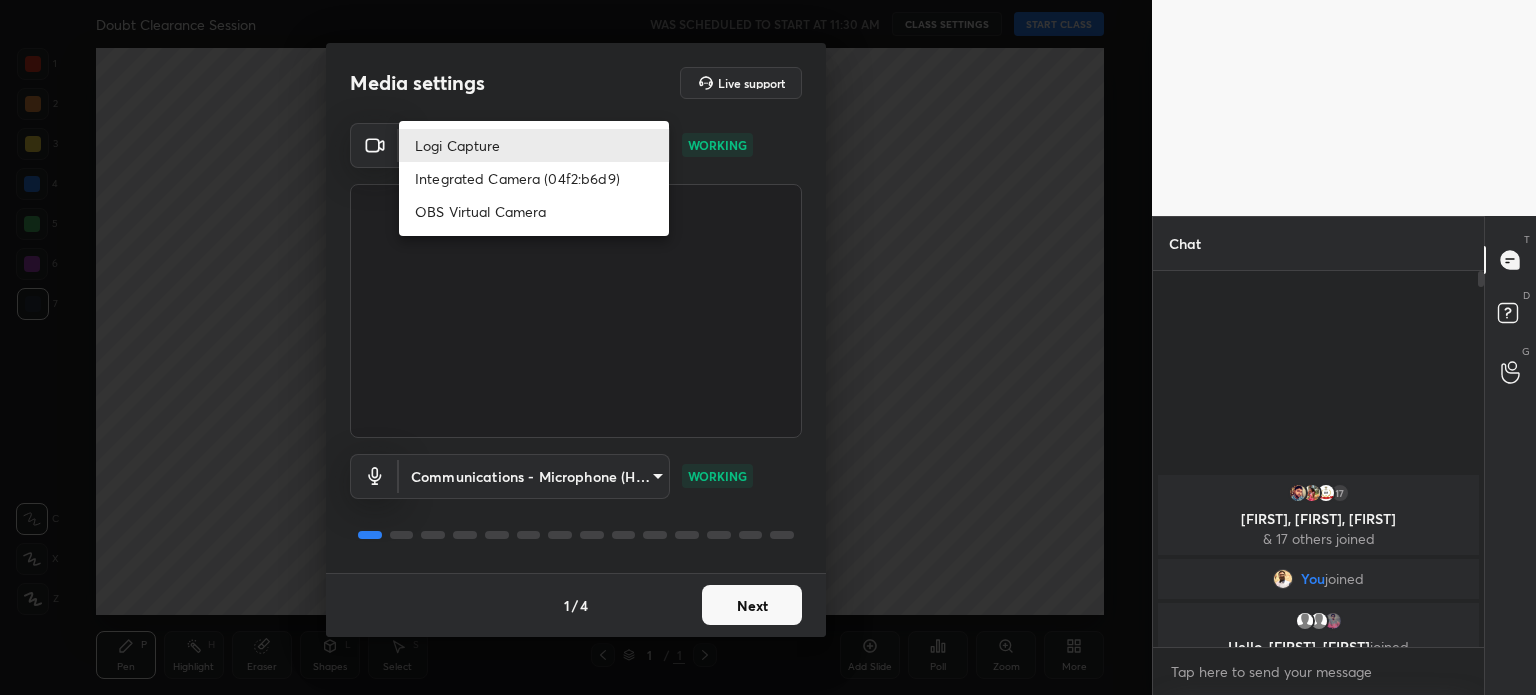 click at bounding box center (768, 347) 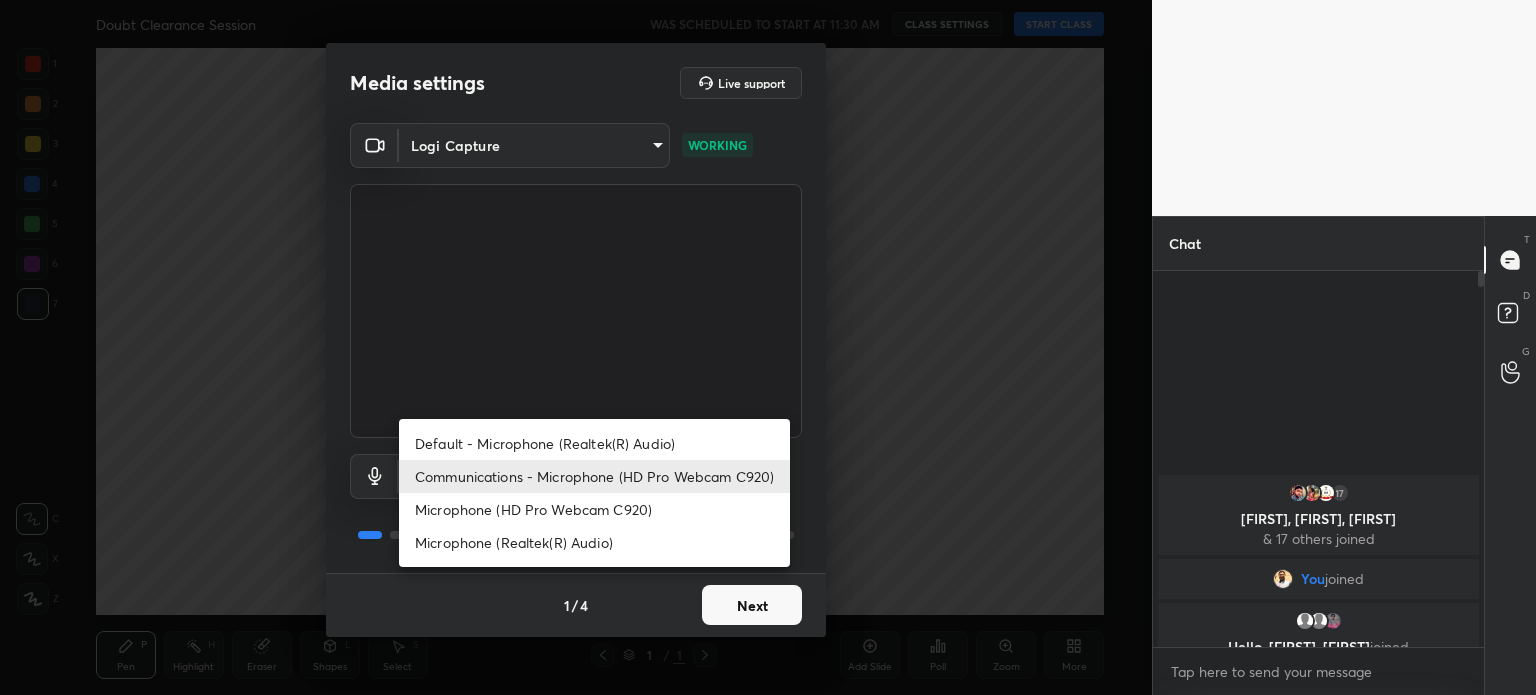 click on "1 2 3 4 5 6 7 C X Z C X Z E E Erase all   H H Doubt Clearance Session WAS SCHEDULED TO START AT  11:30 AM CLASS SETTINGS START CLASS Setting up your live class Back Doubt Clearance Session • L44 of Full Length Course on Environmental Engineering Nvlk Prakash Pen P Highlight H Eraser Shapes L Select S 1 / 1 Add Slide Poll Zoom More Chat [USER], [USER], [USER] &  17 others  joined You  joined Hello, [USER], [USER]  joined 4 NEW MESSAGES Enable hand raising Enable raise hand to speak to learners. Once enabled, chat will be turned off temporarily. Enable x   Doubts asked by learners will show up here Raise hand disabled You have disabled Raise hand currently. Enable it to invite learners to speak Enable Can't raise hand Looks like educator just invited you to speak. Please wait before you can raise your hand again. Got it T Messages (T) D Doubts (D) G Raise Hand (G) Report an issue Reason for reporting Buffering Chat not working Audio - Video sync issue Educator video quality low ​ Attach an image Report" at bounding box center [768, 347] 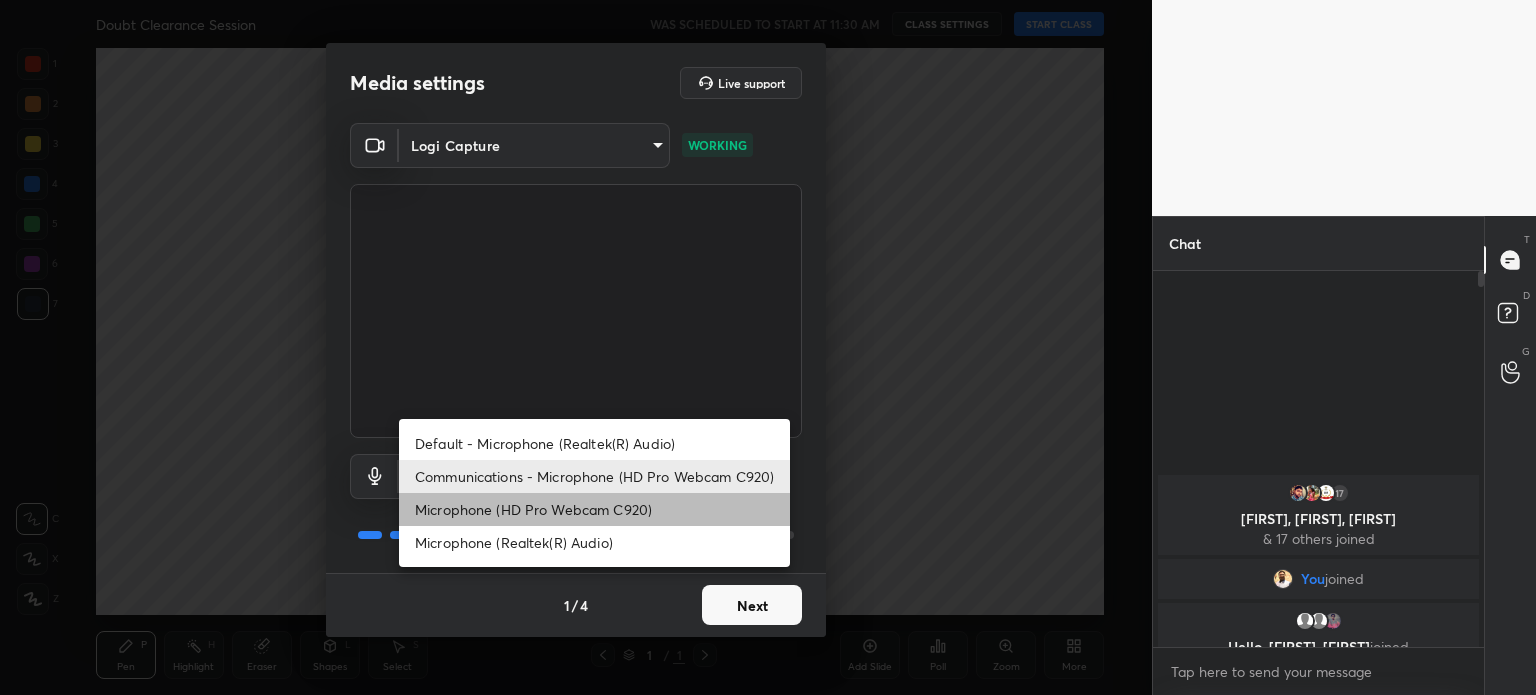 click on "Microphone (HD Pro Webcam C920)" at bounding box center (594, 509) 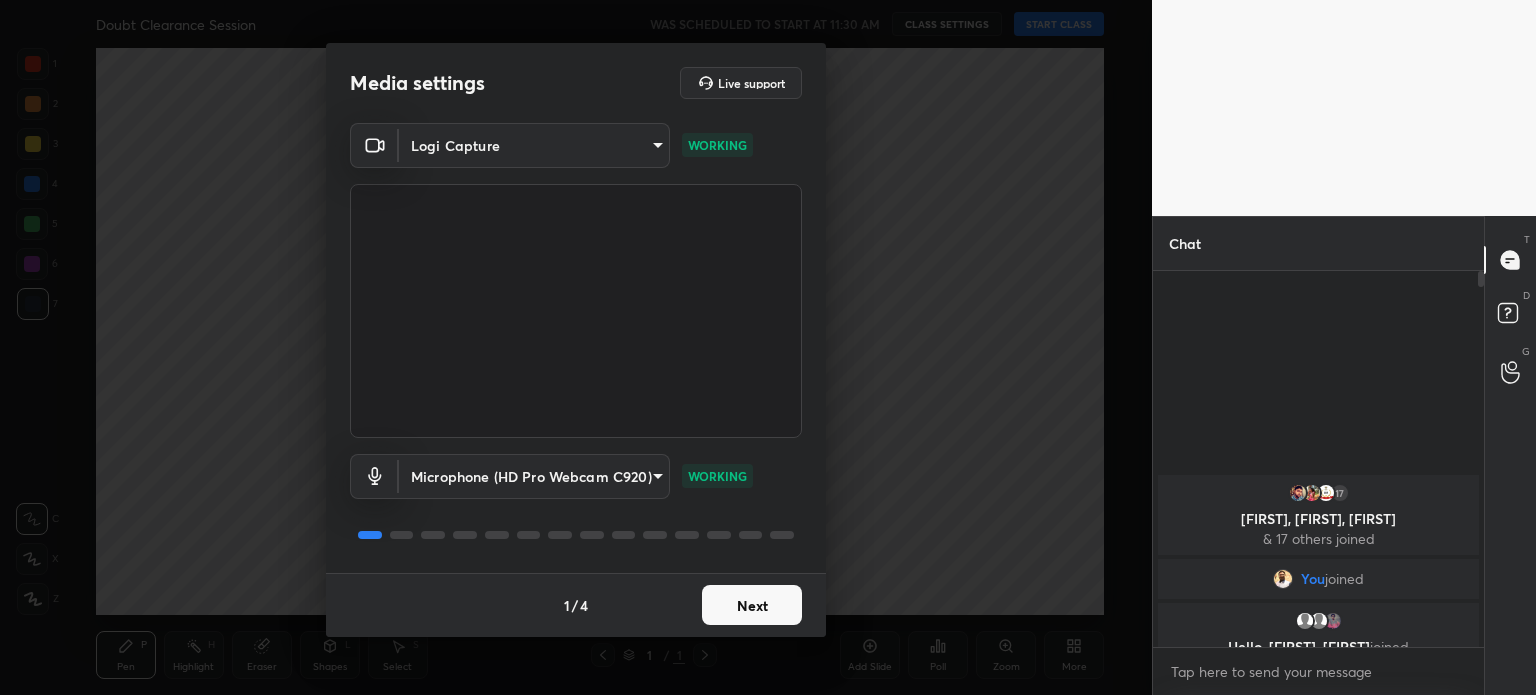 click on "1 2 3 4 5 6 7 C X Z C X Z E E Erase all   H H Doubt Clearance Session WAS SCHEDULED TO START AT  11:30 AM CLASS SETTINGS START CLASS Setting up your live class Back Doubt Clearance Session • L44 of Full Length Course on Environmental Engineering Nvlk Prakash Pen P Highlight H Eraser Shapes L Select S 1 / 1 Add Slide Poll Zoom More Chat [USER], [USER], [USER] &  17 others  joined You  joined Hello, [USER], [USER]  joined 4 NEW MESSAGES Enable hand raising Enable raise hand to speak to learners. Once enabled, chat will be turned off temporarily. Enable x   Doubts asked by learners will show up here Raise hand disabled You have disabled Raise hand currently. Enable it to invite learners to speak Enable Can't raise hand Looks like educator just invited you to speak. Please wait before you can raise your hand again. Got it T Messages (T) D Doubts (D) G Raise Hand (G) Report an issue Reason for reporting Buffering Chat not working Audio - Video sync issue Educator video quality low ​ Attach an image Report" at bounding box center (768, 347) 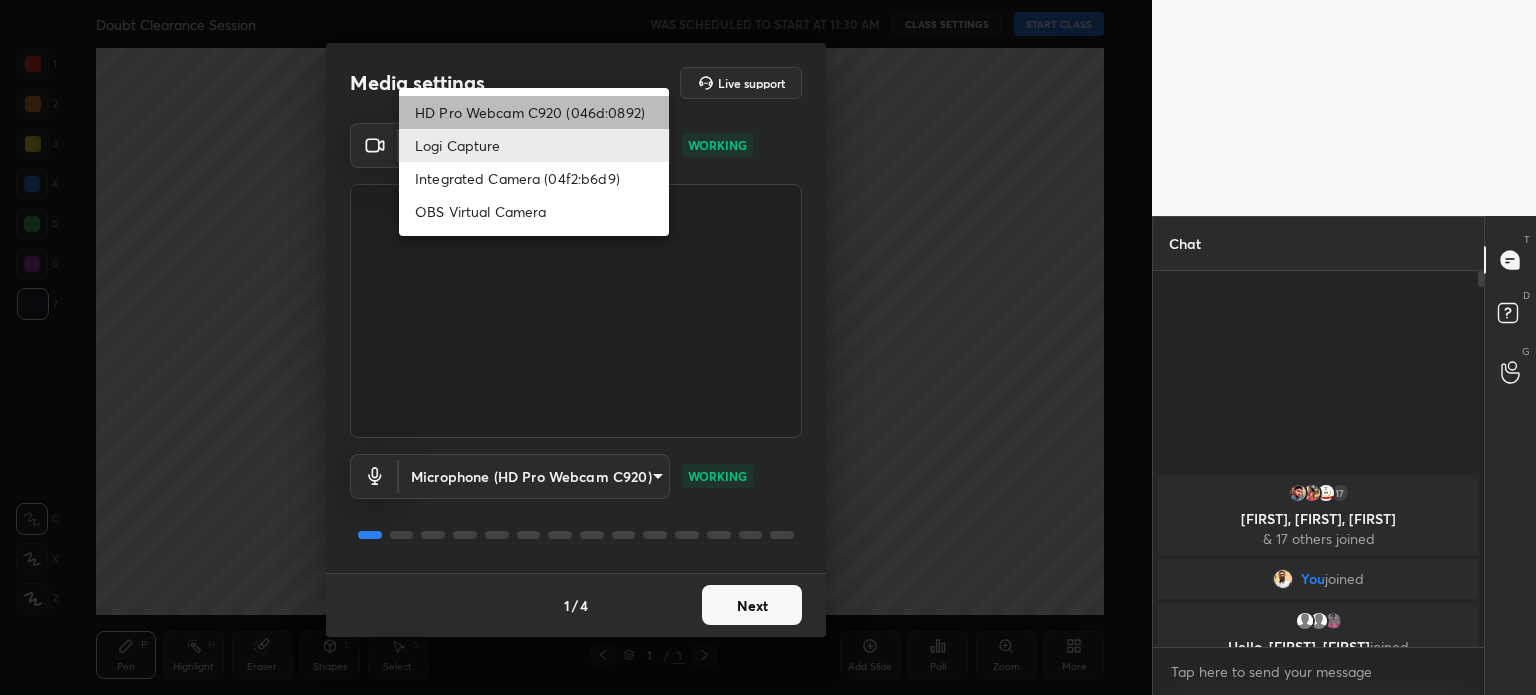 click on "HD Pro Webcam C920 (046d:0892)" at bounding box center (534, 112) 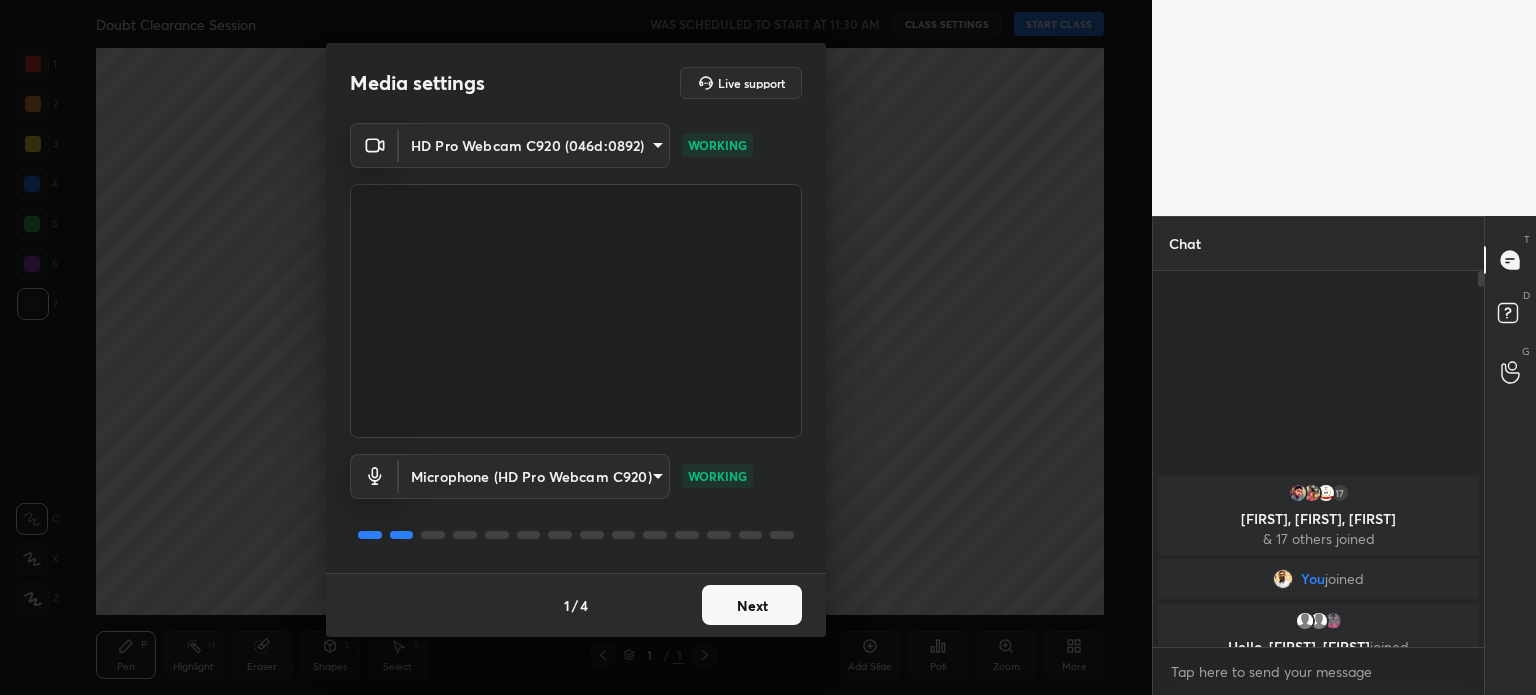click on "Next" at bounding box center [752, 605] 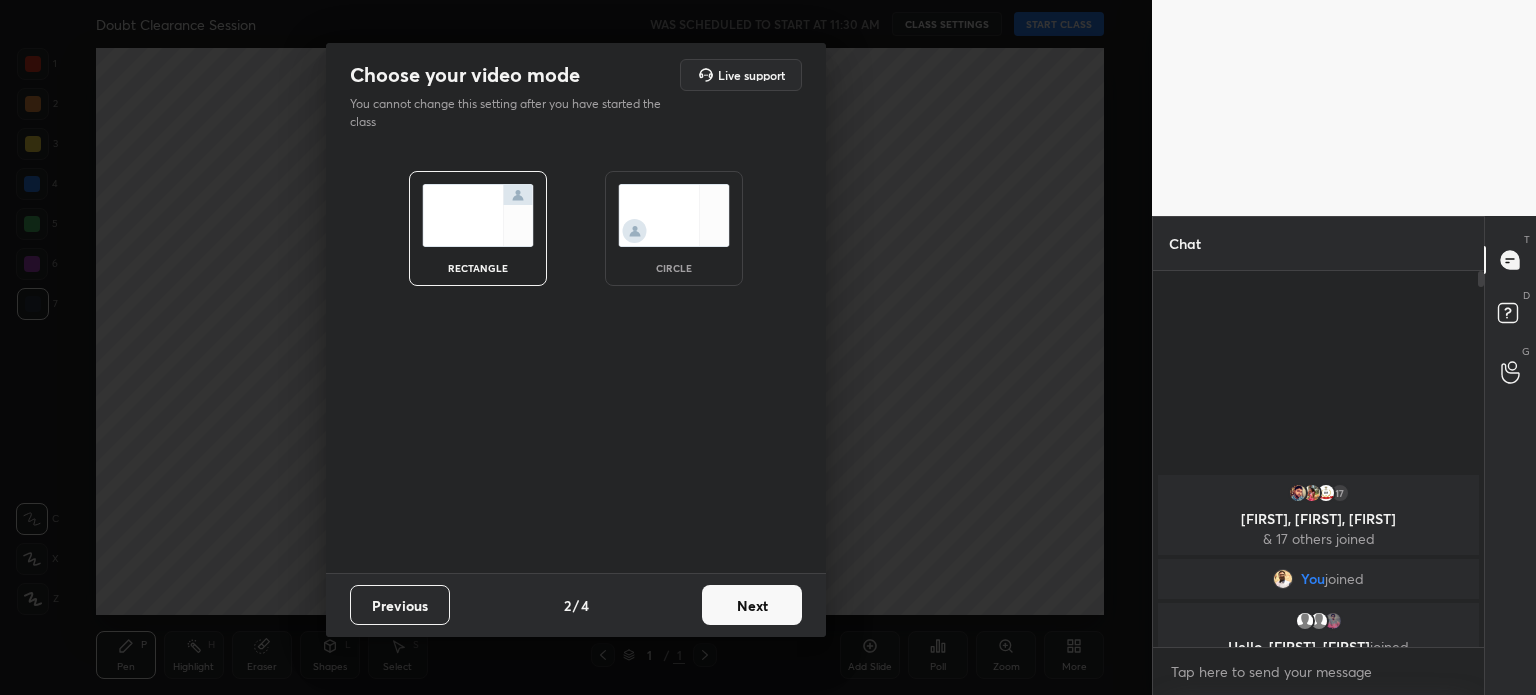 click on "Next" at bounding box center [752, 605] 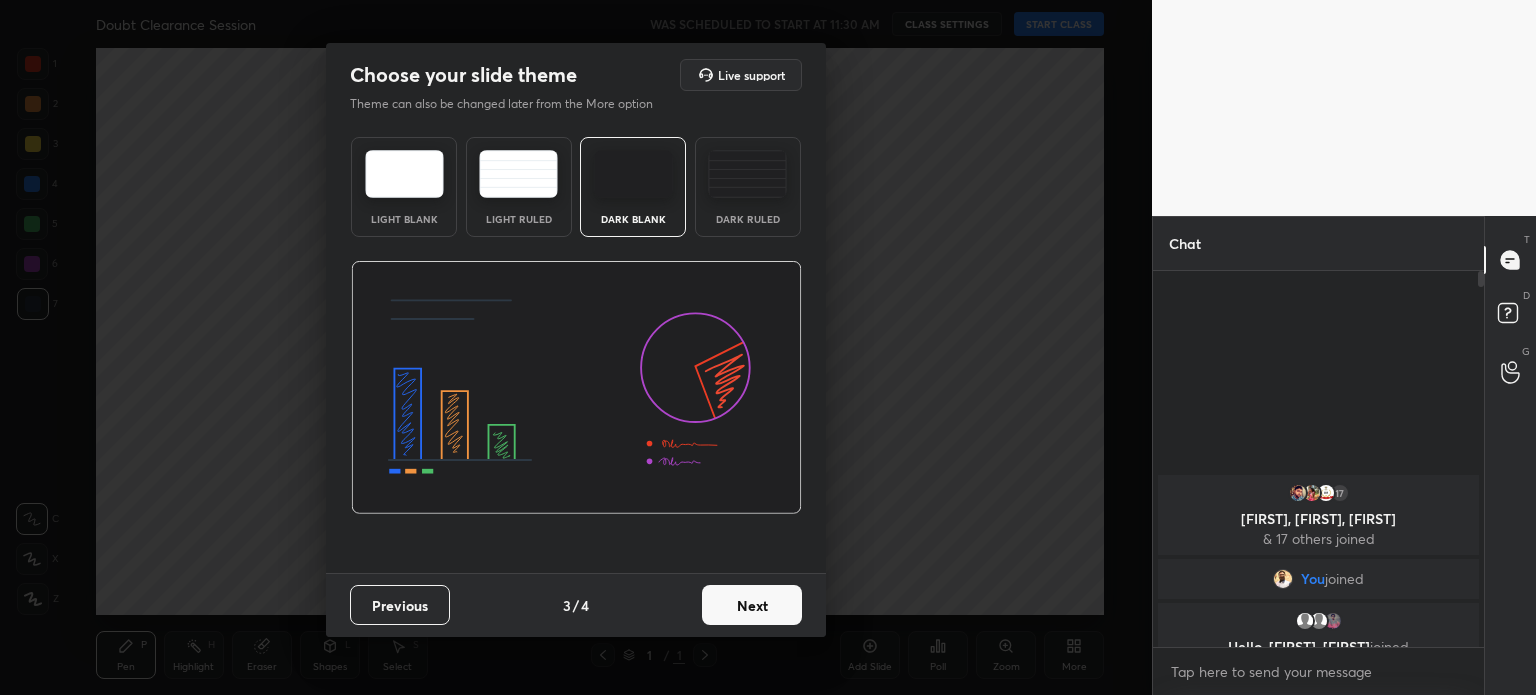 click on "Next" at bounding box center [752, 605] 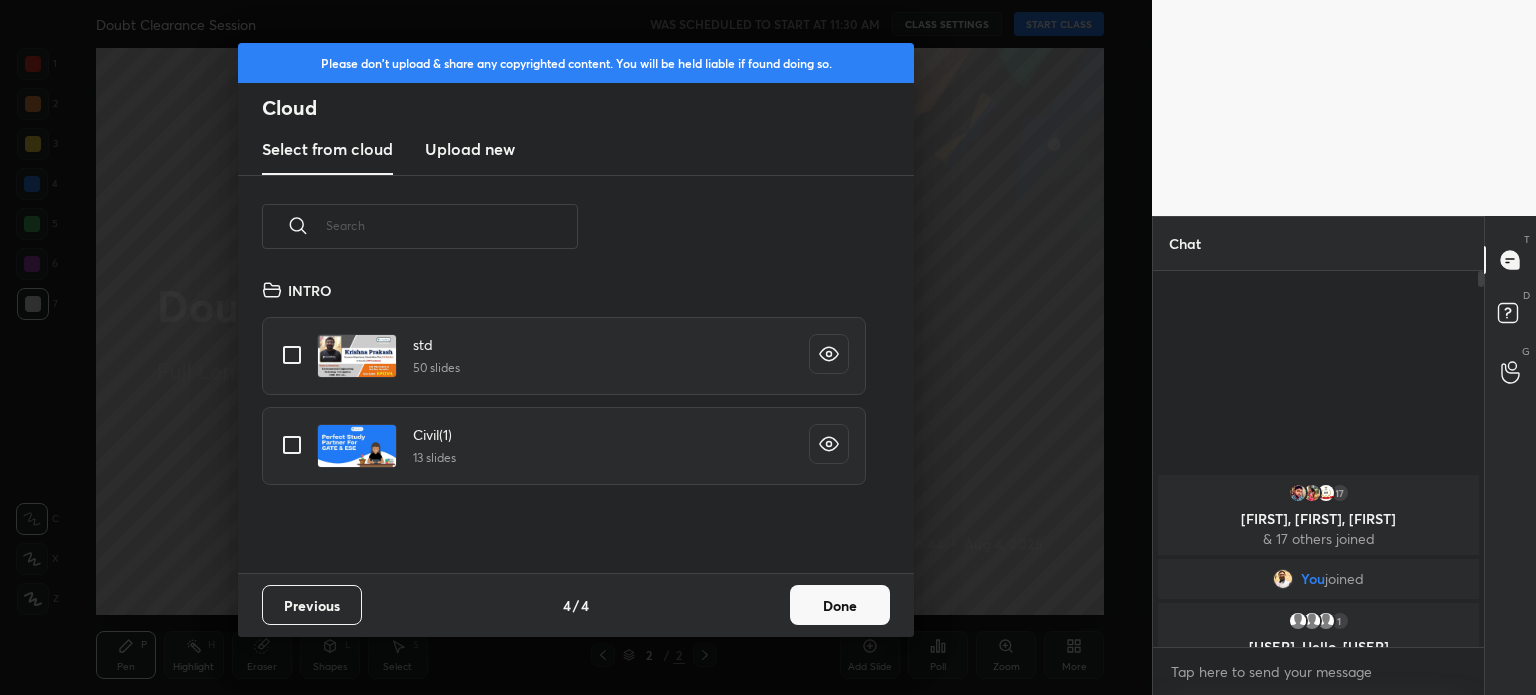 scroll, scrollTop: 6, scrollLeft: 10, axis: both 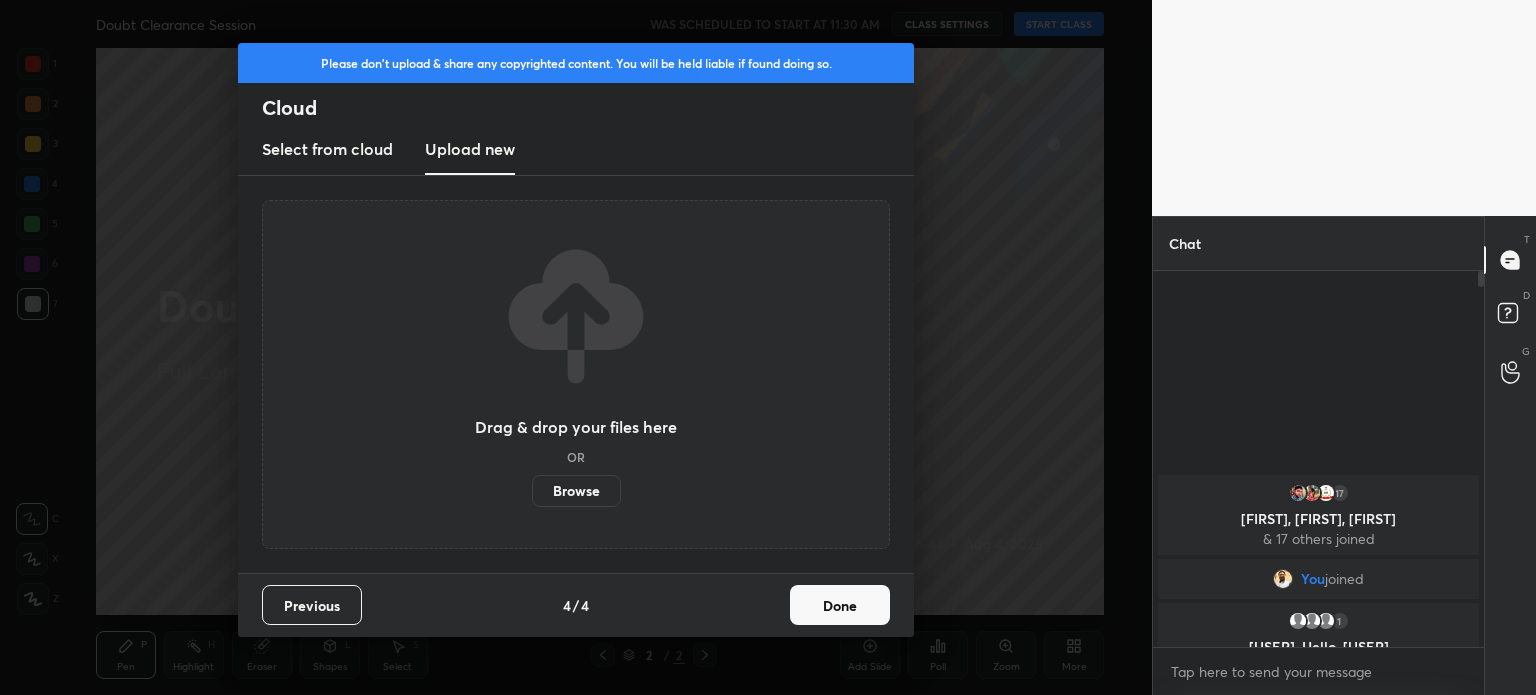 click on "Browse" at bounding box center (576, 491) 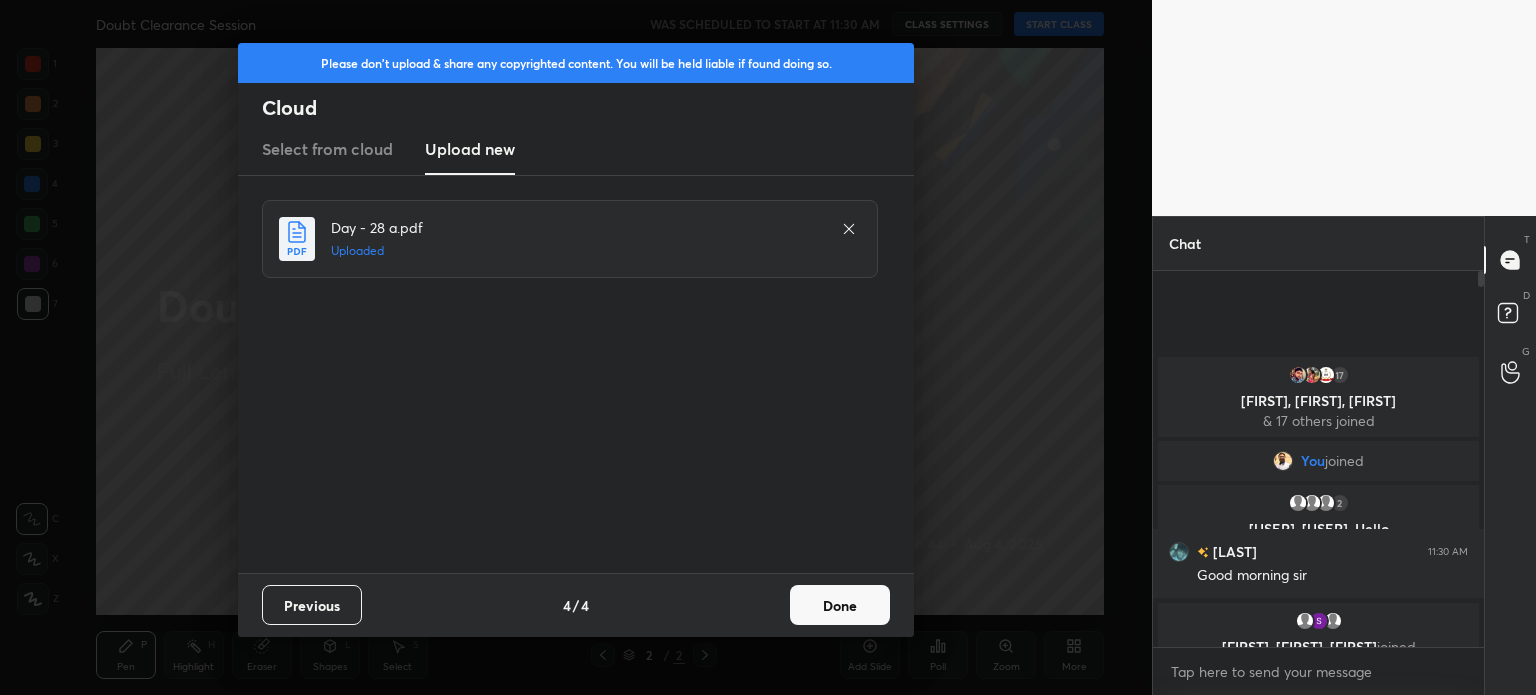 click on "Done" at bounding box center [840, 605] 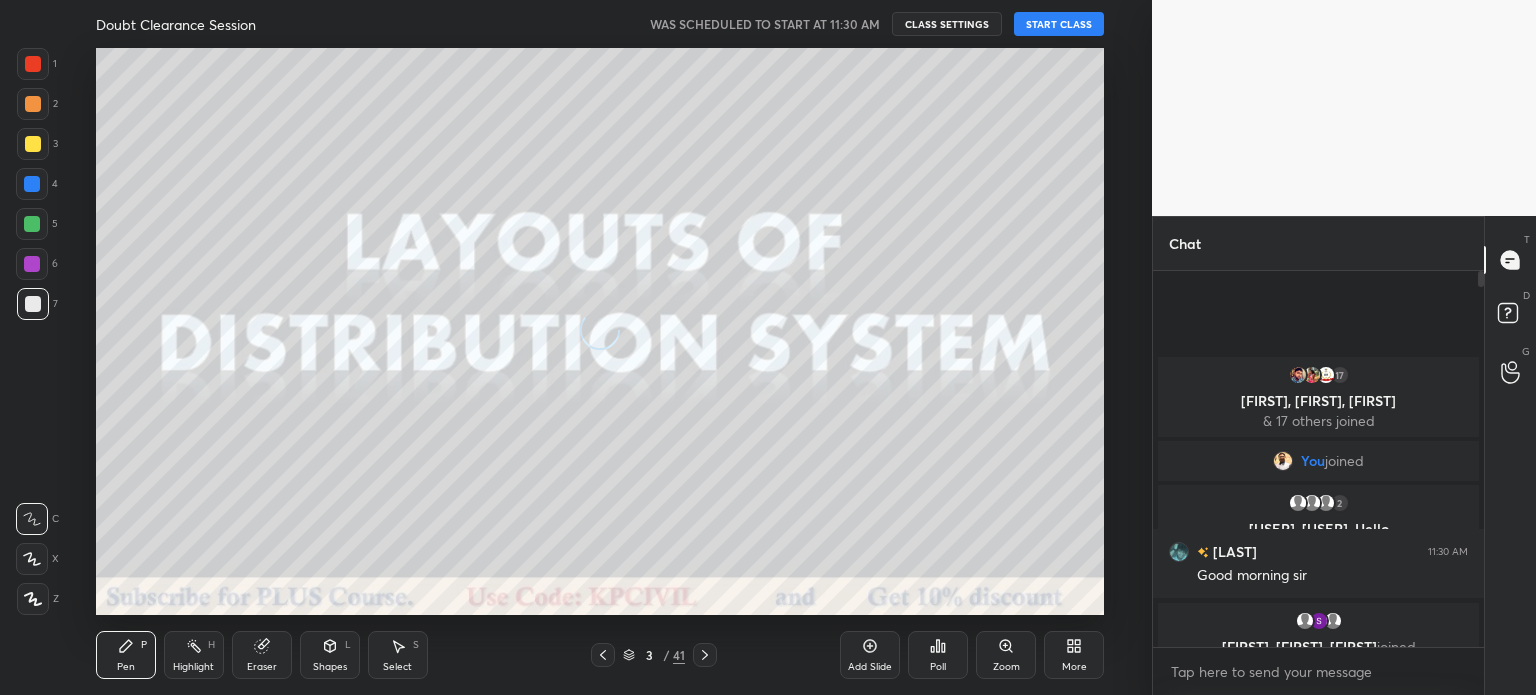 click on "START CLASS" at bounding box center [1059, 24] 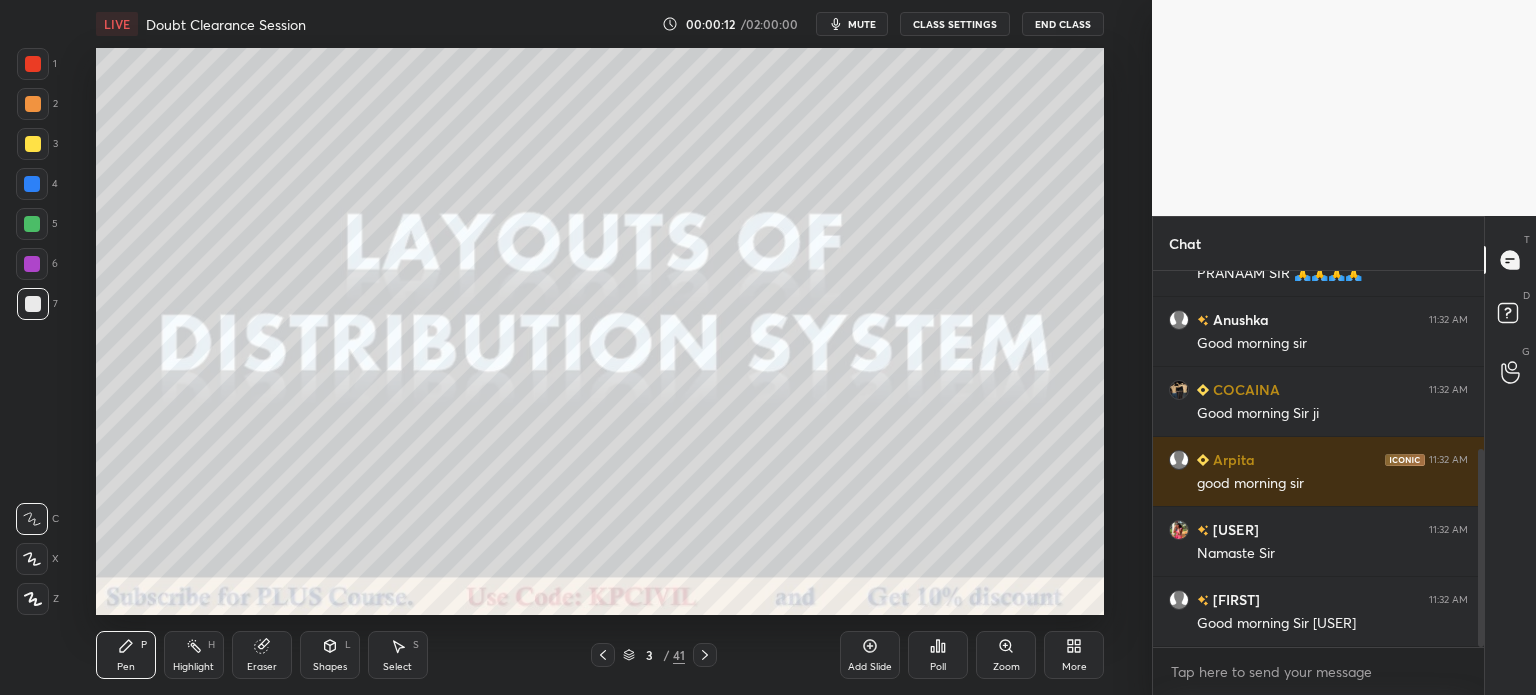 scroll, scrollTop: 426, scrollLeft: 0, axis: vertical 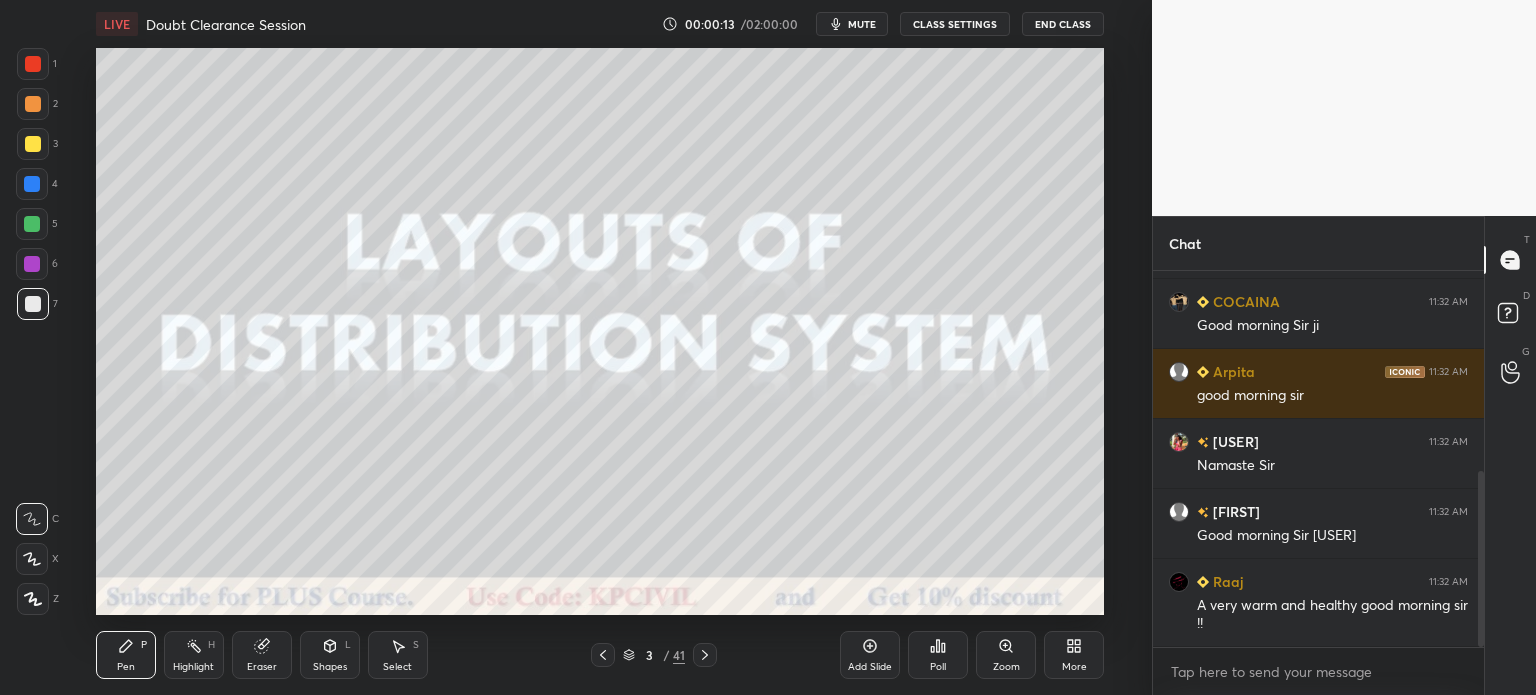 click 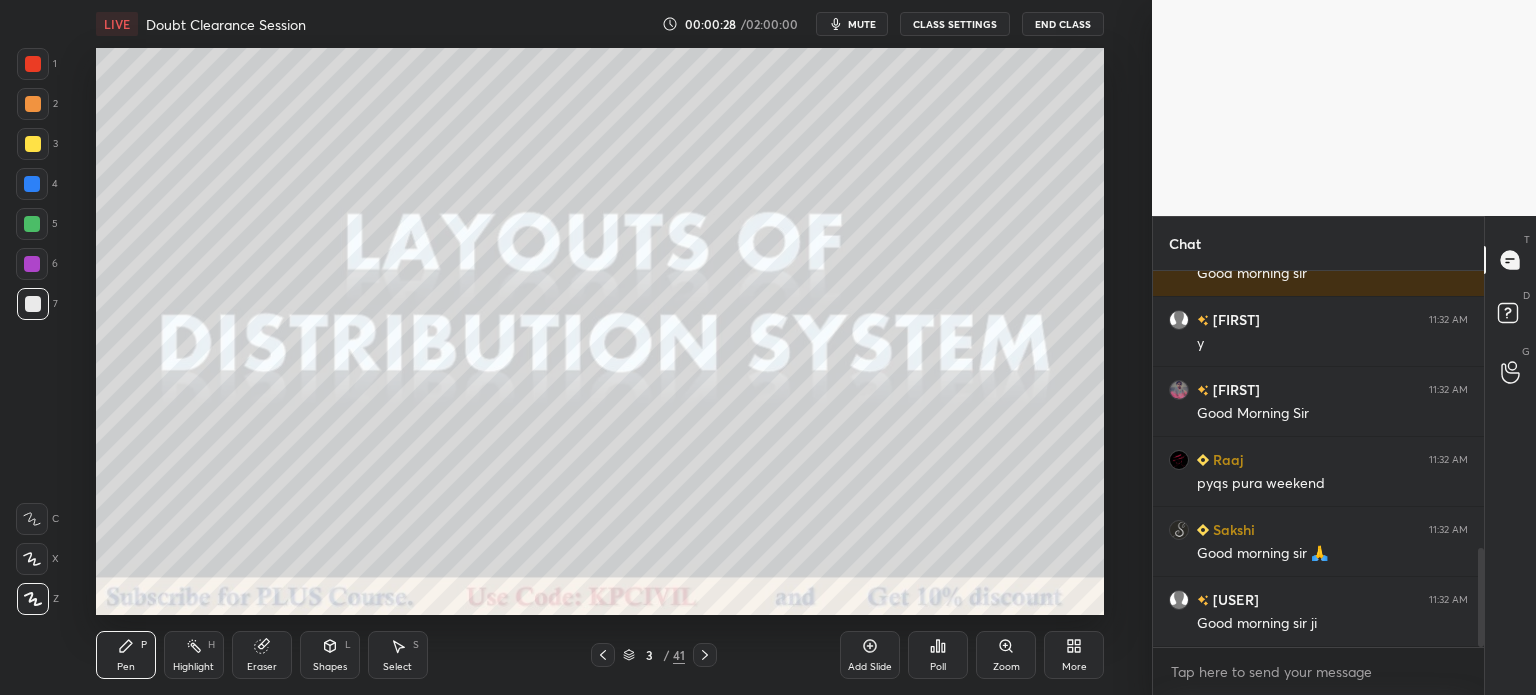 scroll, scrollTop: 1056, scrollLeft: 0, axis: vertical 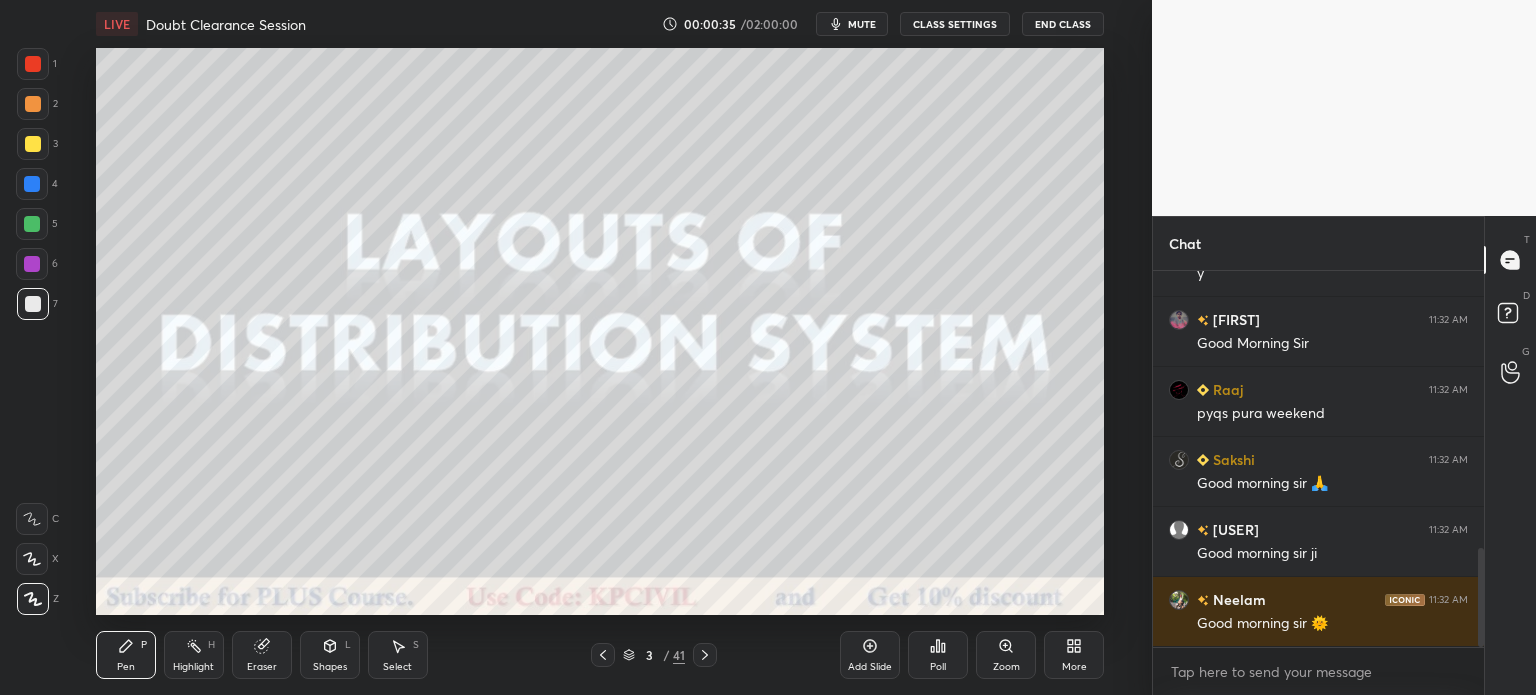 click 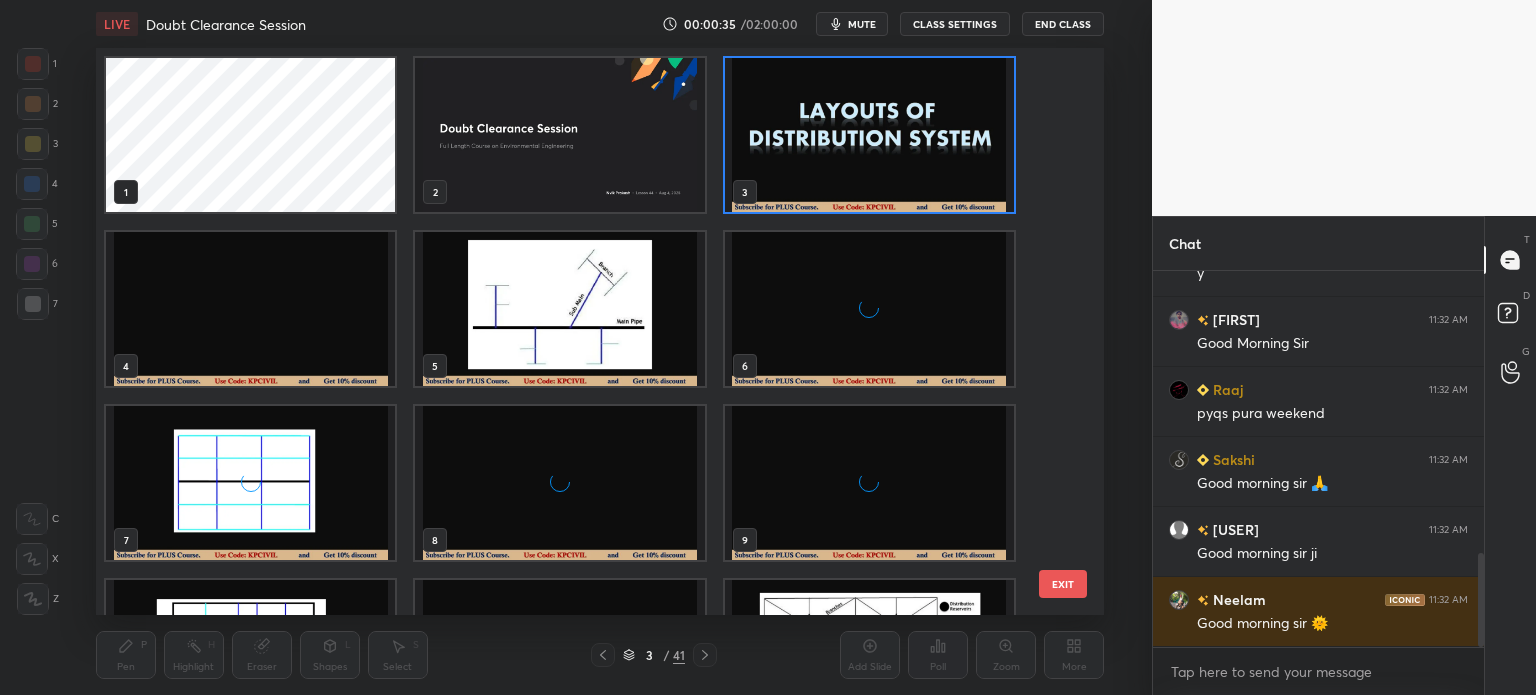 scroll, scrollTop: 1126, scrollLeft: 0, axis: vertical 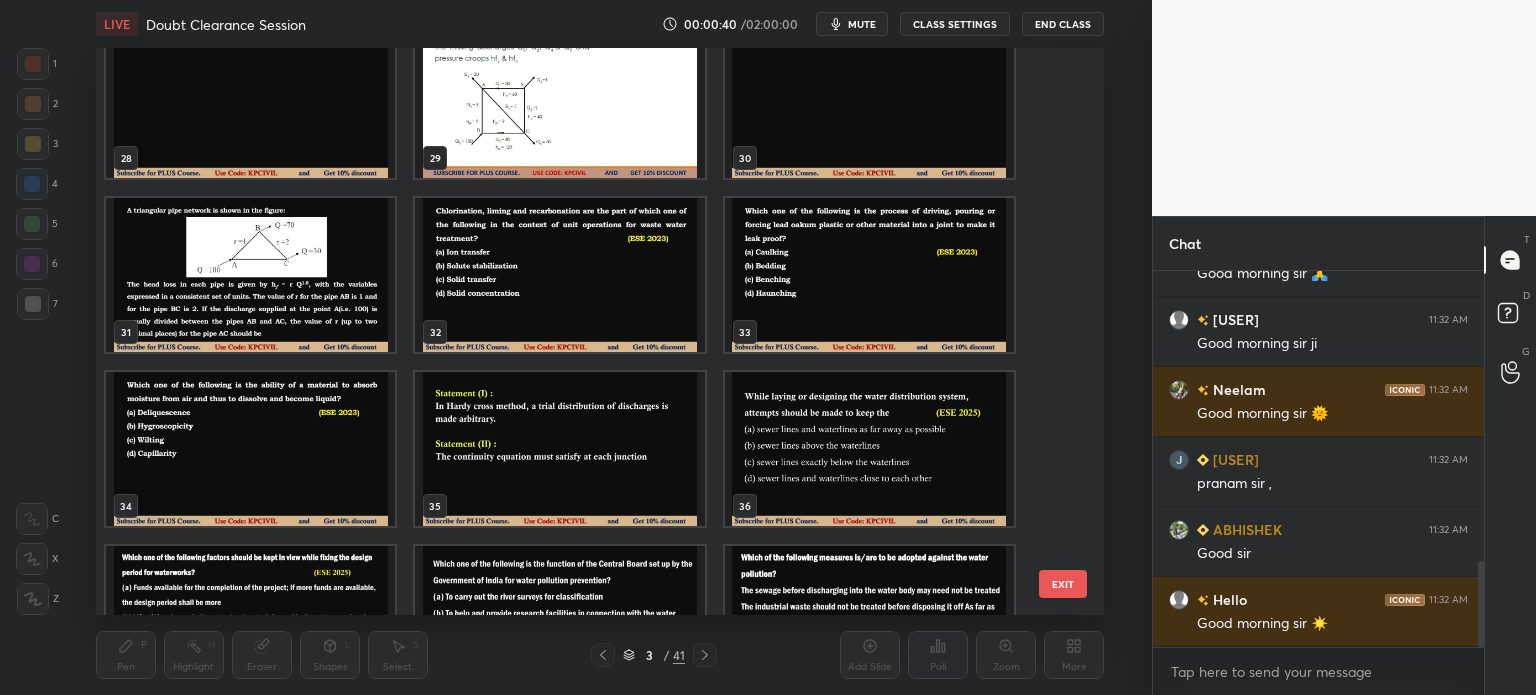 click at bounding box center (559, 101) 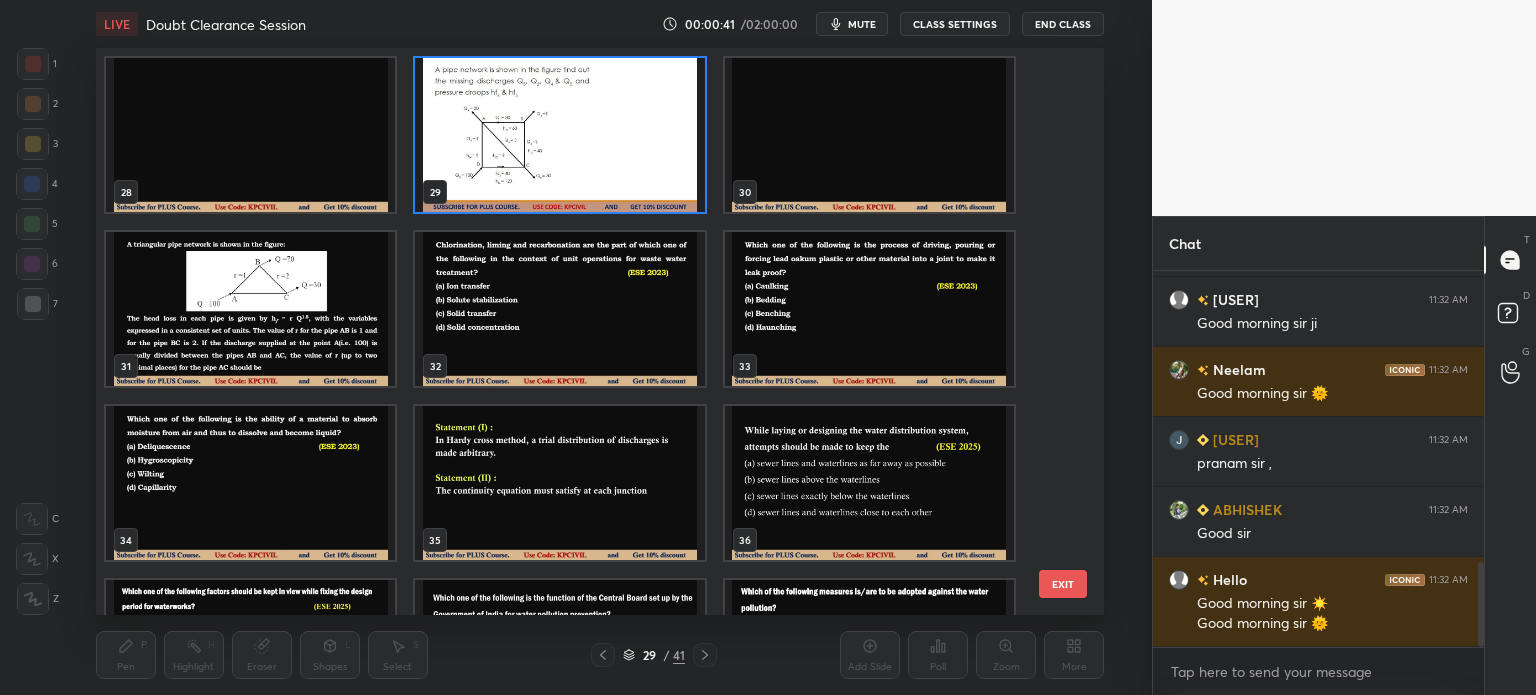 click at bounding box center [559, 135] 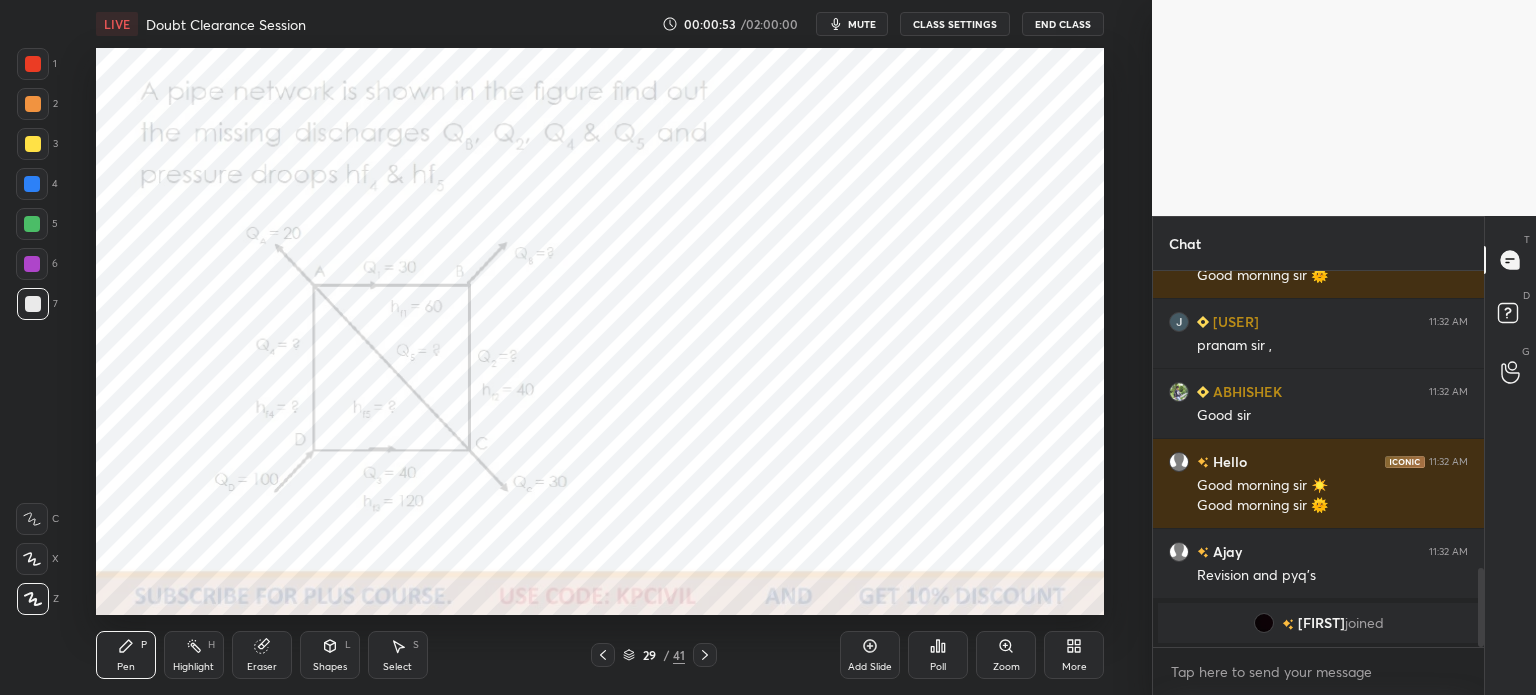 scroll, scrollTop: 1370, scrollLeft: 0, axis: vertical 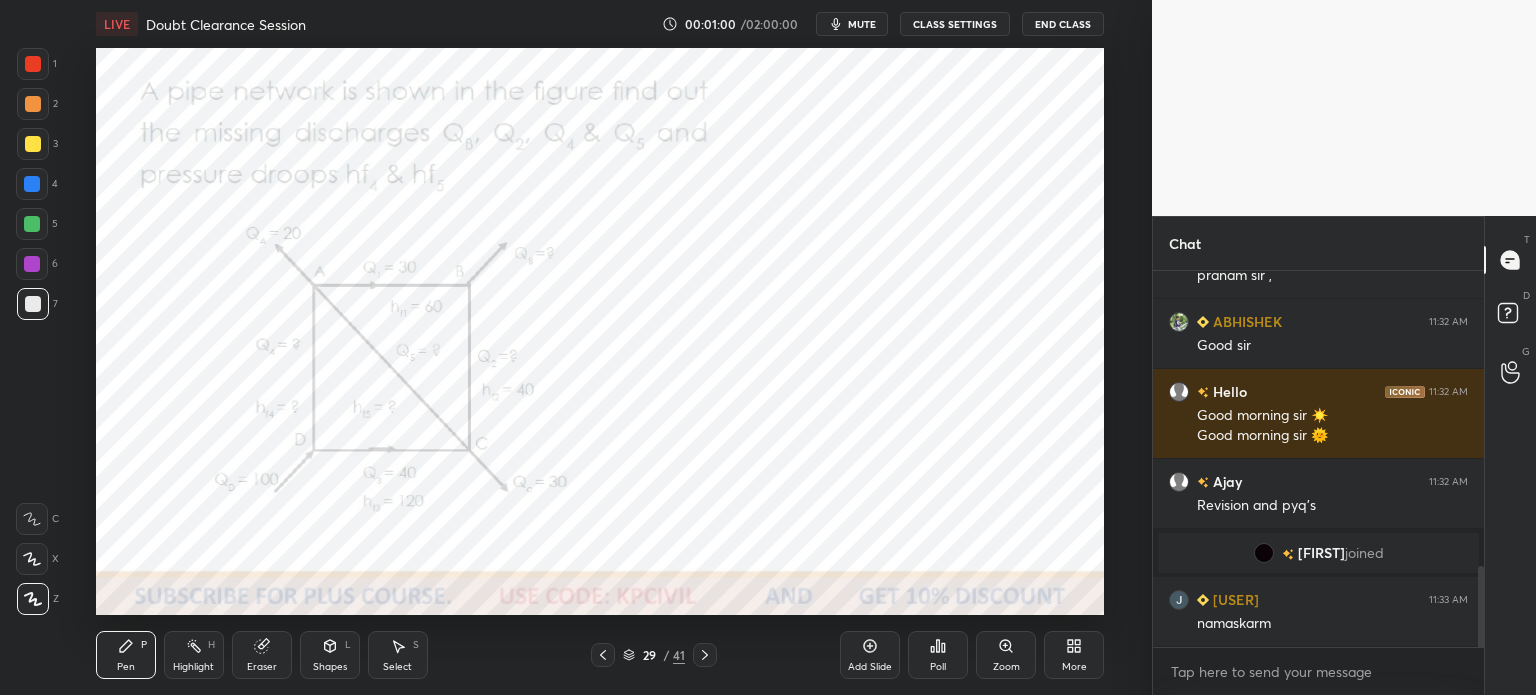 click at bounding box center [33, 64] 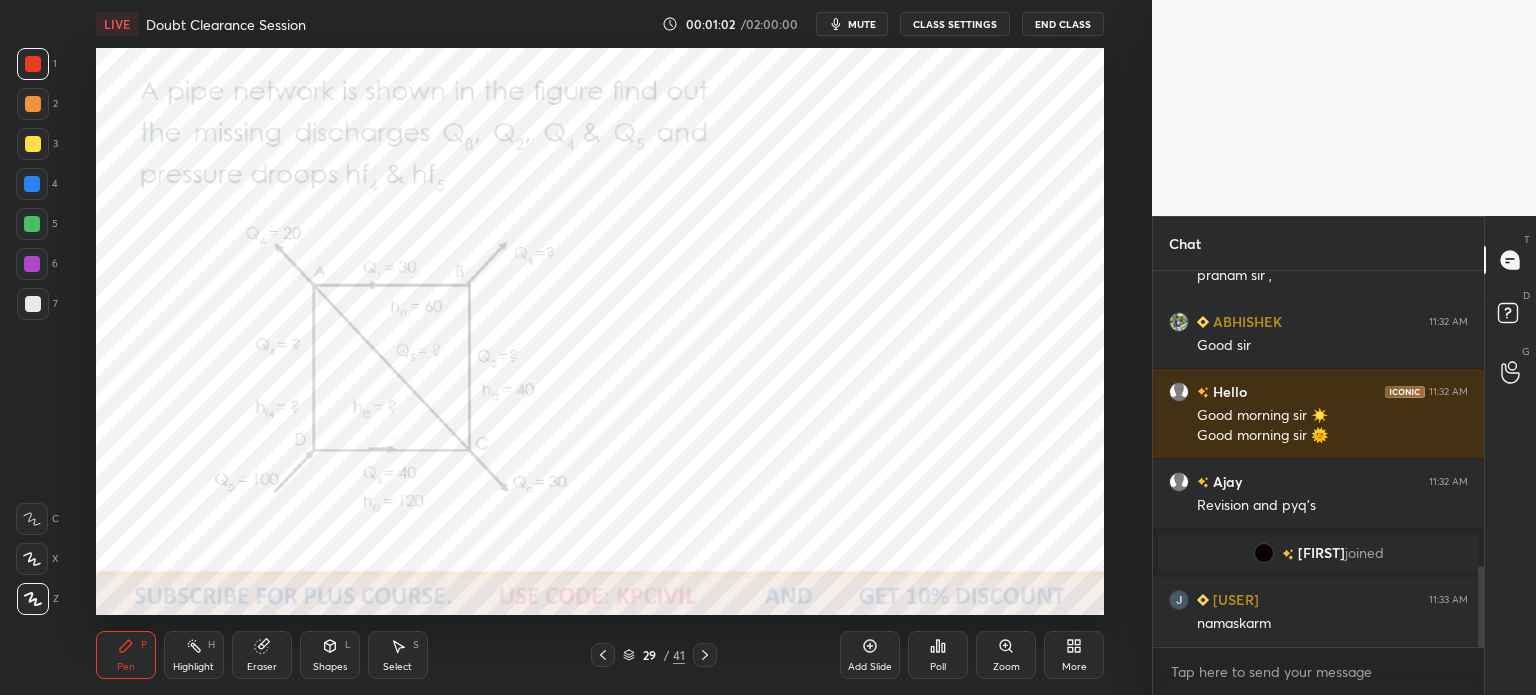 click on "Shapes L" at bounding box center [330, 655] 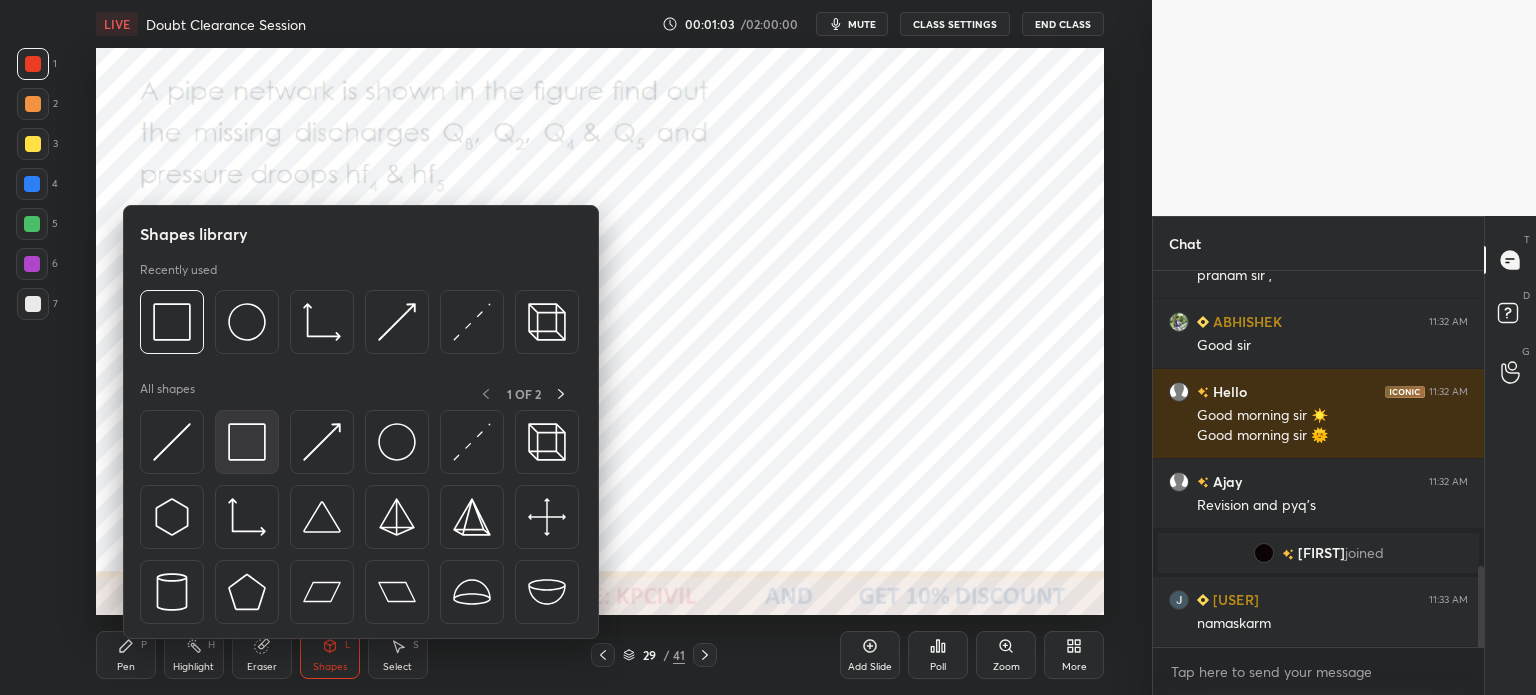 click at bounding box center (247, 442) 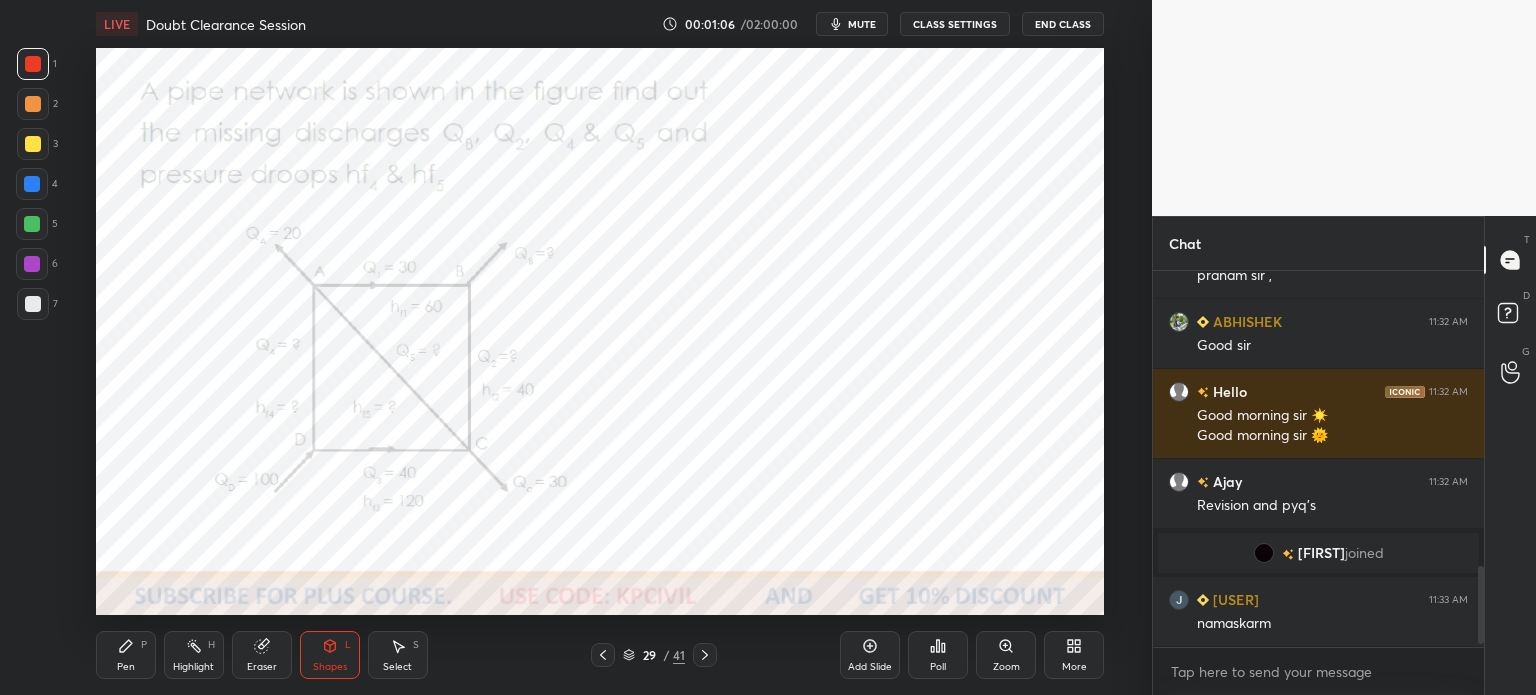 scroll, scrollTop: 1440, scrollLeft: 0, axis: vertical 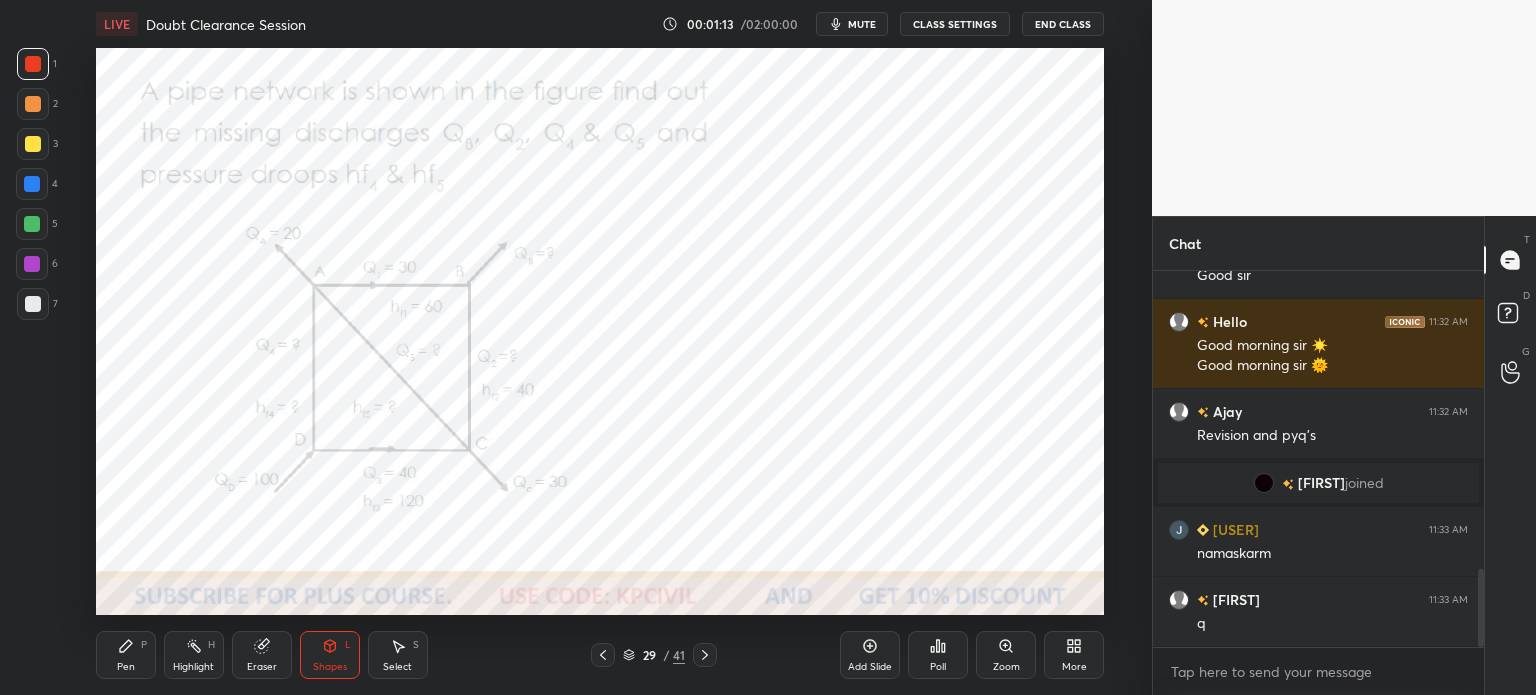 click on "Zoom" at bounding box center [1006, 667] 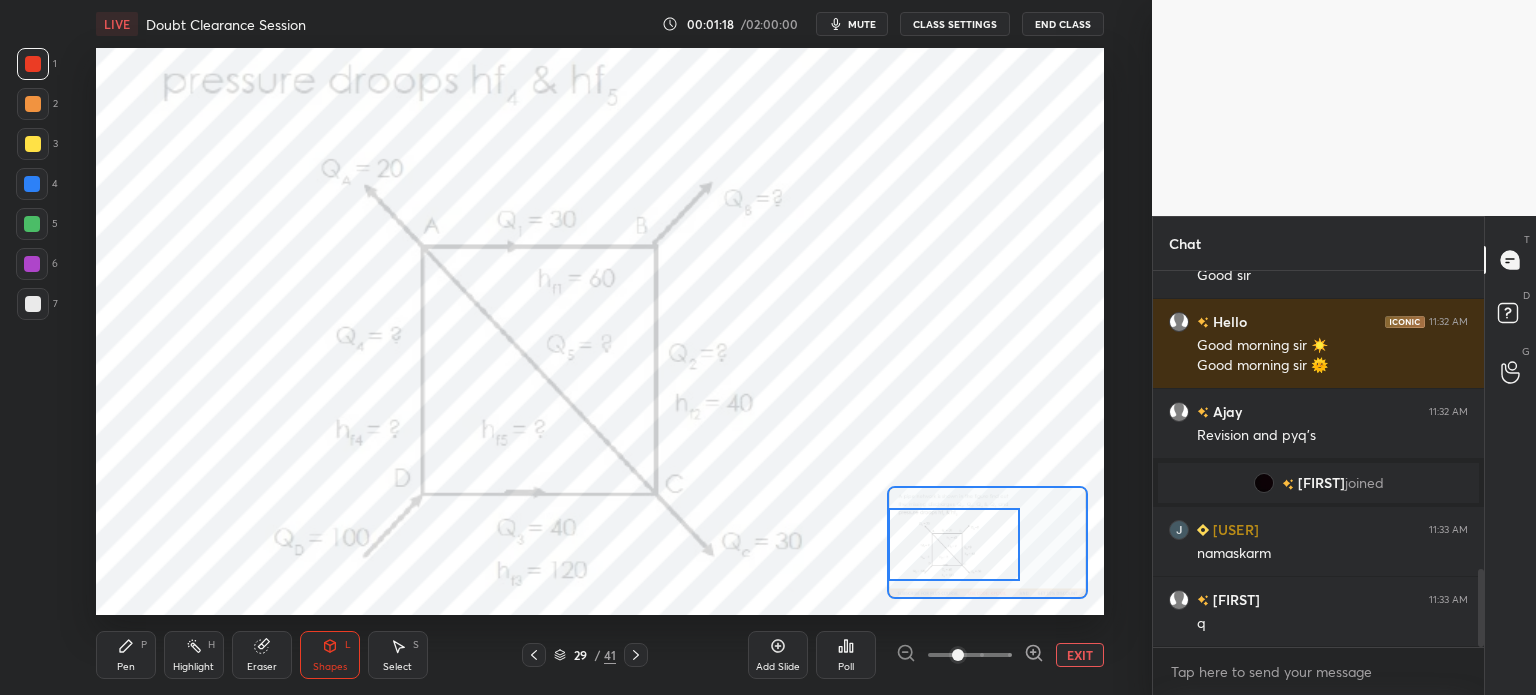 drag, startPoint x: 980, startPoint y: 536, endPoint x: 917, endPoint y: 537, distance: 63.007935 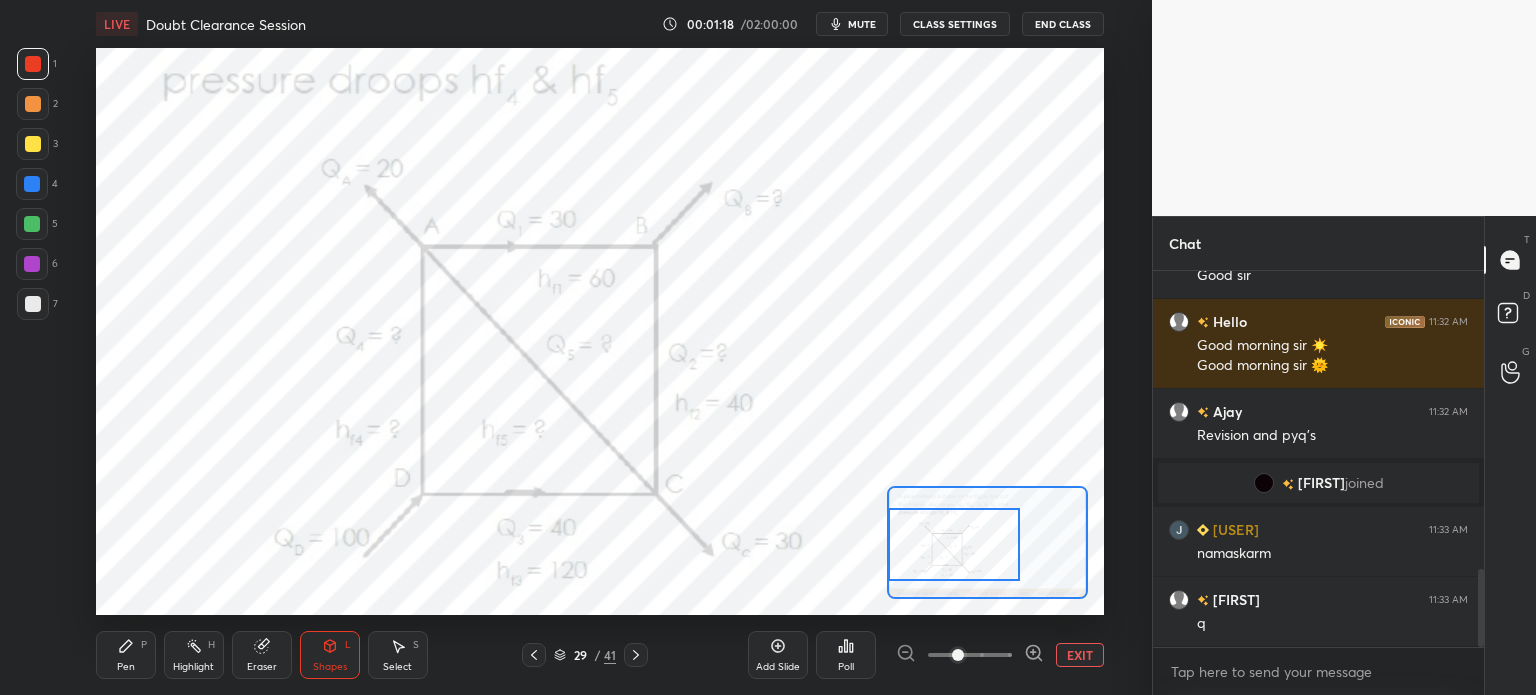 click at bounding box center (954, 544) 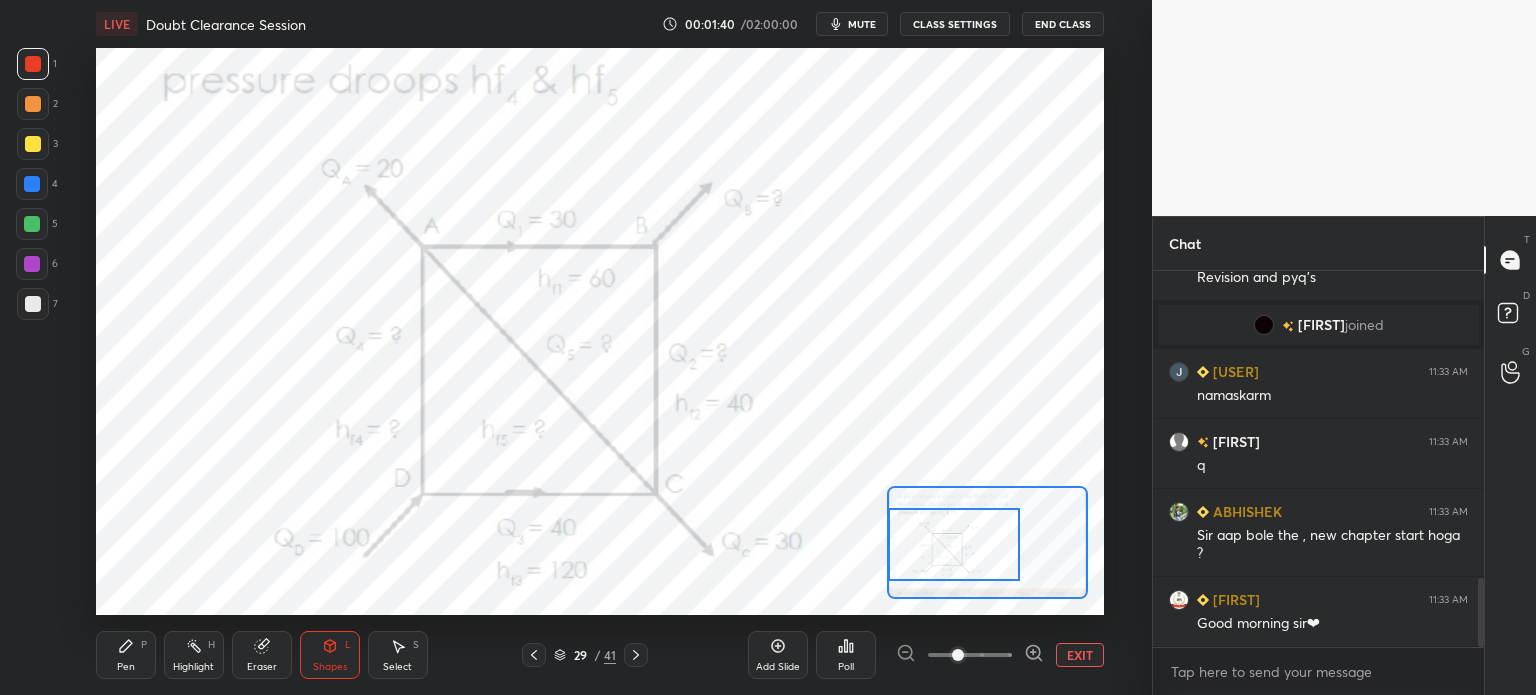 scroll, scrollTop: 1668, scrollLeft: 0, axis: vertical 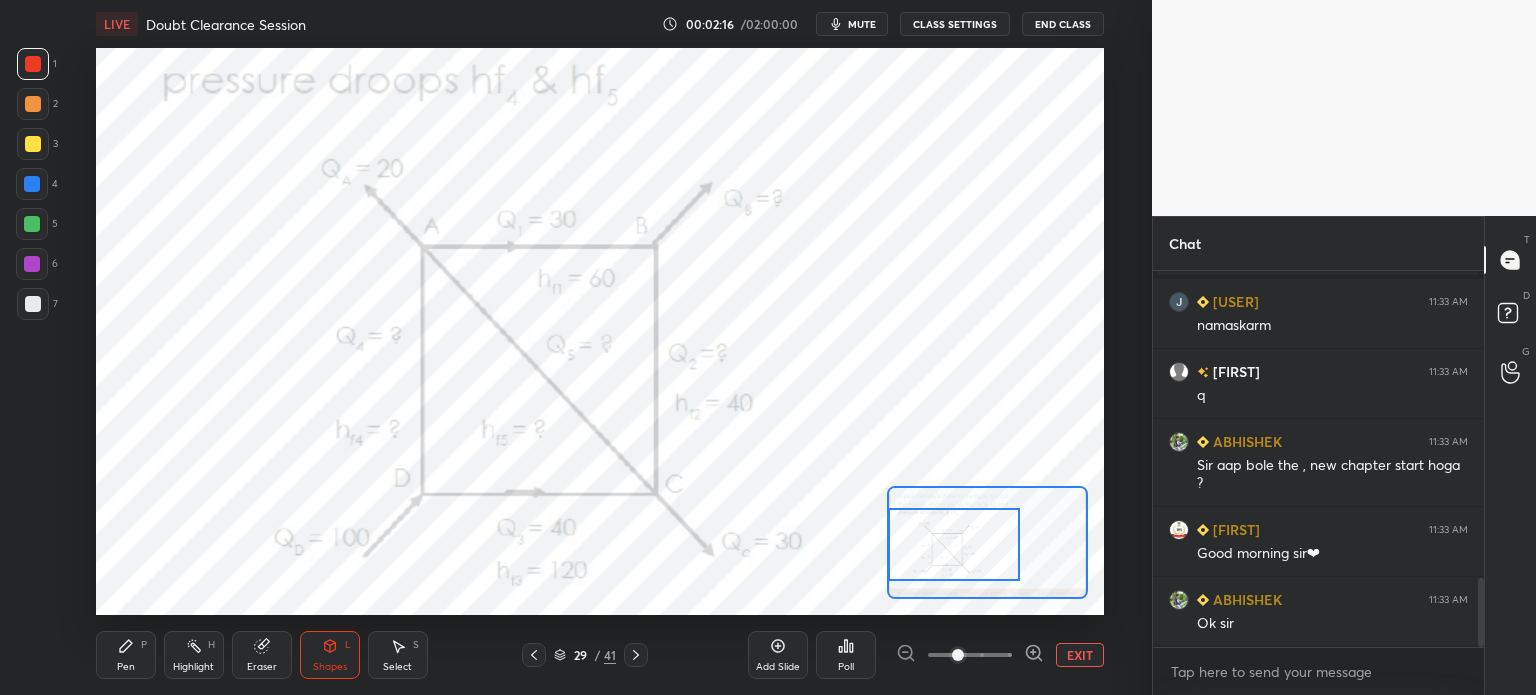 click on "Shapes L" at bounding box center [330, 655] 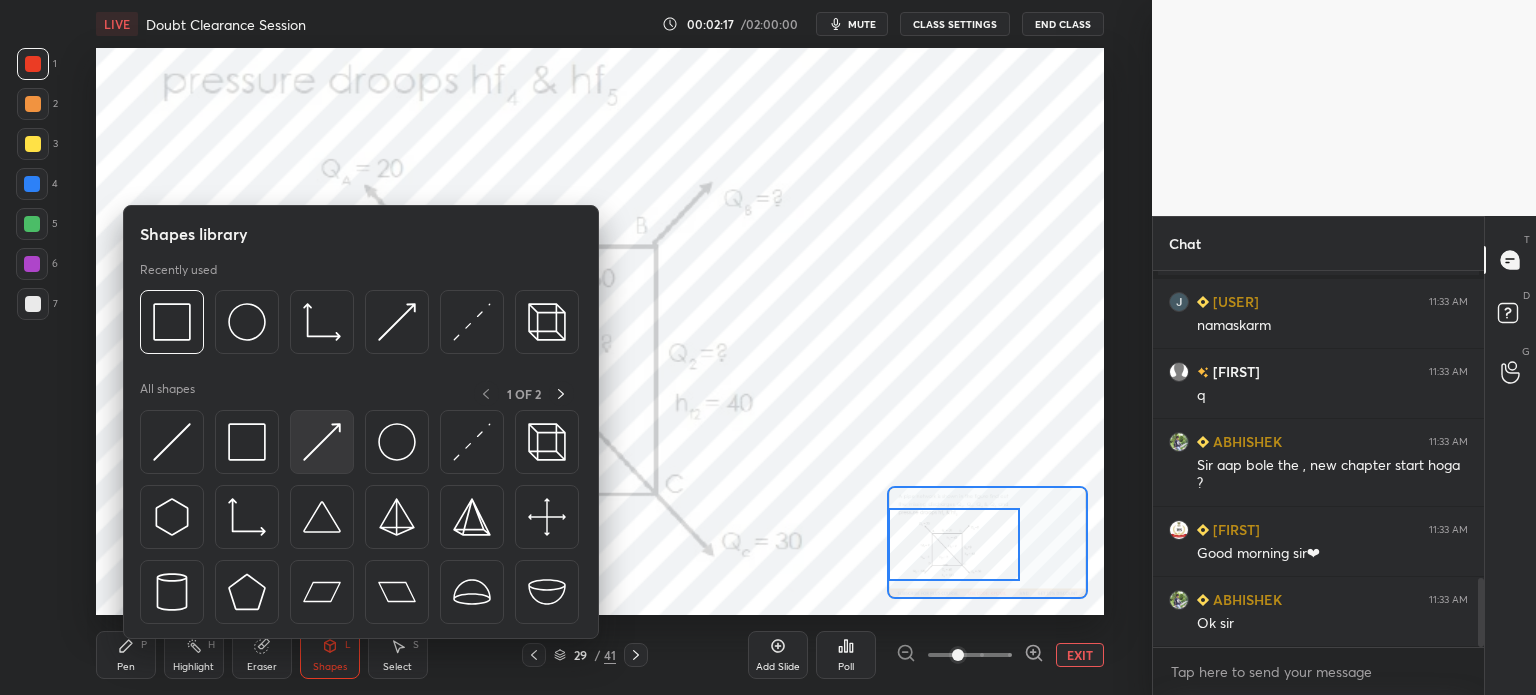 click at bounding box center (322, 442) 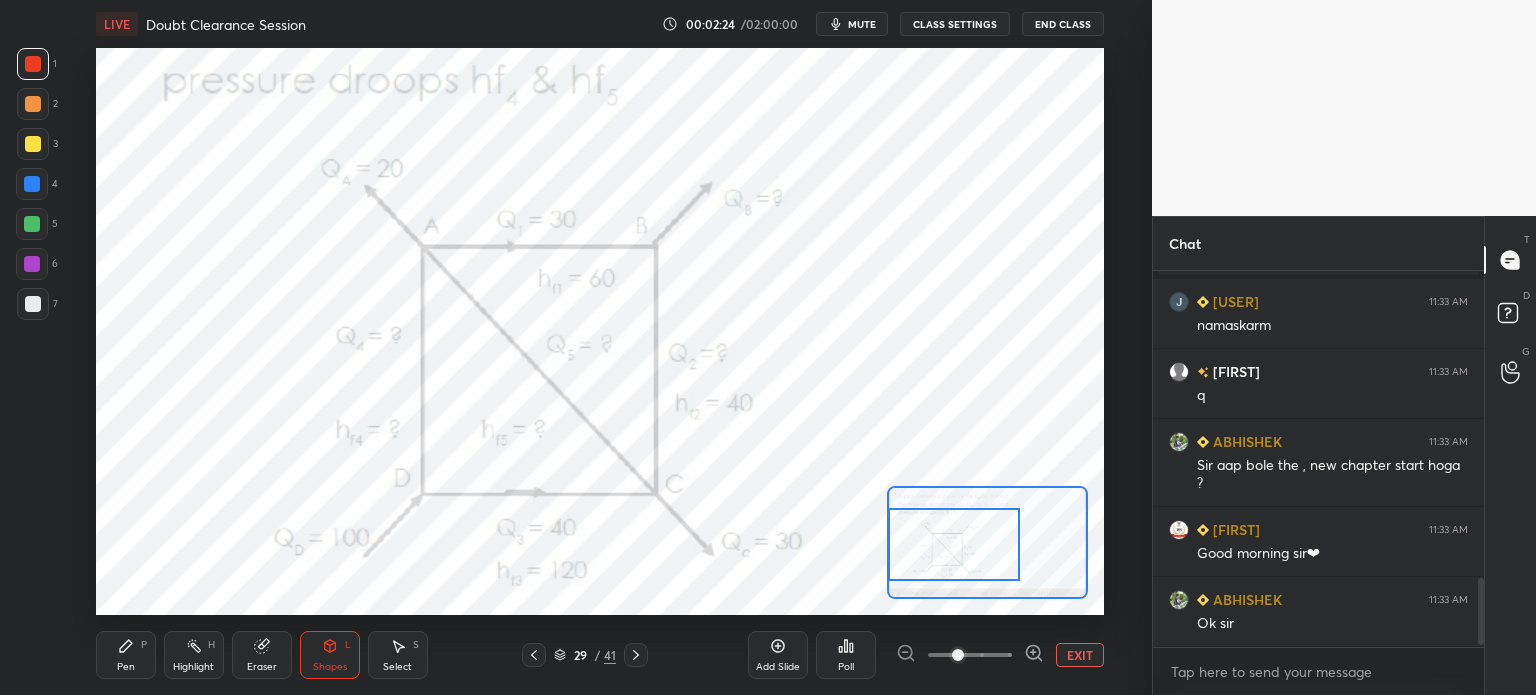 scroll, scrollTop: 1716, scrollLeft: 0, axis: vertical 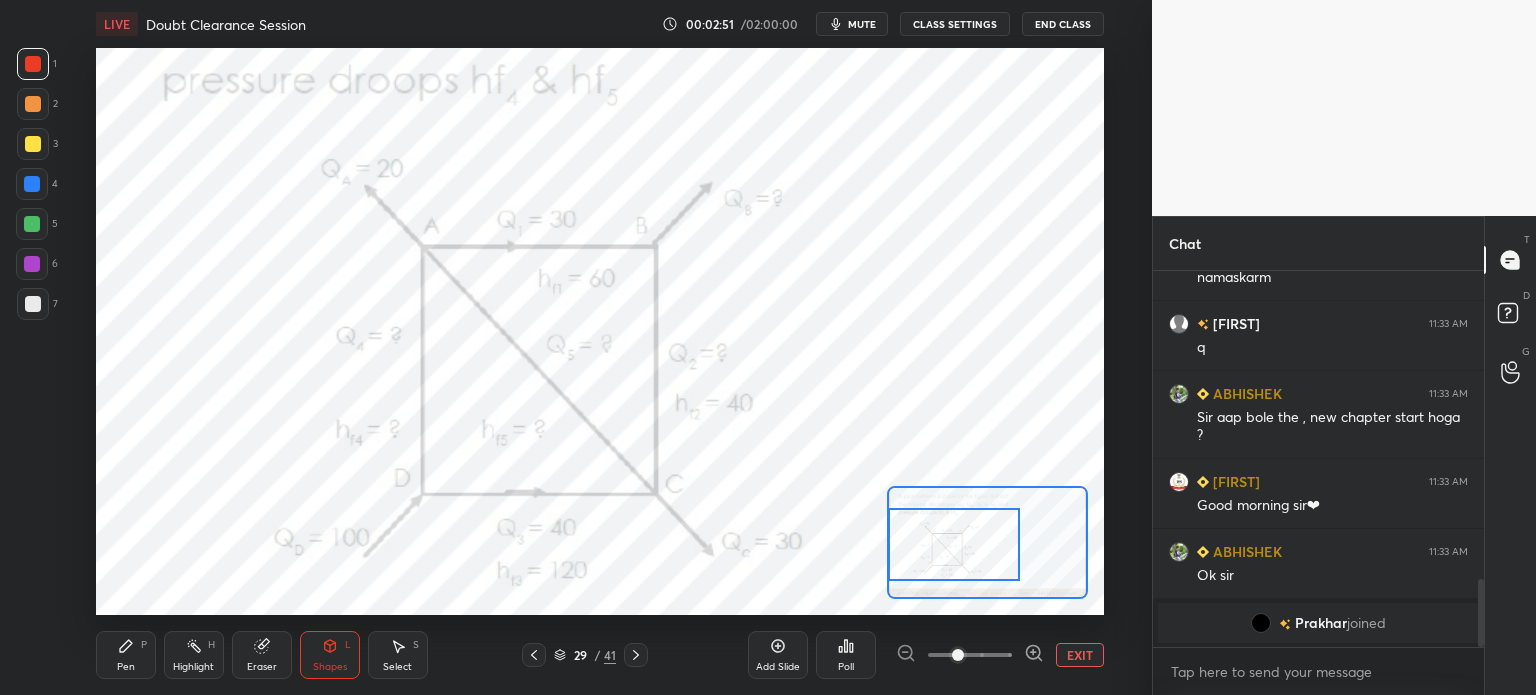 click on "Pen" at bounding box center [126, 667] 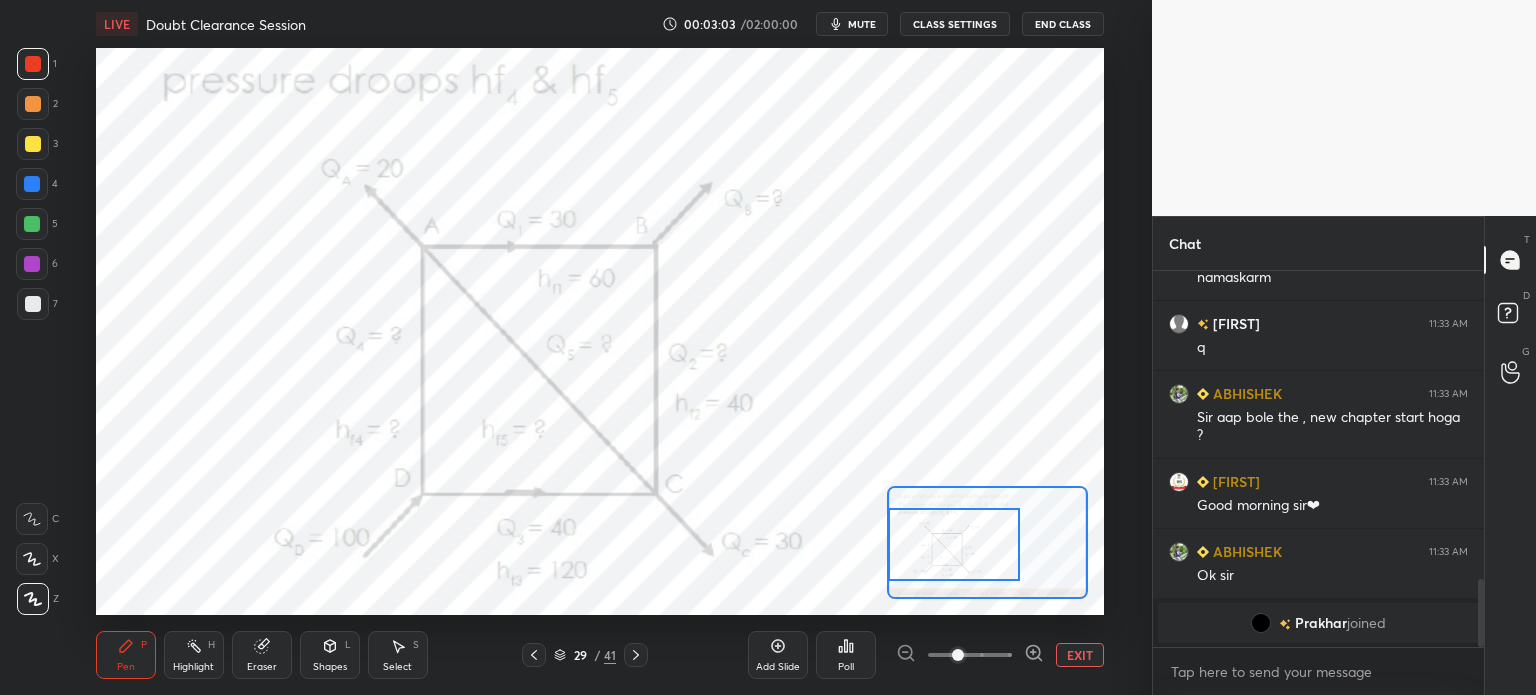 scroll, scrollTop: 1648, scrollLeft: 0, axis: vertical 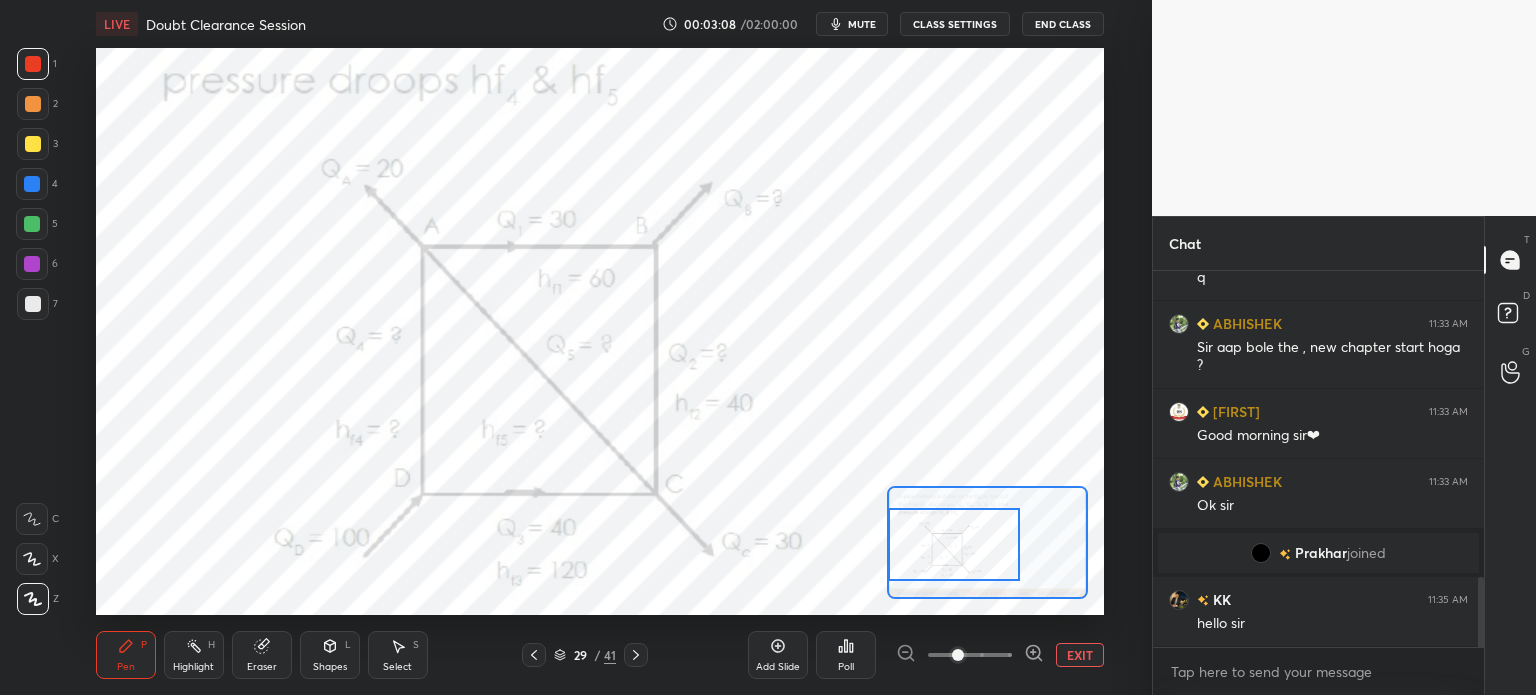 click on "Select" at bounding box center [397, 667] 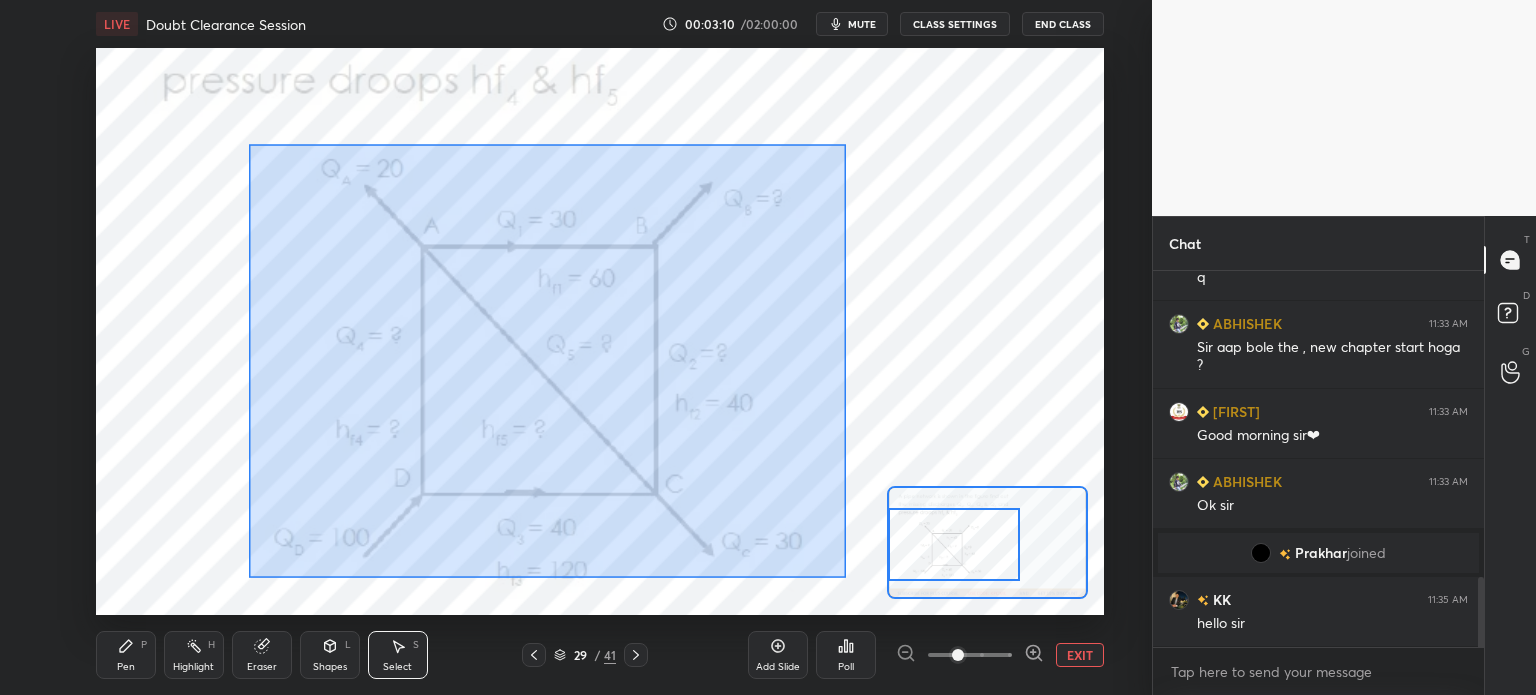 drag, startPoint x: 248, startPoint y: 143, endPoint x: 844, endPoint y: 578, distance: 737.8624 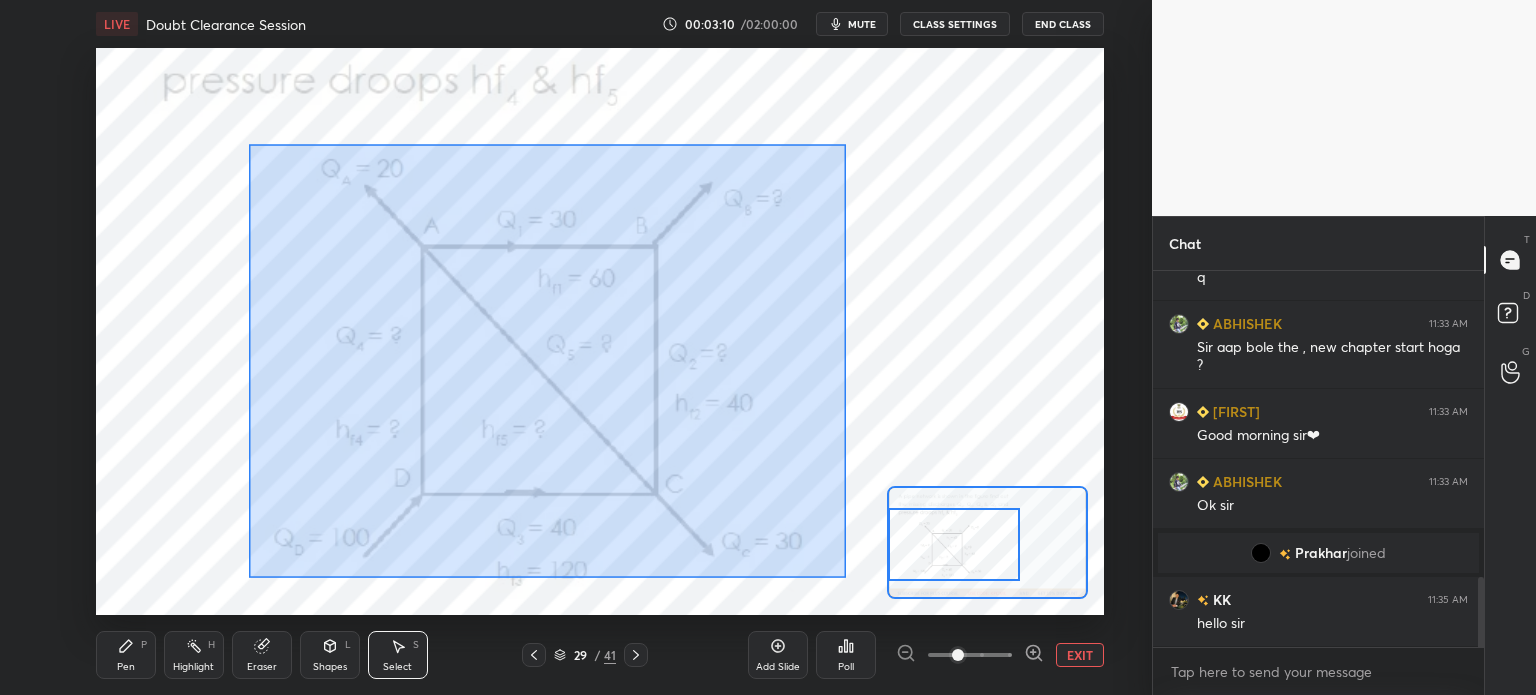click on "0 ° Undo Copy Duplicate Duplicate to new slide Delete" at bounding box center (852, 316) 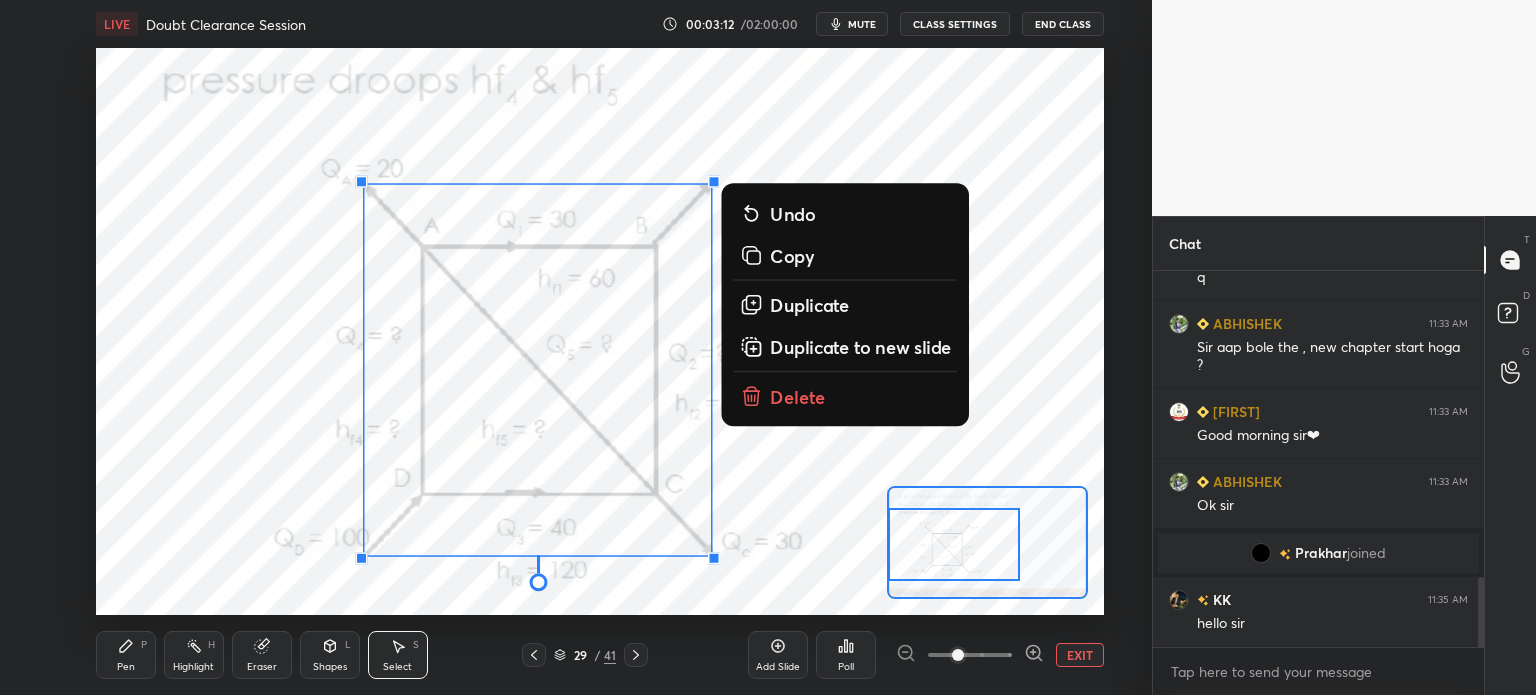 click on "Copy" at bounding box center (792, 256) 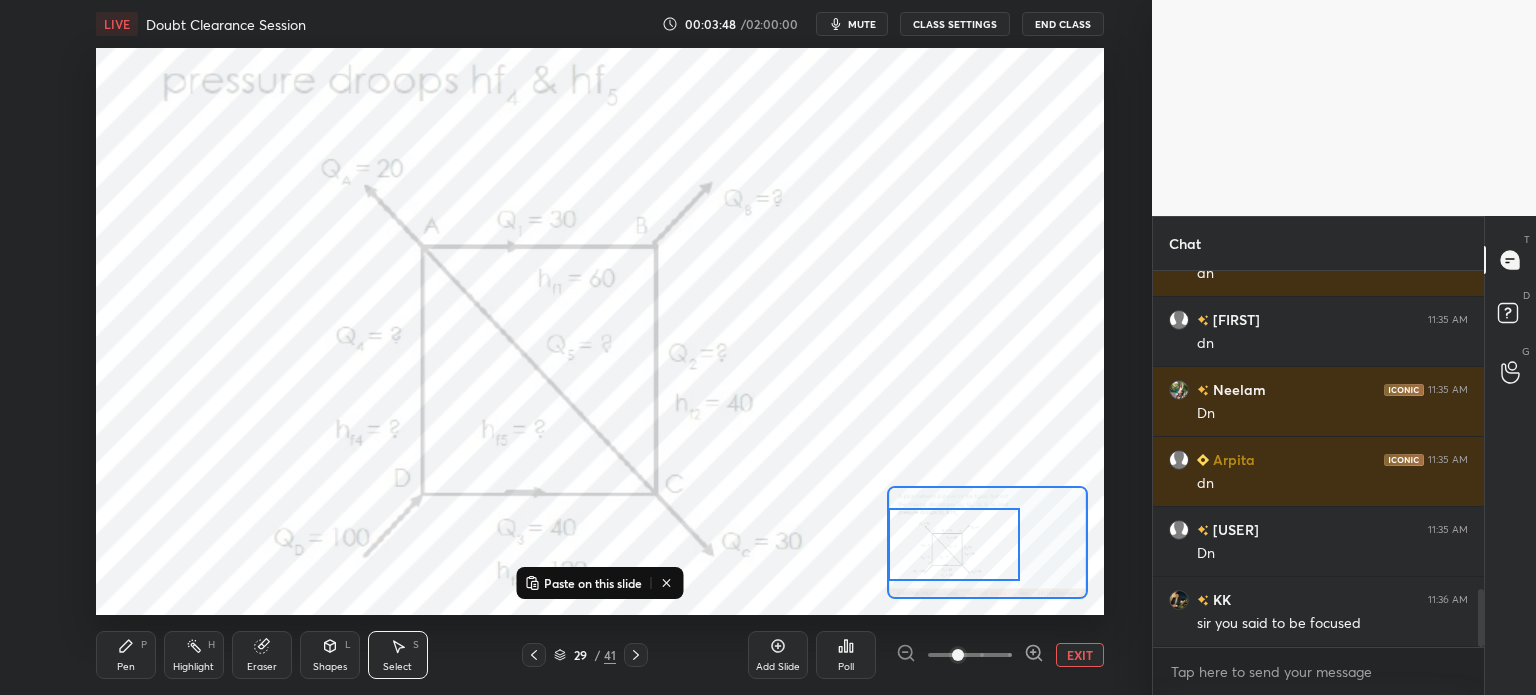 scroll, scrollTop: 2138, scrollLeft: 0, axis: vertical 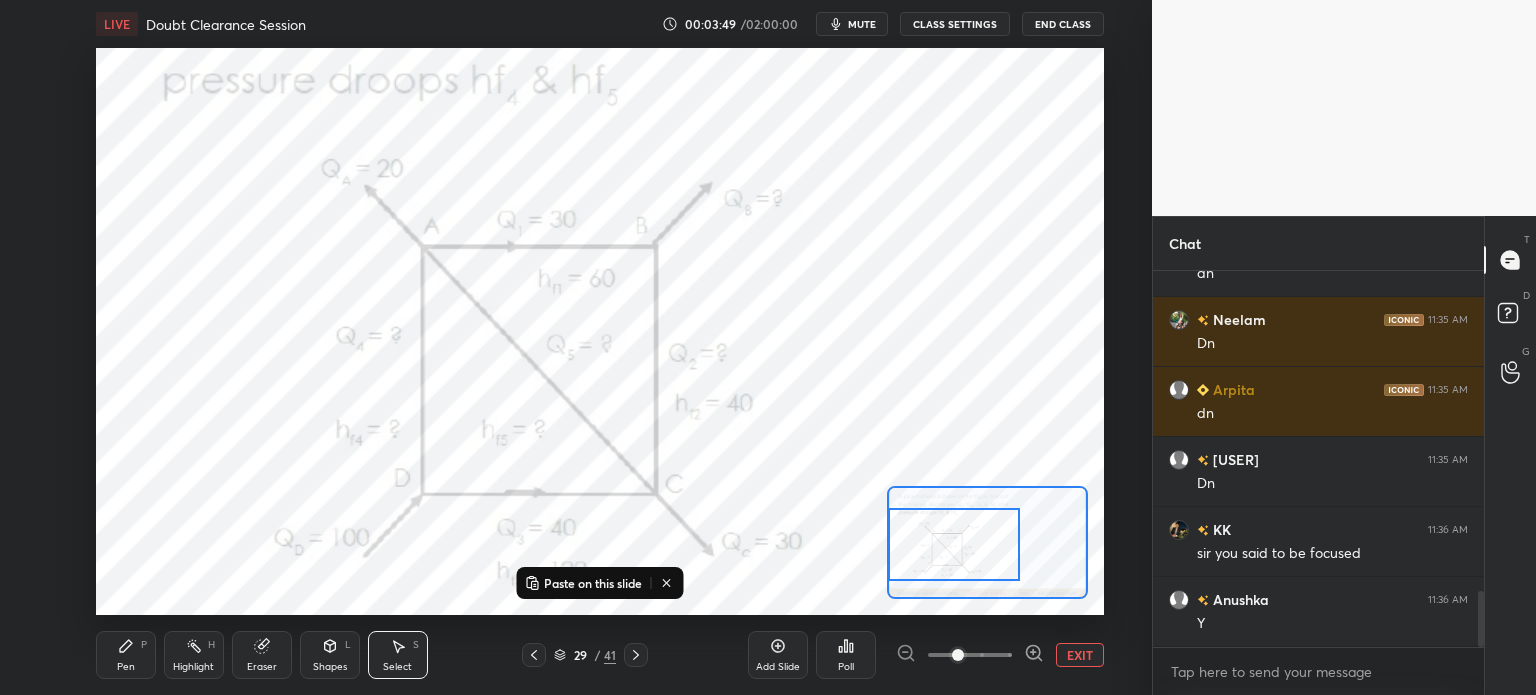 click 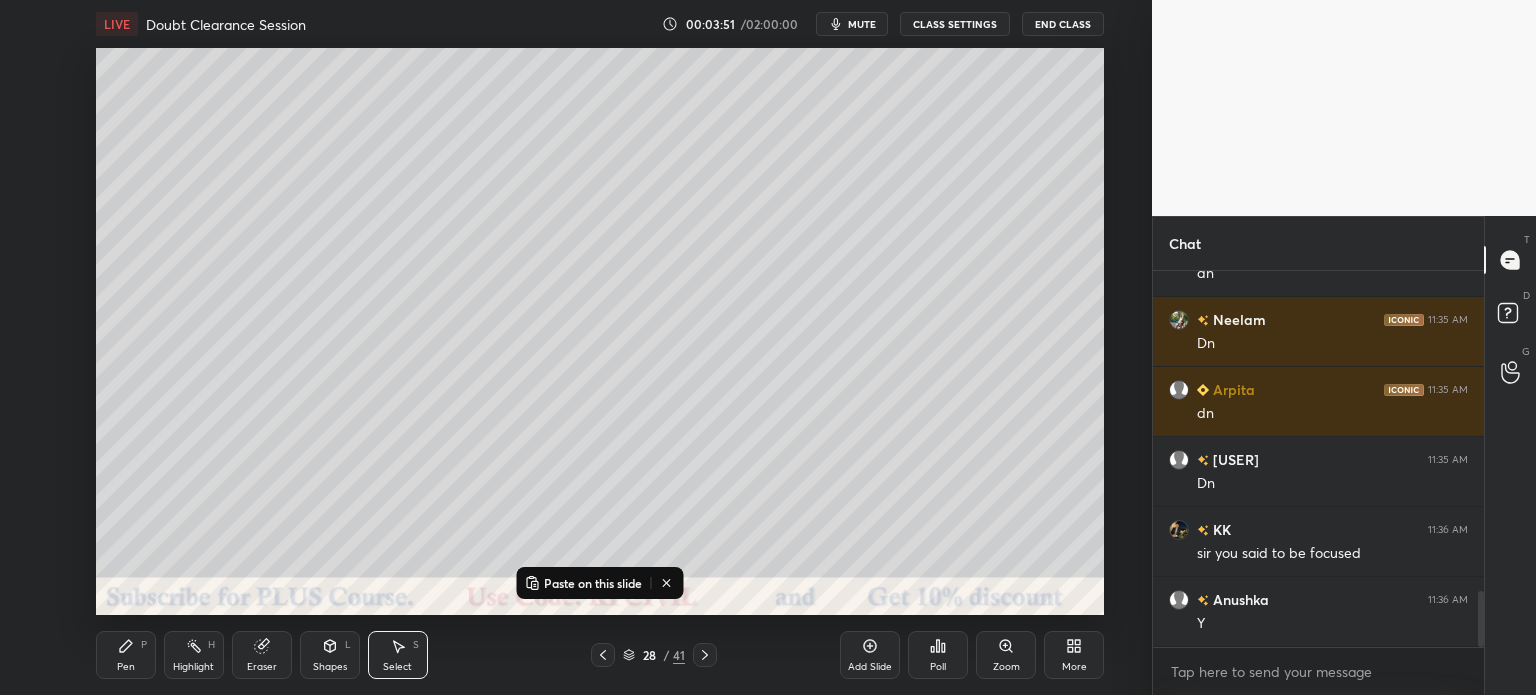 click 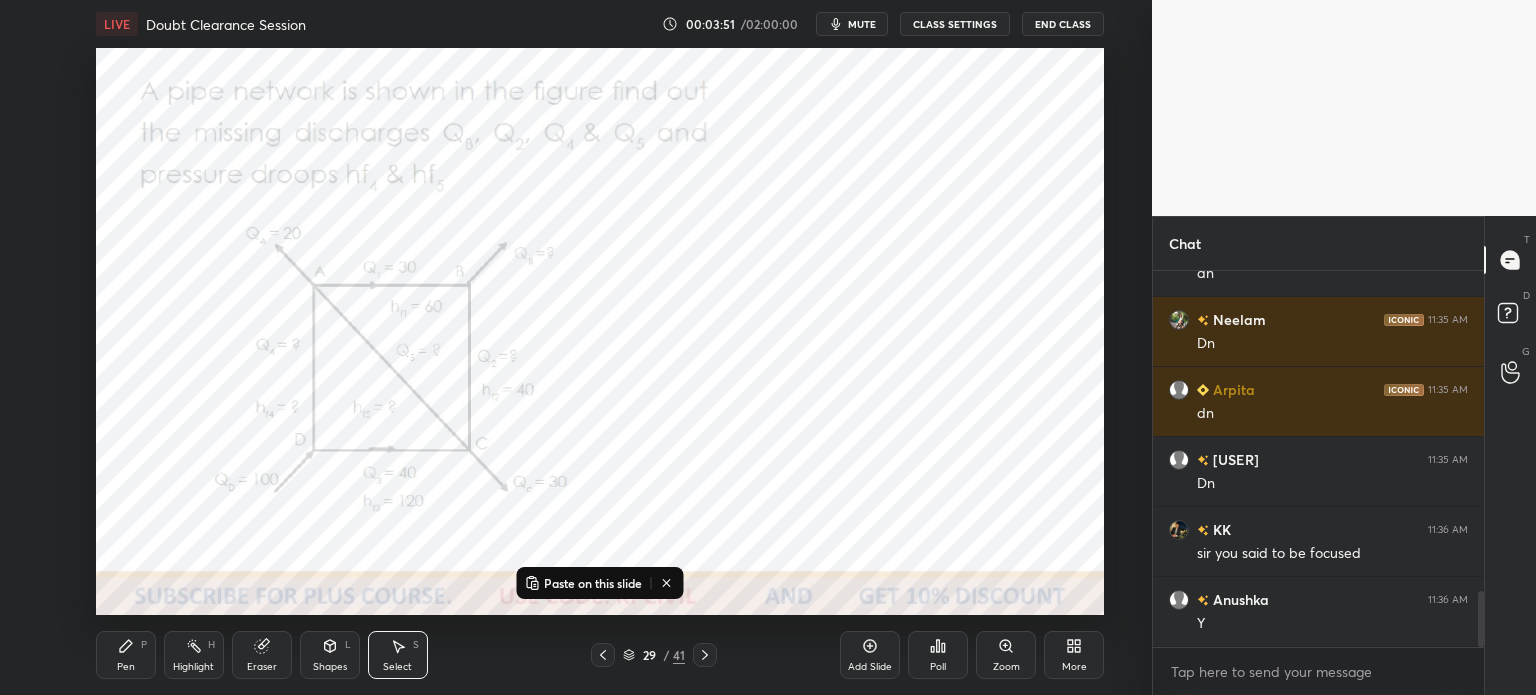 click 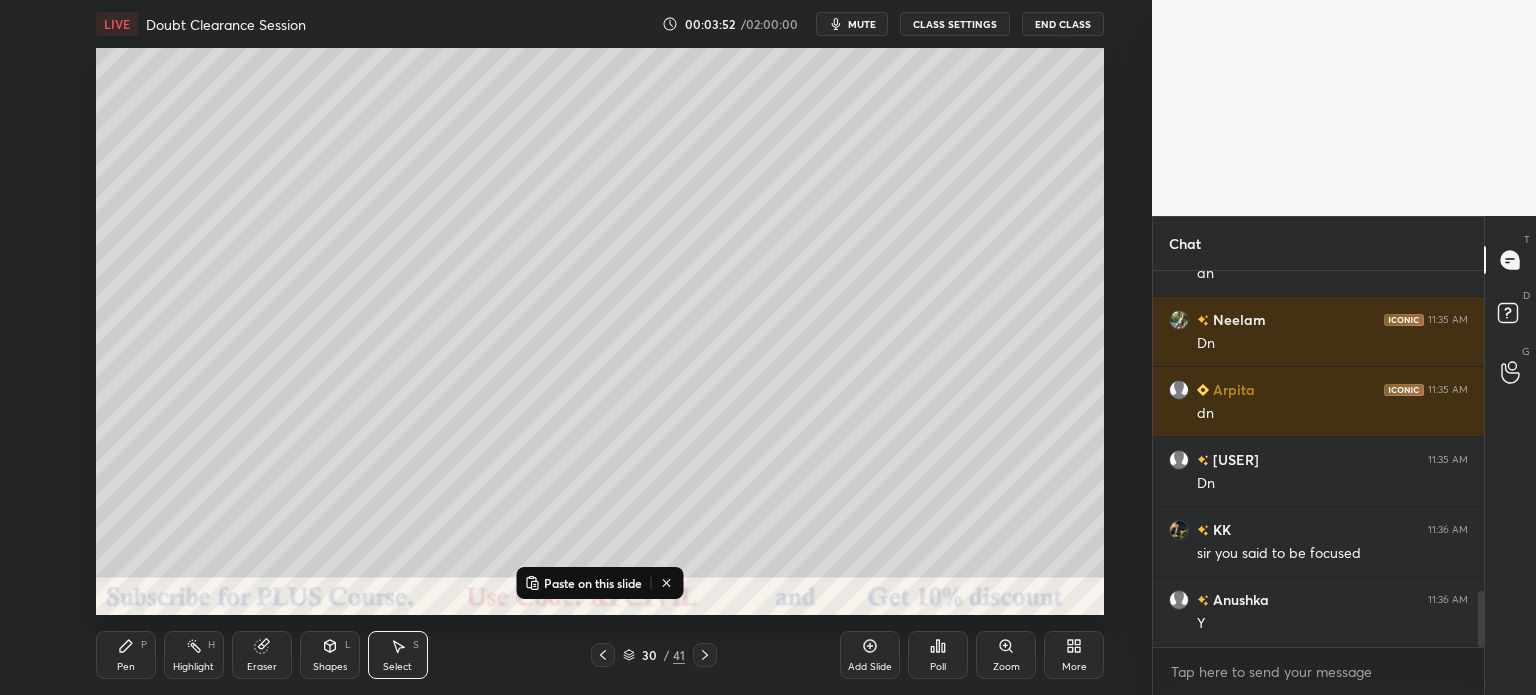 scroll, scrollTop: 2208, scrollLeft: 0, axis: vertical 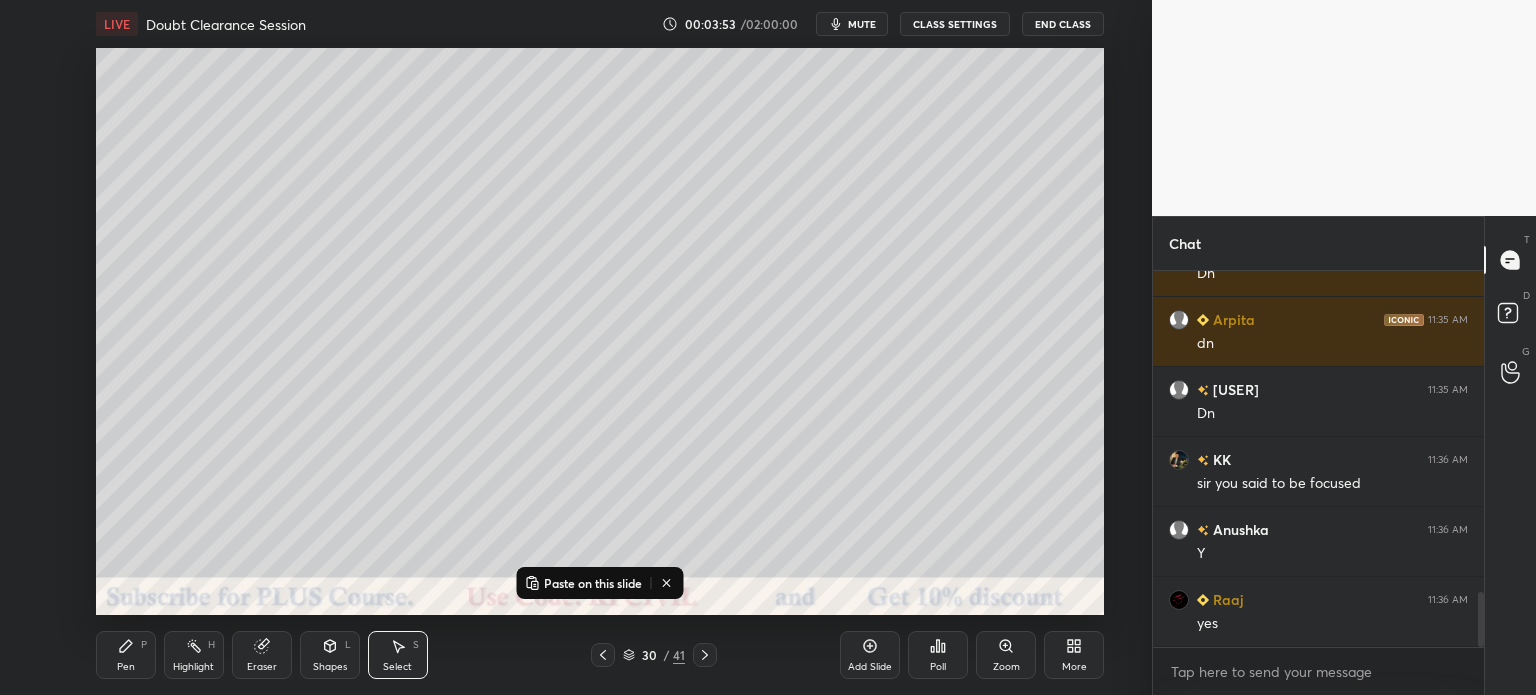 click on "Paste on this slide" at bounding box center (593, 583) 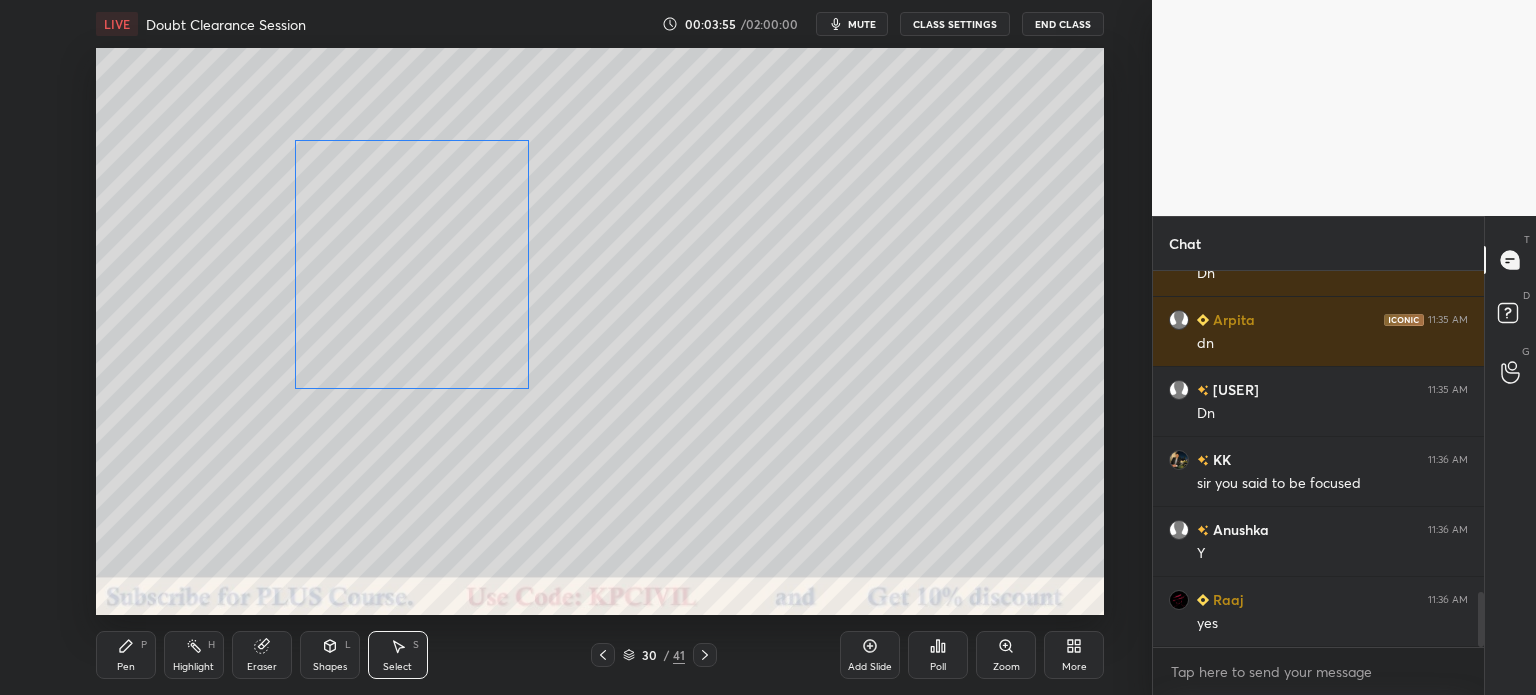 drag, startPoint x: 409, startPoint y: 371, endPoint x: 431, endPoint y: 267, distance: 106.30146 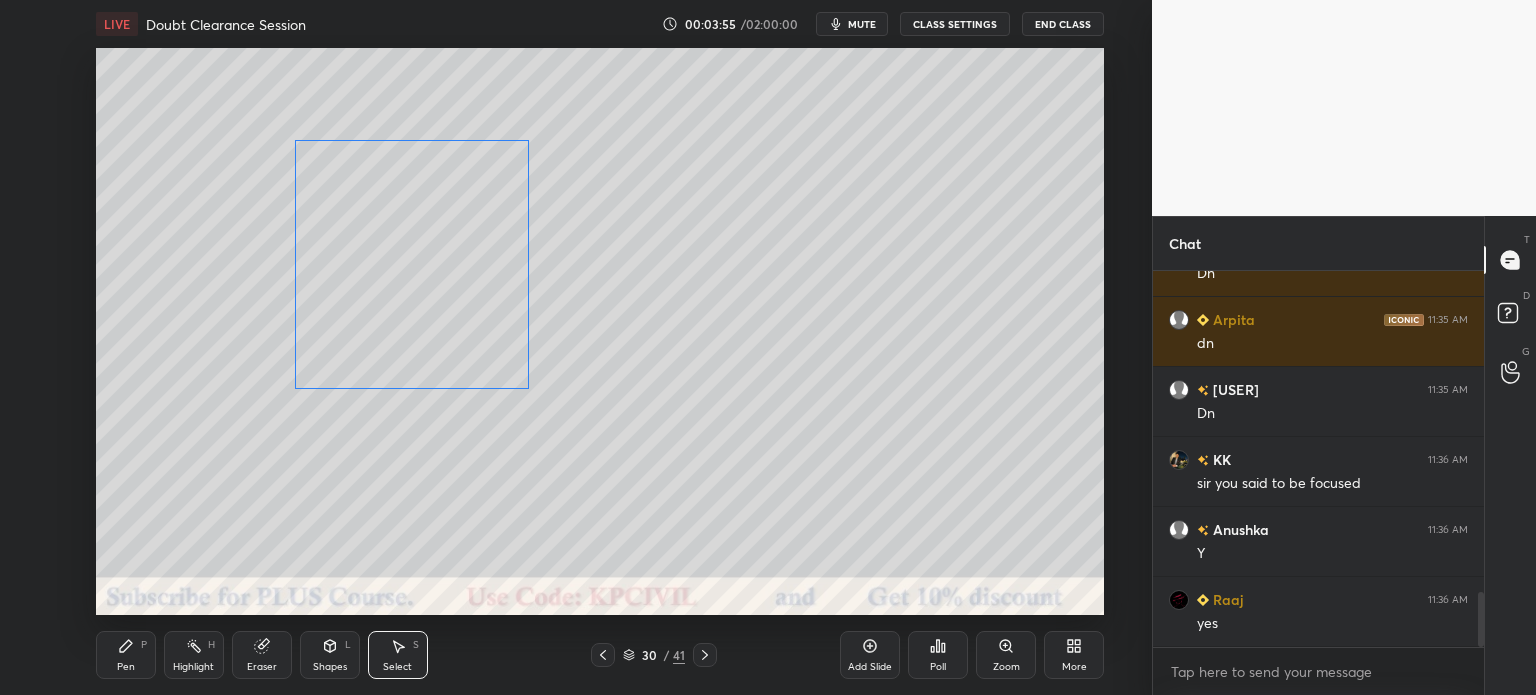 click on "0 ° Undo Copy Paste here Duplicate Duplicate to new slide Delete" at bounding box center (600, 331) 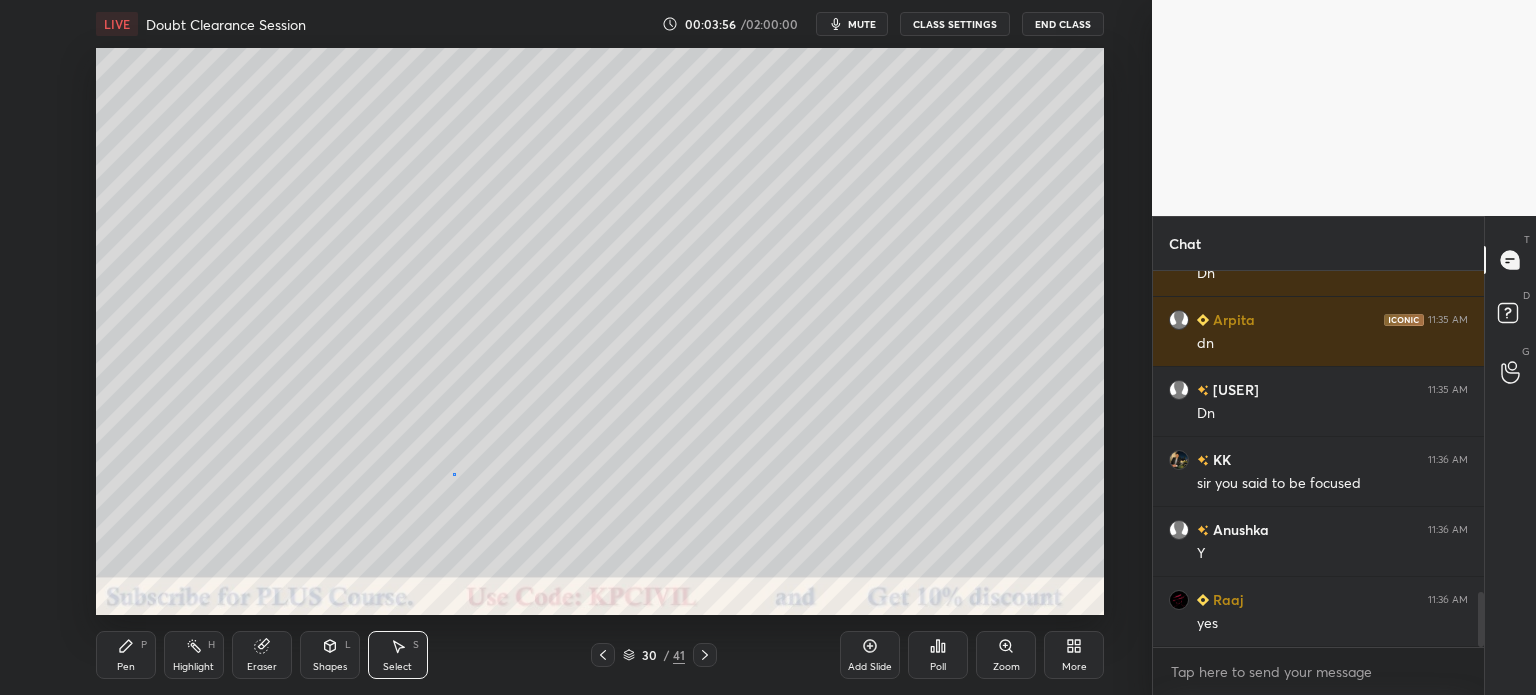 click on "0 ° Undo Copy Paste here Duplicate Duplicate to new slide Delete" at bounding box center [600, 331] 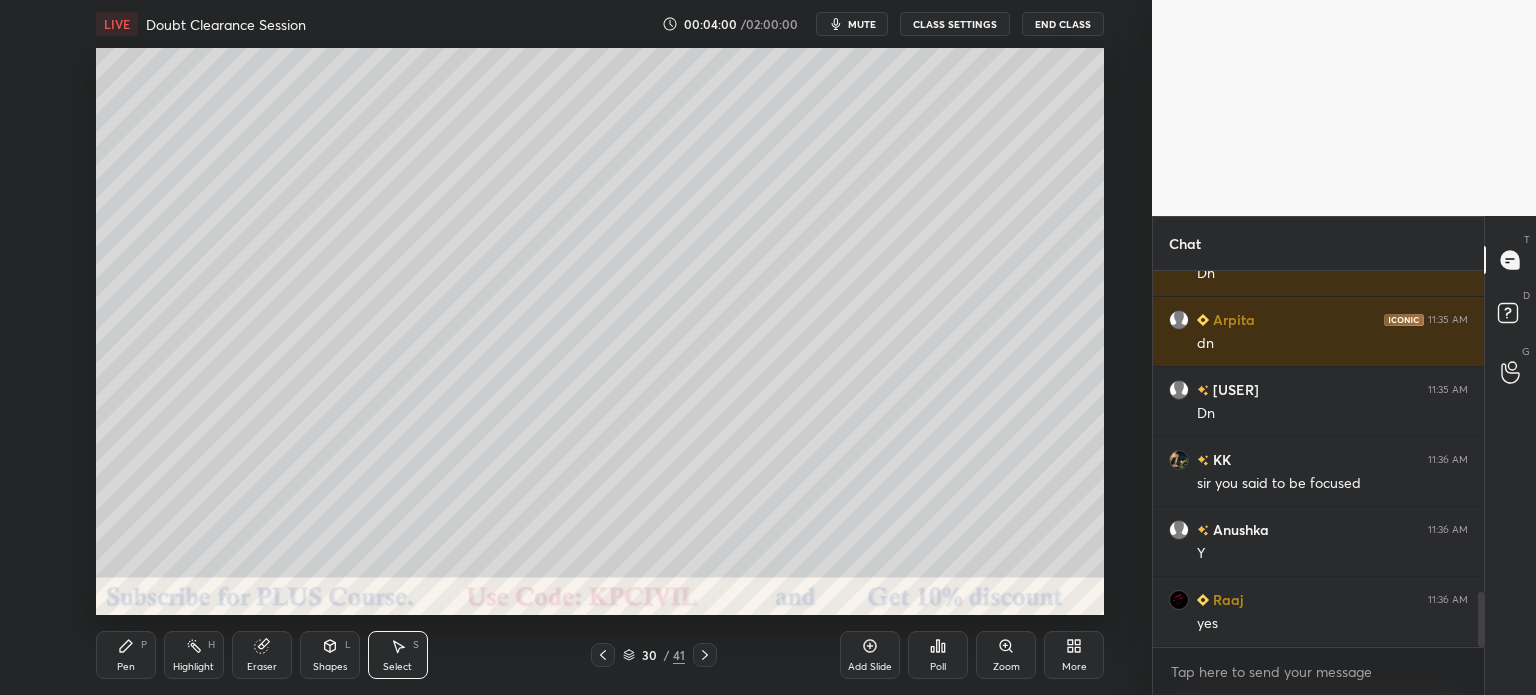 scroll, scrollTop: 2296, scrollLeft: 0, axis: vertical 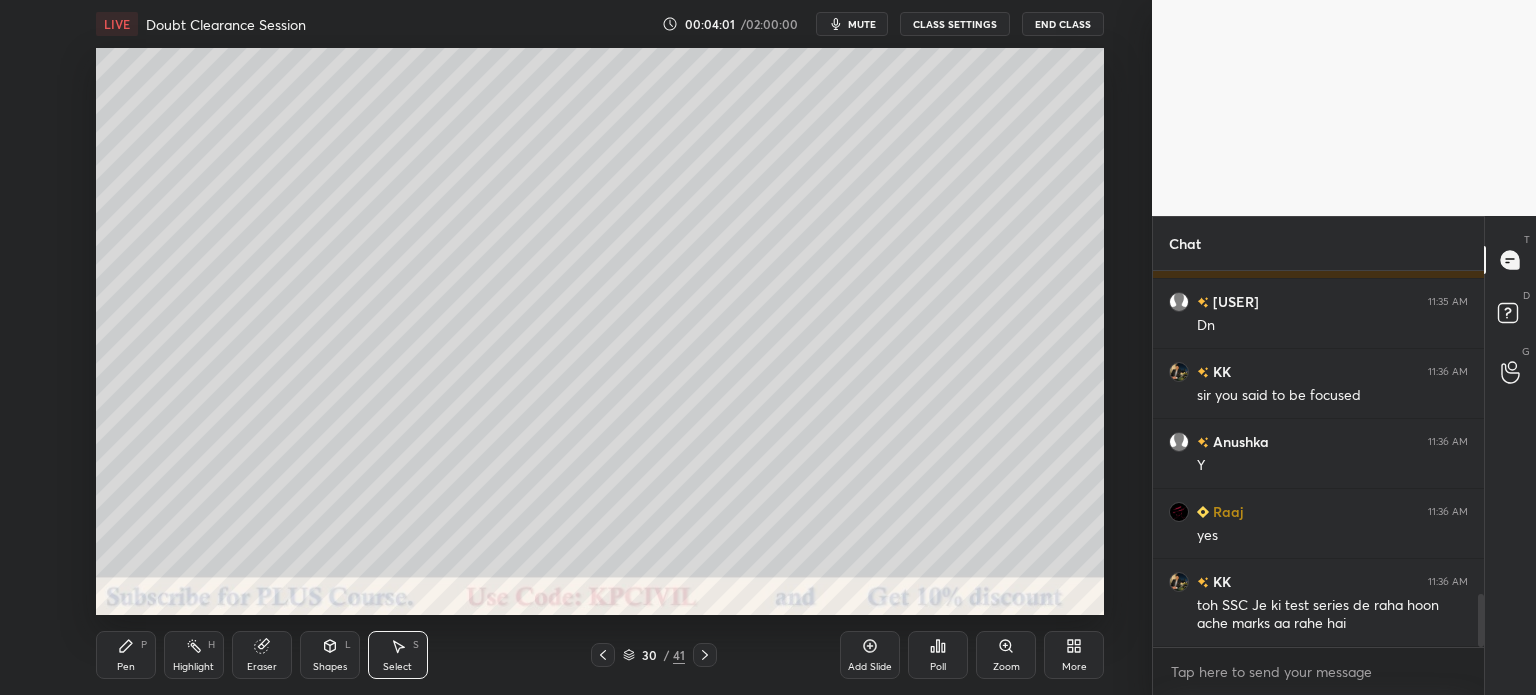 click on "Pen" at bounding box center [126, 667] 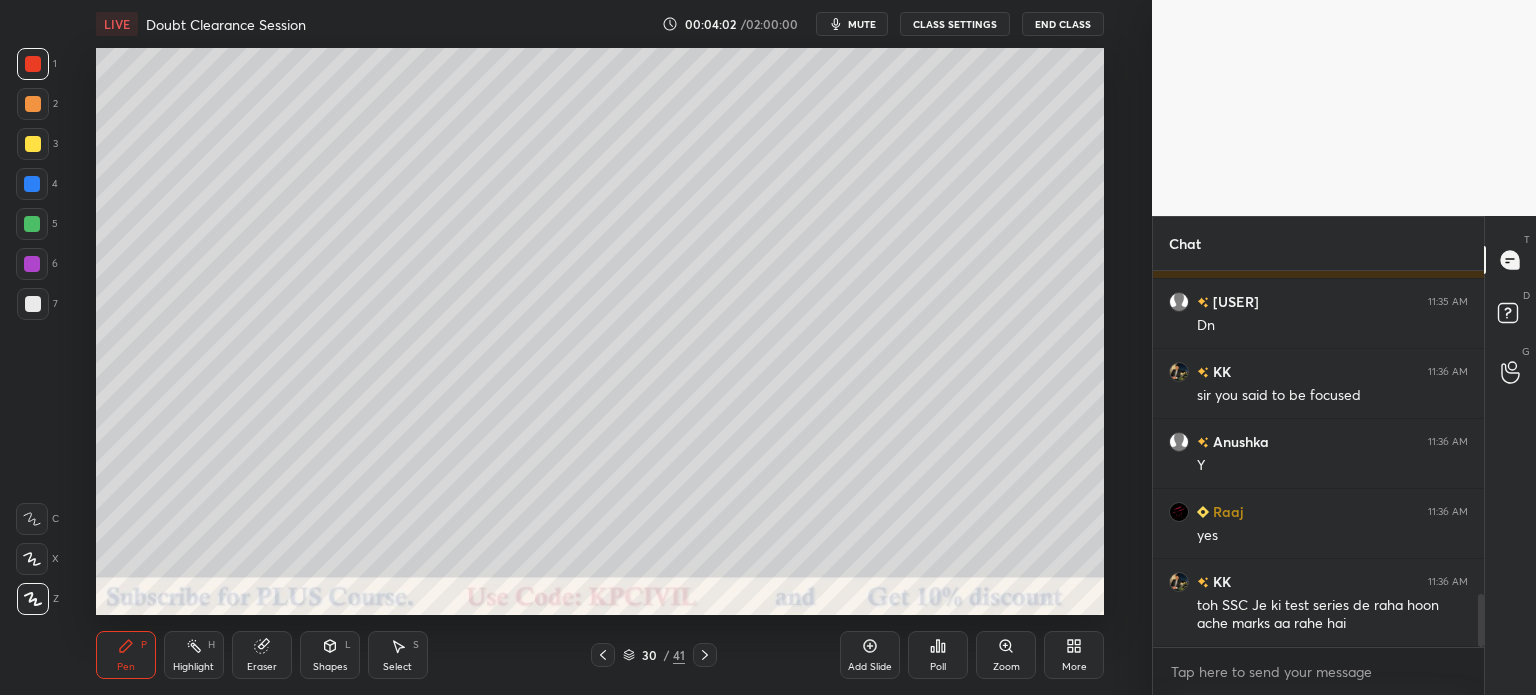 click at bounding box center [33, 304] 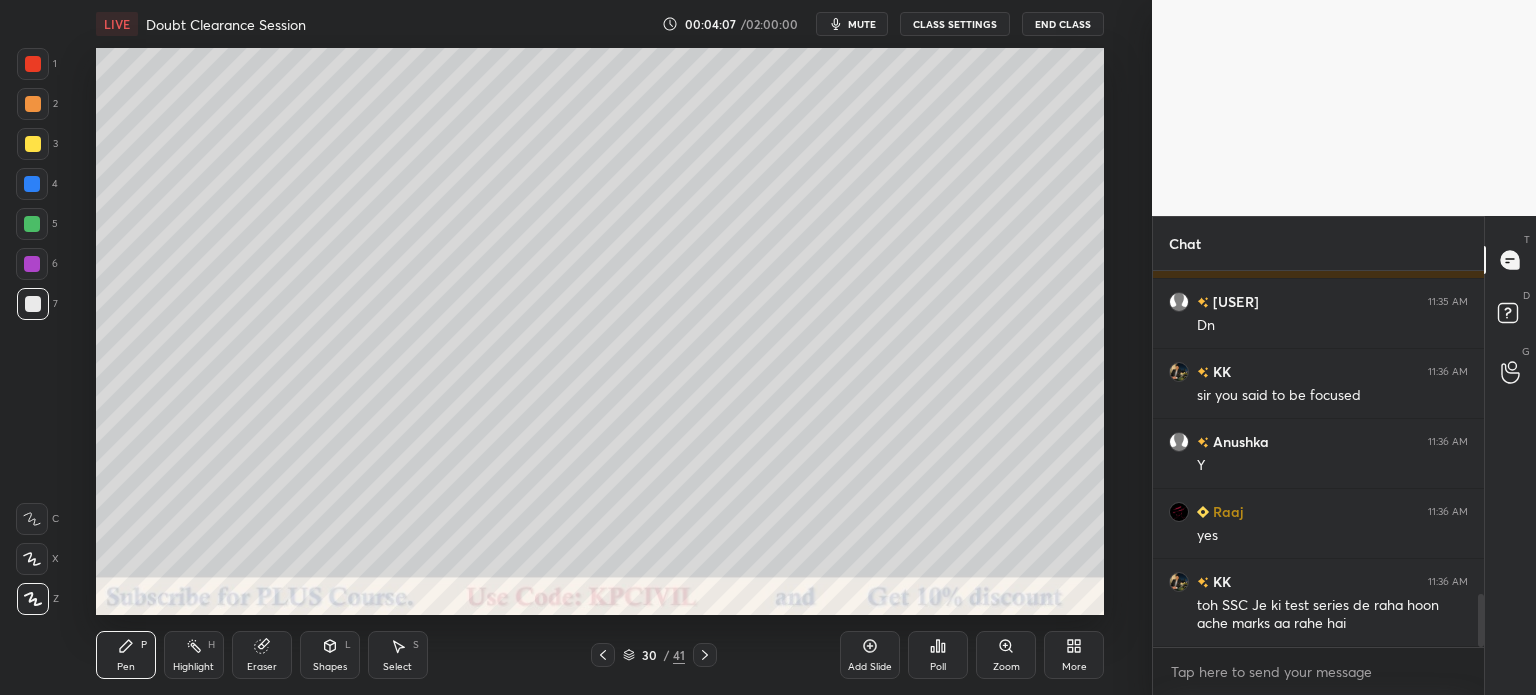 click 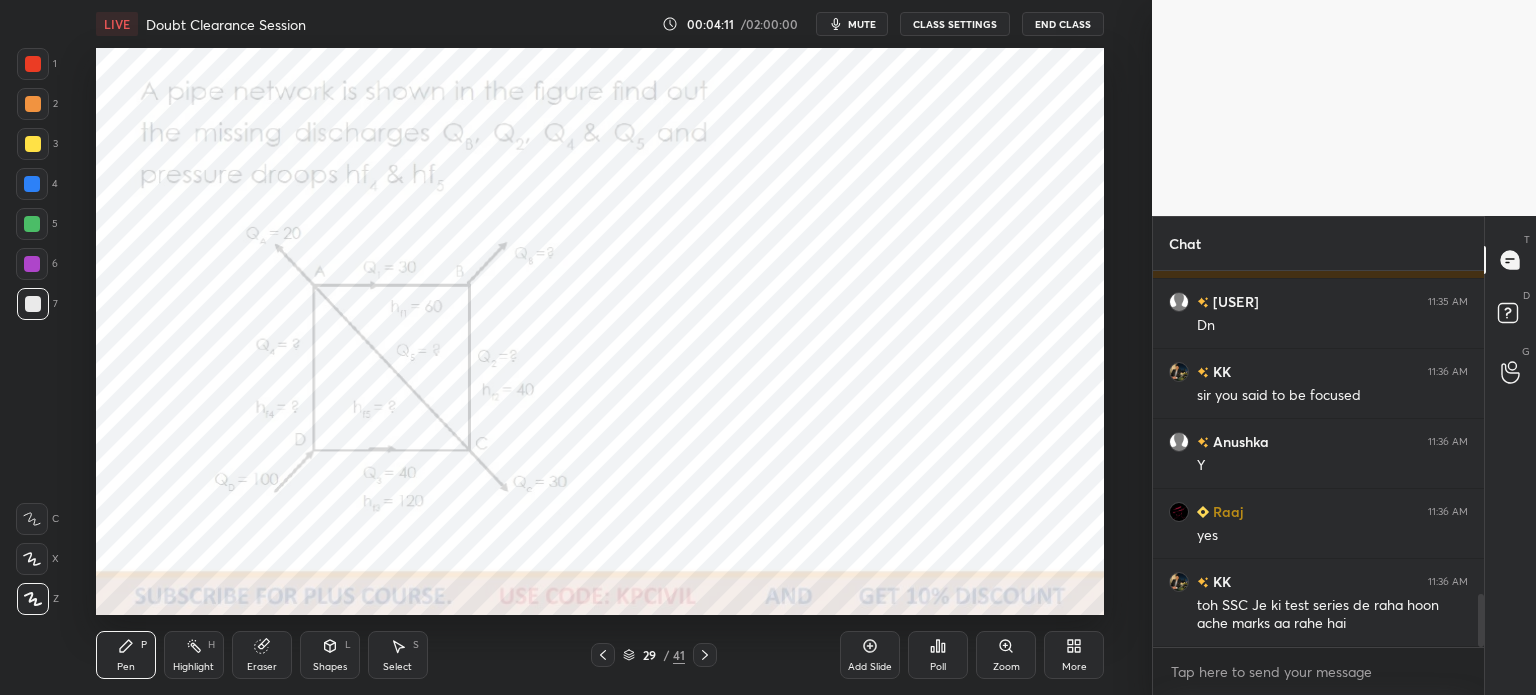 click 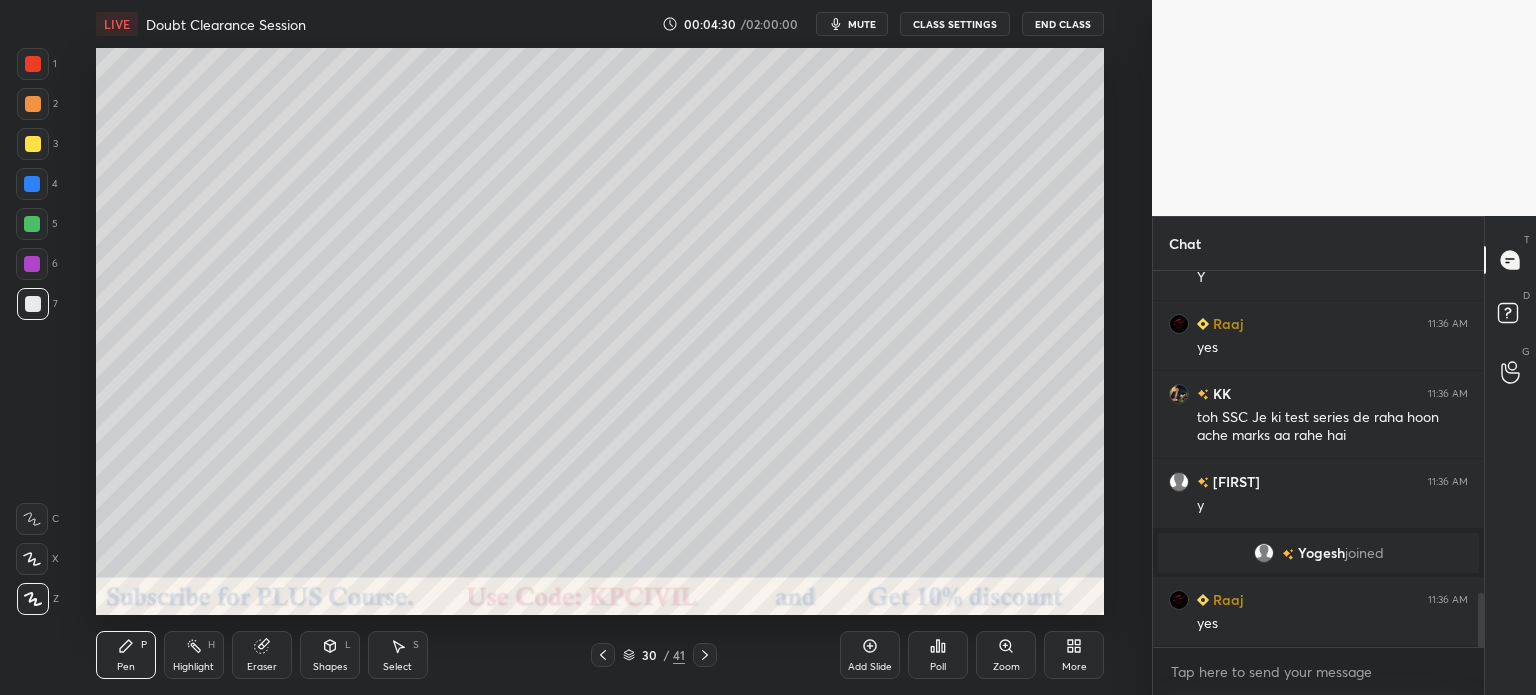 scroll, scrollTop: 2226, scrollLeft: 0, axis: vertical 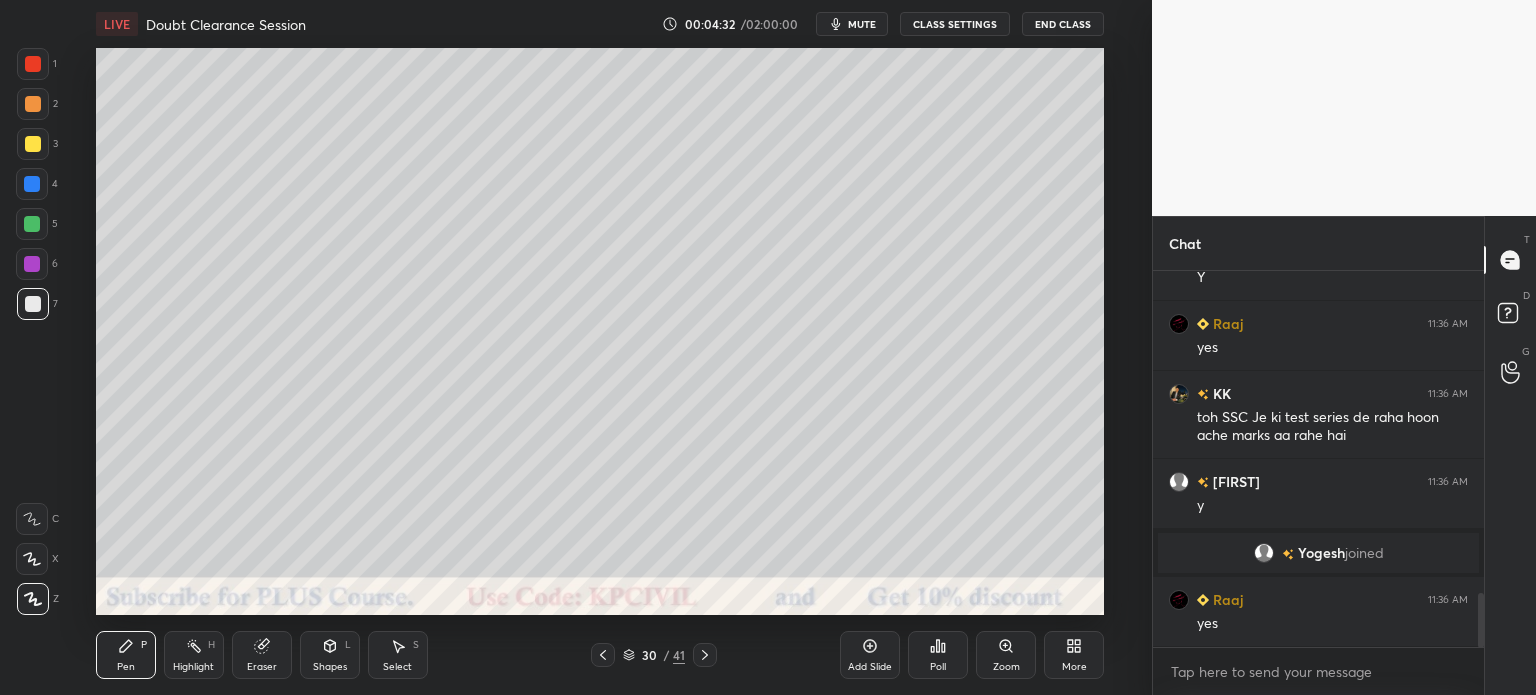 click 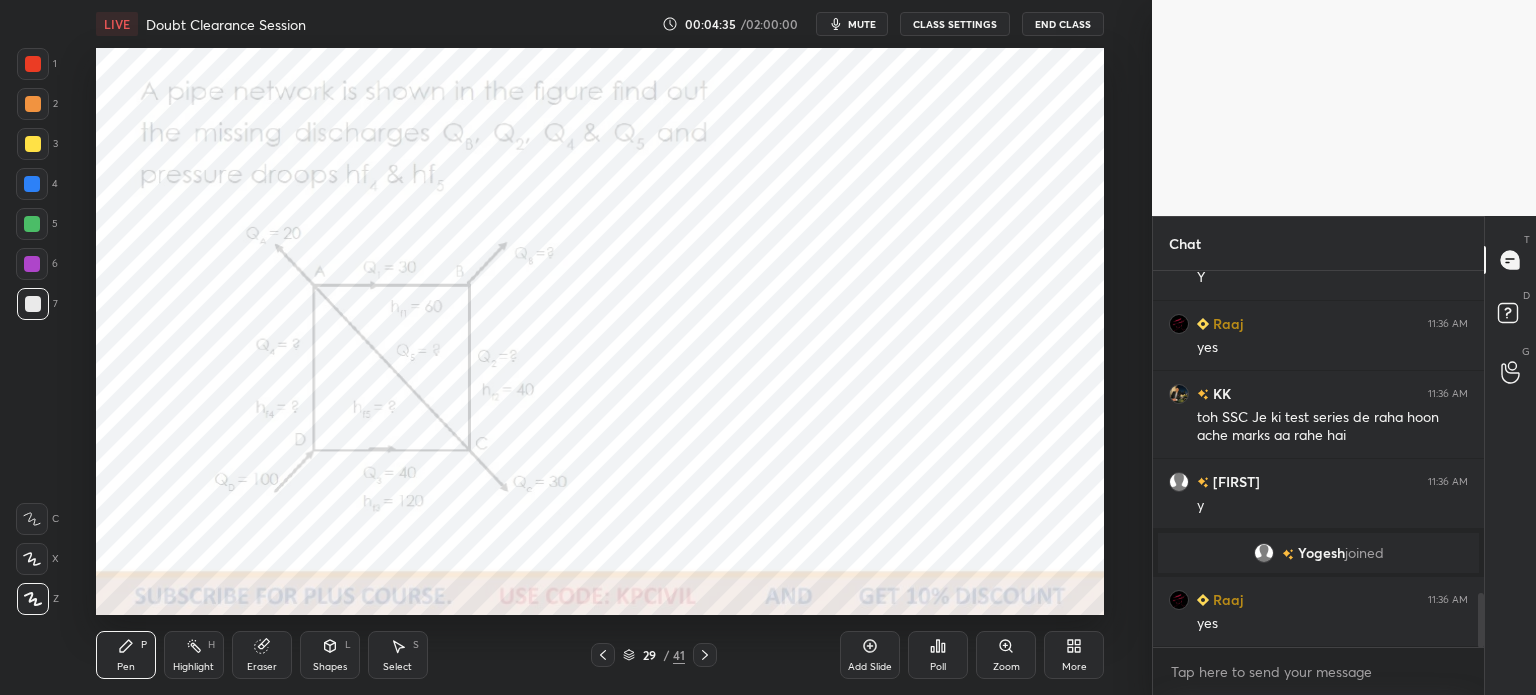 click 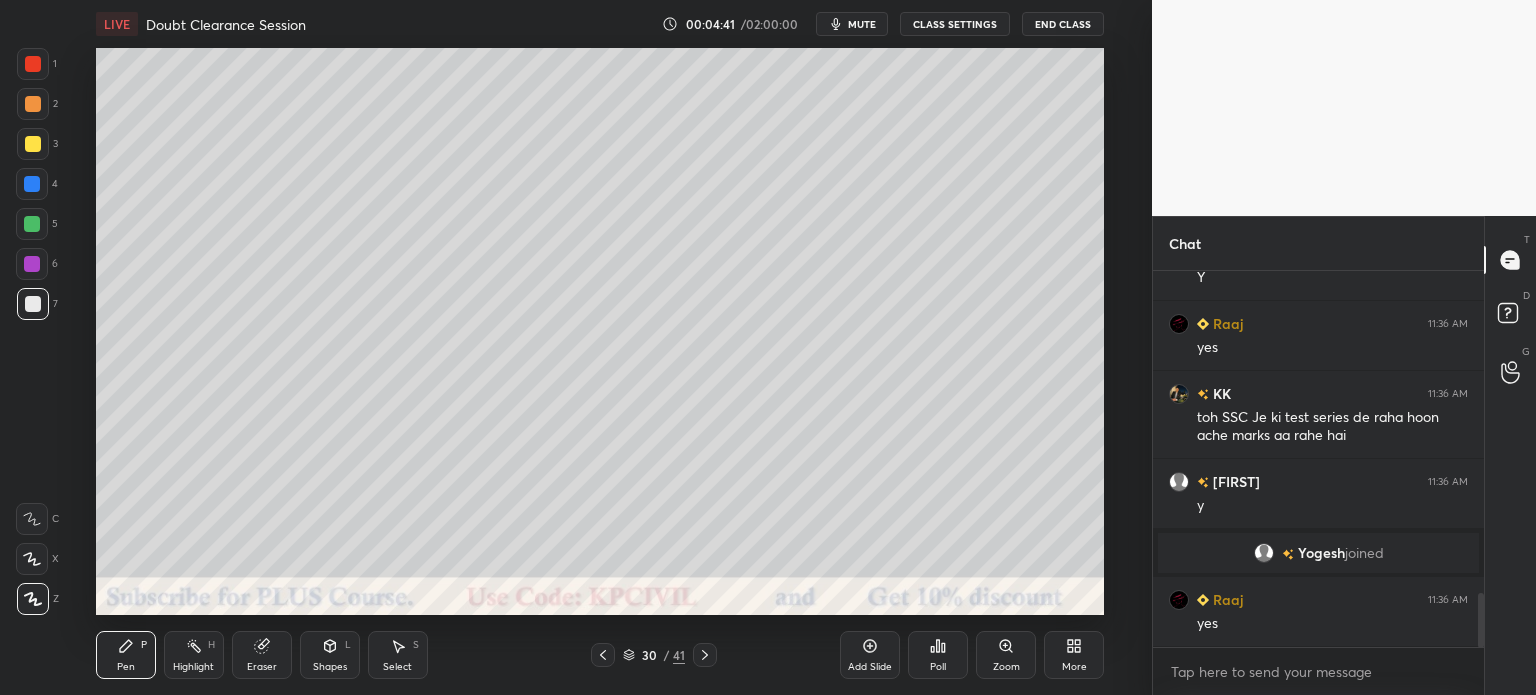 click 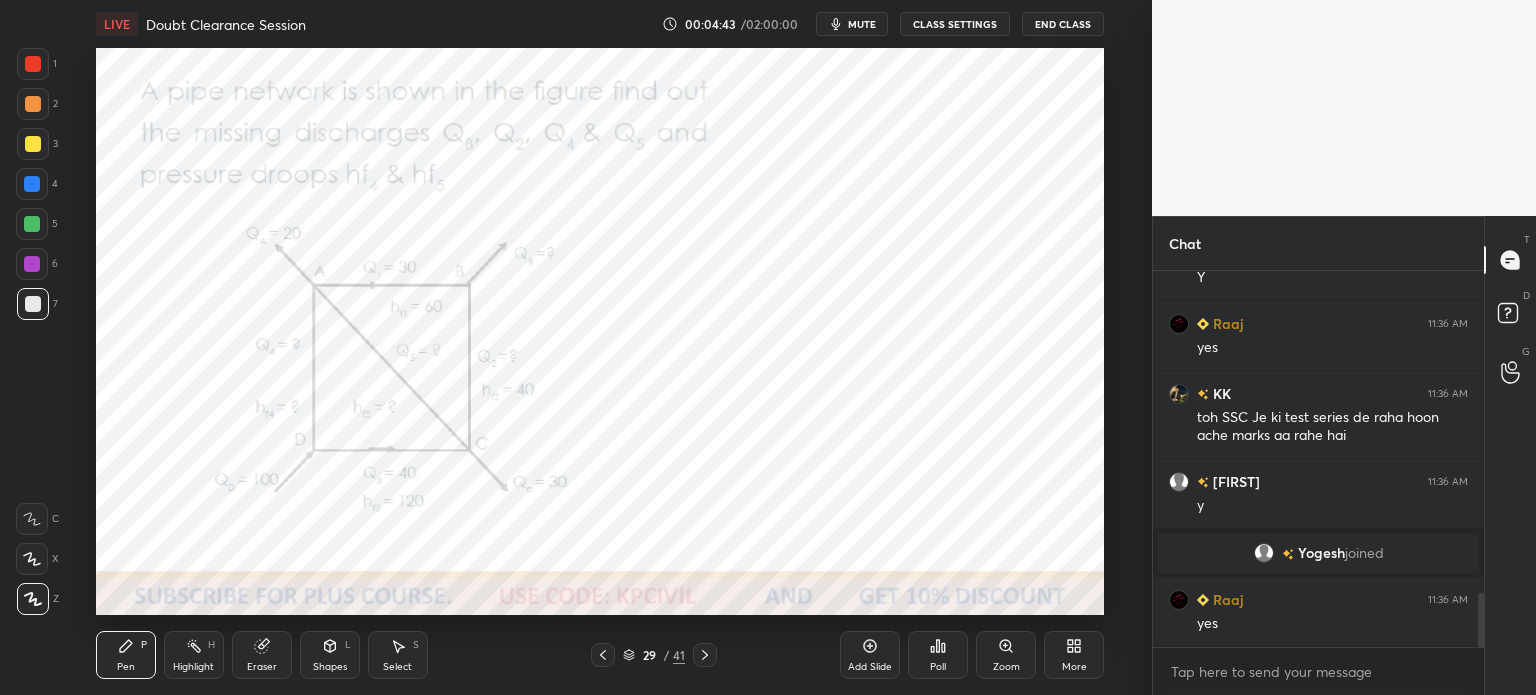 click 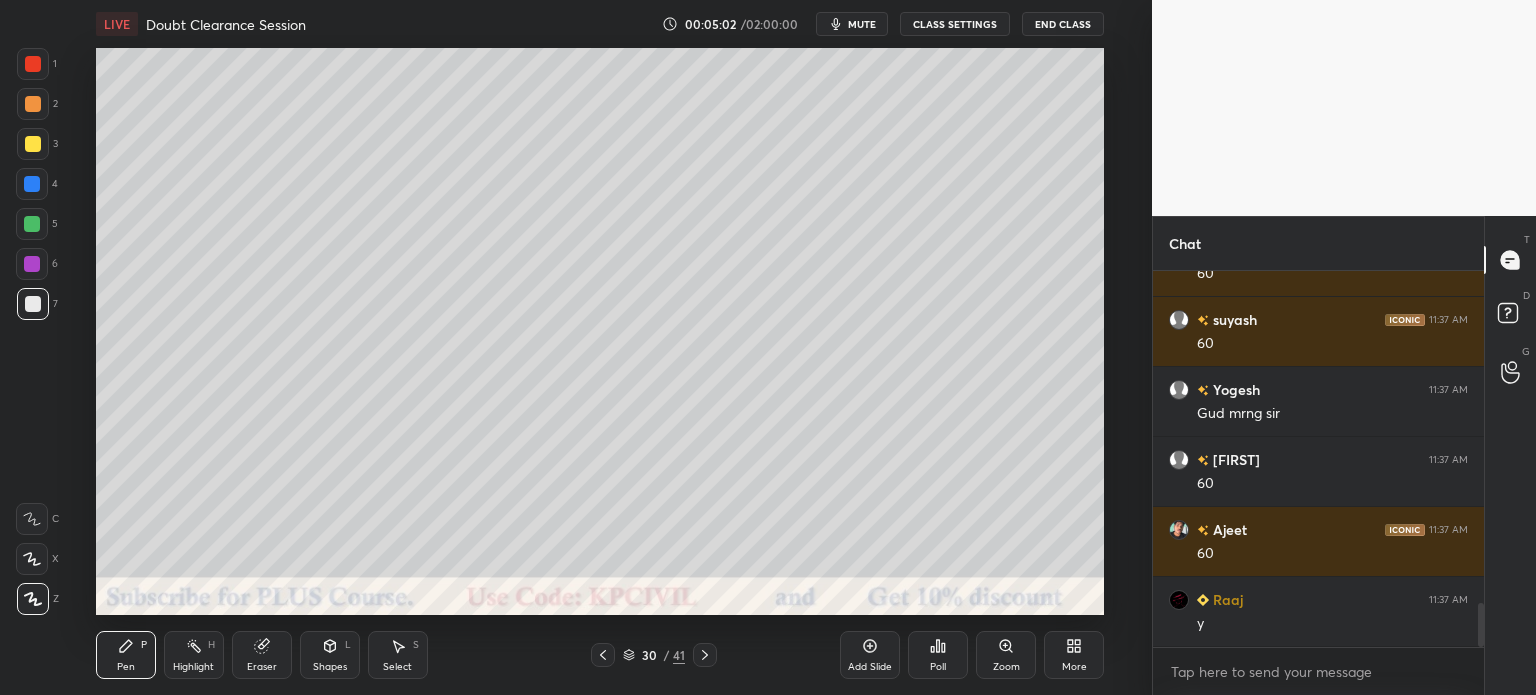 scroll, scrollTop: 2856, scrollLeft: 0, axis: vertical 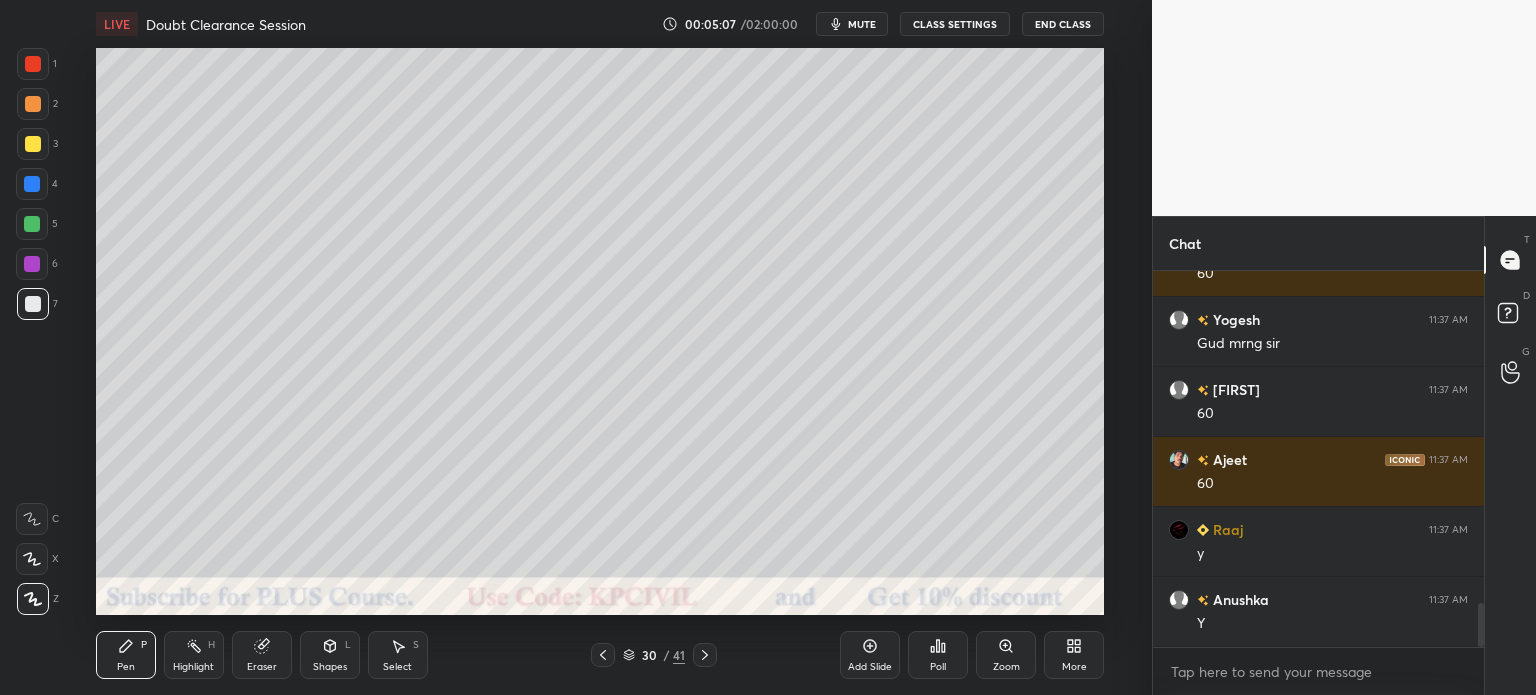 click 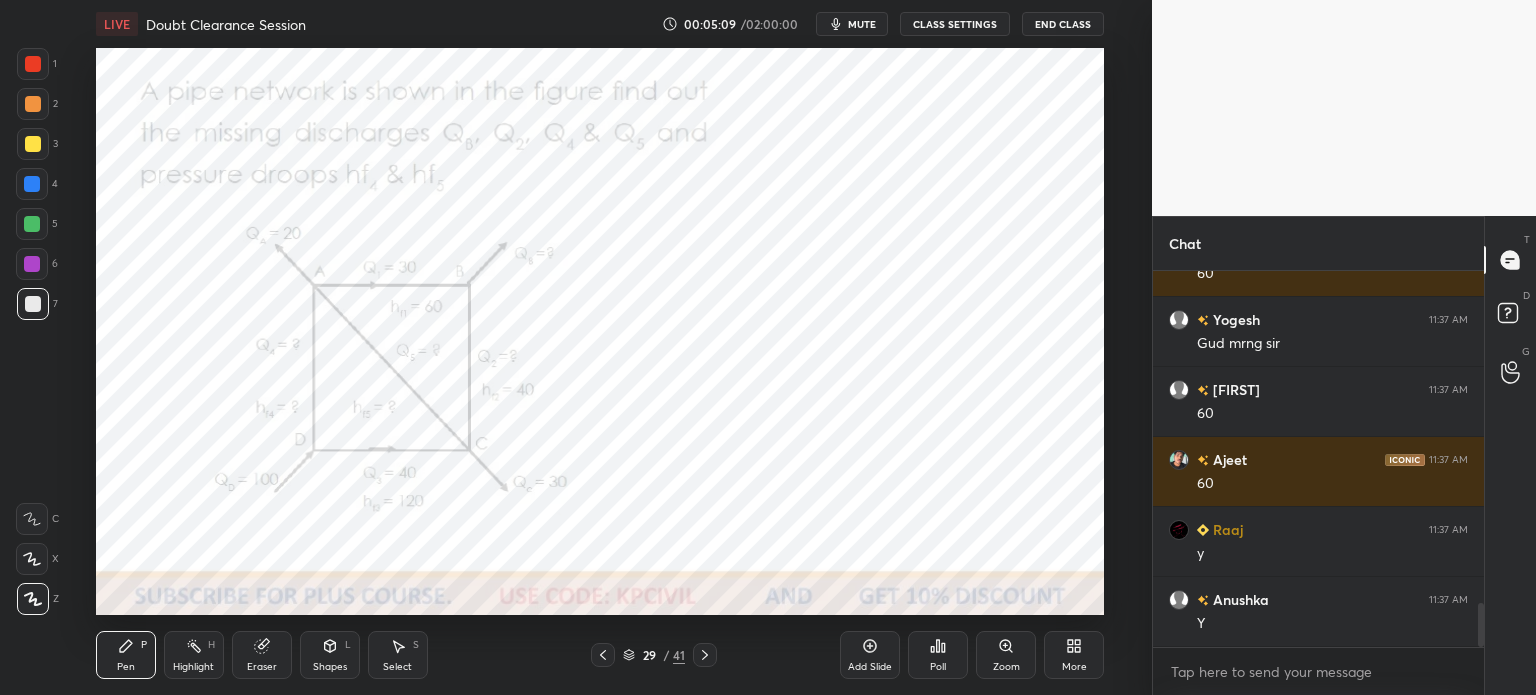 click at bounding box center (33, 64) 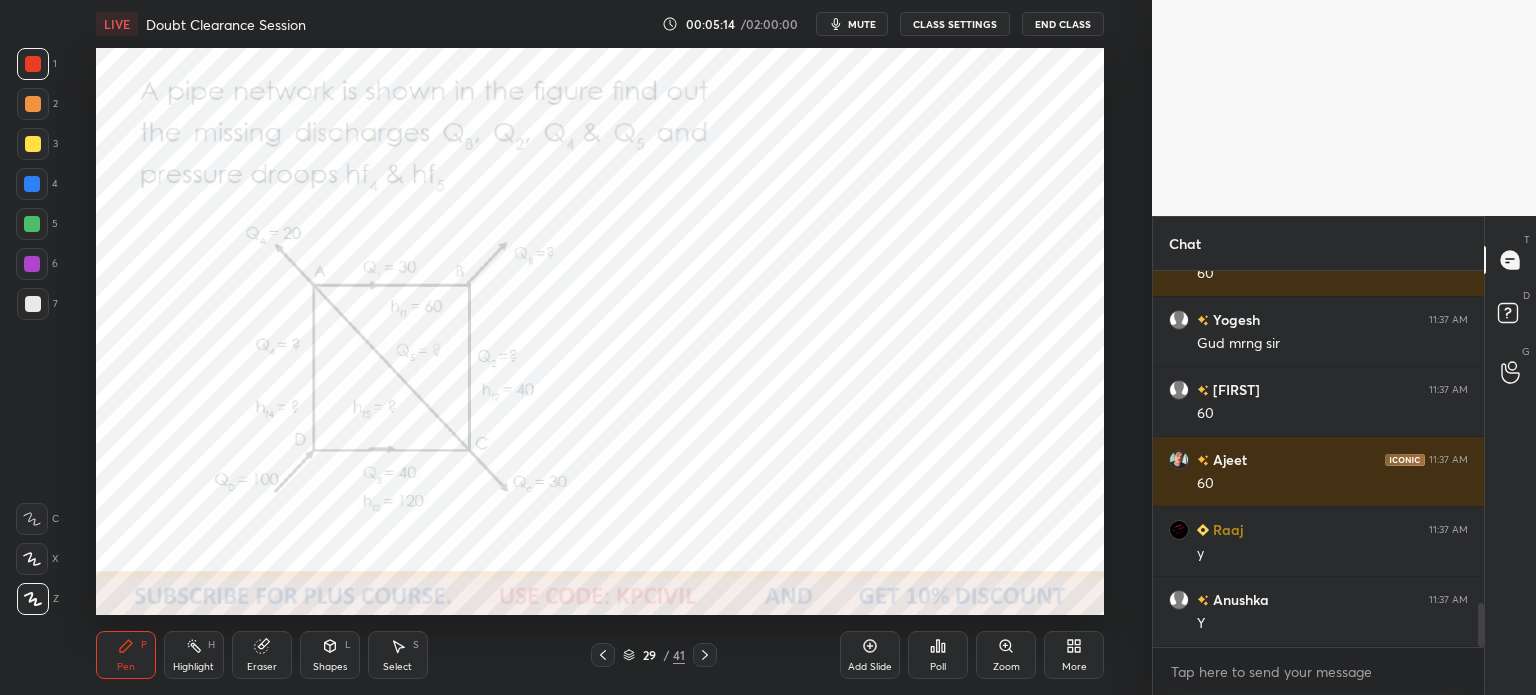 click 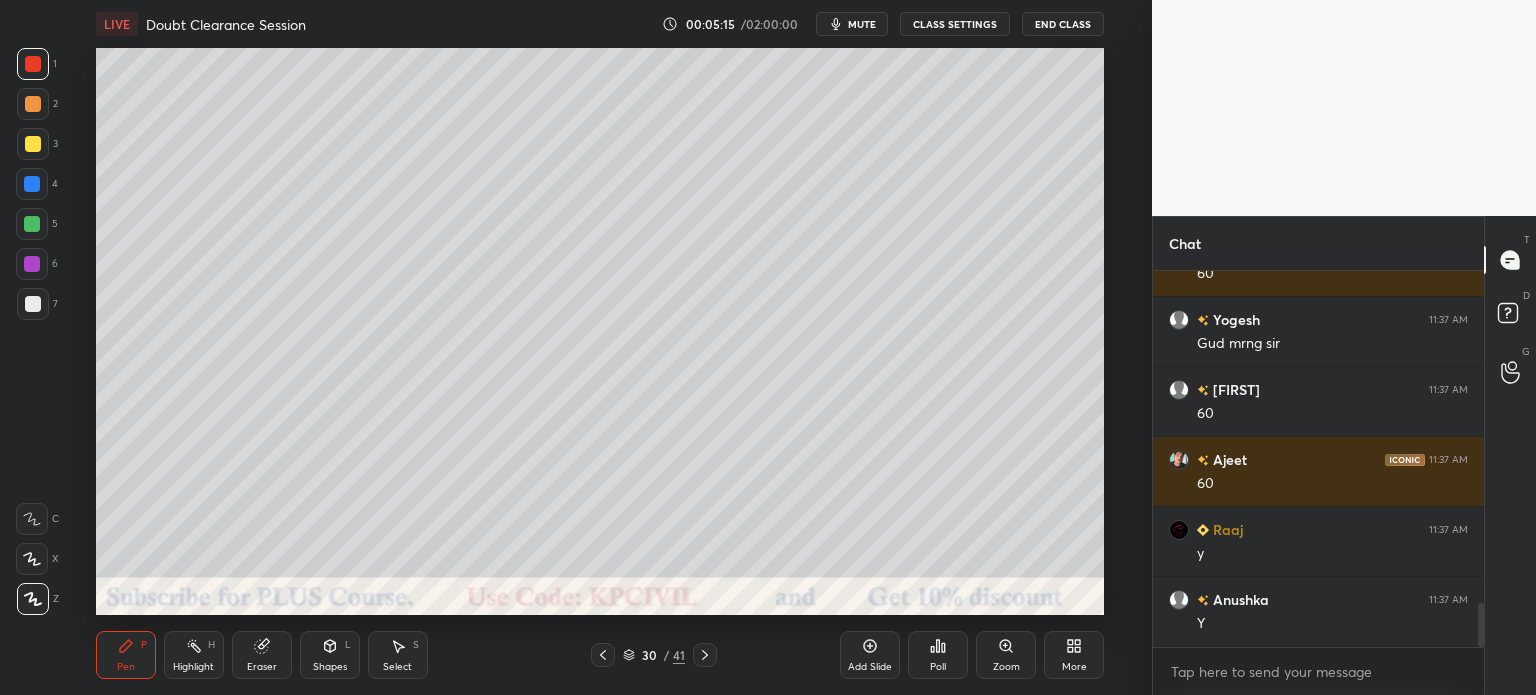 click on "Pen" at bounding box center [126, 667] 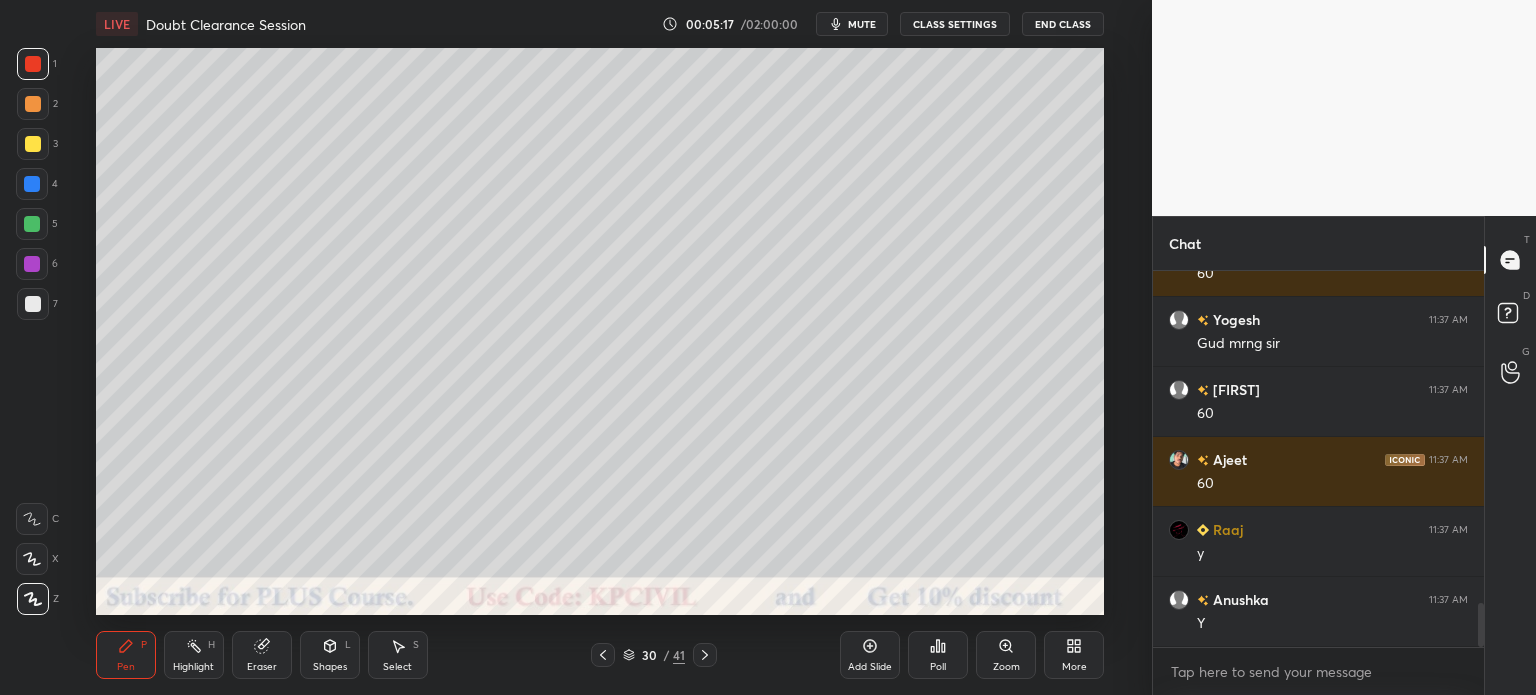 click at bounding box center [33, 304] 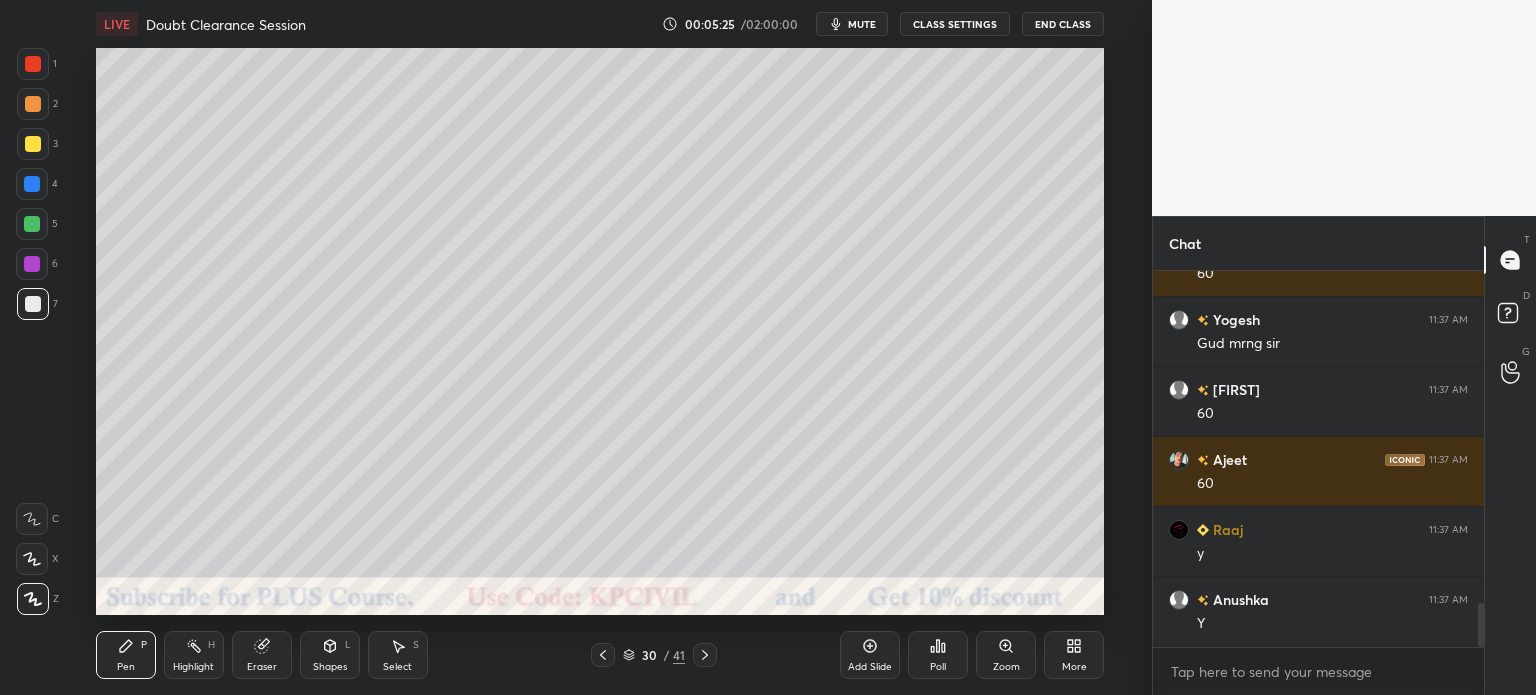 scroll, scrollTop: 2926, scrollLeft: 0, axis: vertical 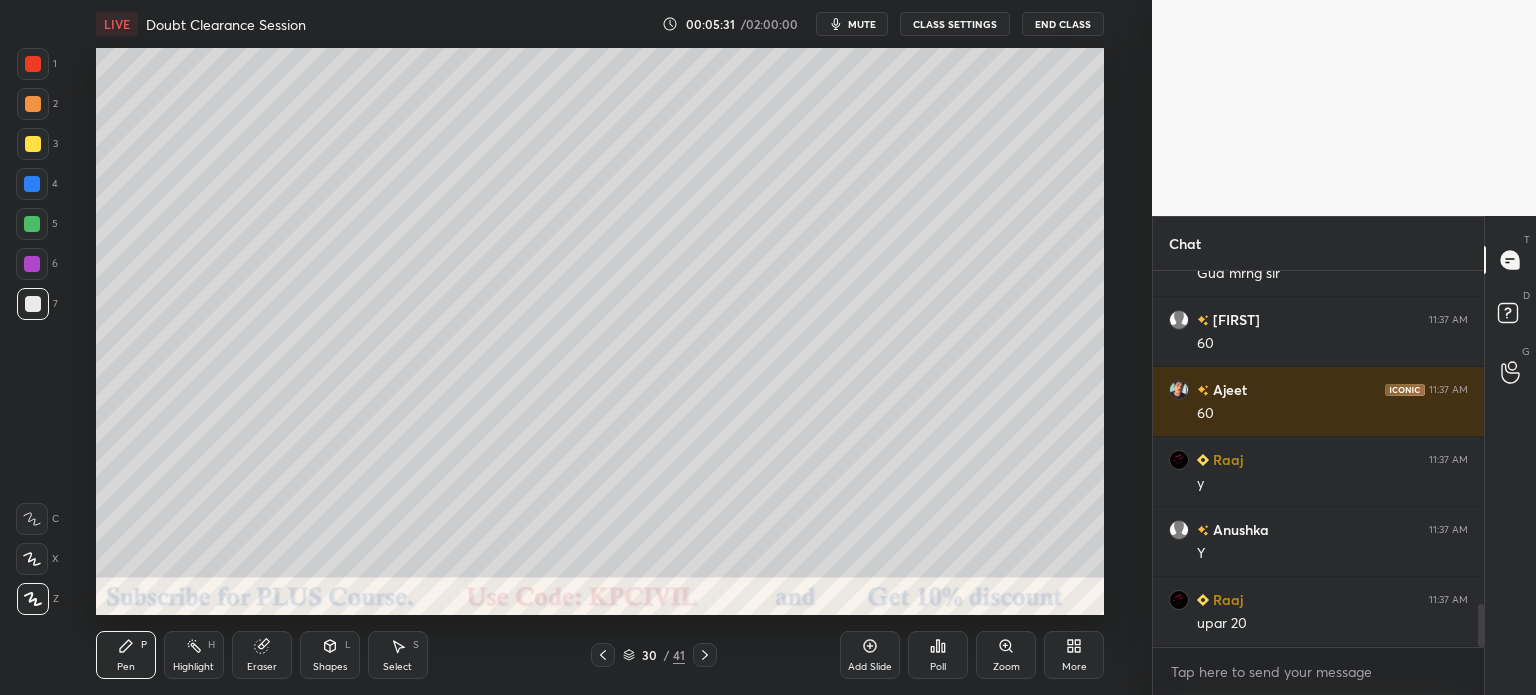click at bounding box center [33, 64] 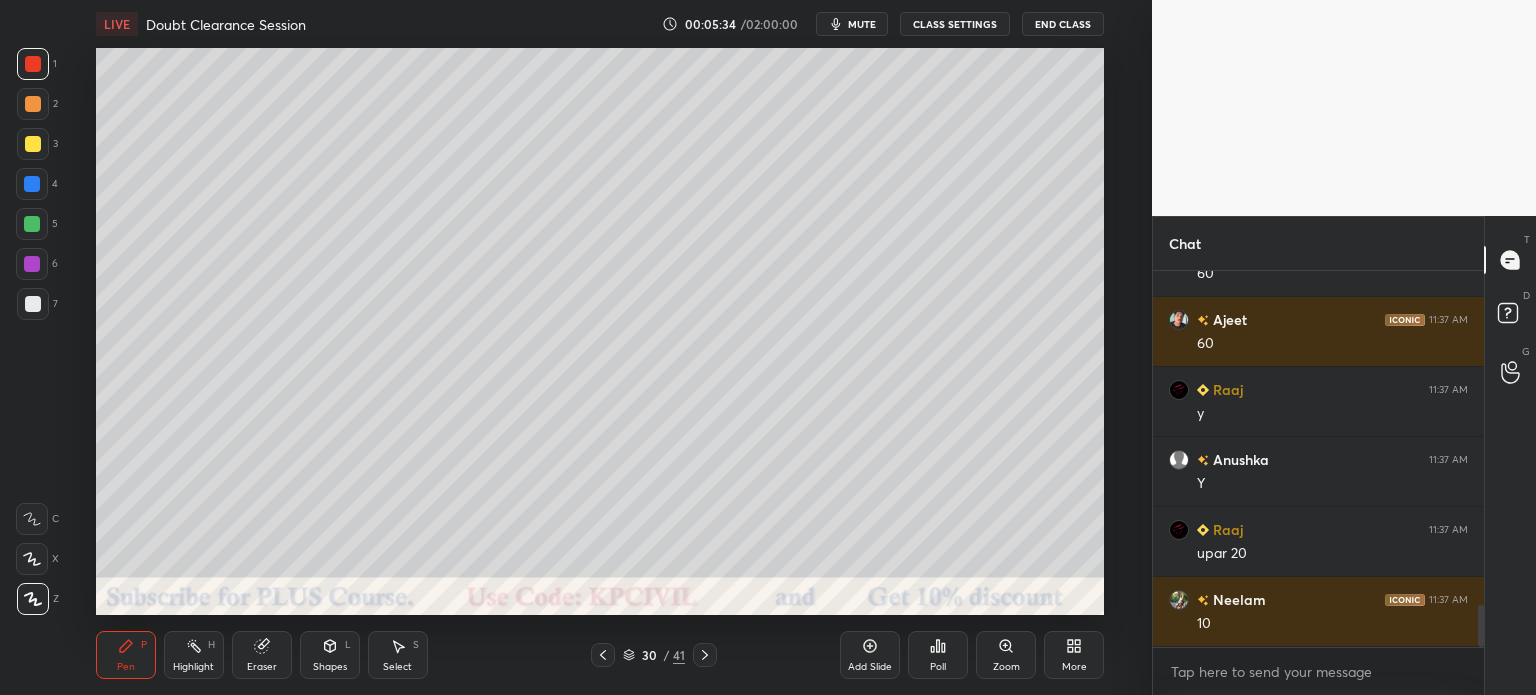 scroll, scrollTop: 3066, scrollLeft: 0, axis: vertical 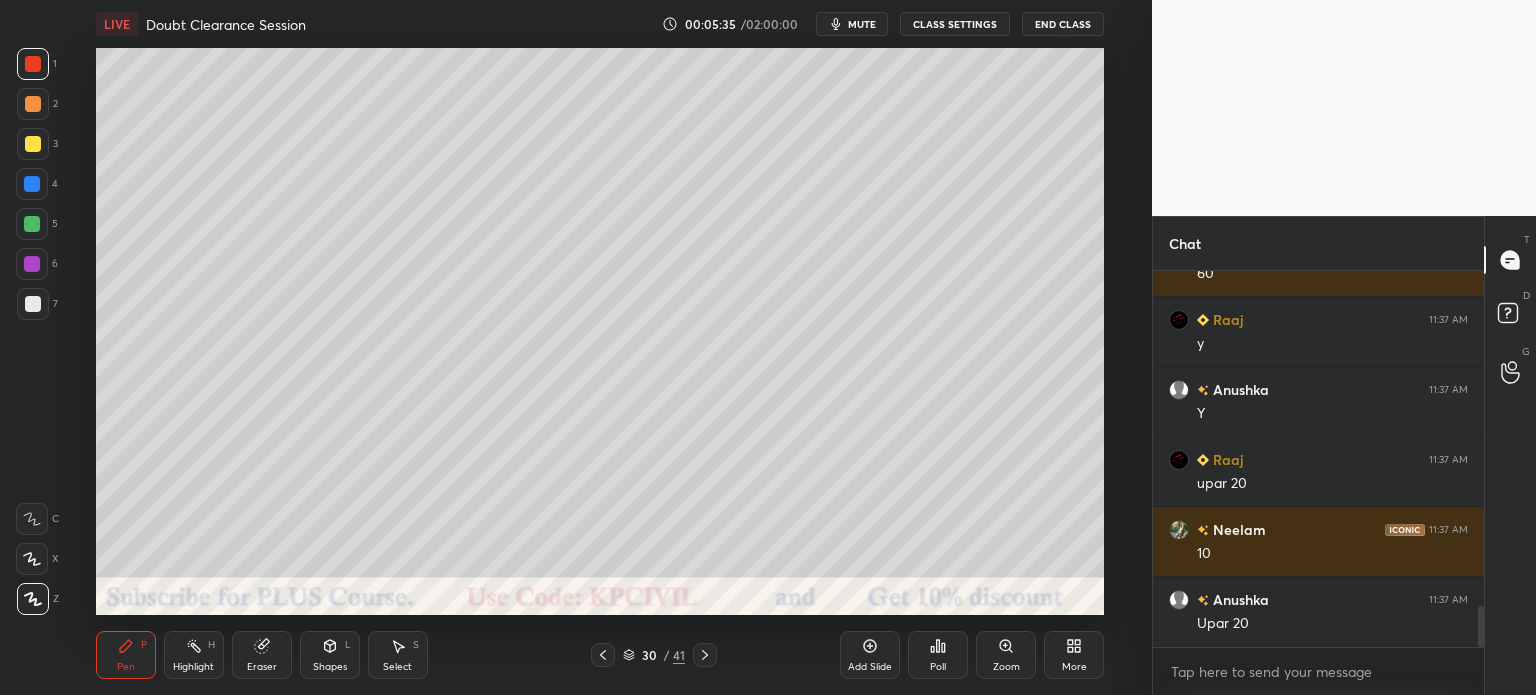 click at bounding box center [33, 304] 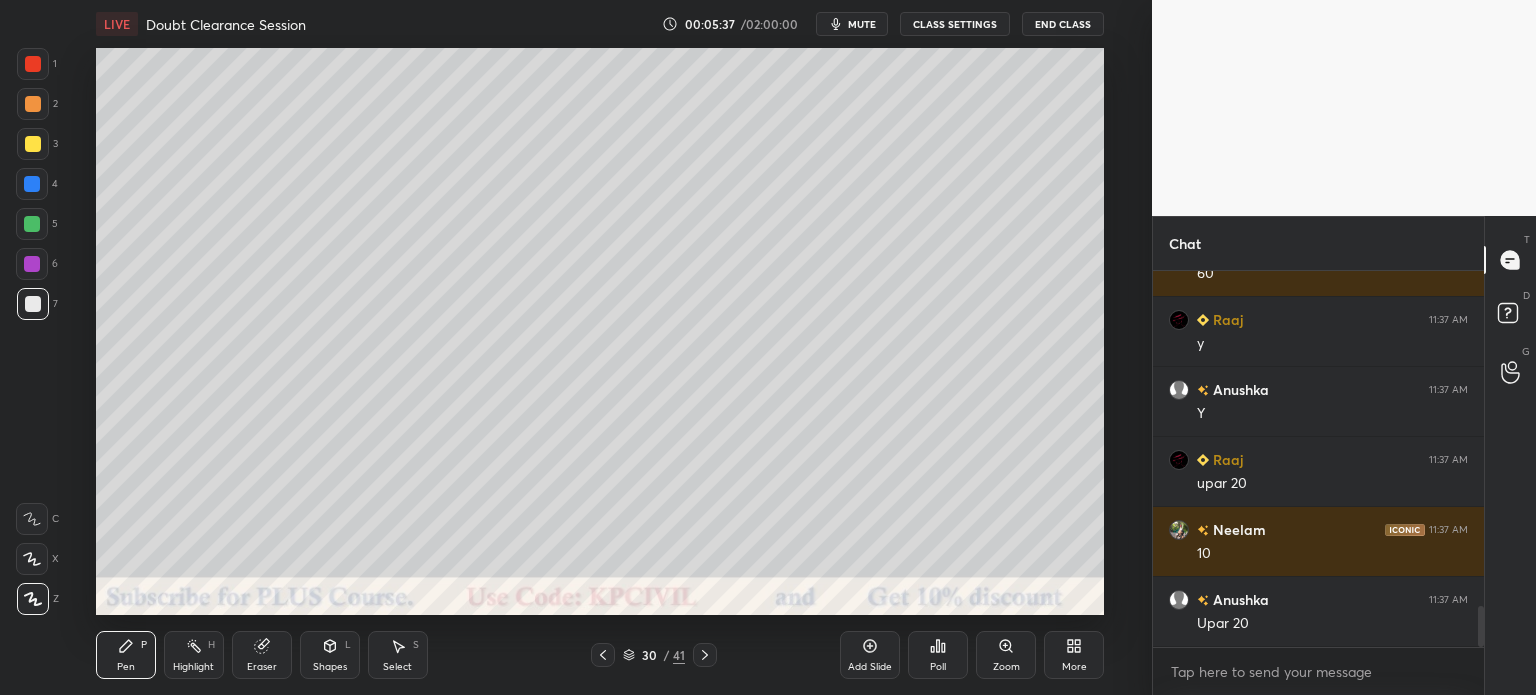 click 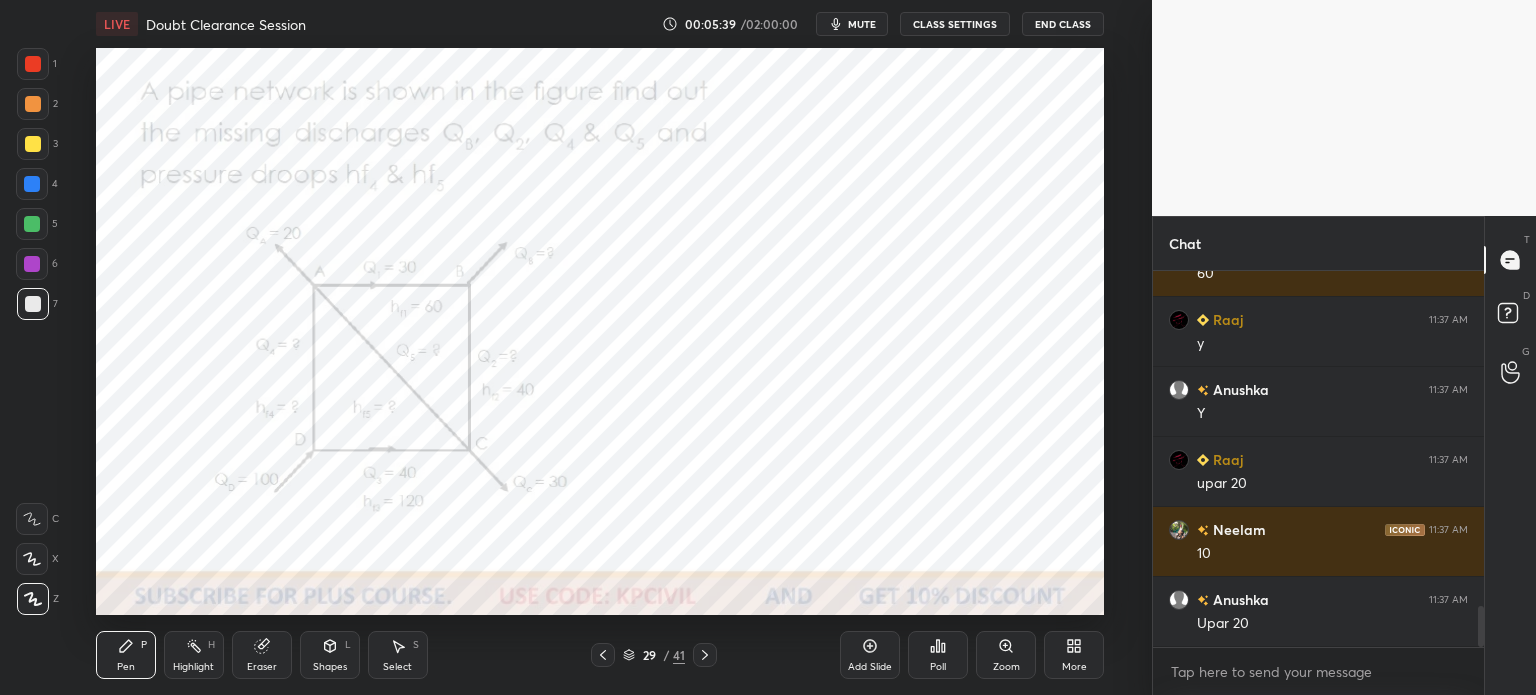 scroll, scrollTop: 3136, scrollLeft: 0, axis: vertical 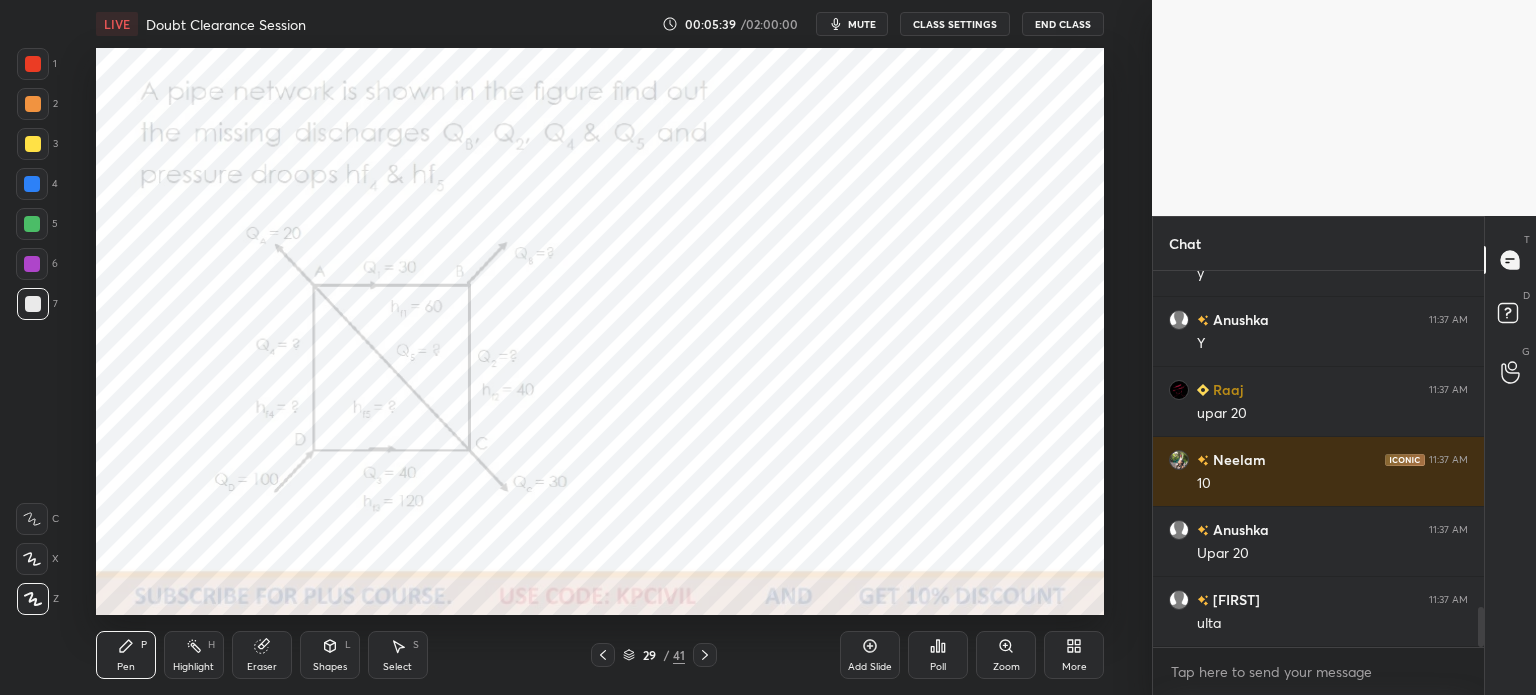 click 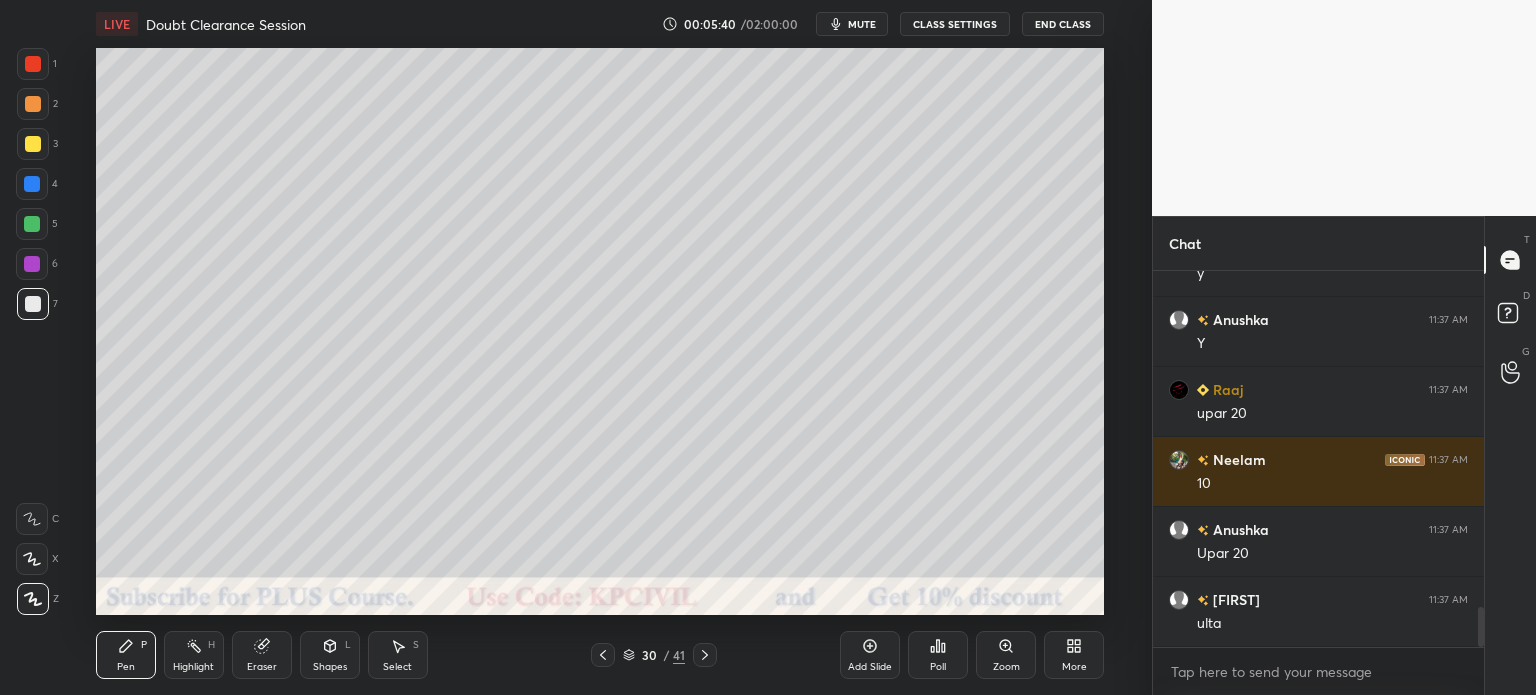 click on "Eraser" at bounding box center [262, 667] 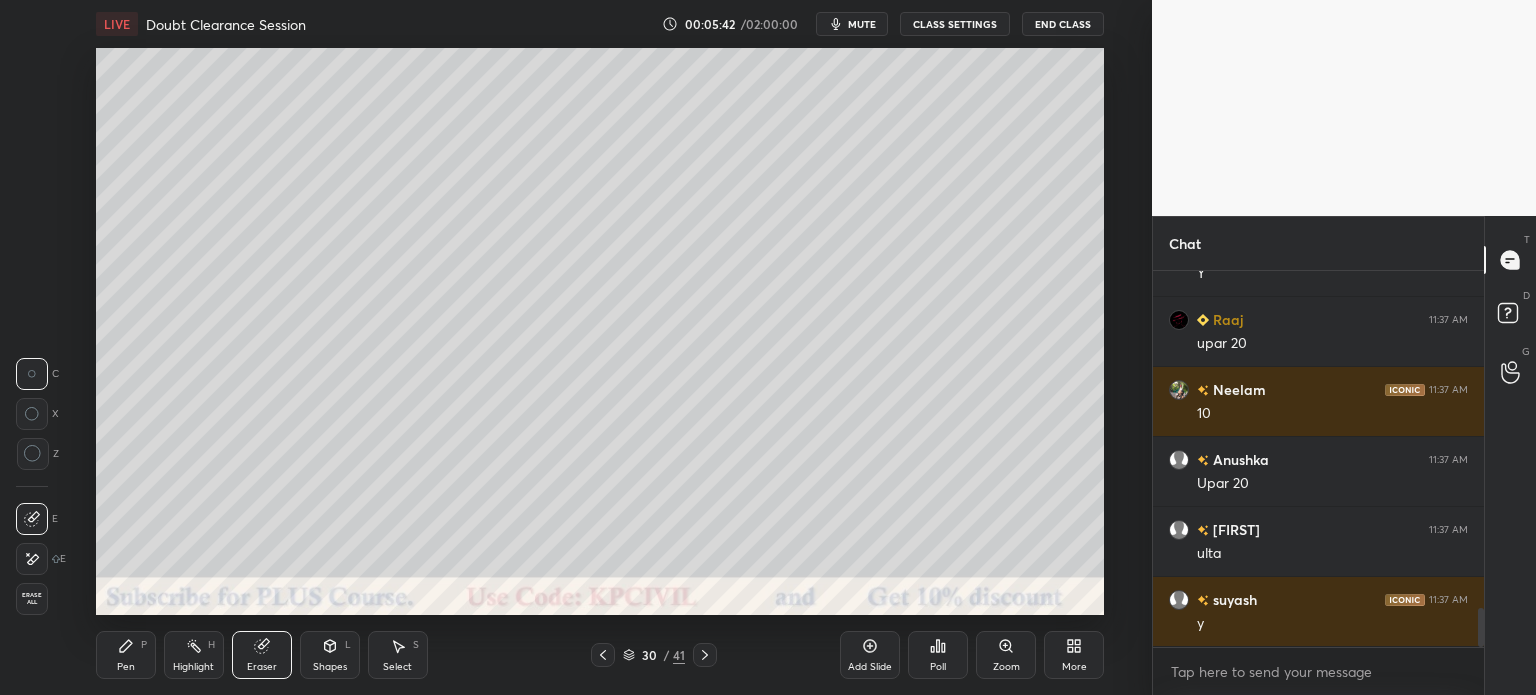 scroll, scrollTop: 3276, scrollLeft: 0, axis: vertical 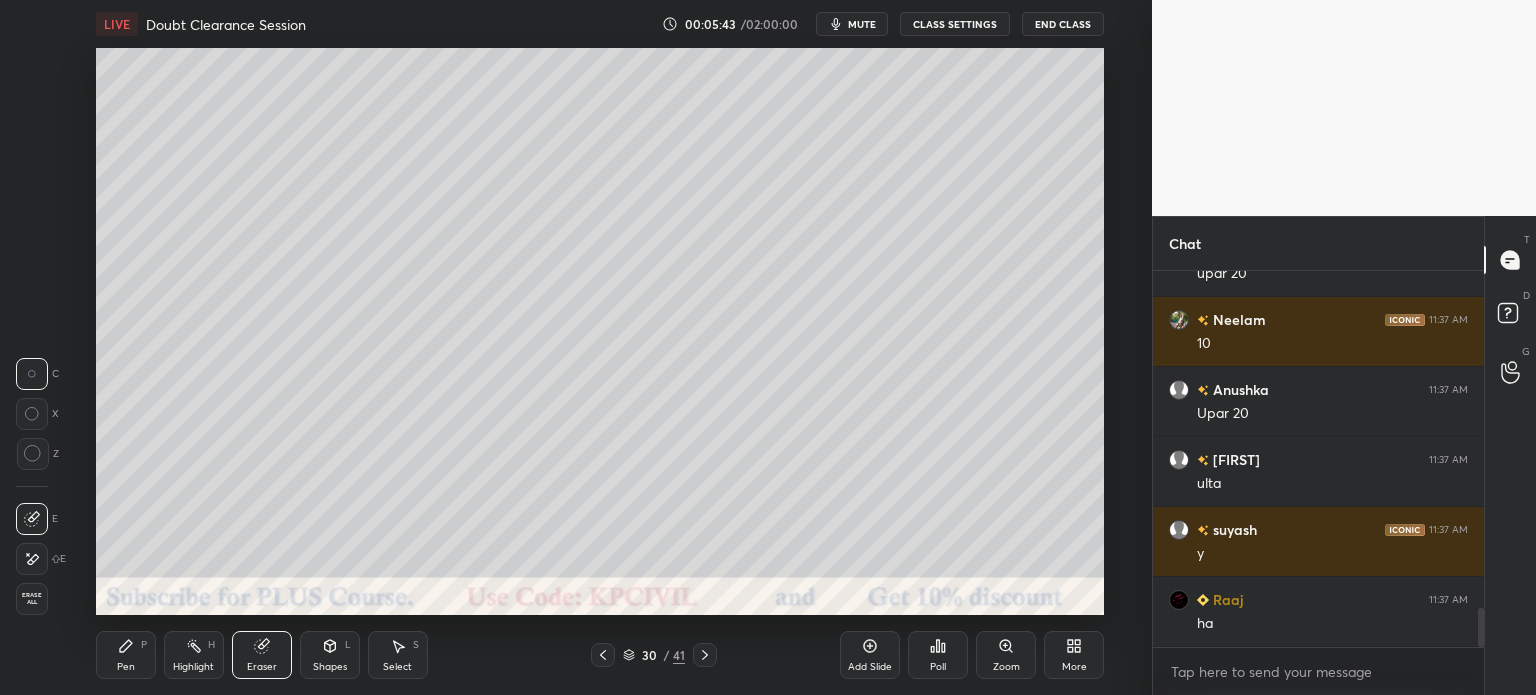 click on "Pen" at bounding box center [126, 667] 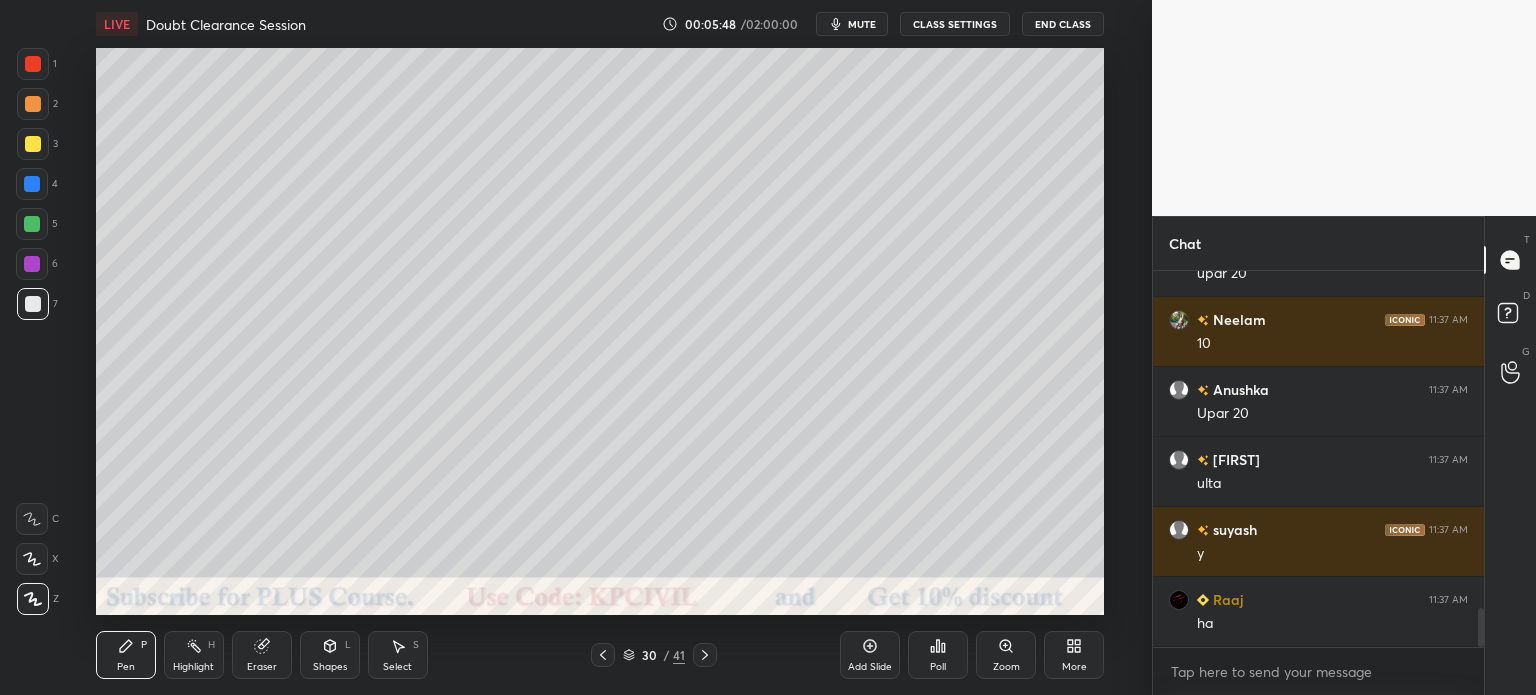 click on "Eraser" at bounding box center (262, 667) 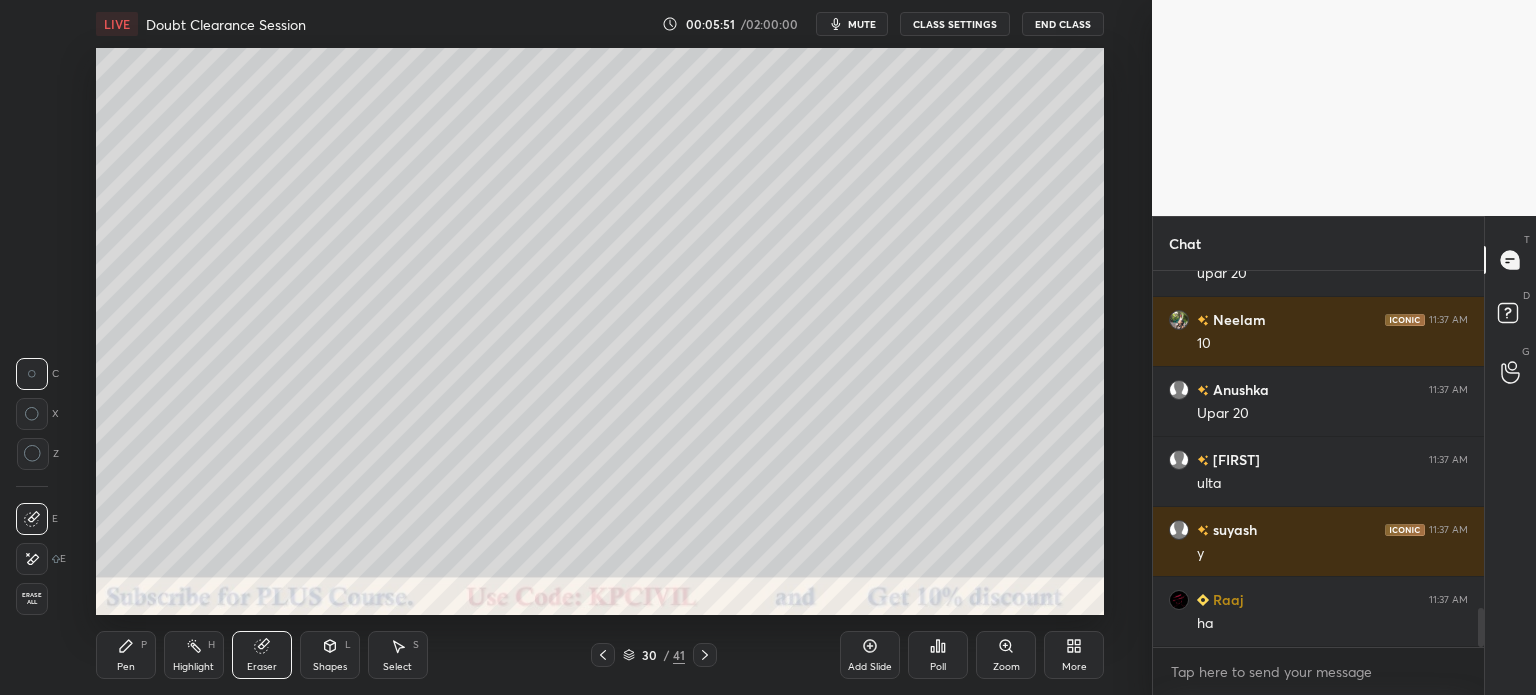 click on "Pen P" at bounding box center [126, 655] 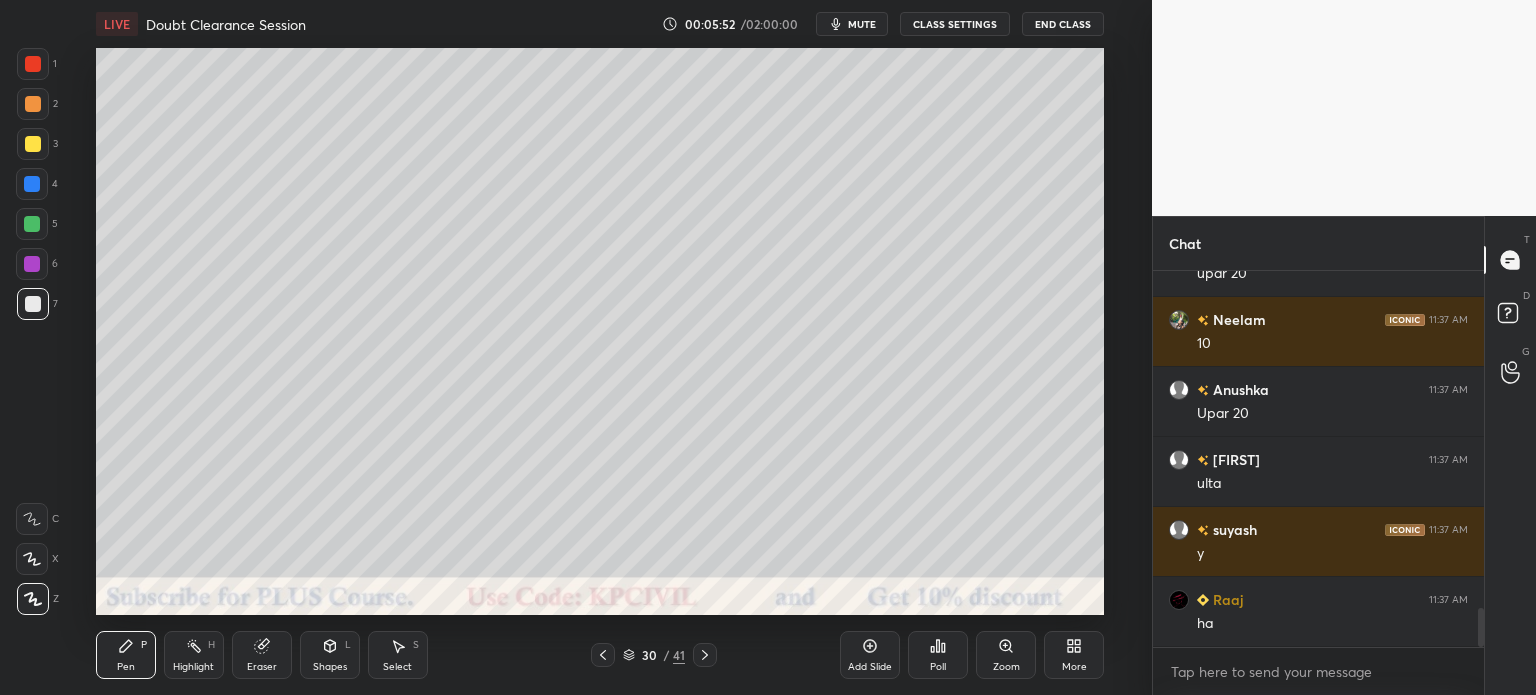 click on "Pen" at bounding box center (126, 667) 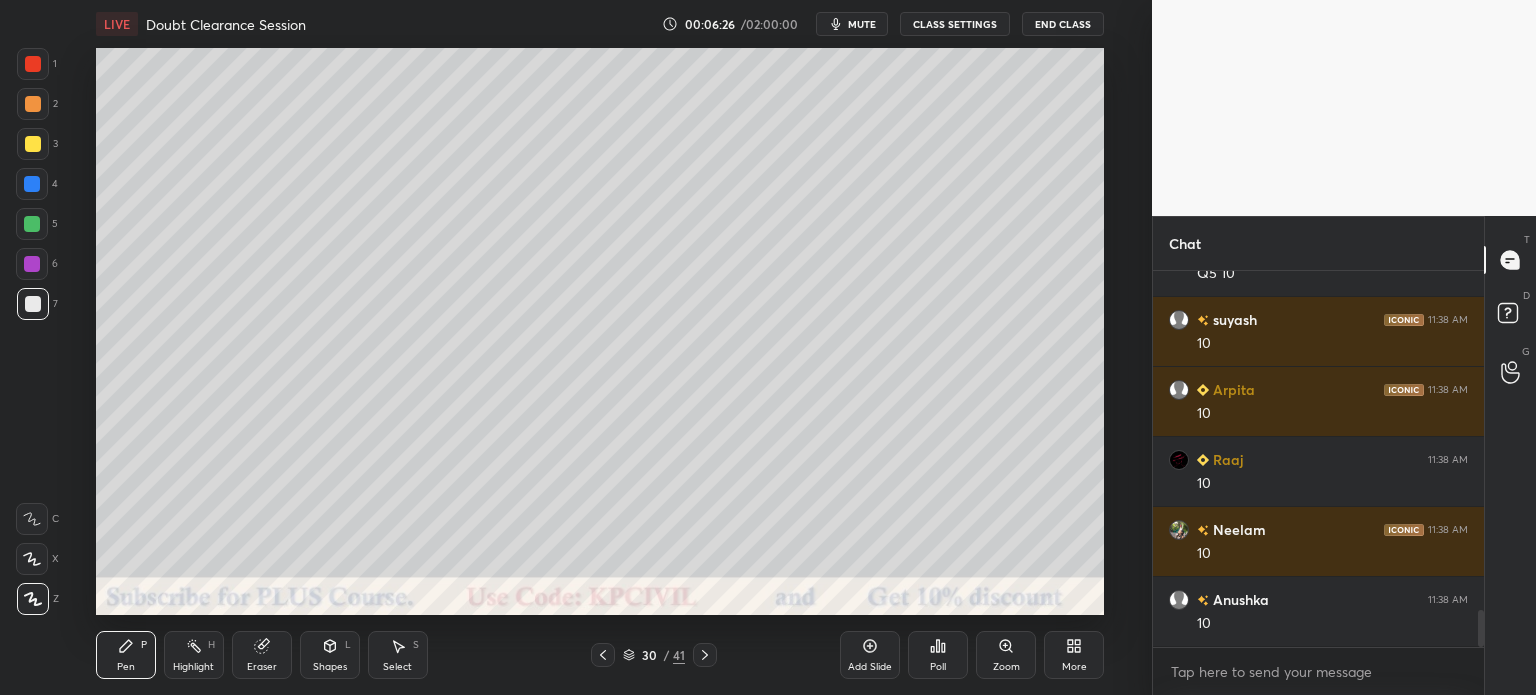 scroll, scrollTop: 3480, scrollLeft: 0, axis: vertical 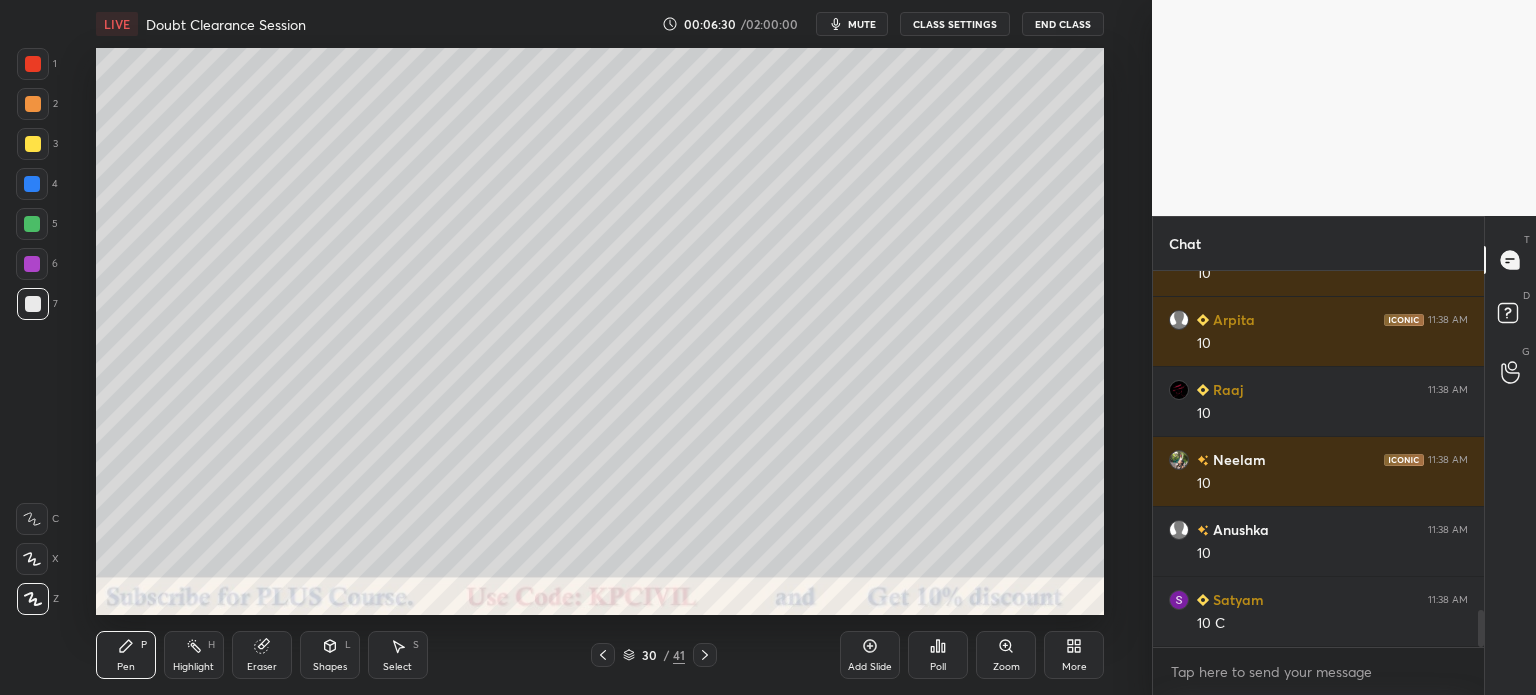 click 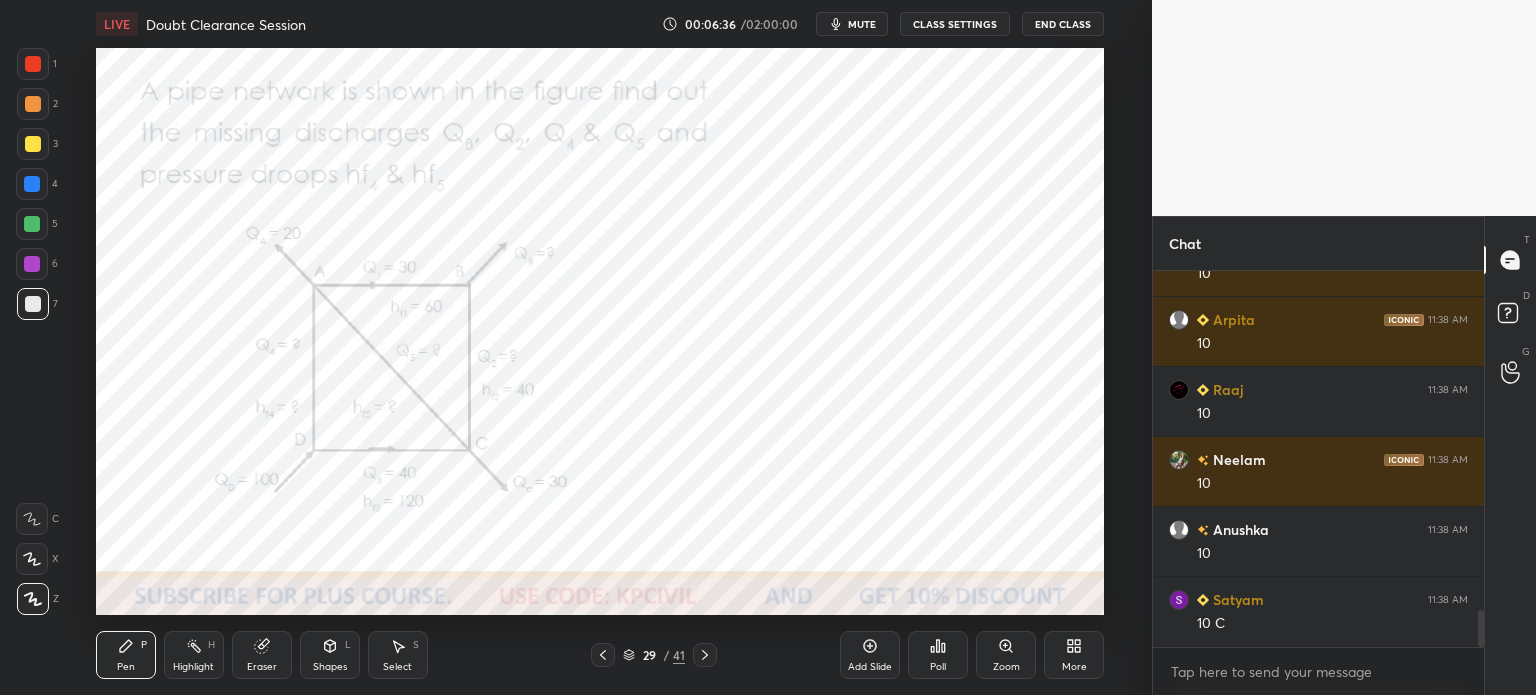 scroll, scrollTop: 3550, scrollLeft: 0, axis: vertical 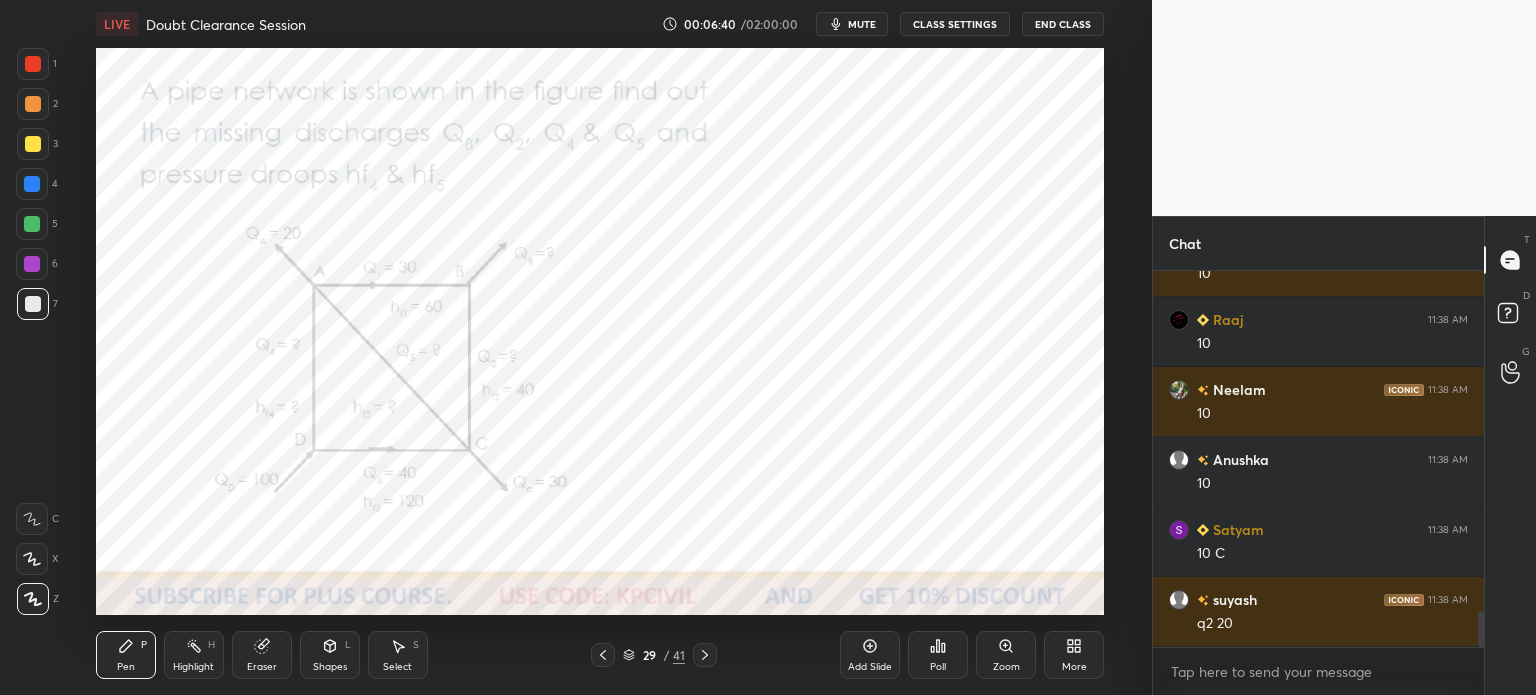 click on "29 / 41" at bounding box center (654, 655) 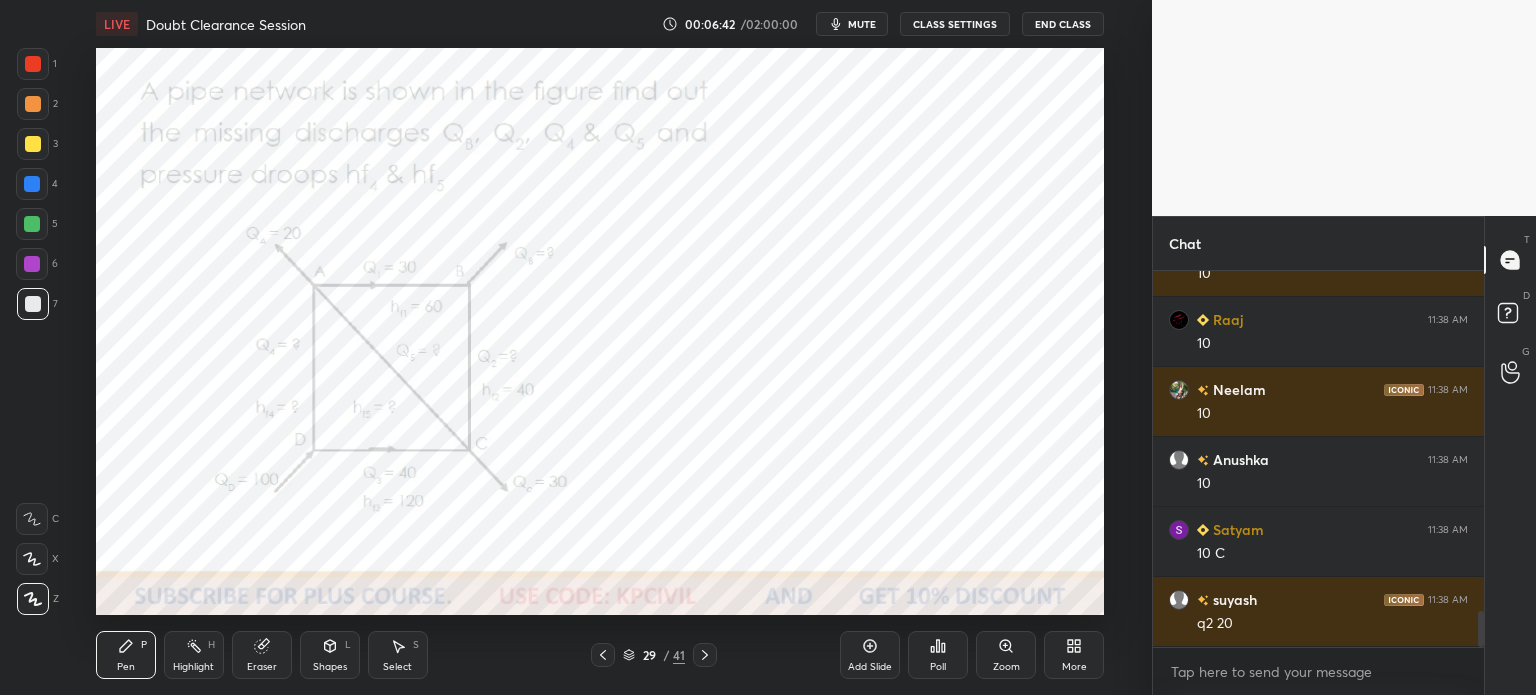 click 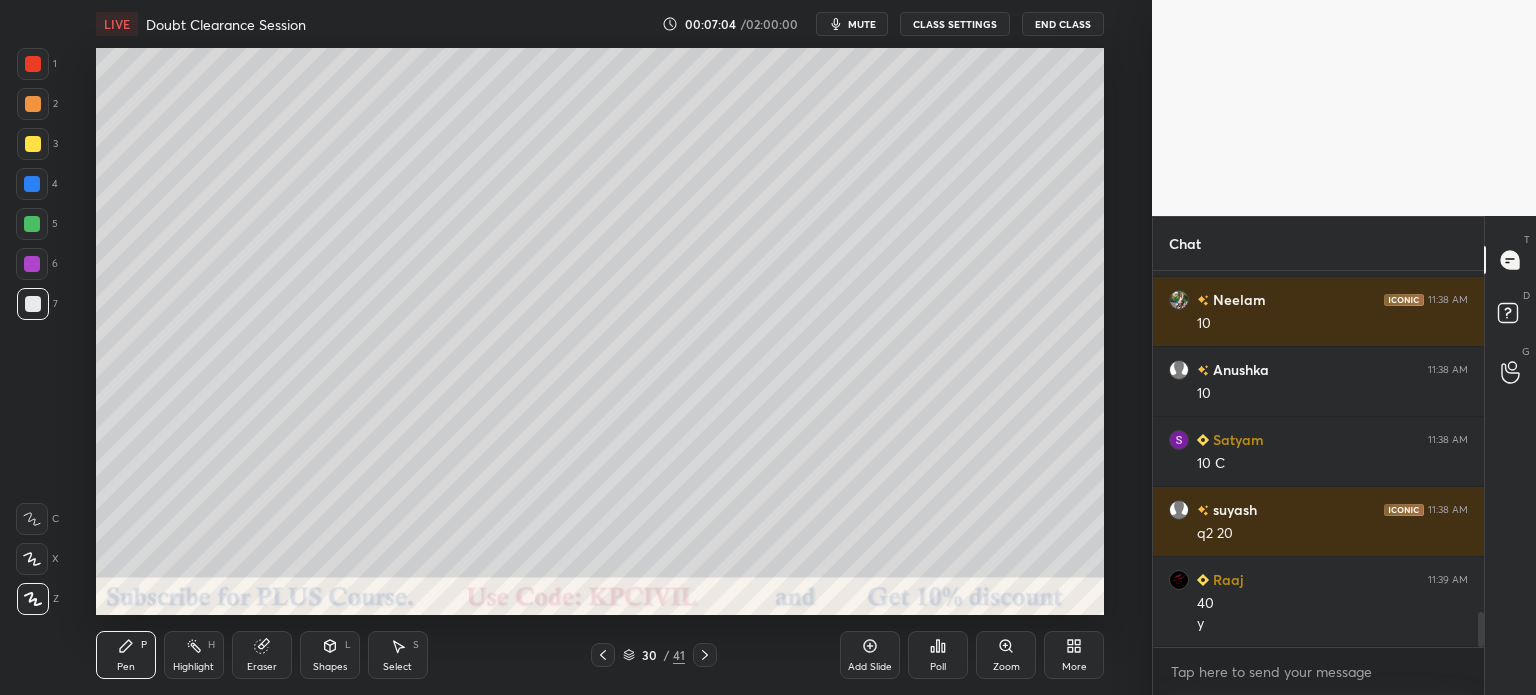 scroll, scrollTop: 3710, scrollLeft: 0, axis: vertical 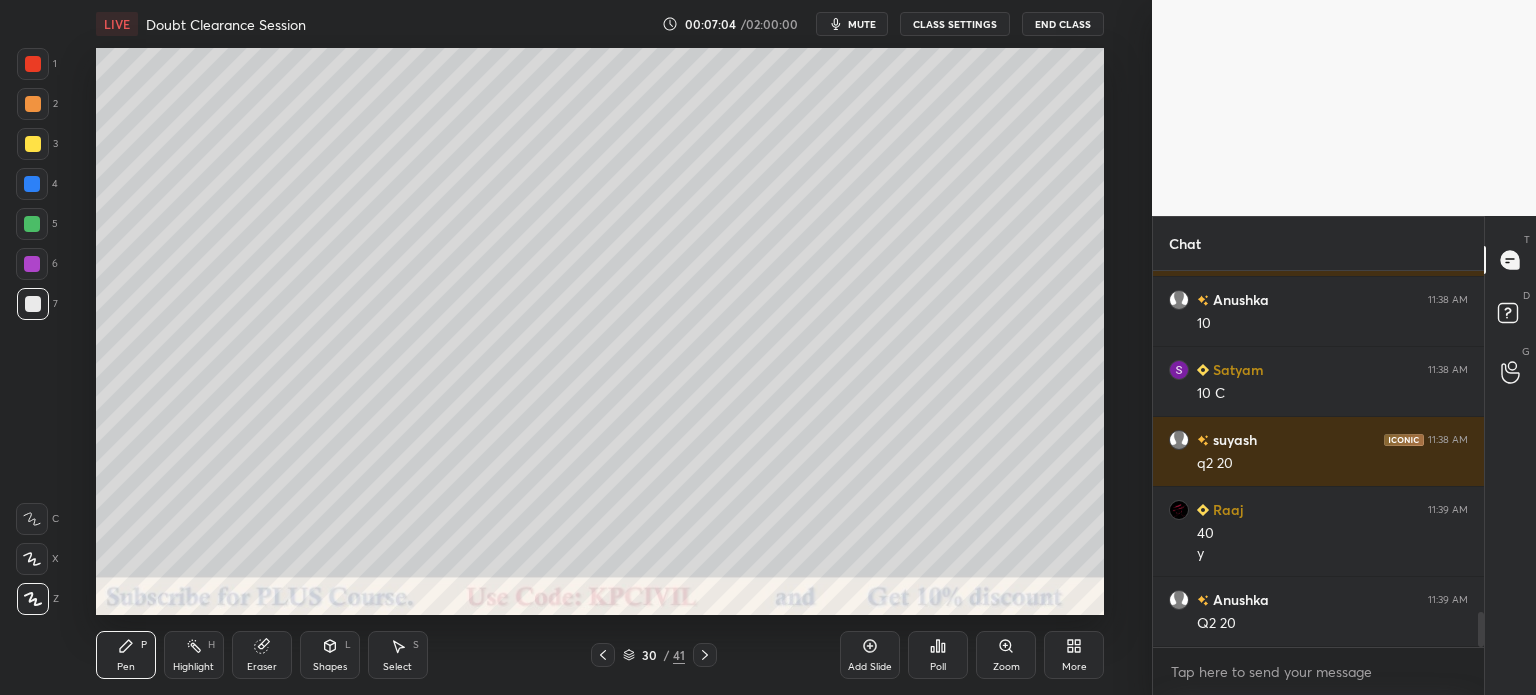 click 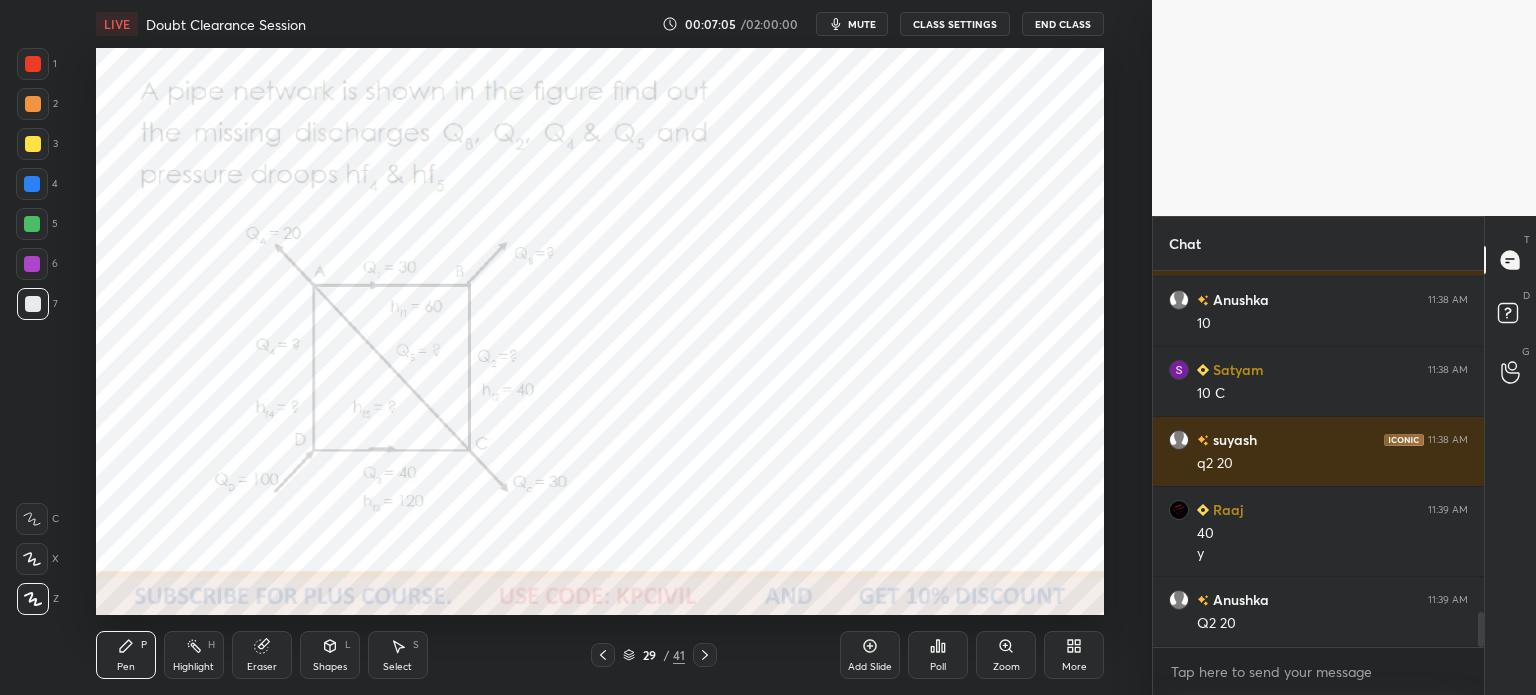 scroll, scrollTop: 3780, scrollLeft: 0, axis: vertical 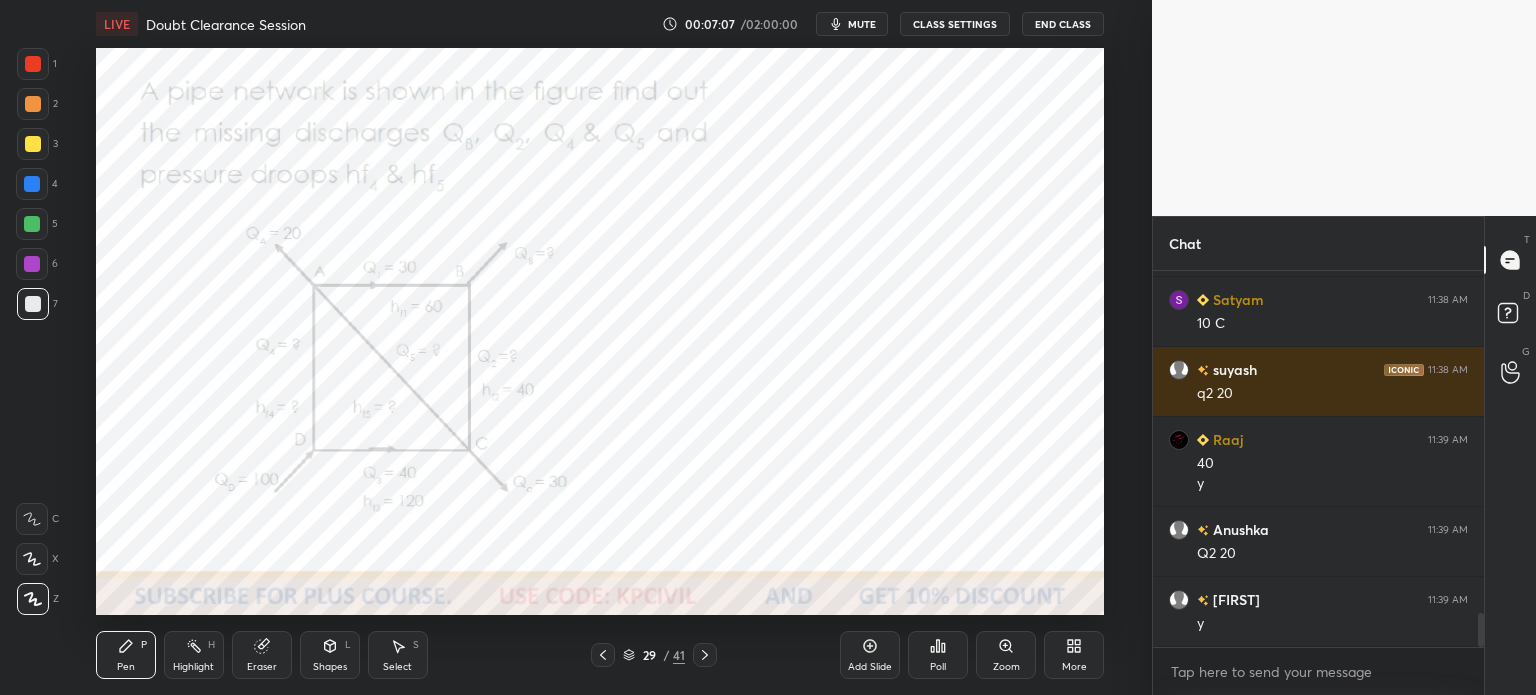 click 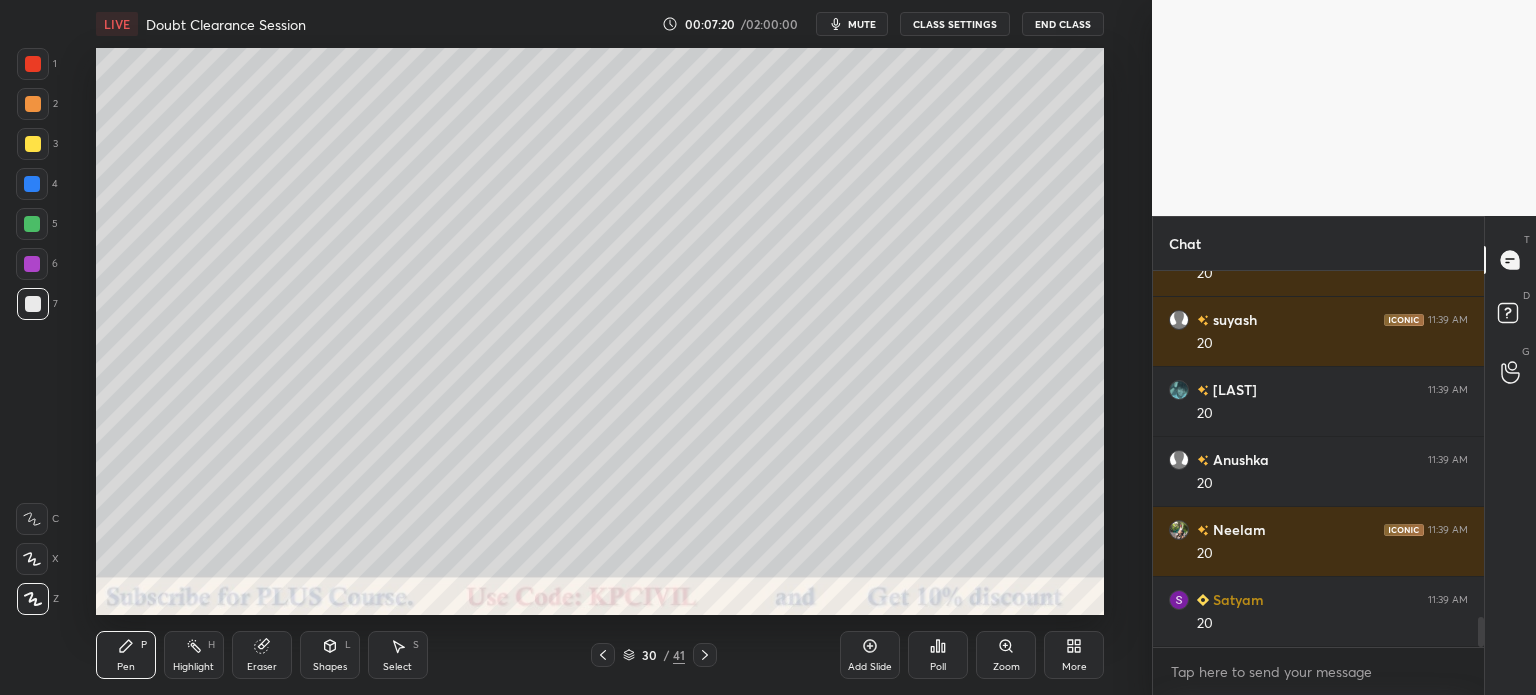 scroll, scrollTop: 4318, scrollLeft: 0, axis: vertical 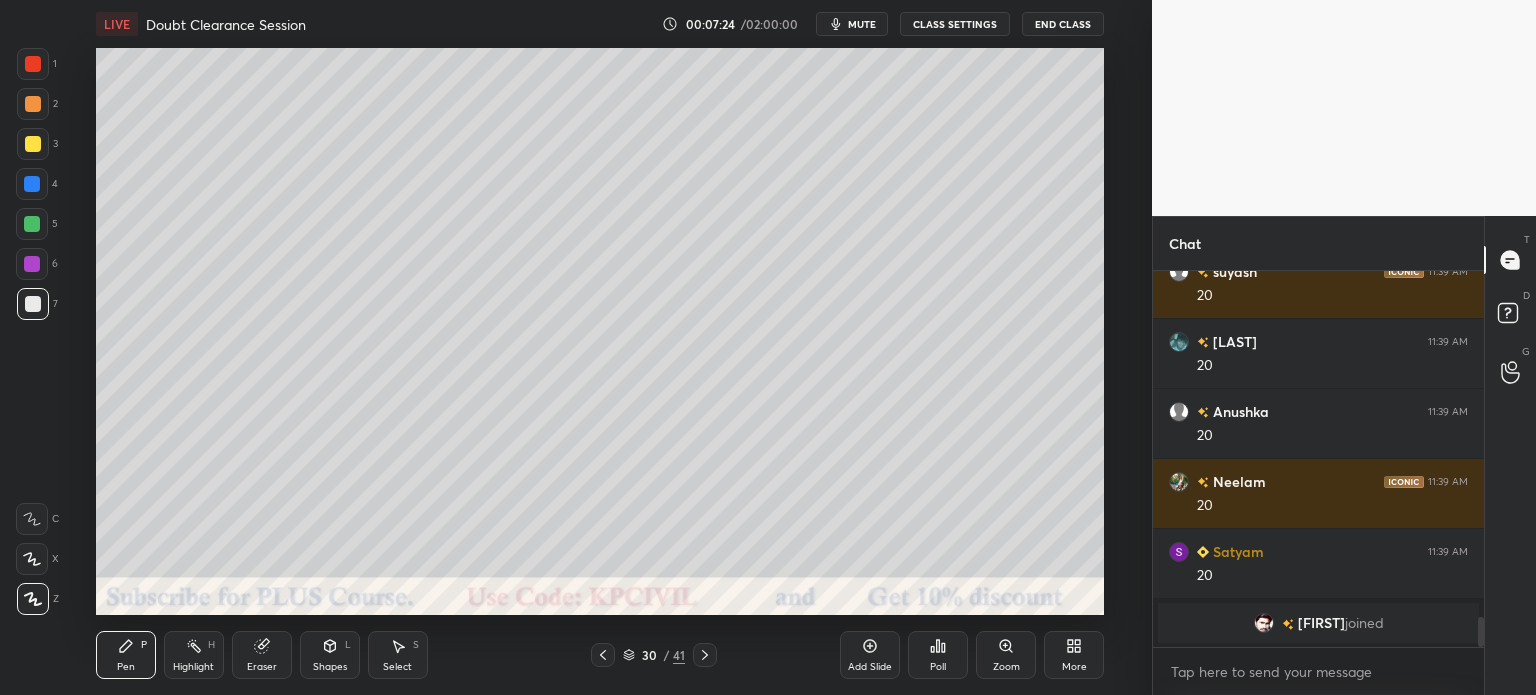 click at bounding box center (33, 144) 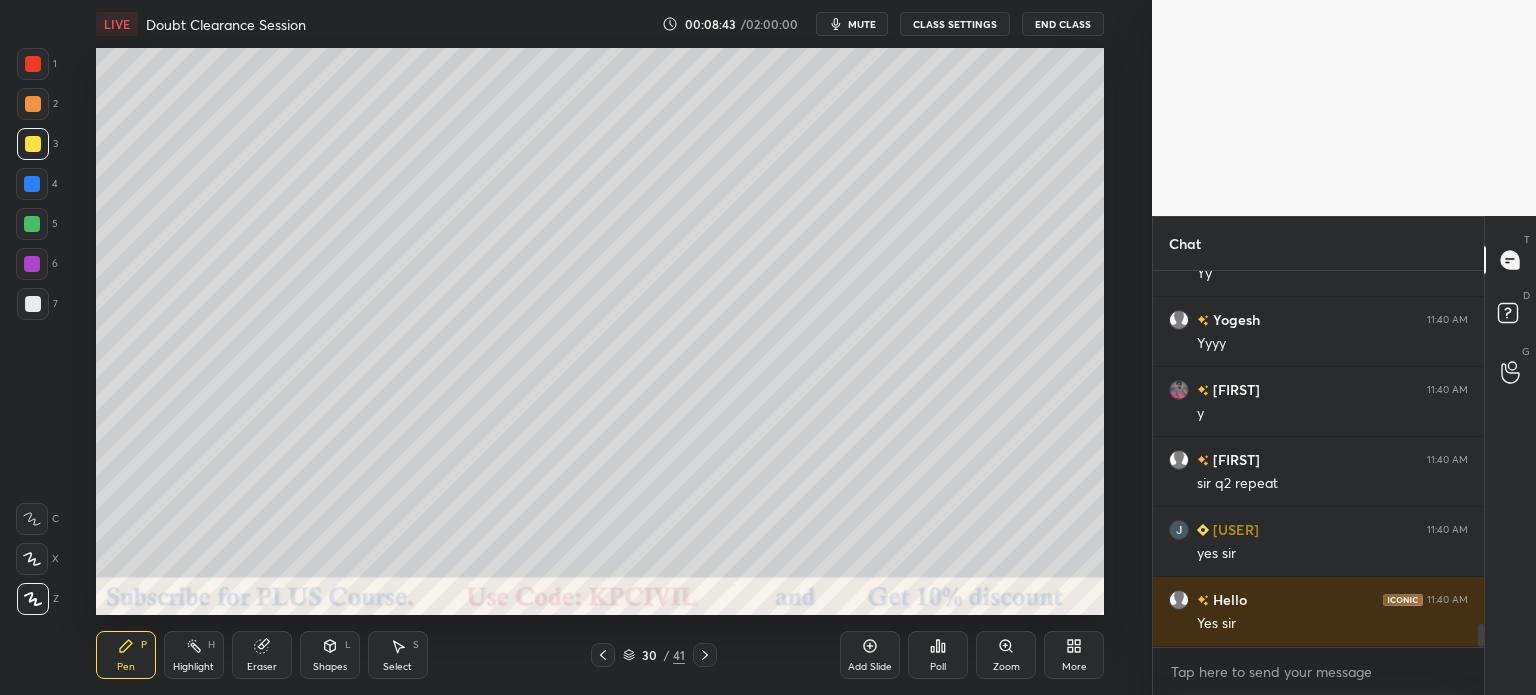 scroll, scrollTop: 5662, scrollLeft: 0, axis: vertical 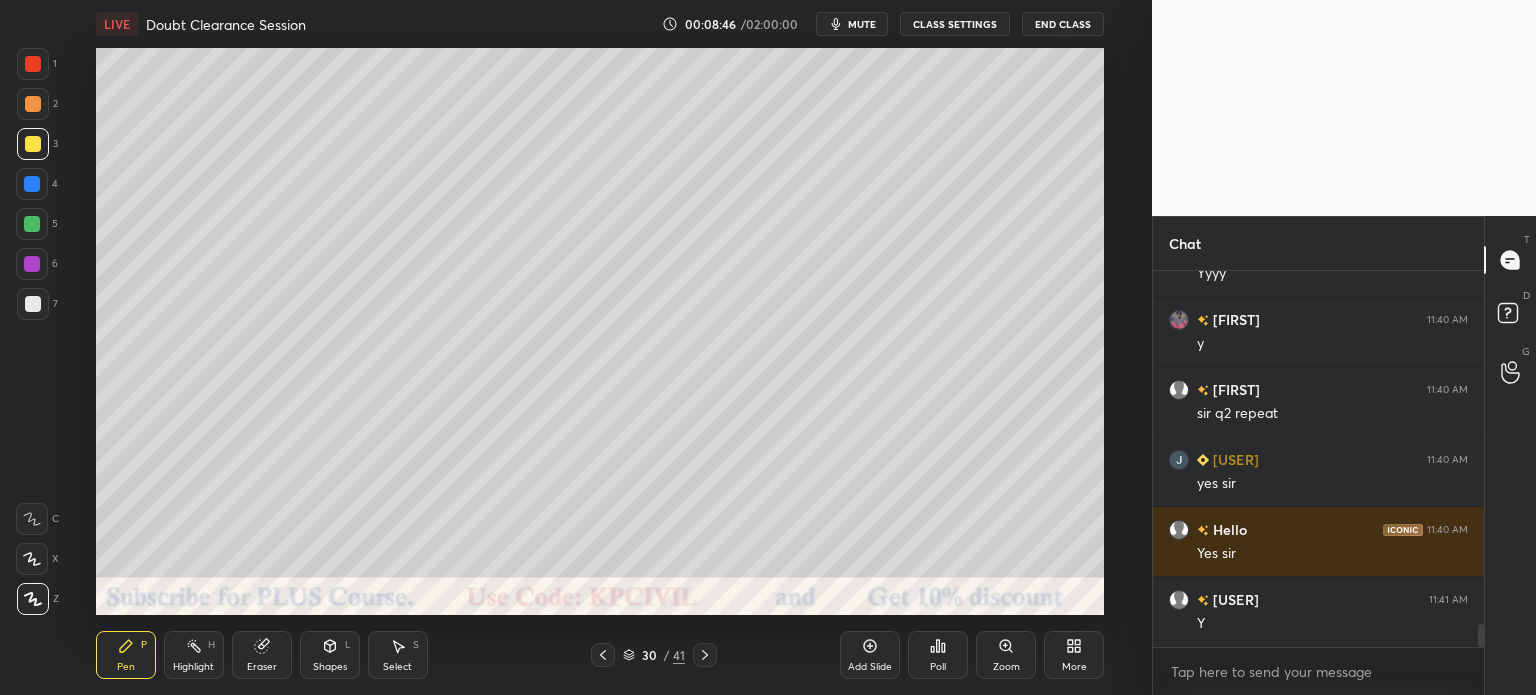 click on "Highlight" at bounding box center (193, 667) 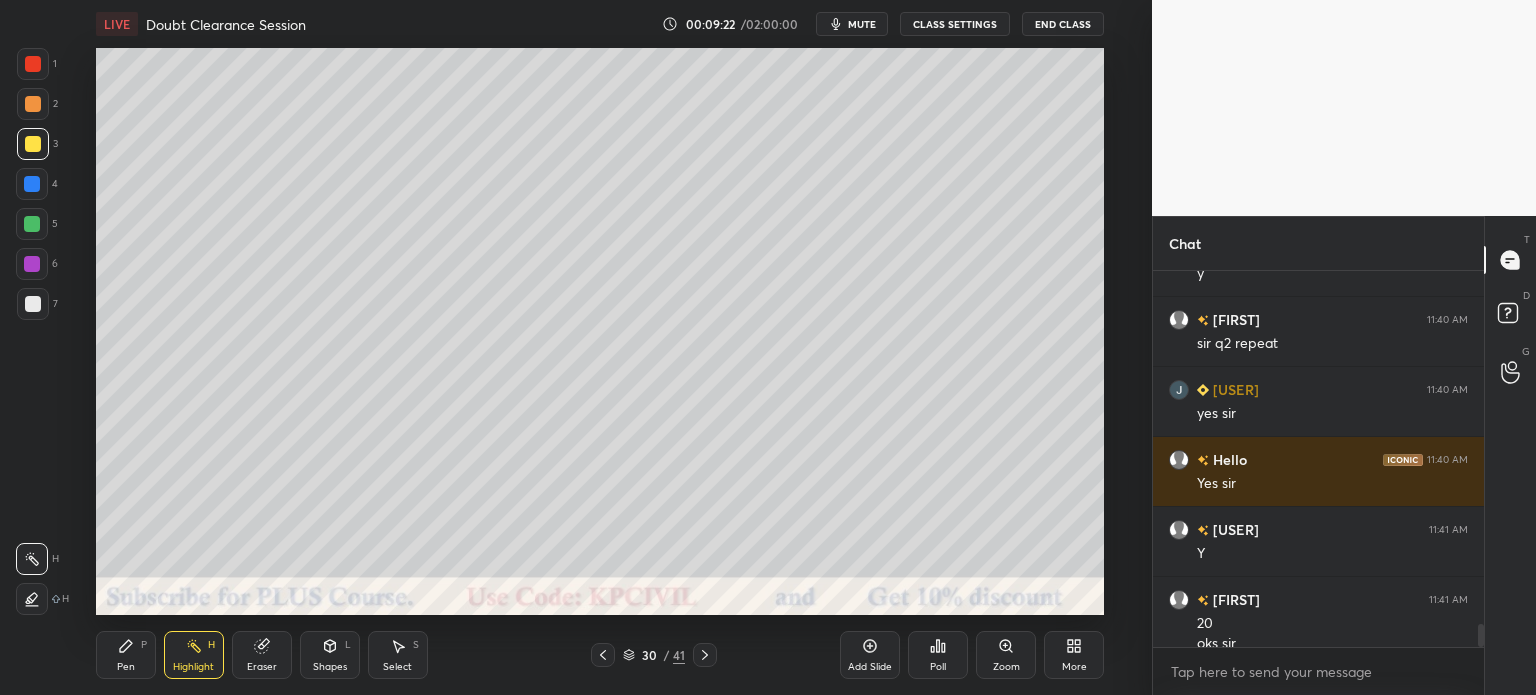 scroll, scrollTop: 5752, scrollLeft: 0, axis: vertical 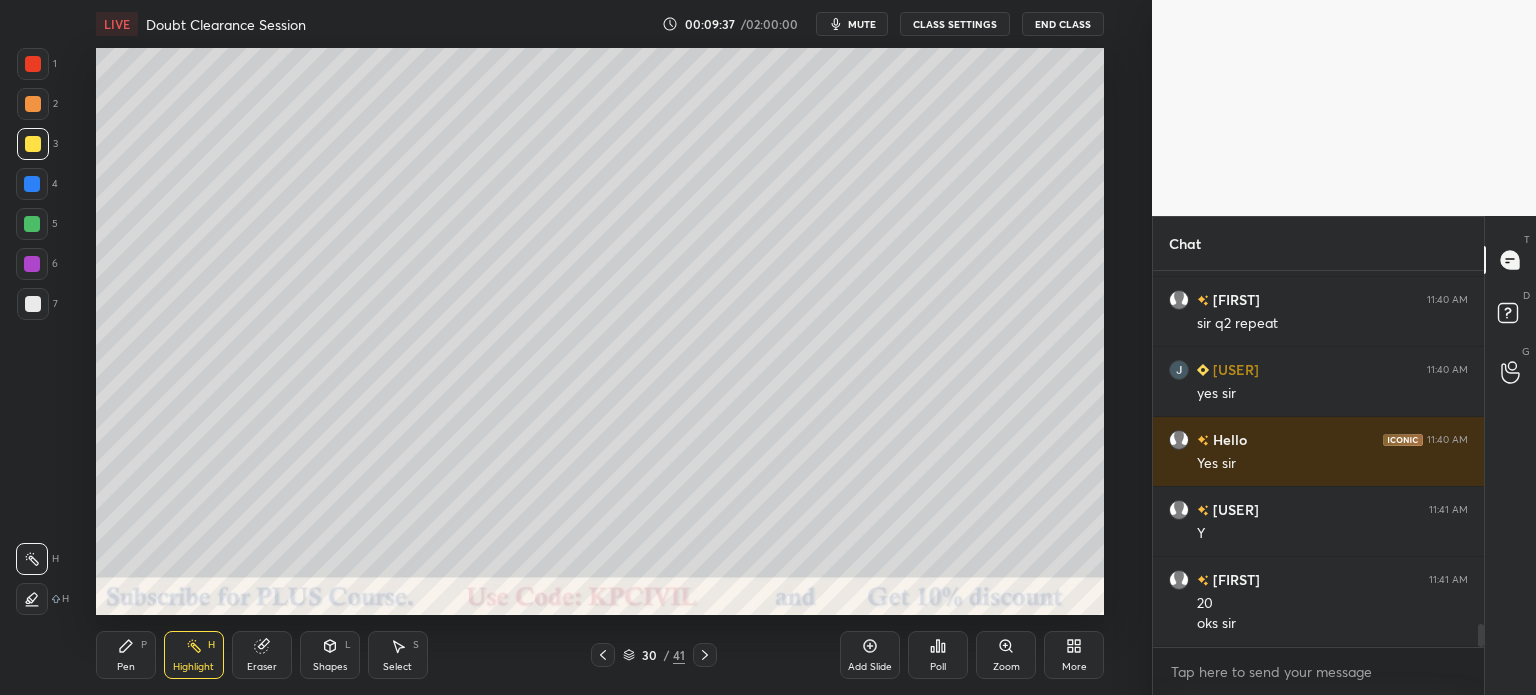 click 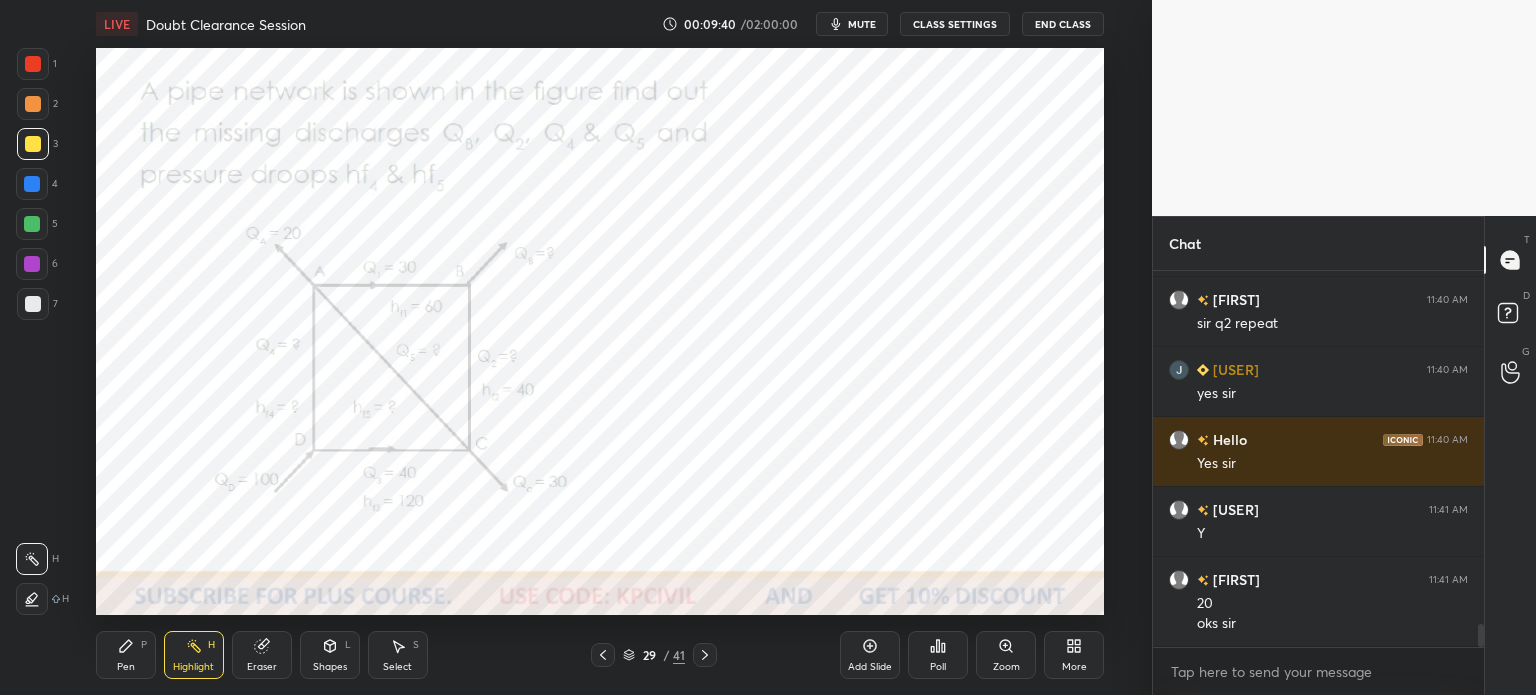 click on "Eraser" at bounding box center [262, 655] 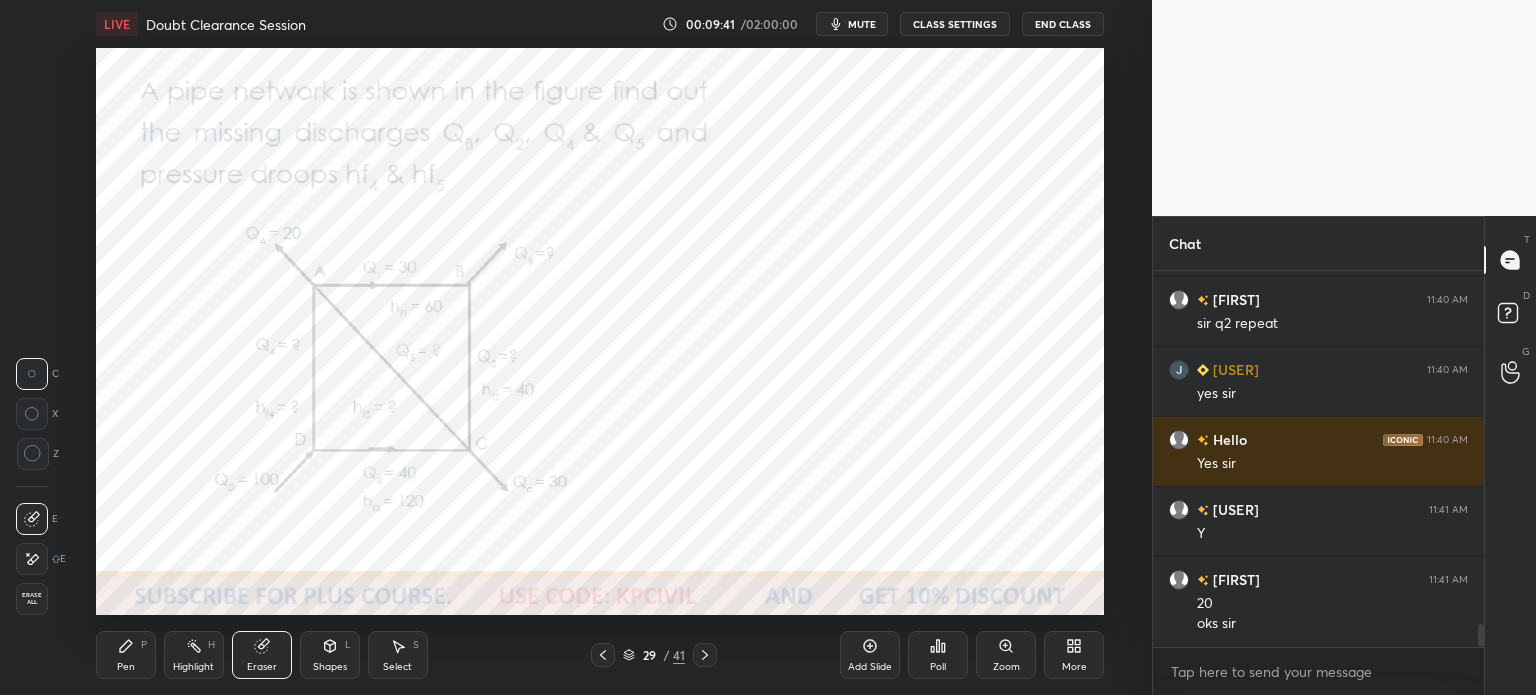 click on "Erase all" at bounding box center [32, 599] 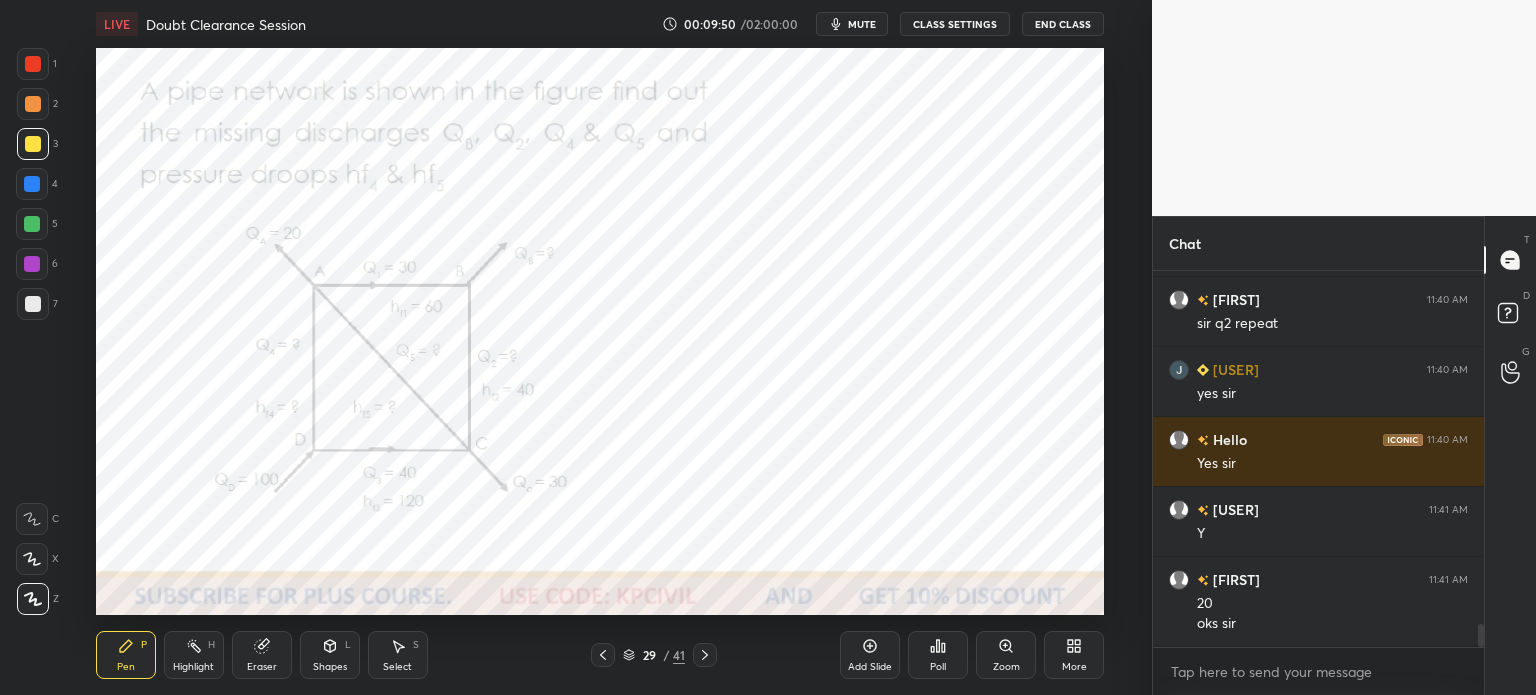 click at bounding box center (33, 64) 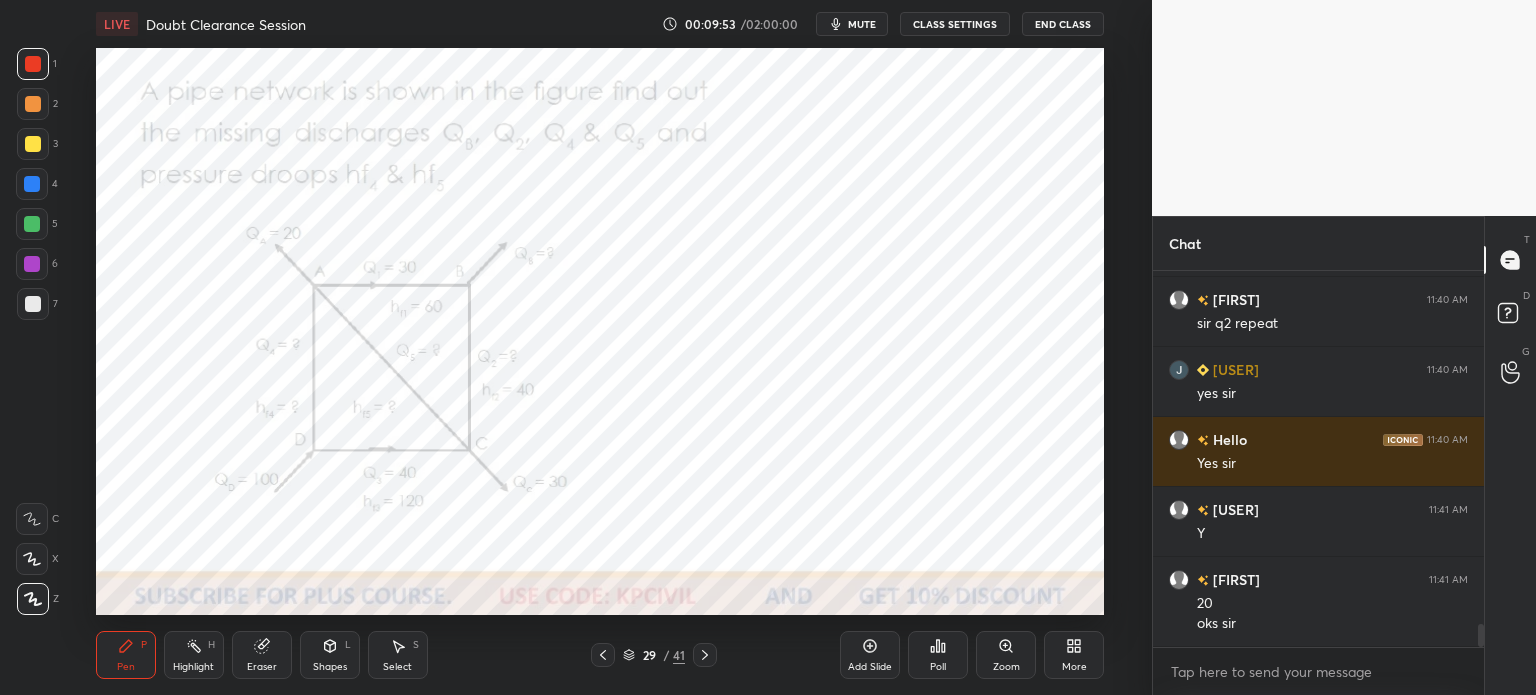 click on "Shapes L" at bounding box center (330, 655) 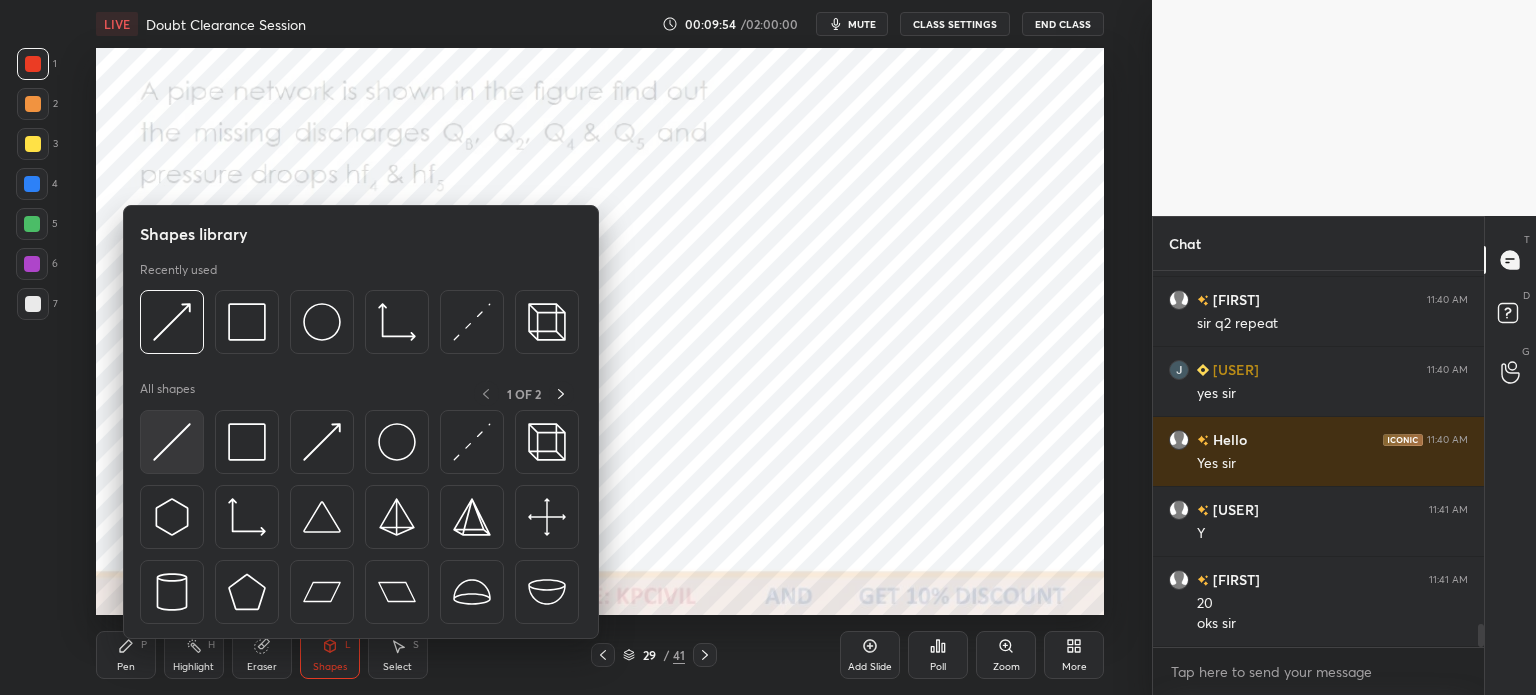click at bounding box center (172, 442) 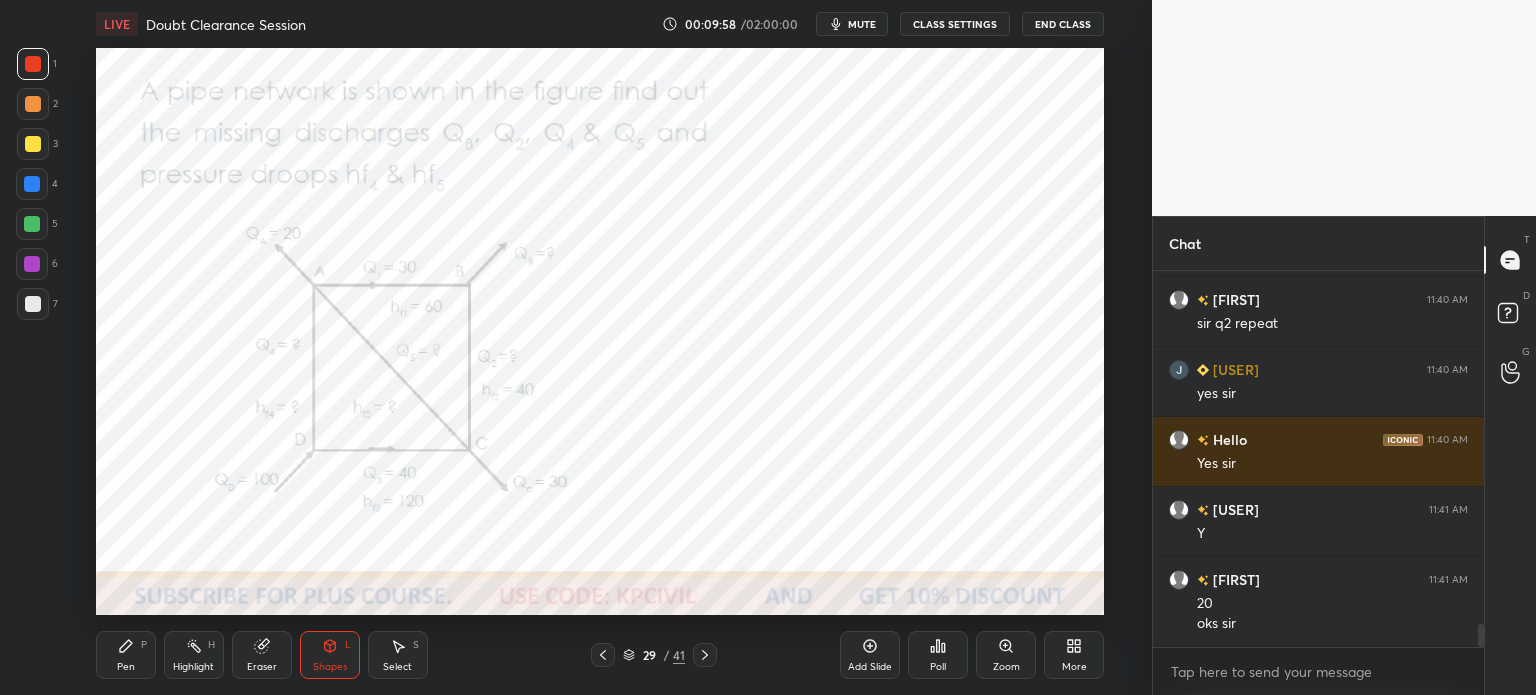 scroll, scrollTop: 5800, scrollLeft: 0, axis: vertical 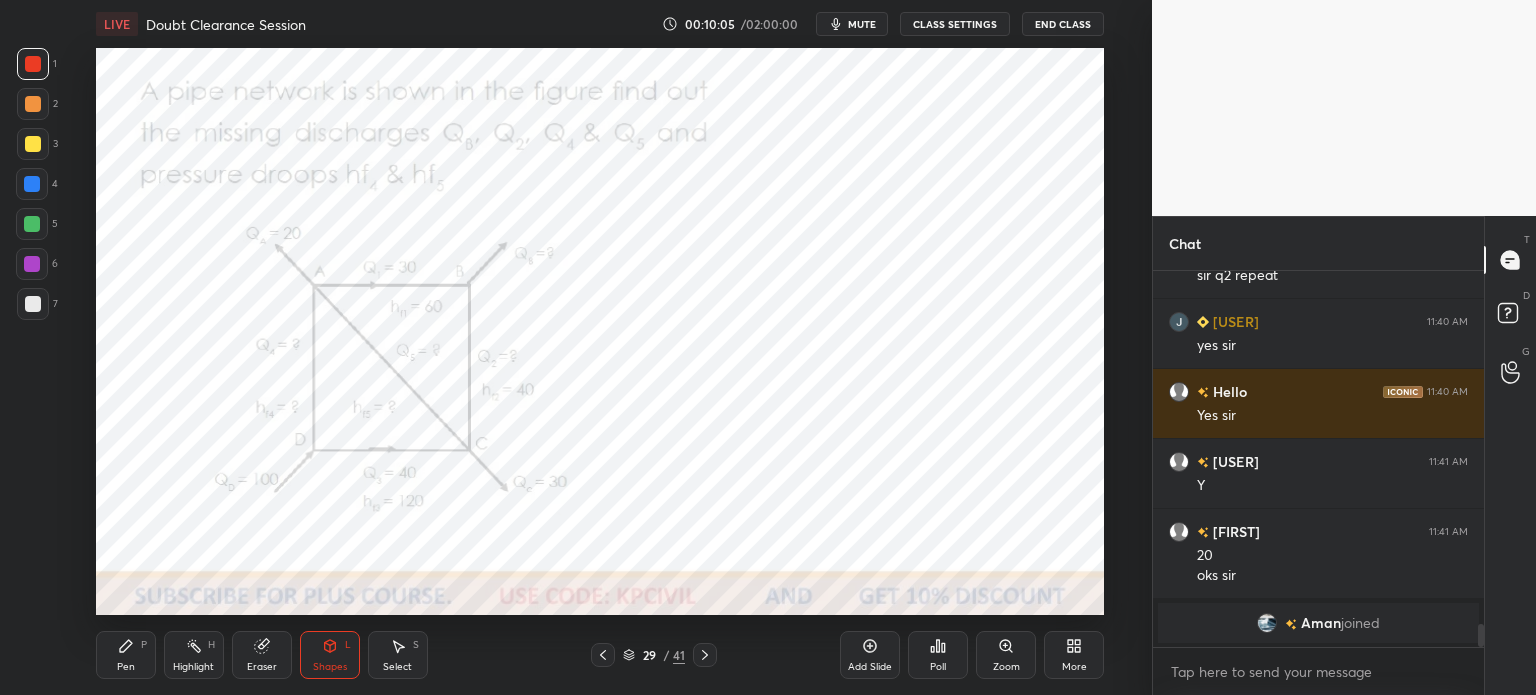 click on "Select S" at bounding box center (398, 655) 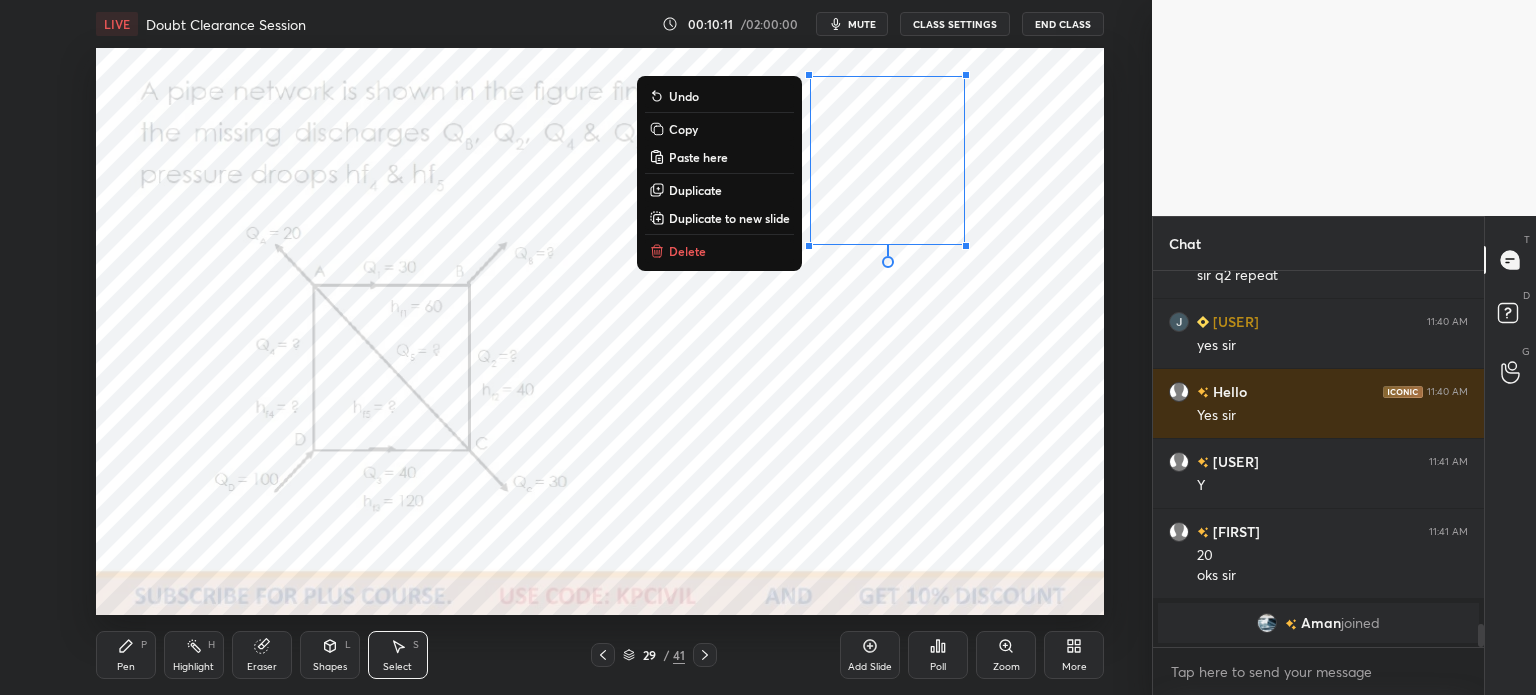click on "Pen" at bounding box center (126, 667) 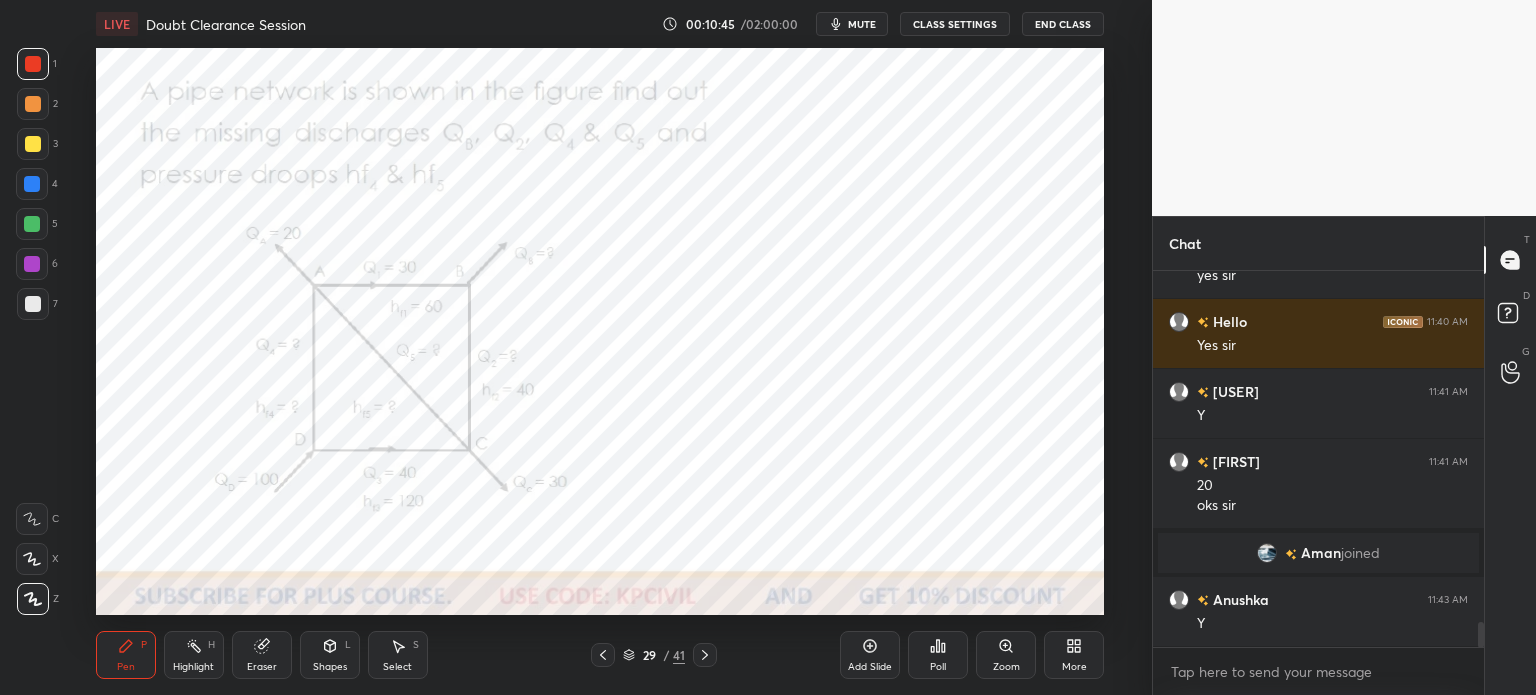 scroll, scrollTop: 5392, scrollLeft: 0, axis: vertical 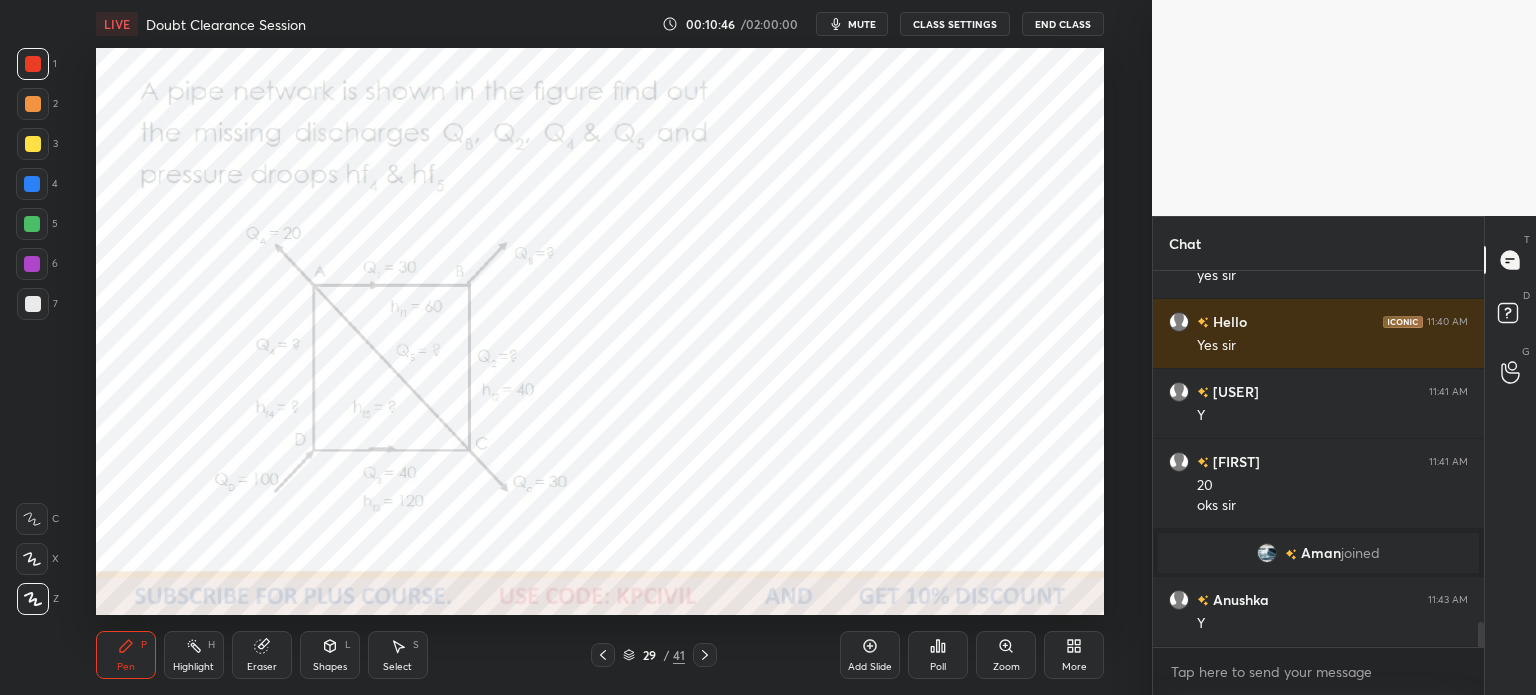 click on "Shapes L" at bounding box center [330, 655] 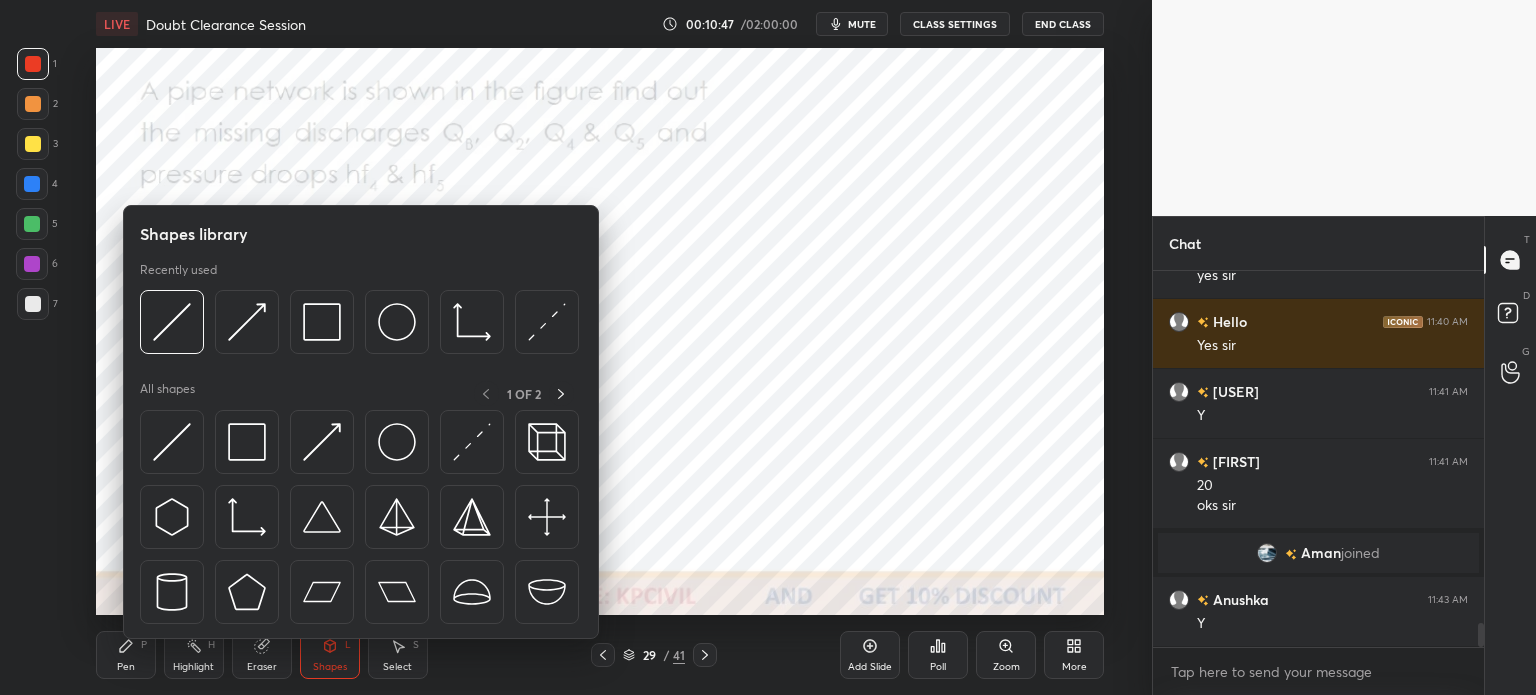 scroll, scrollTop: 5462, scrollLeft: 0, axis: vertical 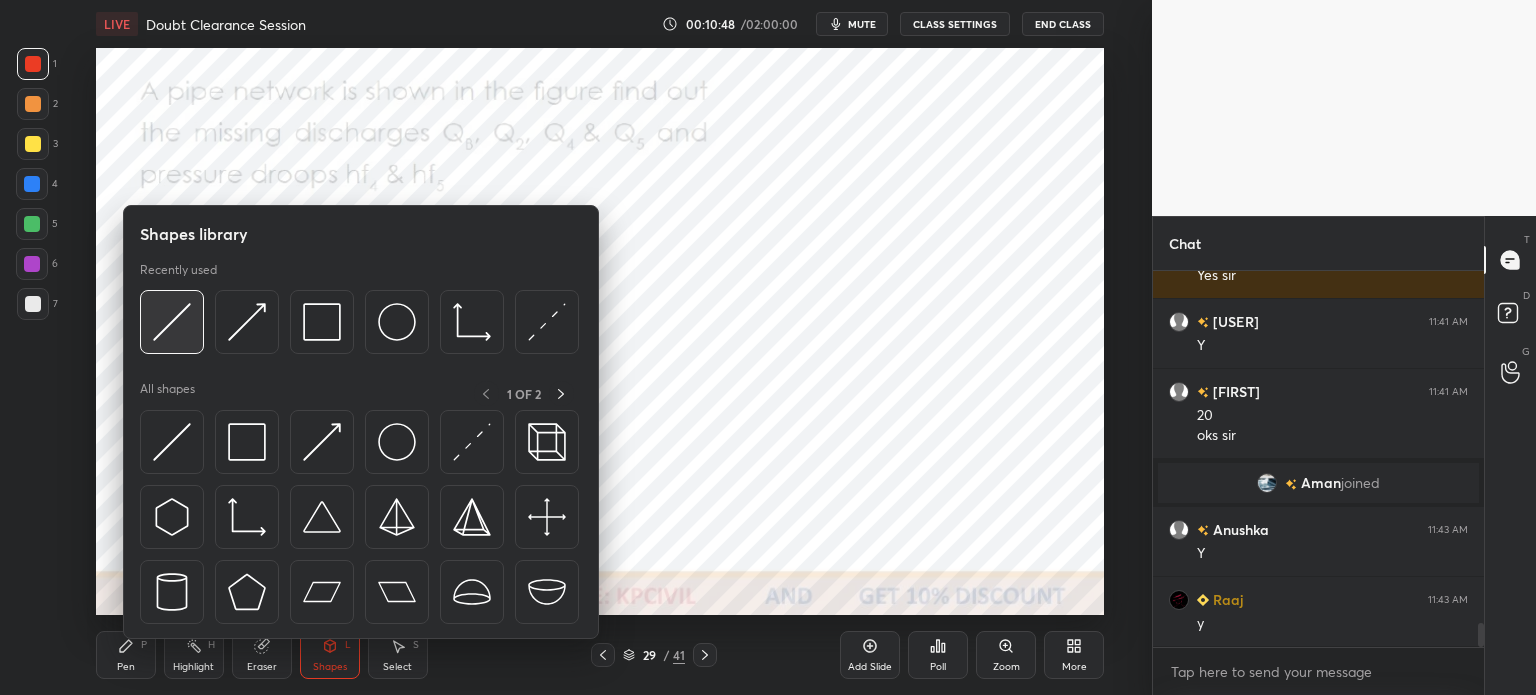 click at bounding box center (172, 322) 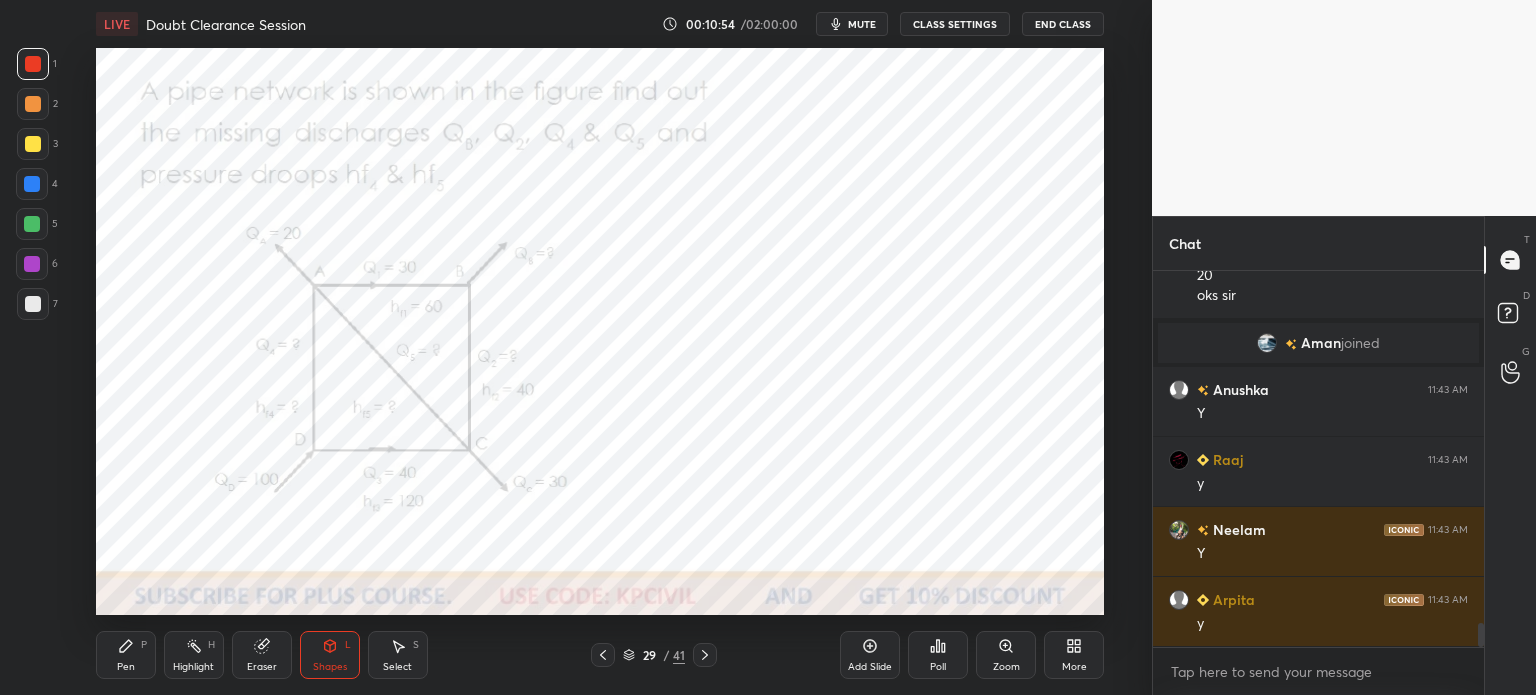 scroll, scrollTop: 5650, scrollLeft: 0, axis: vertical 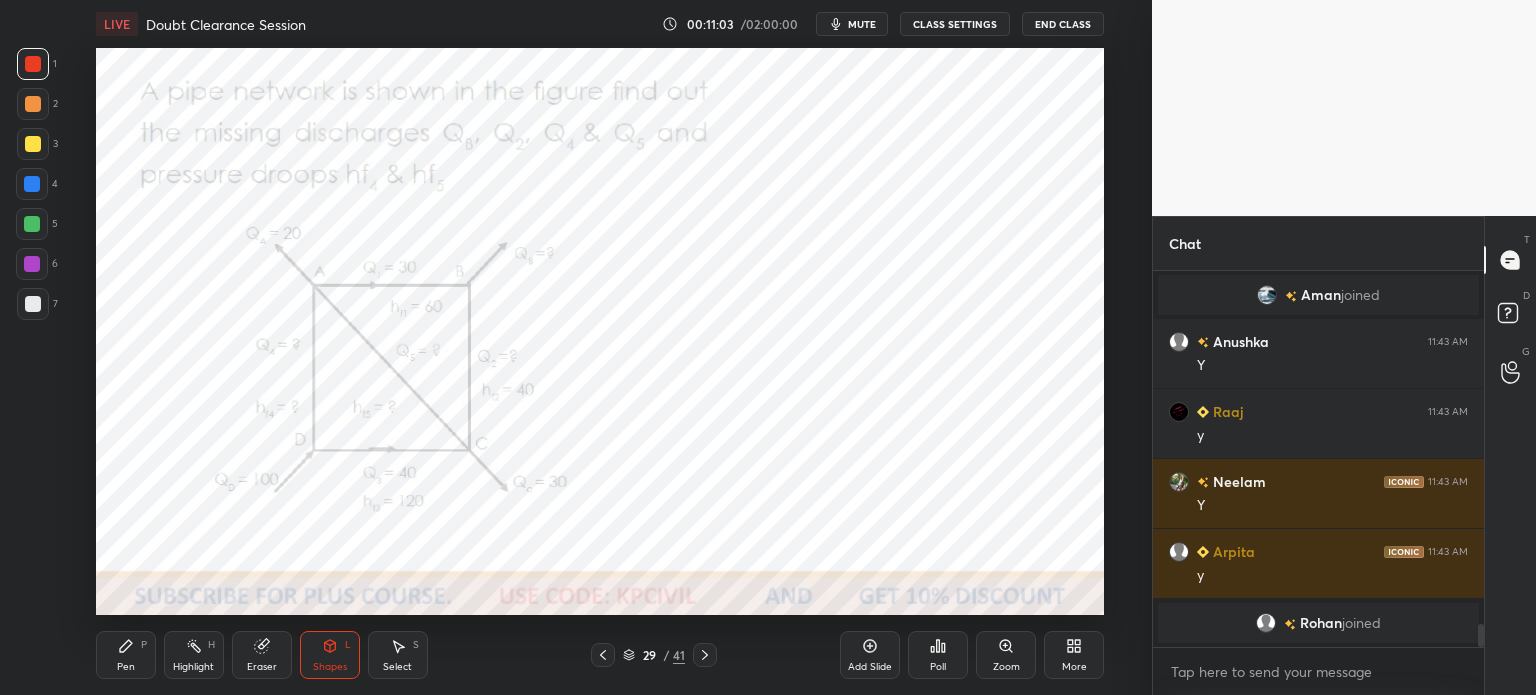click on "Select" at bounding box center (397, 667) 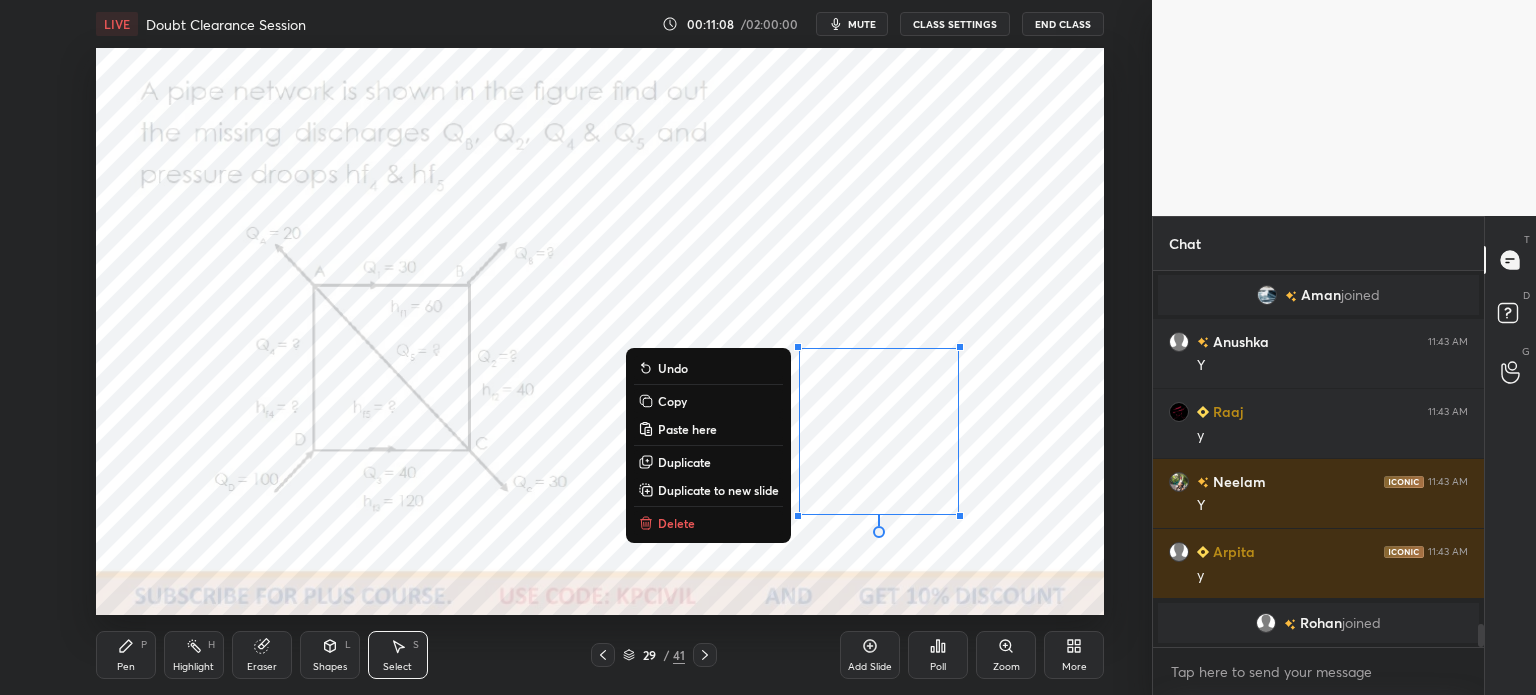 click on "Pen" at bounding box center [126, 667] 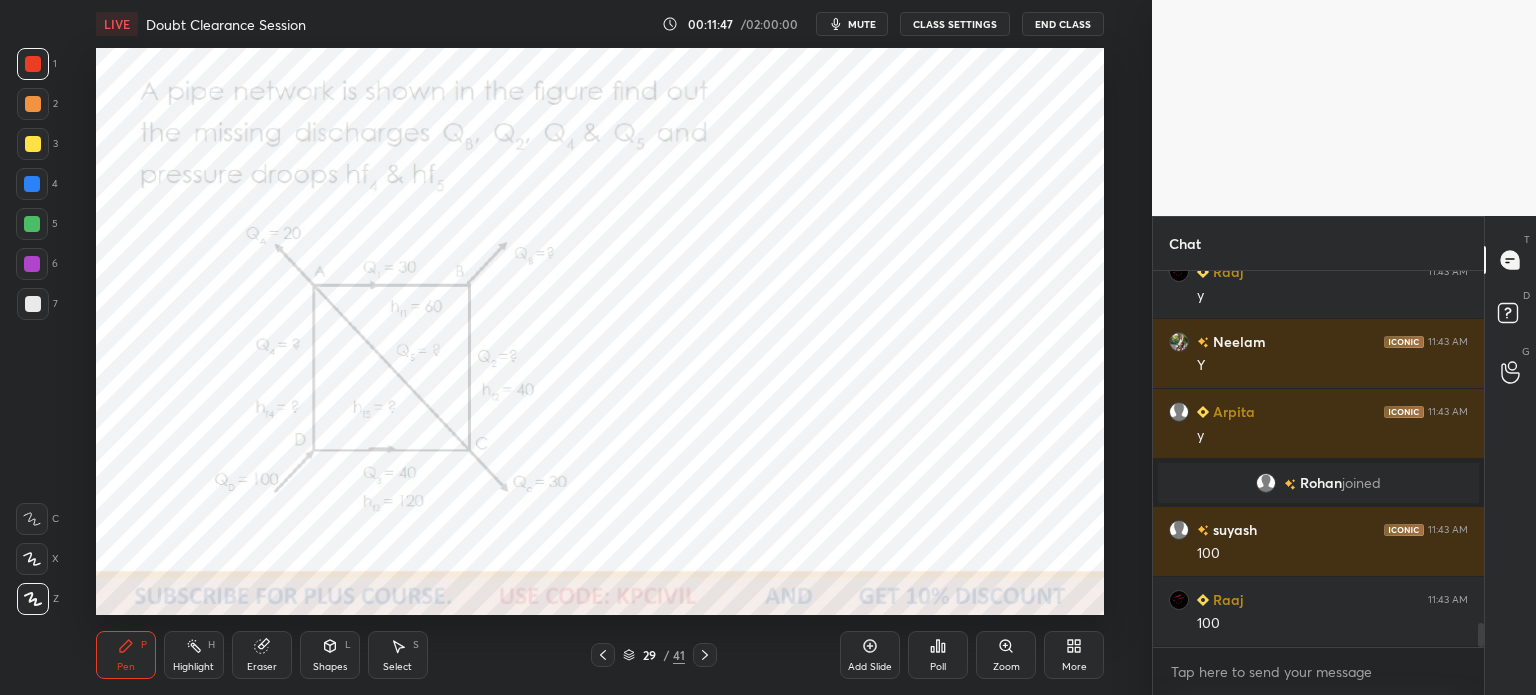 scroll, scrollTop: 5700, scrollLeft: 0, axis: vertical 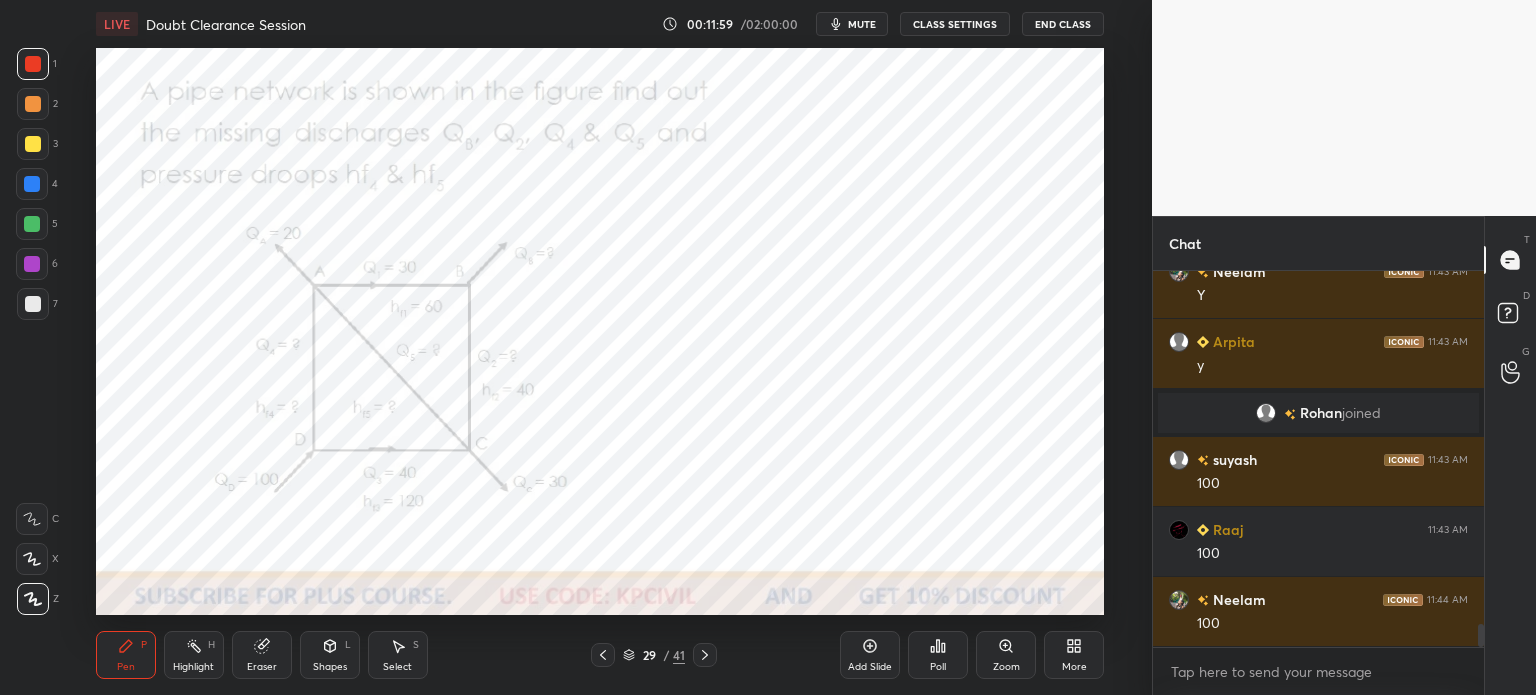 click on "Eraser" at bounding box center [262, 667] 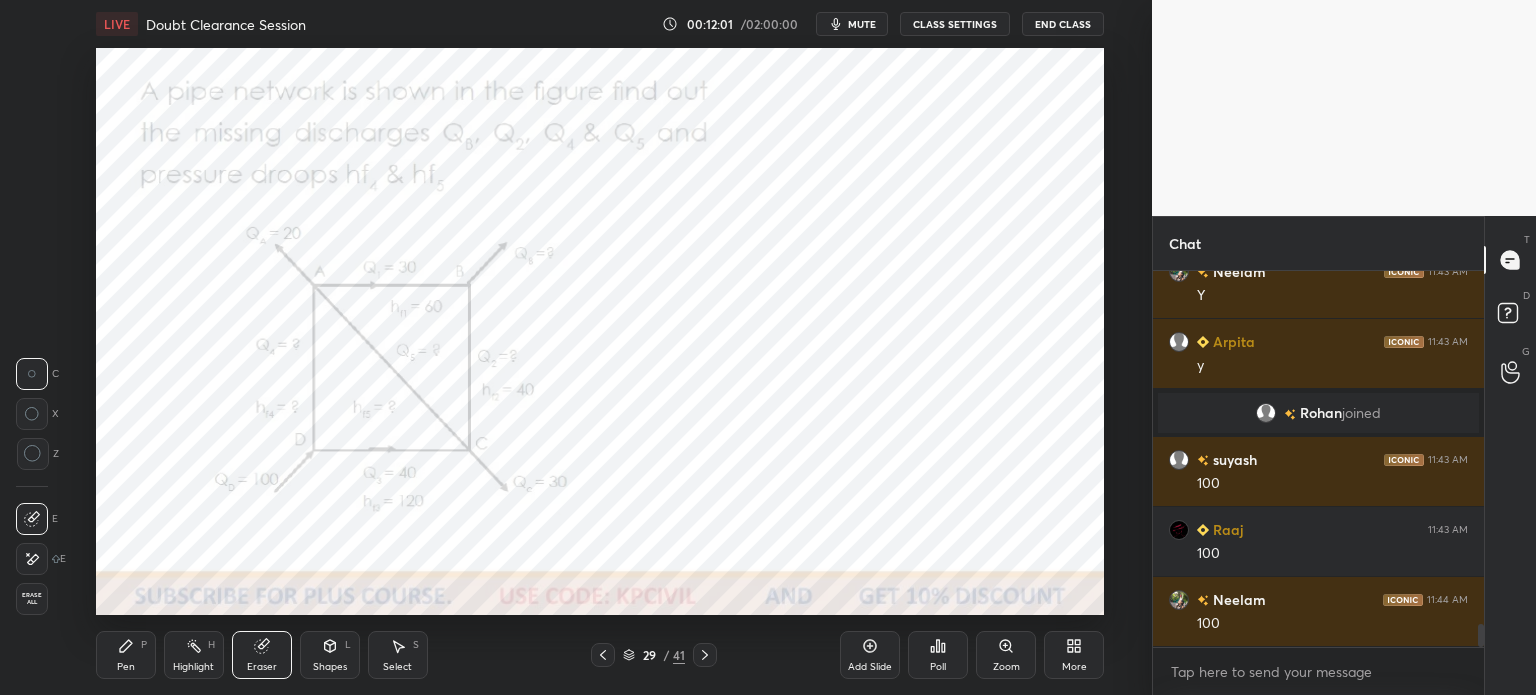 scroll, scrollTop: 5770, scrollLeft: 0, axis: vertical 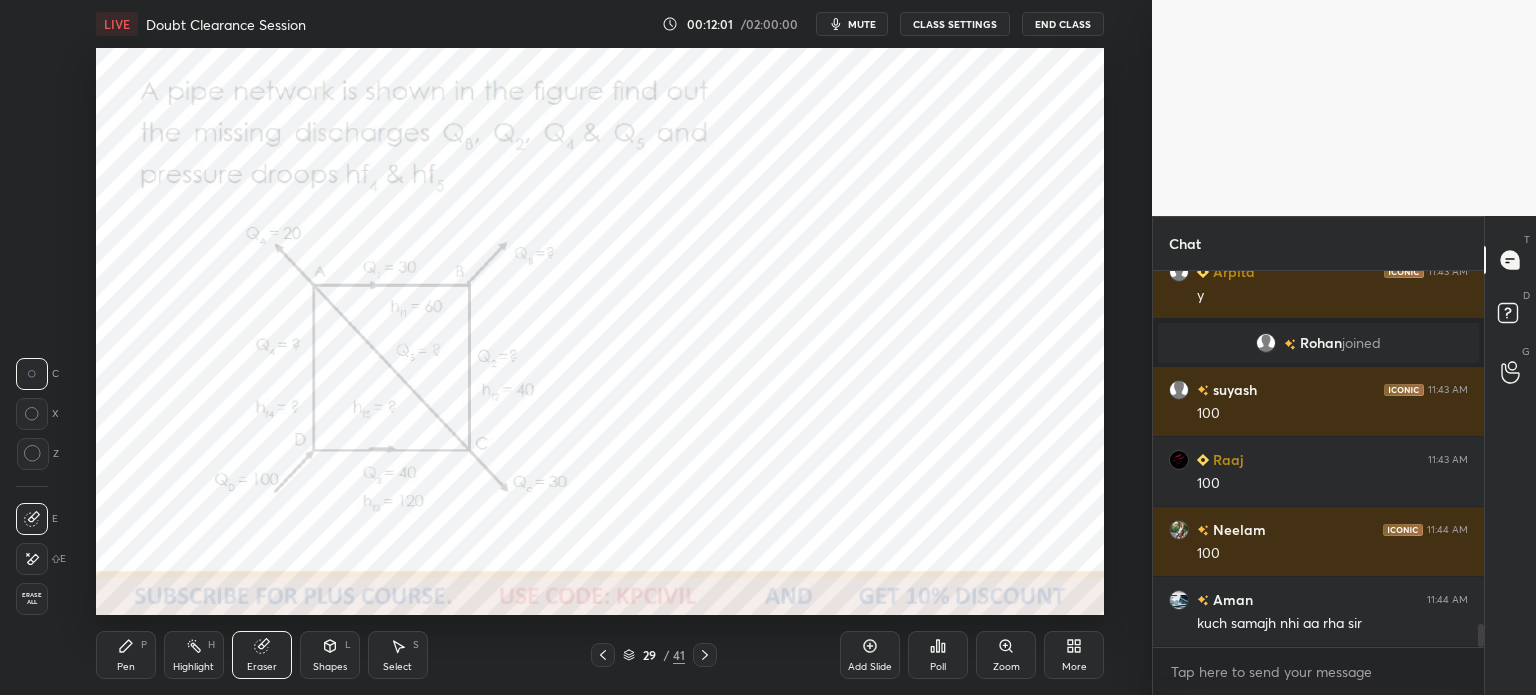 click on "Select" at bounding box center (397, 667) 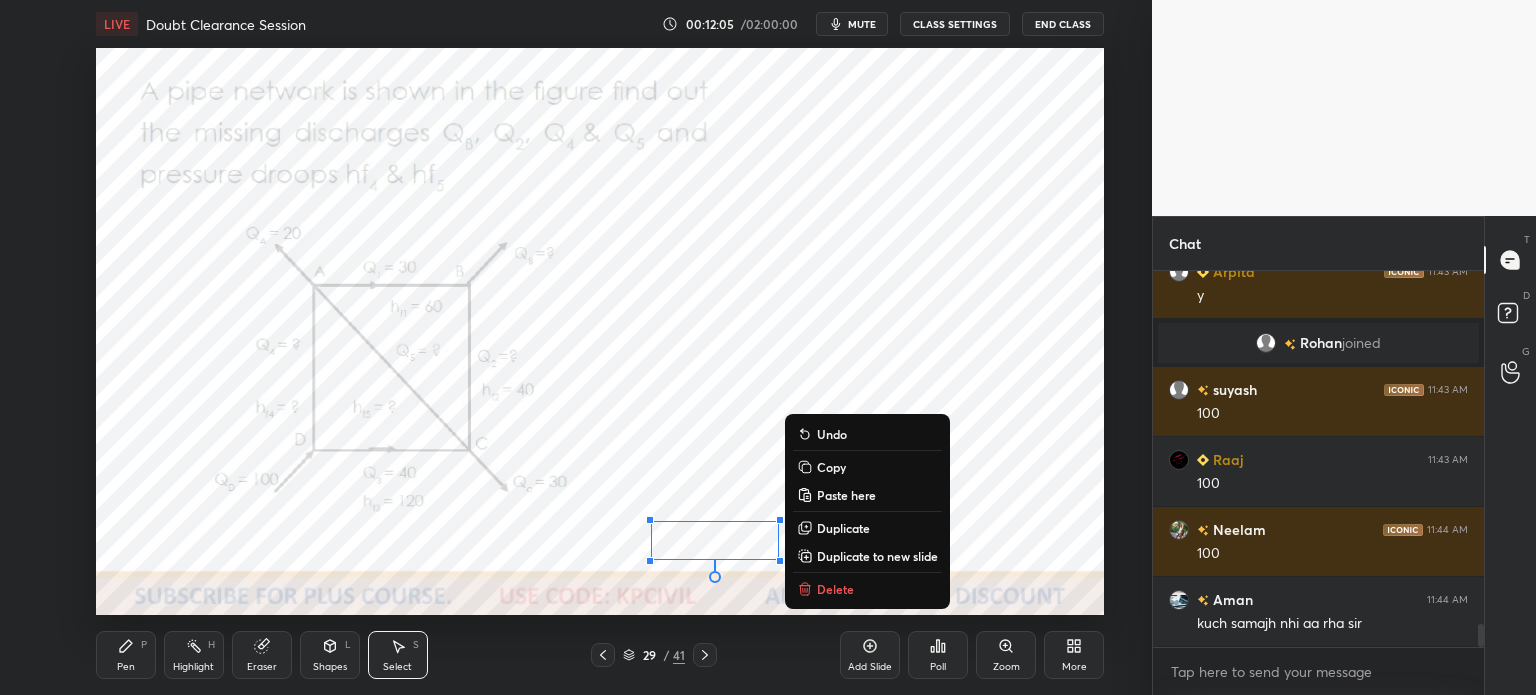 click on "Pen P" at bounding box center [126, 655] 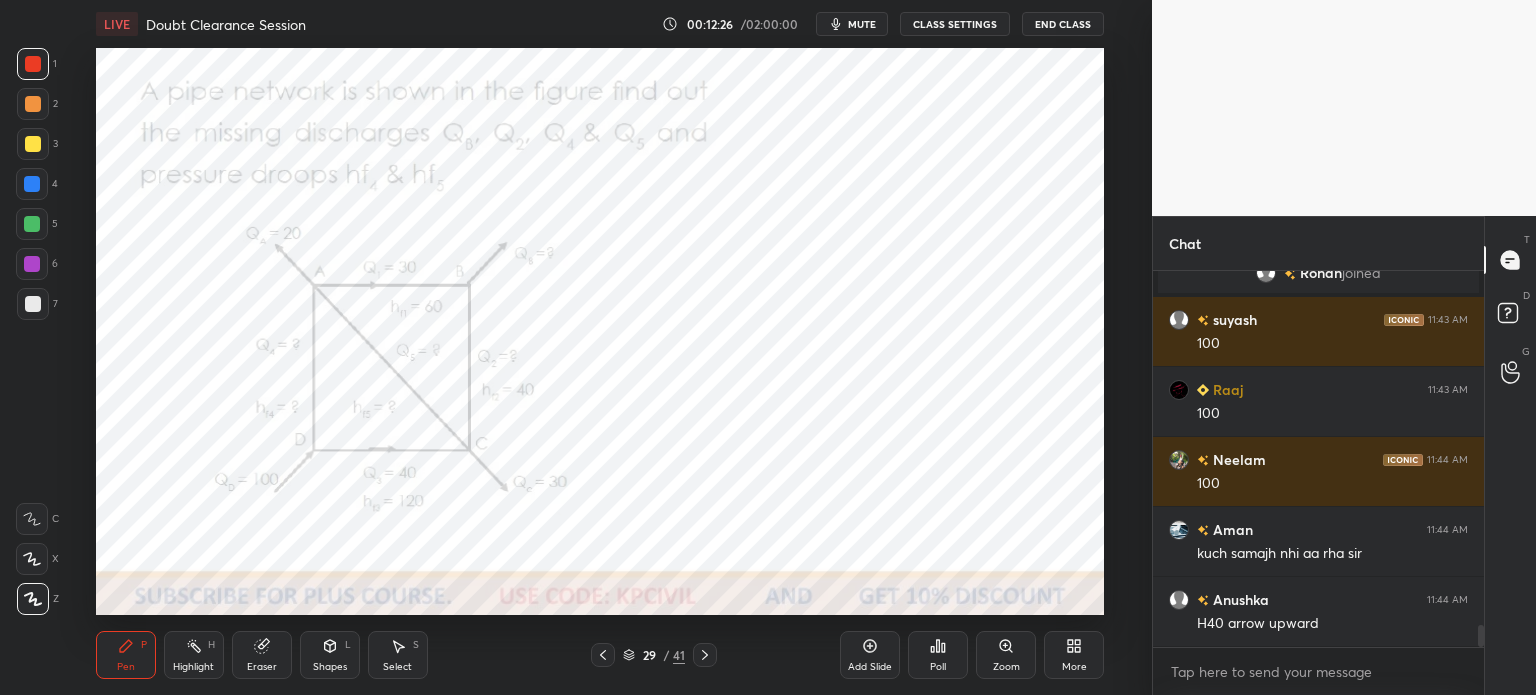scroll, scrollTop: 5910, scrollLeft: 0, axis: vertical 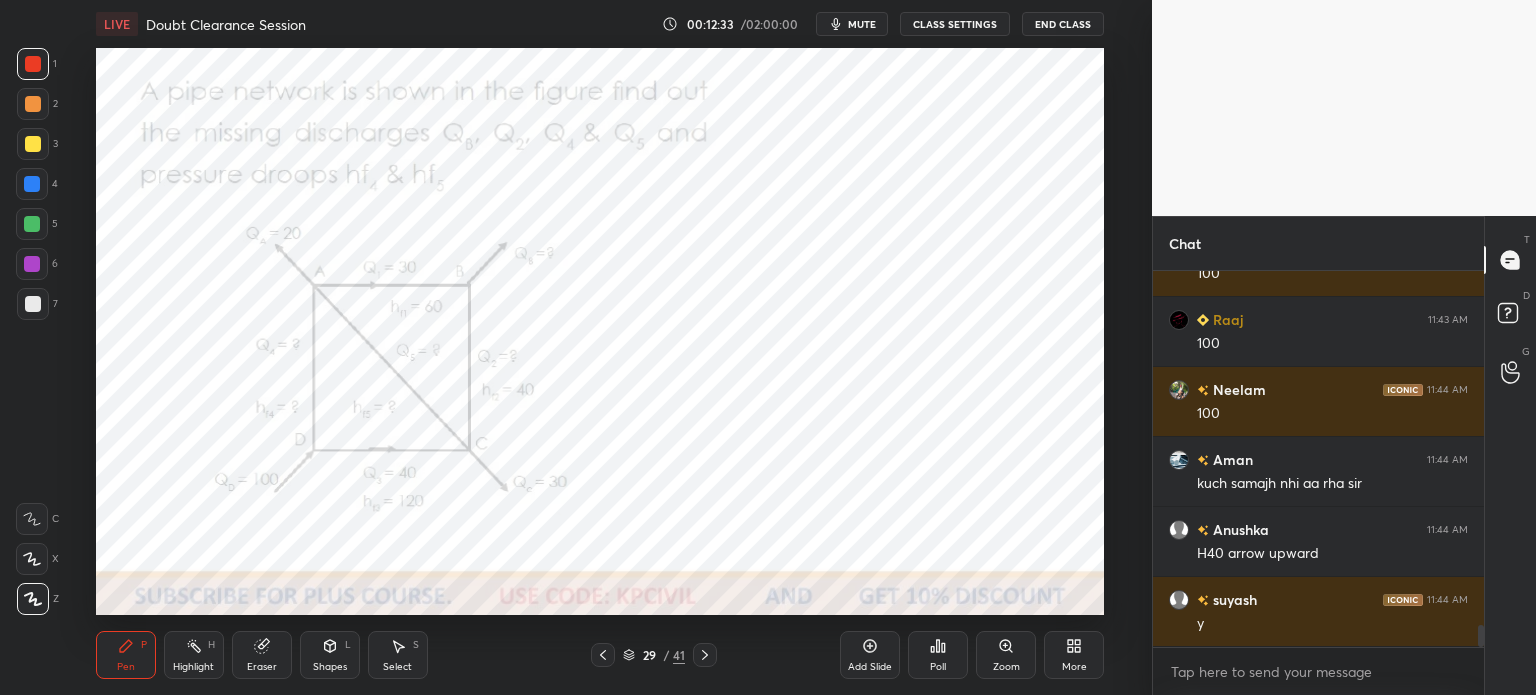 click on "Zoom" at bounding box center [1006, 655] 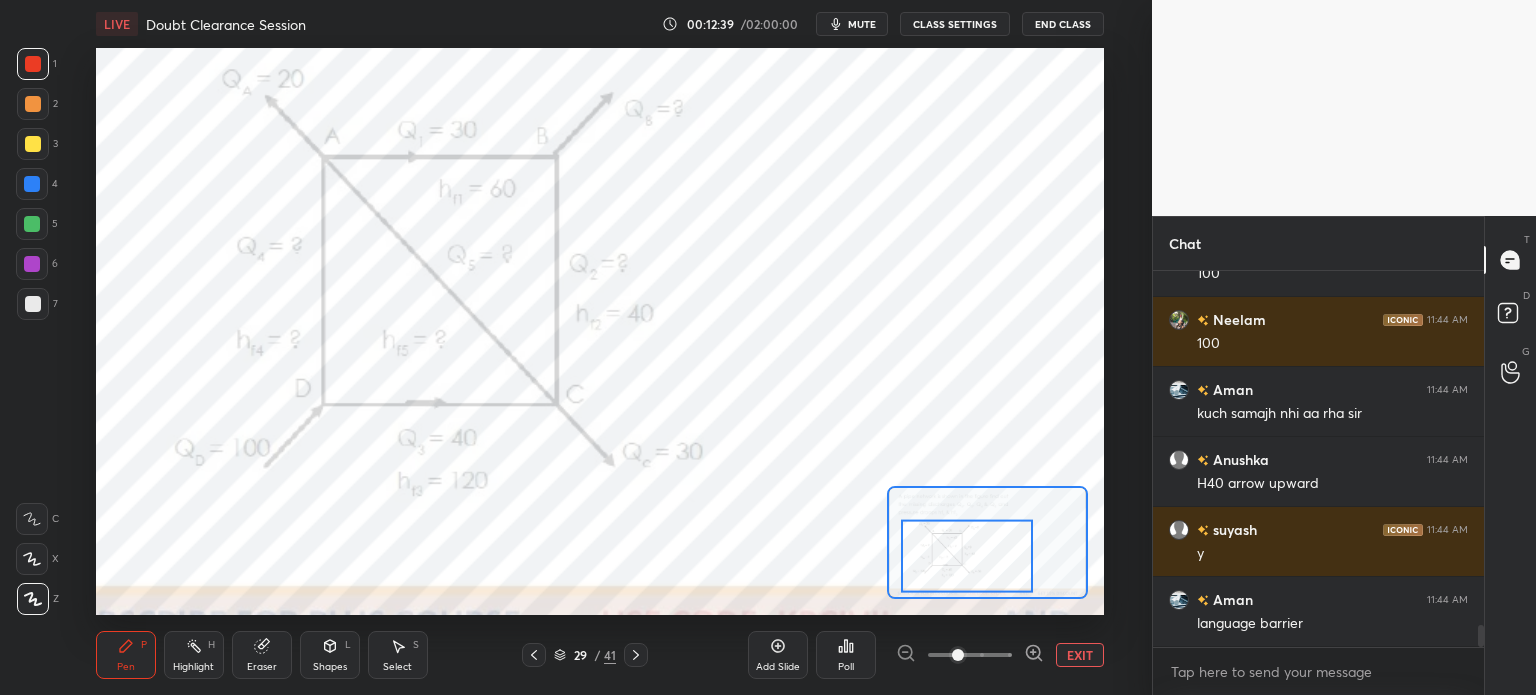 scroll, scrollTop: 6050, scrollLeft: 0, axis: vertical 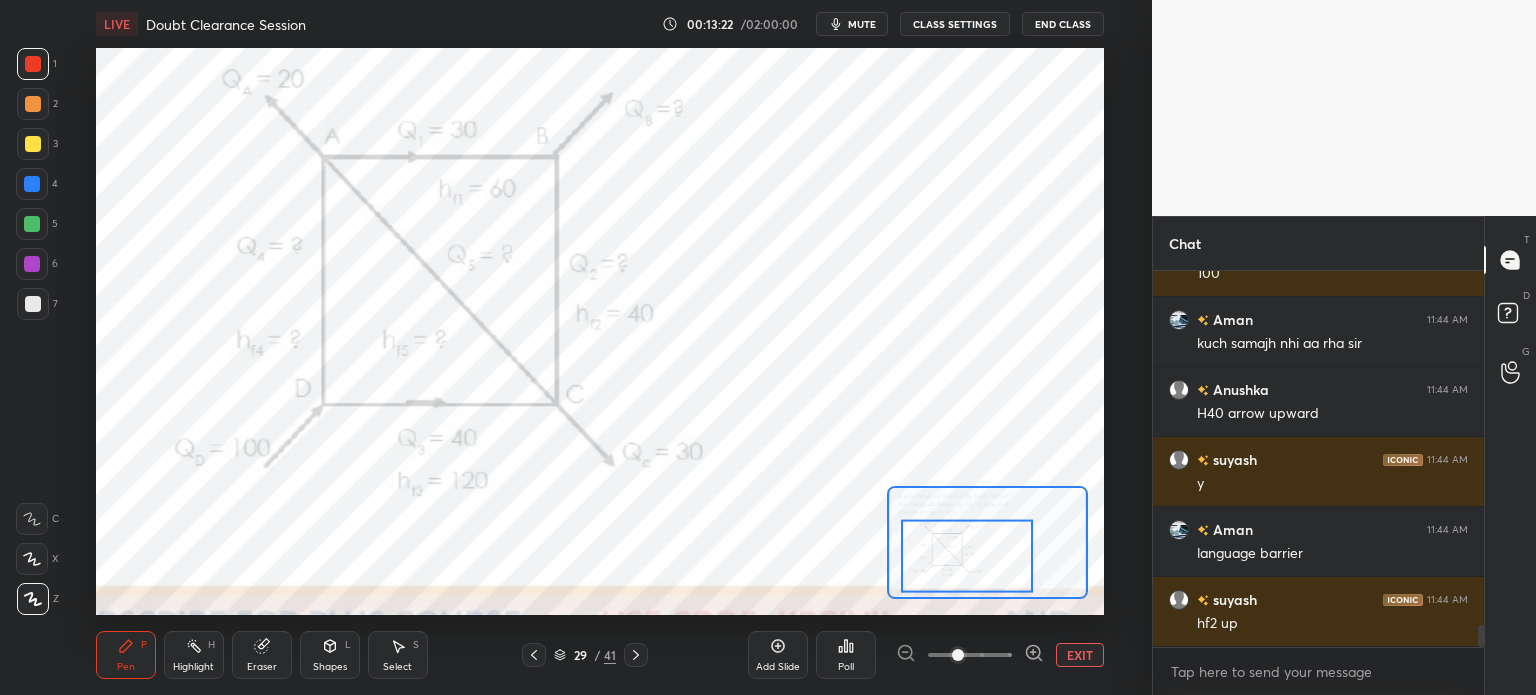 click on "Highlight H" at bounding box center (194, 655) 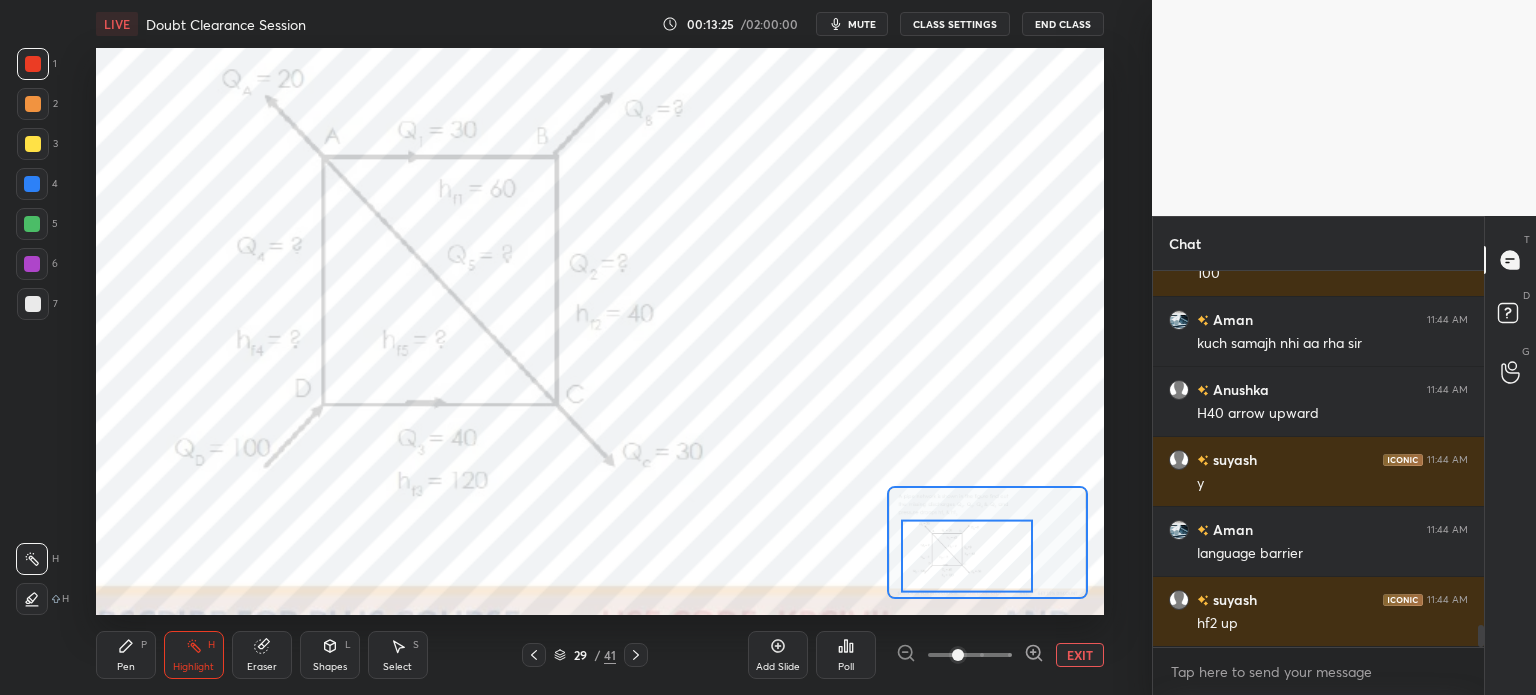 click at bounding box center [32, 599] 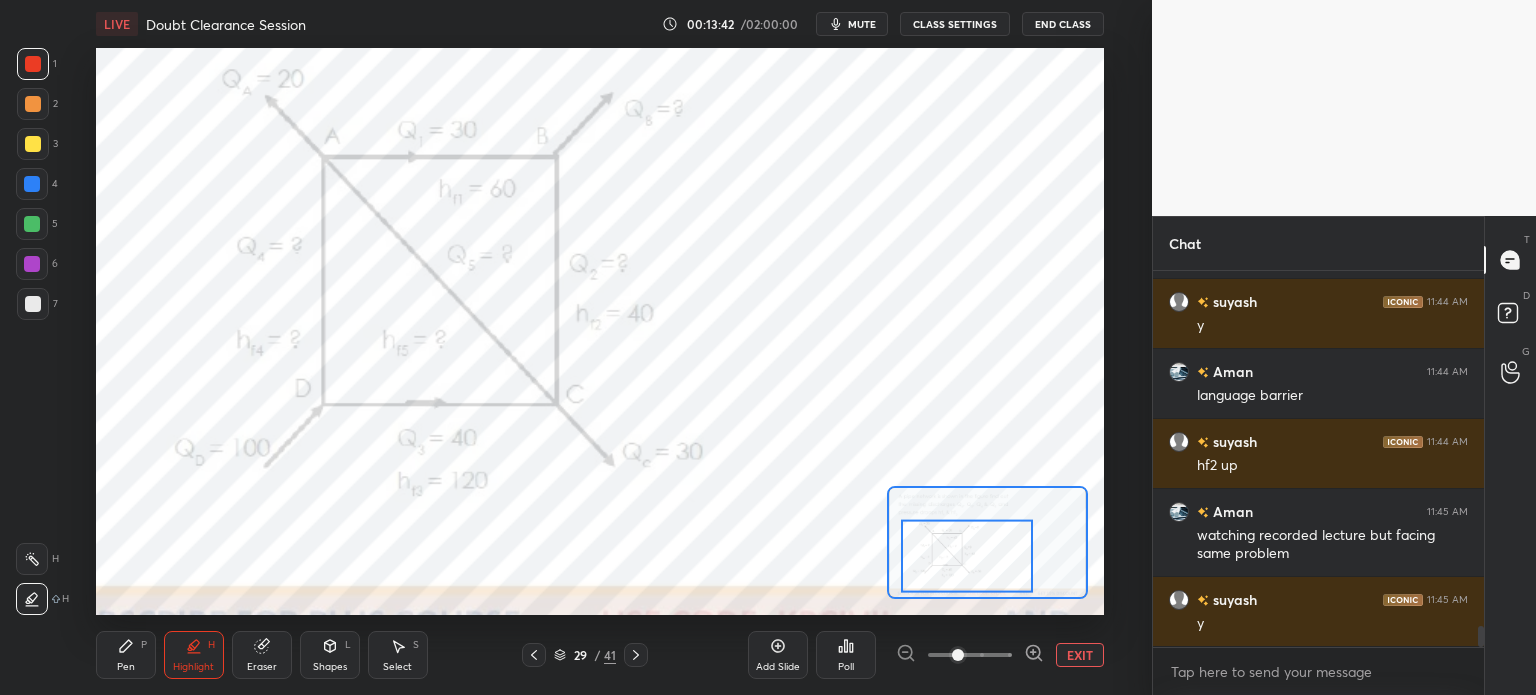 scroll, scrollTop: 6278, scrollLeft: 0, axis: vertical 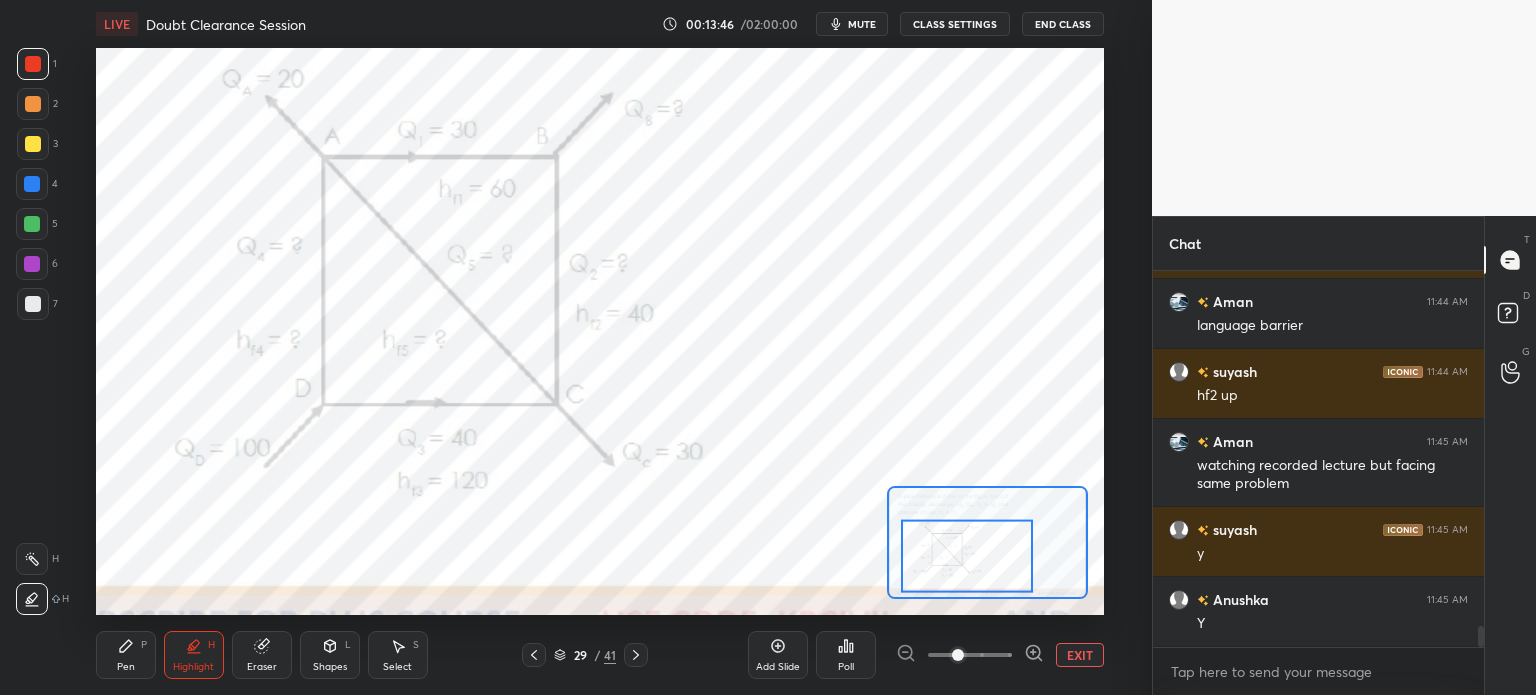 click on "Pen" at bounding box center [126, 667] 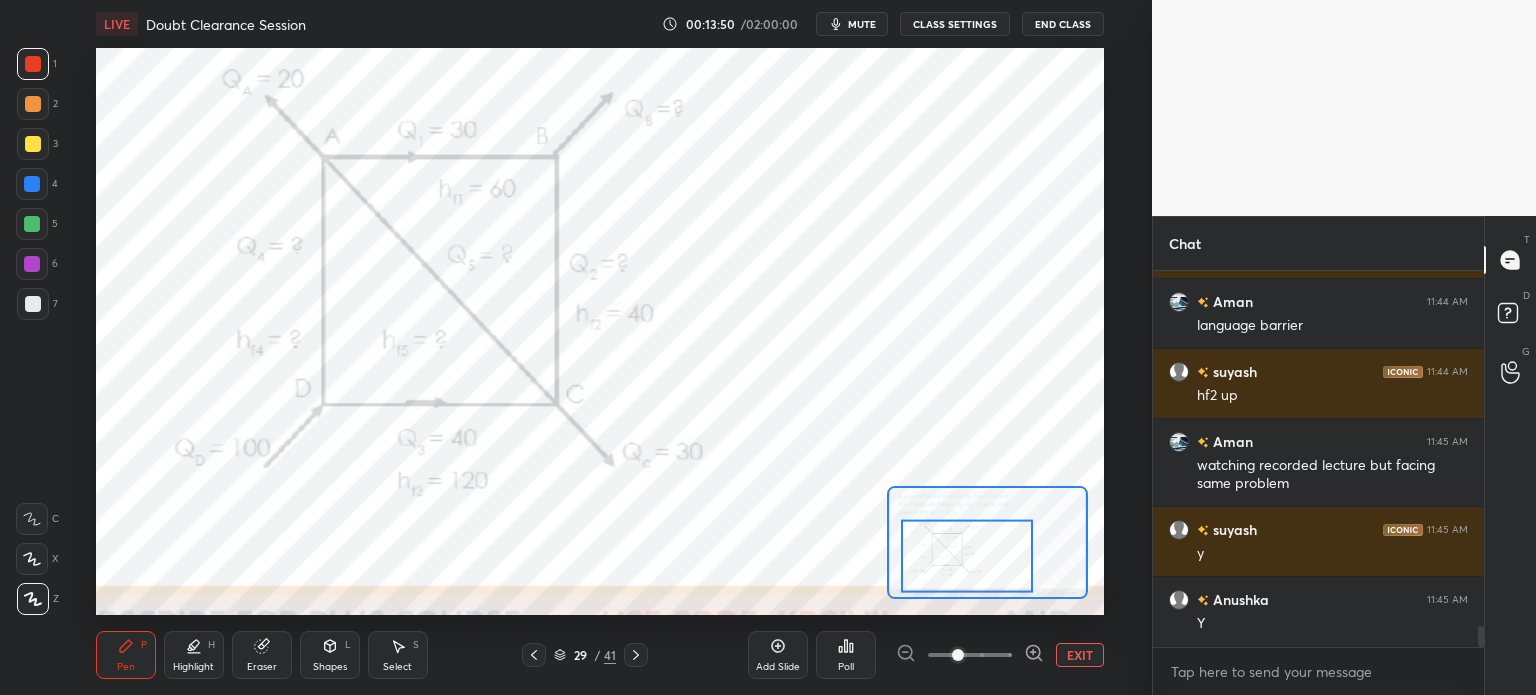click 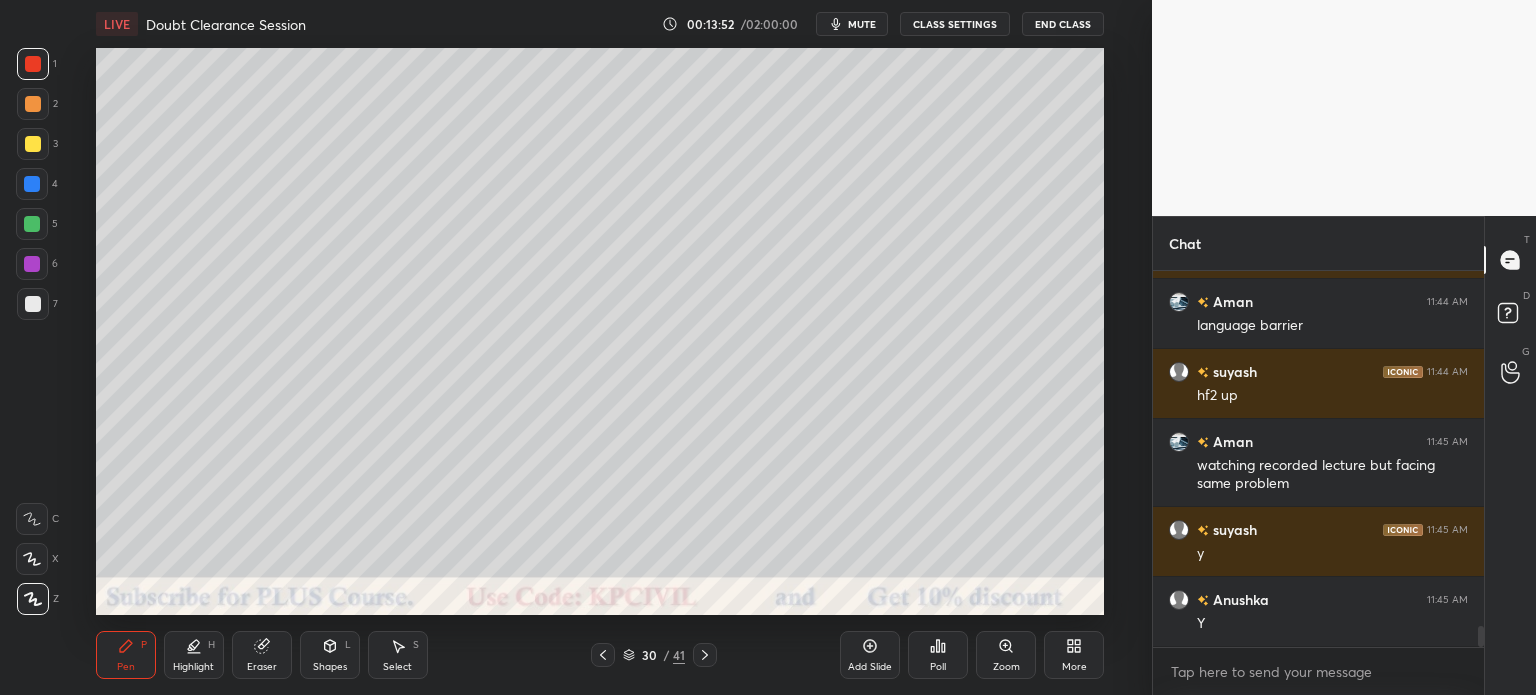click 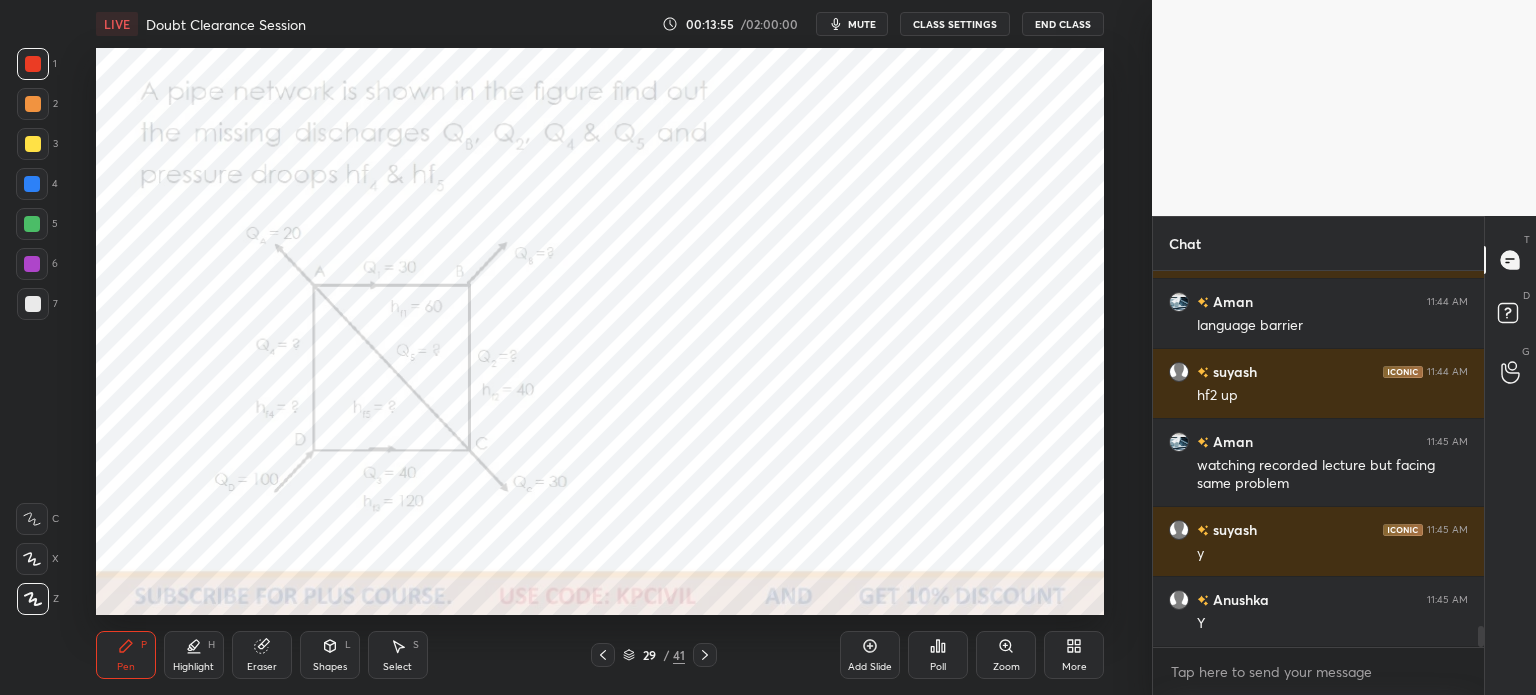 click at bounding box center (32, 184) 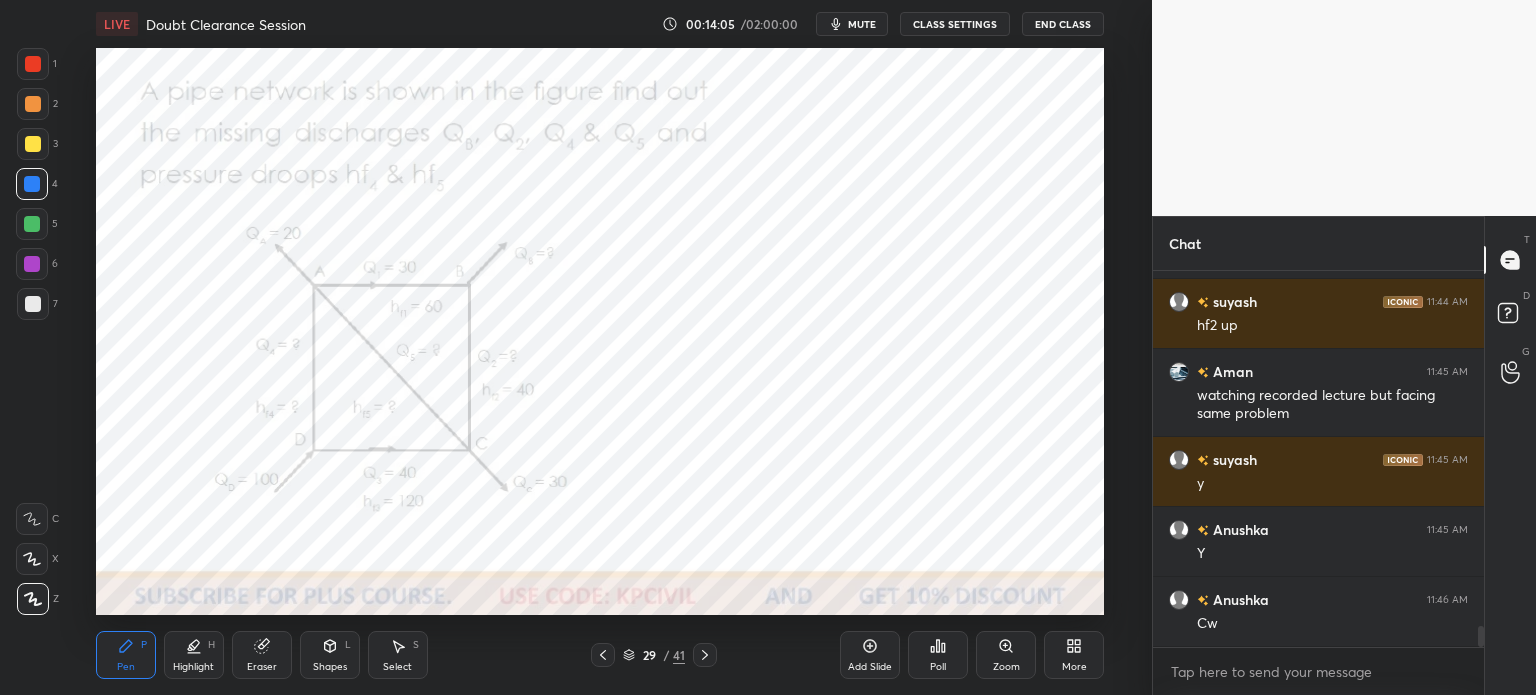 scroll, scrollTop: 6418, scrollLeft: 0, axis: vertical 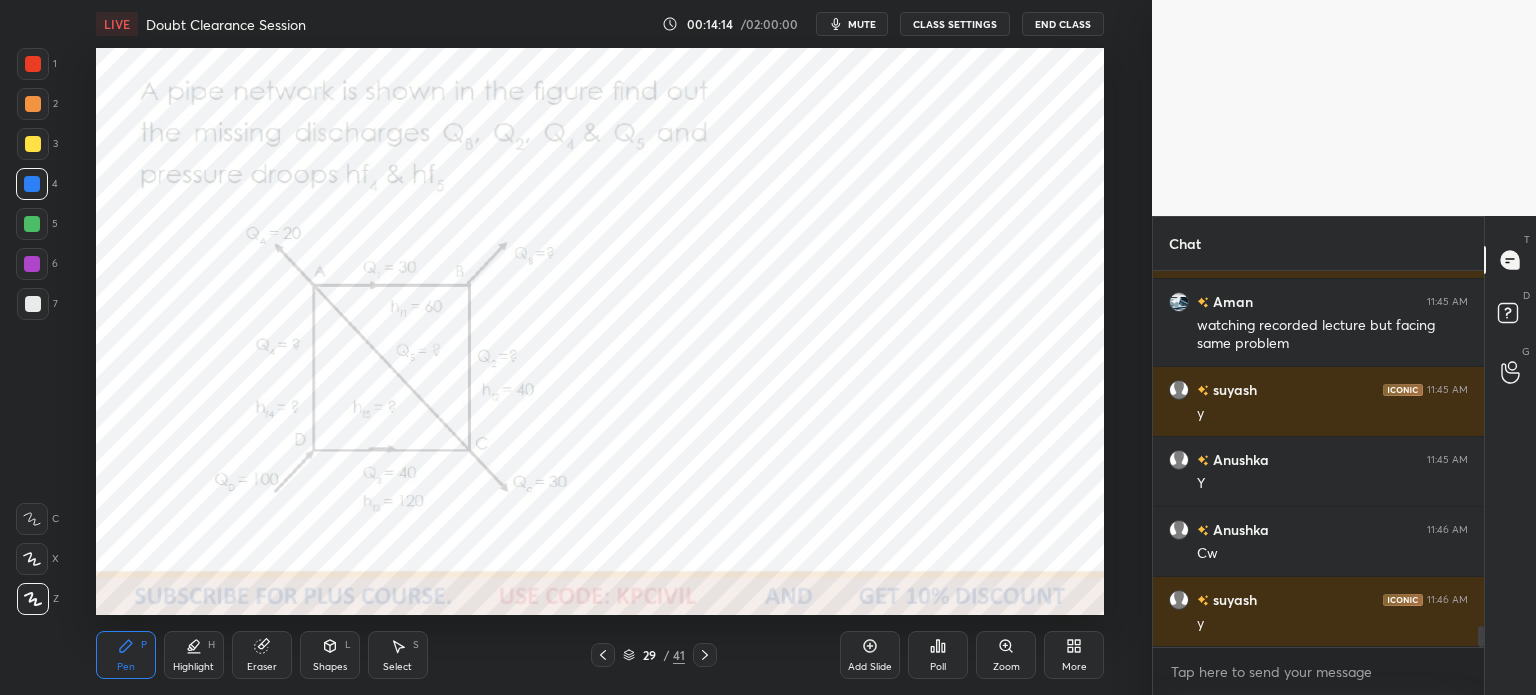 click on "Eraser" at bounding box center (262, 667) 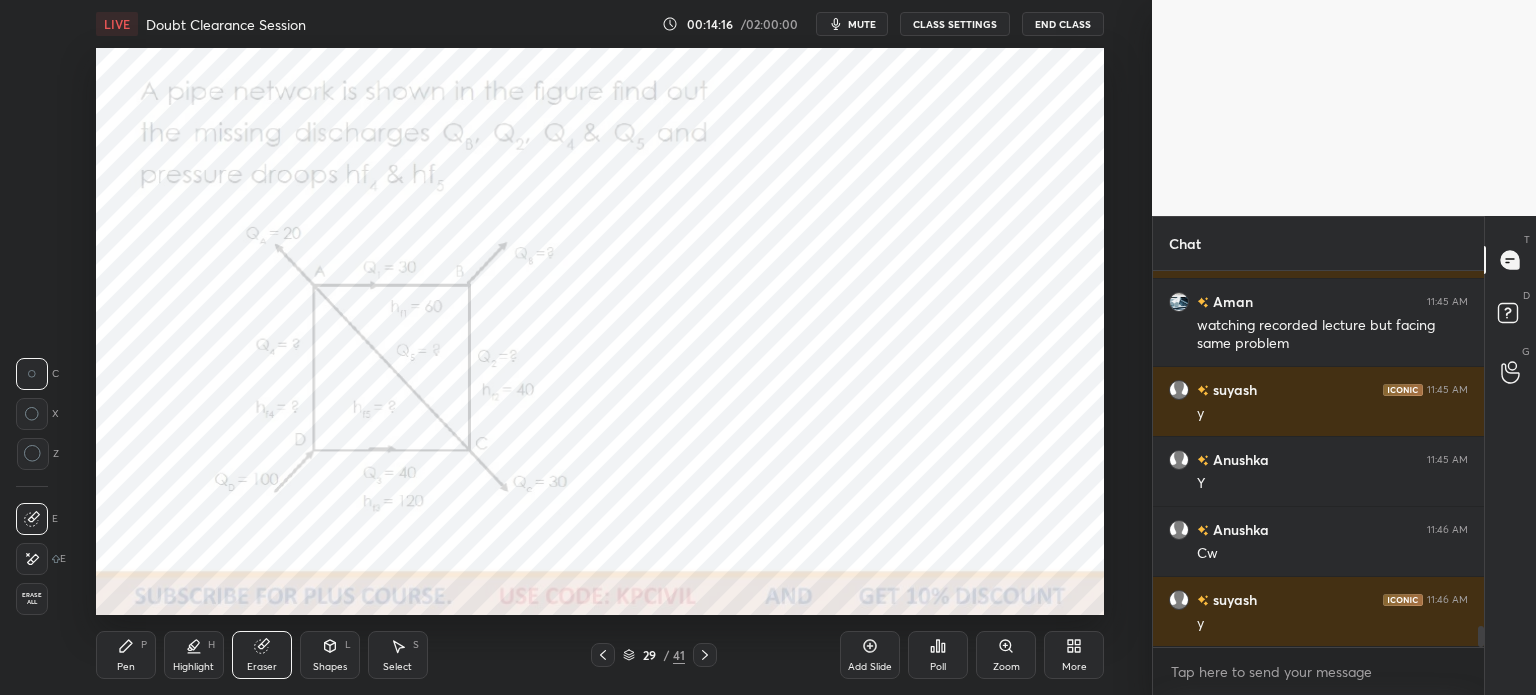 click on "Pen P" at bounding box center (126, 655) 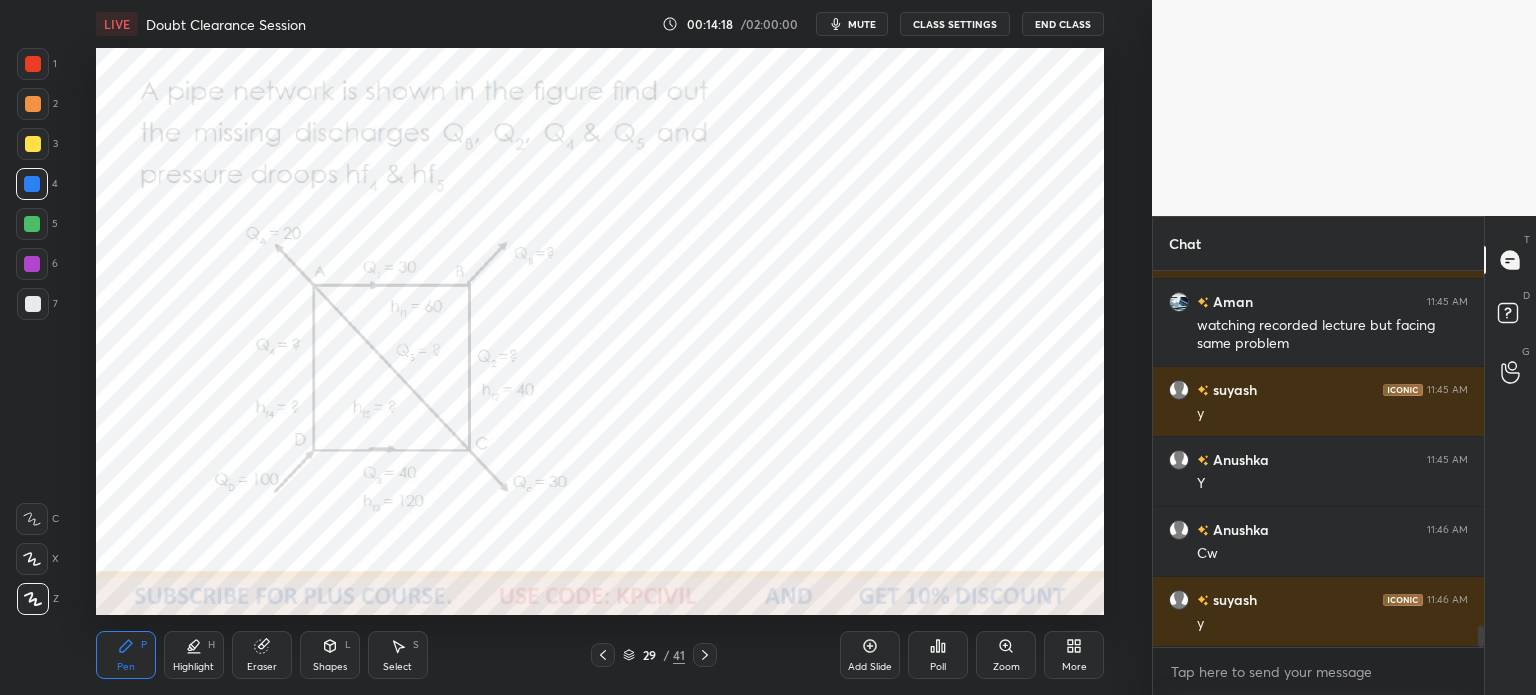 click at bounding box center (33, 64) 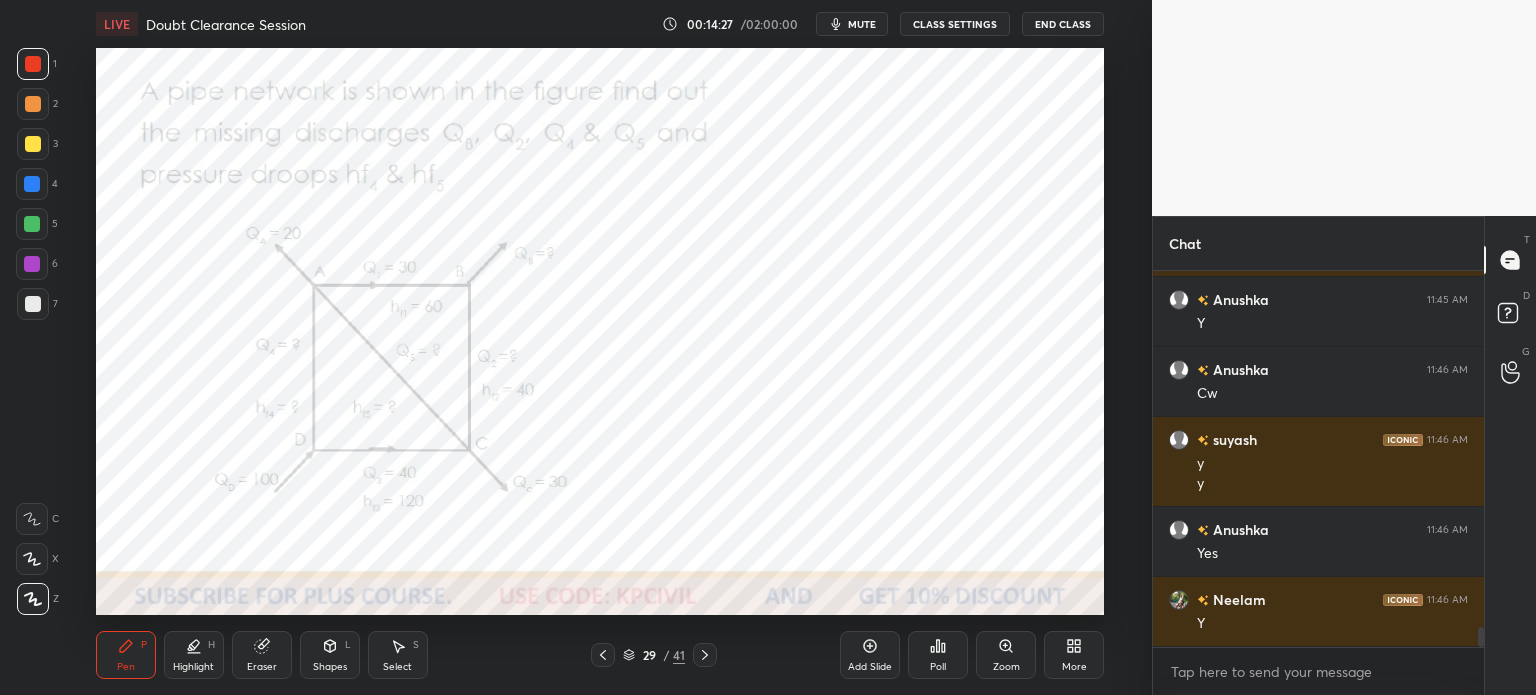 scroll, scrollTop: 6718, scrollLeft: 0, axis: vertical 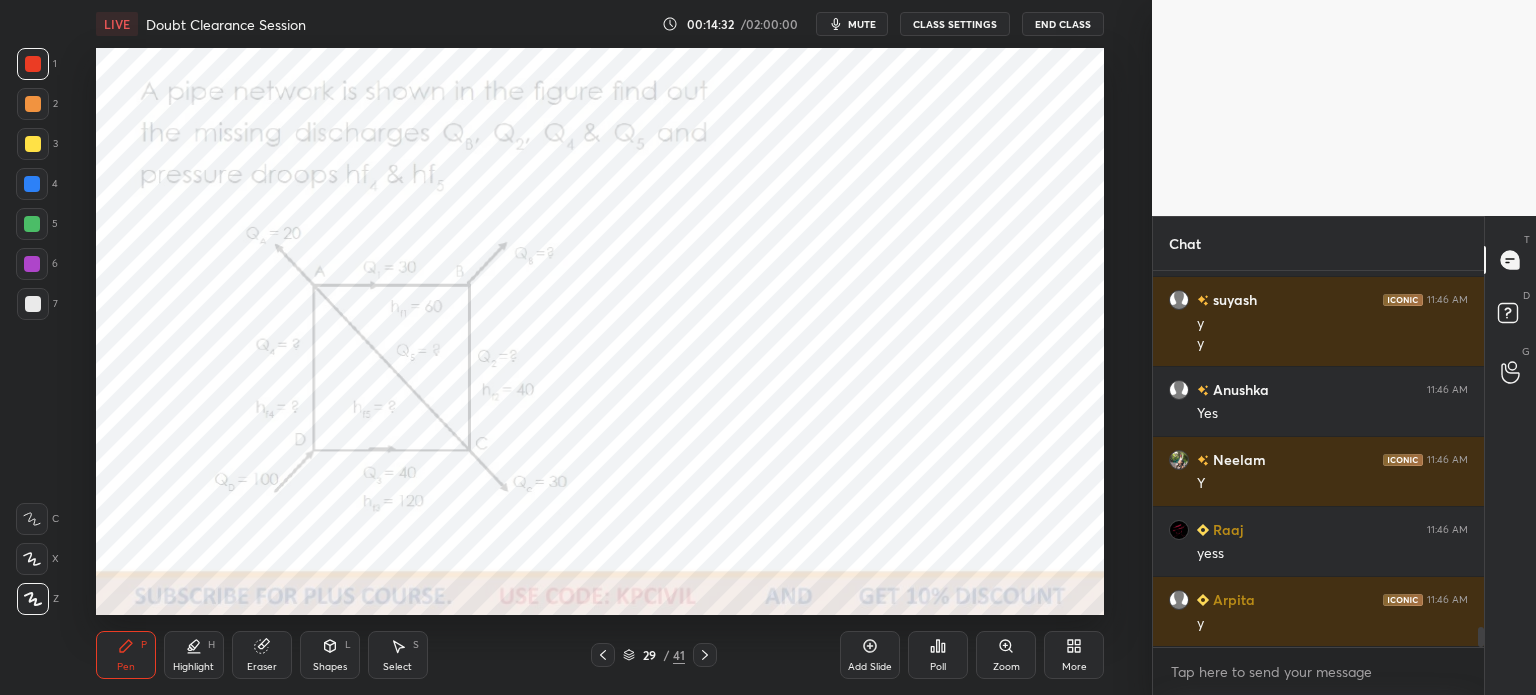 click on "Eraser" at bounding box center [262, 655] 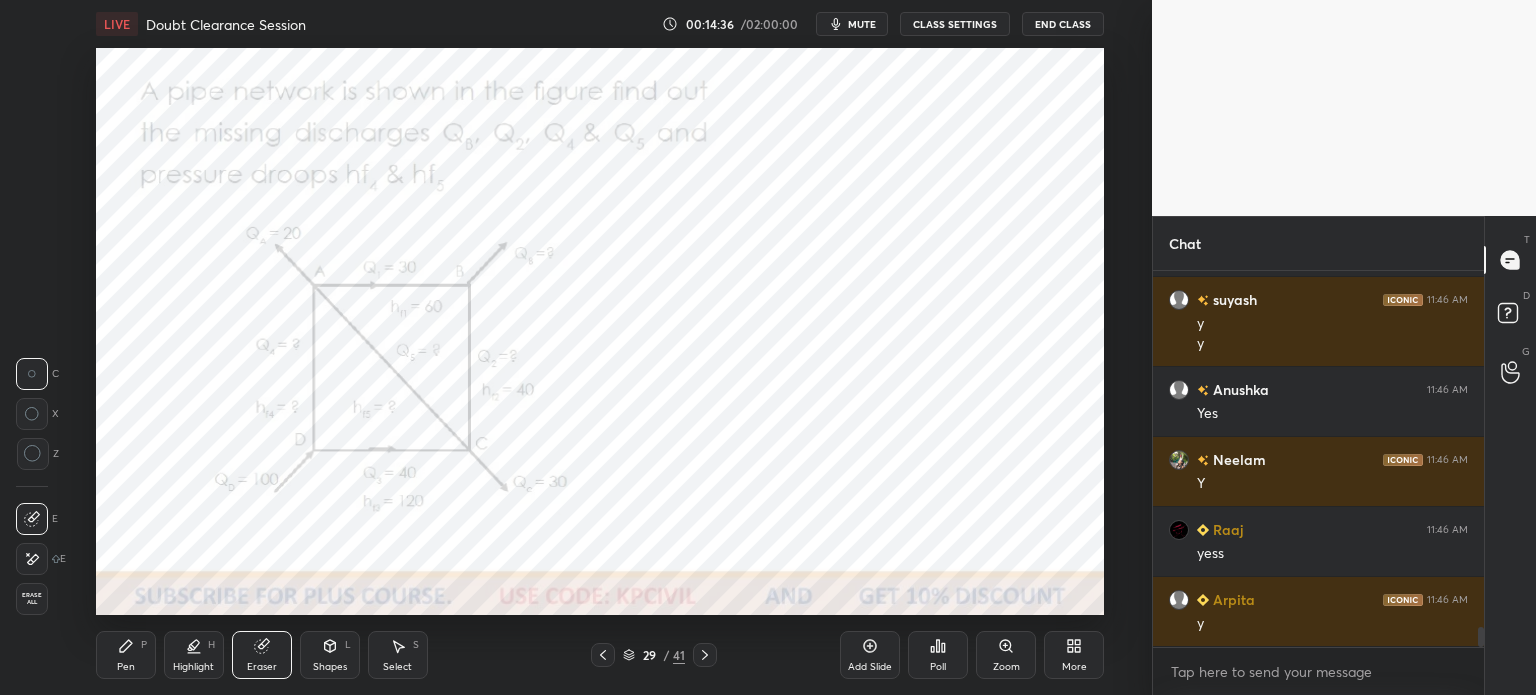 click on "Highlight" at bounding box center [193, 667] 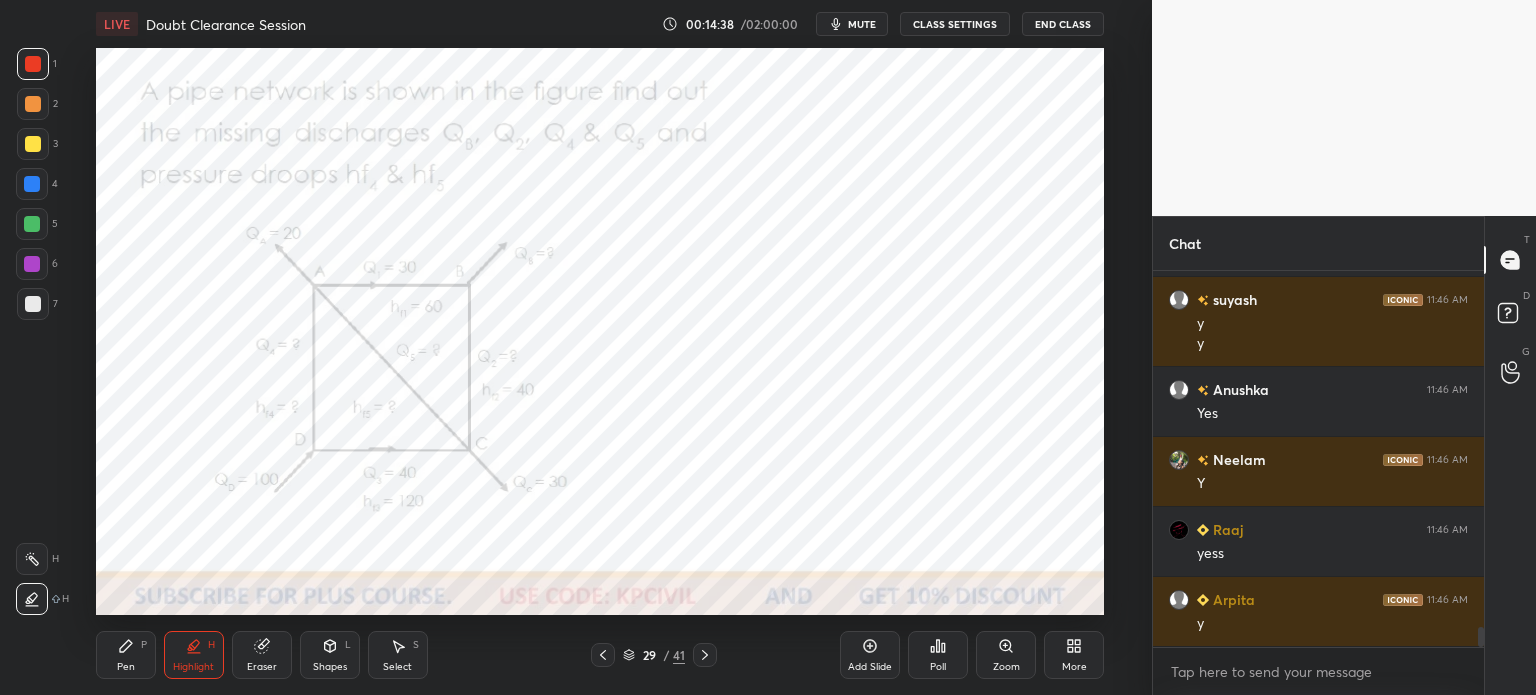 click 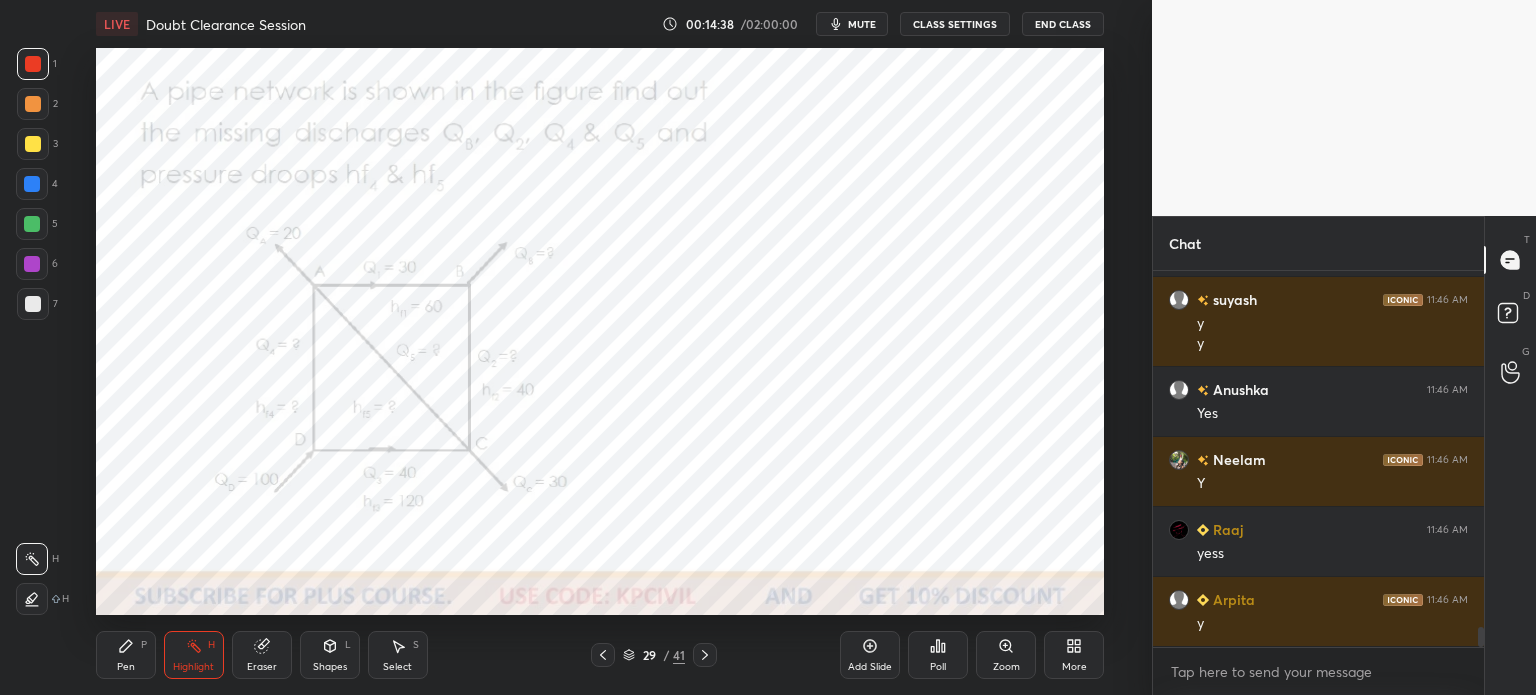 click at bounding box center [32, 184] 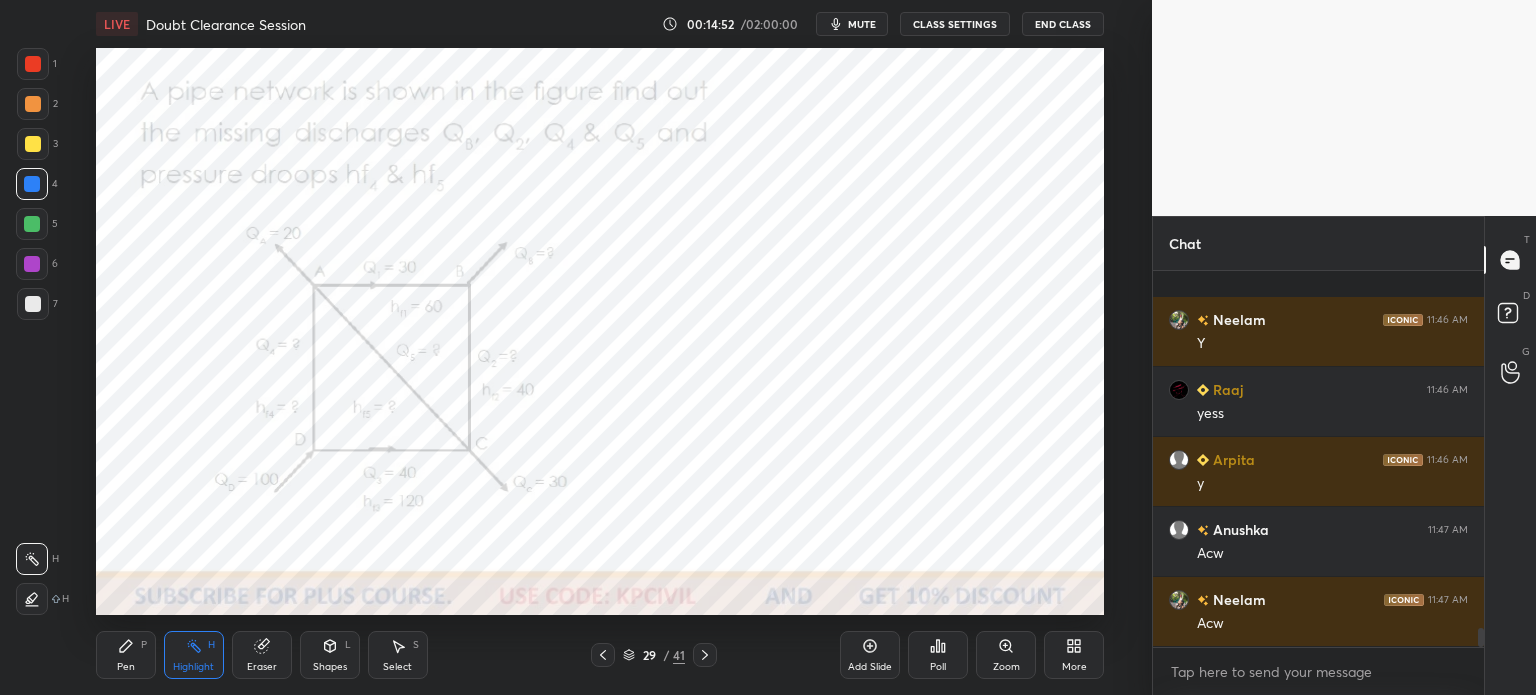 scroll, scrollTop: 6998, scrollLeft: 0, axis: vertical 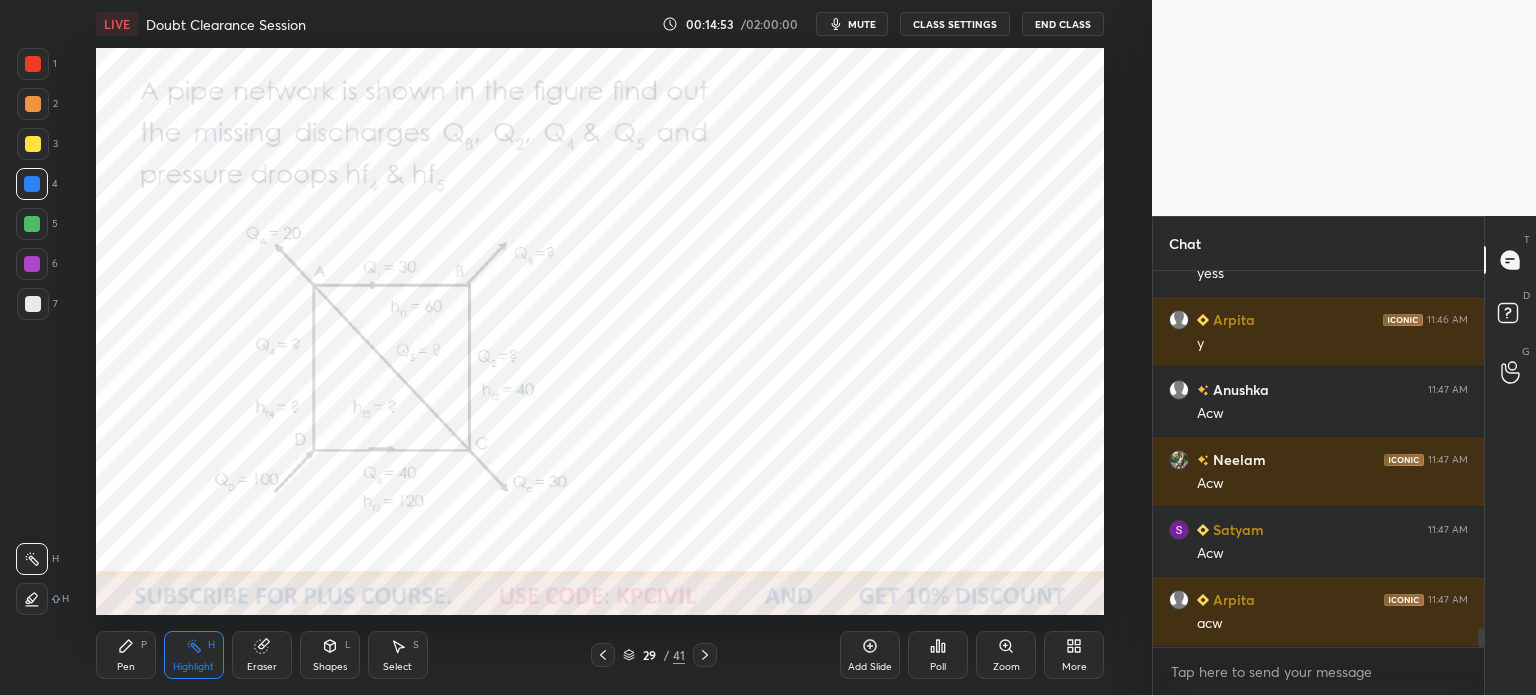 click on "Select S" at bounding box center [398, 655] 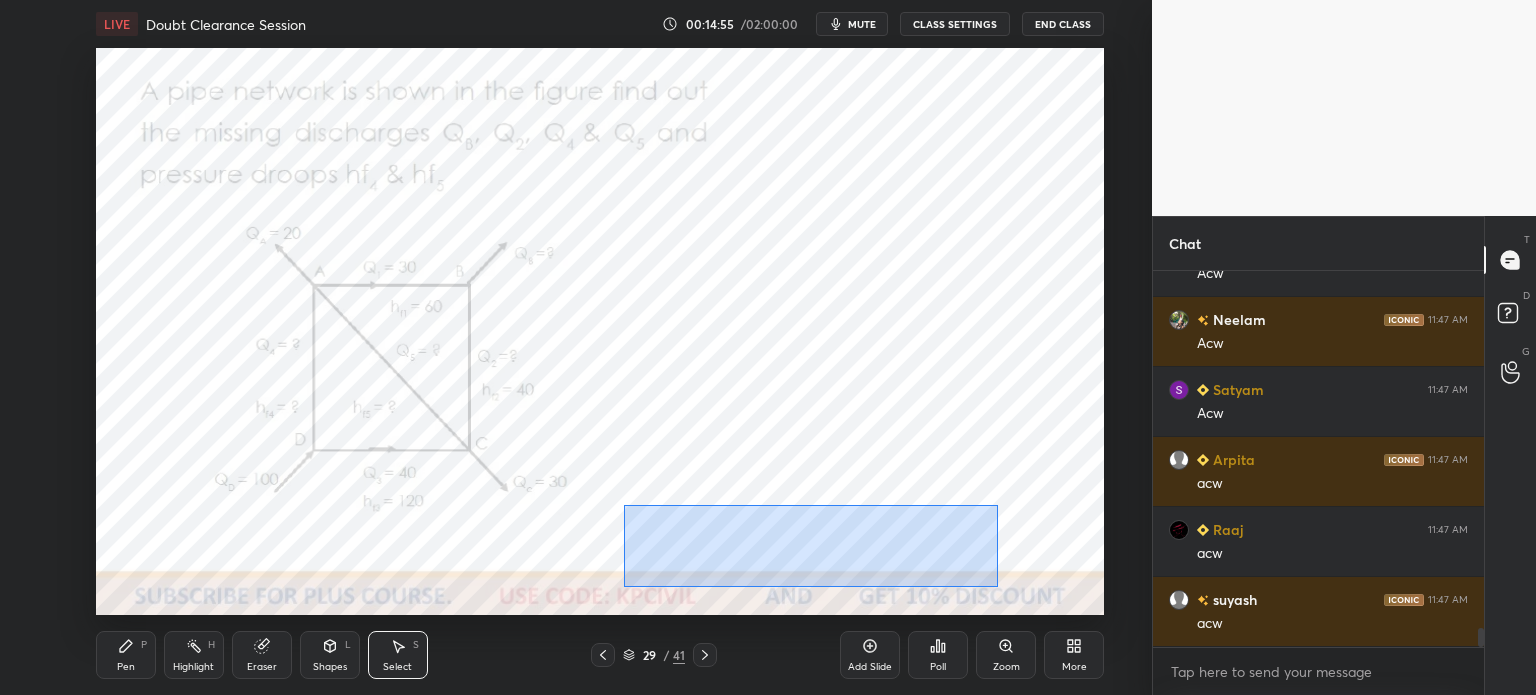 scroll, scrollTop: 7208, scrollLeft: 0, axis: vertical 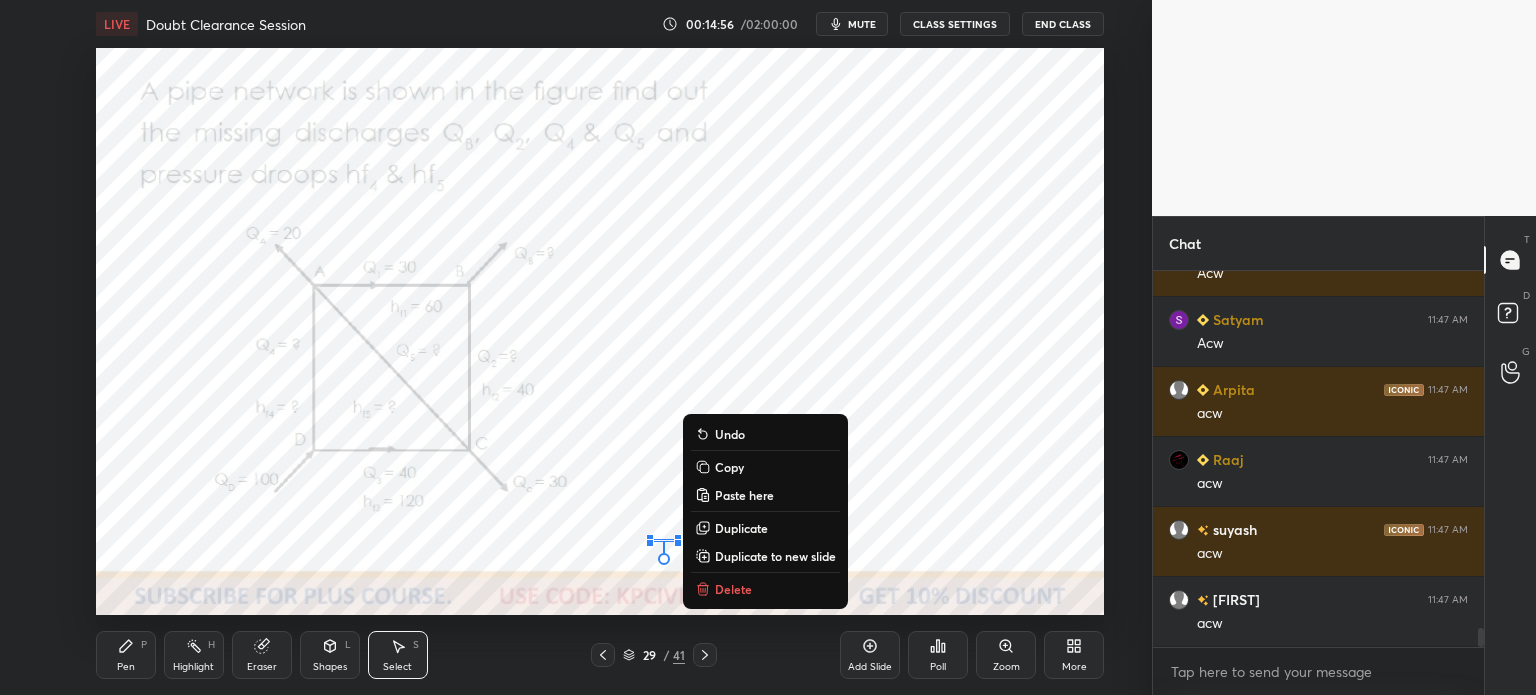 click on "0 ° Undo Copy Paste here Duplicate Duplicate to new slide Delete" at bounding box center (600, 331) 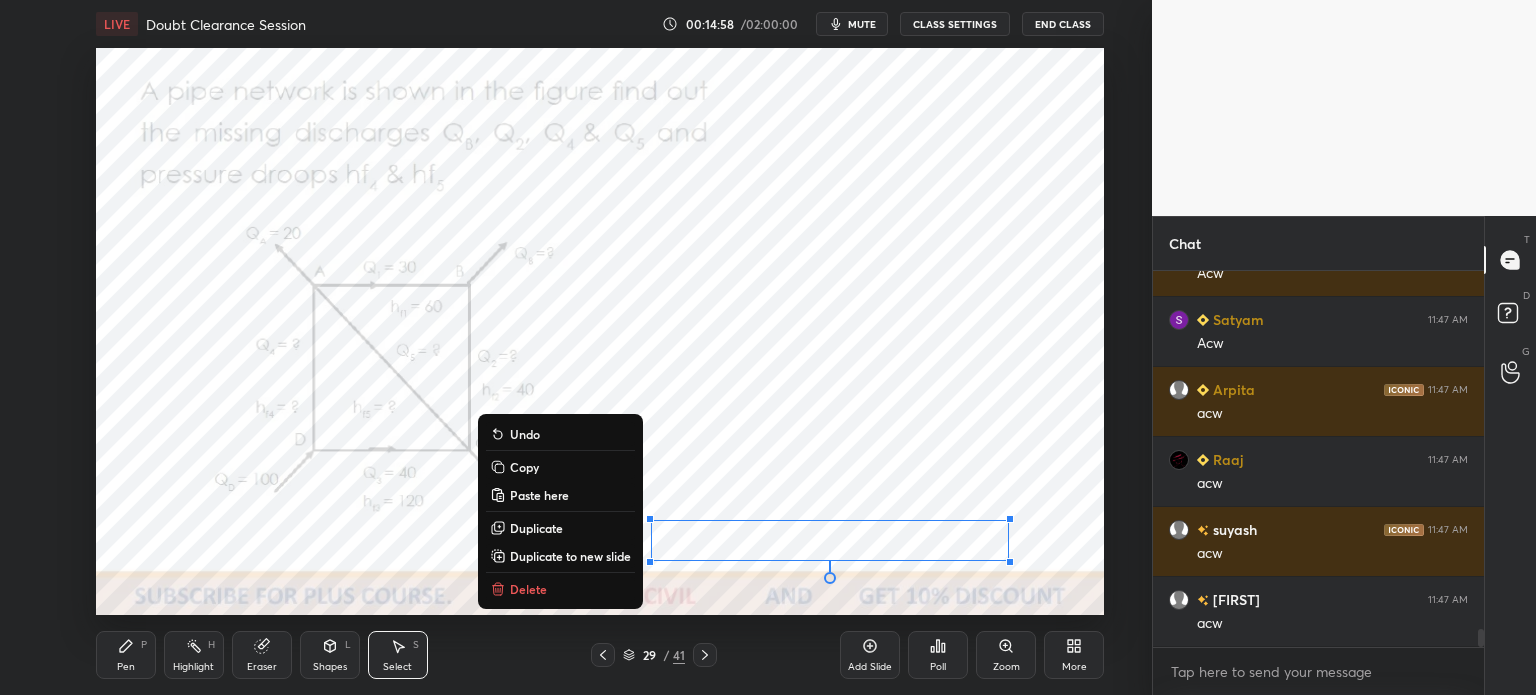 scroll, scrollTop: 7278, scrollLeft: 0, axis: vertical 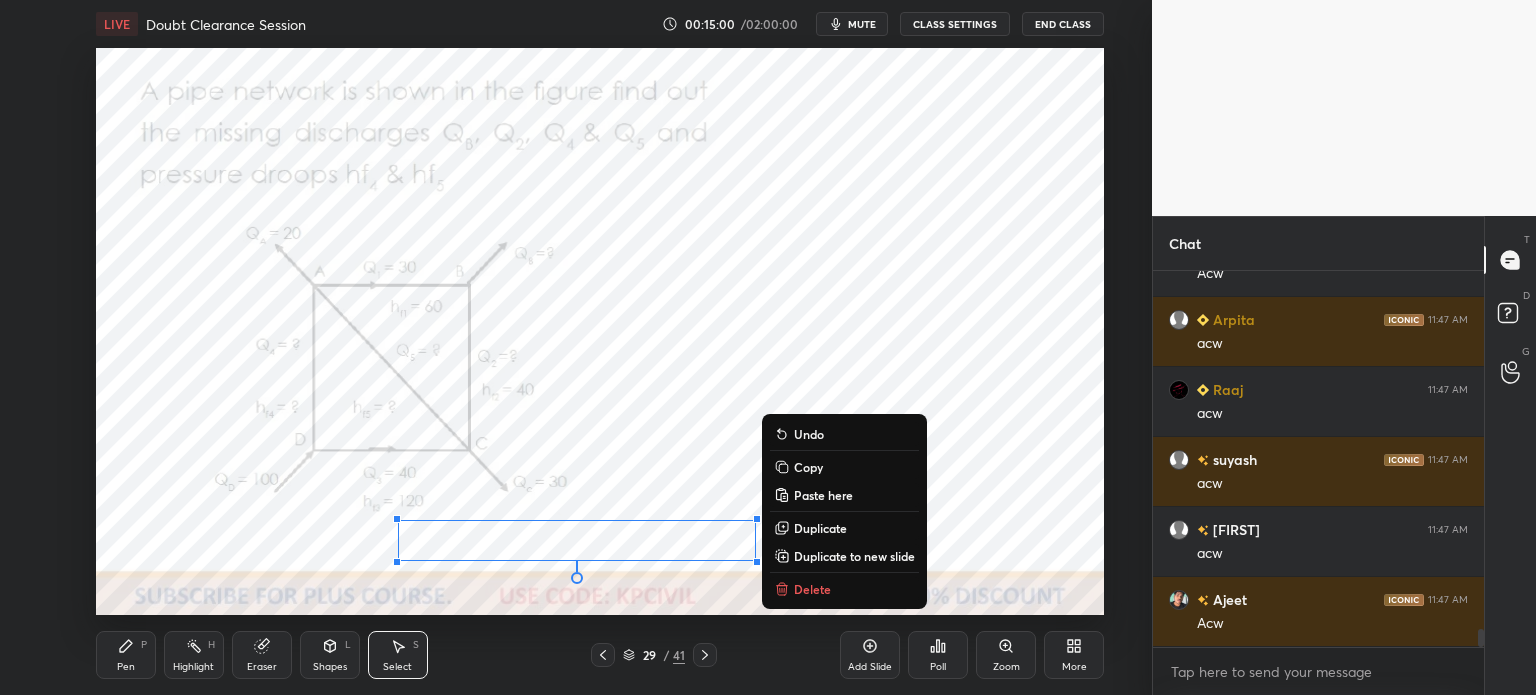 click on "Pen P" at bounding box center (126, 655) 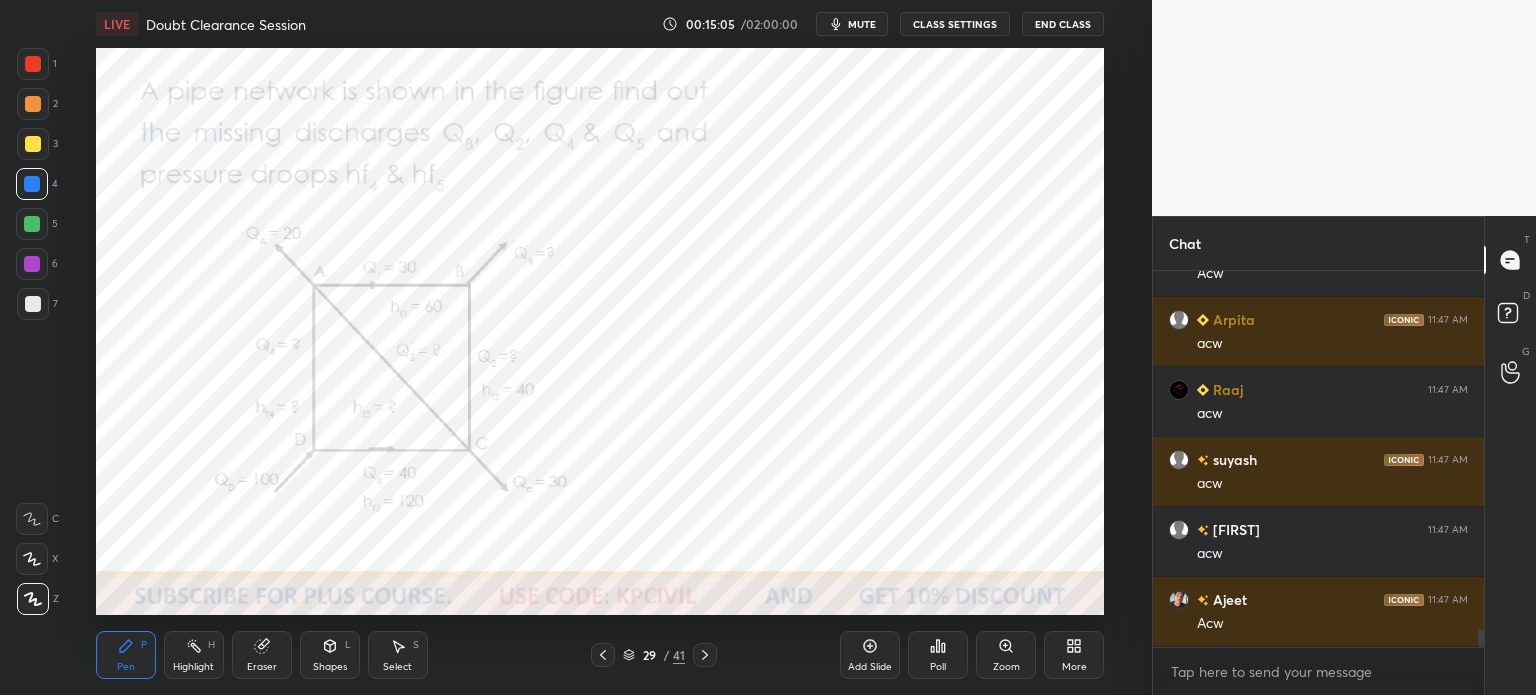 scroll, scrollTop: 7348, scrollLeft: 0, axis: vertical 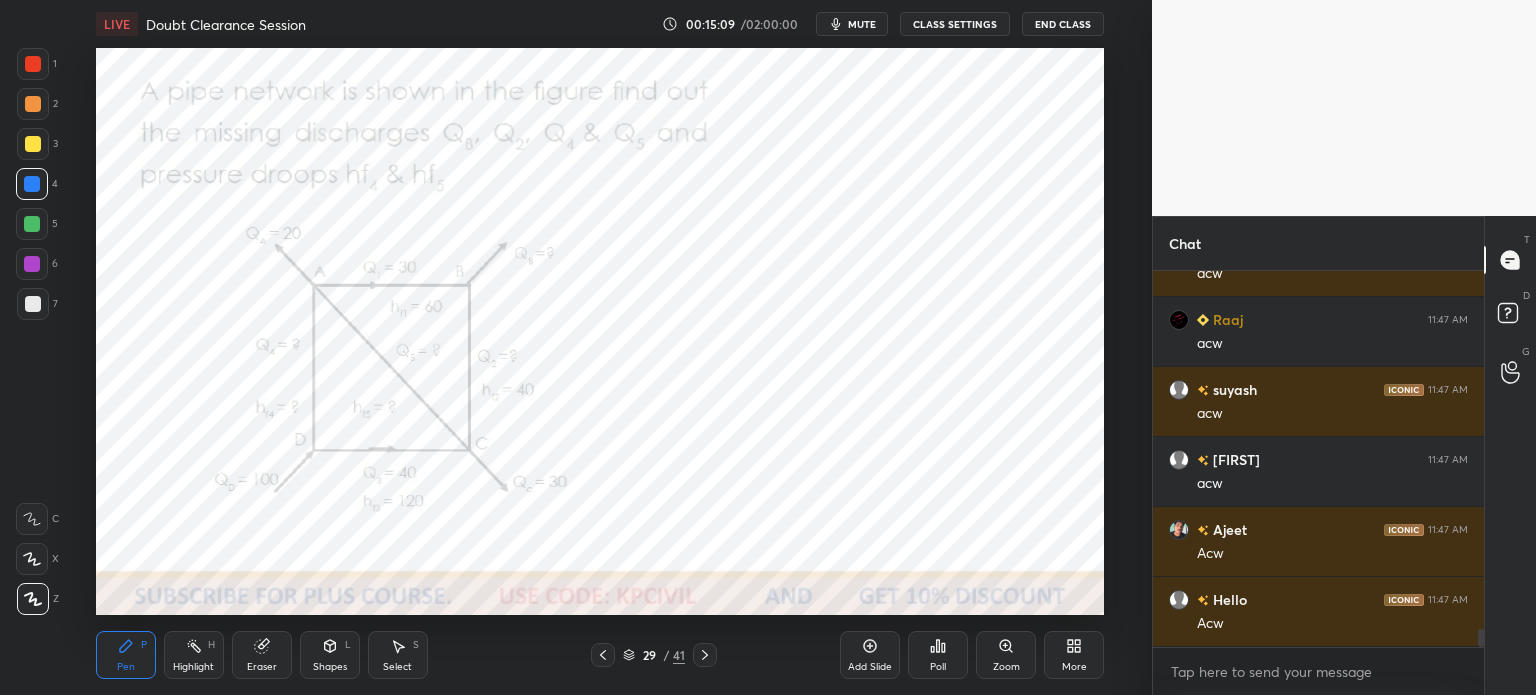 click on "Select" at bounding box center [397, 667] 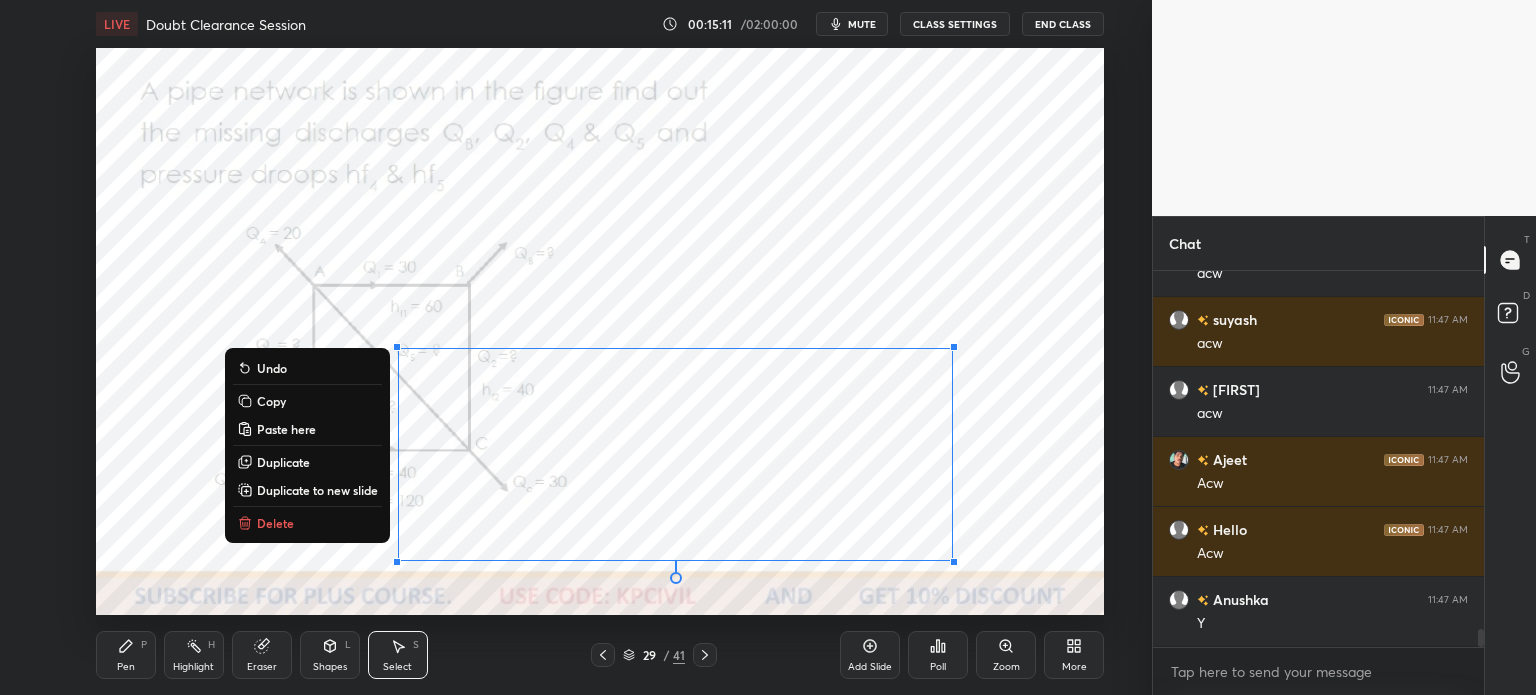 click on "0 ° Undo Copy Paste here Duplicate Duplicate to new slide Delete" at bounding box center (600, 331) 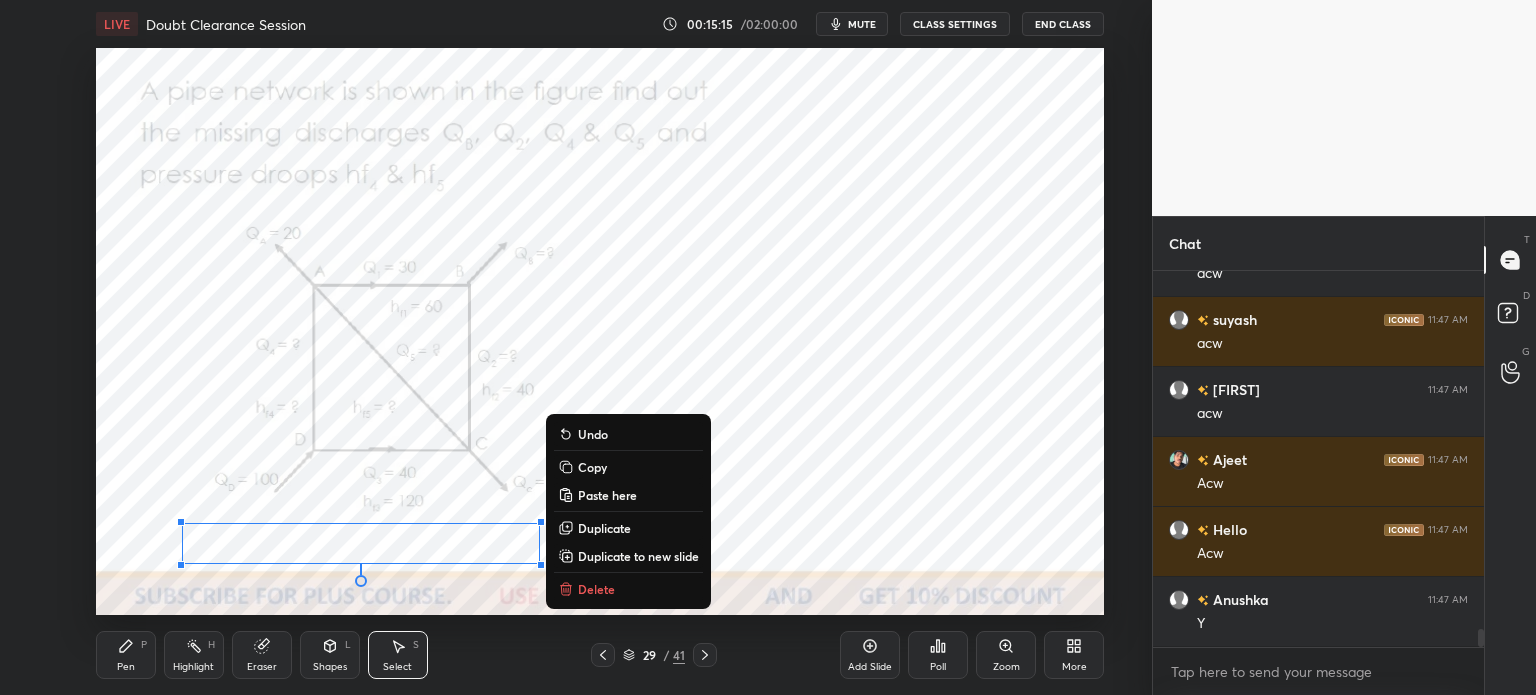 click on "Pen P" at bounding box center (126, 655) 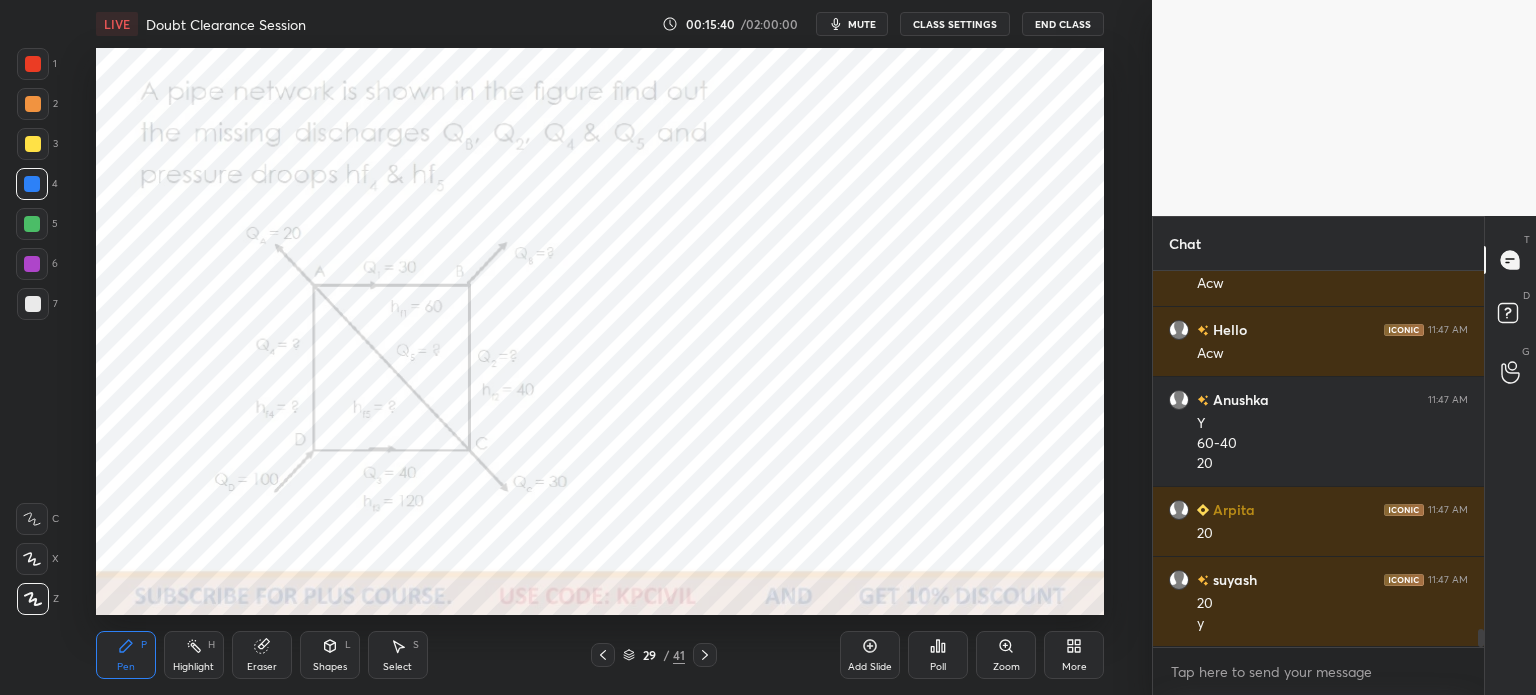 scroll, scrollTop: 7688, scrollLeft: 0, axis: vertical 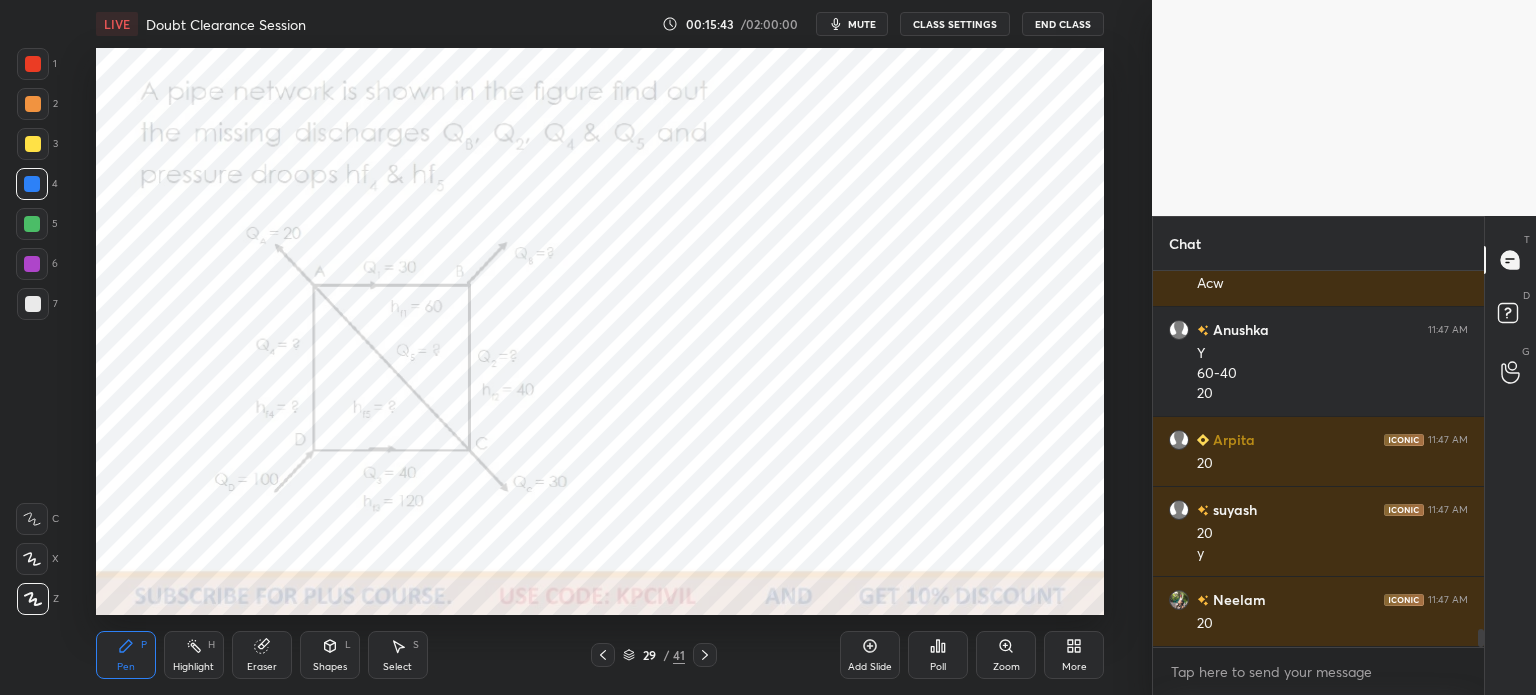 click on "Eraser" at bounding box center (262, 667) 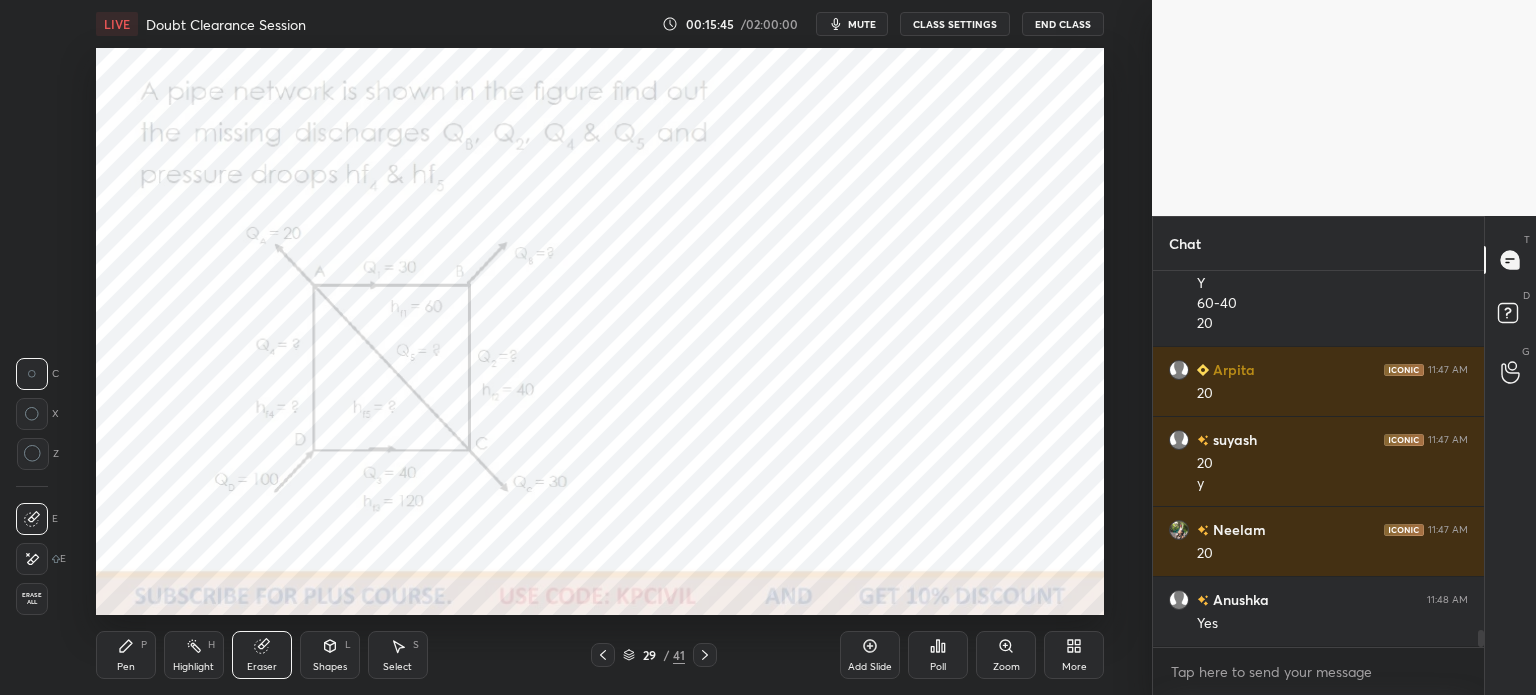 click on "Pen" at bounding box center [126, 667] 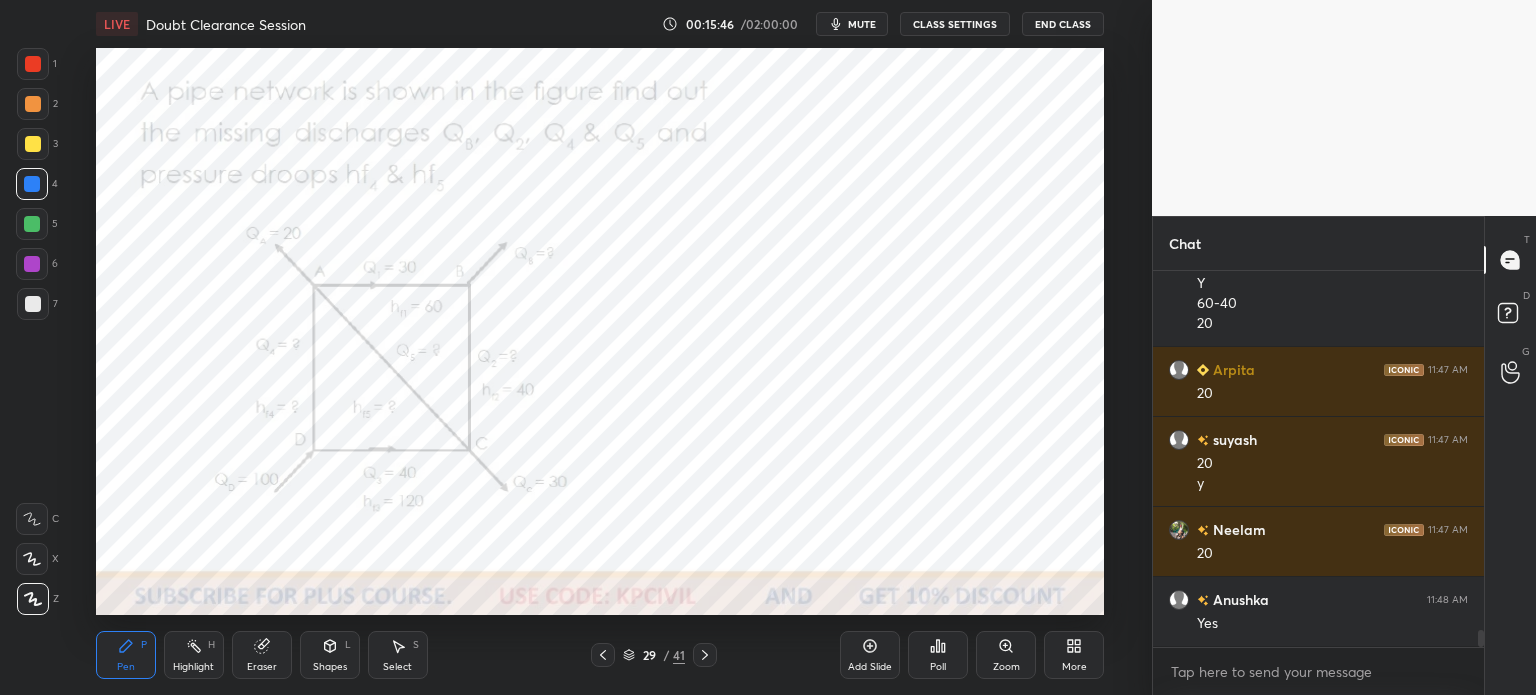 scroll, scrollTop: 7828, scrollLeft: 0, axis: vertical 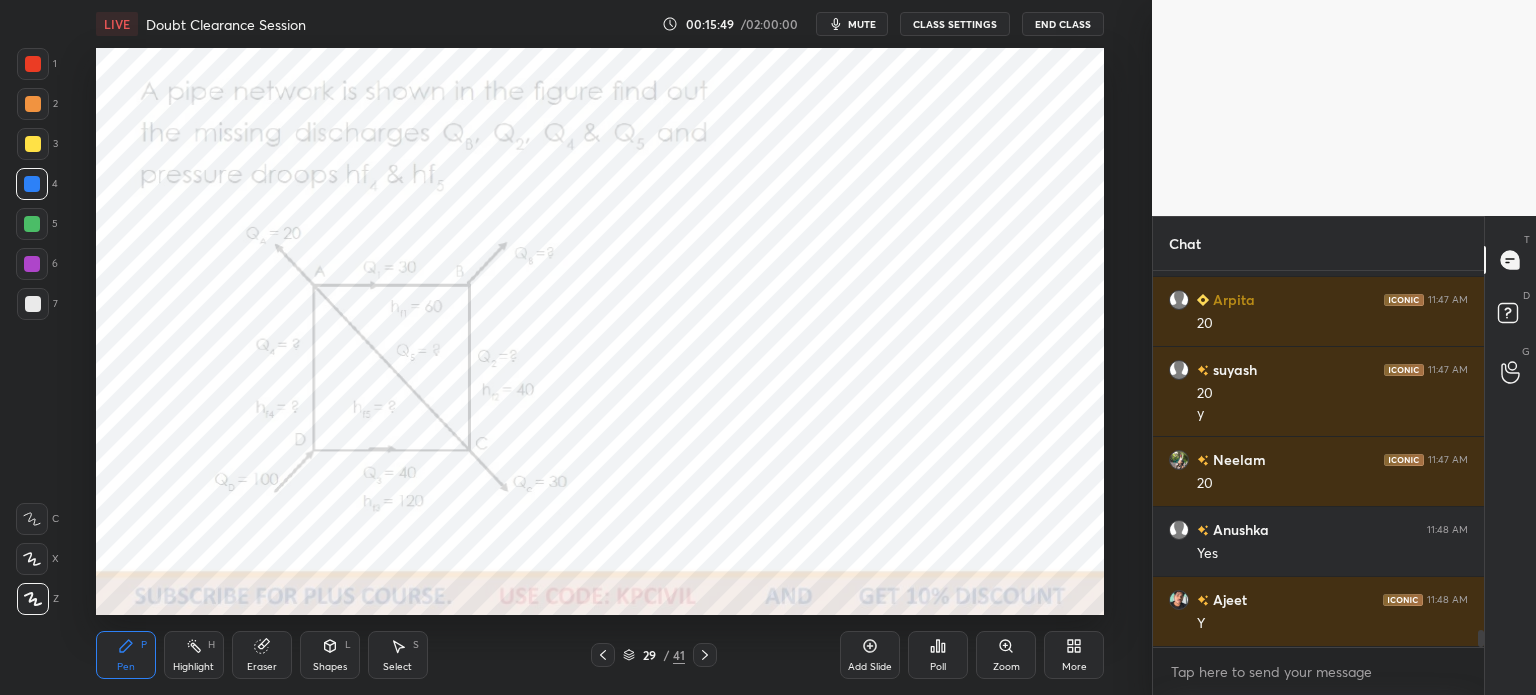 click on "Select S" at bounding box center [398, 655] 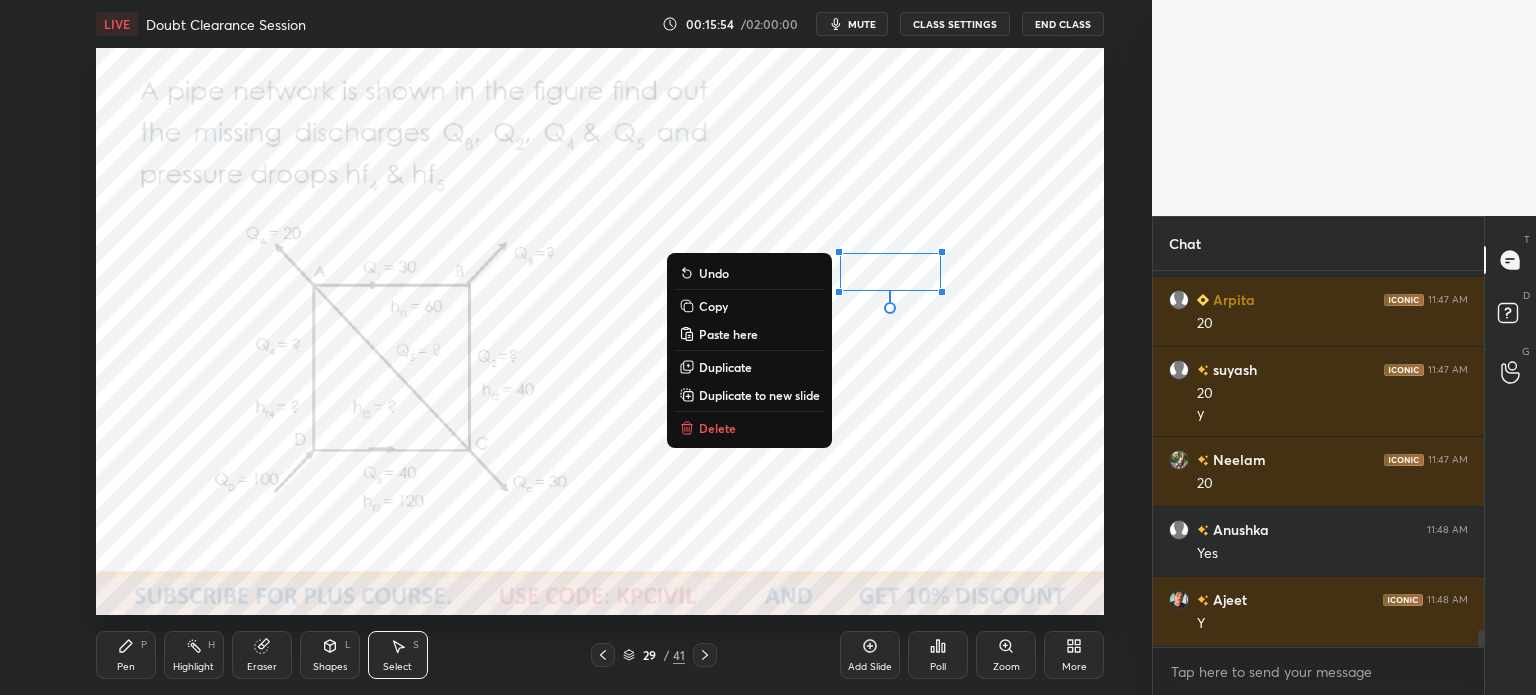 click on "Pen P" at bounding box center [126, 655] 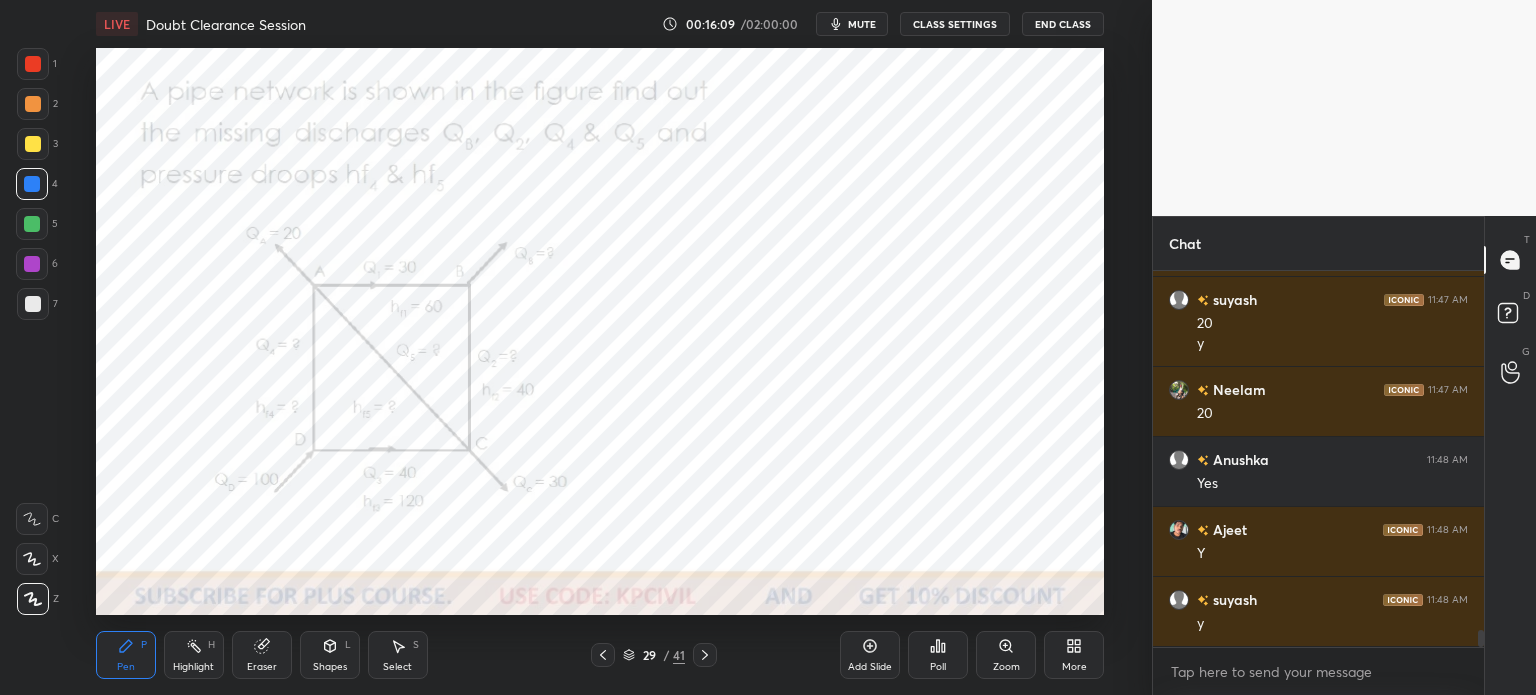 scroll, scrollTop: 8038, scrollLeft: 0, axis: vertical 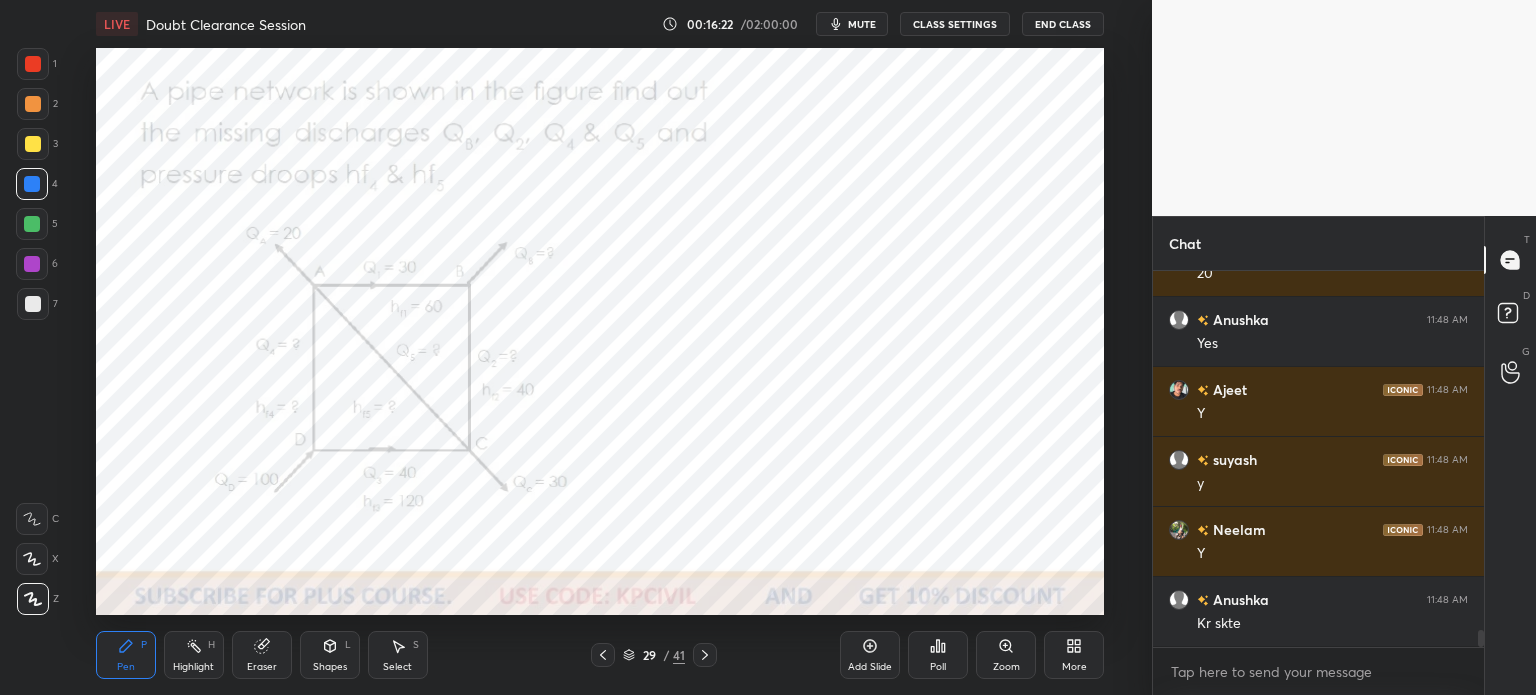 click on "Highlight H" at bounding box center (194, 655) 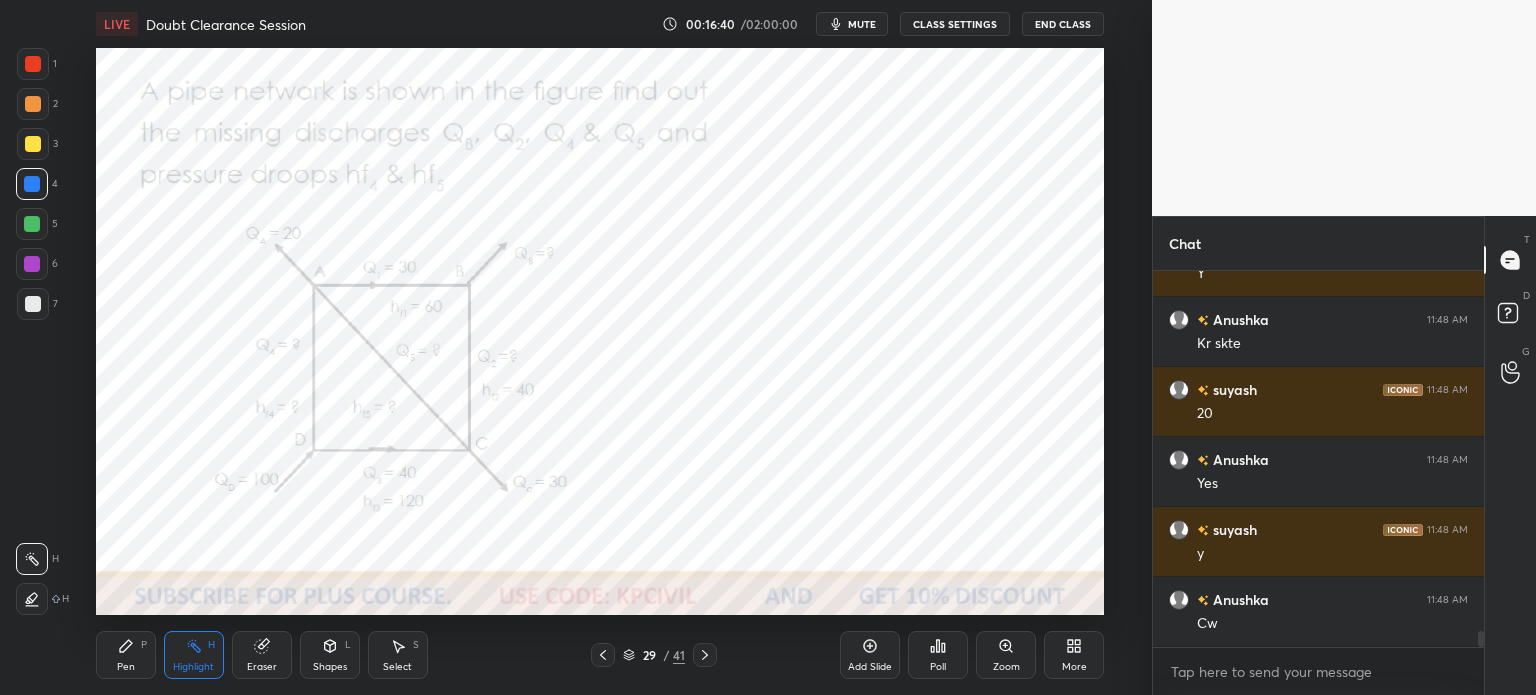 scroll, scrollTop: 8388, scrollLeft: 0, axis: vertical 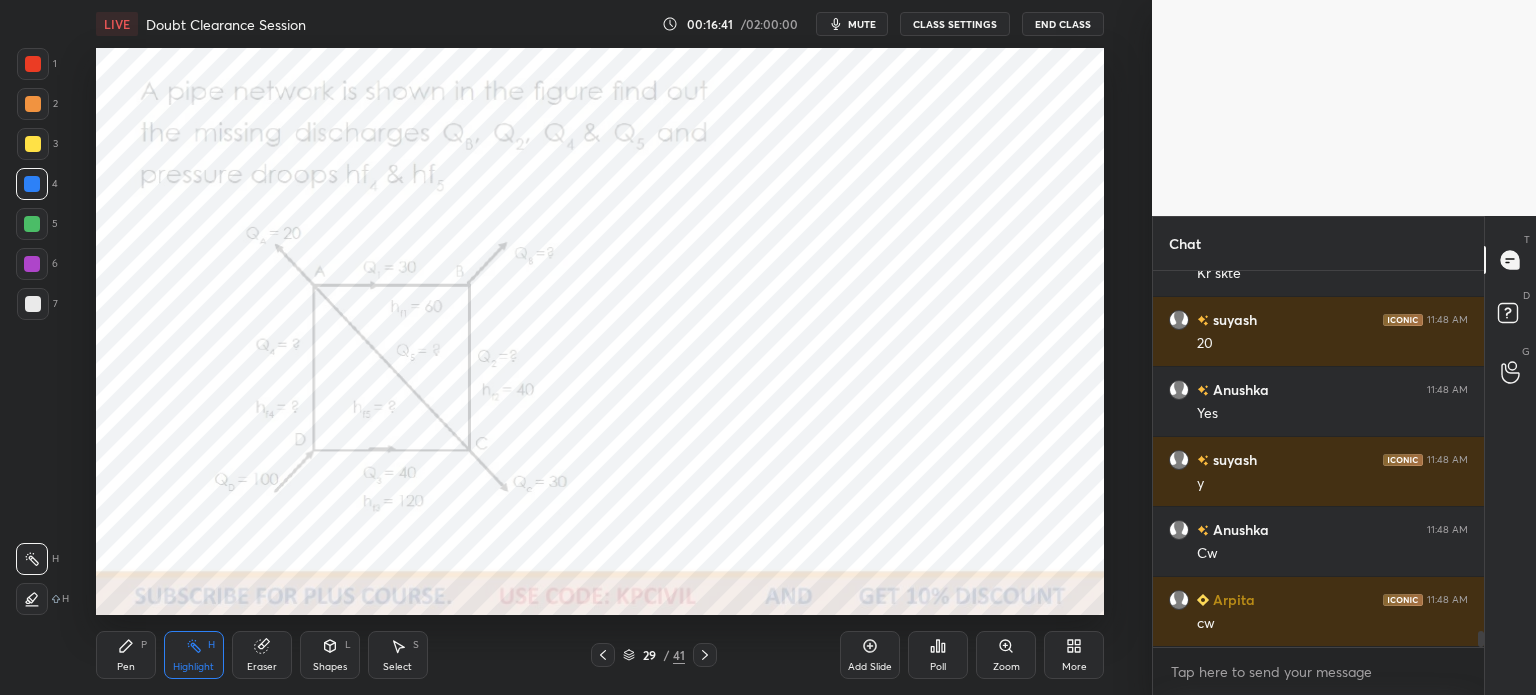click on "Pen P" at bounding box center (126, 655) 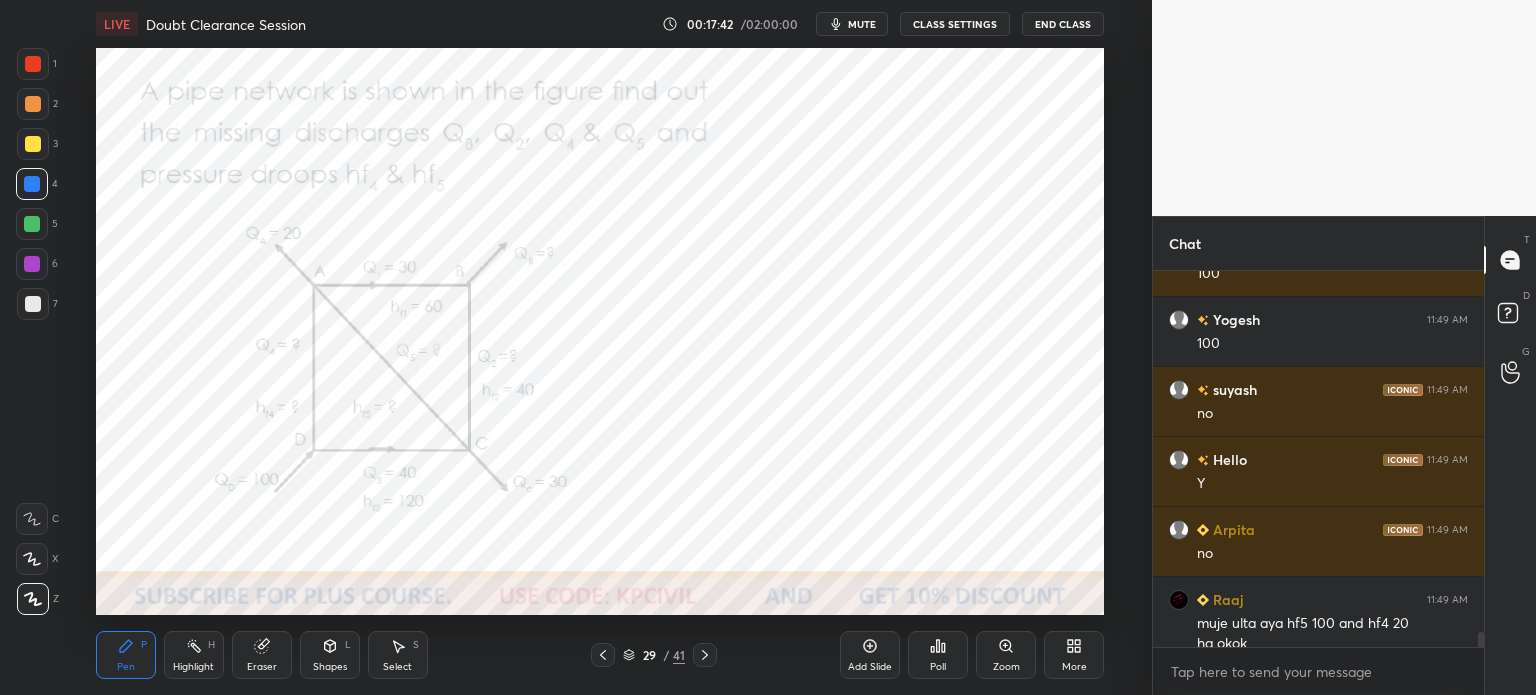 scroll, scrollTop: 9108, scrollLeft: 0, axis: vertical 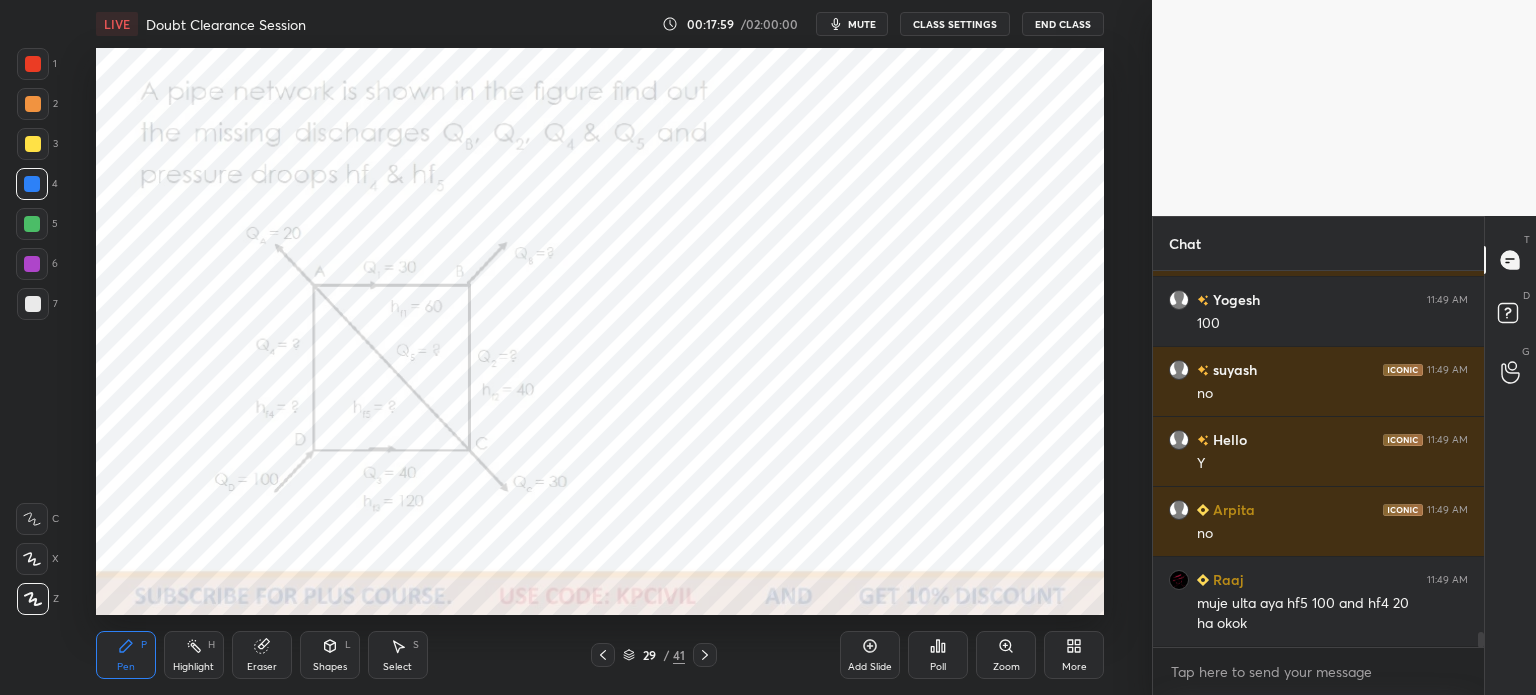 click on "Select" at bounding box center (397, 667) 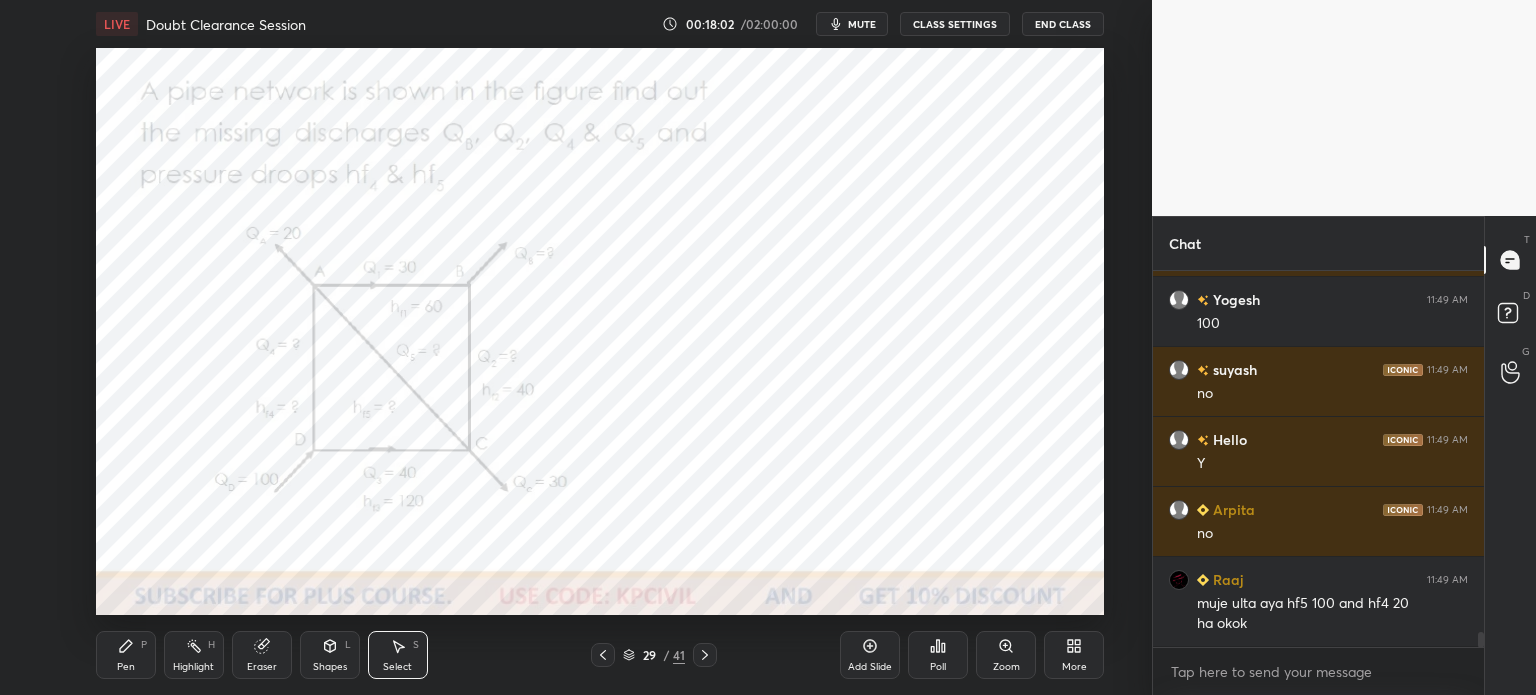 click 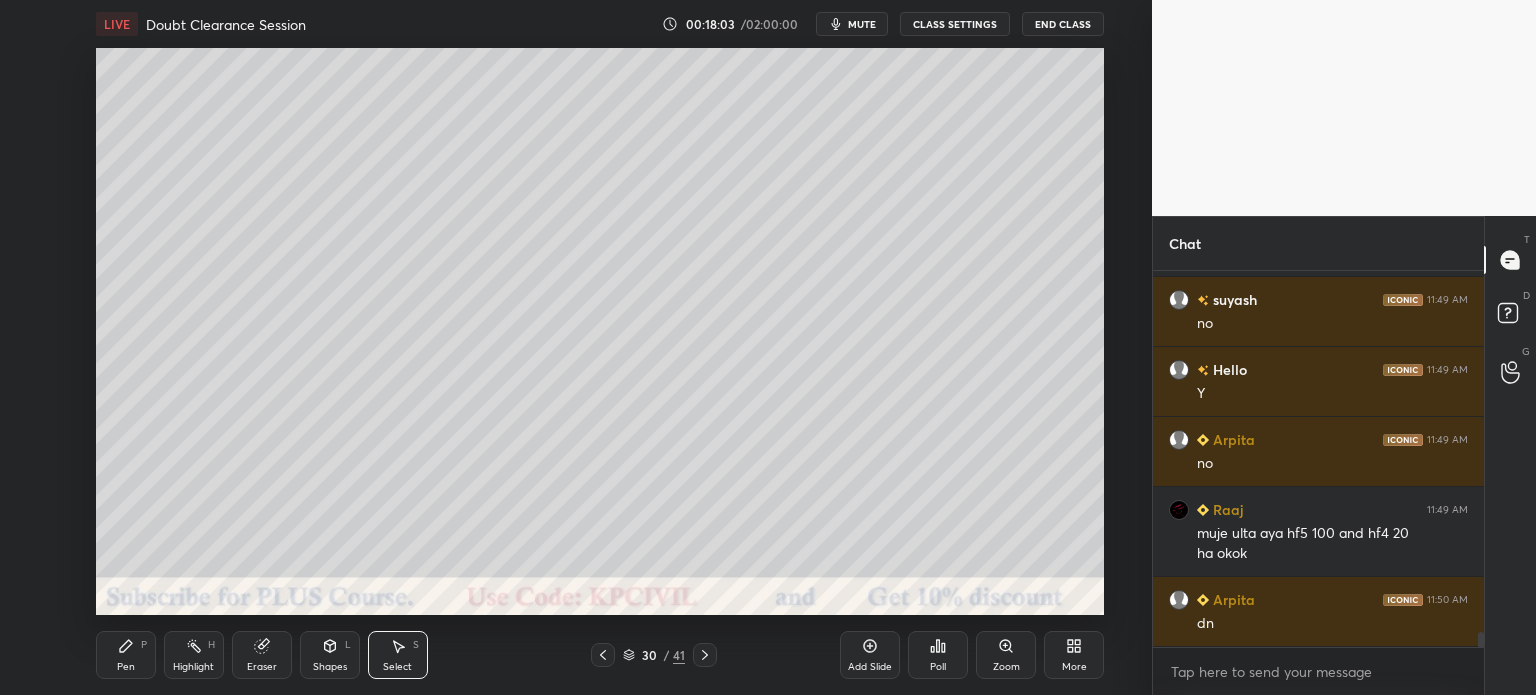 click 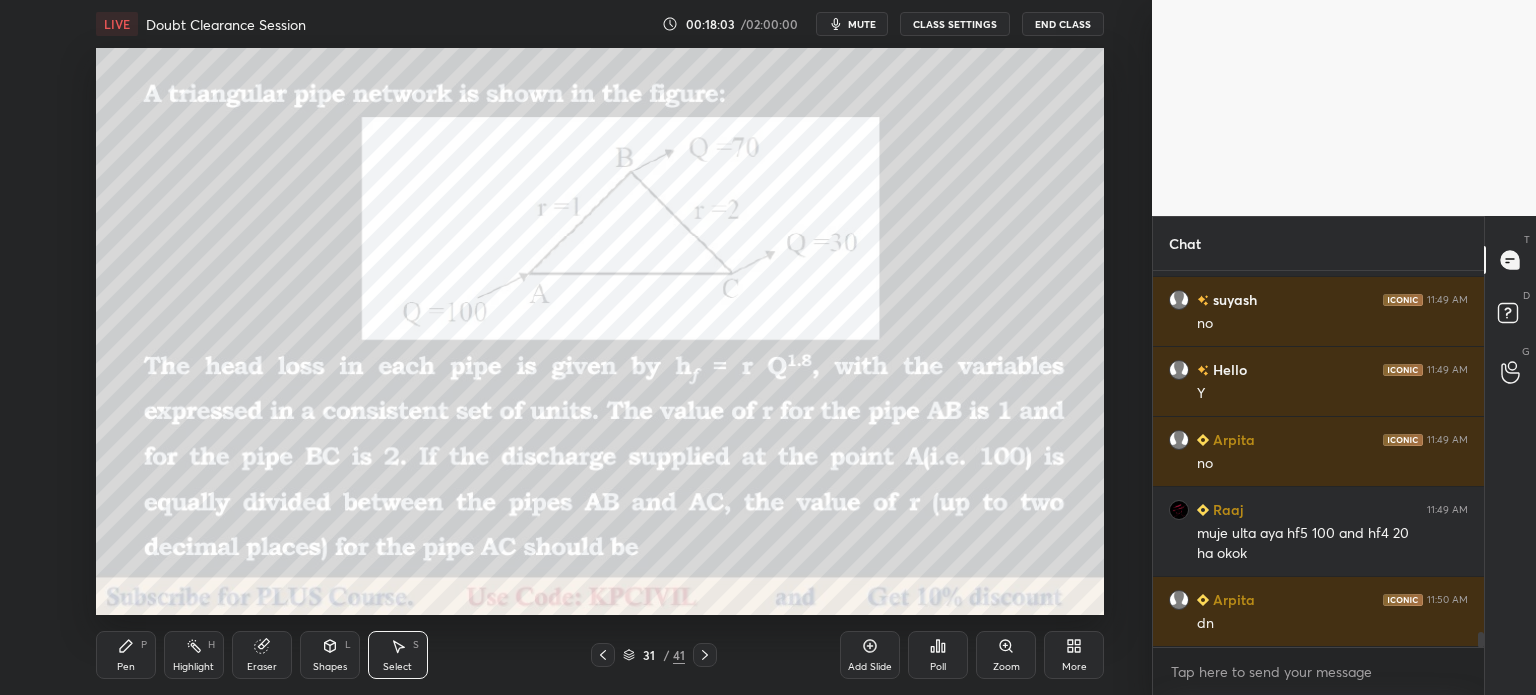 scroll, scrollTop: 9248, scrollLeft: 0, axis: vertical 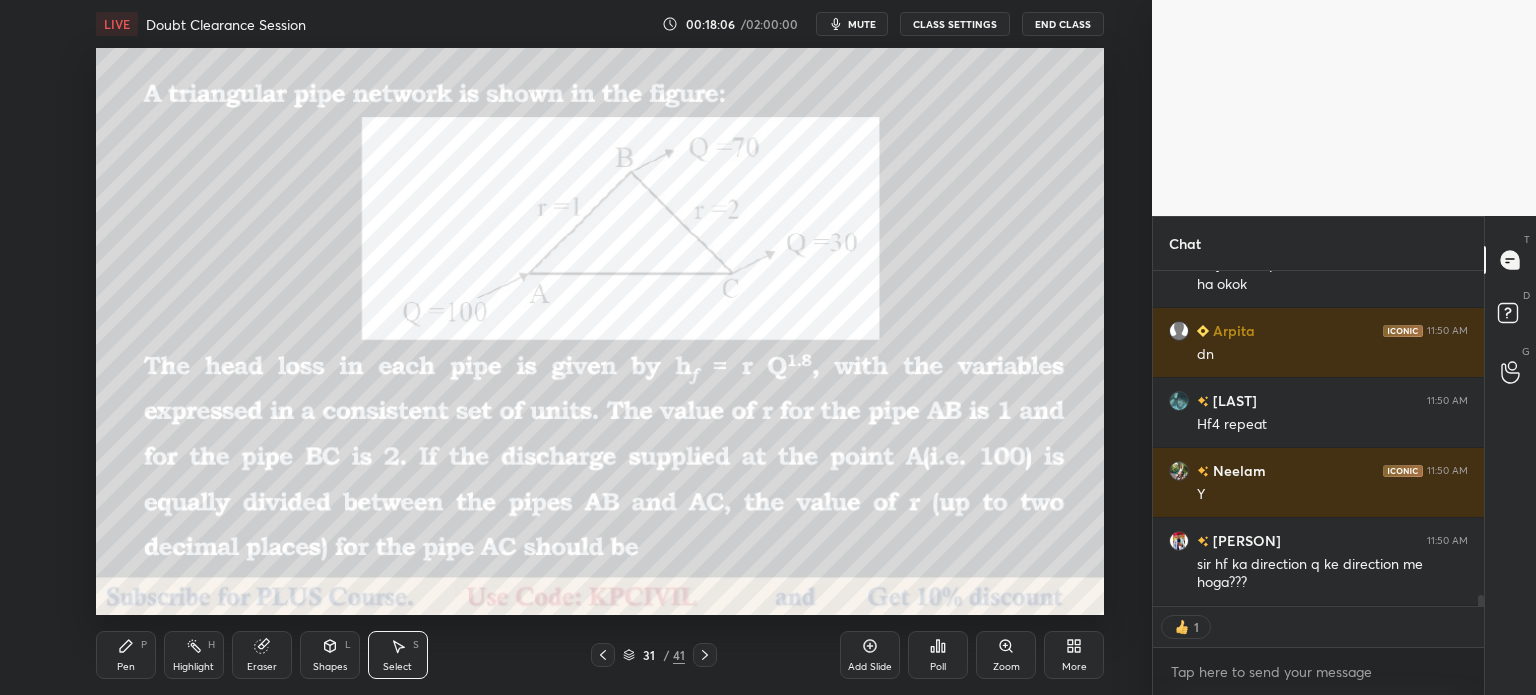 click 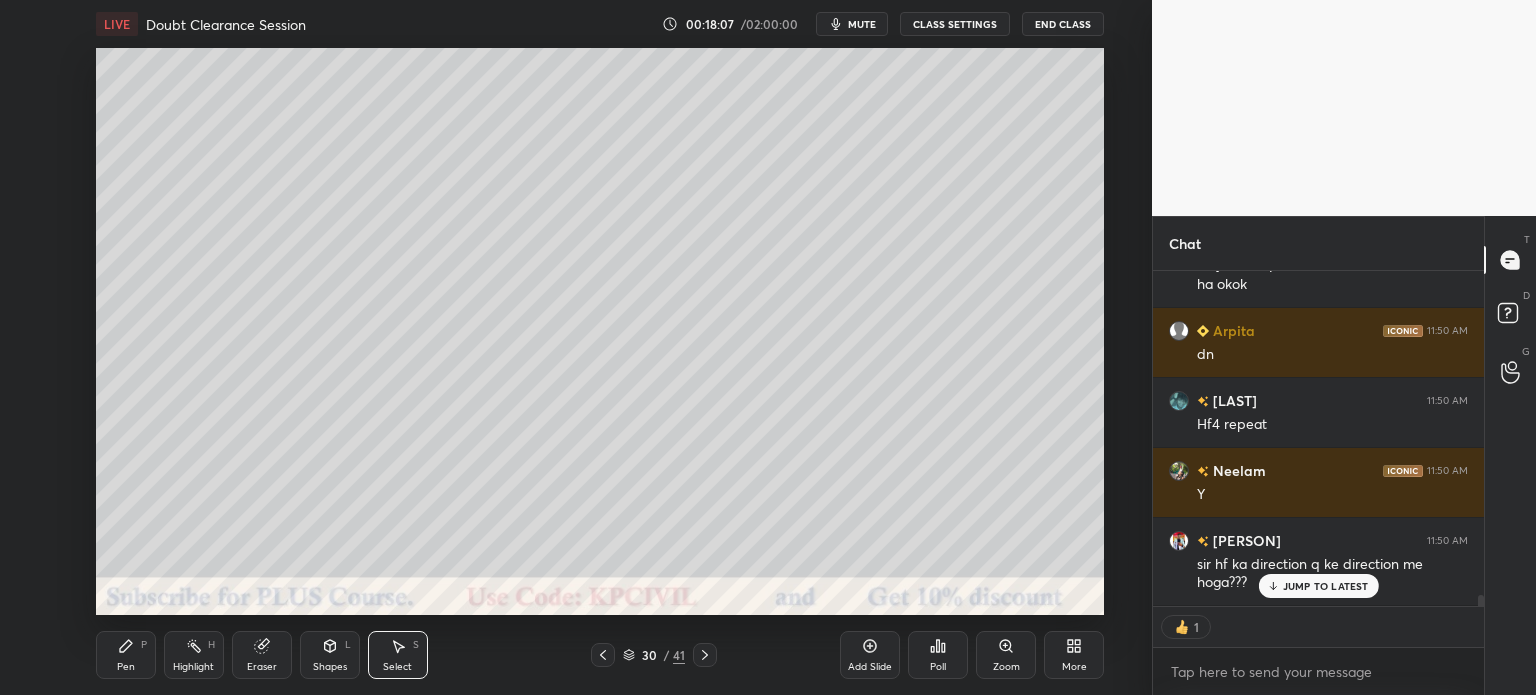 scroll, scrollTop: 9516, scrollLeft: 0, axis: vertical 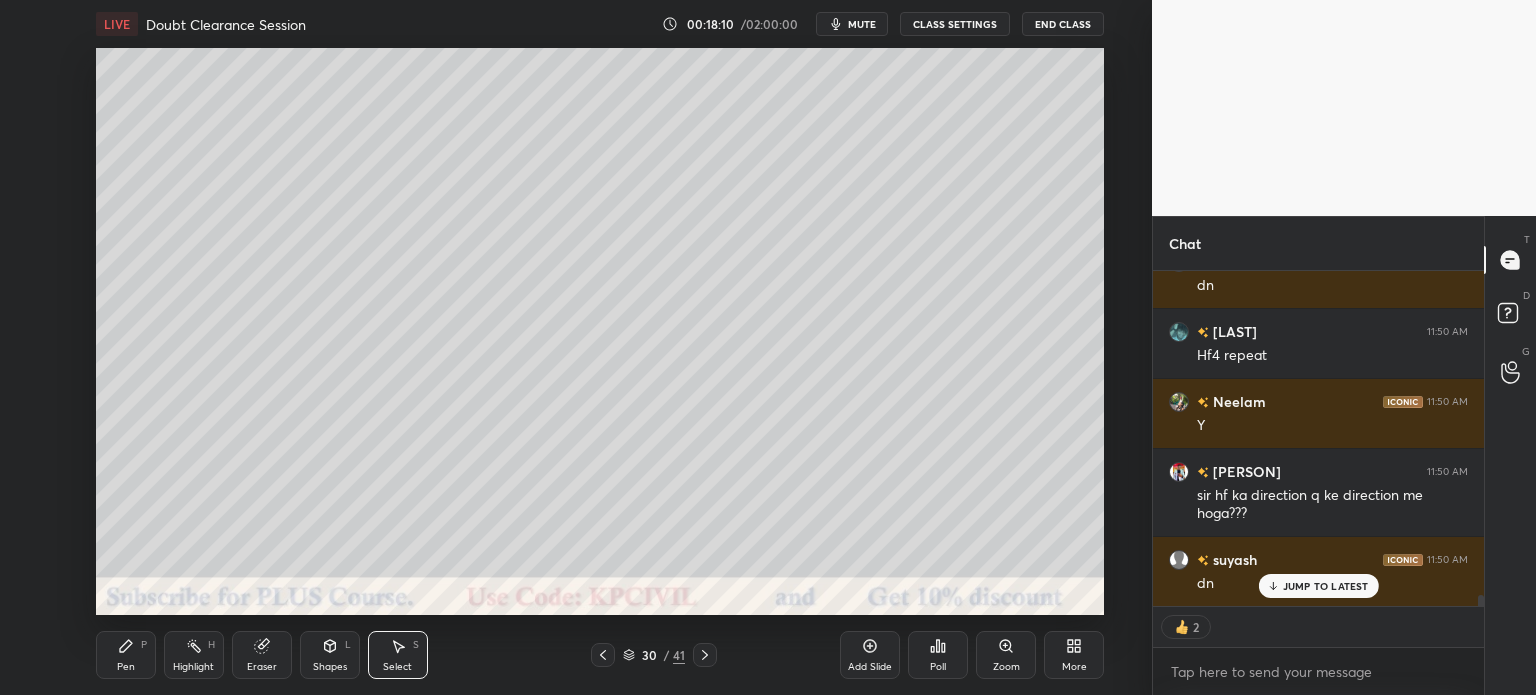 click 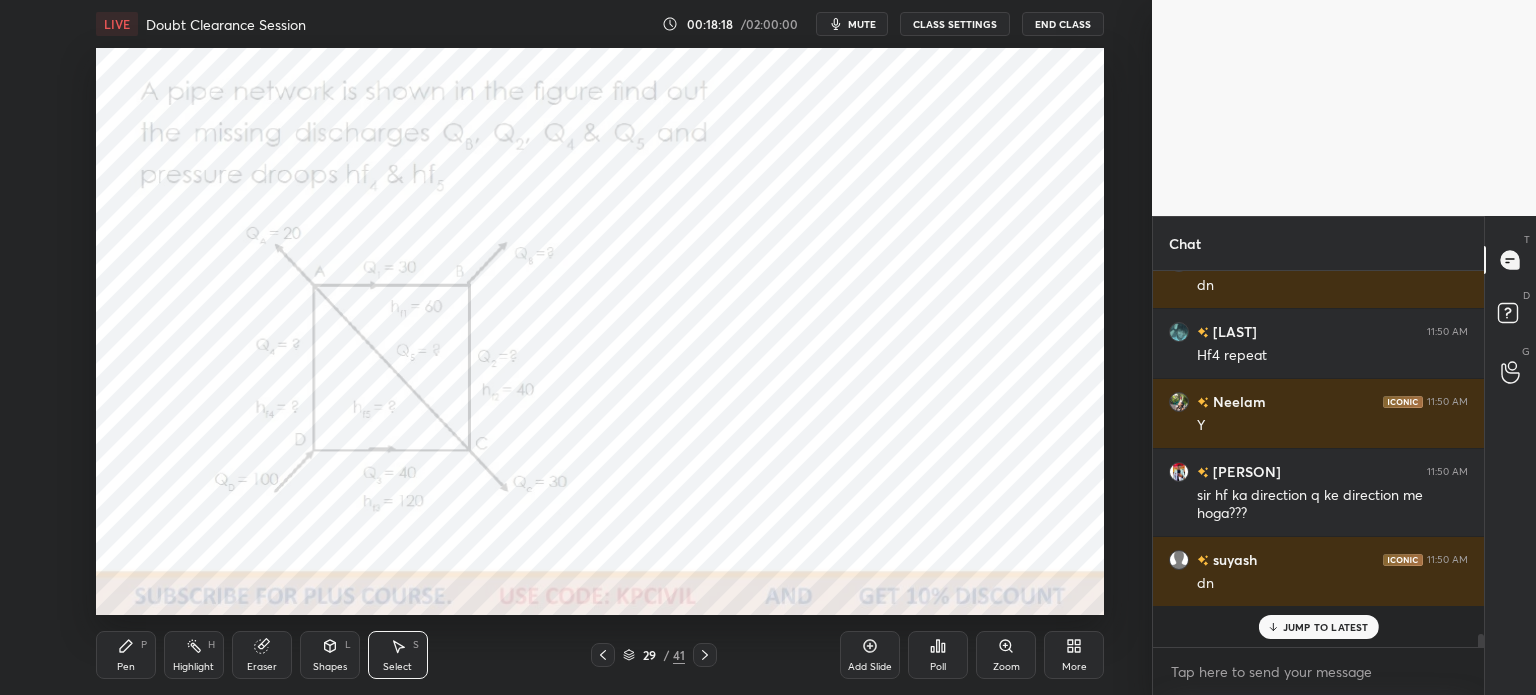 scroll, scrollTop: 5, scrollLeft: 6, axis: both 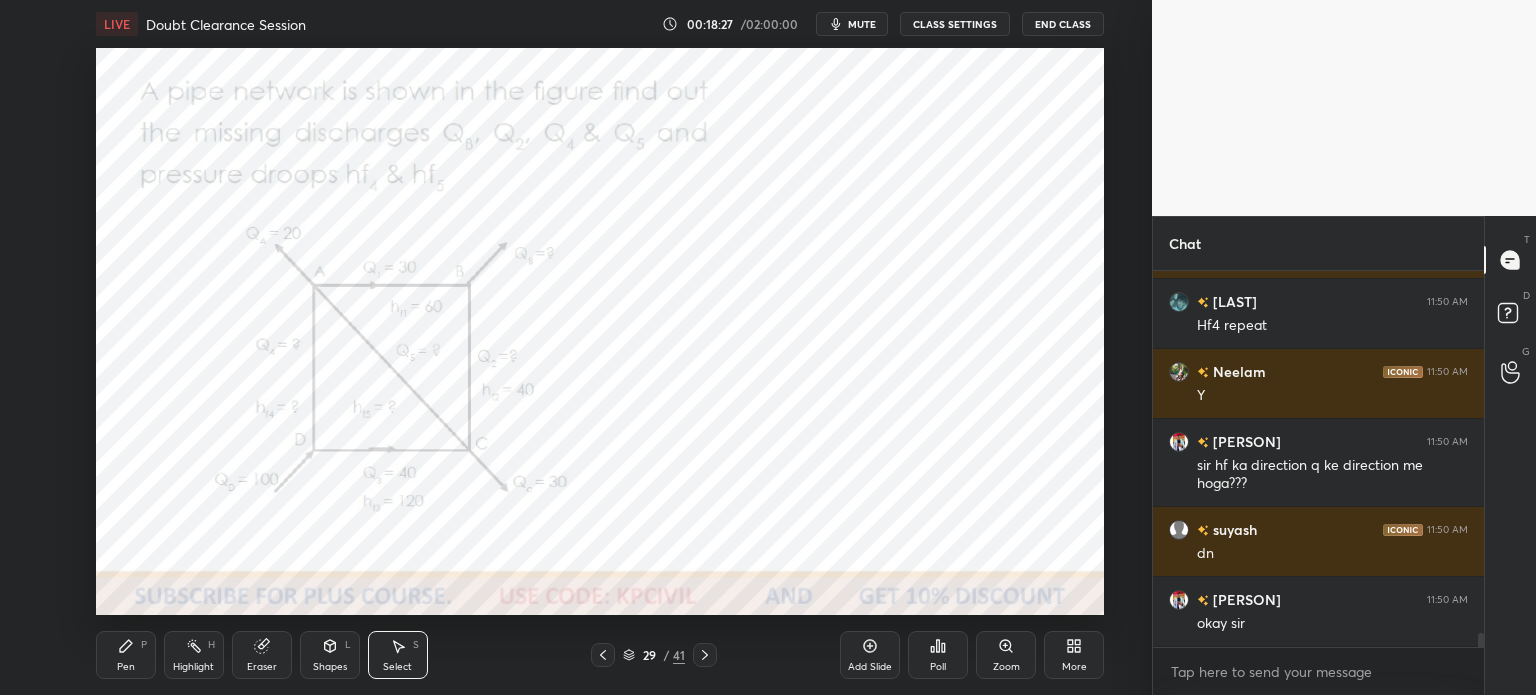 click 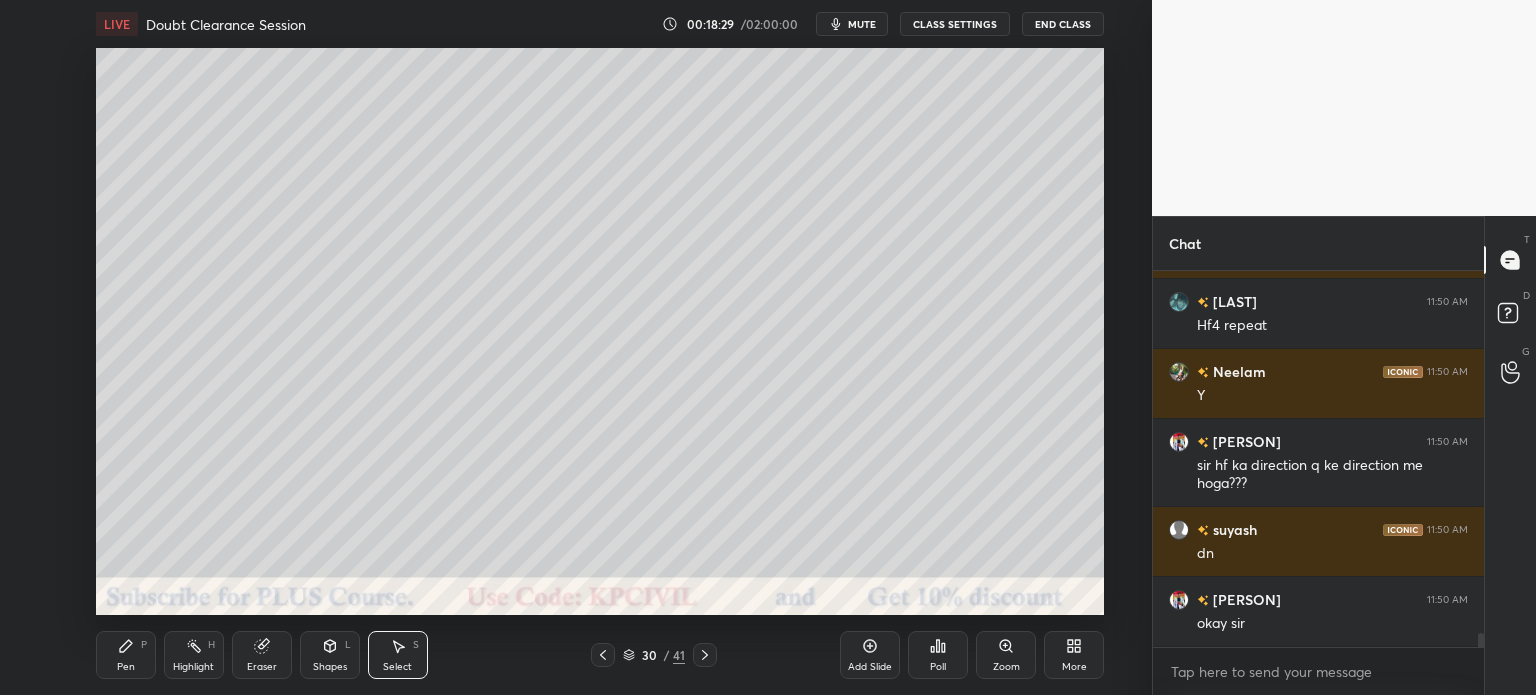 click 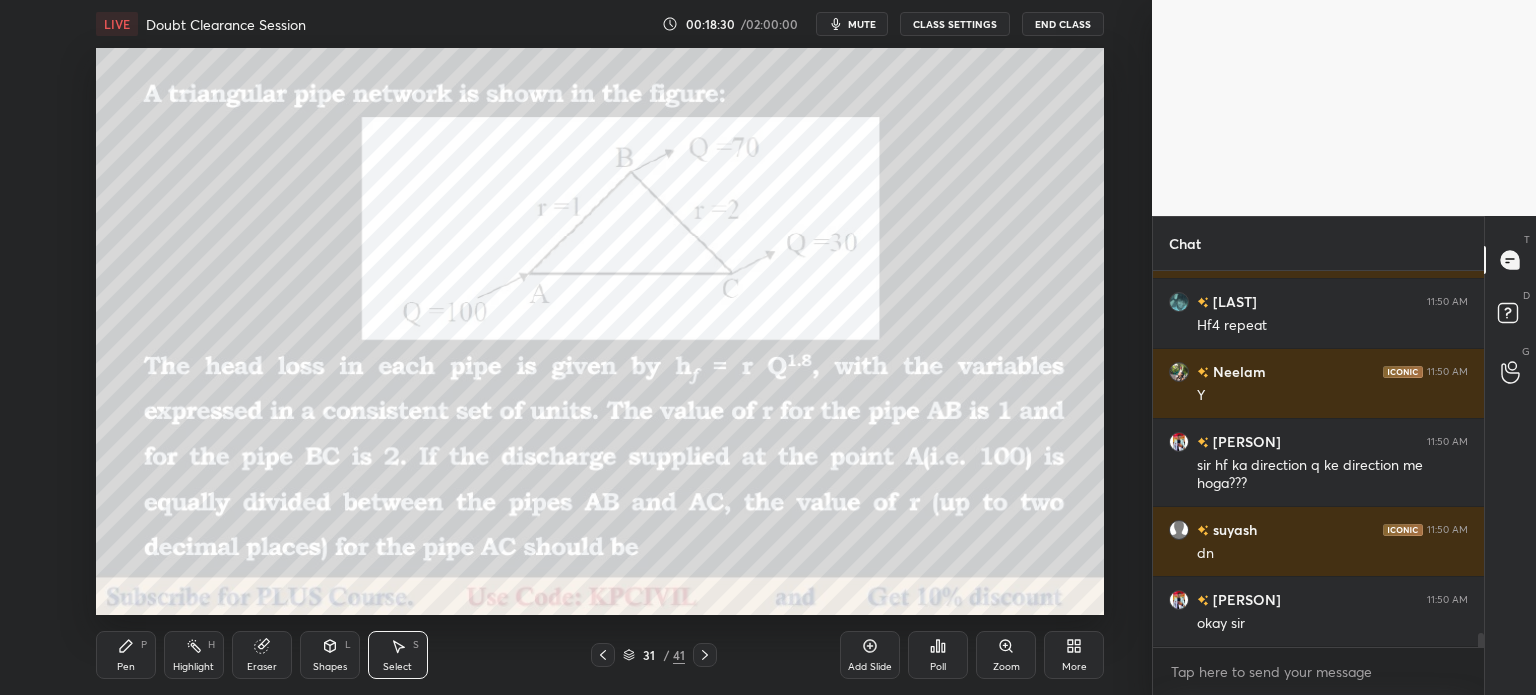click 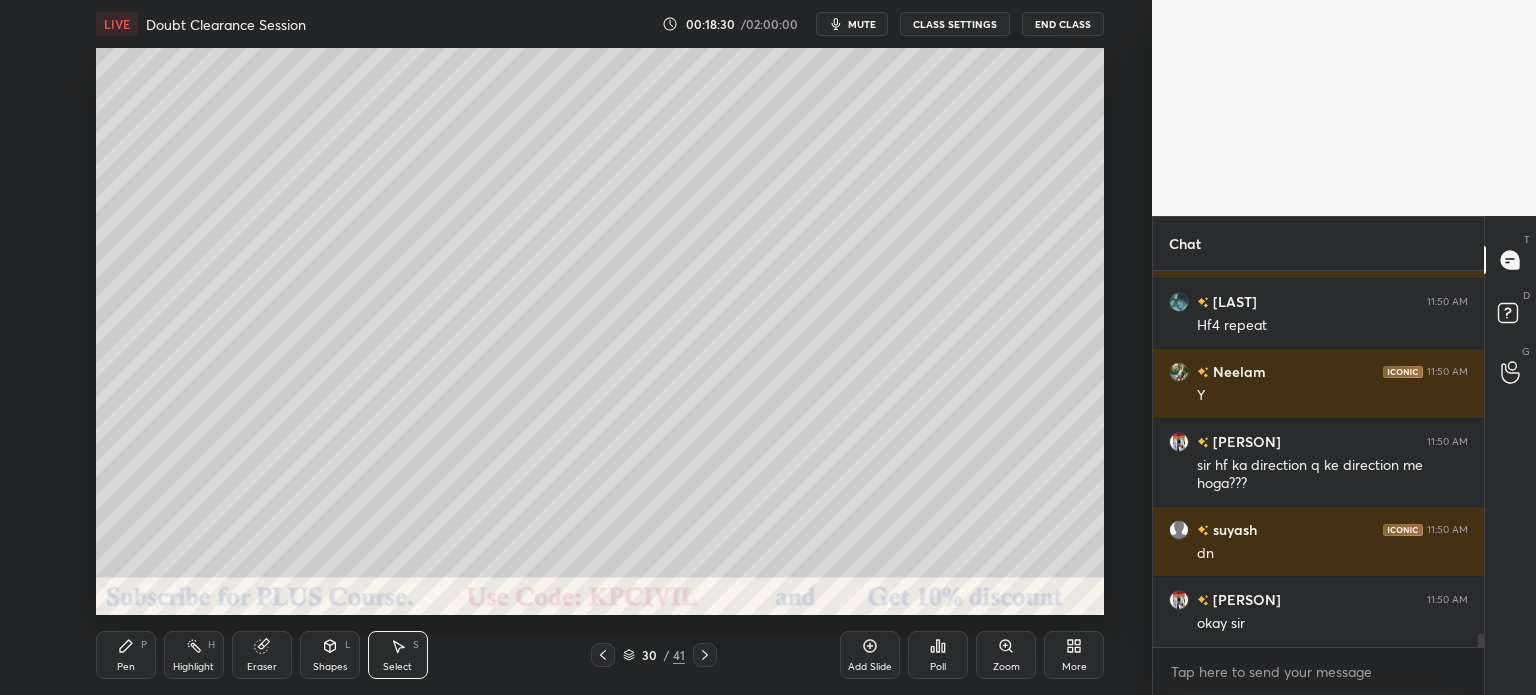 click on "Add Slide" at bounding box center (870, 655) 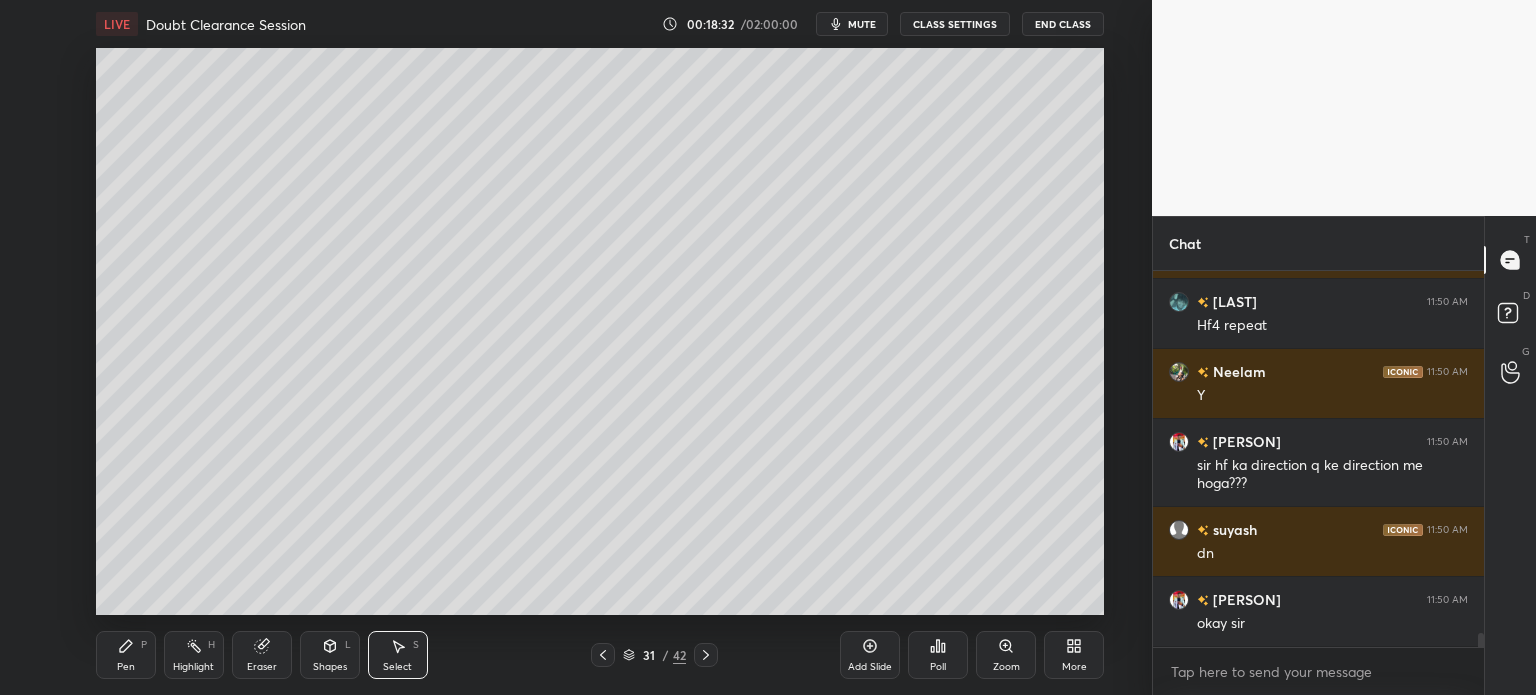 click on "Pen P" at bounding box center [126, 655] 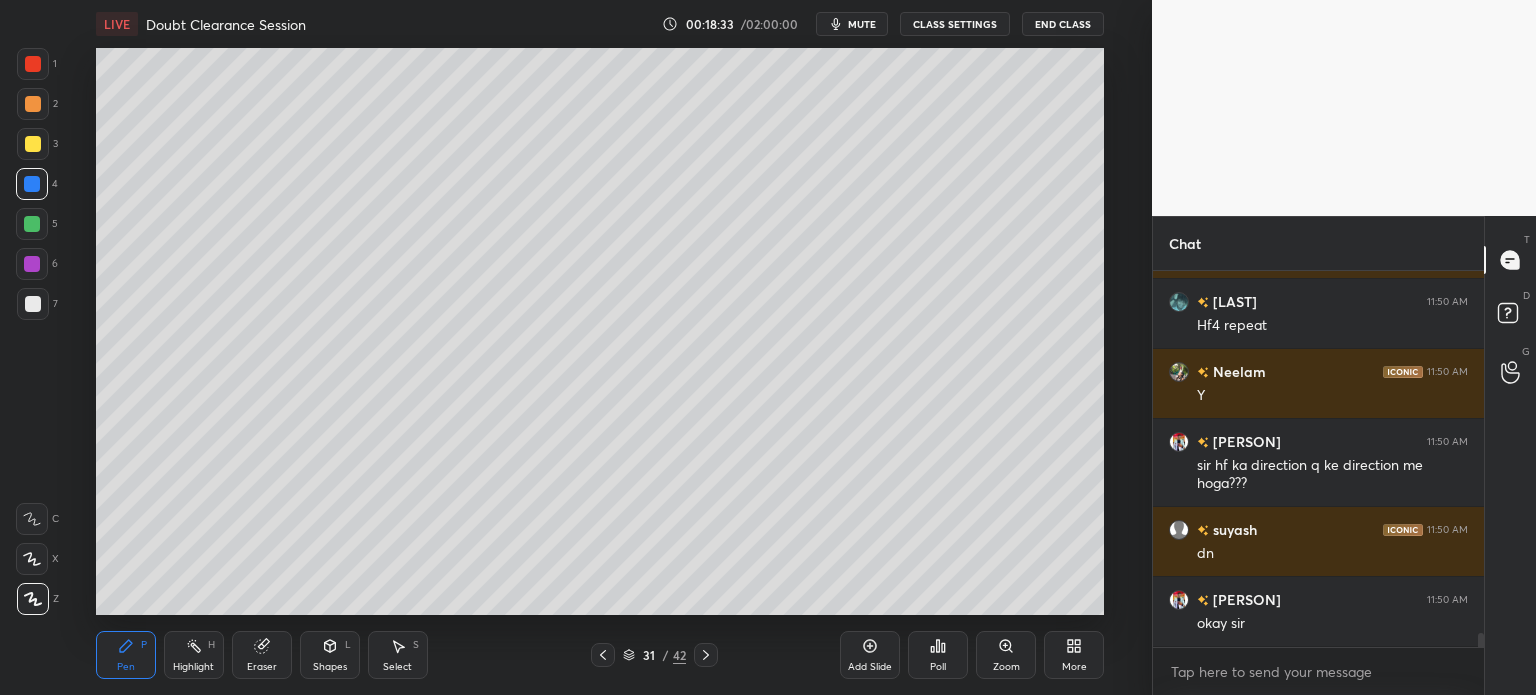 click at bounding box center [33, 144] 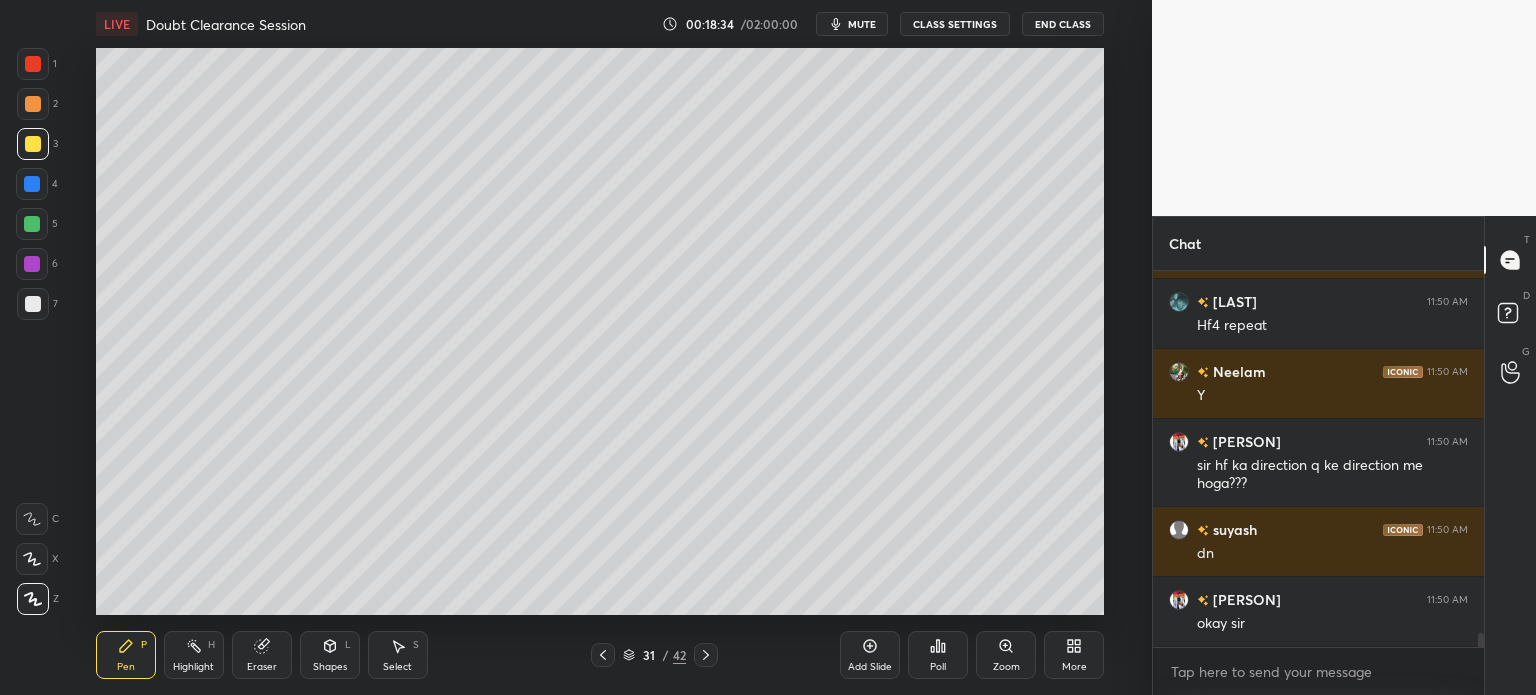 scroll, scrollTop: 9616, scrollLeft: 0, axis: vertical 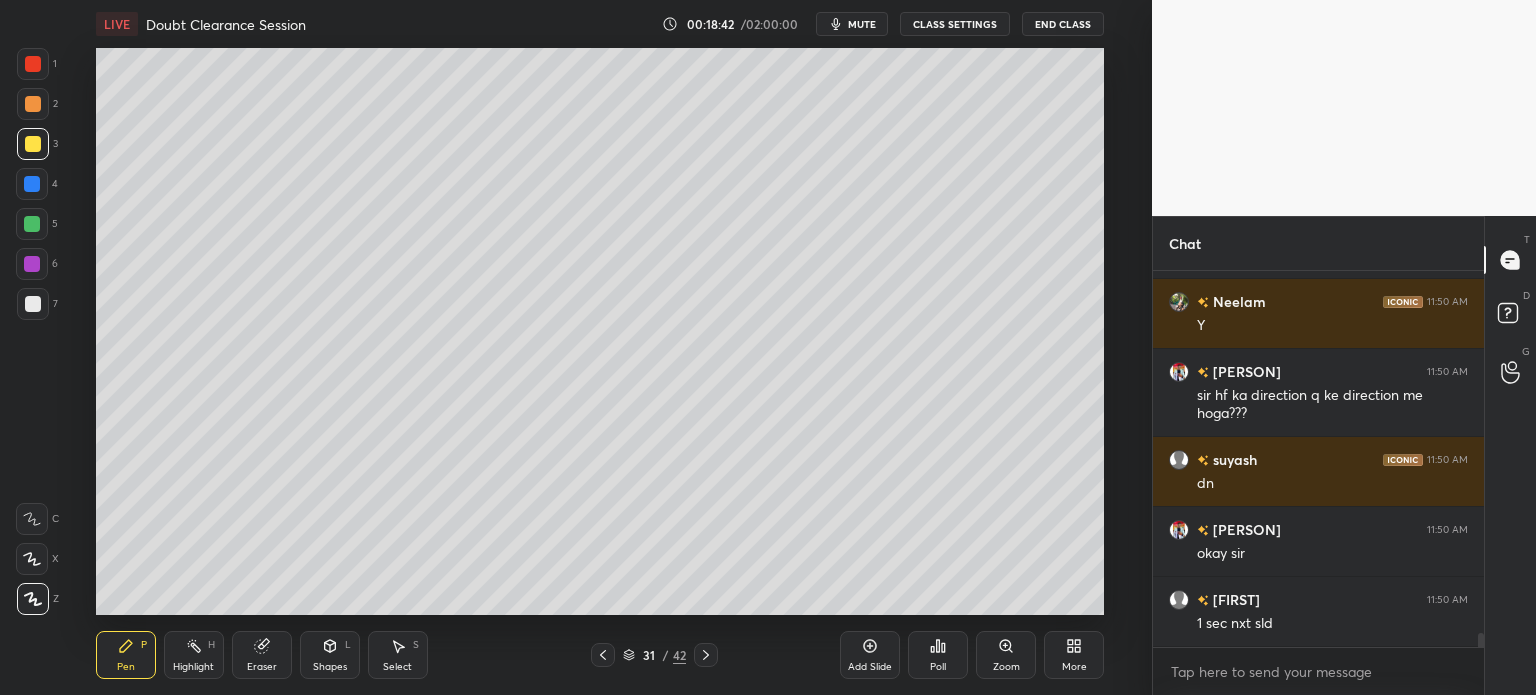 click 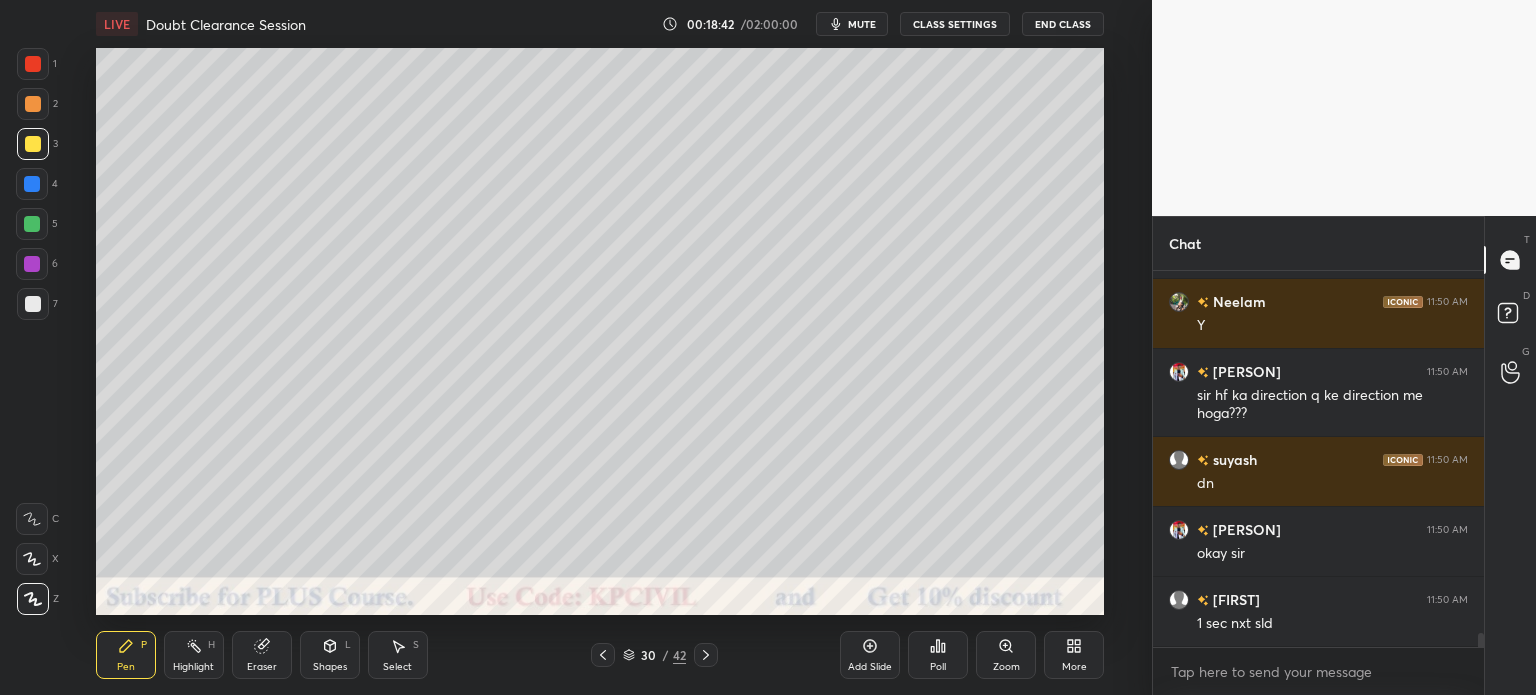 click 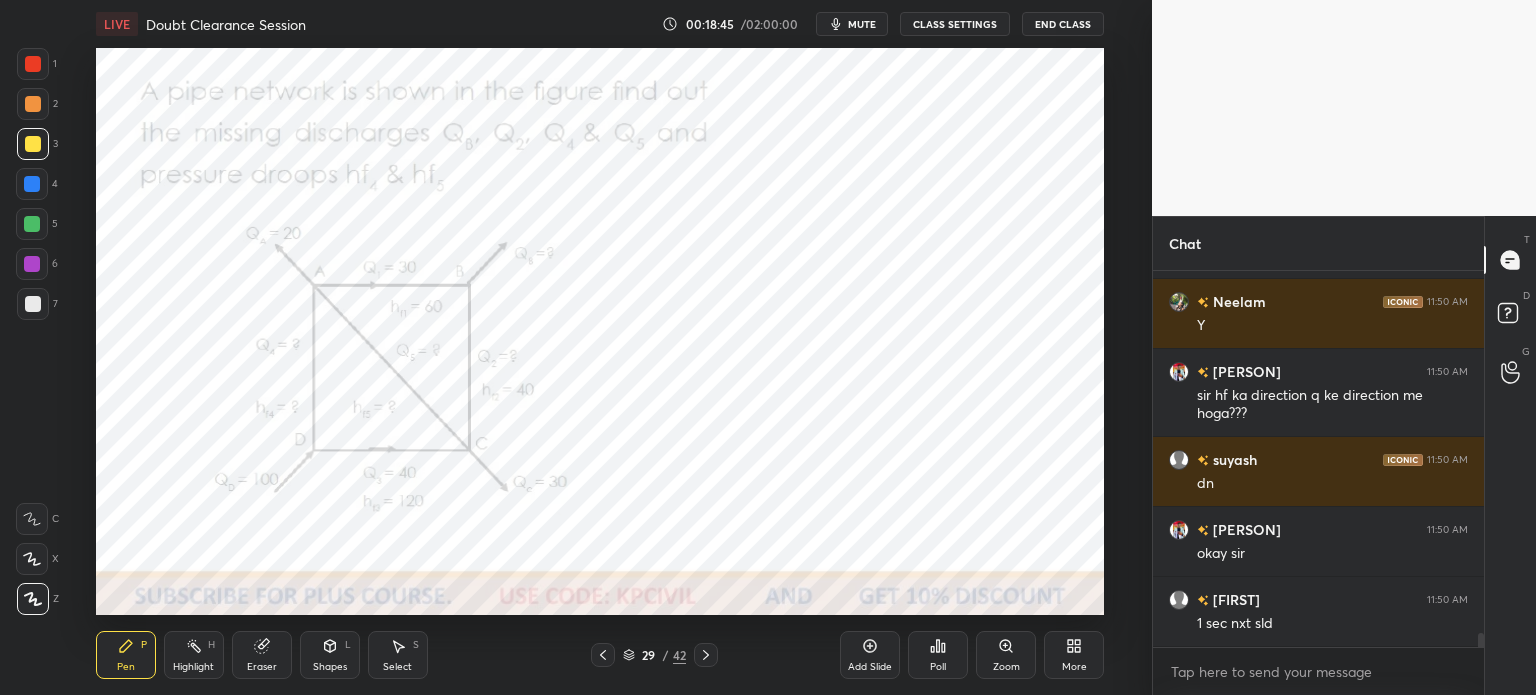 click 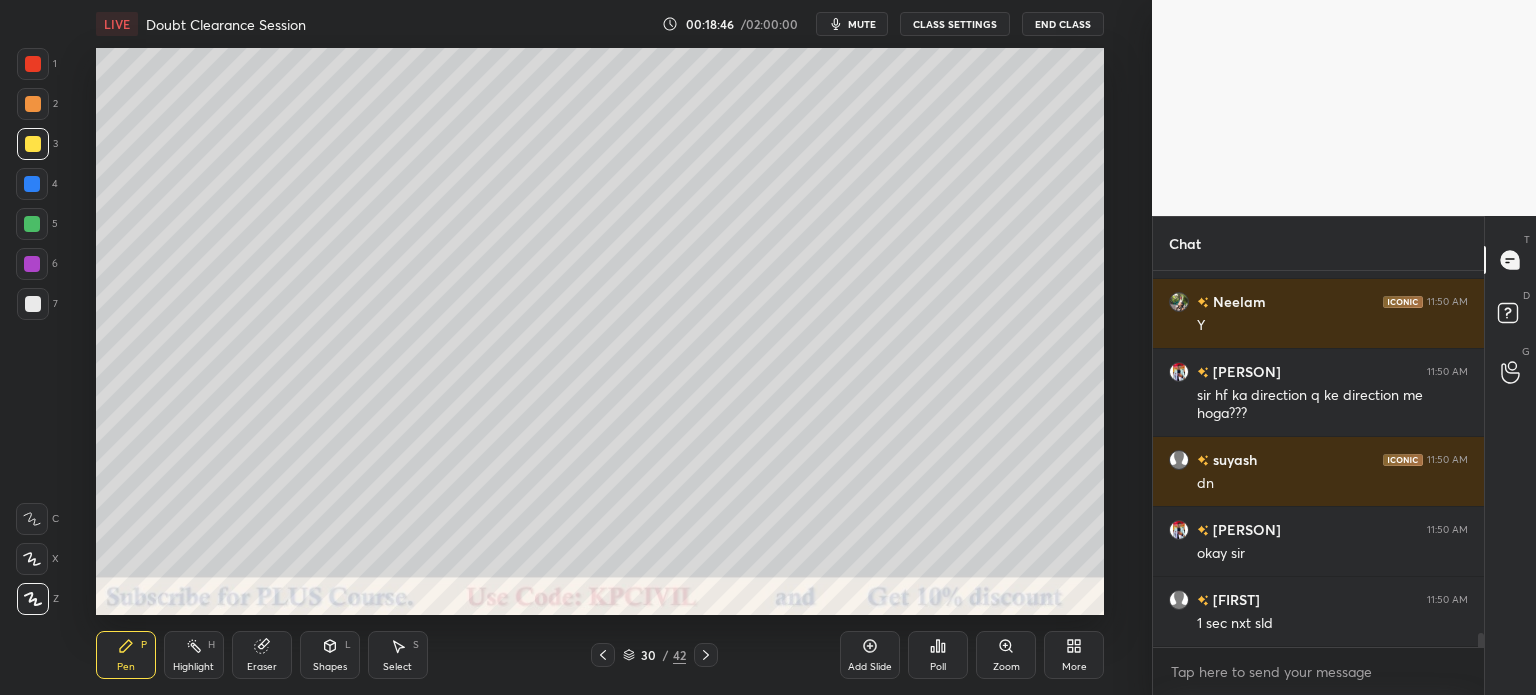 click 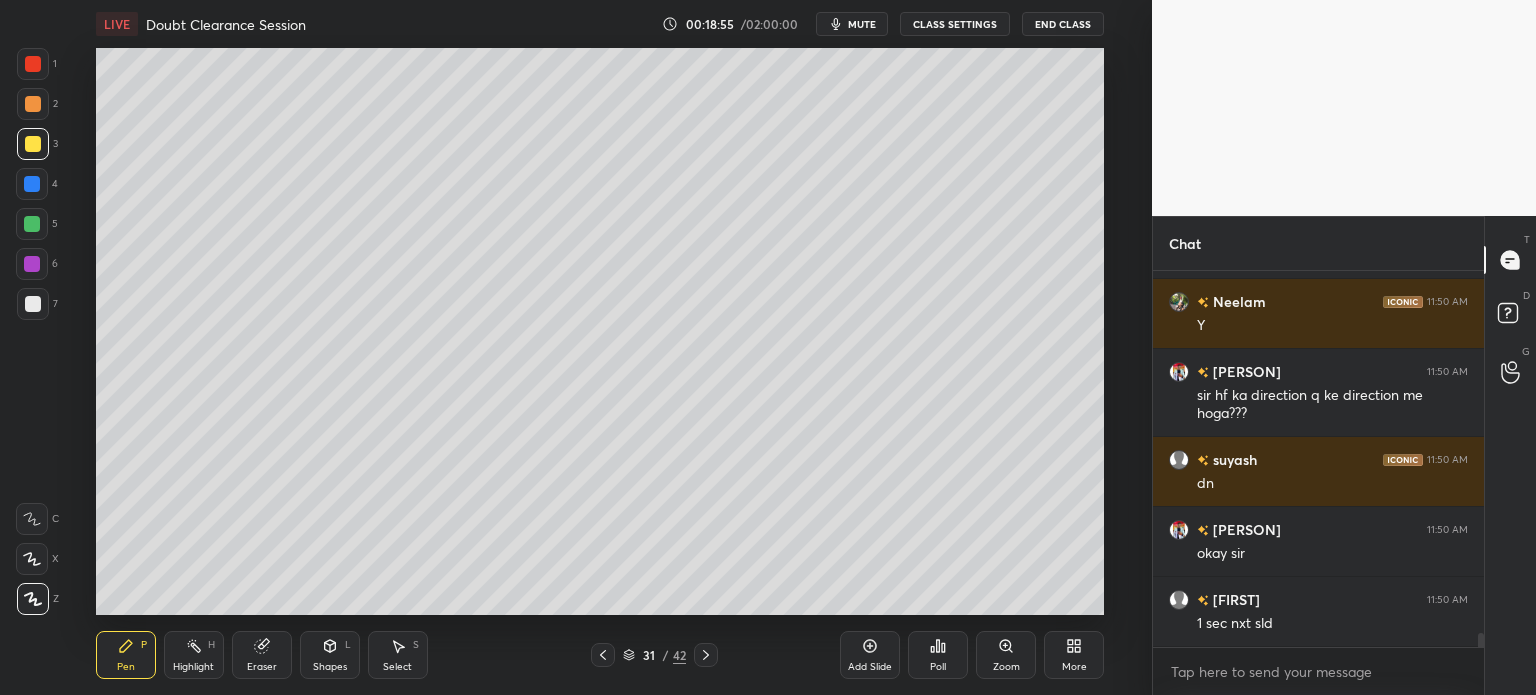 click 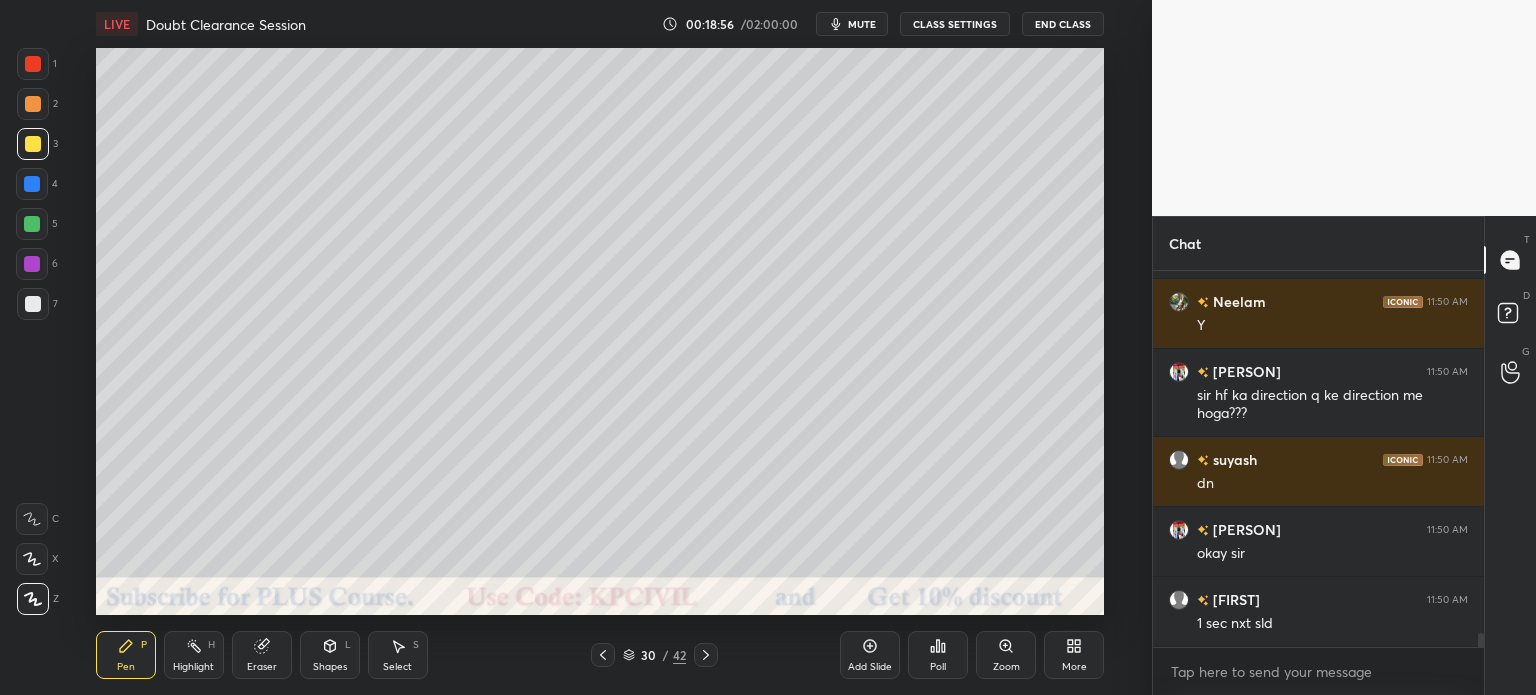 click 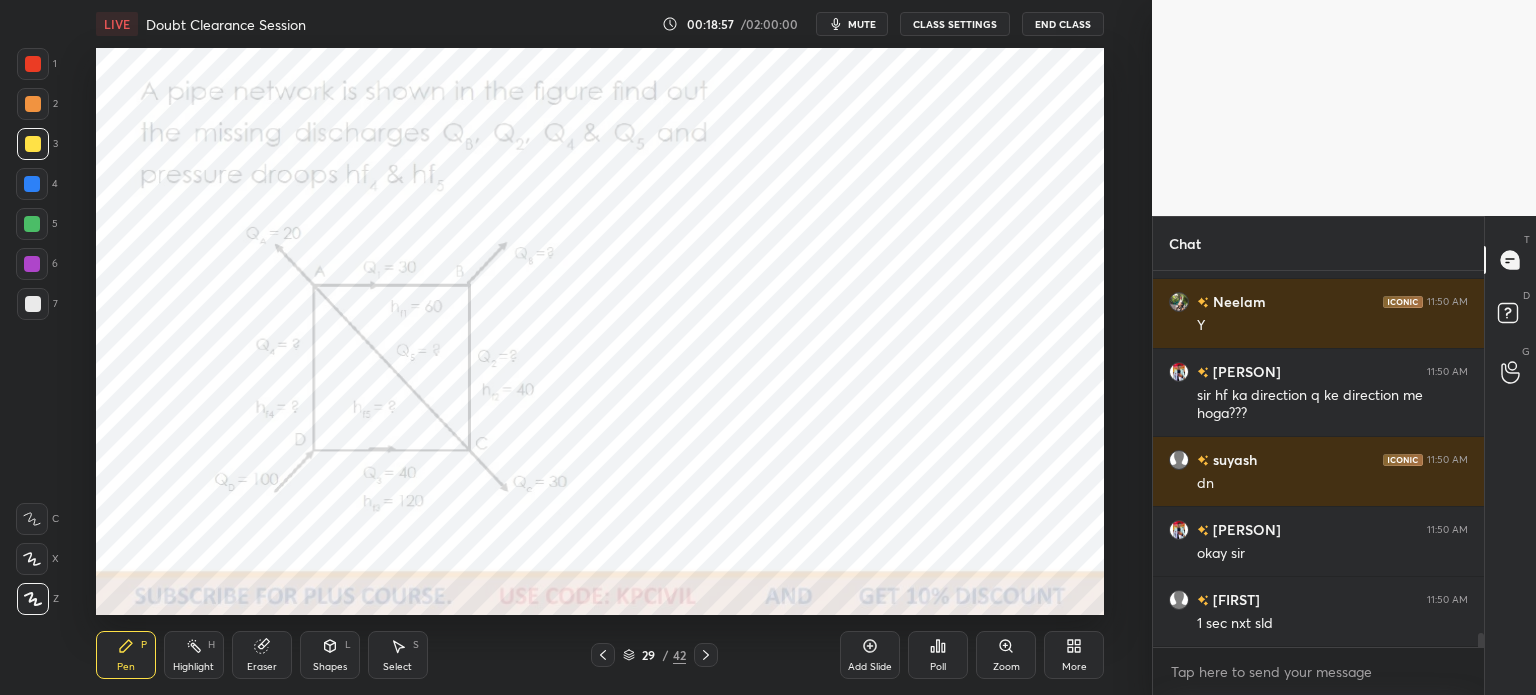 click 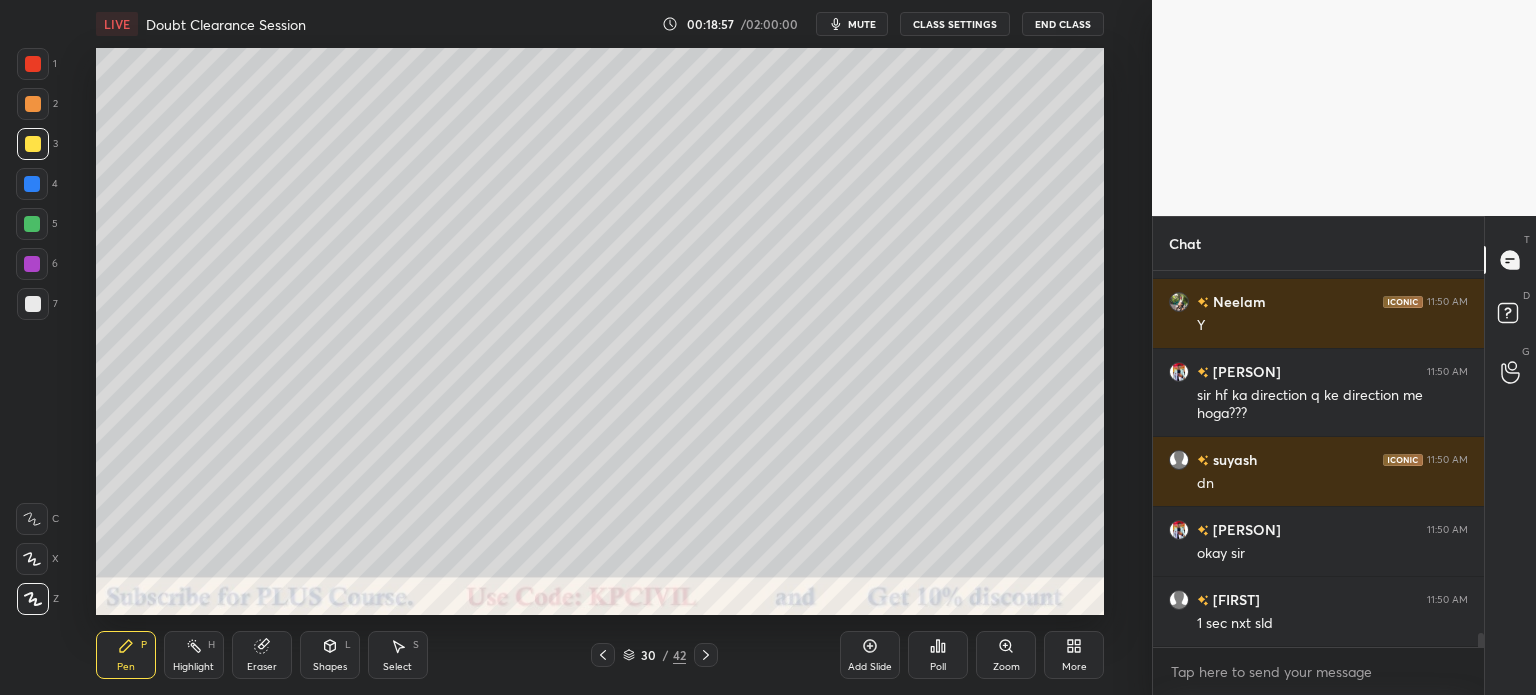 click 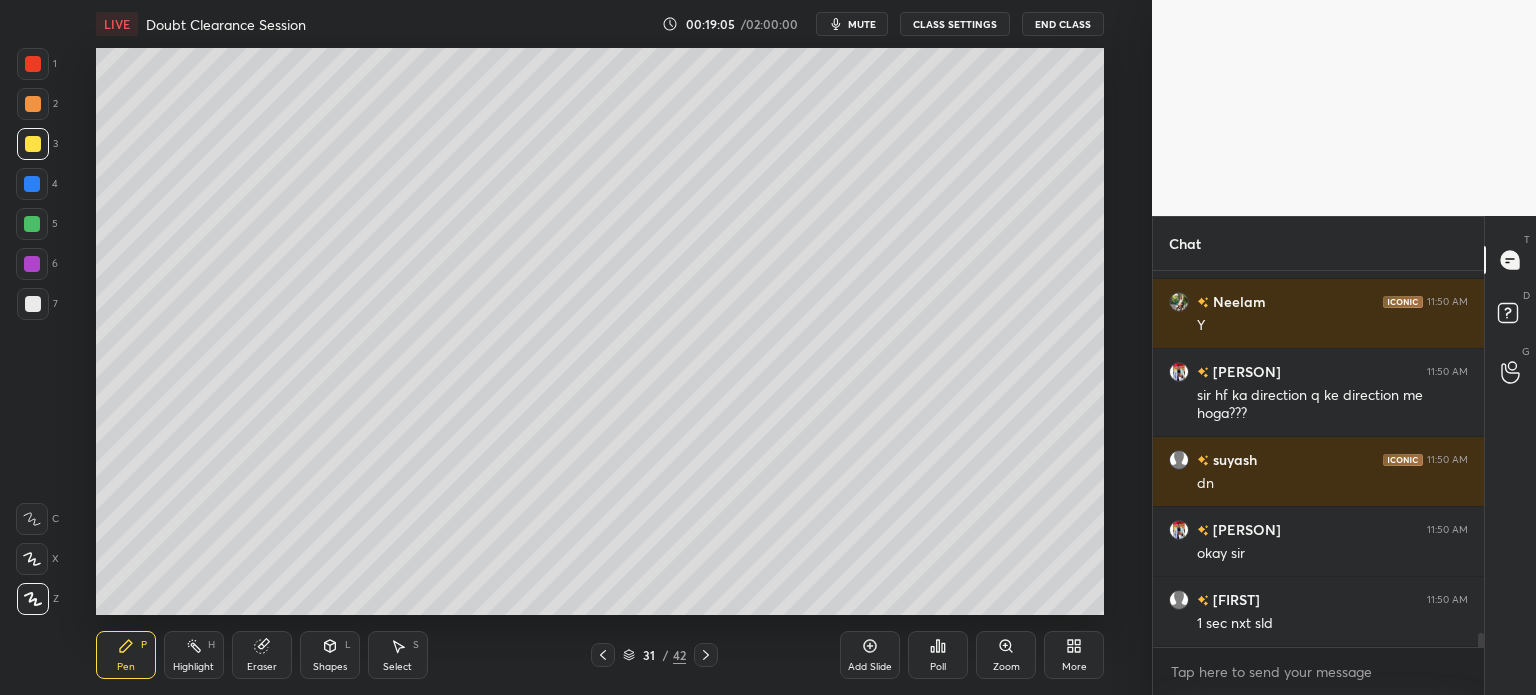 click at bounding box center [33, 304] 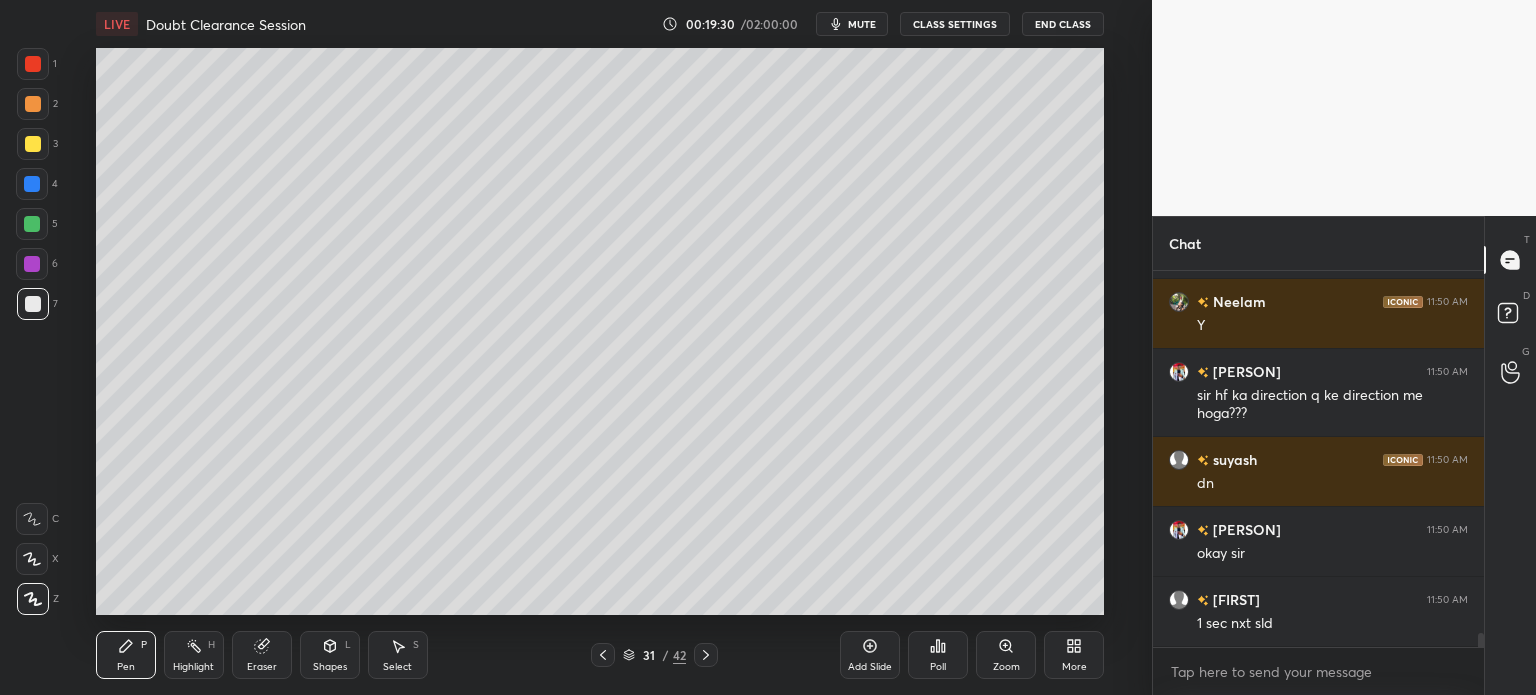 click 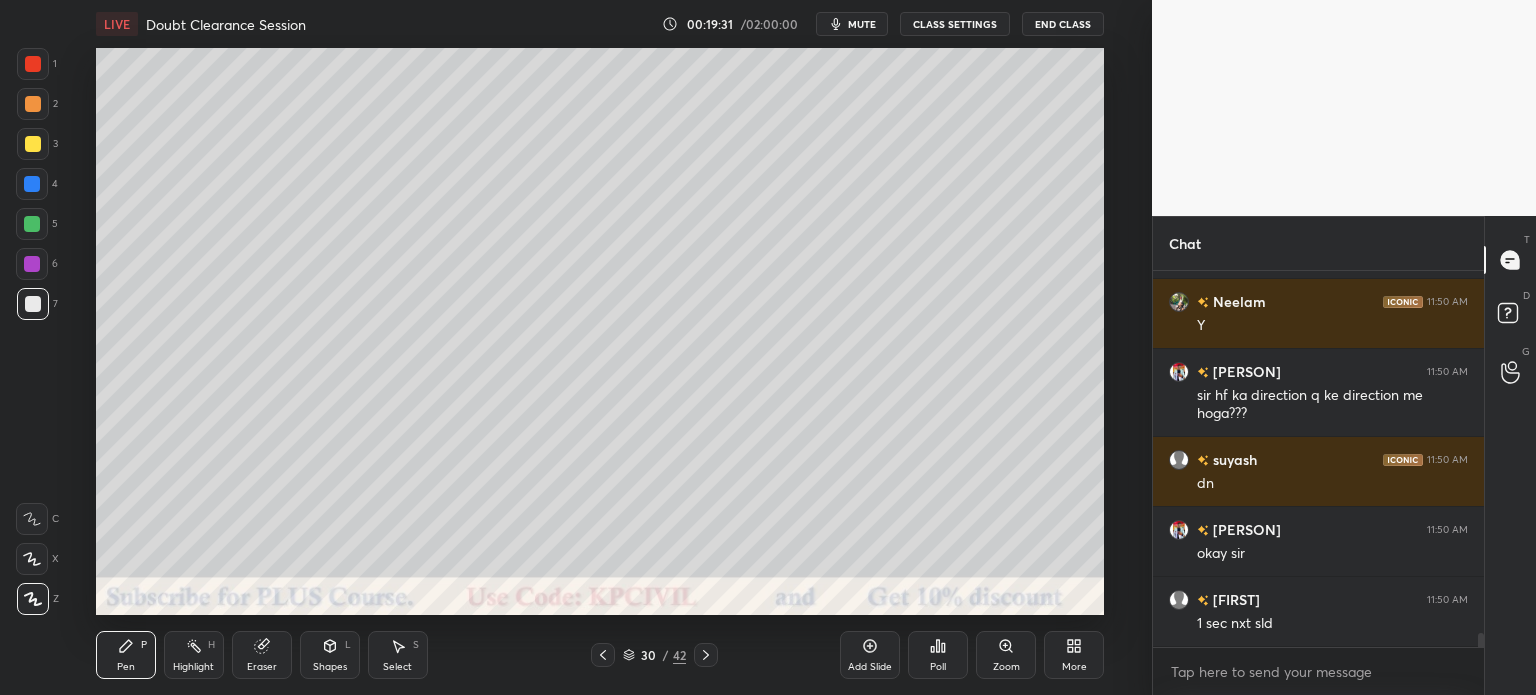 click 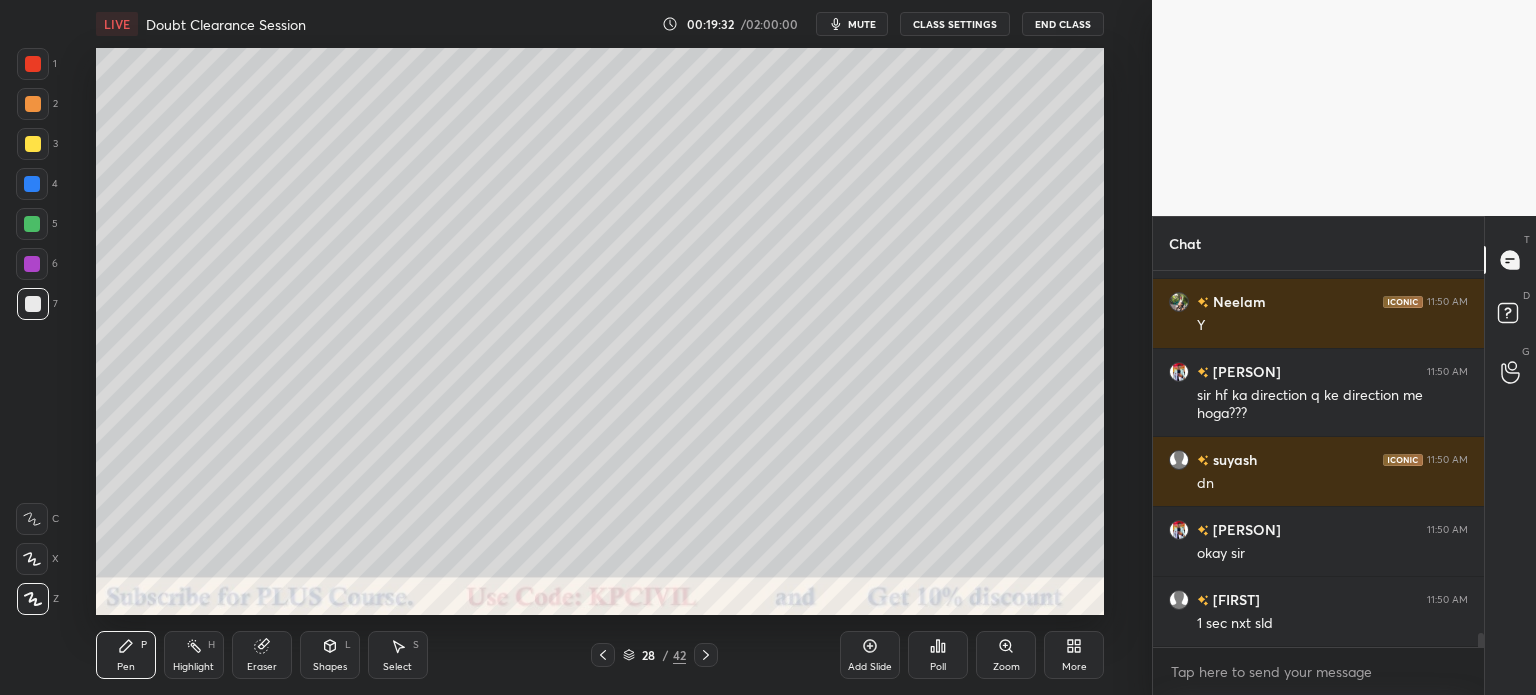 click 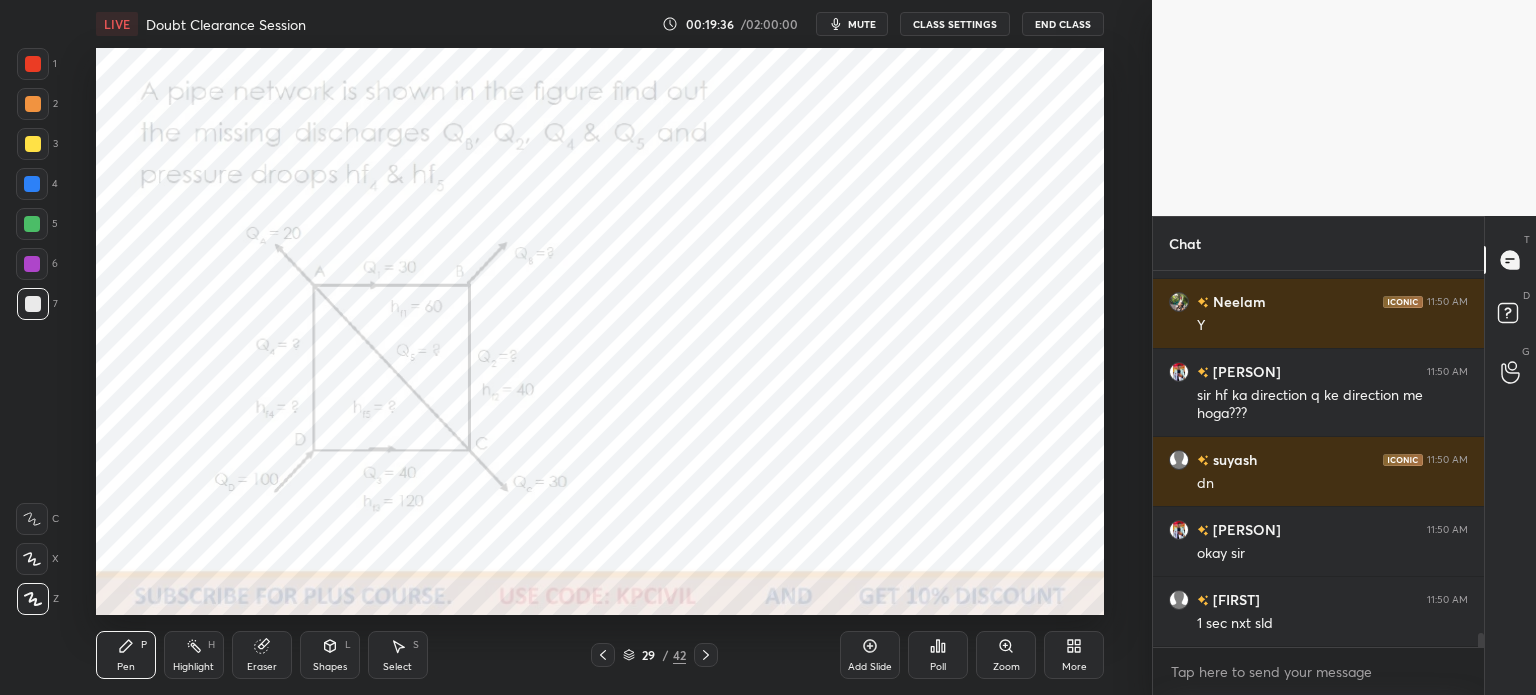 click 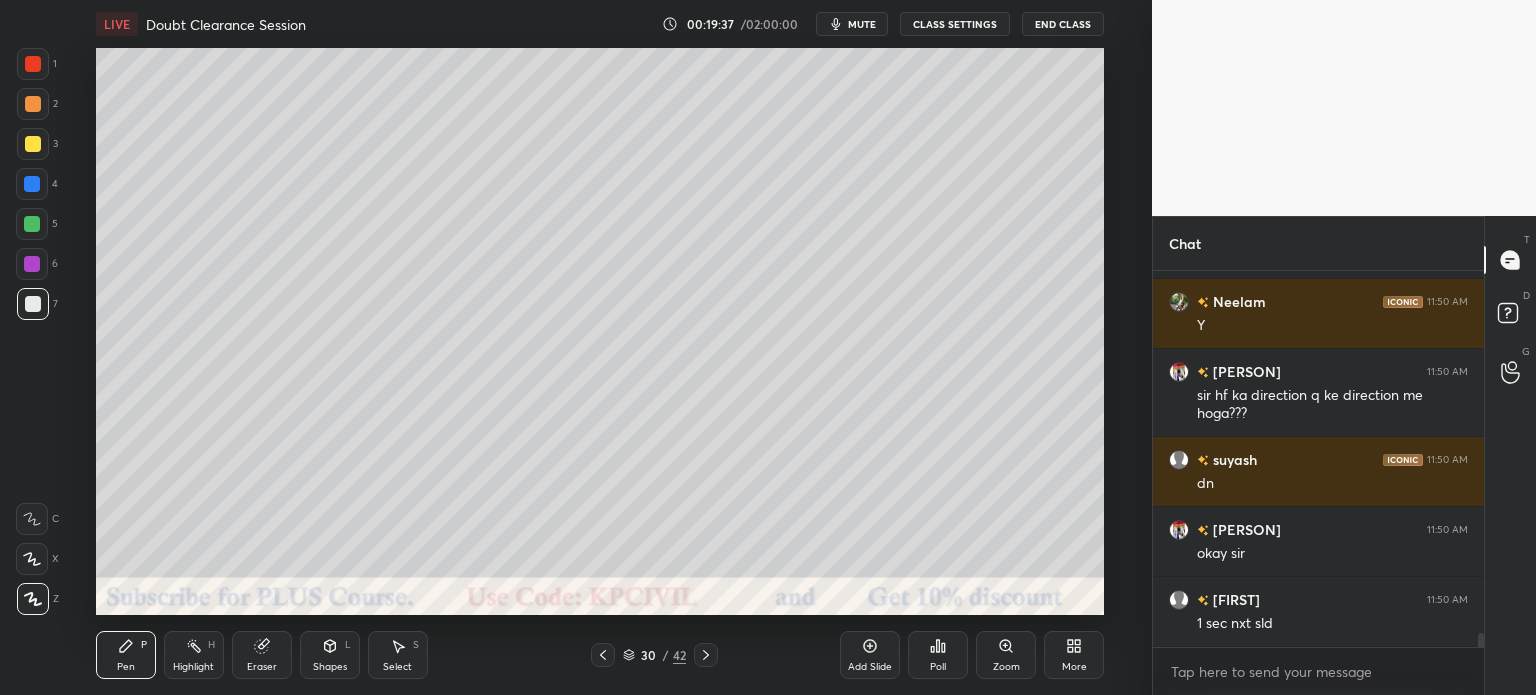 click 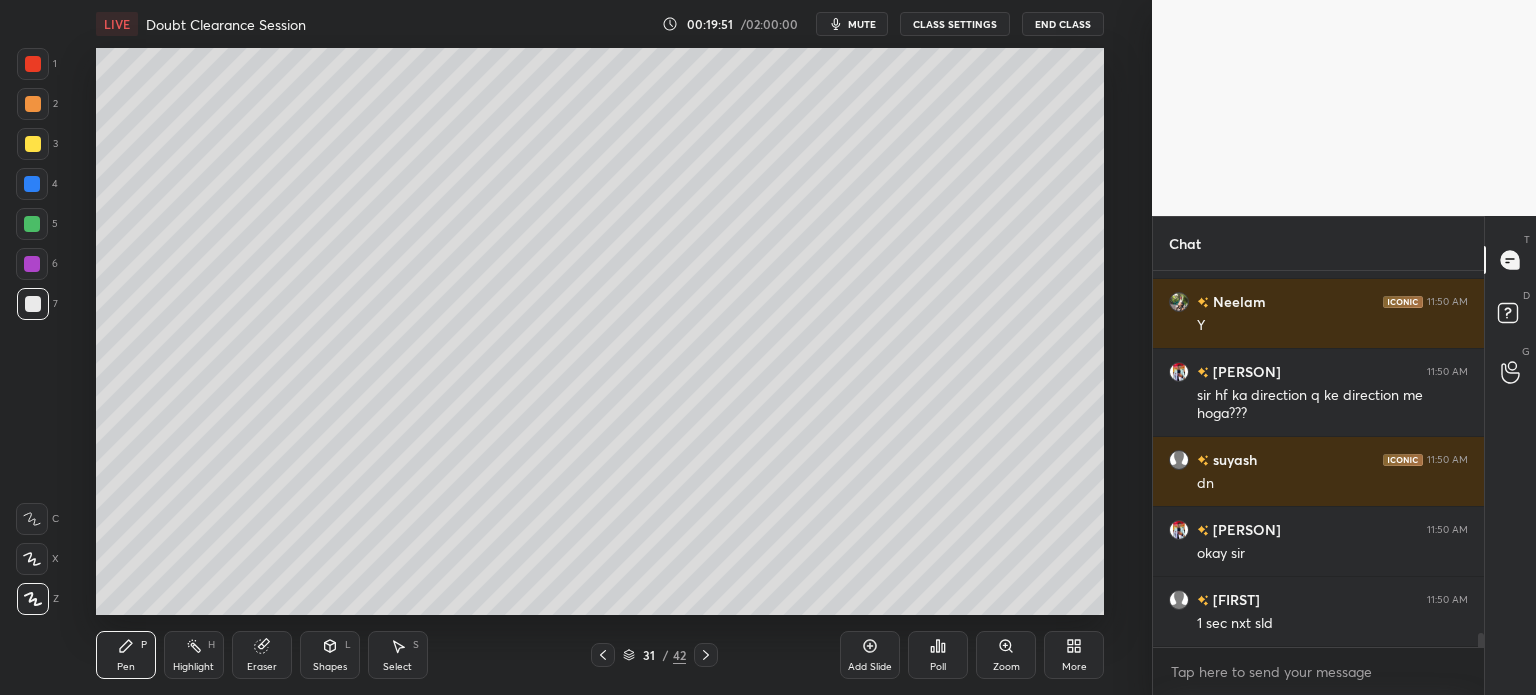 click on "Highlight" at bounding box center (193, 667) 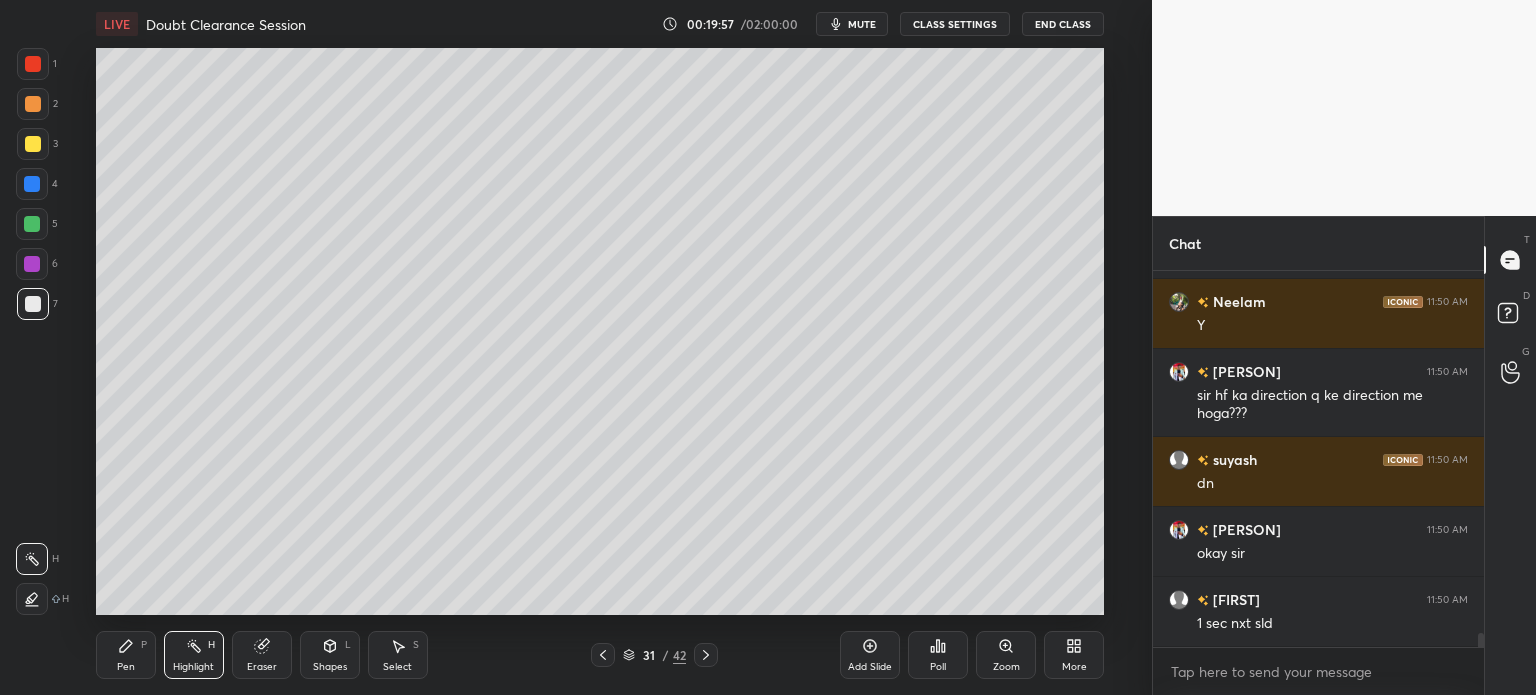 click on "Pen" at bounding box center [126, 667] 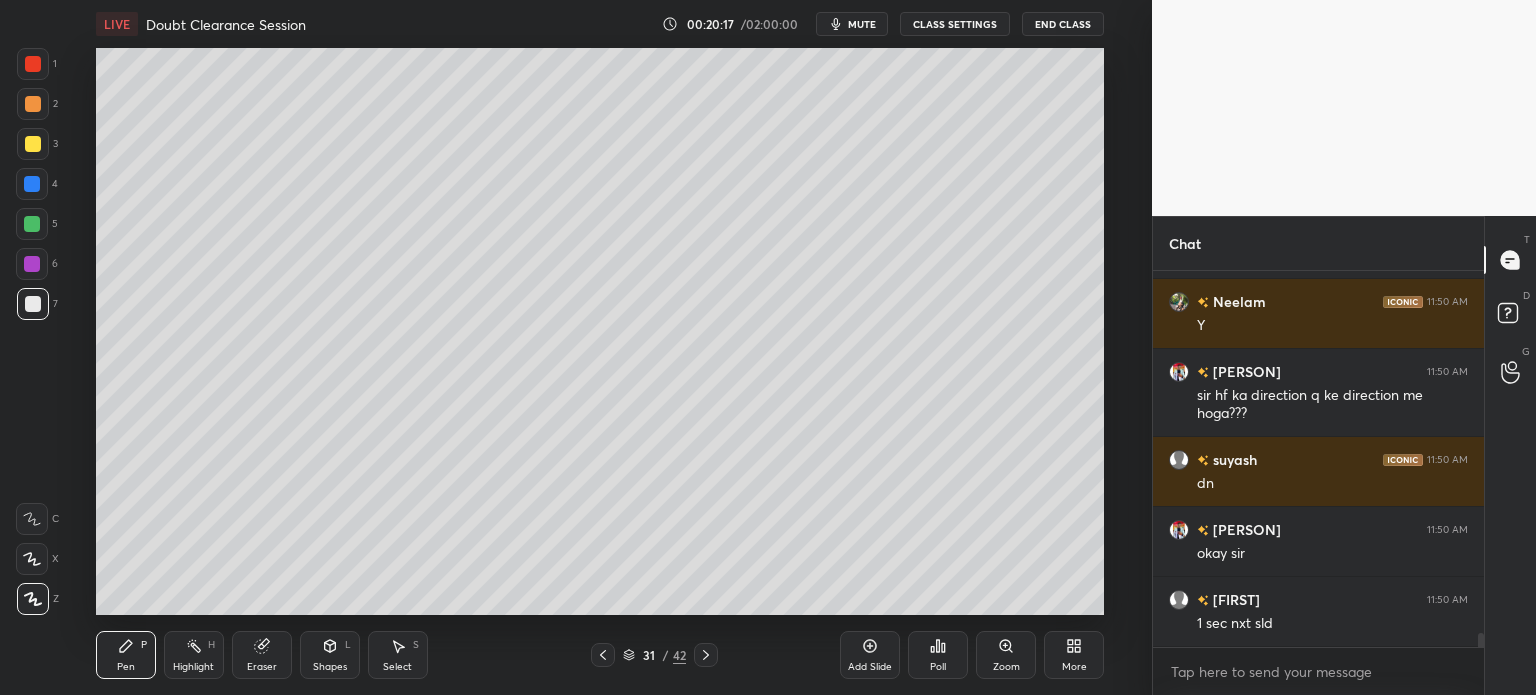 click at bounding box center (33, 144) 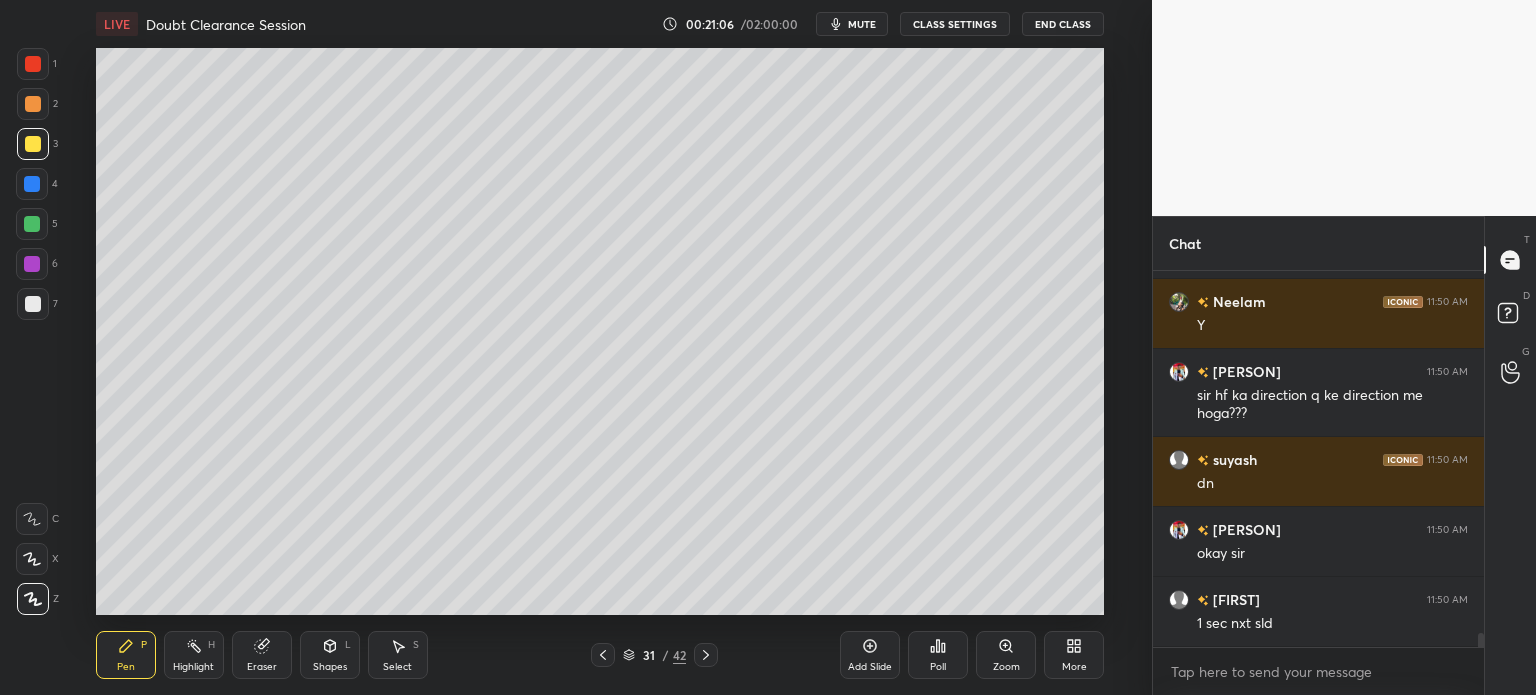 scroll, scrollTop: 9686, scrollLeft: 0, axis: vertical 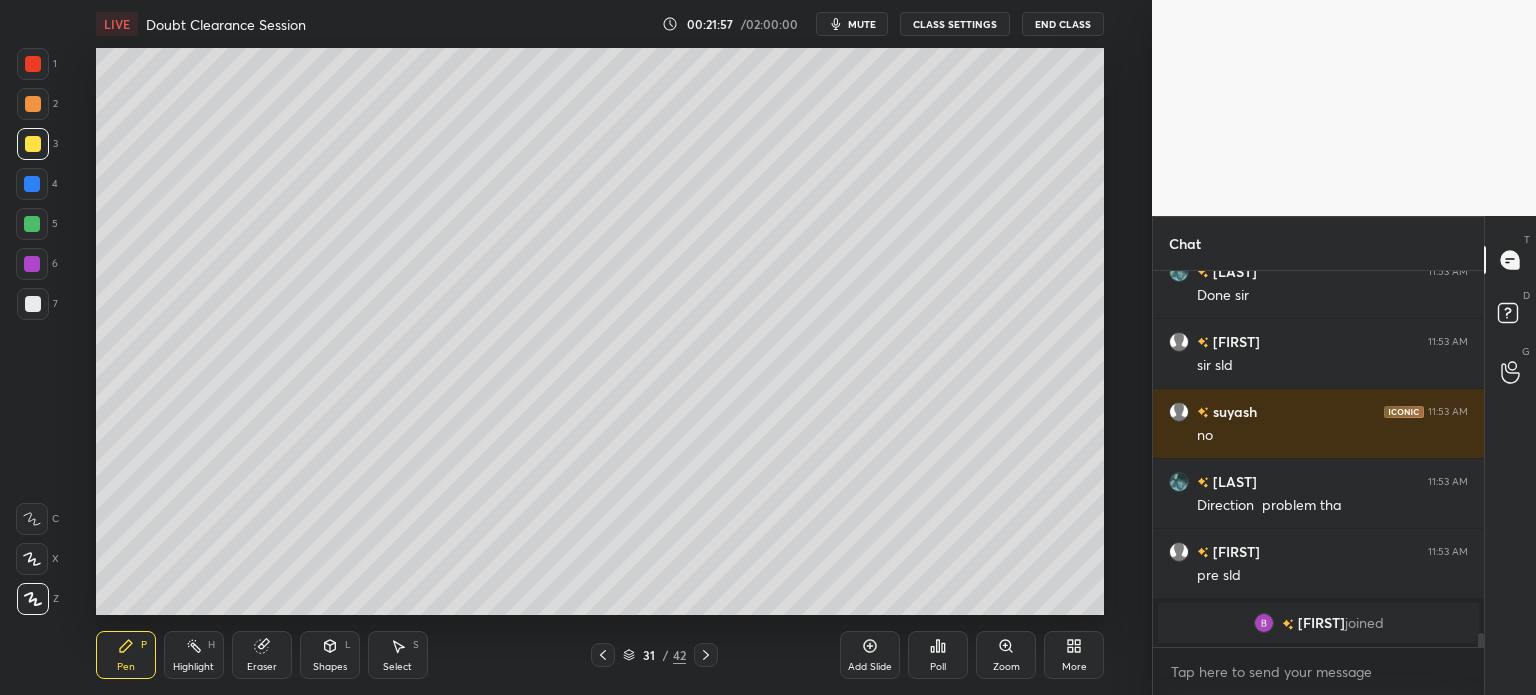 click 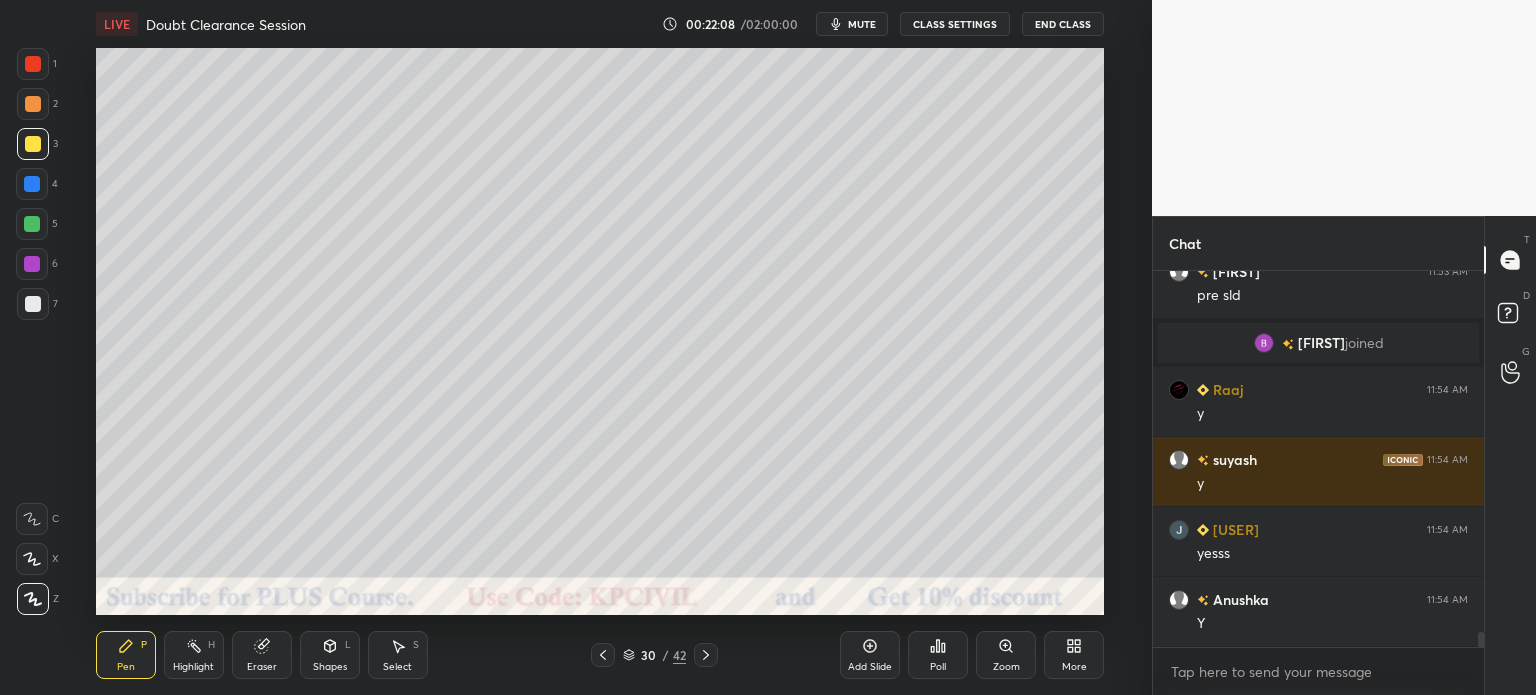 scroll, scrollTop: 9010, scrollLeft: 0, axis: vertical 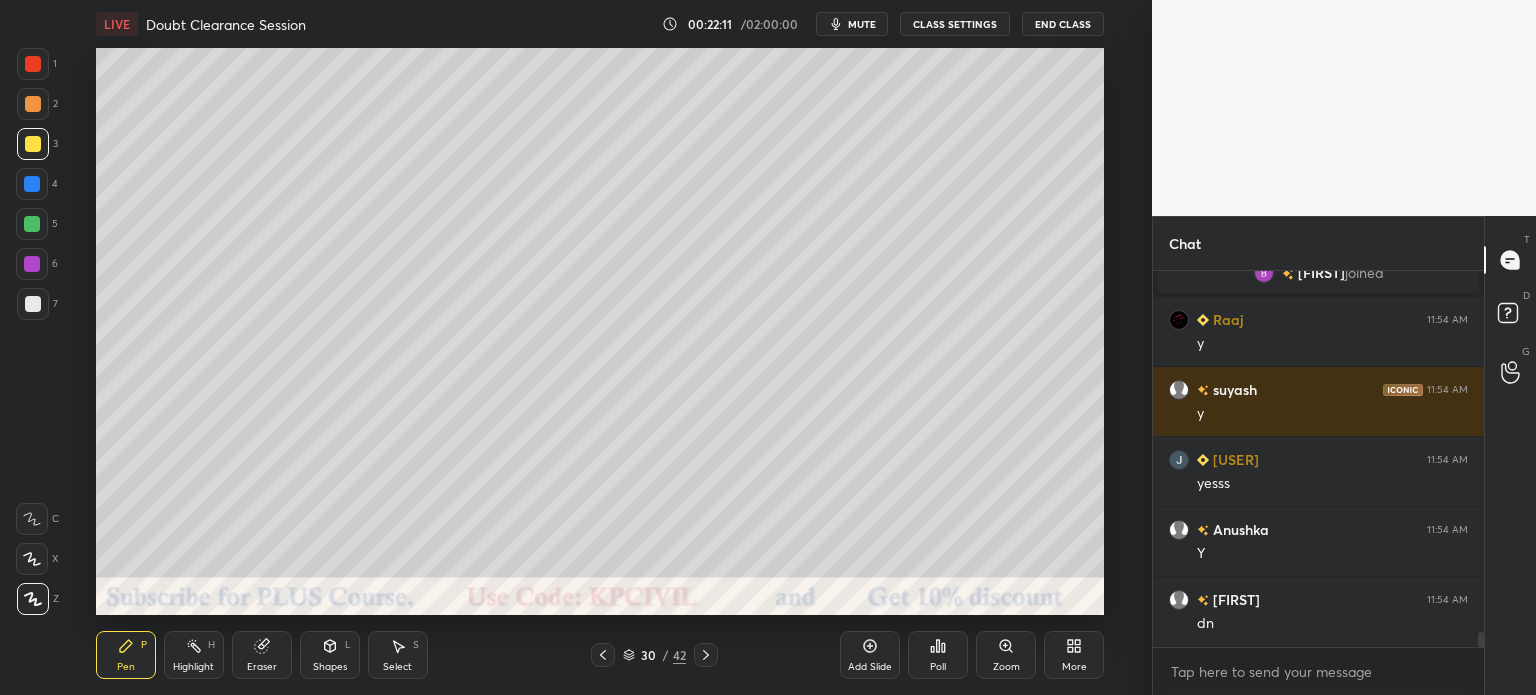 click on "30 / 42" at bounding box center (654, 655) 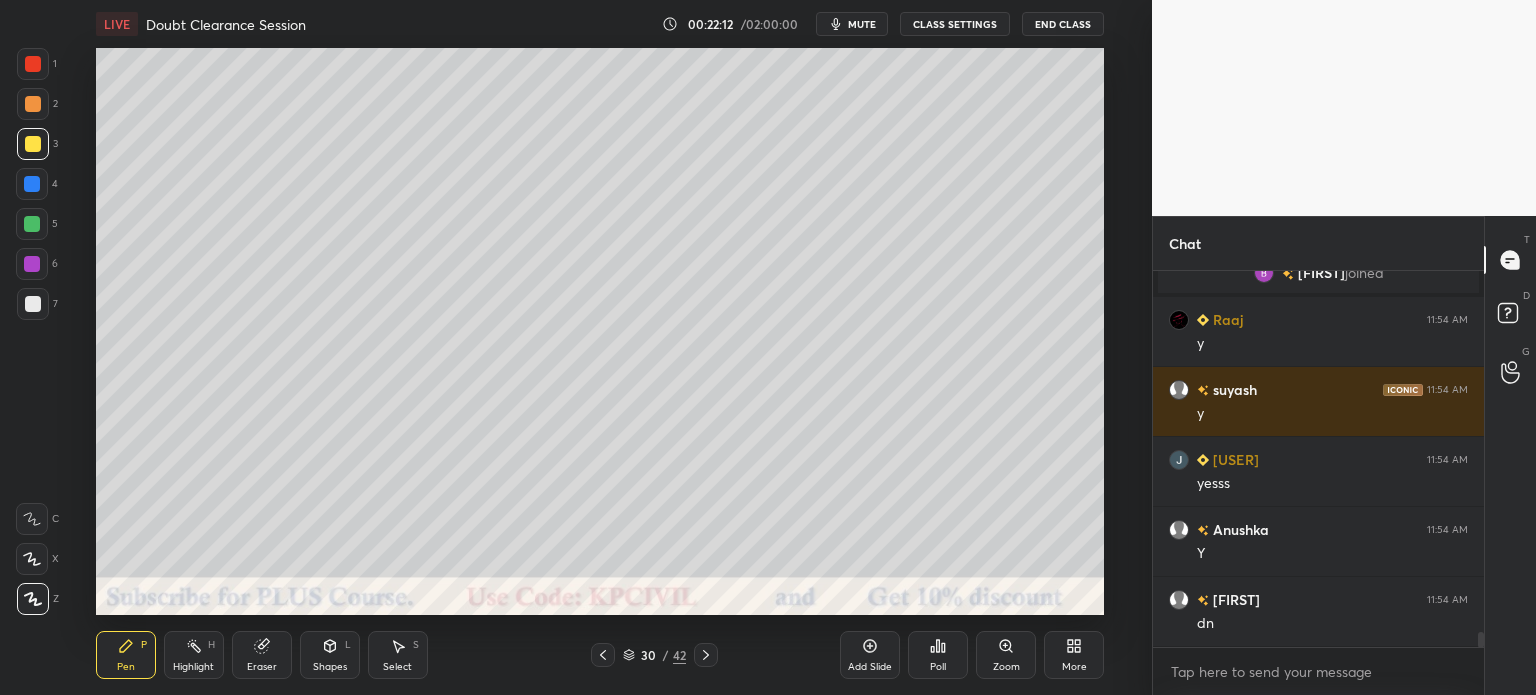 scroll, scrollTop: 9080, scrollLeft: 0, axis: vertical 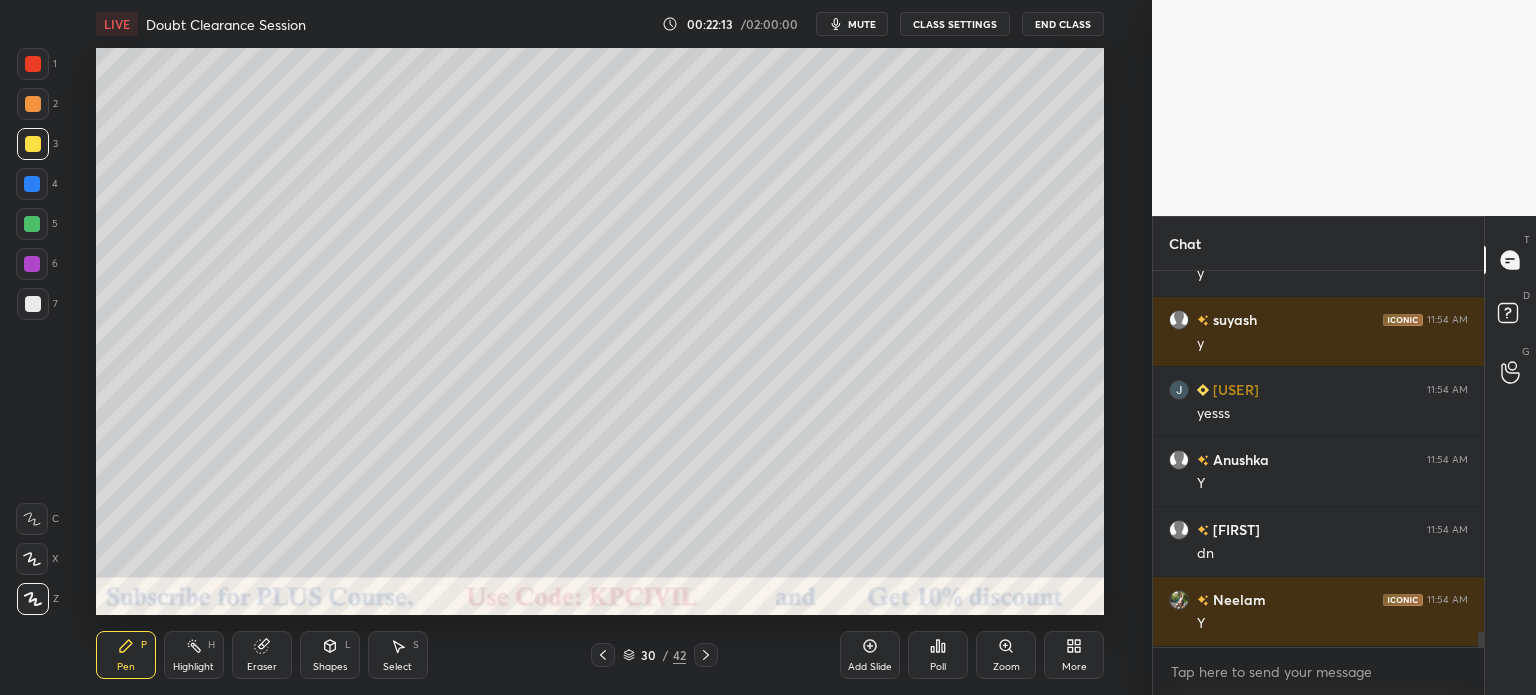 click 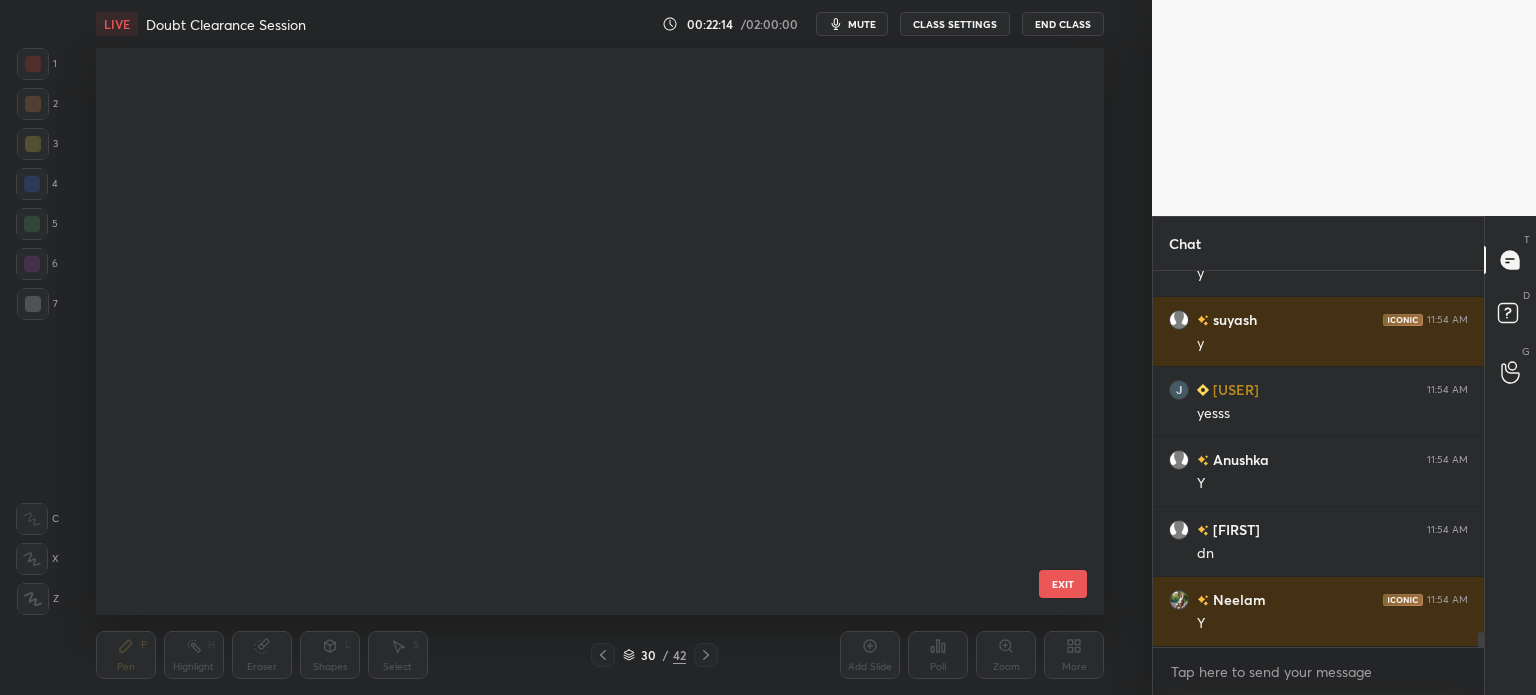 scroll, scrollTop: 9150, scrollLeft: 0, axis: vertical 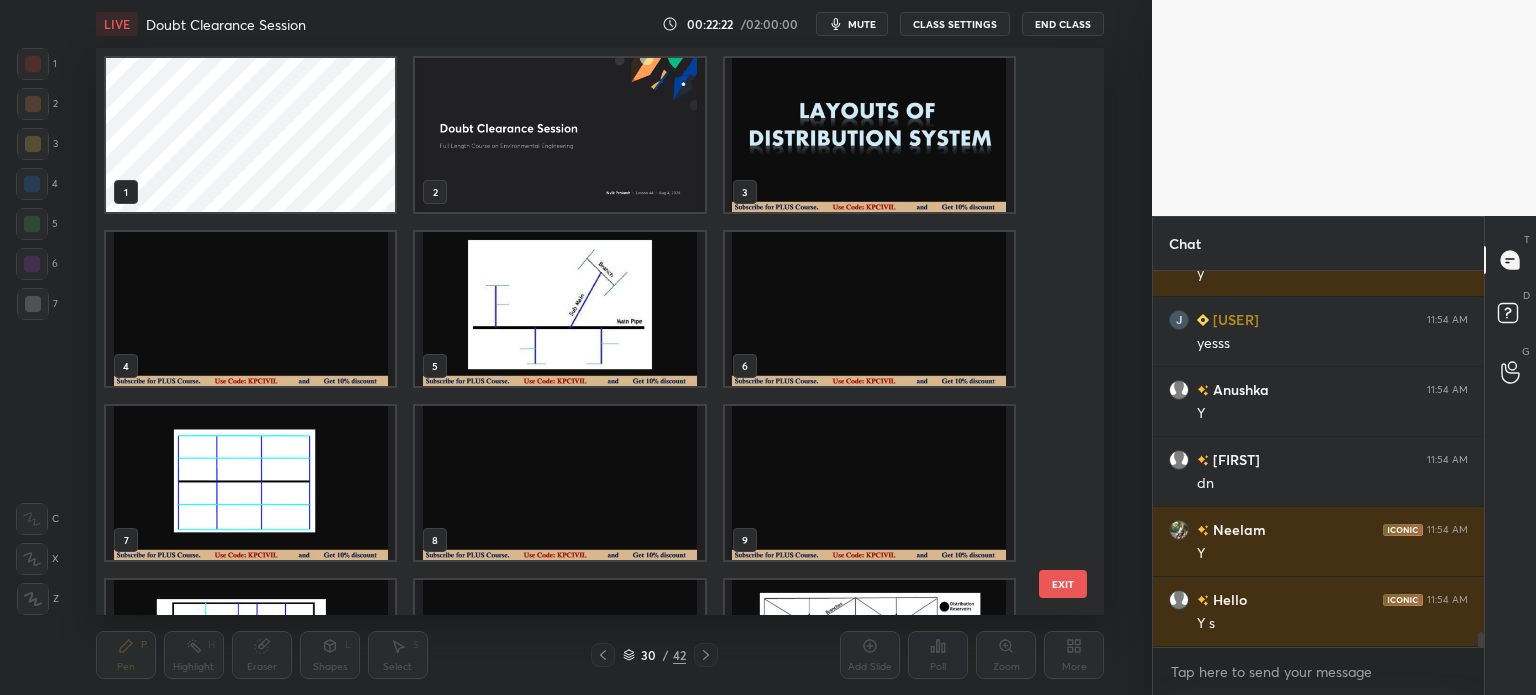 click at bounding box center (868, 135) 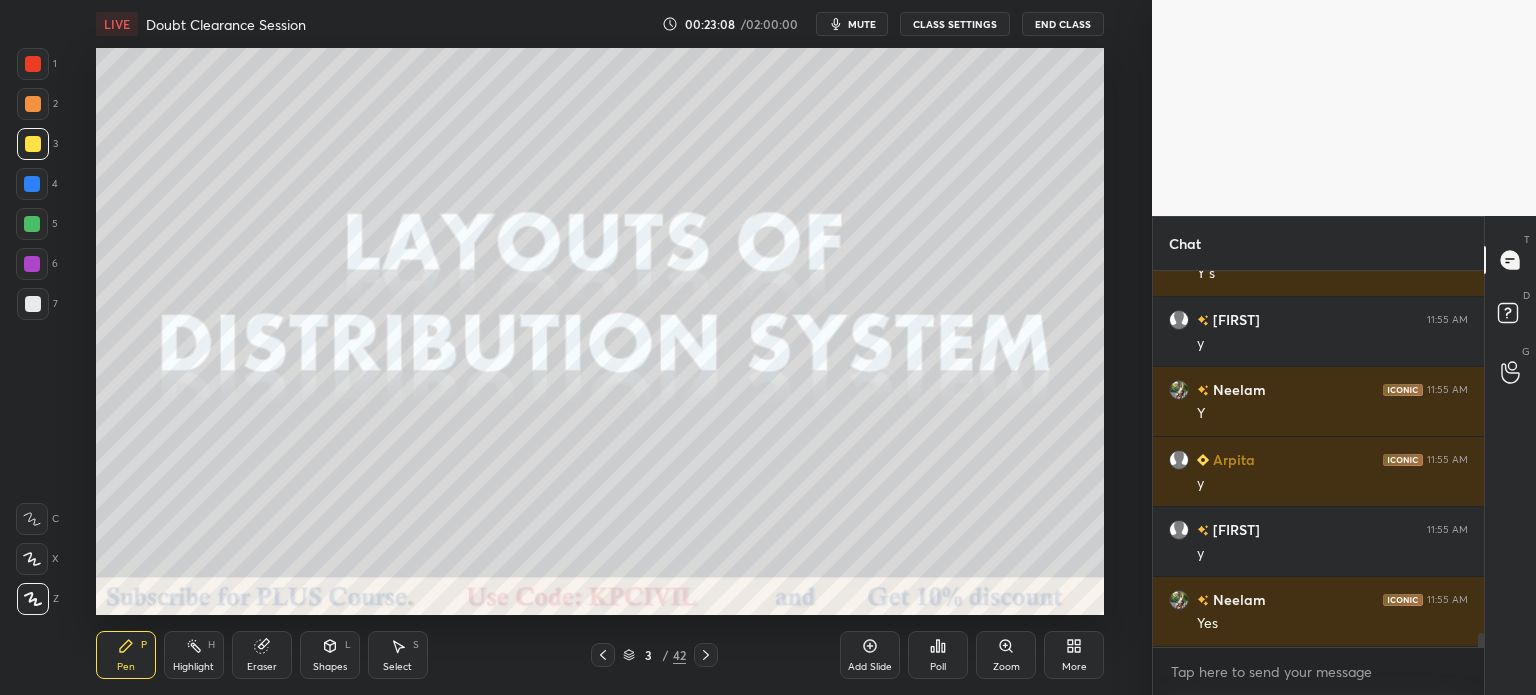 scroll, scrollTop: 9570, scrollLeft: 0, axis: vertical 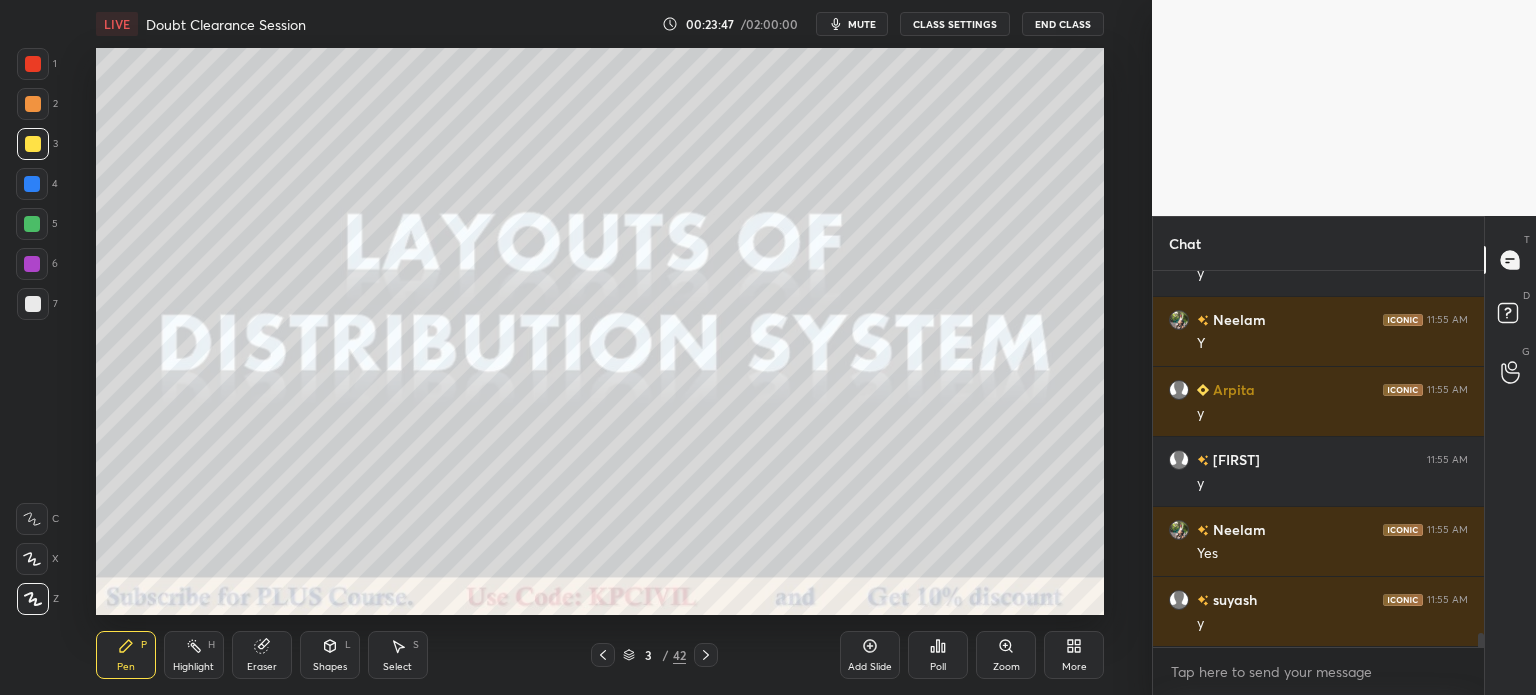 click 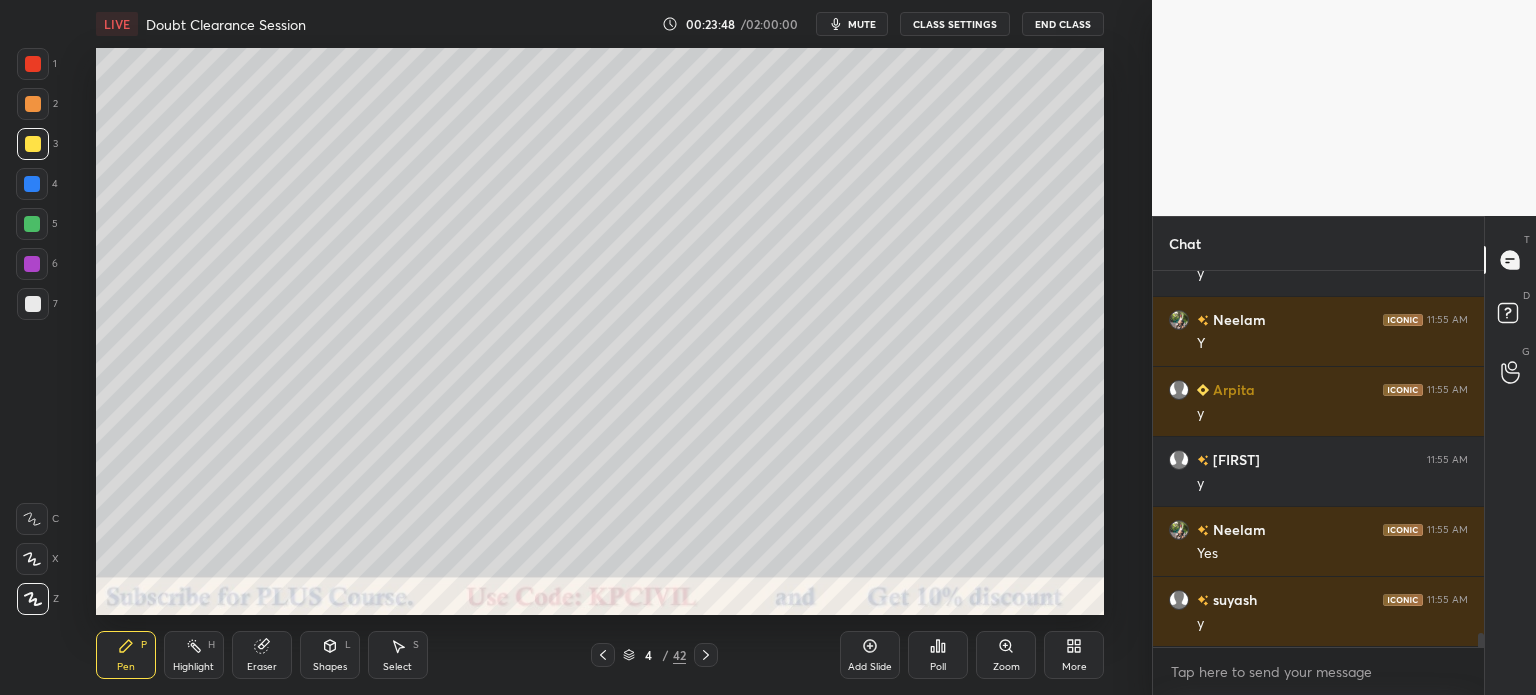 click at bounding box center (706, 655) 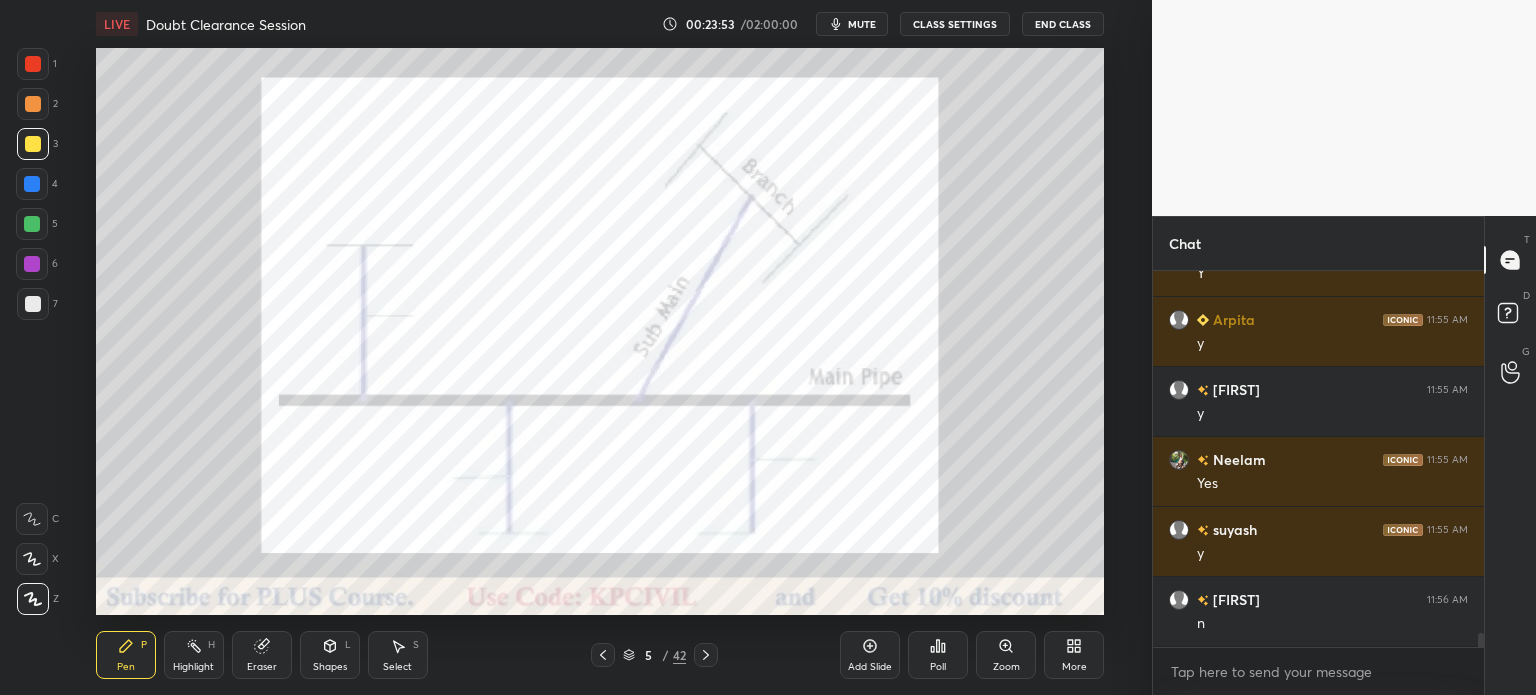scroll, scrollTop: 9710, scrollLeft: 0, axis: vertical 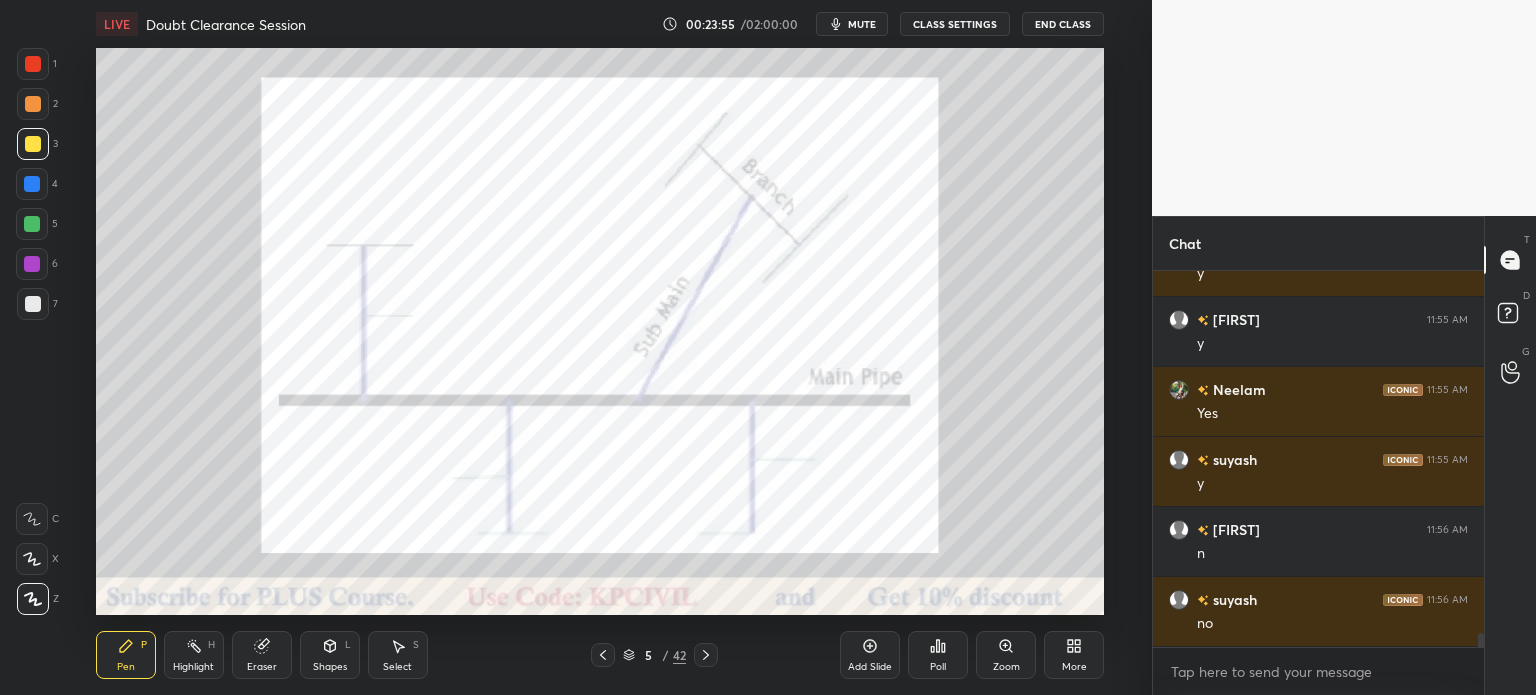 click 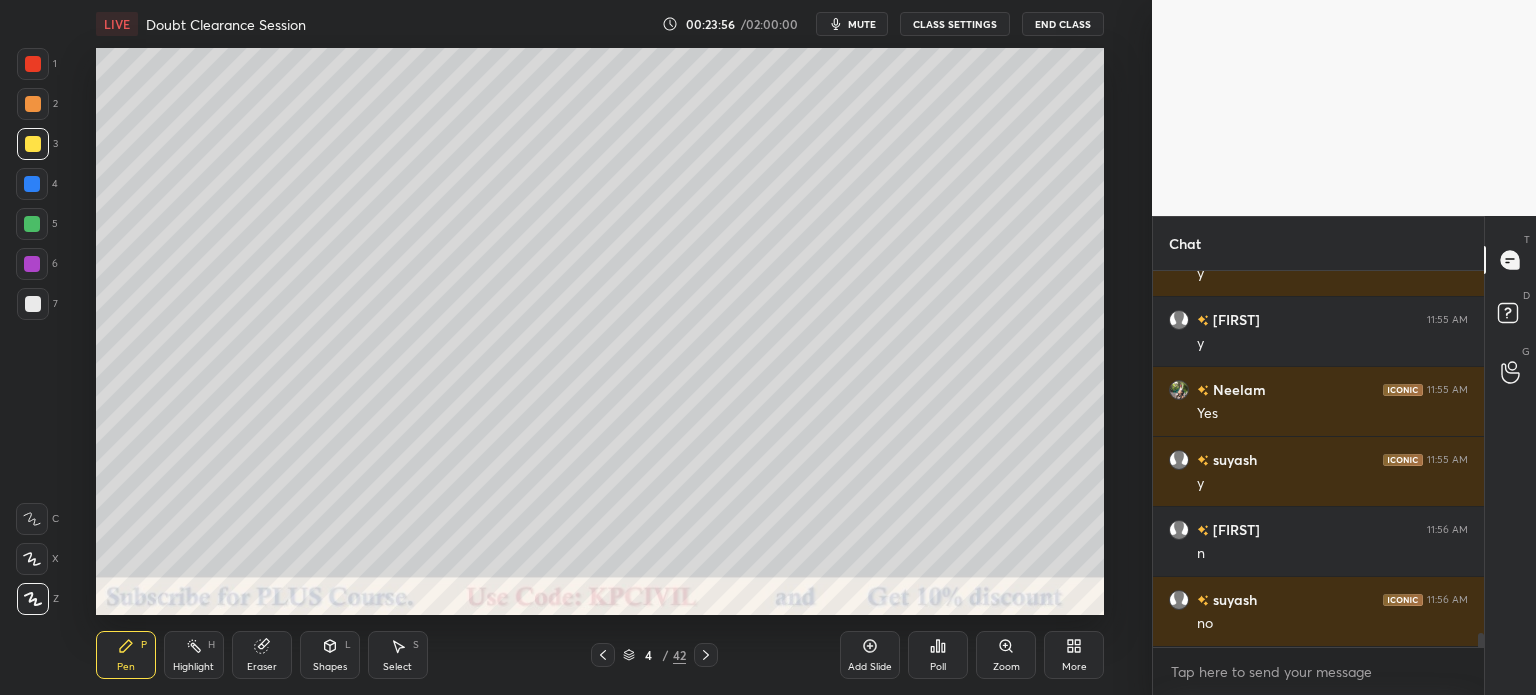 scroll, scrollTop: 9780, scrollLeft: 0, axis: vertical 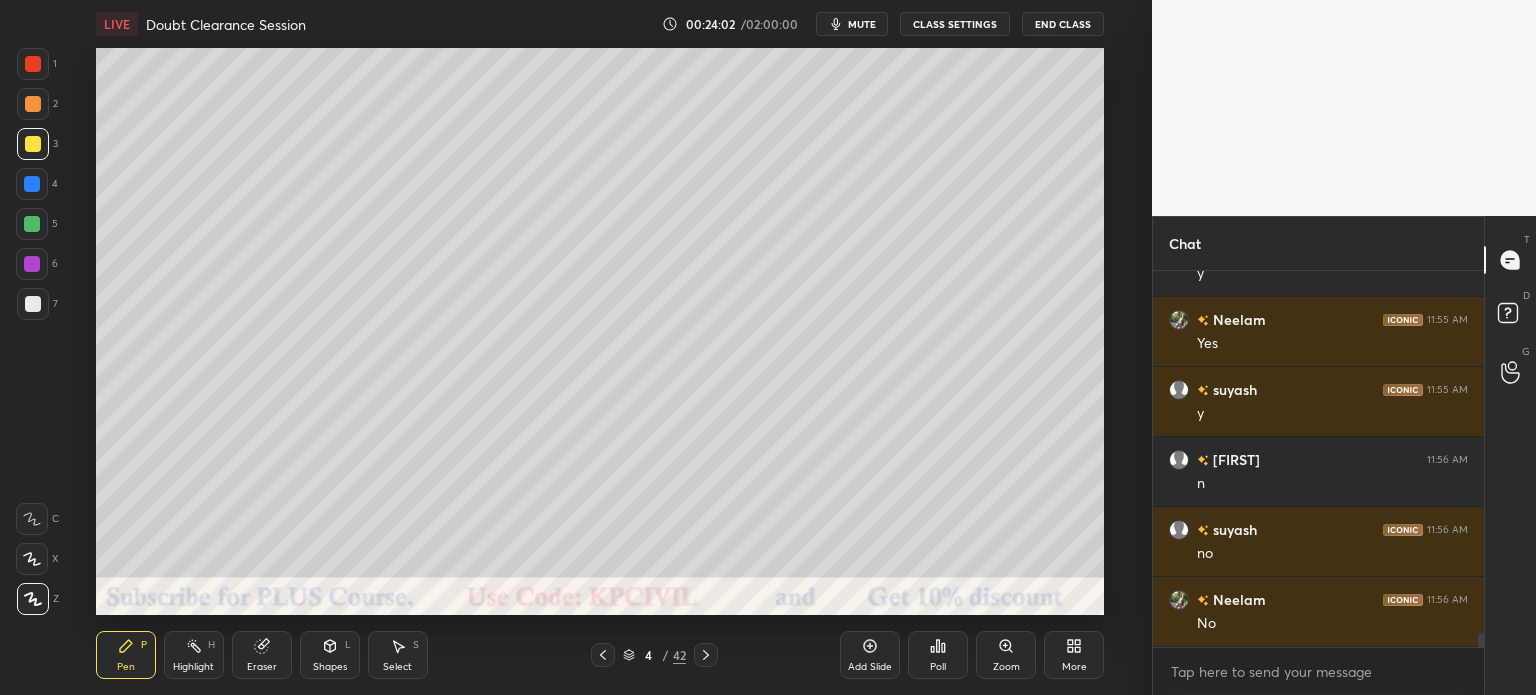 click at bounding box center (32, 184) 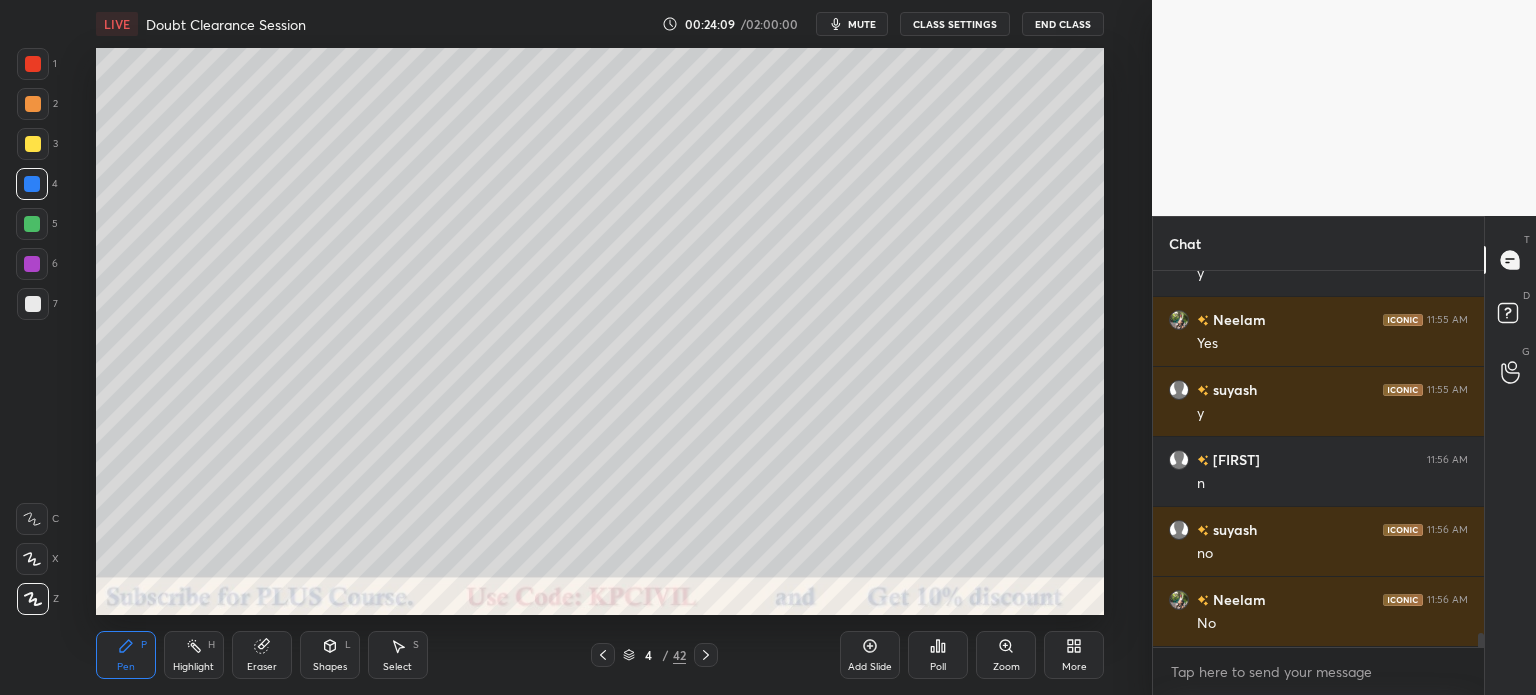 click at bounding box center [33, 144] 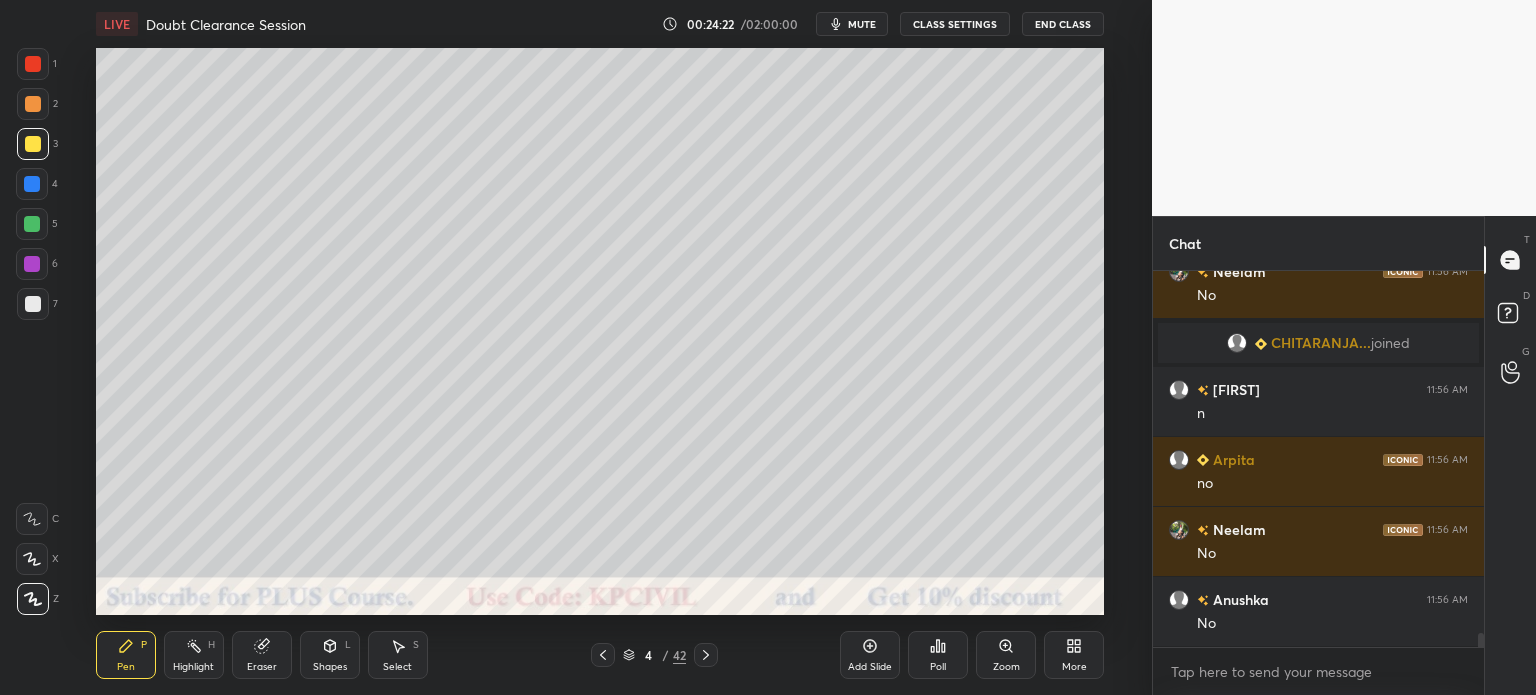 scroll, scrollTop: 9840, scrollLeft: 0, axis: vertical 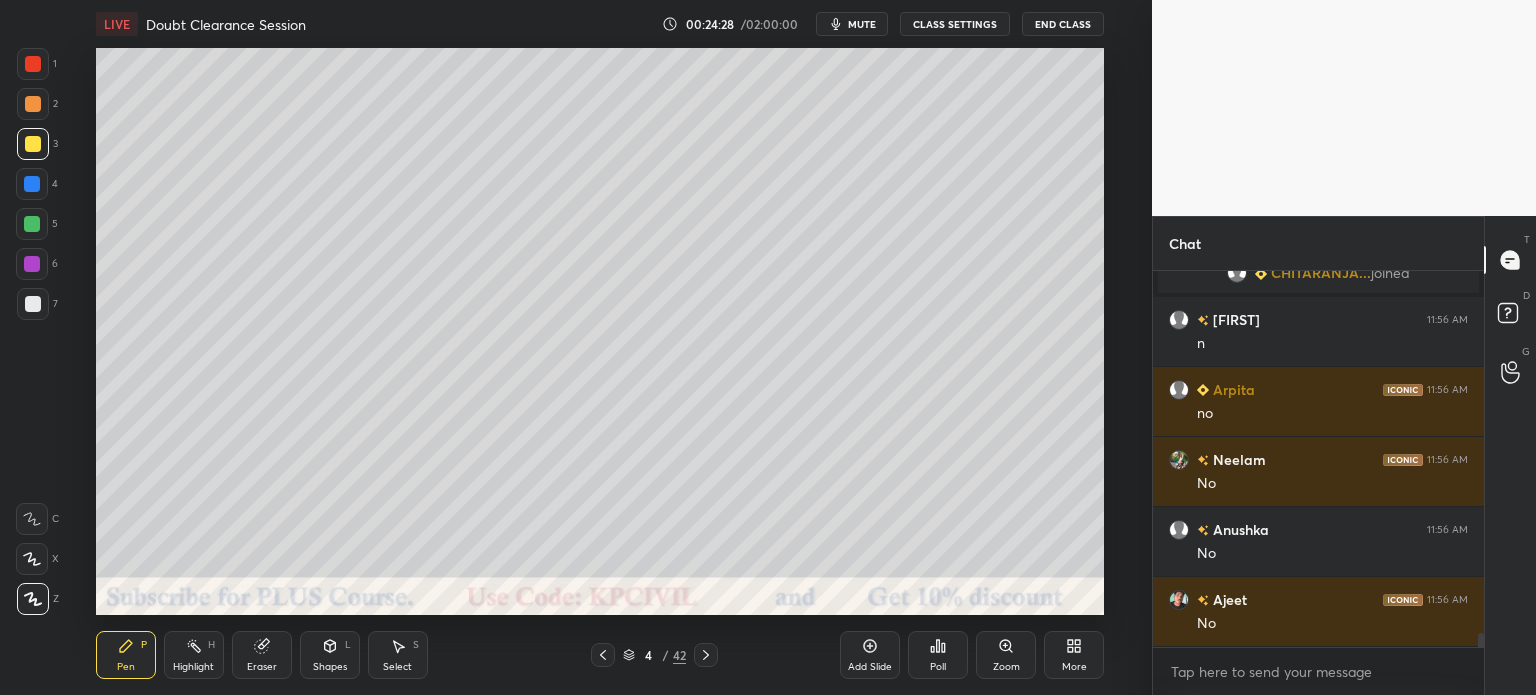 click on "Highlight H" at bounding box center [194, 655] 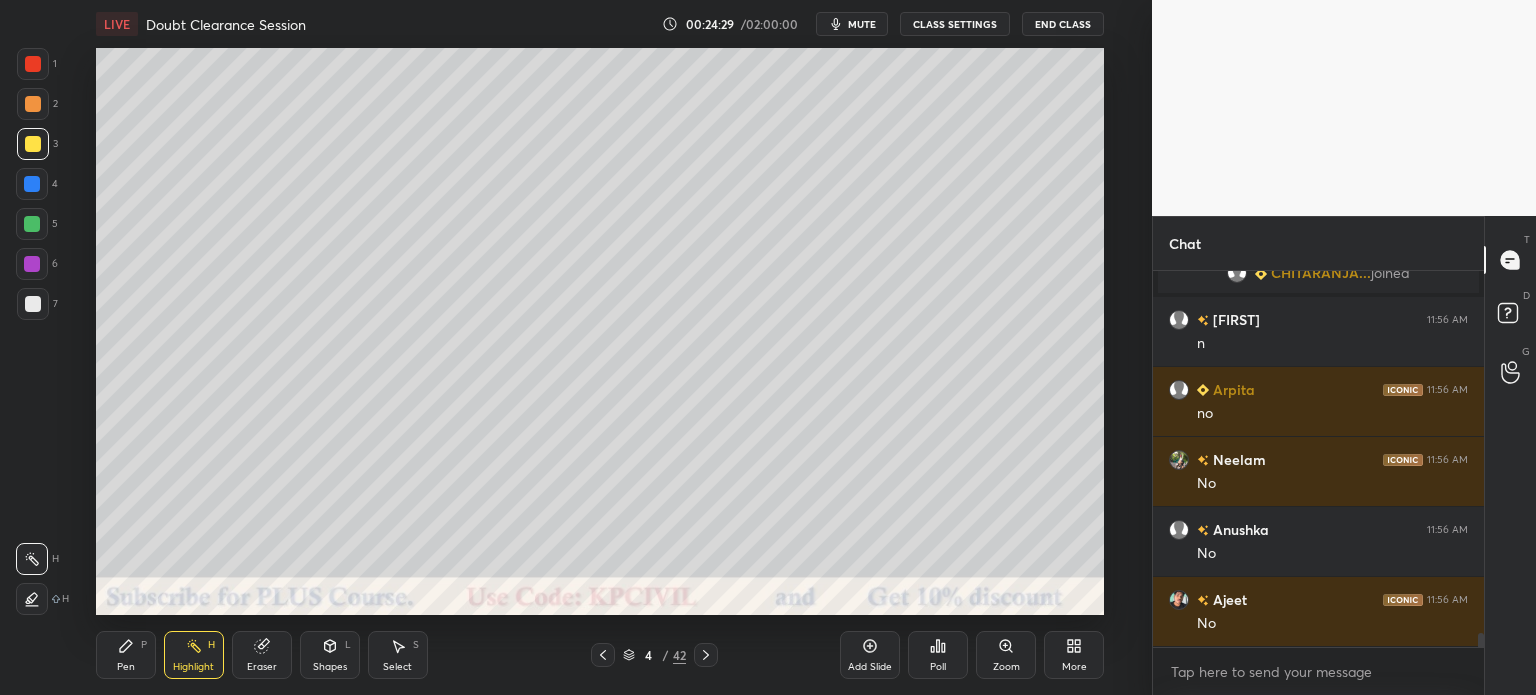 click 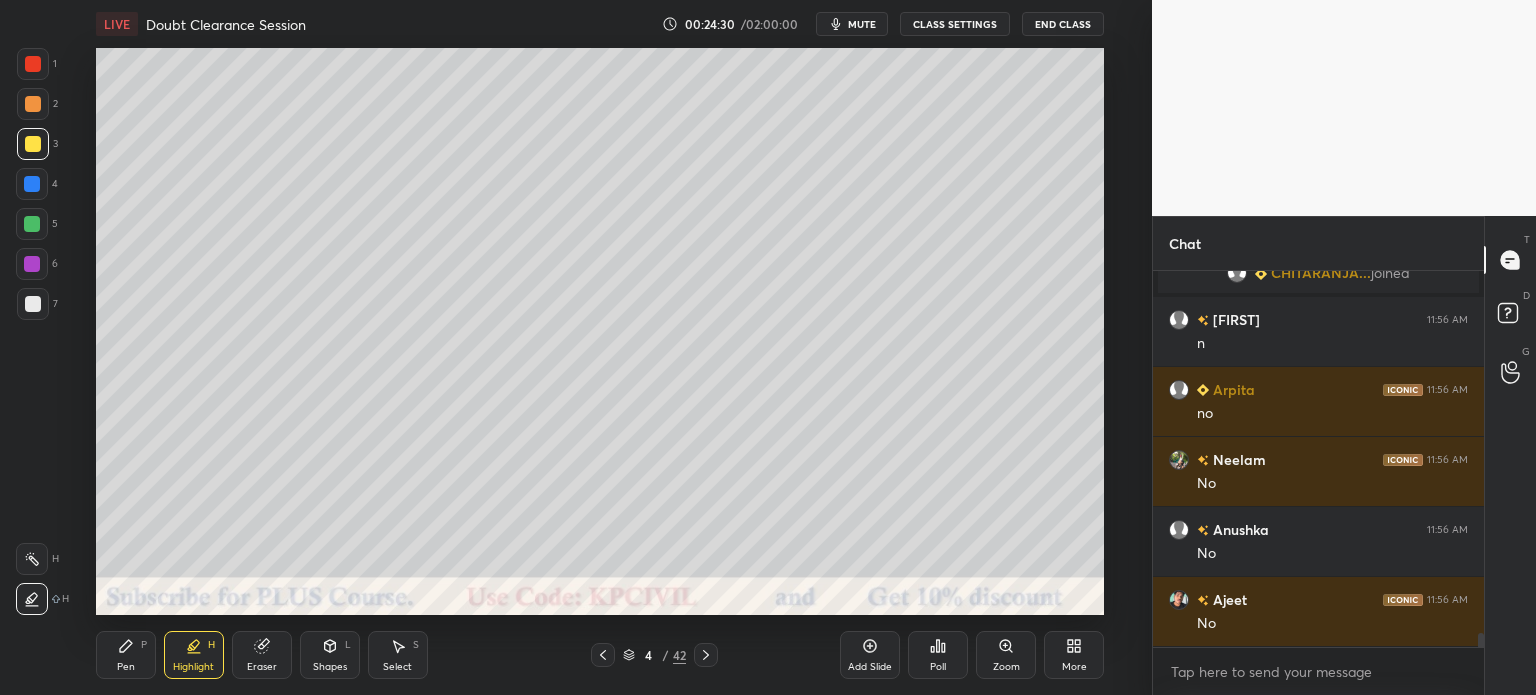 click at bounding box center [32, 559] 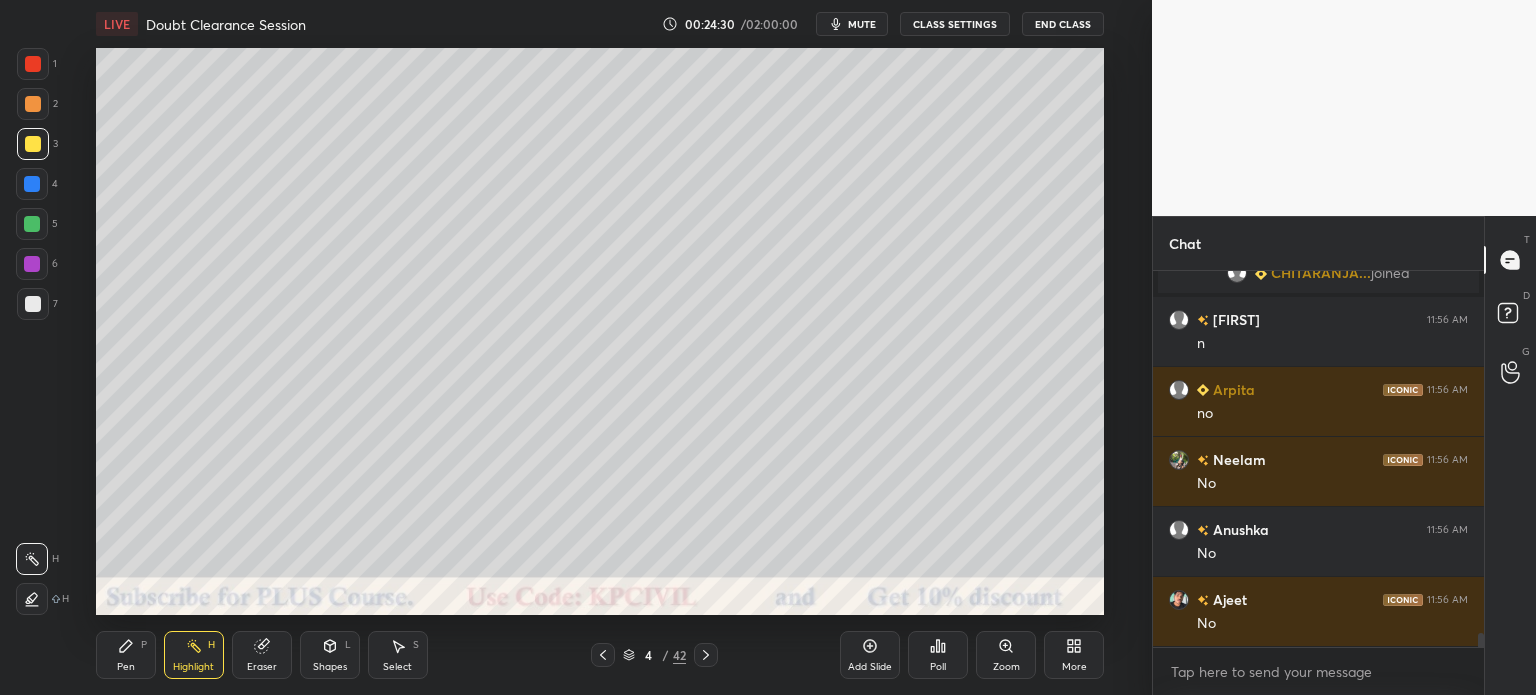 click at bounding box center (33, 304) 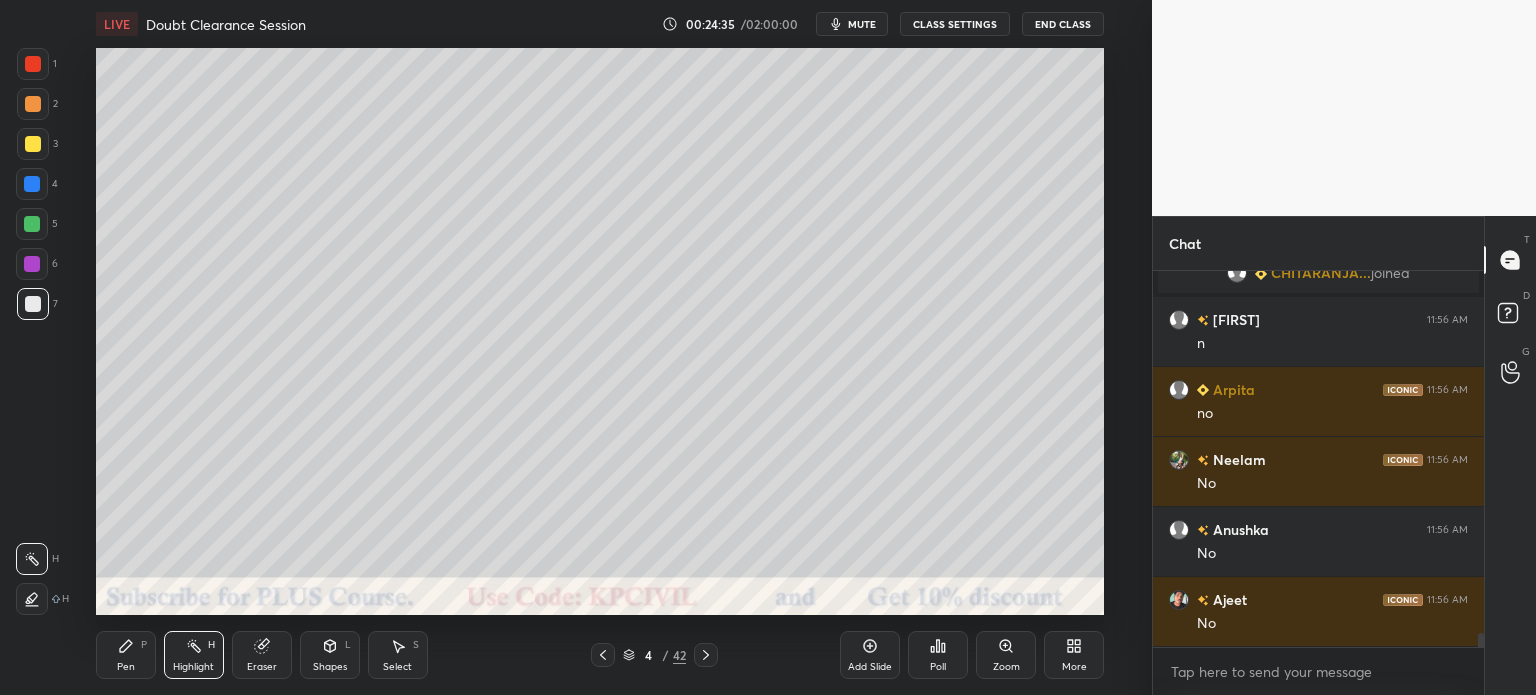 click at bounding box center (32, 184) 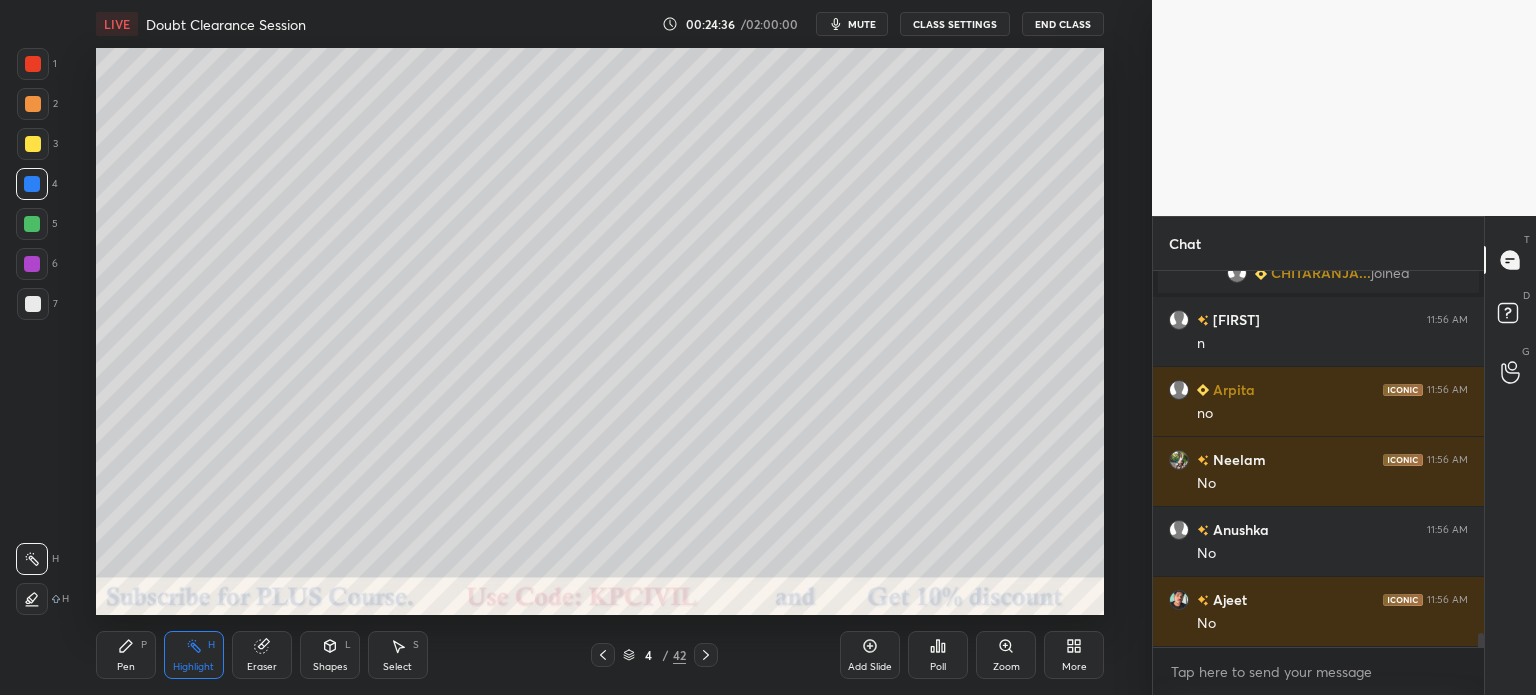 click on "Pen" at bounding box center [126, 667] 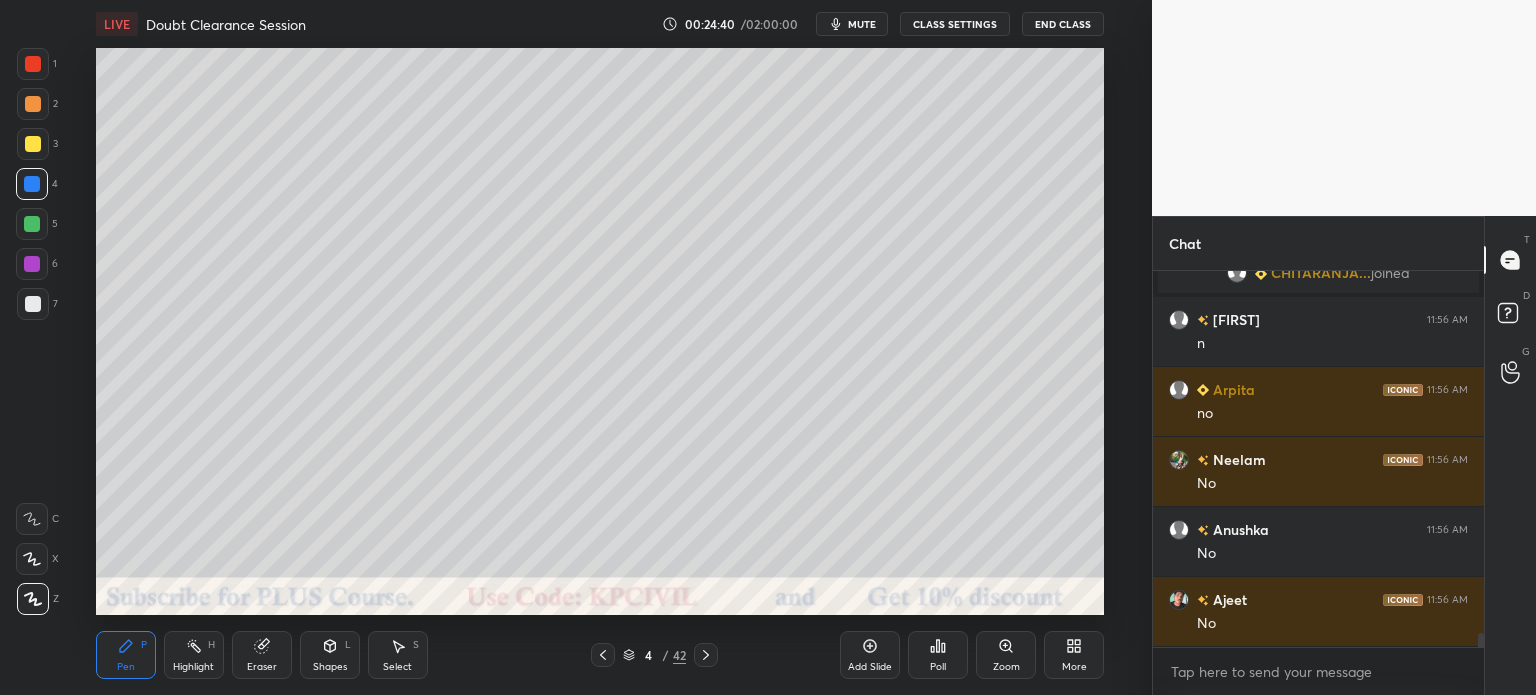 scroll, scrollTop: 9910, scrollLeft: 0, axis: vertical 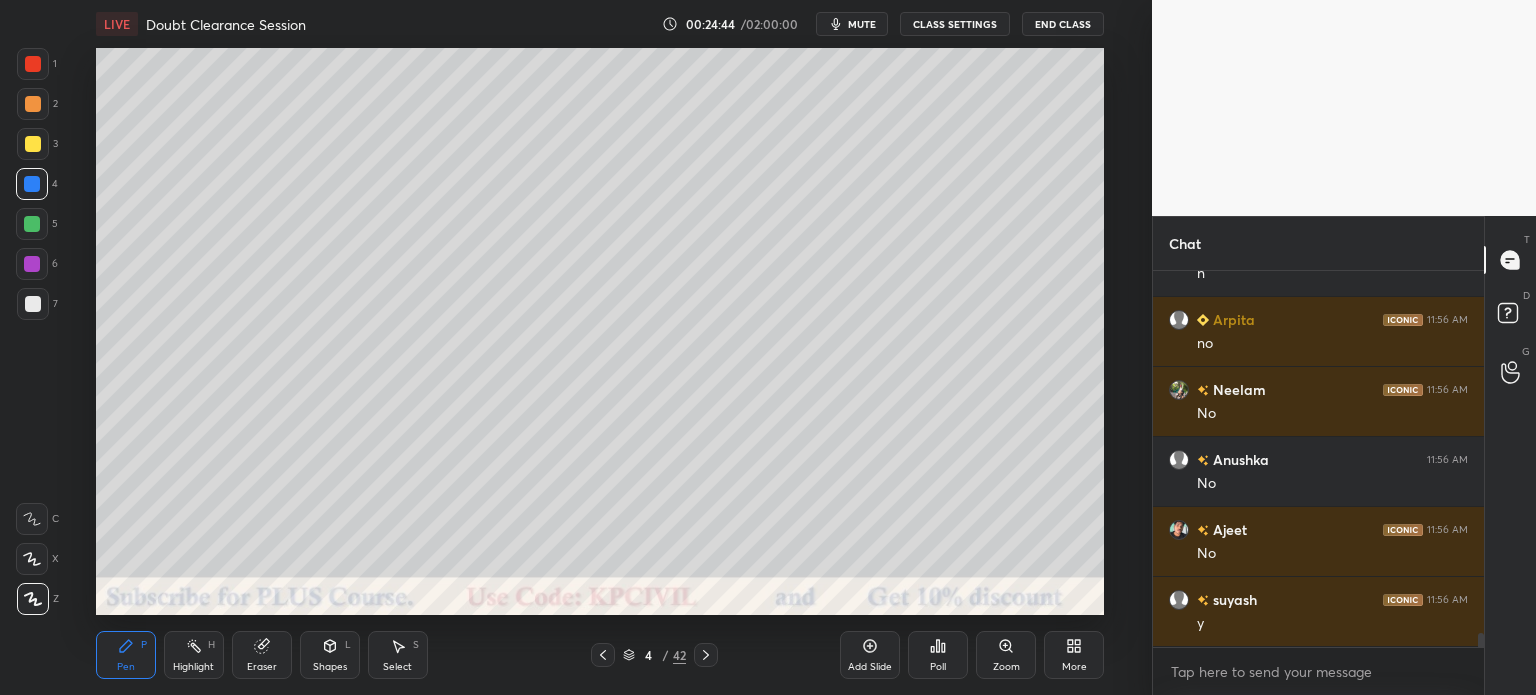 click at bounding box center (33, 144) 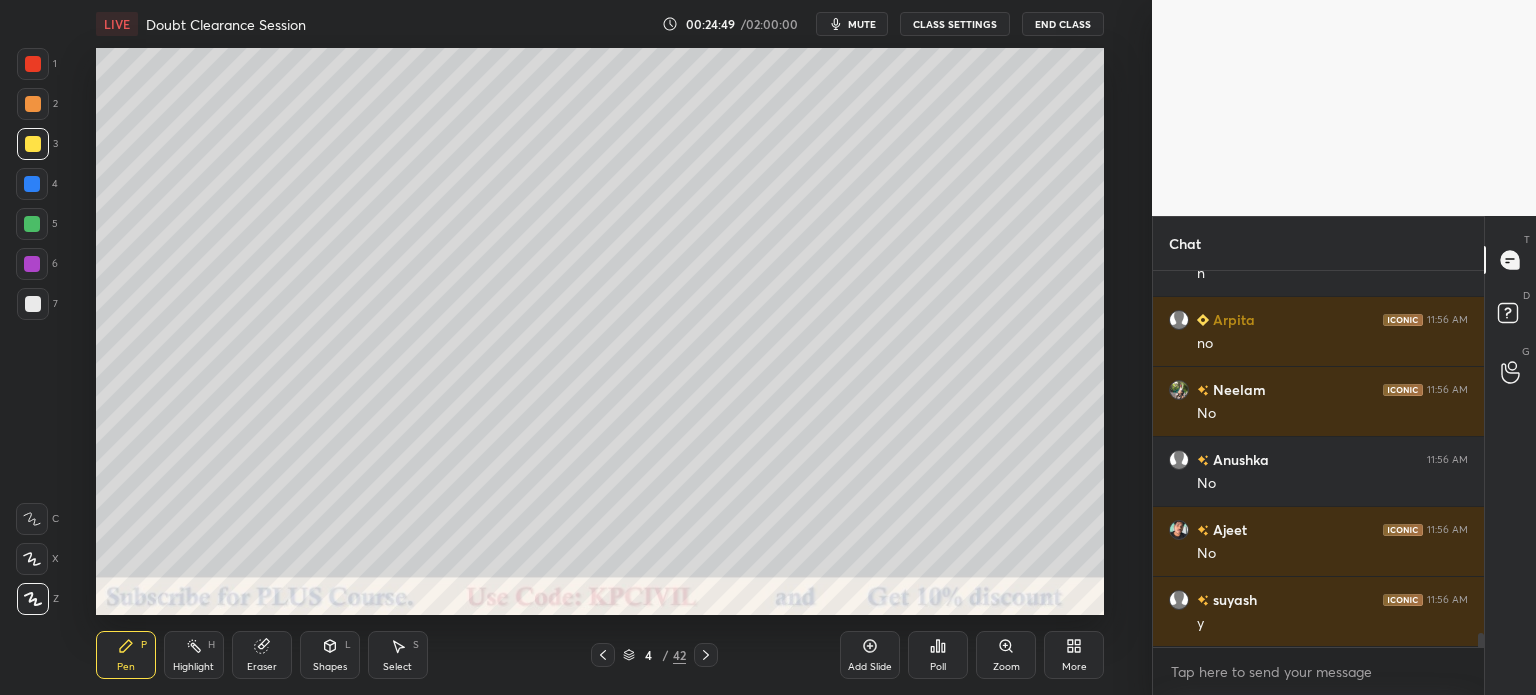click on "Eraser" at bounding box center (262, 667) 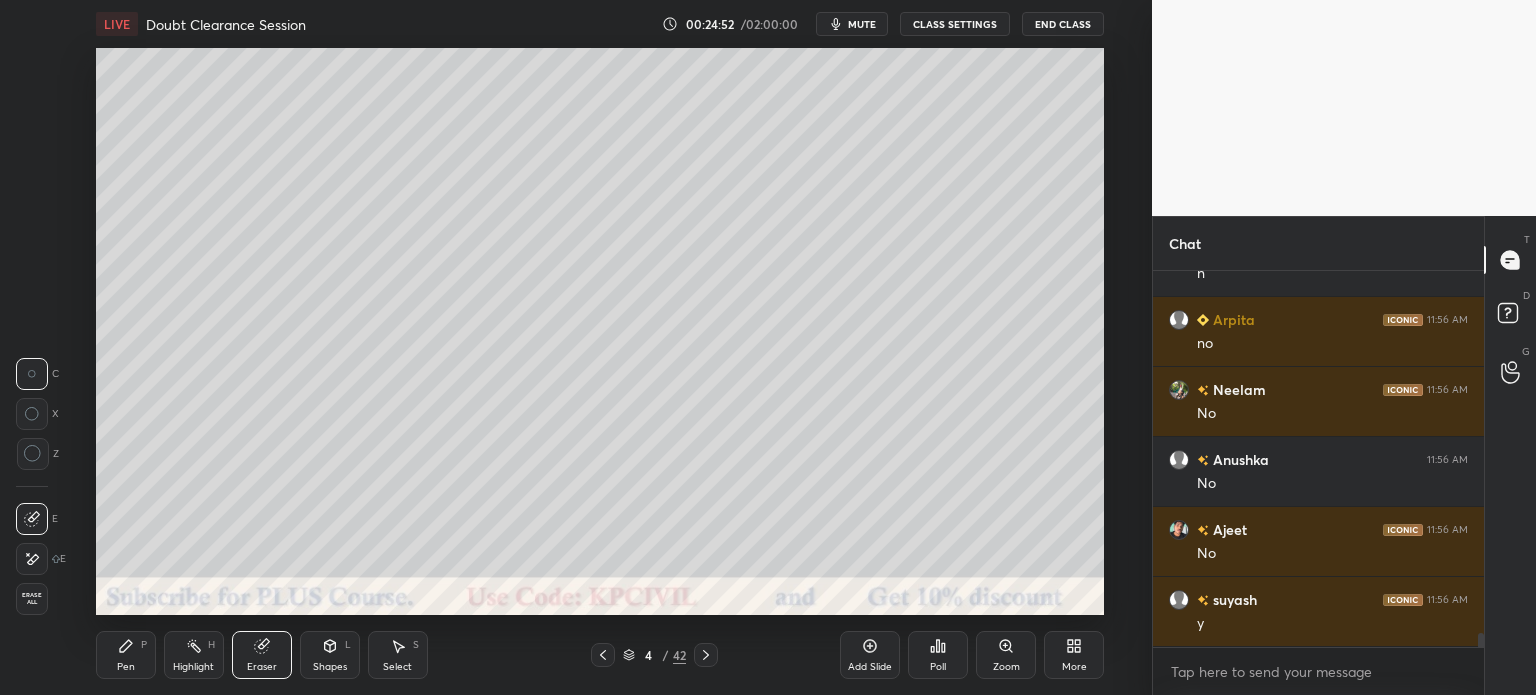 scroll, scrollTop: 9980, scrollLeft: 0, axis: vertical 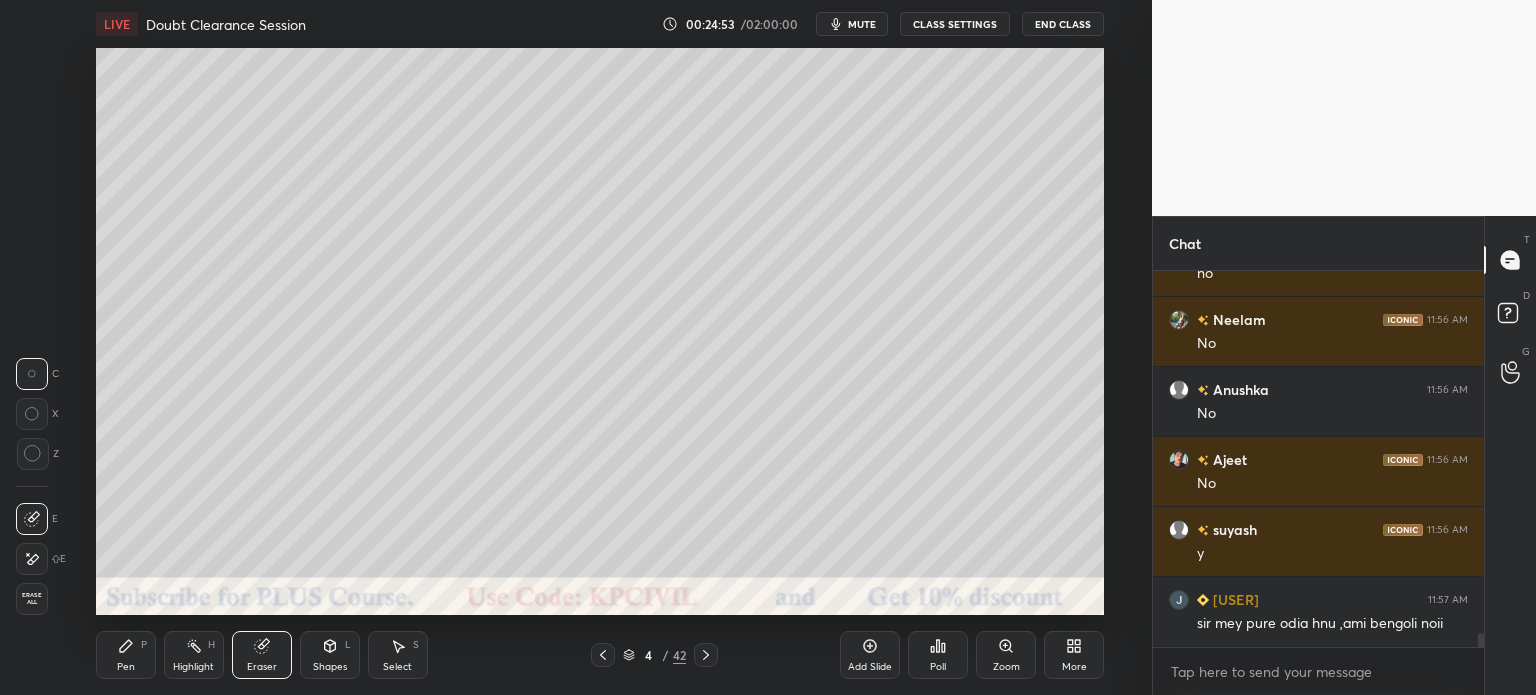 click on "Pen P" at bounding box center (126, 655) 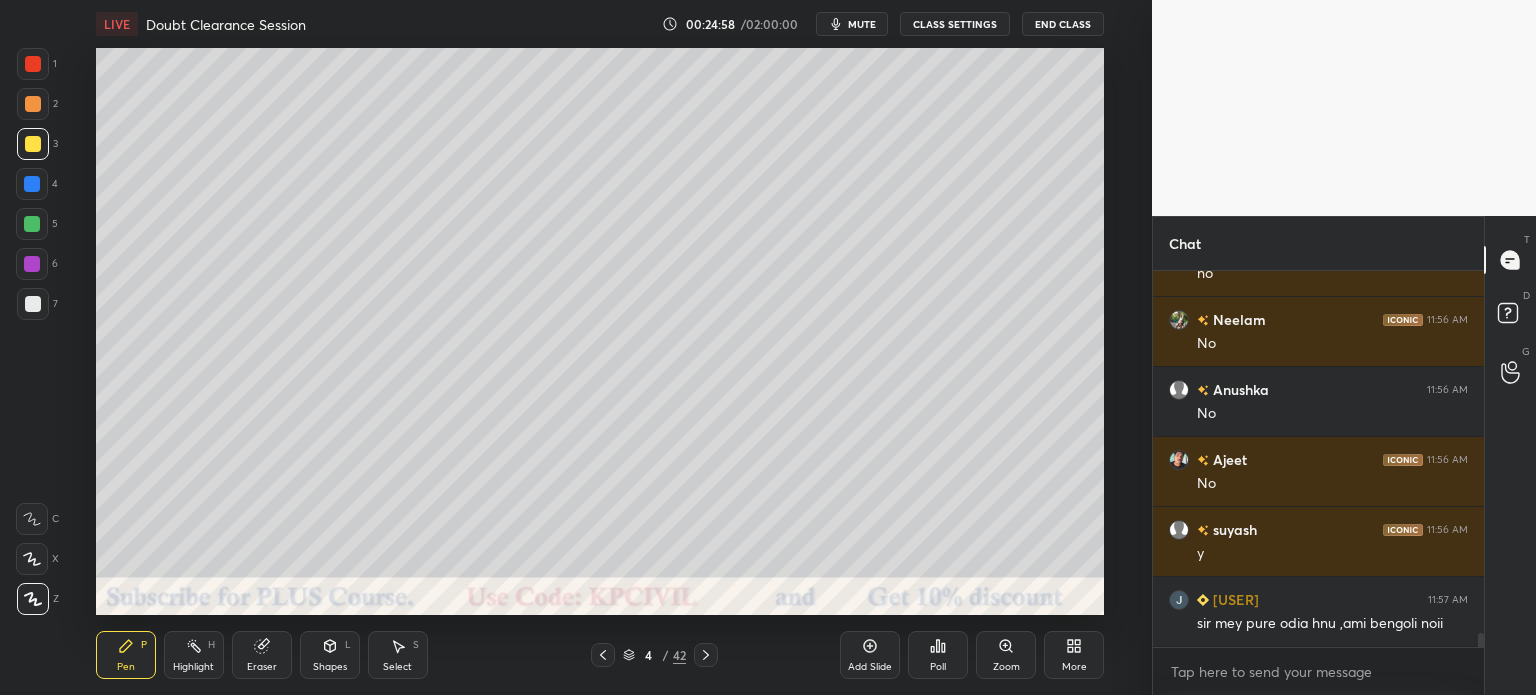 scroll, scrollTop: 10050, scrollLeft: 0, axis: vertical 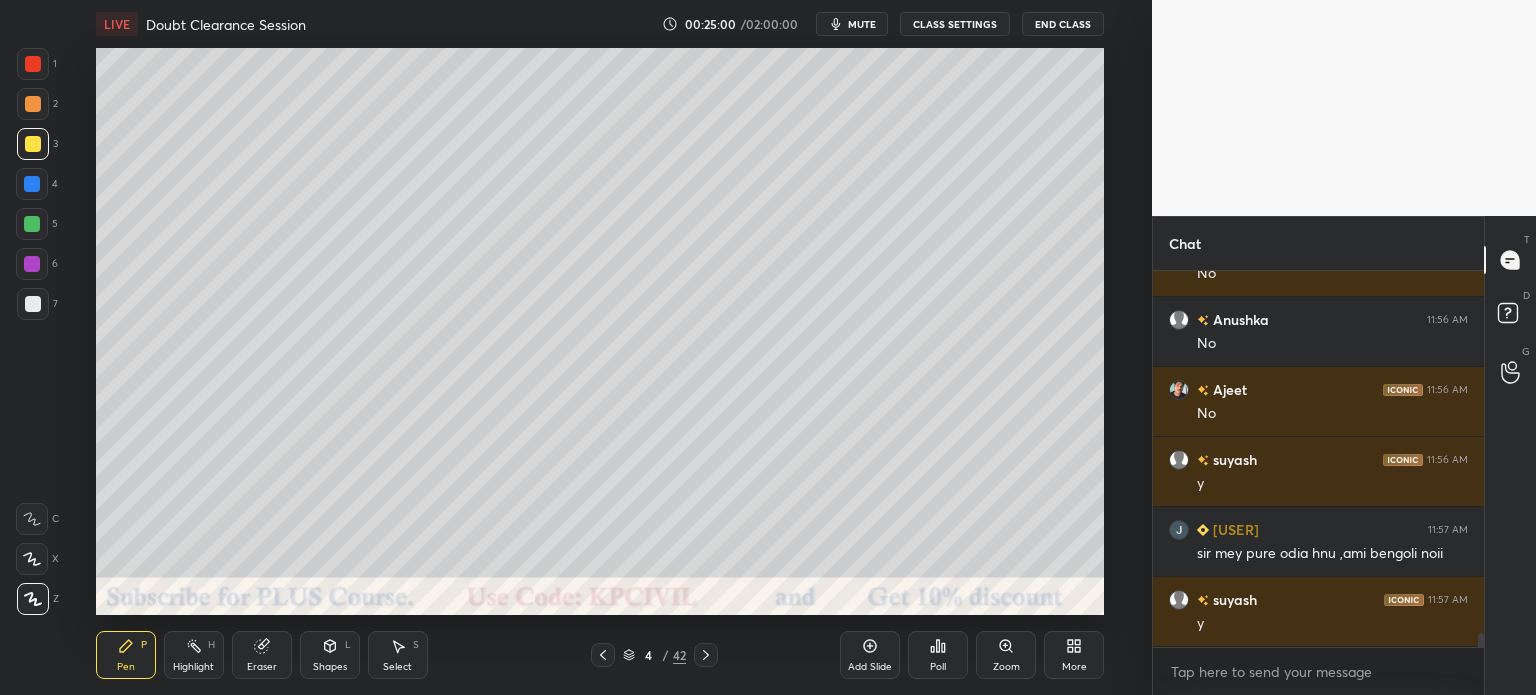 click at bounding box center (32, 184) 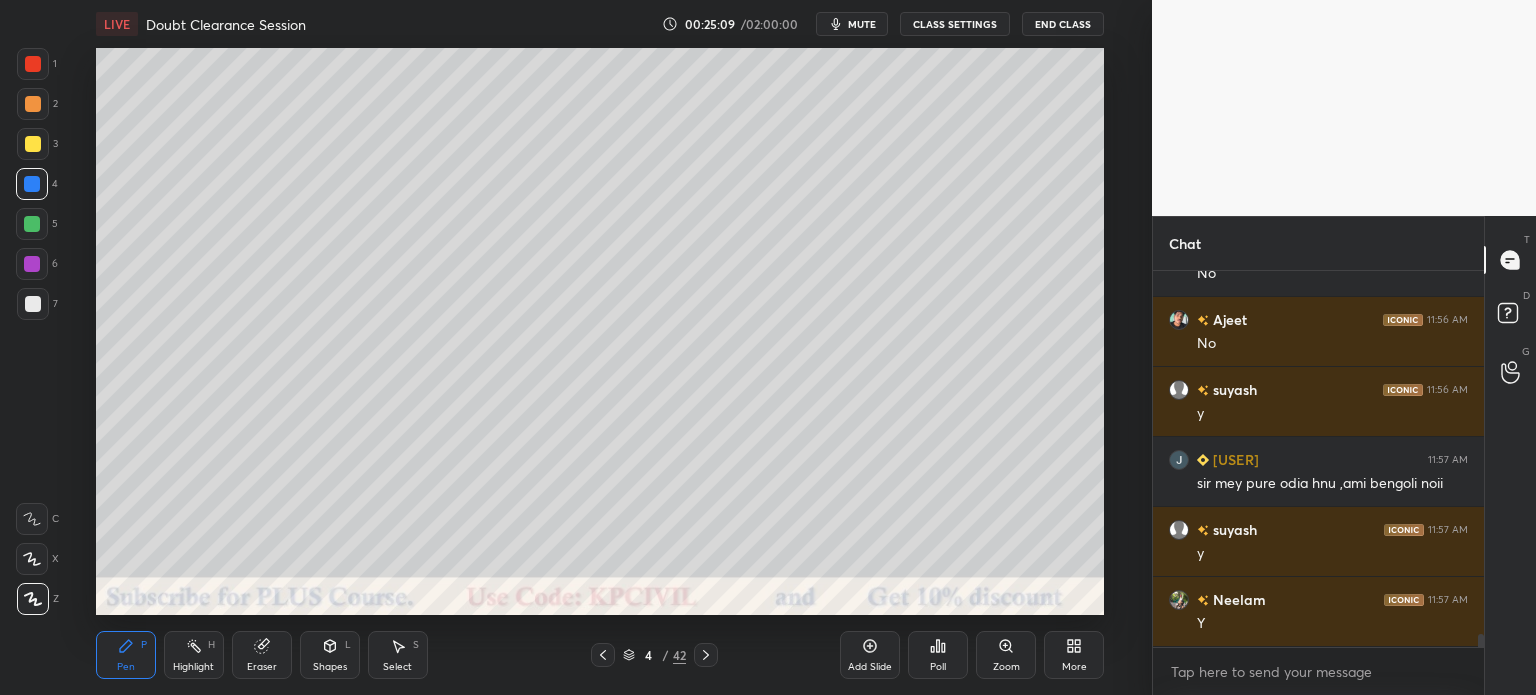 scroll, scrollTop: 10190, scrollLeft: 0, axis: vertical 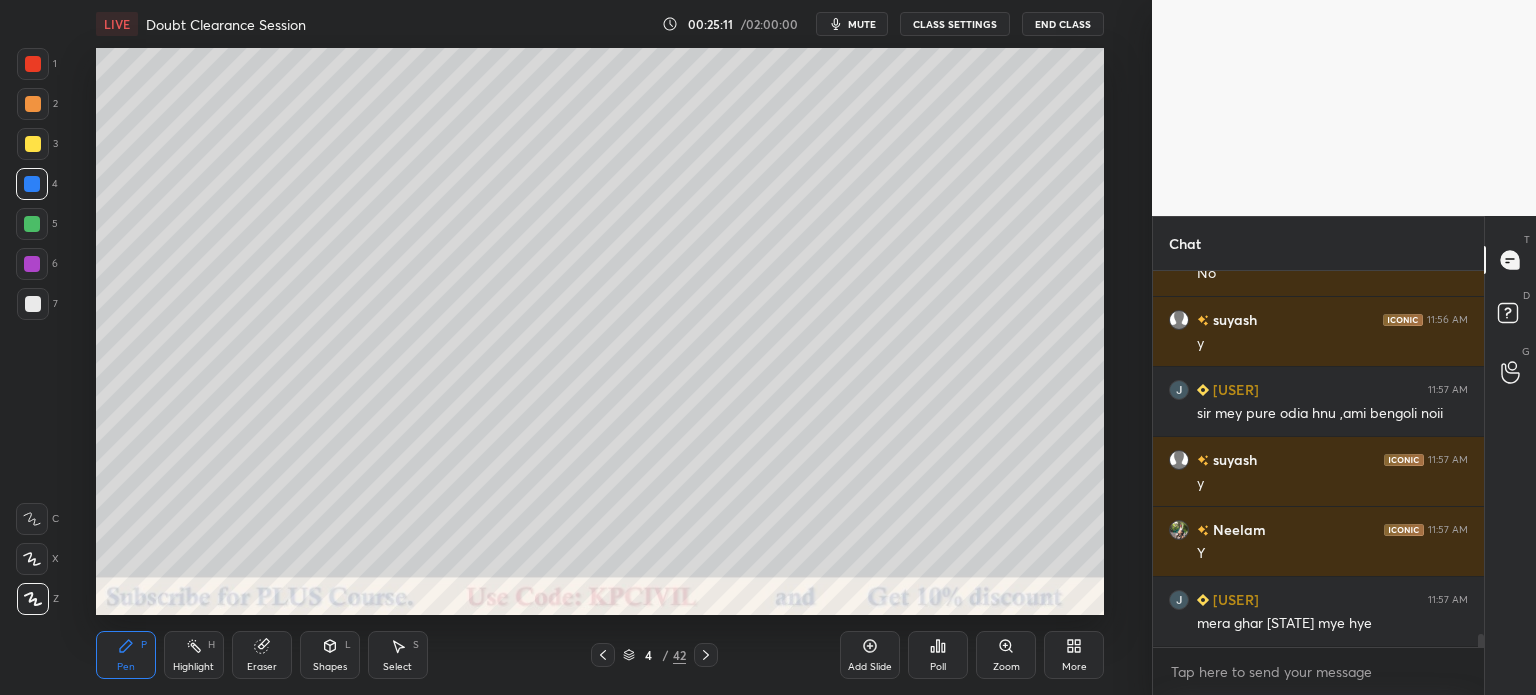 click on "Select S" at bounding box center (398, 655) 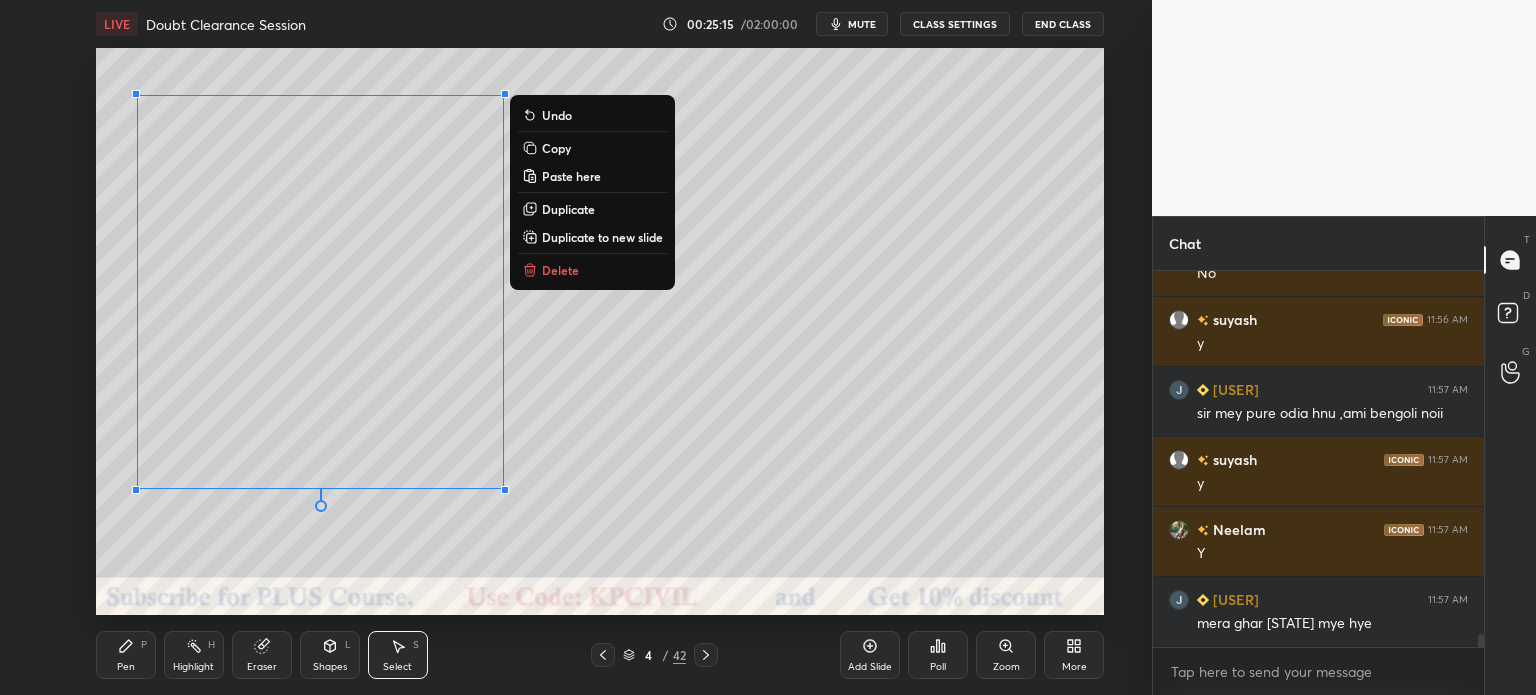 click on "Highlight" at bounding box center (193, 667) 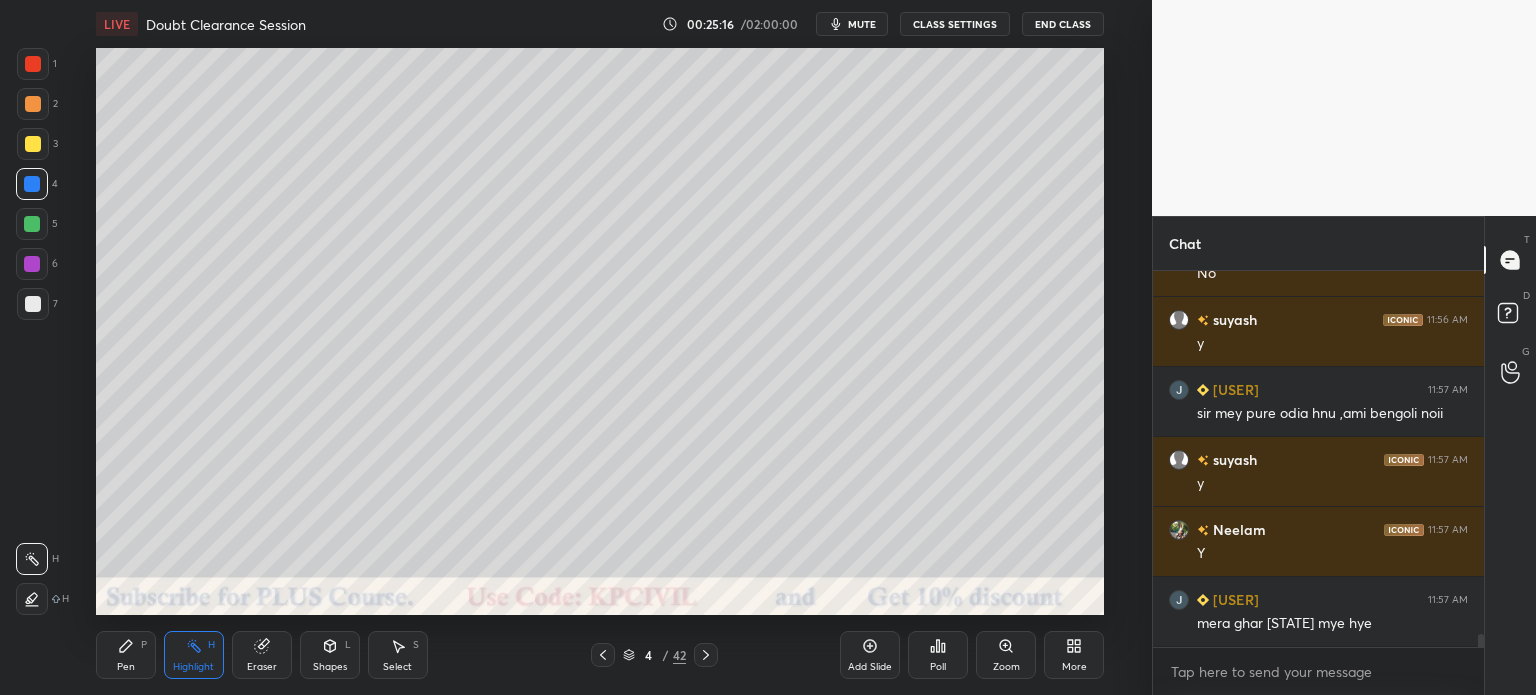 click 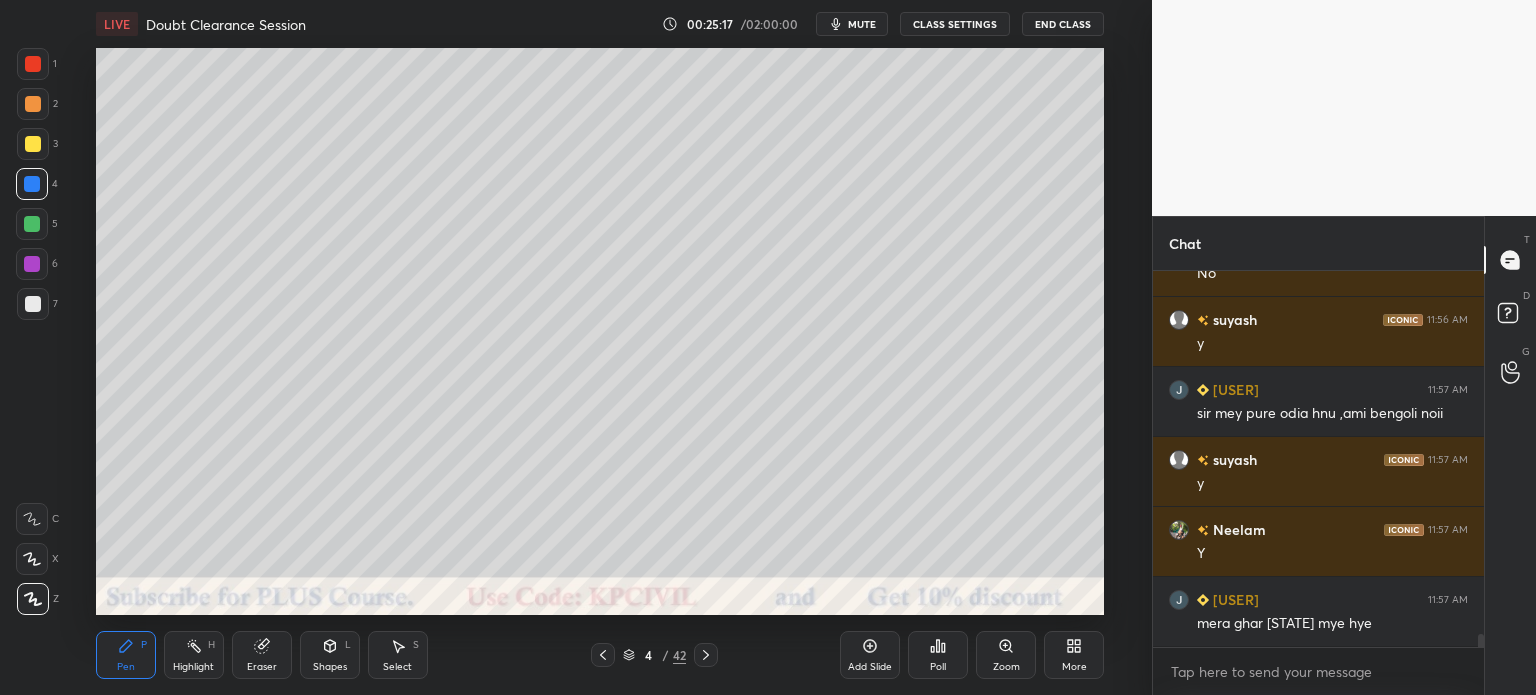 click at bounding box center [33, 144] 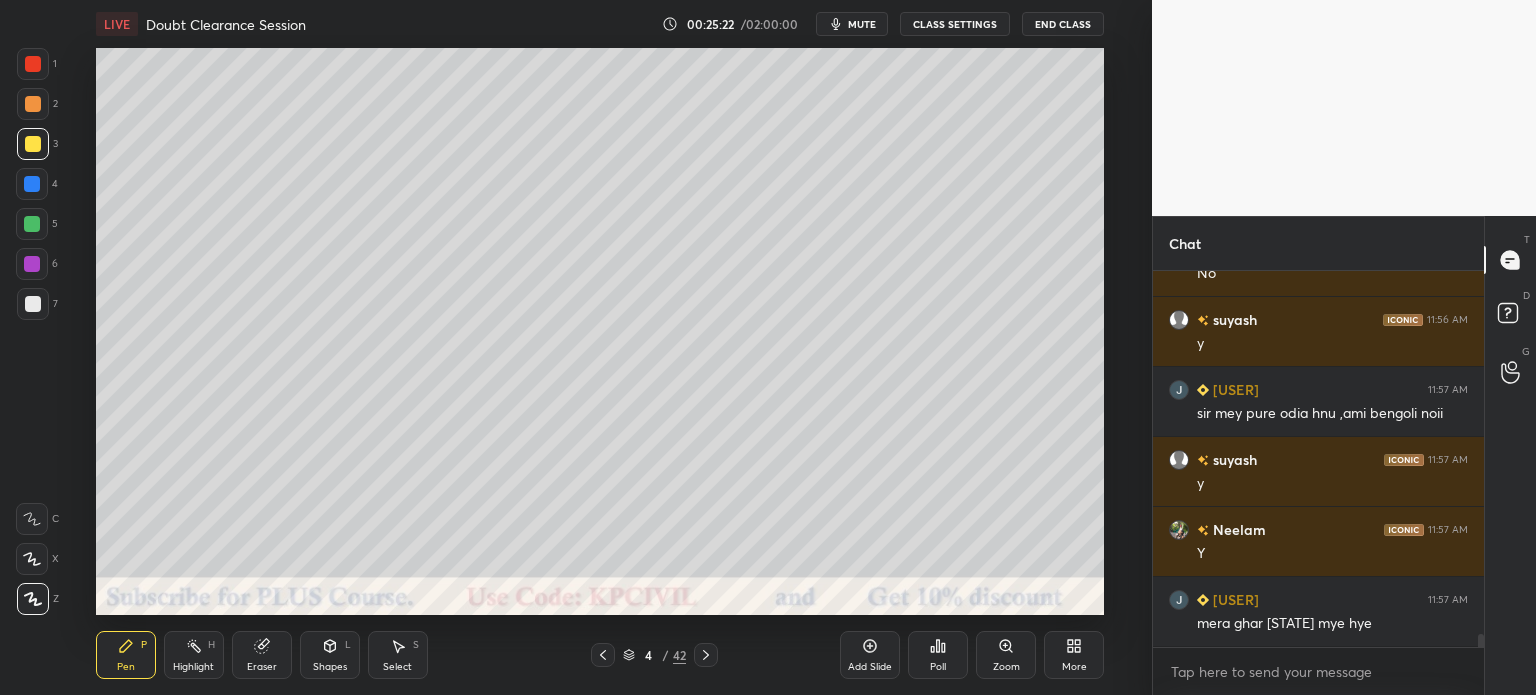click at bounding box center (32, 184) 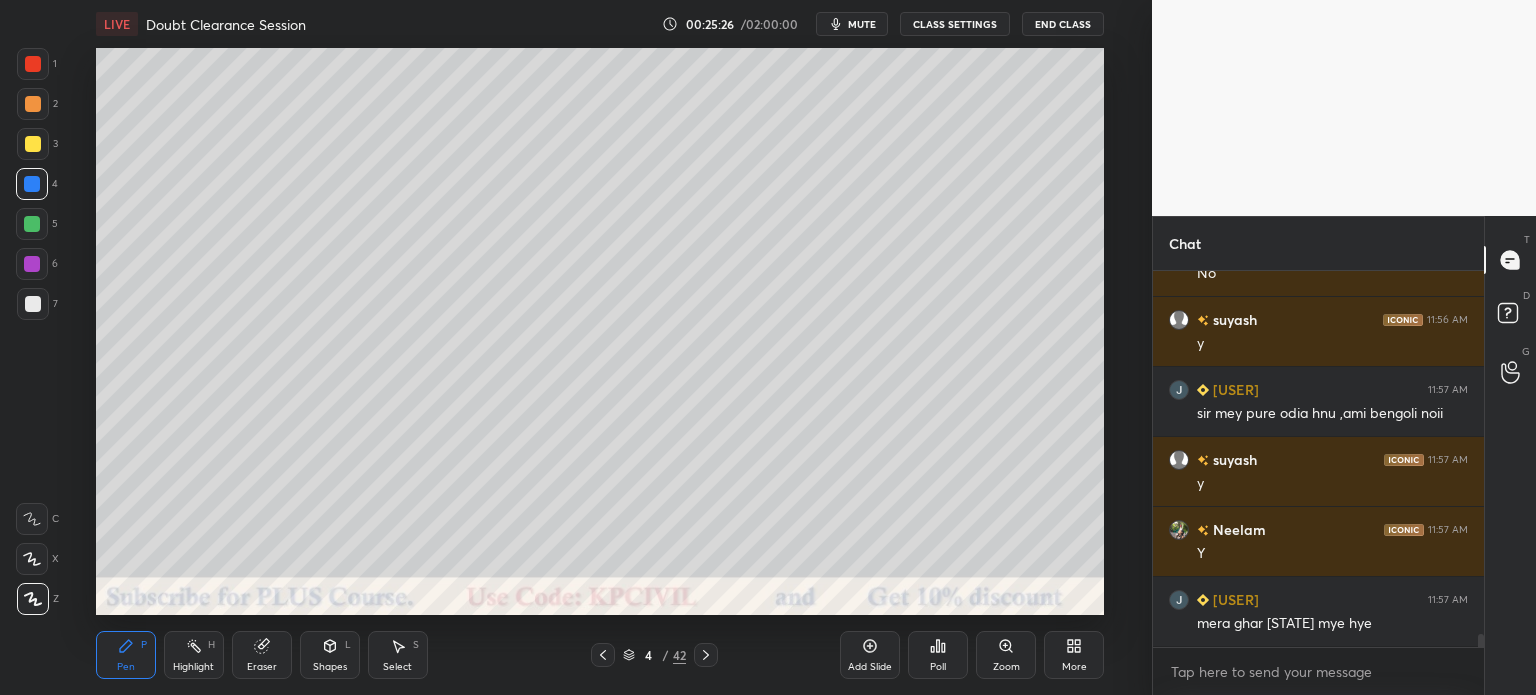 click on "Eraser" at bounding box center (262, 667) 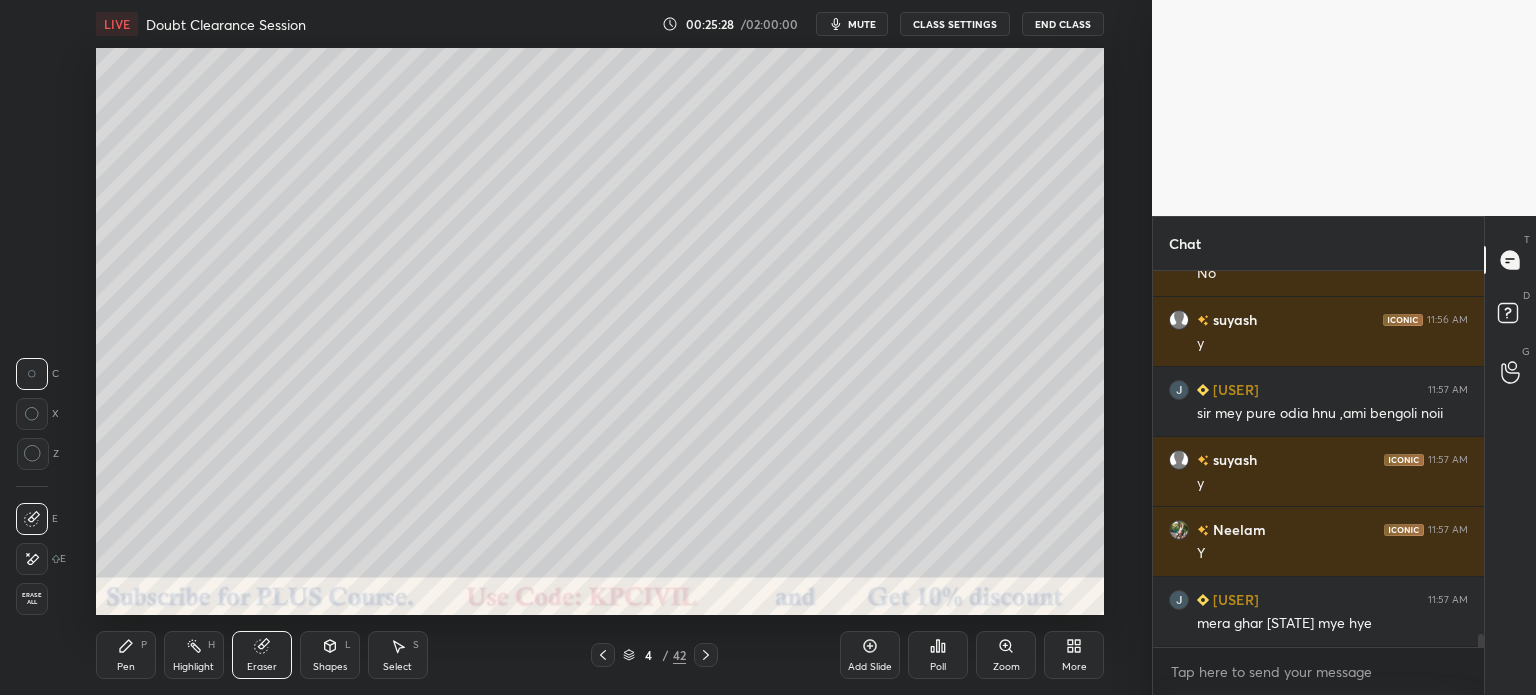 click on "Pen P" at bounding box center (126, 655) 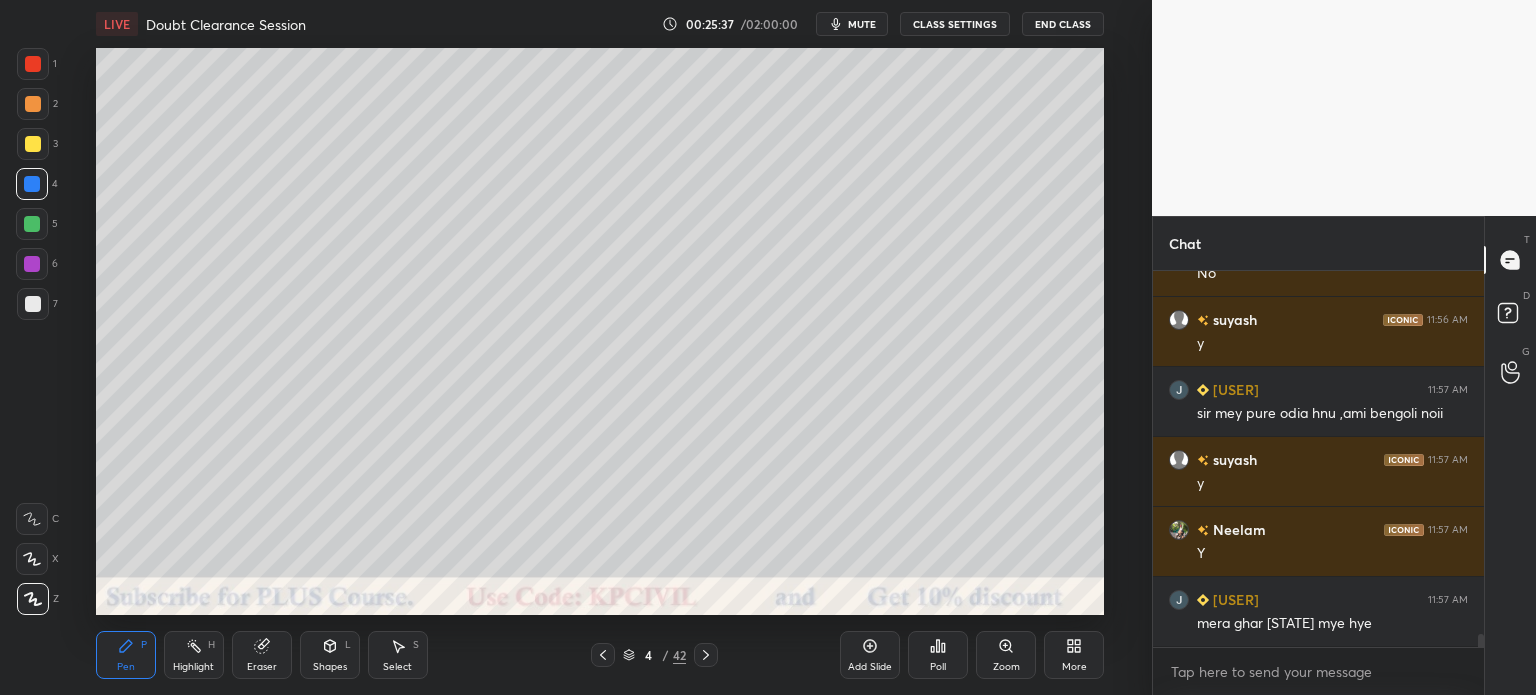 scroll, scrollTop: 10210, scrollLeft: 0, axis: vertical 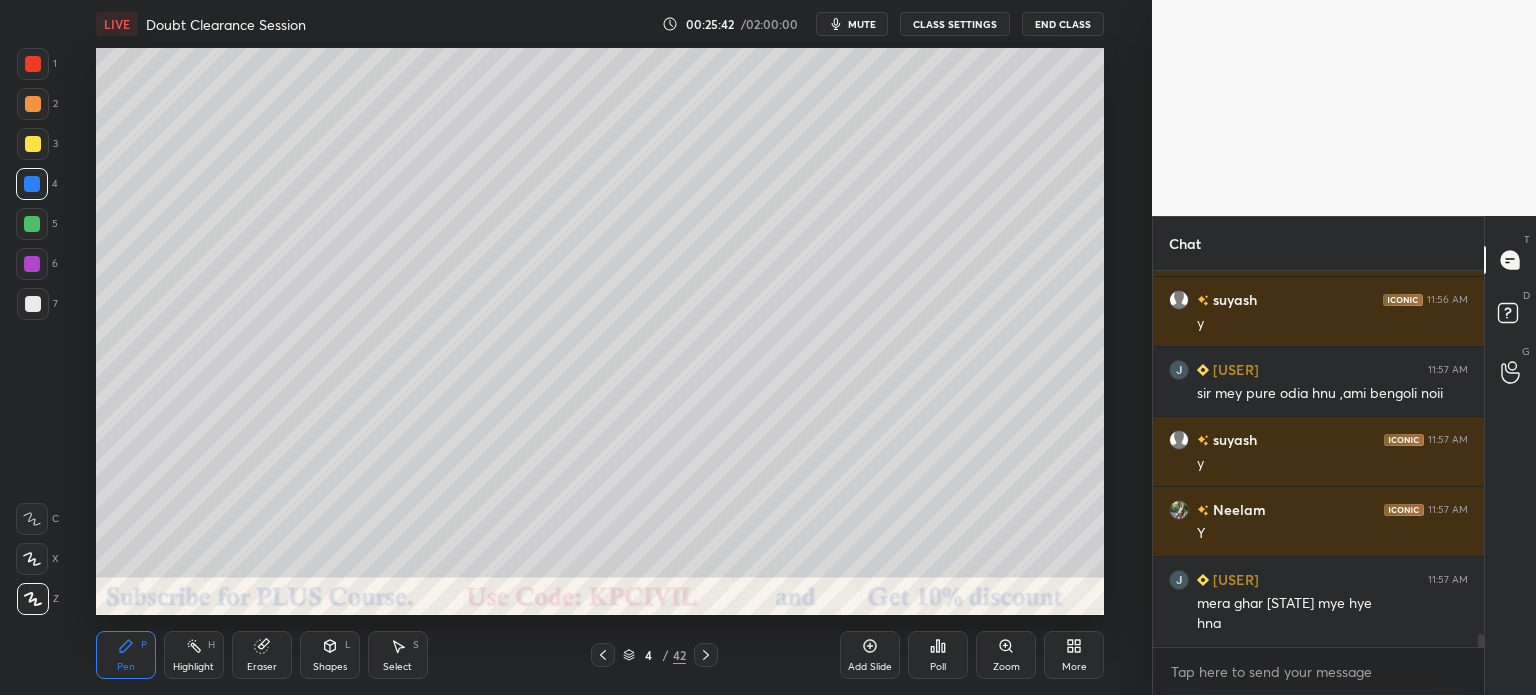 click at bounding box center [33, 304] 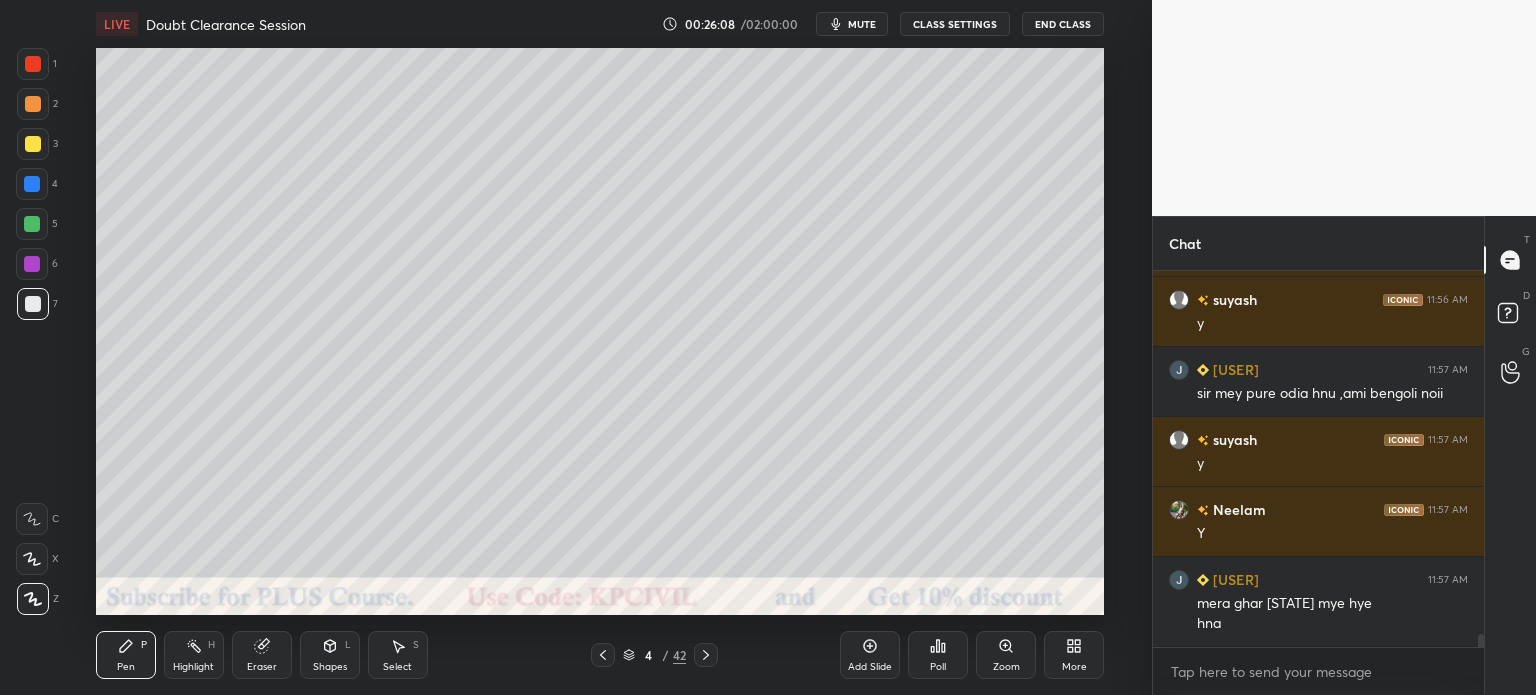 click on "Shapes" at bounding box center (330, 667) 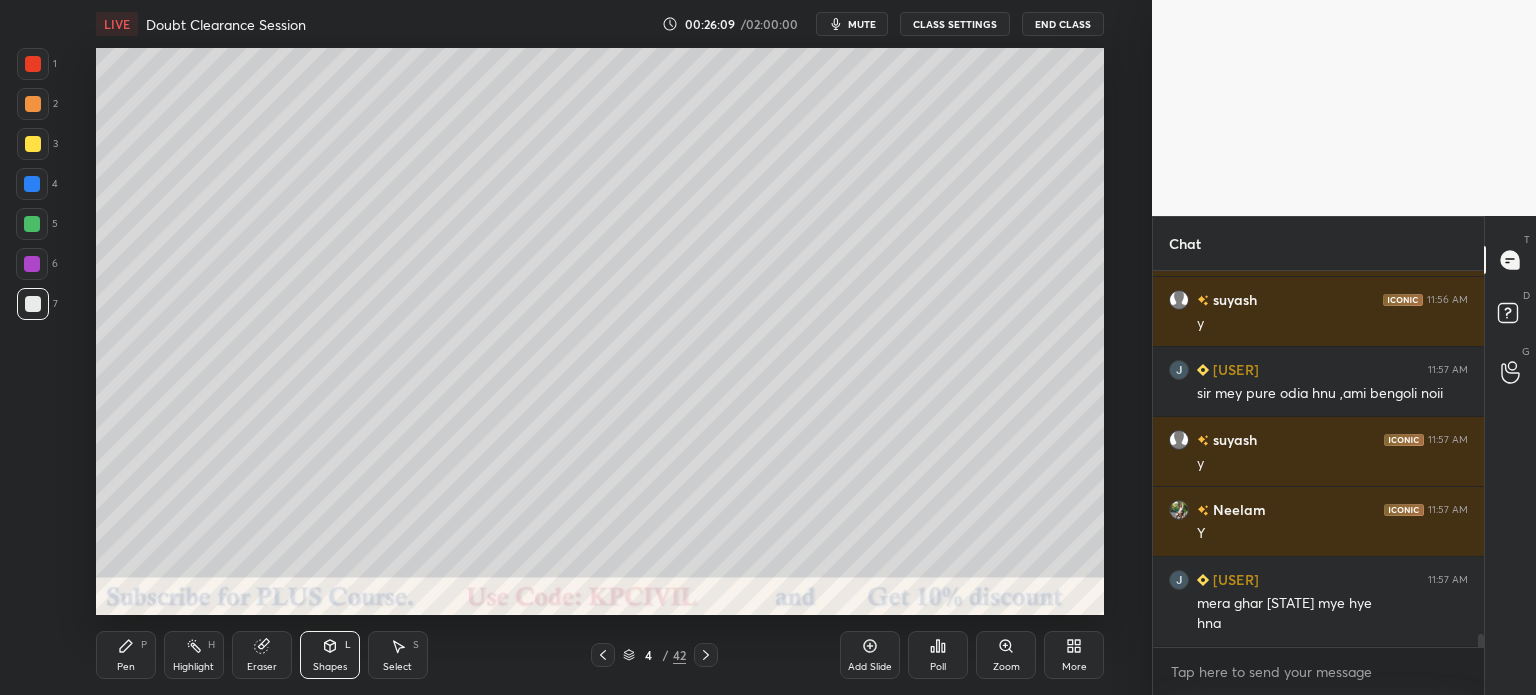 click on "Eraser" at bounding box center [262, 667] 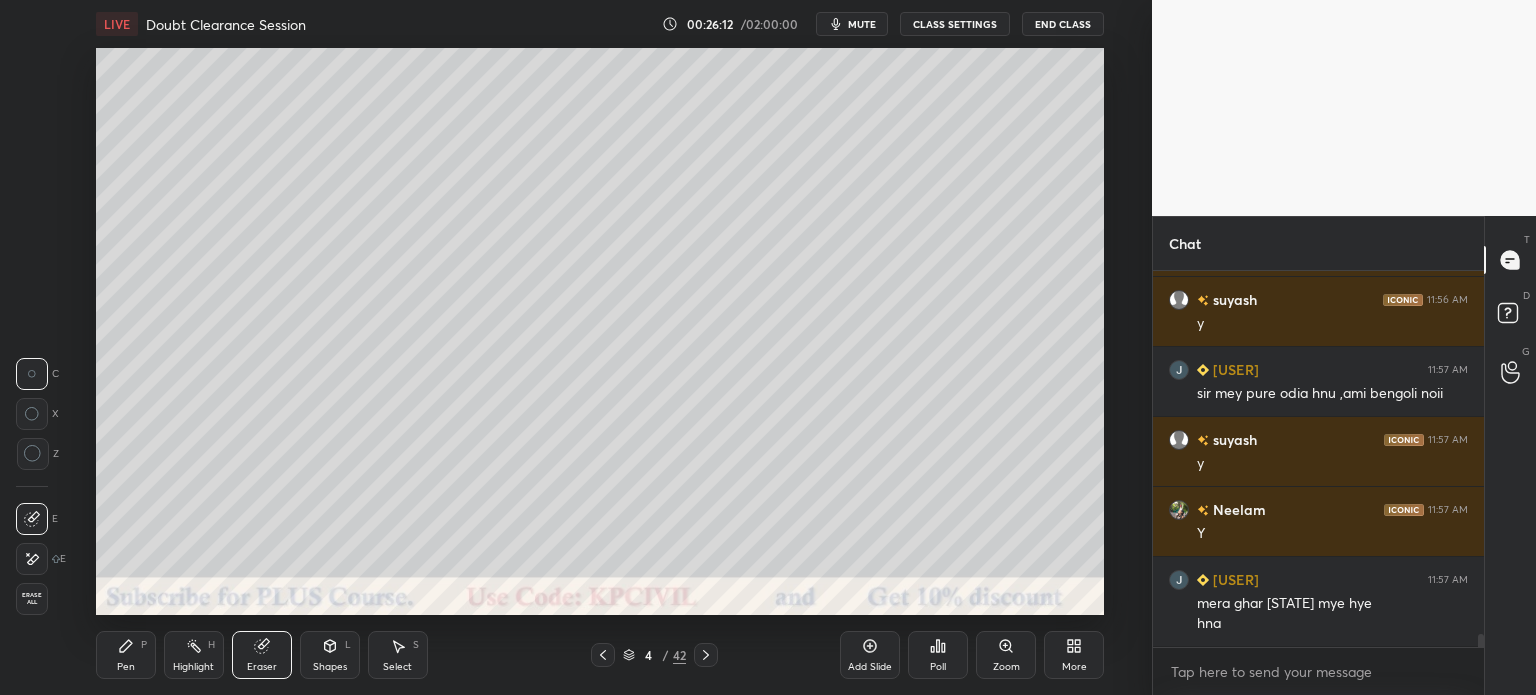 click on "Select" at bounding box center (397, 667) 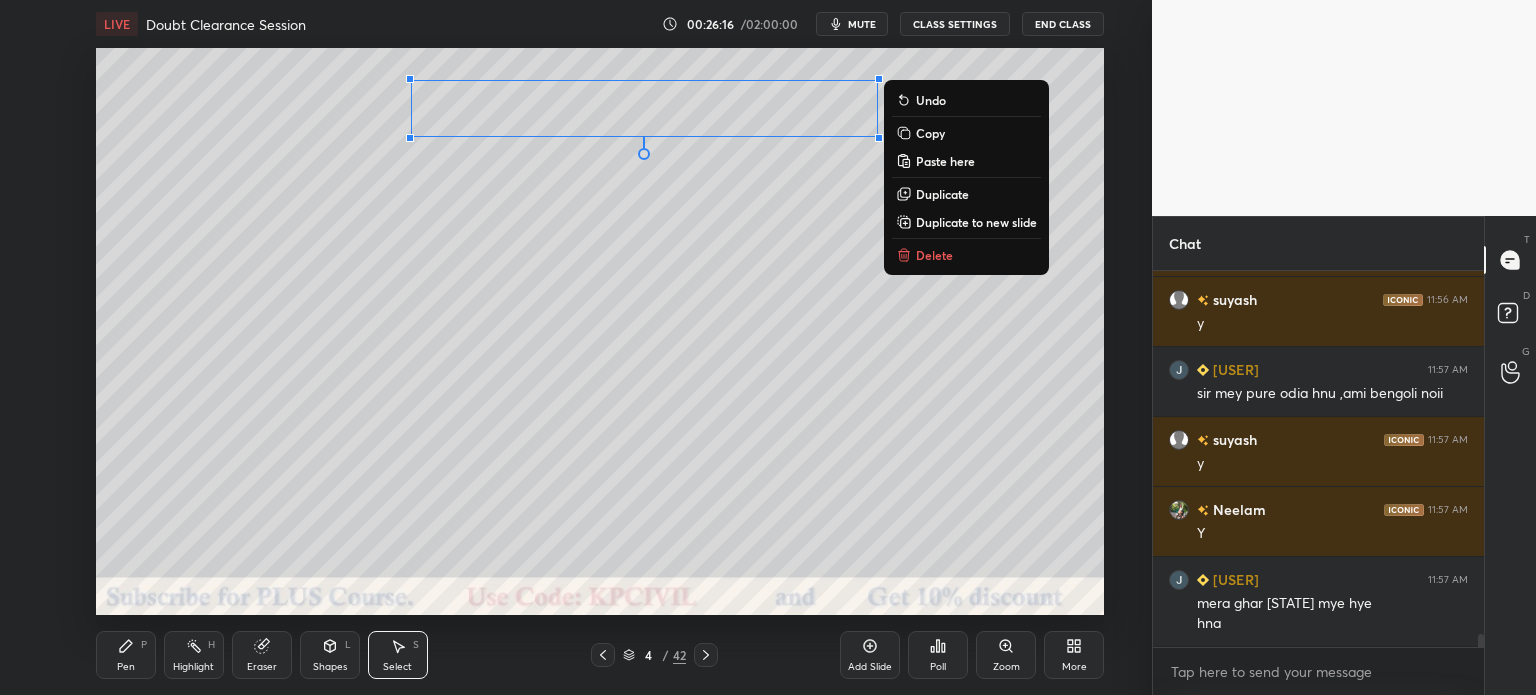 click on "Pen P" at bounding box center [126, 655] 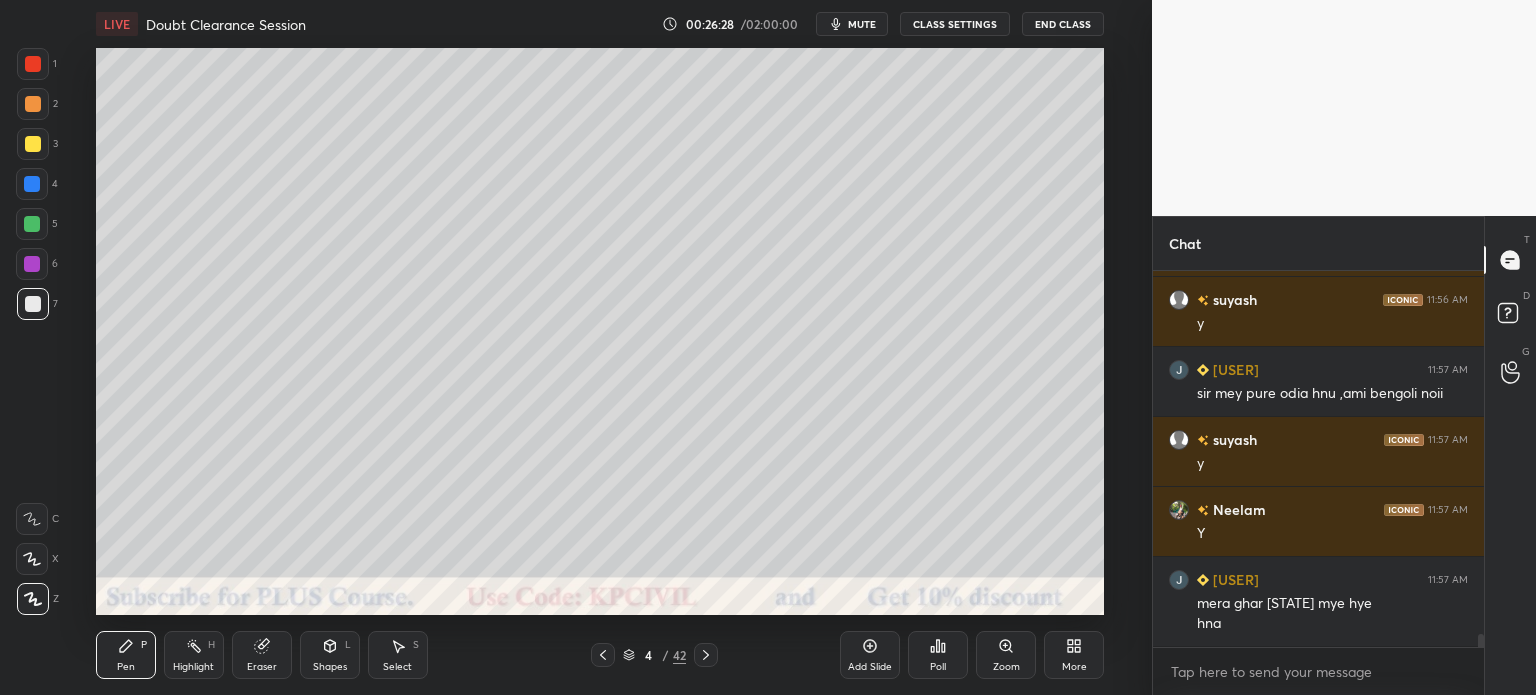 click on "Setting up your live class Poll for   secs No correct answer Start poll" at bounding box center (600, 331) 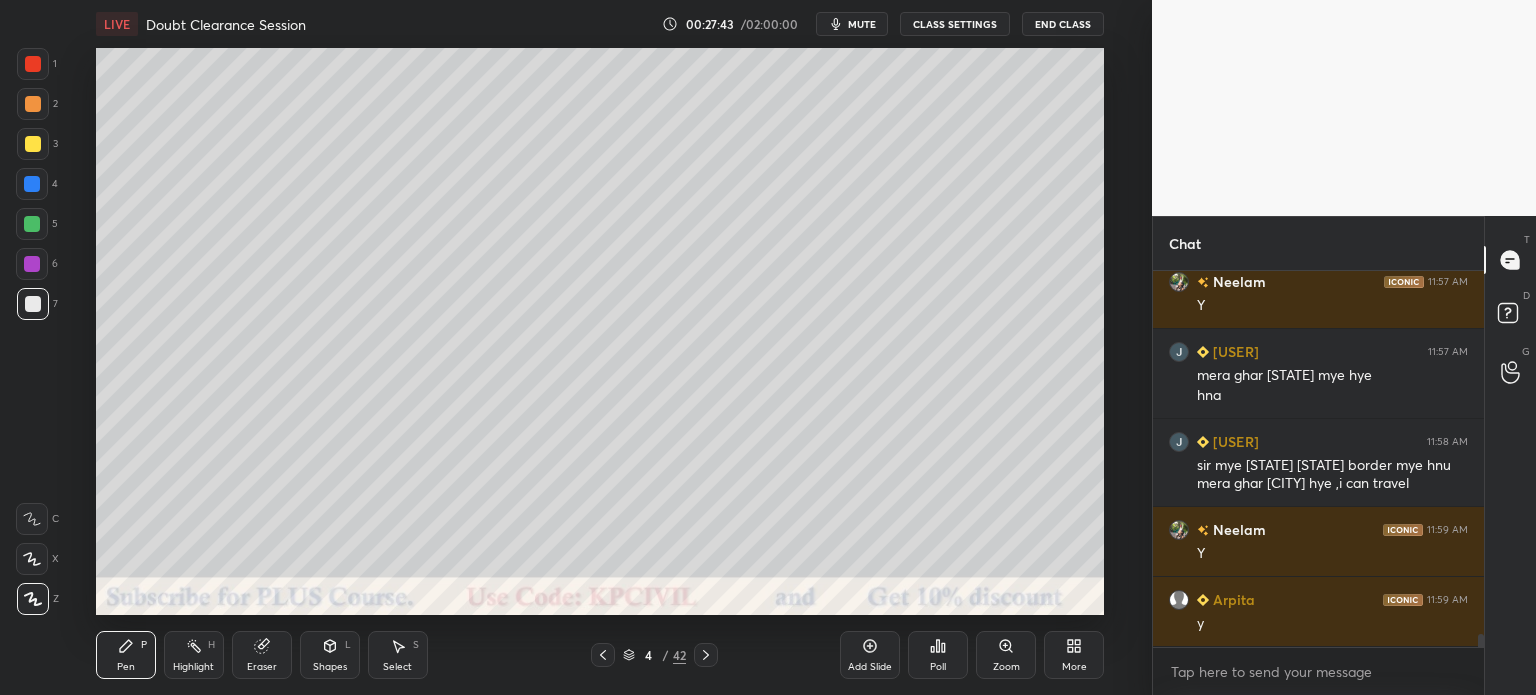 scroll, scrollTop: 10508, scrollLeft: 0, axis: vertical 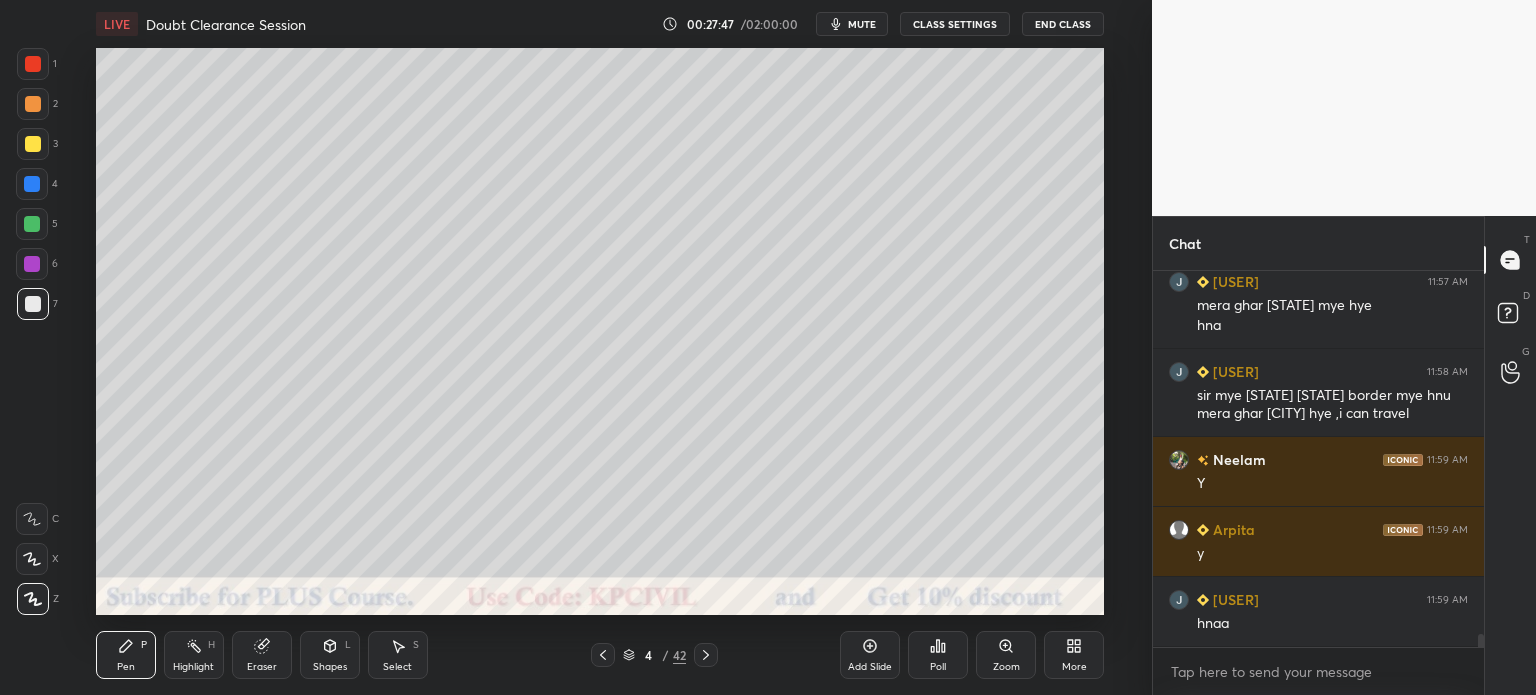 click at bounding box center [33, 104] 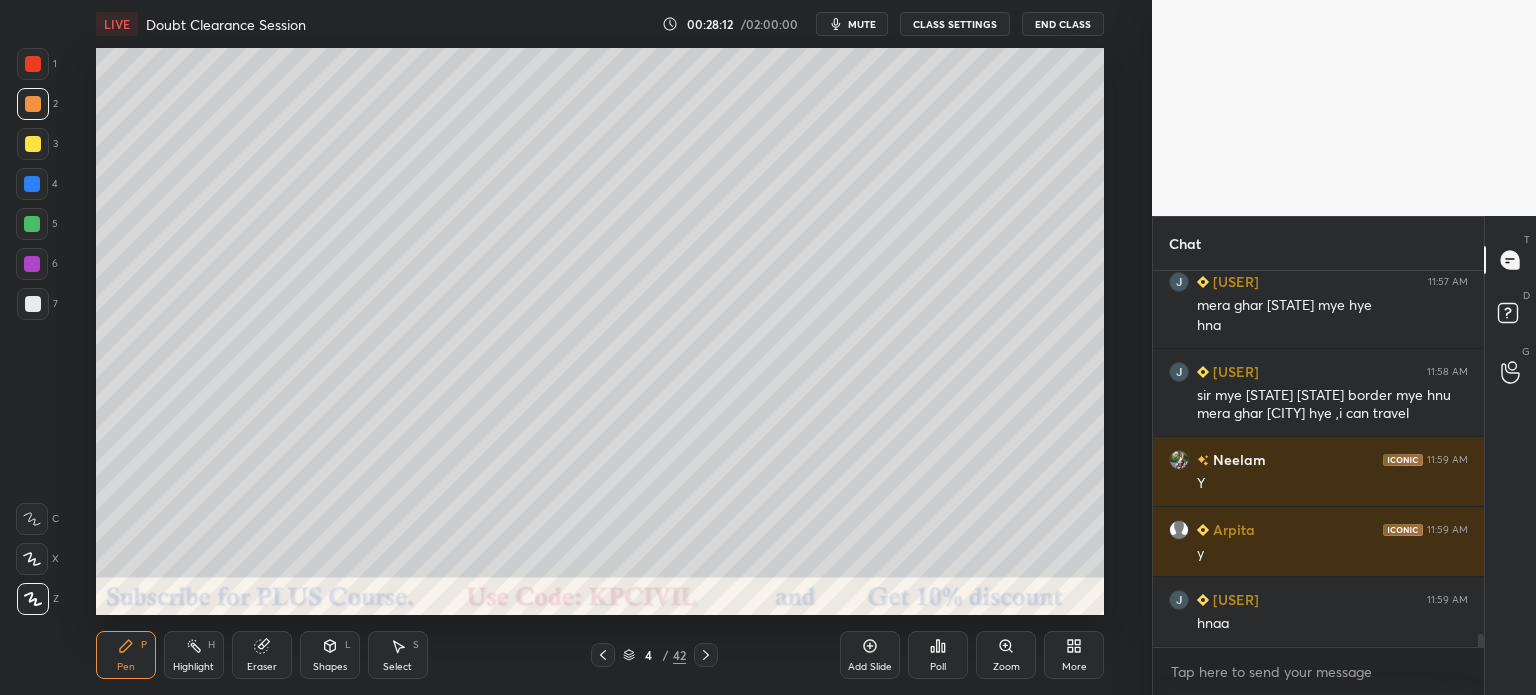 click at bounding box center (33, 304) 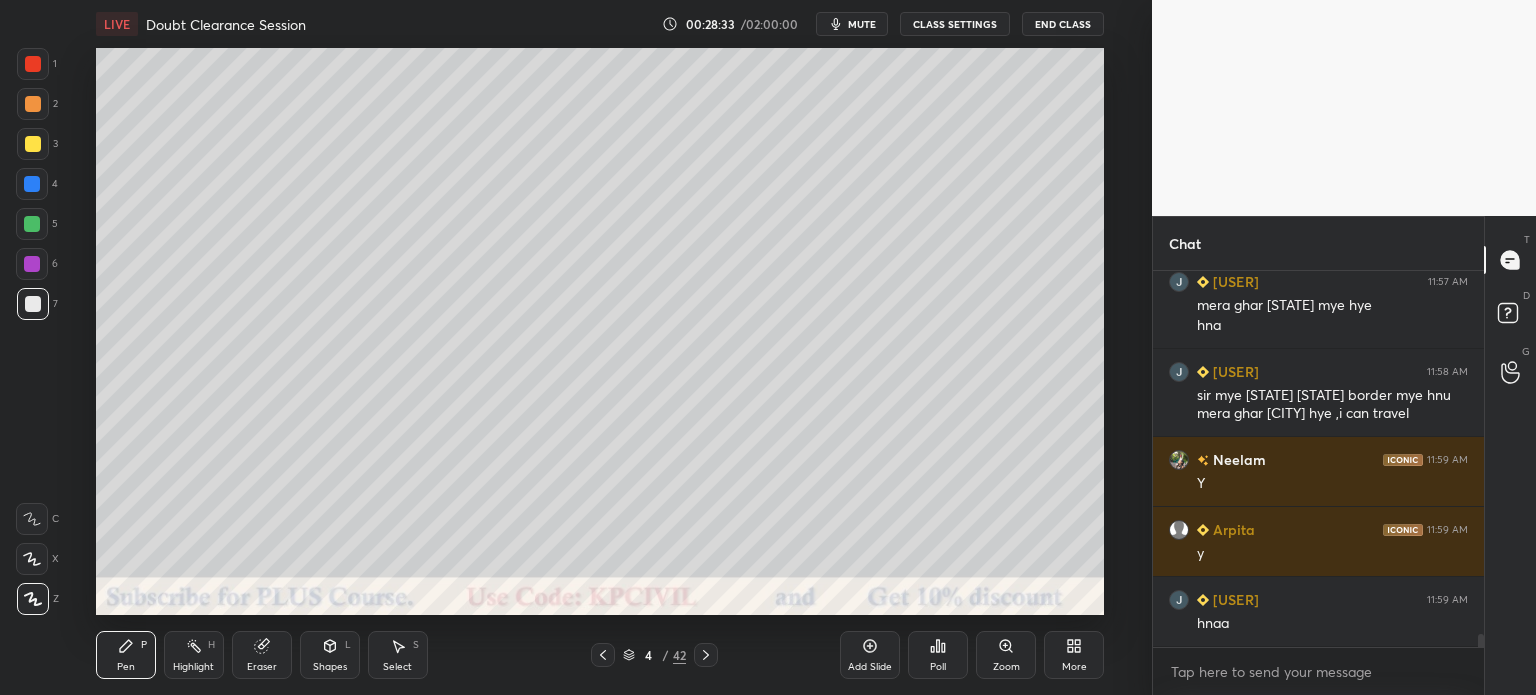 scroll, scrollTop: 10578, scrollLeft: 0, axis: vertical 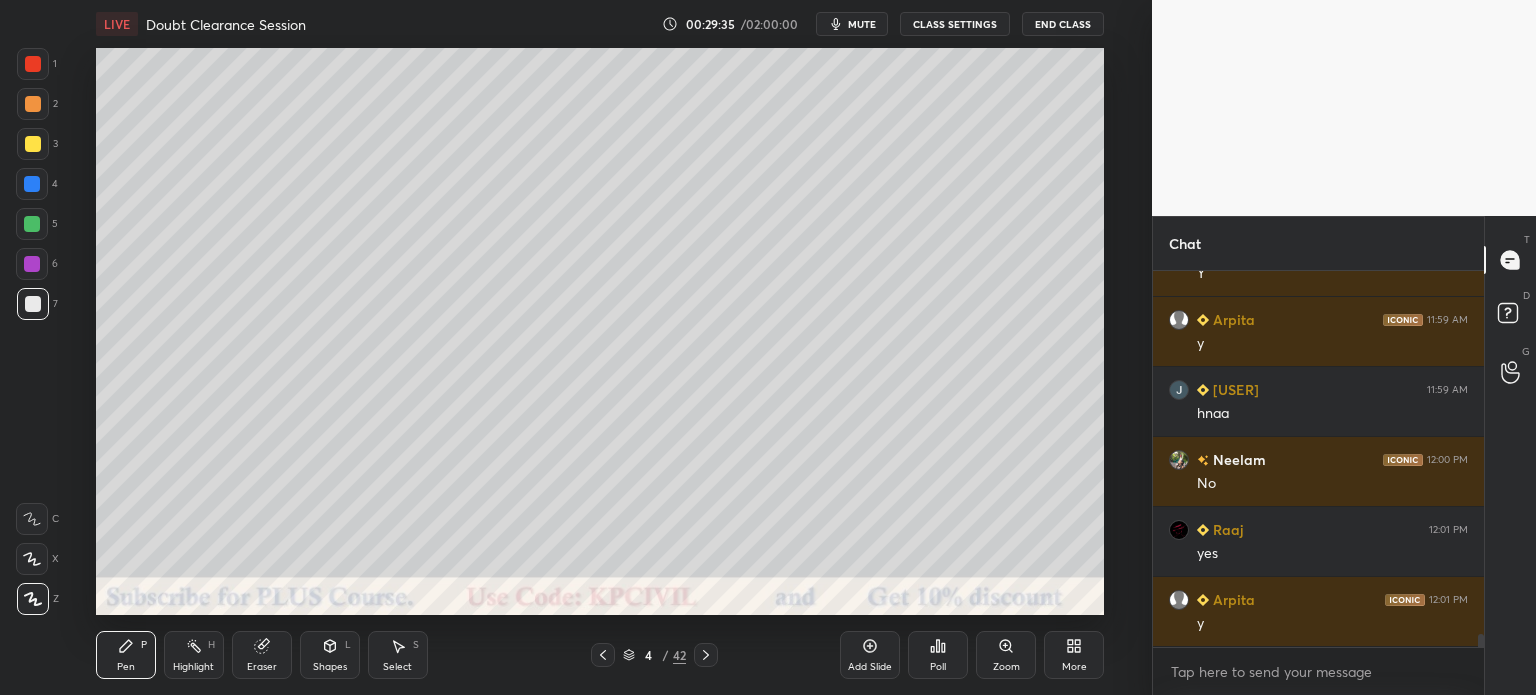 click on "Highlight" at bounding box center [193, 667] 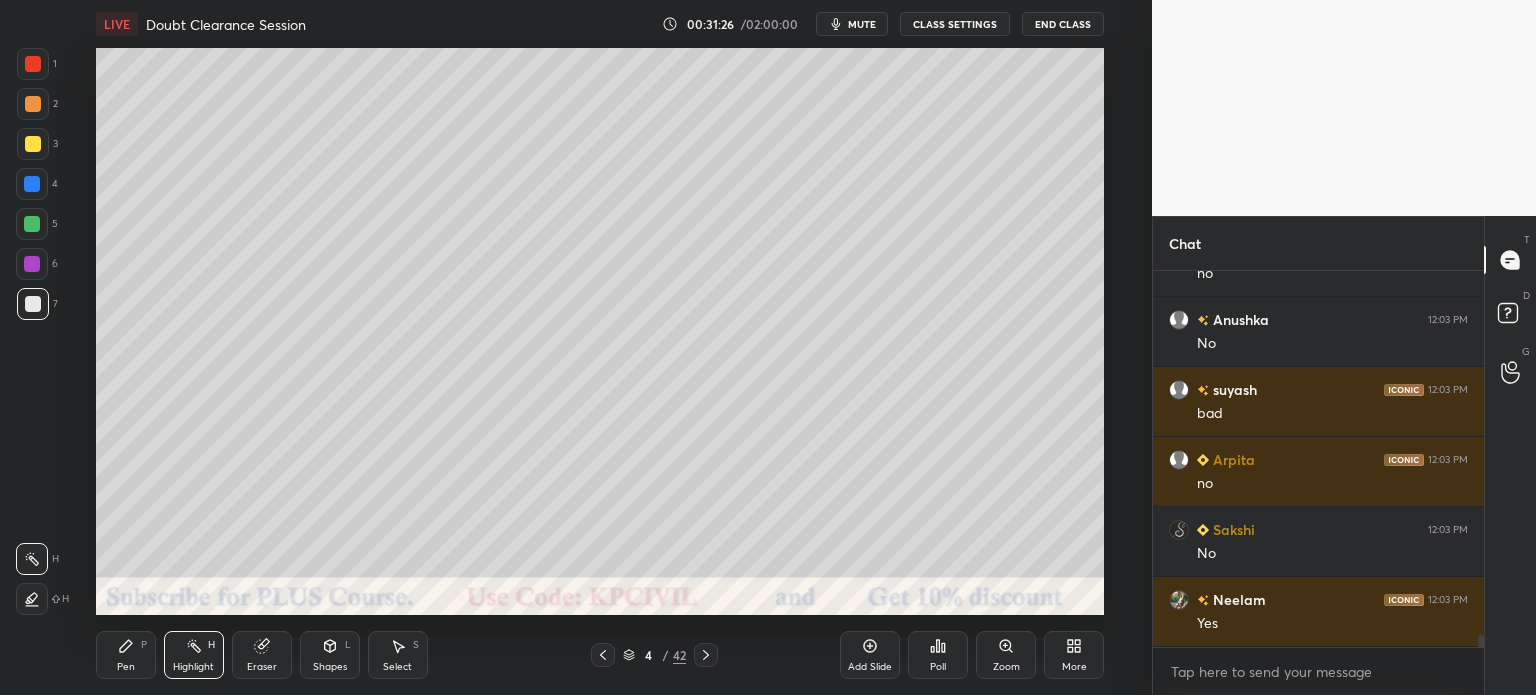 scroll, scrollTop: 11856, scrollLeft: 0, axis: vertical 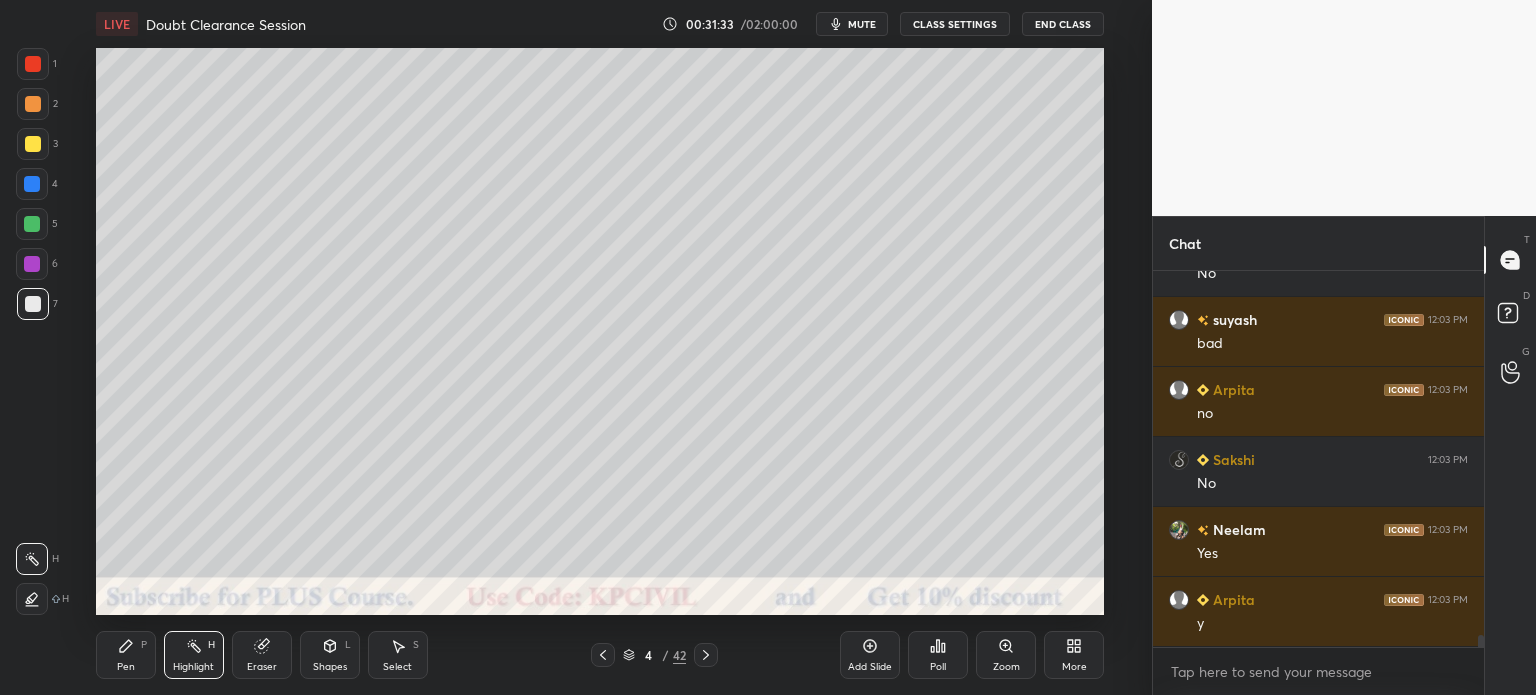 click on "Pen" at bounding box center (126, 667) 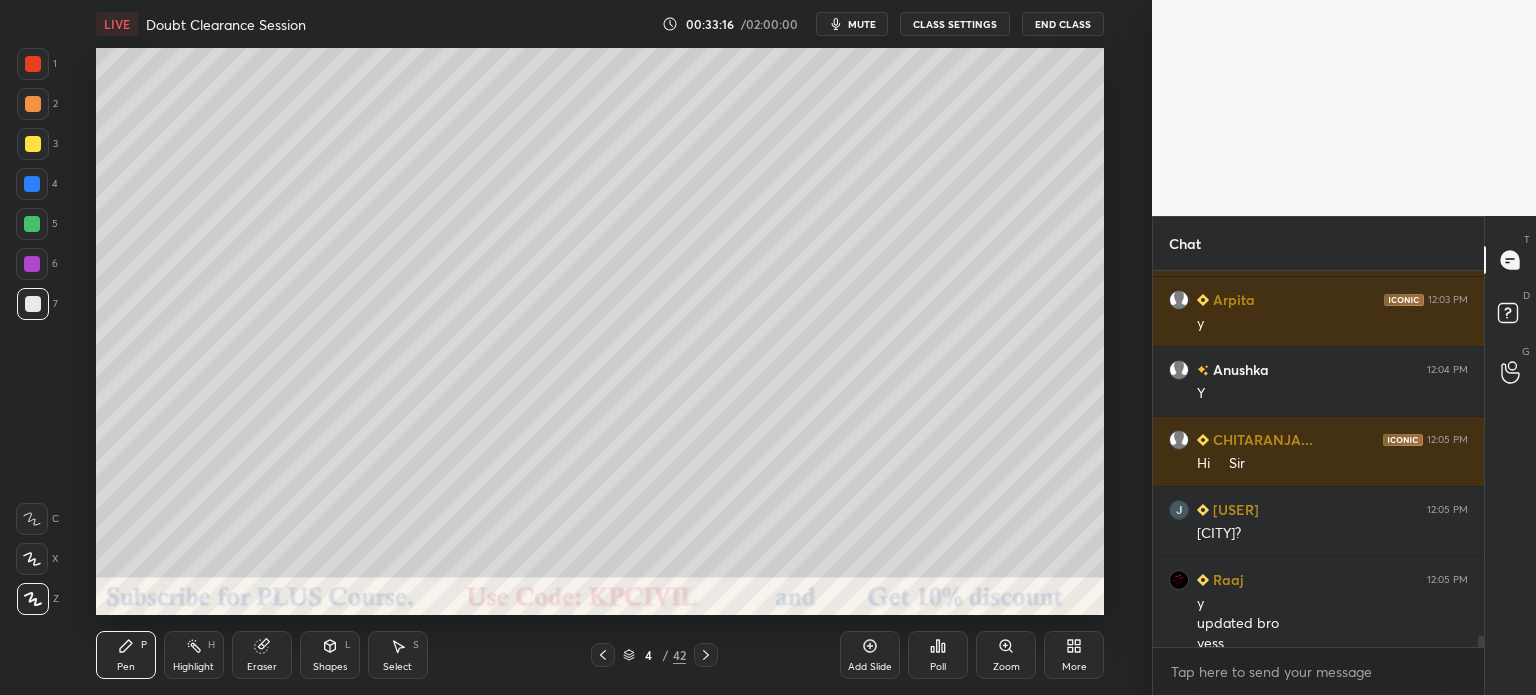 scroll, scrollTop: 12176, scrollLeft: 0, axis: vertical 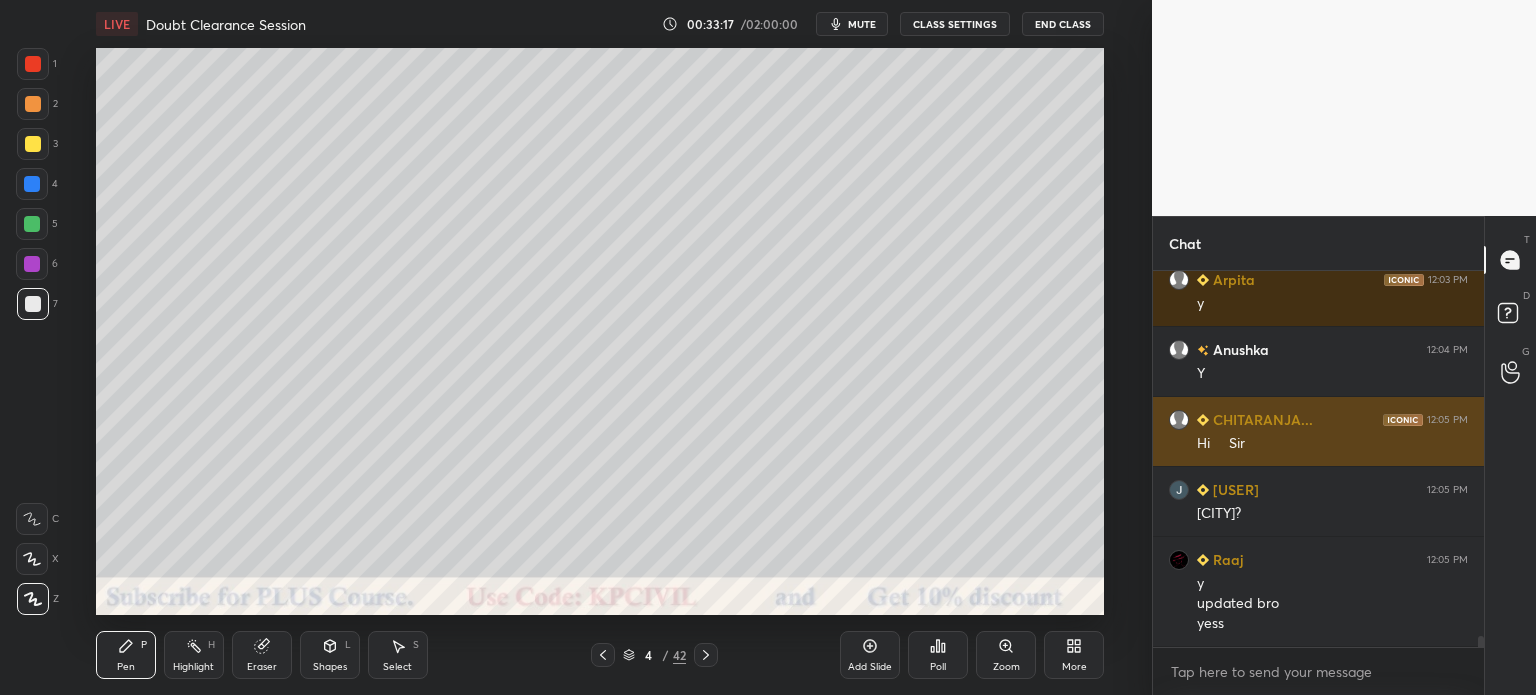 click on "[FIRST] 12:05 PM" at bounding box center (1318, 419) 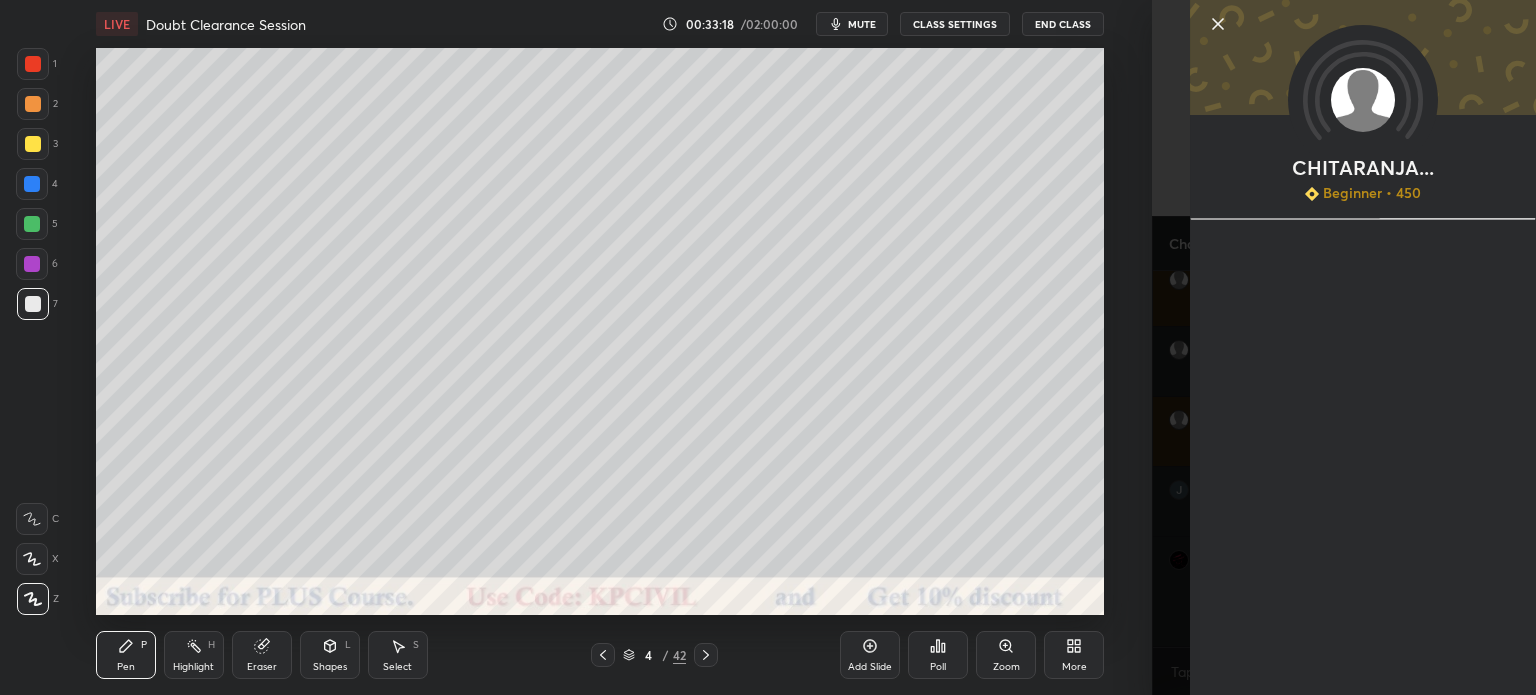 scroll, scrollTop: 12246, scrollLeft: 0, axis: vertical 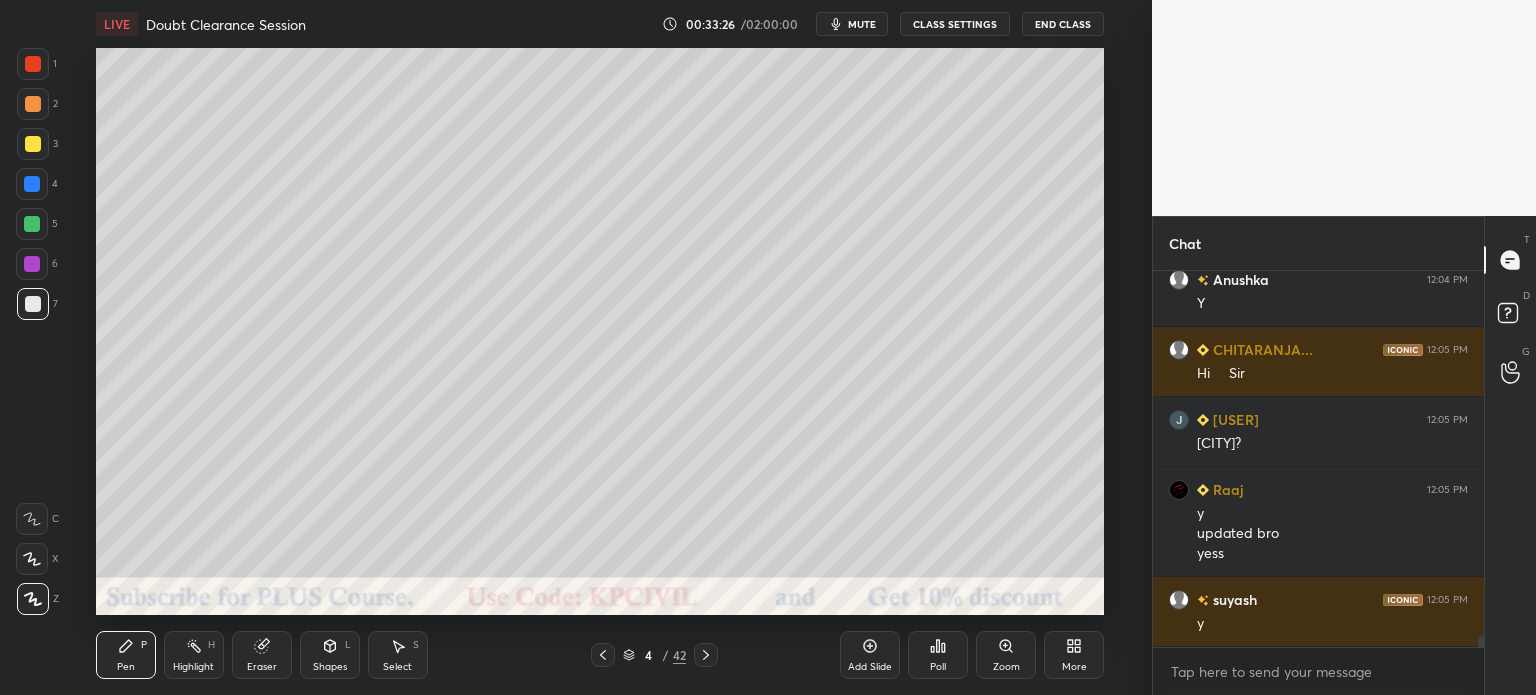 click 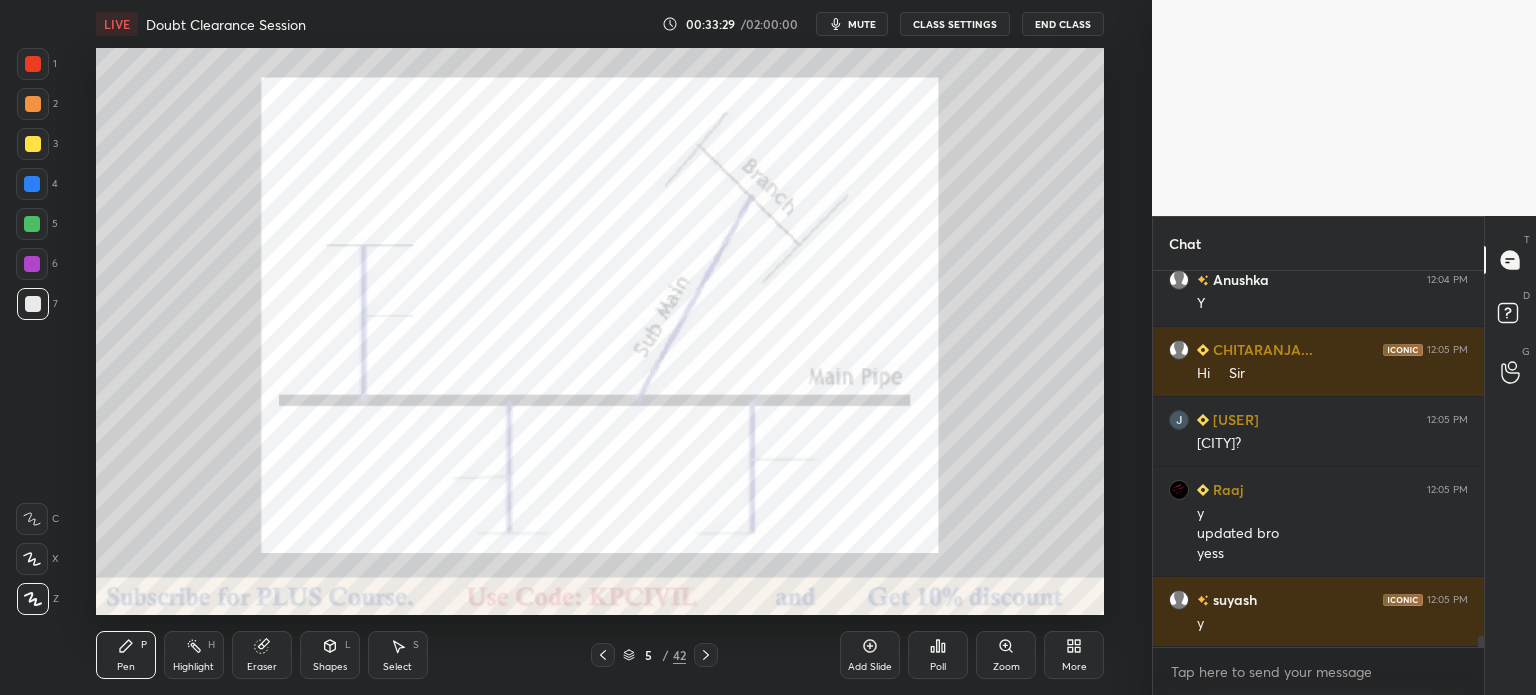 click on "Highlight" at bounding box center [193, 667] 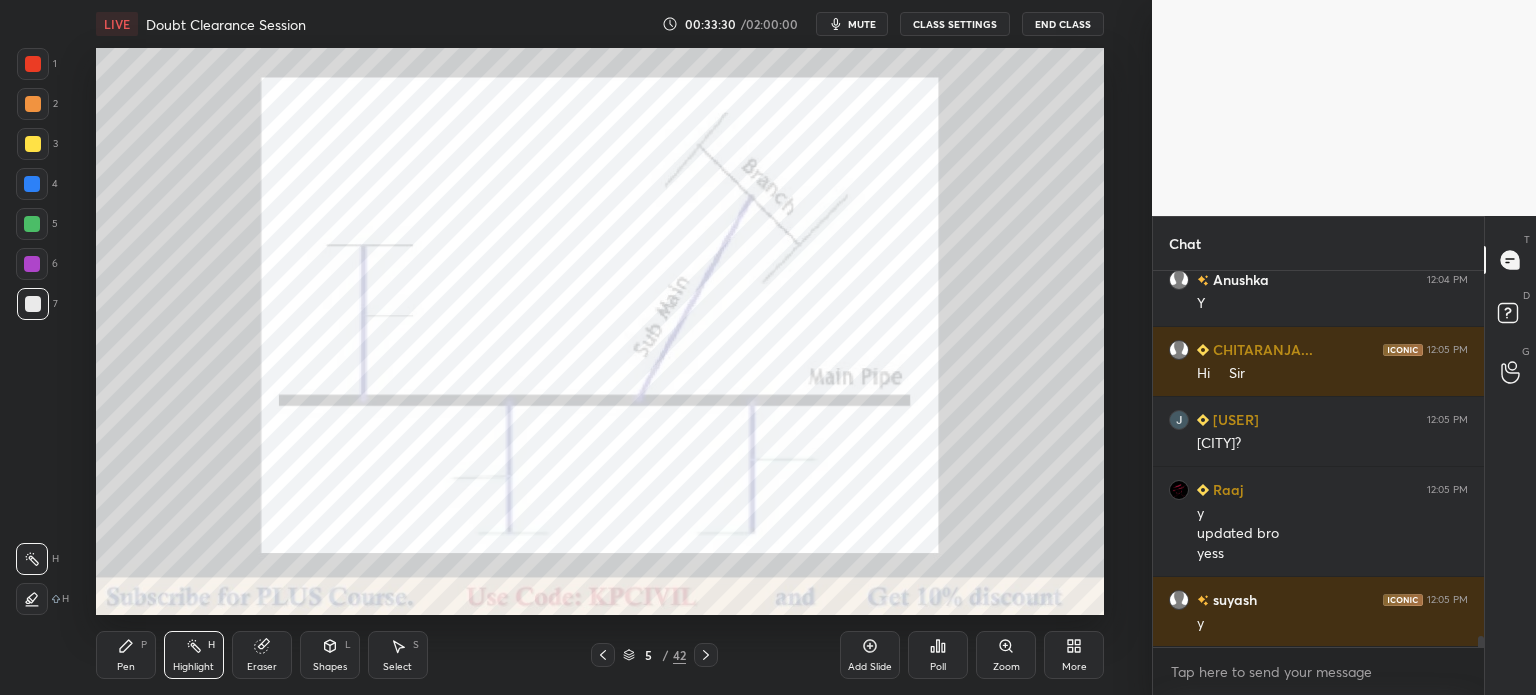 click at bounding box center (33, 64) 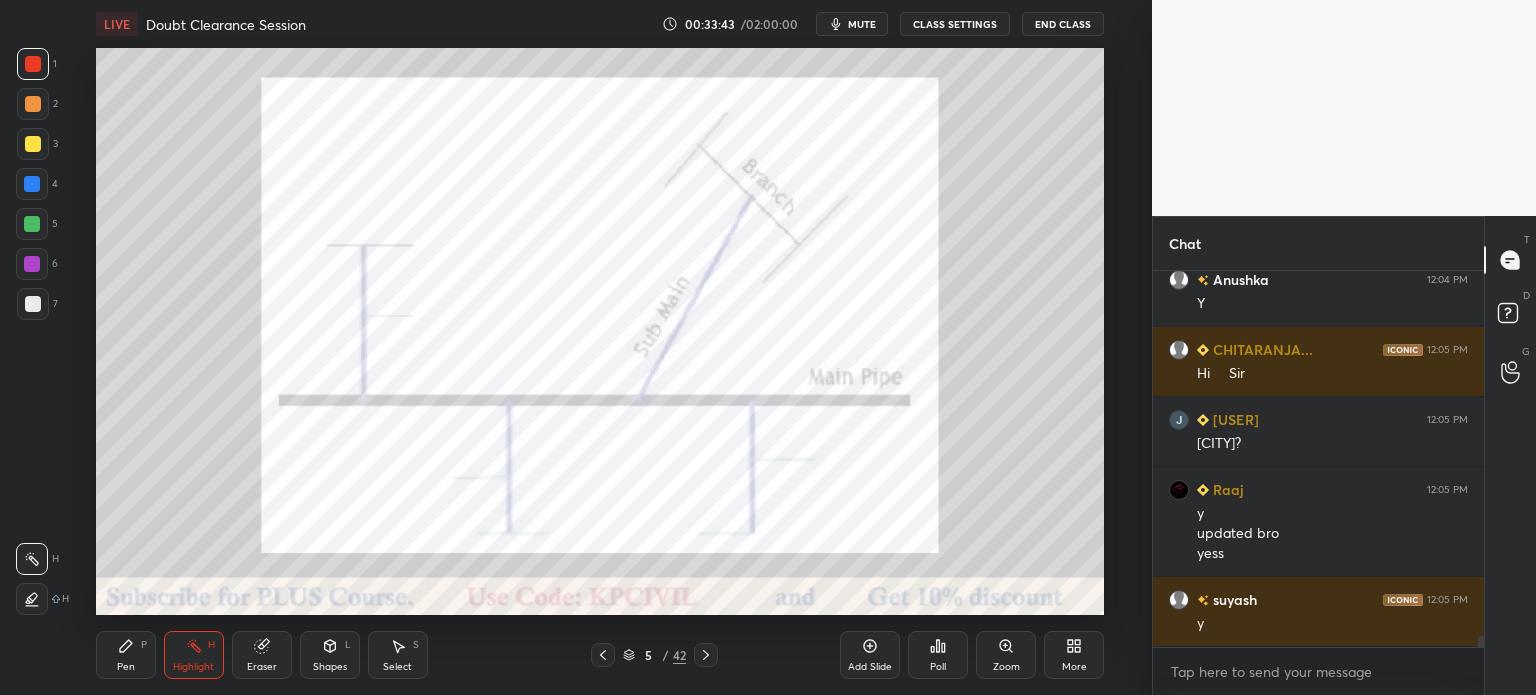 click 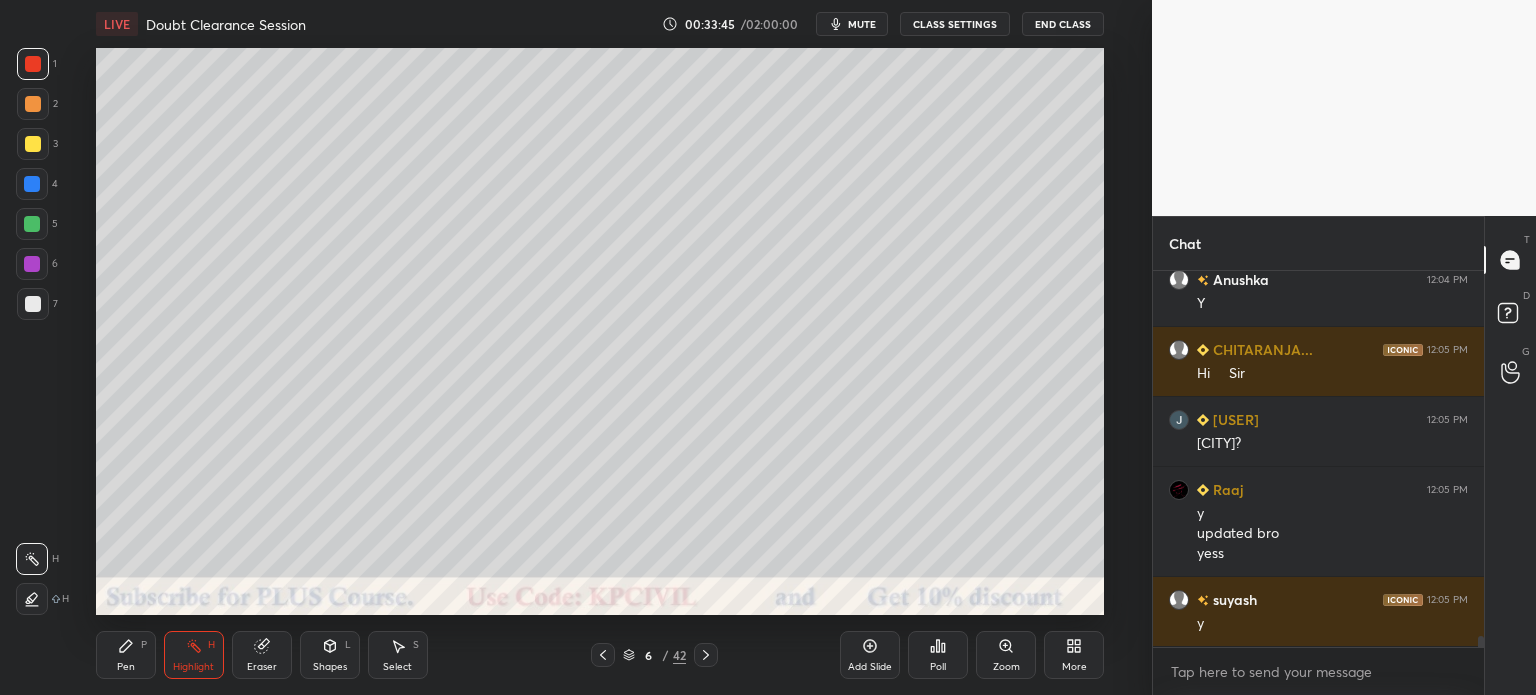 click on "Pen" at bounding box center (126, 667) 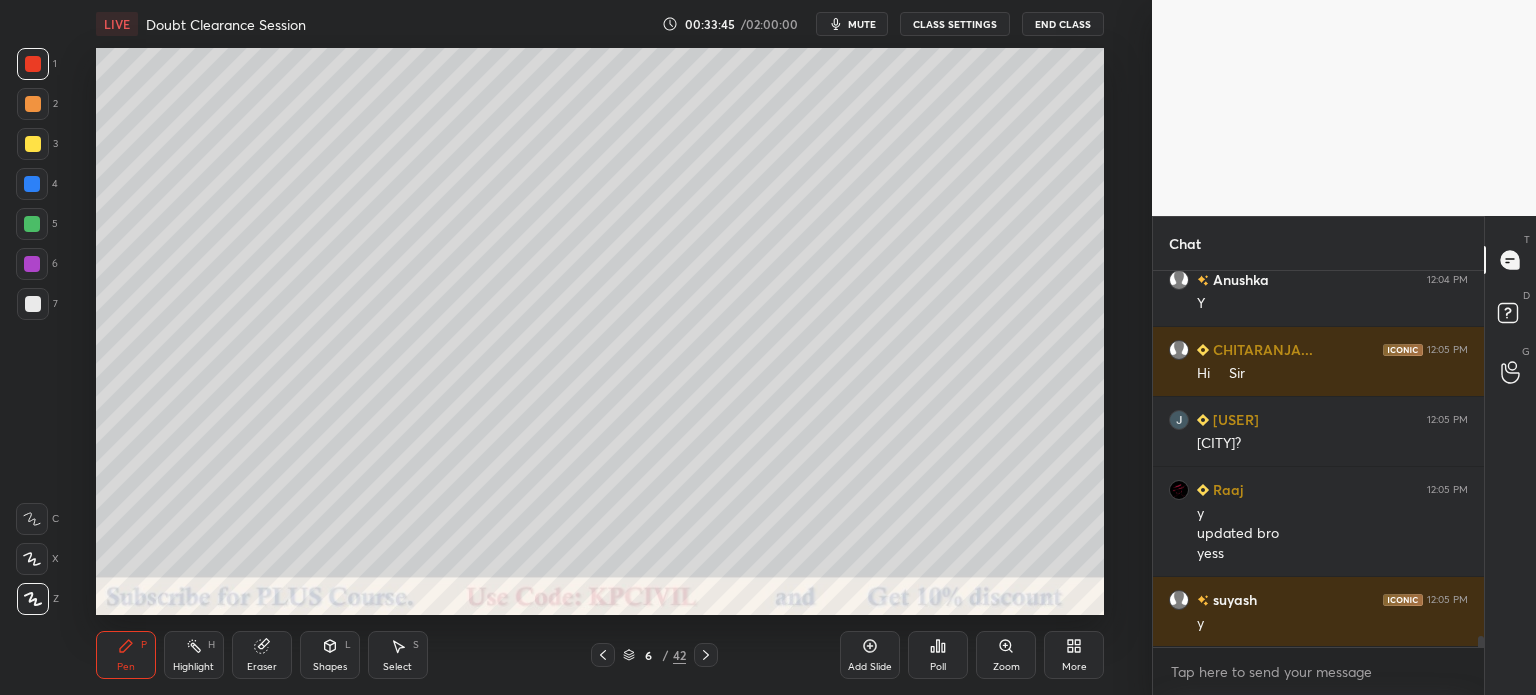 click at bounding box center (33, 304) 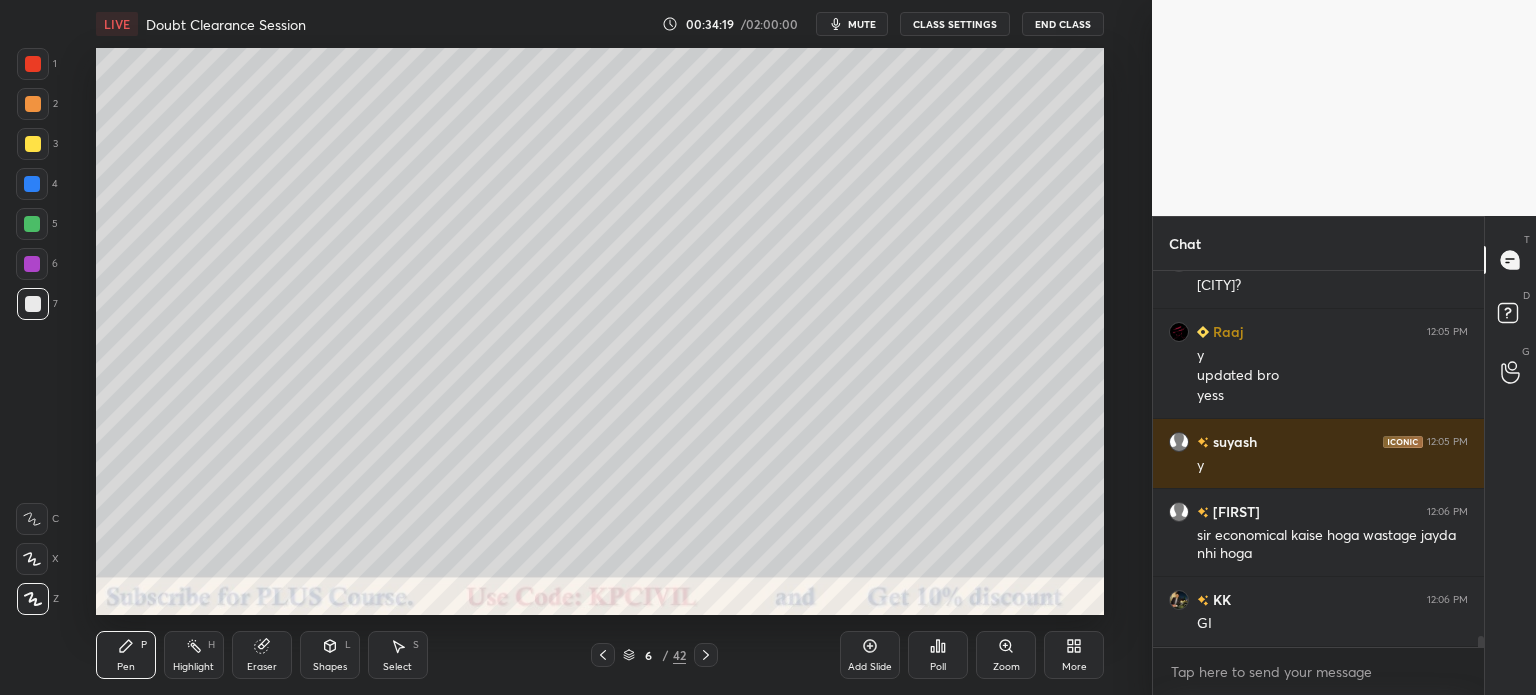 scroll, scrollTop: 12474, scrollLeft: 0, axis: vertical 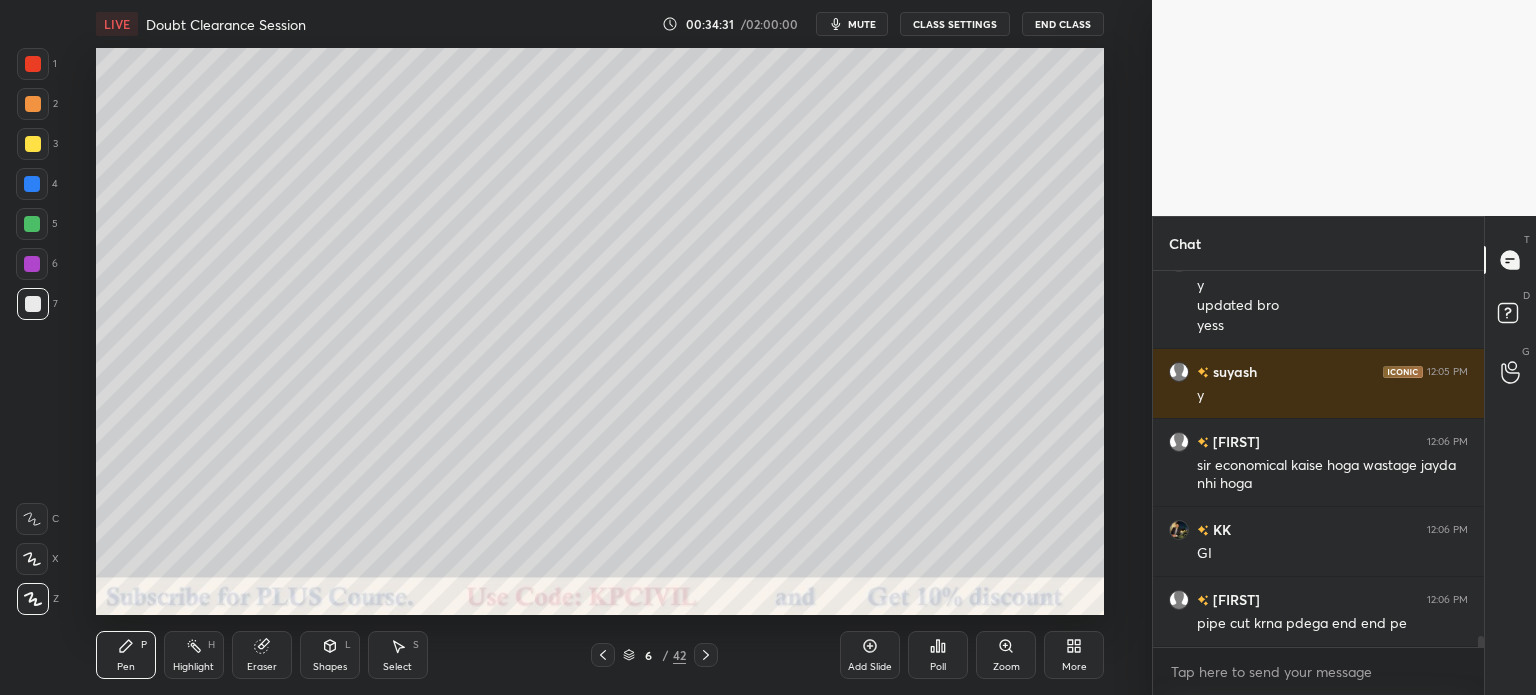 click 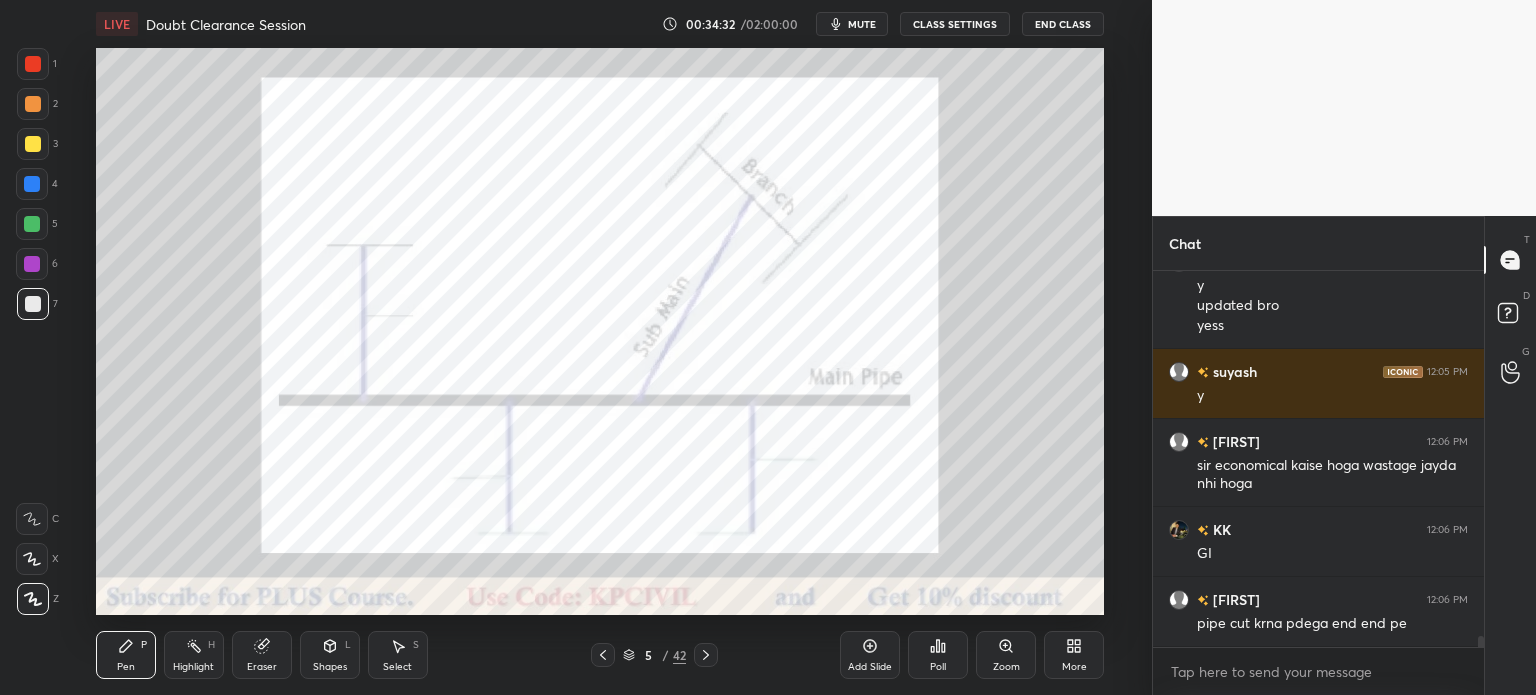 click 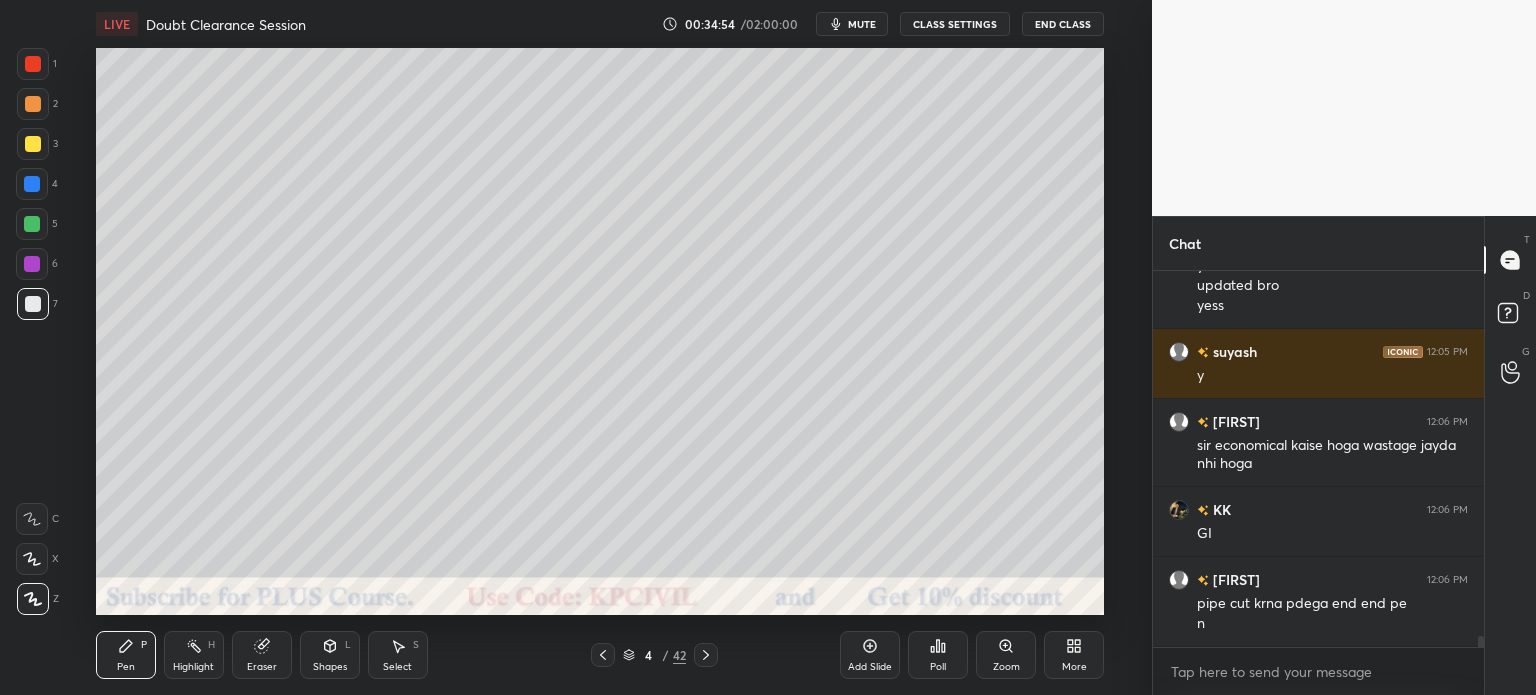 scroll, scrollTop: 12564, scrollLeft: 0, axis: vertical 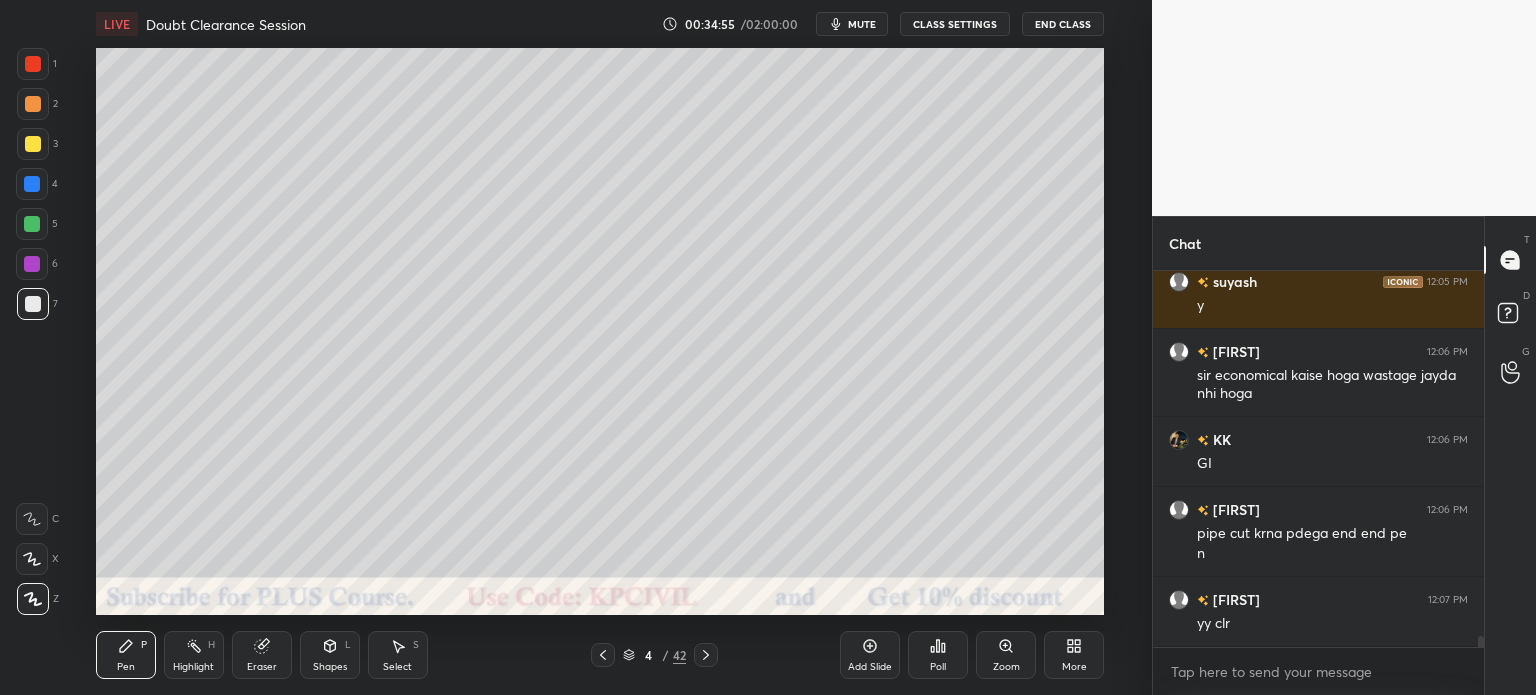 click 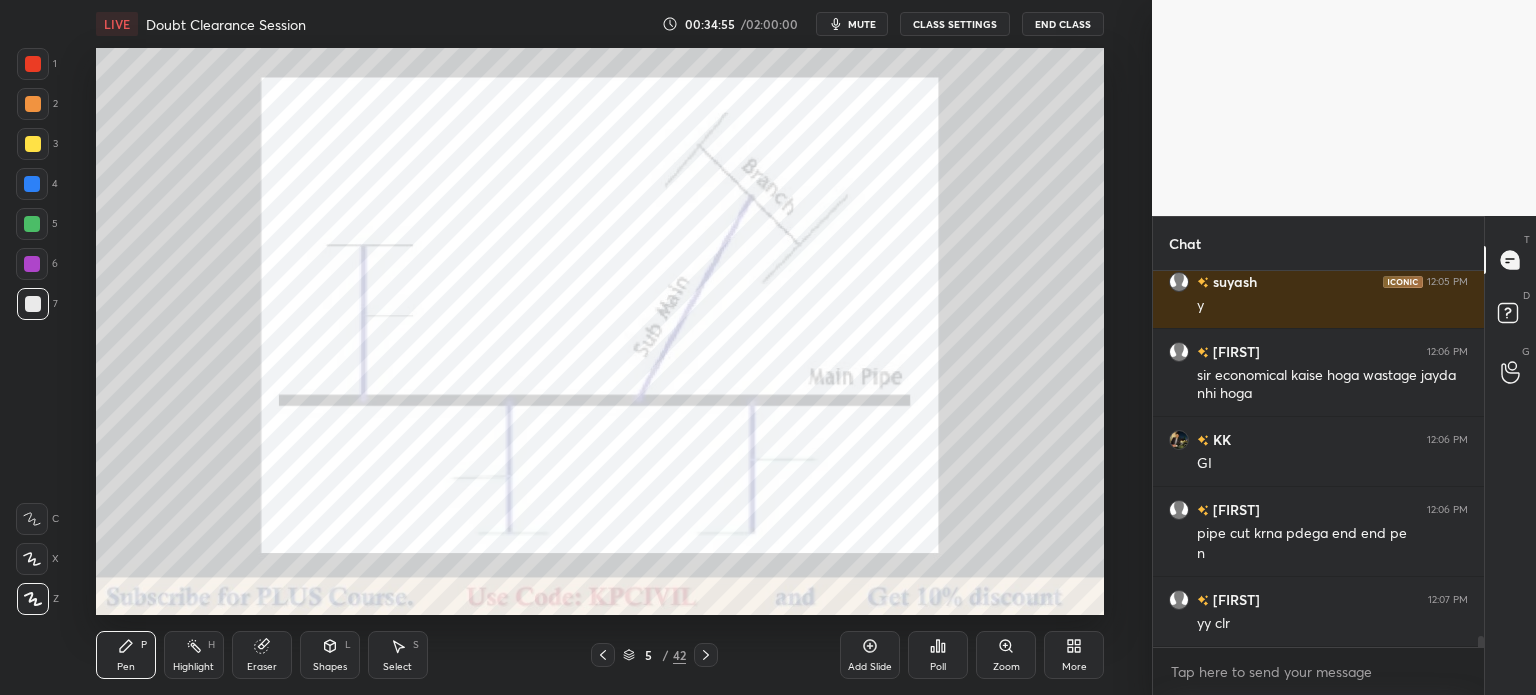 click 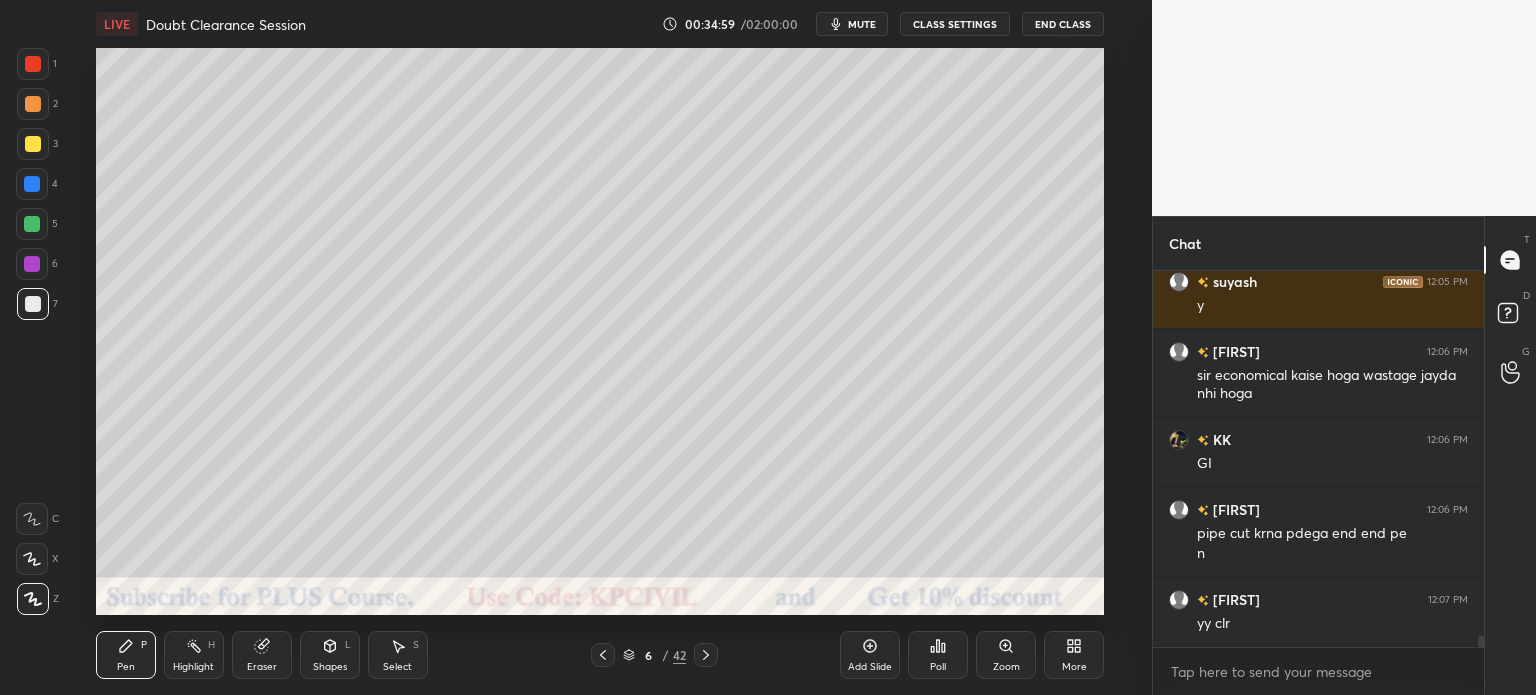 click at bounding box center [33, 144] 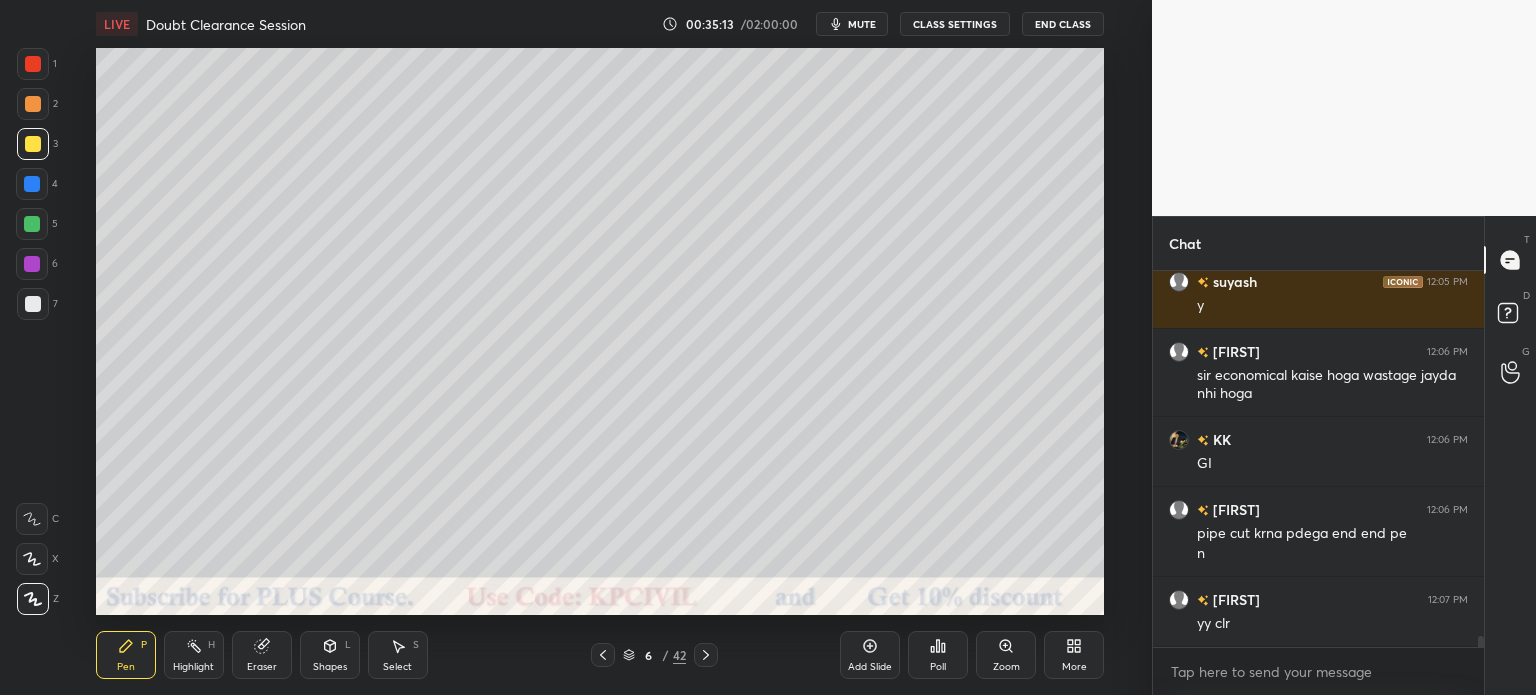 scroll, scrollTop: 12584, scrollLeft: 0, axis: vertical 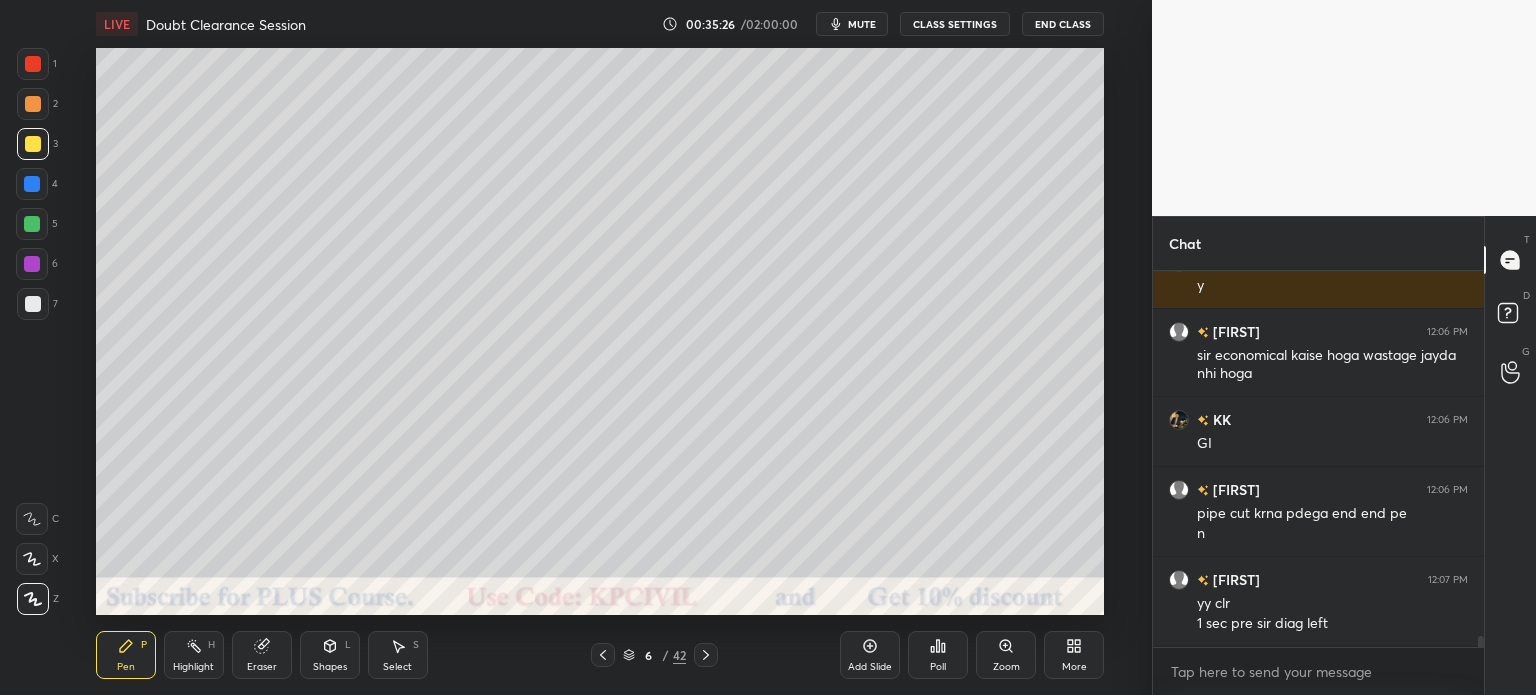 click 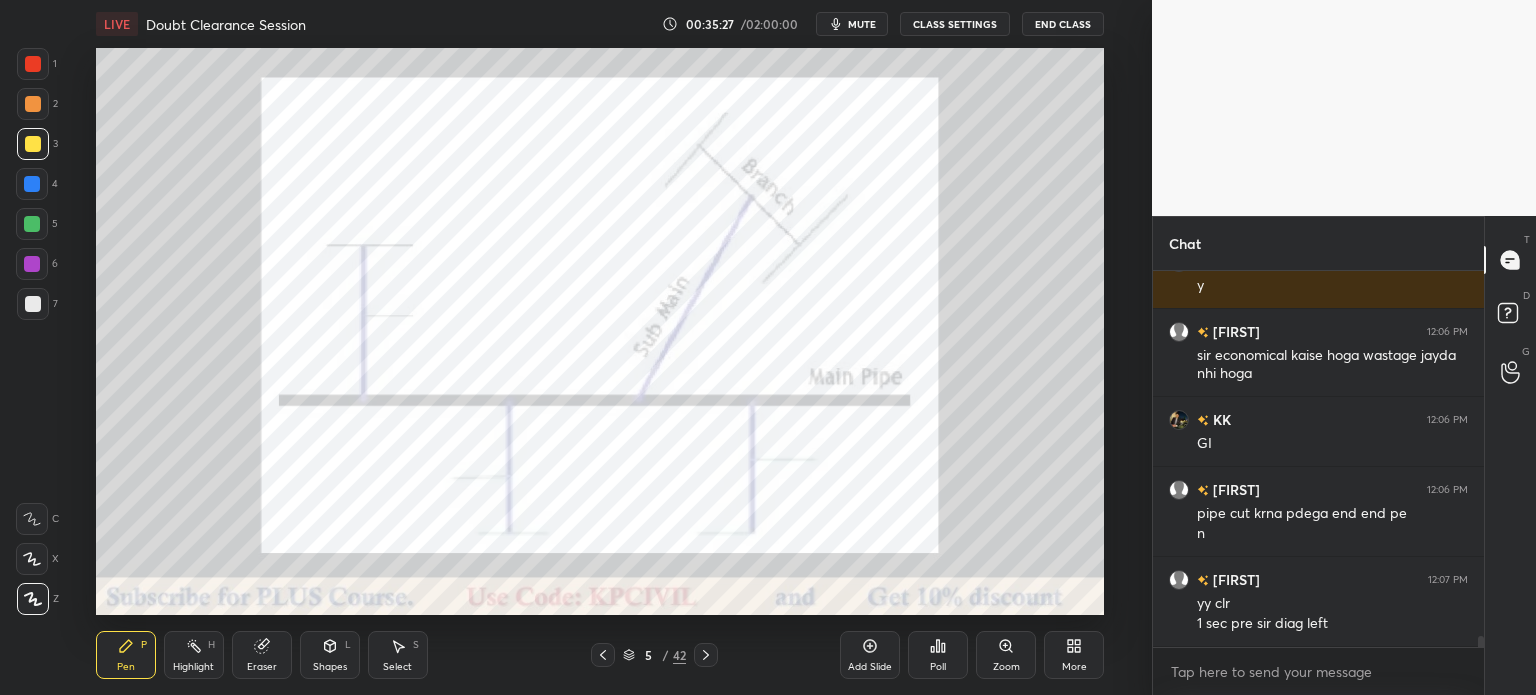 scroll, scrollTop: 12654, scrollLeft: 0, axis: vertical 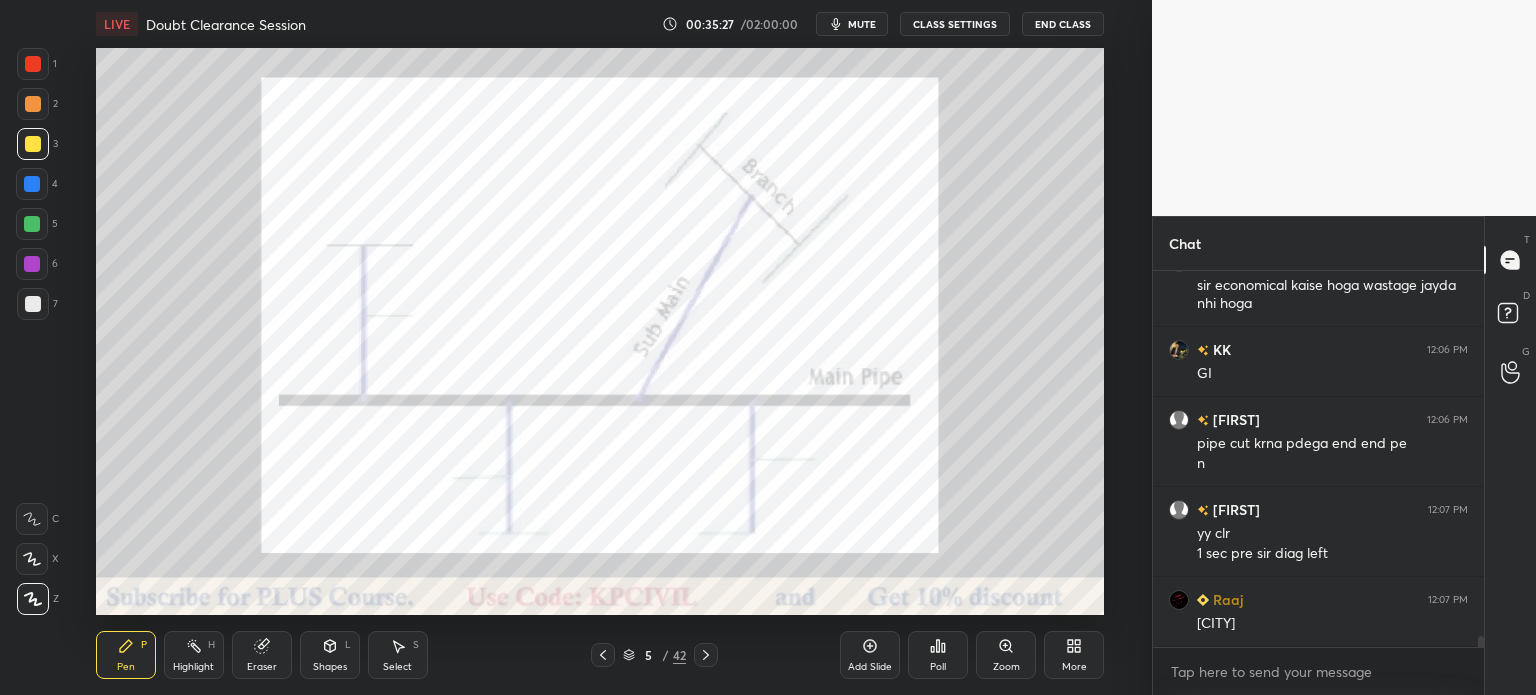 click 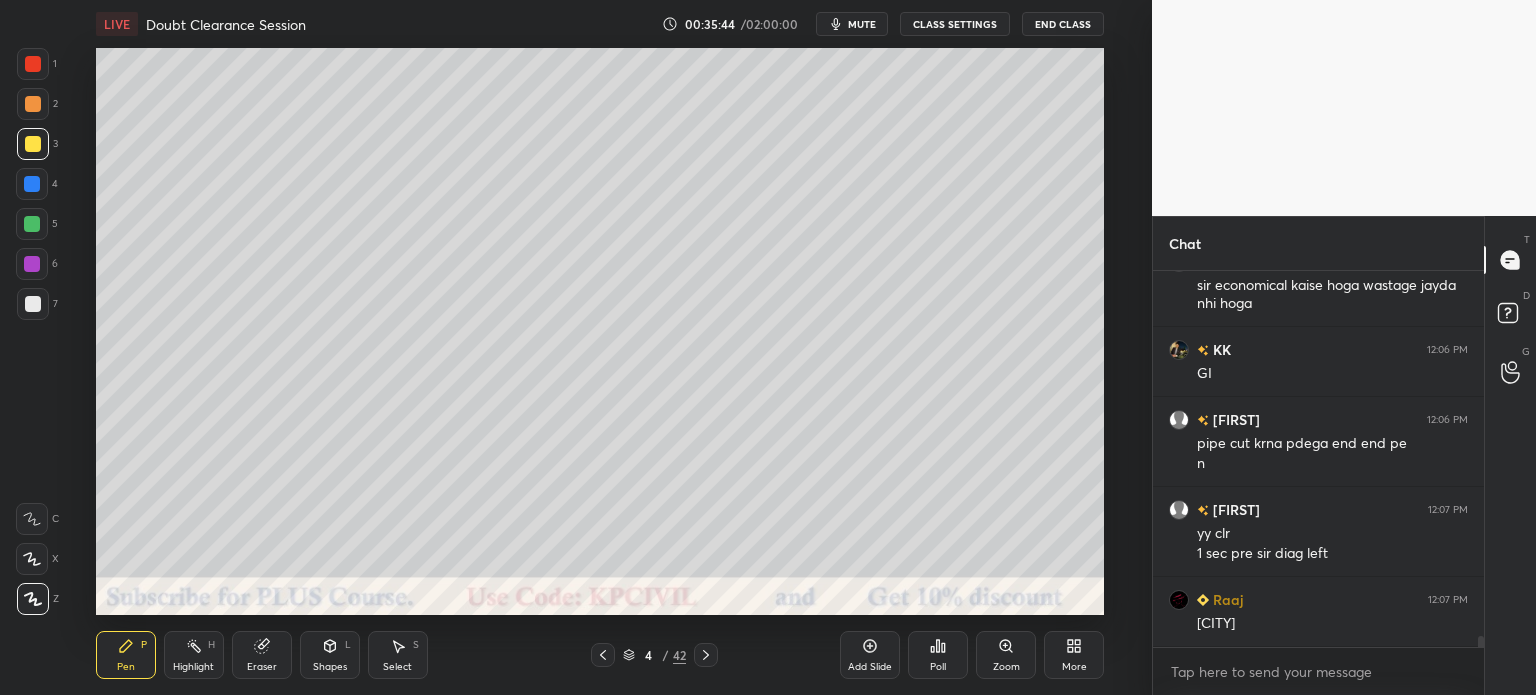scroll, scrollTop: 12724, scrollLeft: 0, axis: vertical 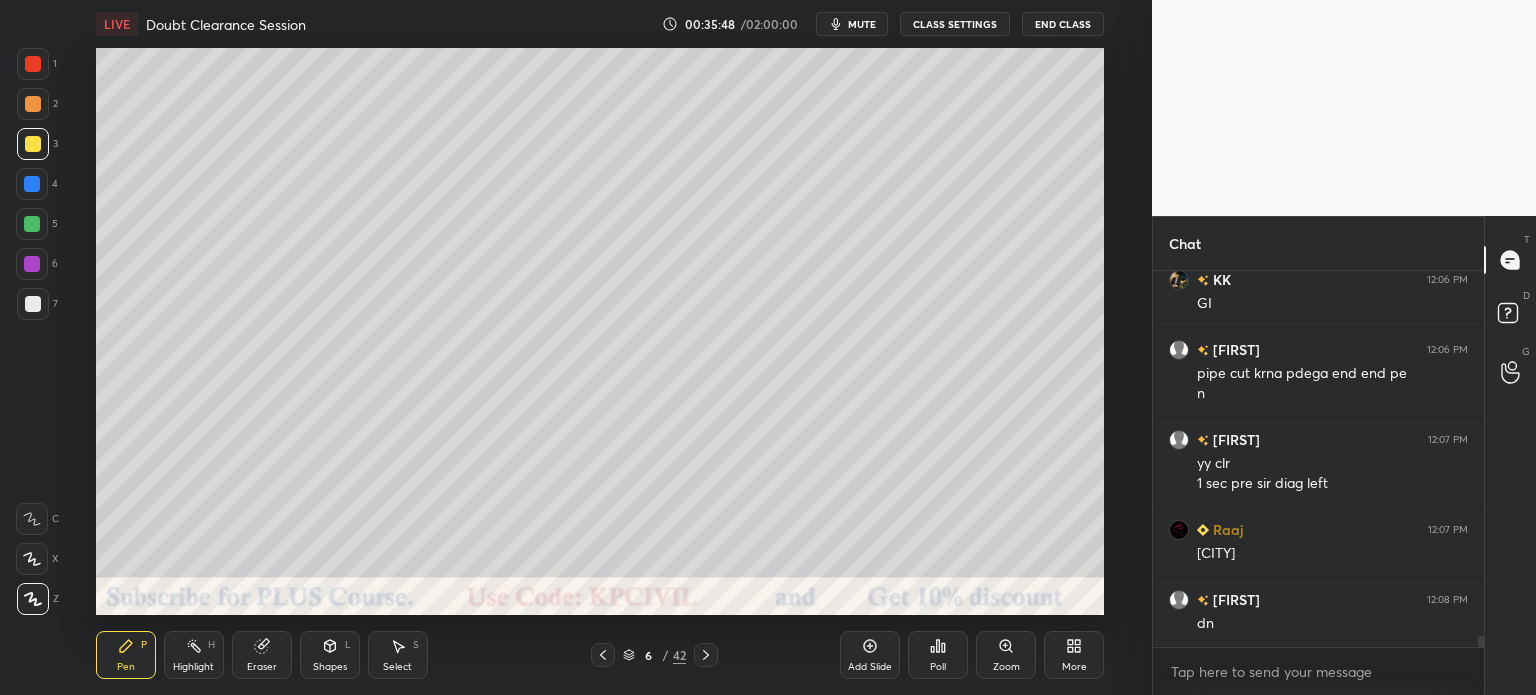 click at bounding box center [33, 104] 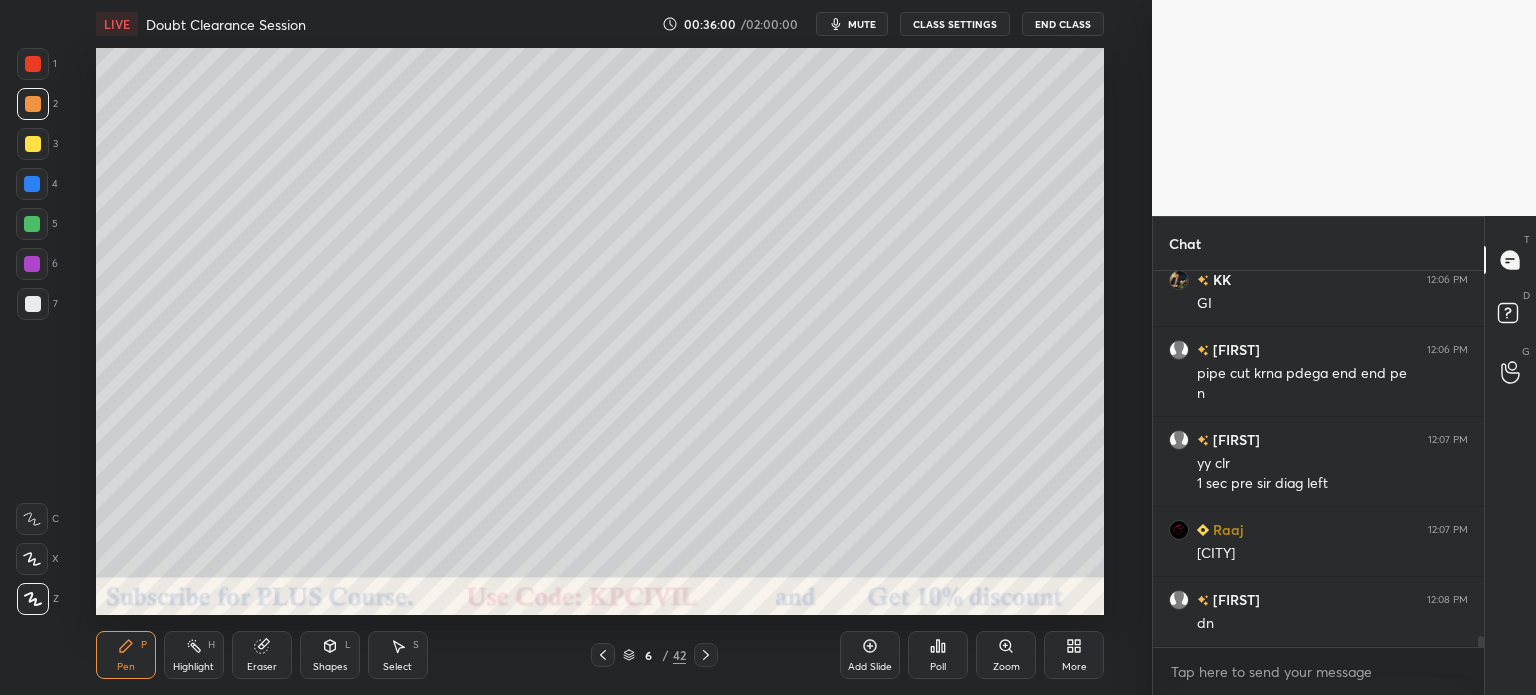scroll, scrollTop: 12794, scrollLeft: 0, axis: vertical 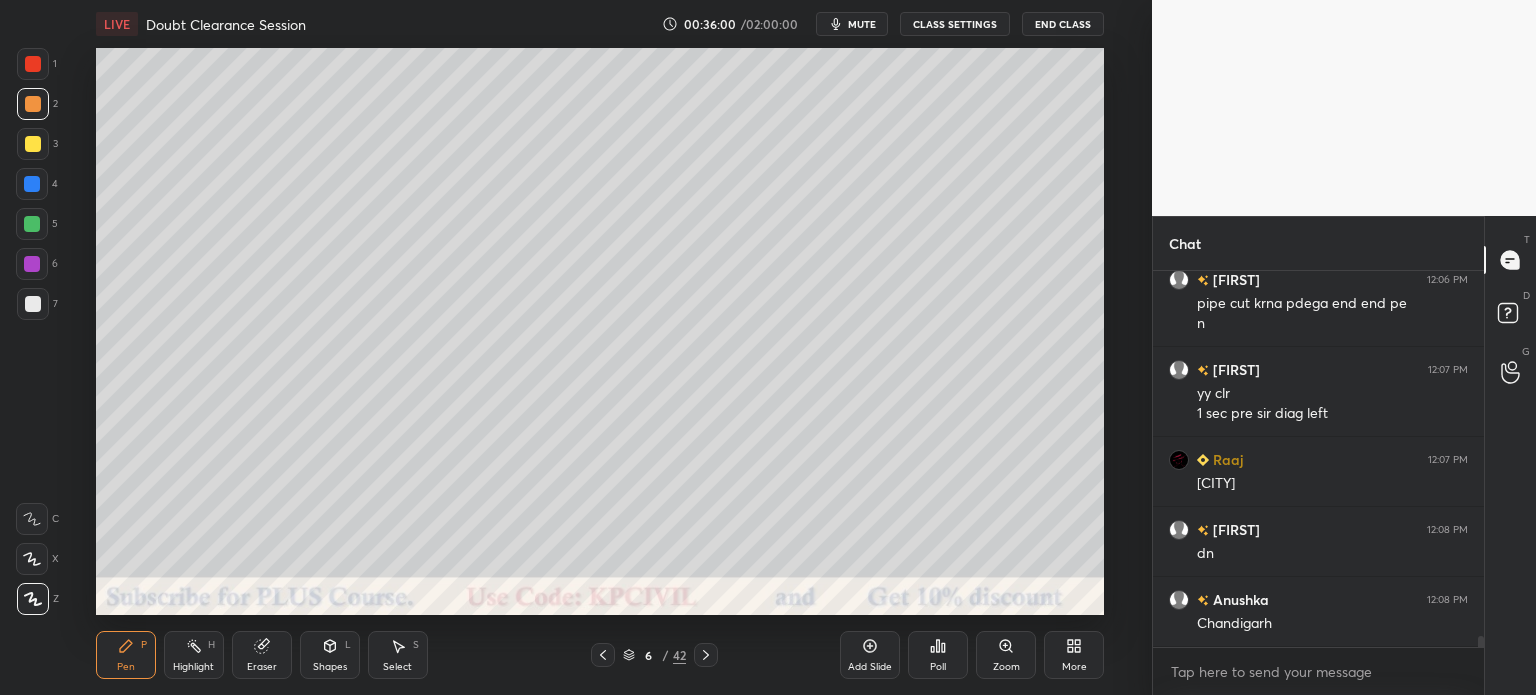 click on "Setting up your live class Poll for   secs No correct answer Start poll" at bounding box center (600, 331) 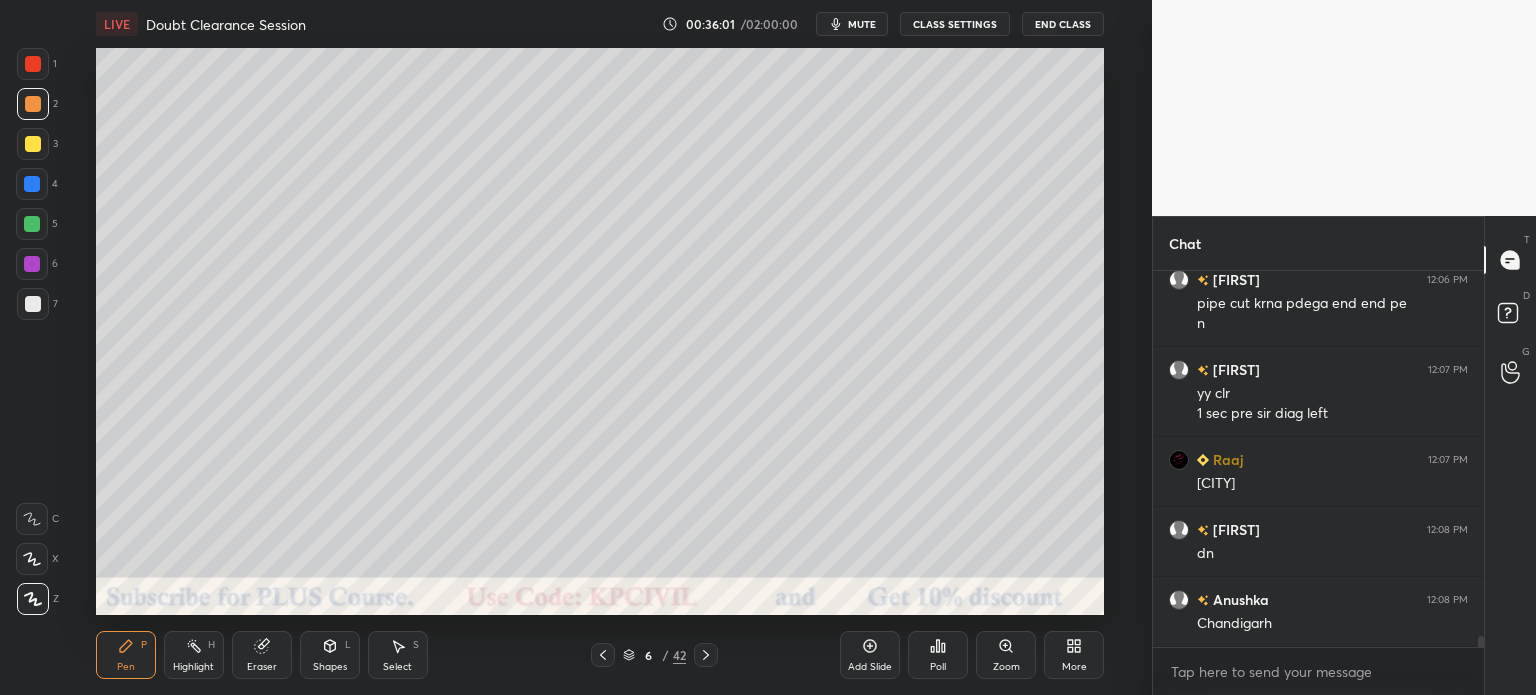 click on "Select" at bounding box center (397, 667) 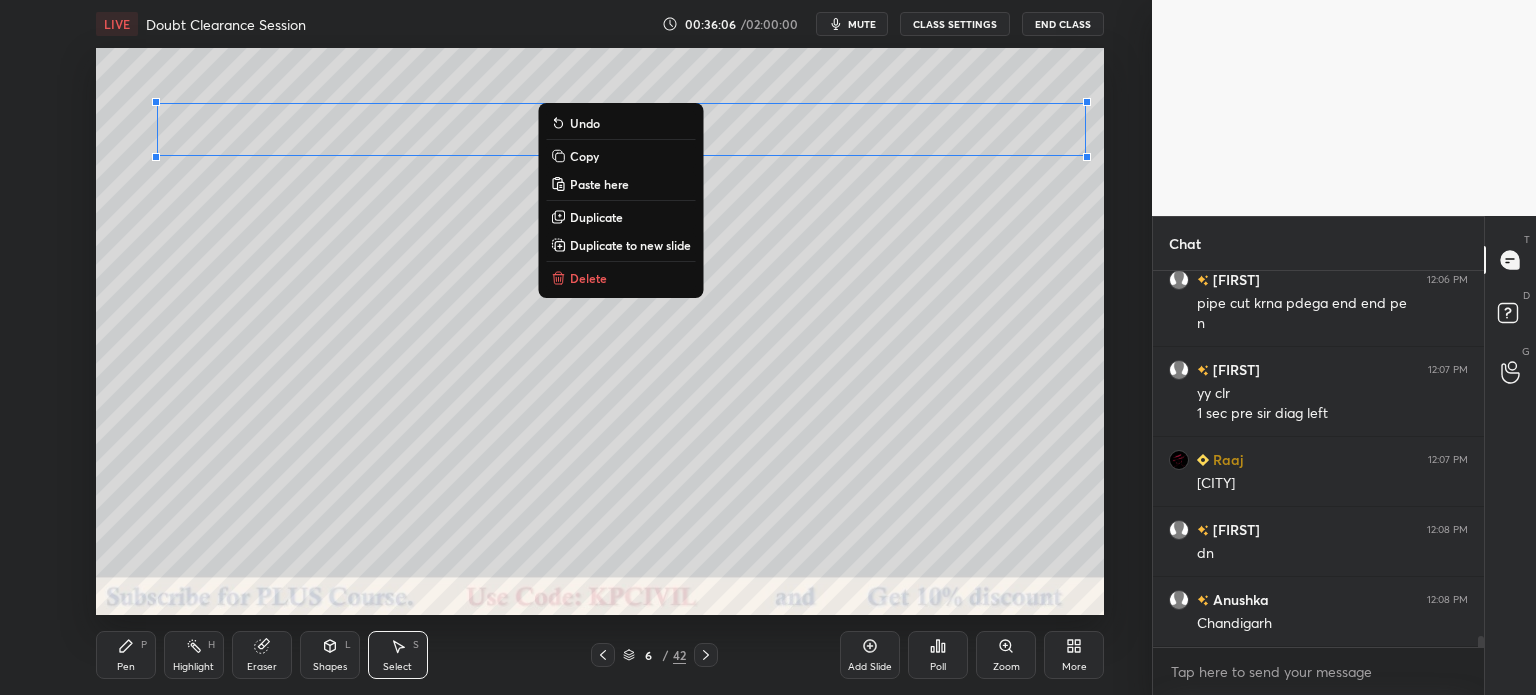 click on "0 ° Undo Copy Paste here Duplicate Duplicate to new slide Delete" at bounding box center (600, 331) 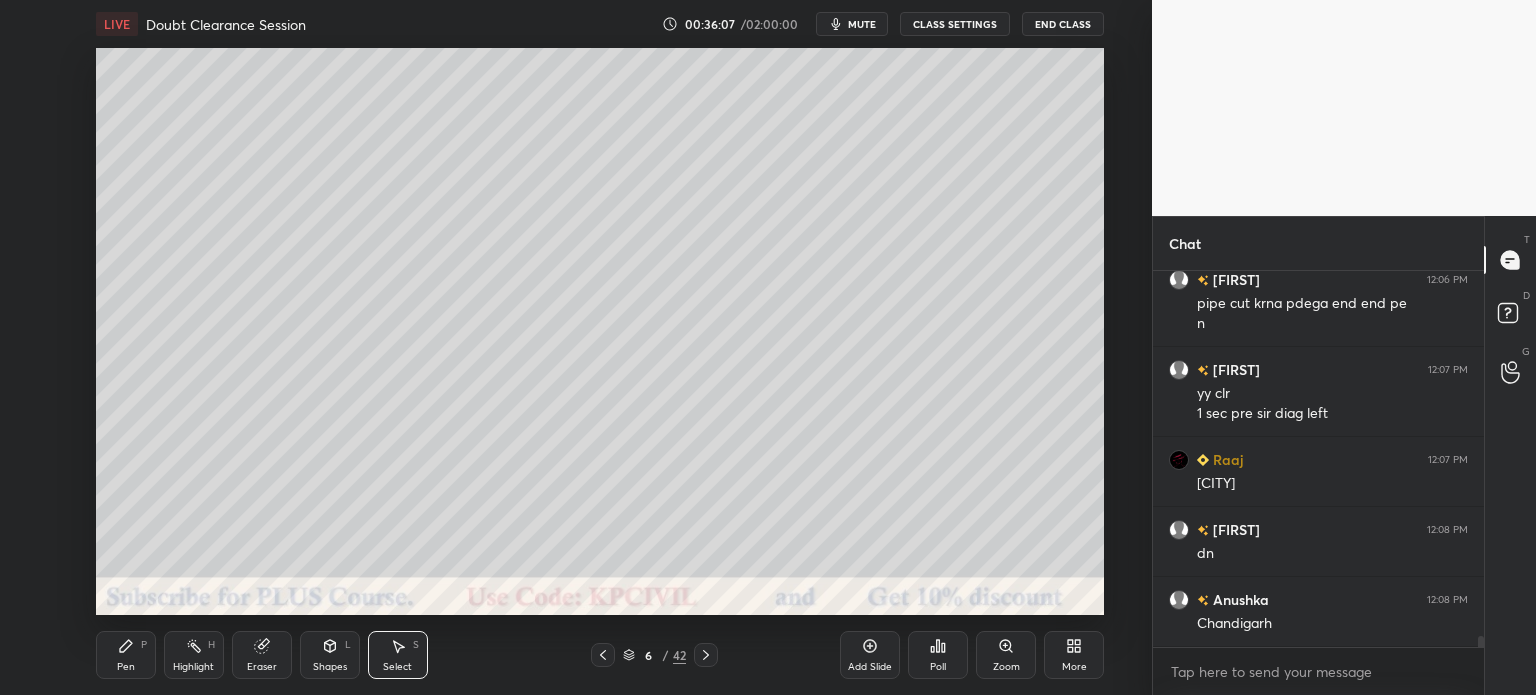 click on "Pen" at bounding box center (126, 667) 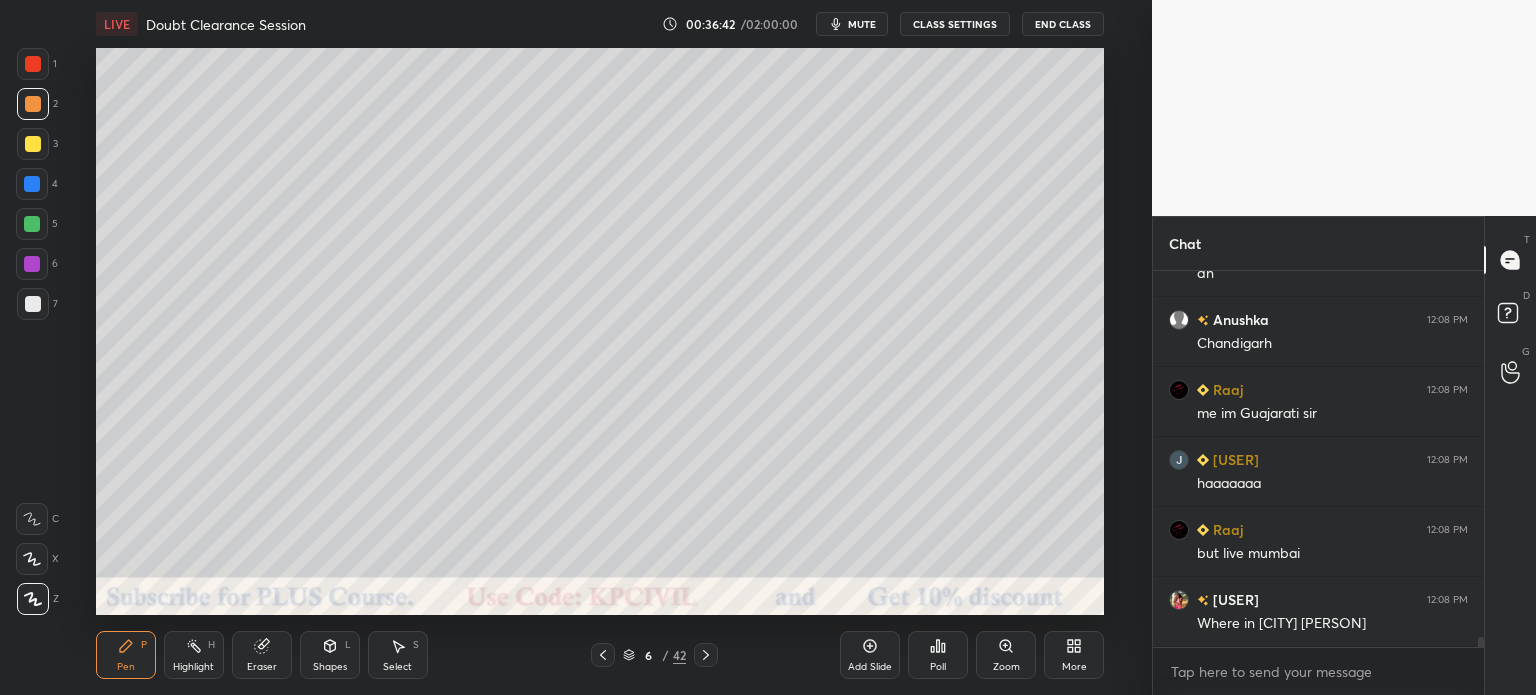 scroll, scrollTop: 13144, scrollLeft: 0, axis: vertical 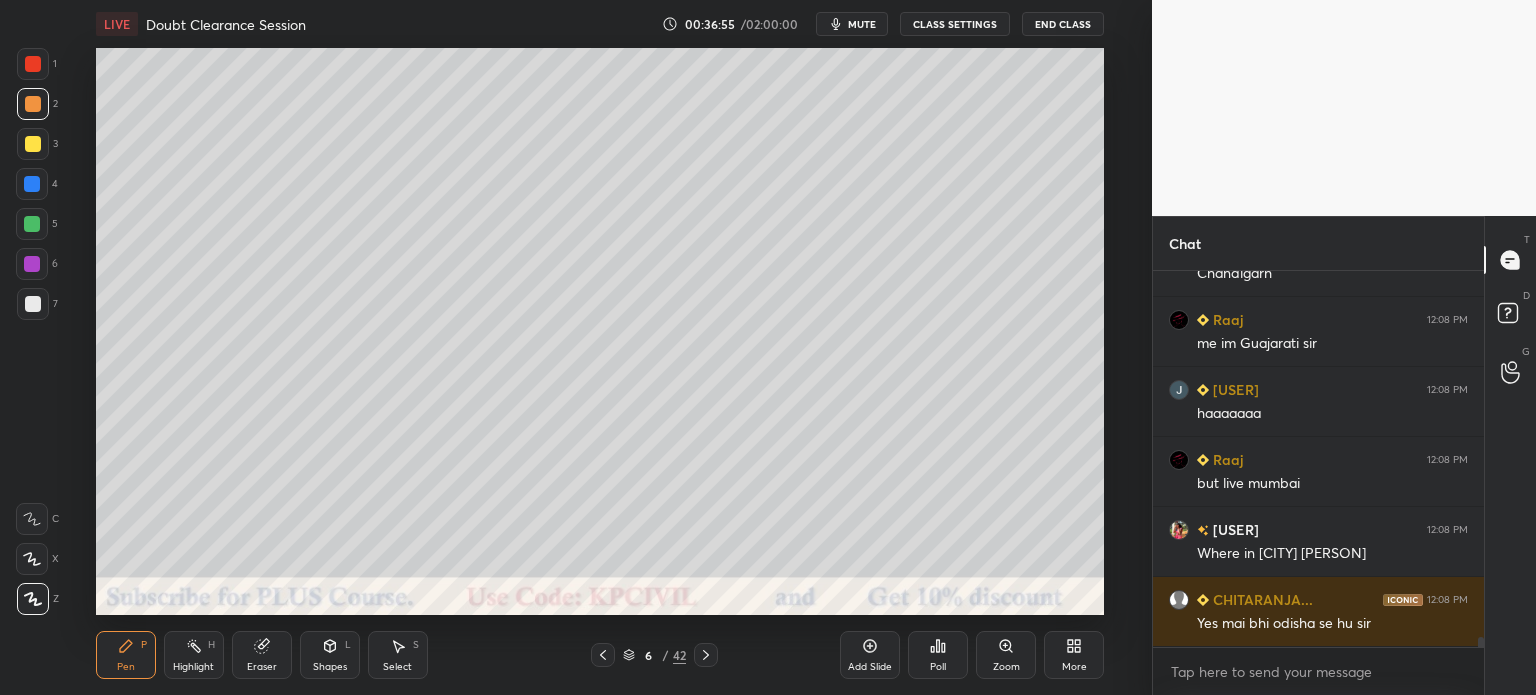 click 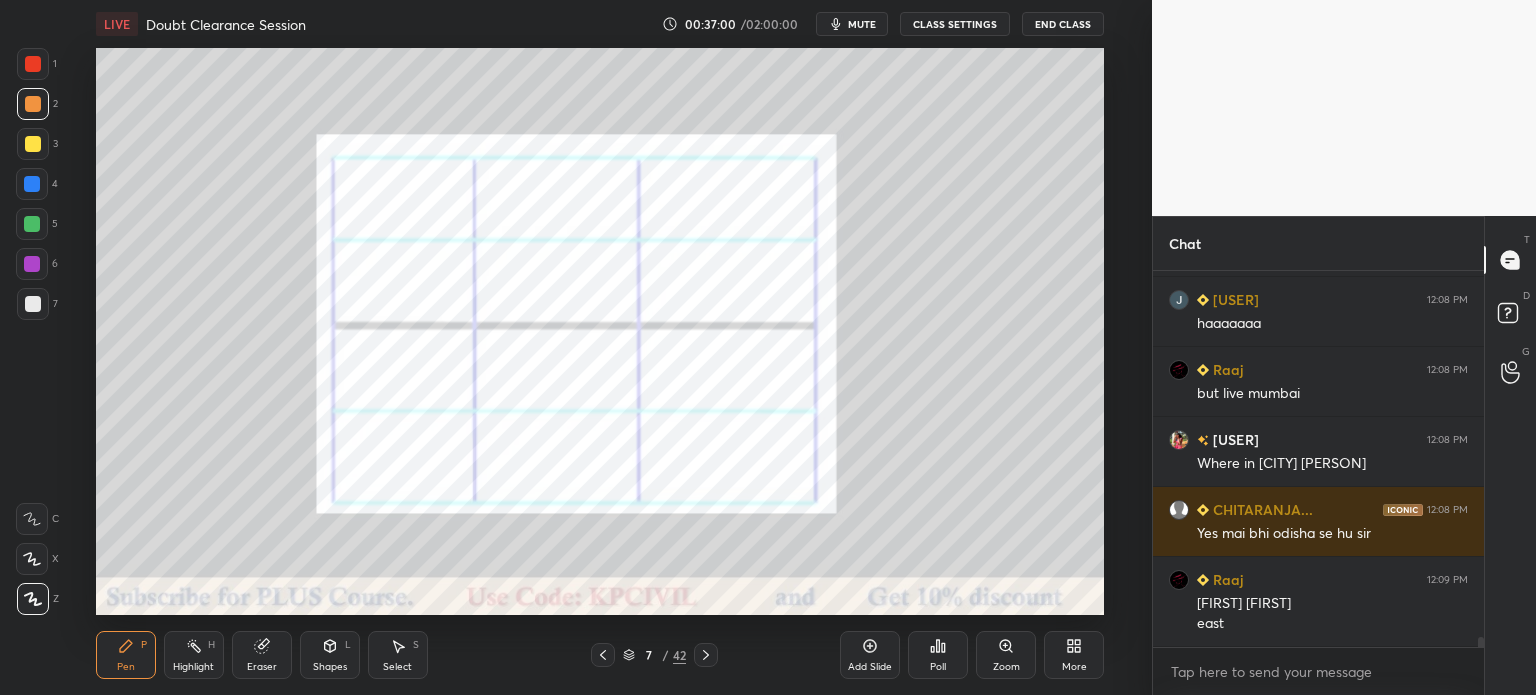 scroll, scrollTop: 13254, scrollLeft: 0, axis: vertical 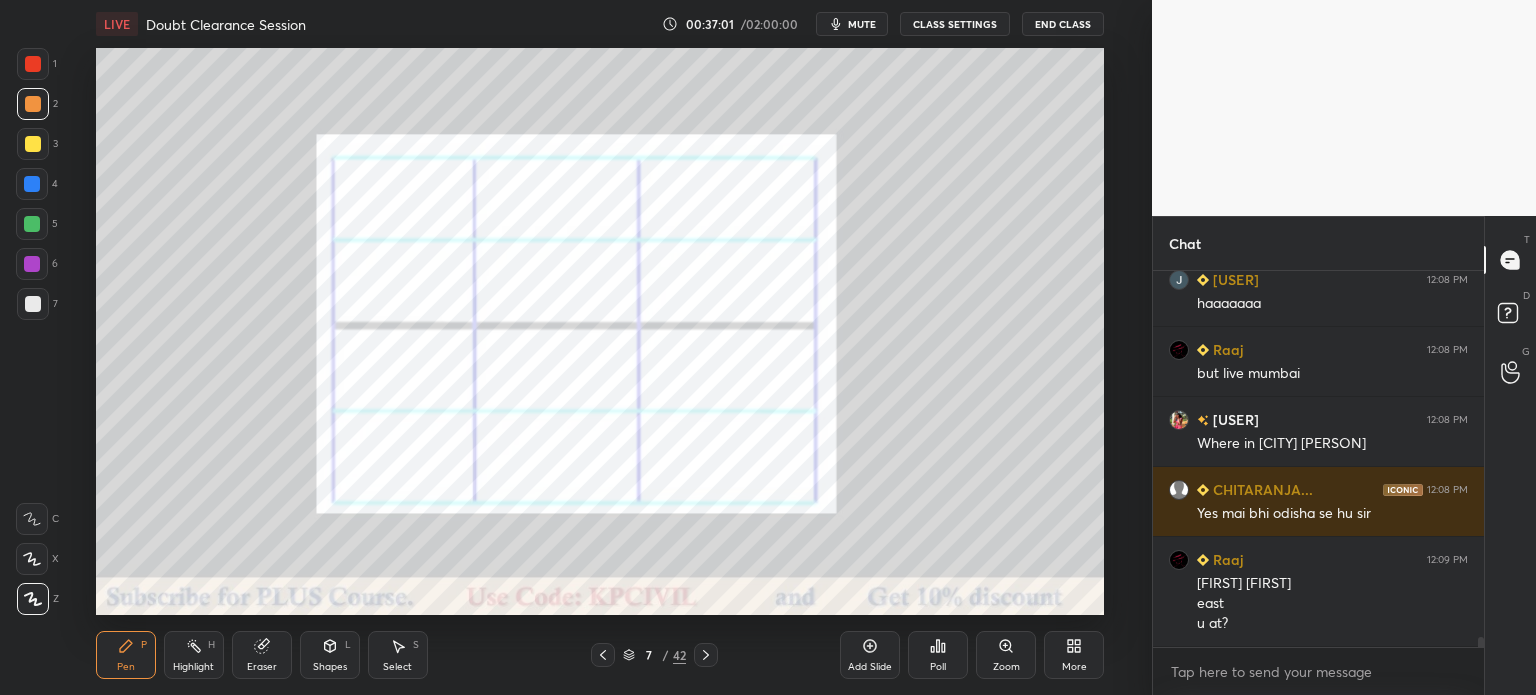 click at bounding box center (33, 64) 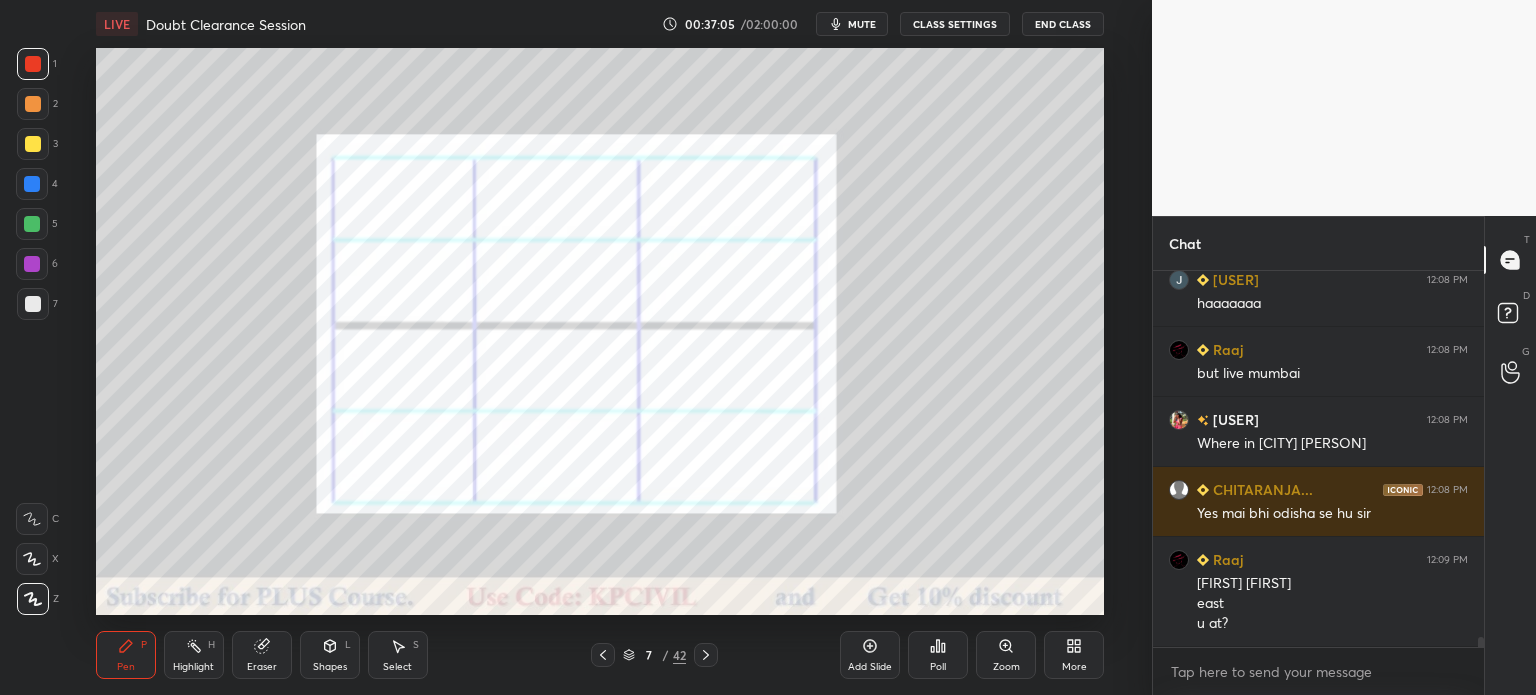 click at bounding box center [33, 304] 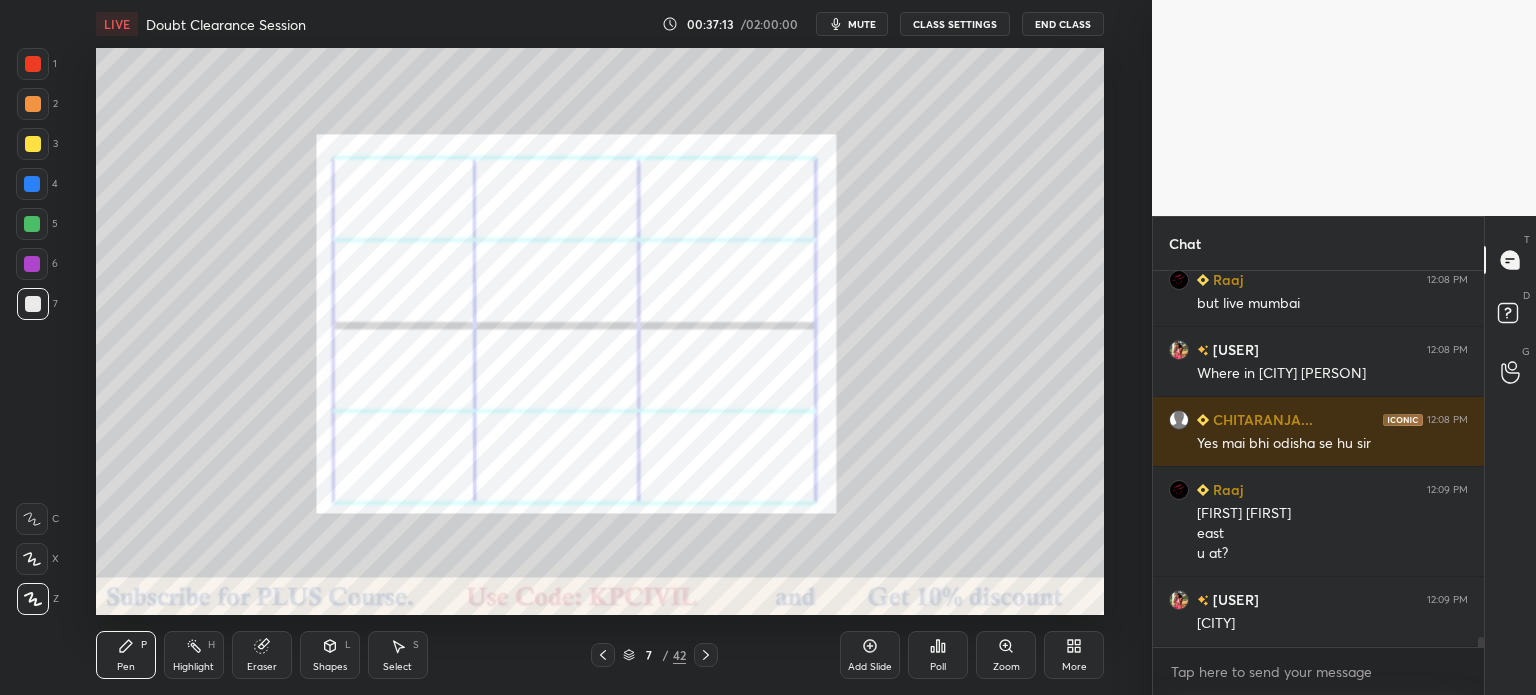 scroll, scrollTop: 13394, scrollLeft: 0, axis: vertical 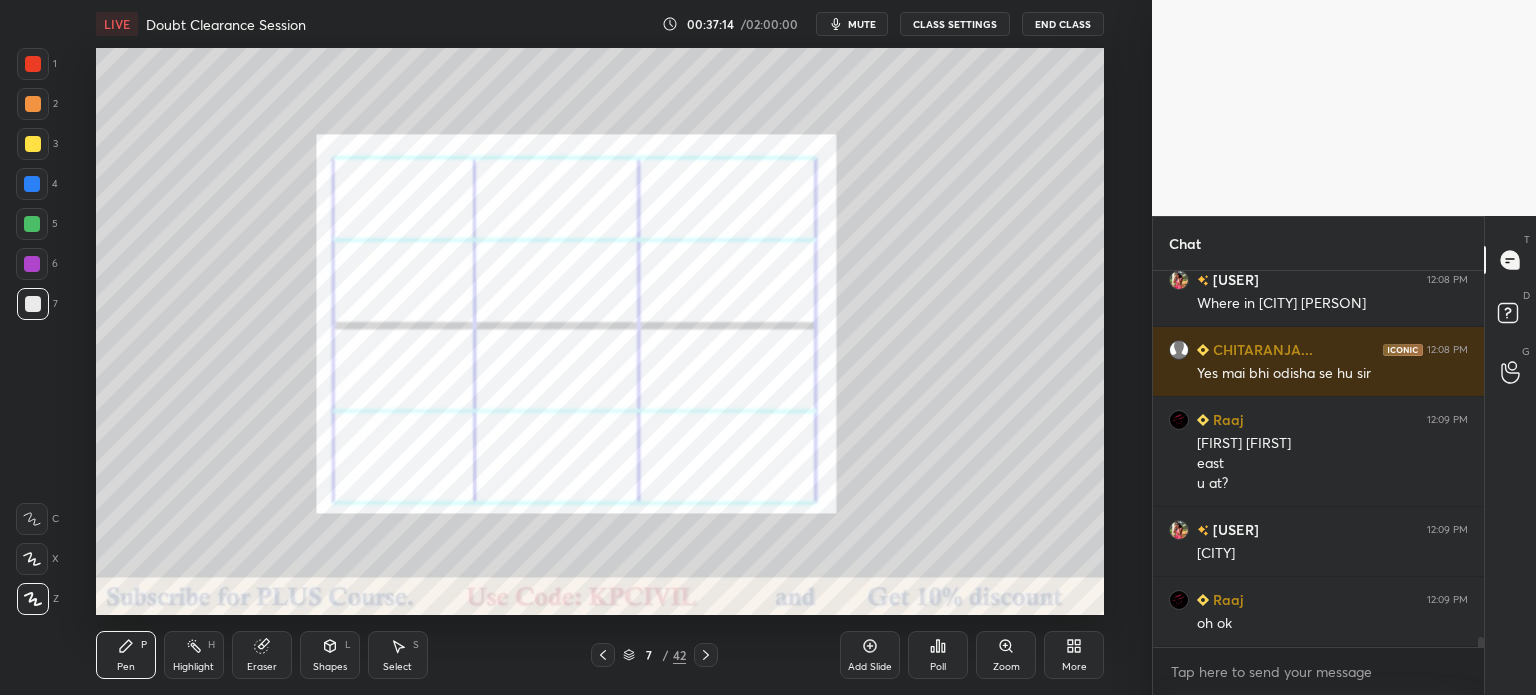 click at bounding box center (33, 64) 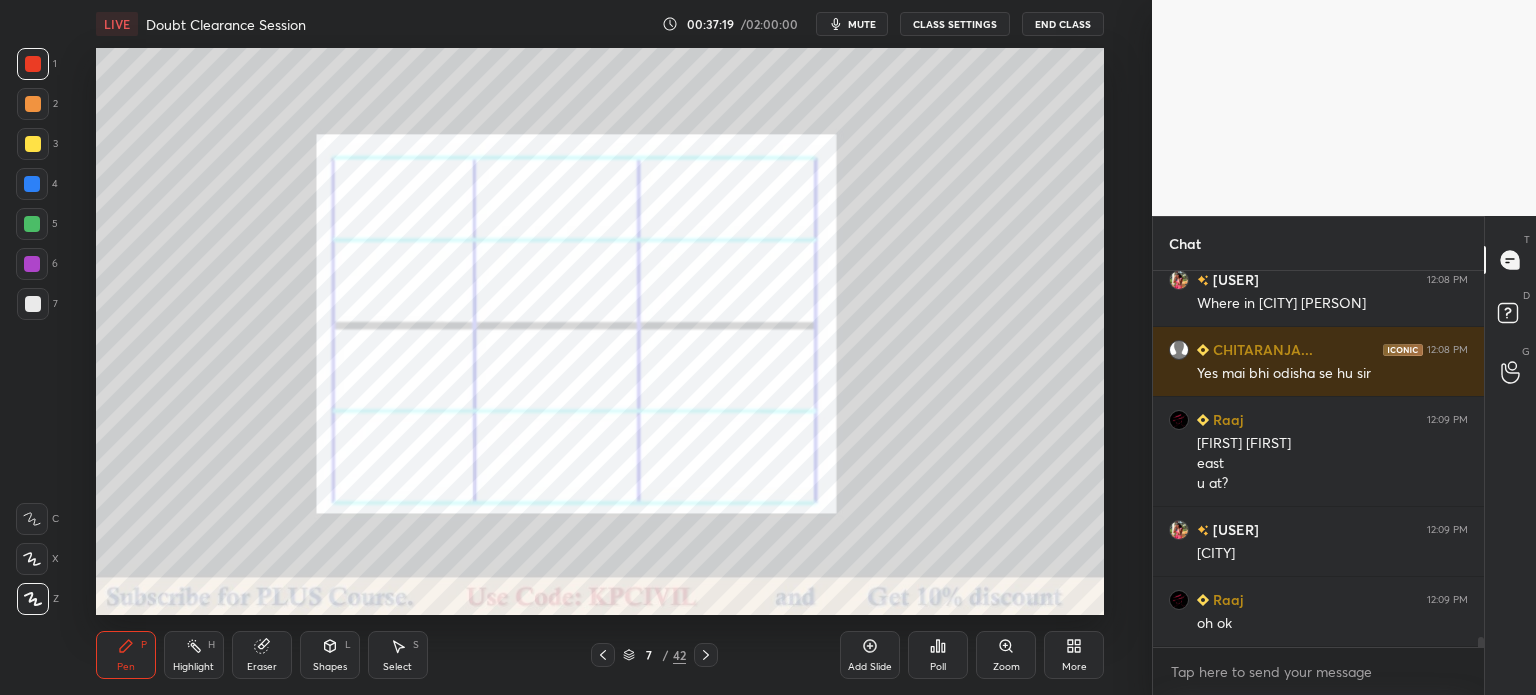 scroll, scrollTop: 13464, scrollLeft: 0, axis: vertical 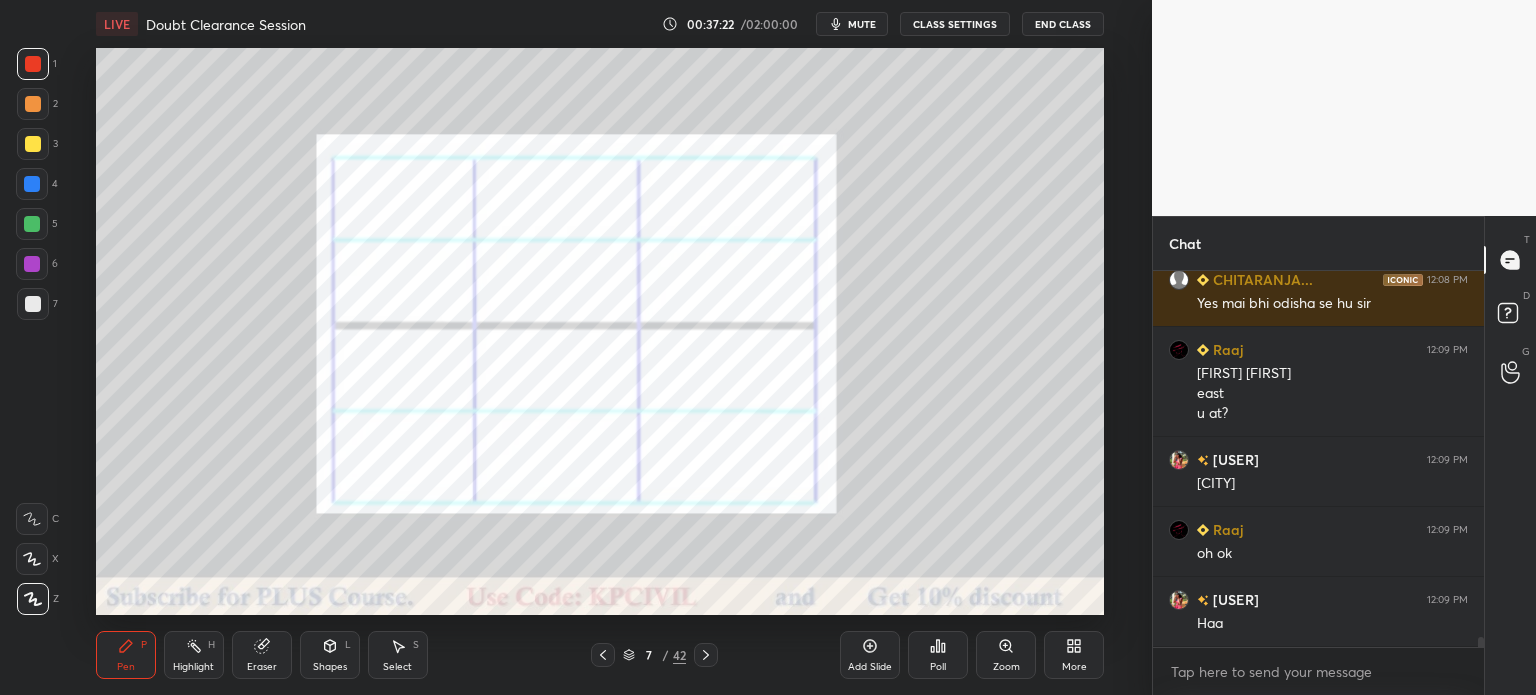 click at bounding box center (33, 304) 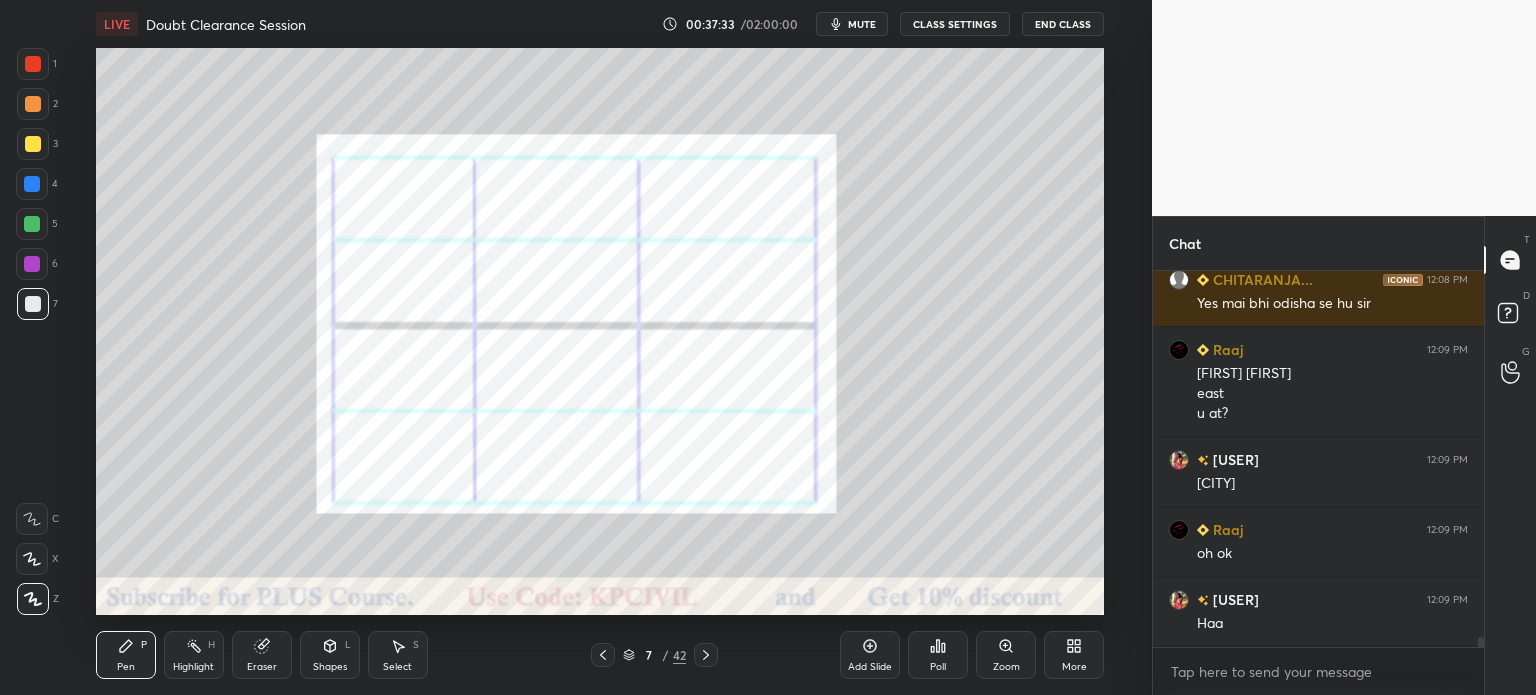 click on "Highlight" at bounding box center [193, 667] 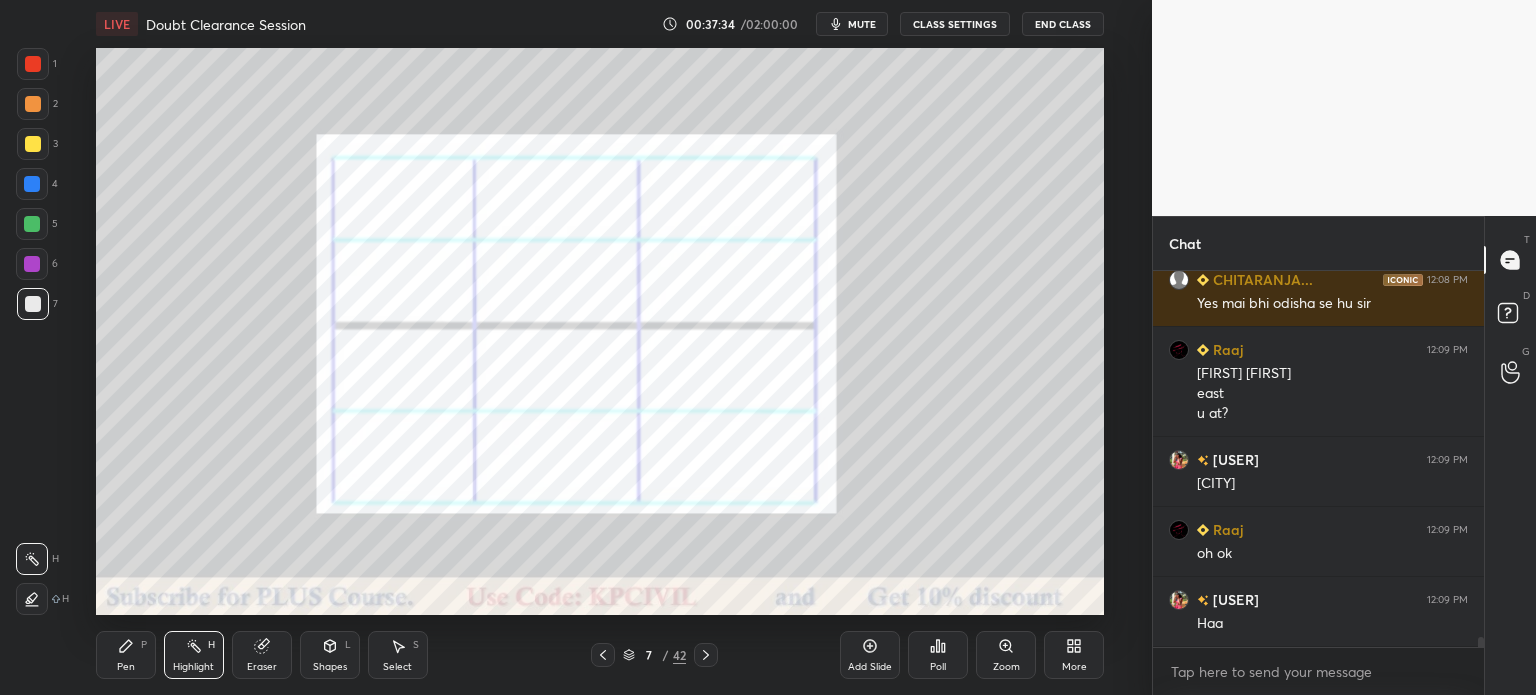 click at bounding box center [33, 104] 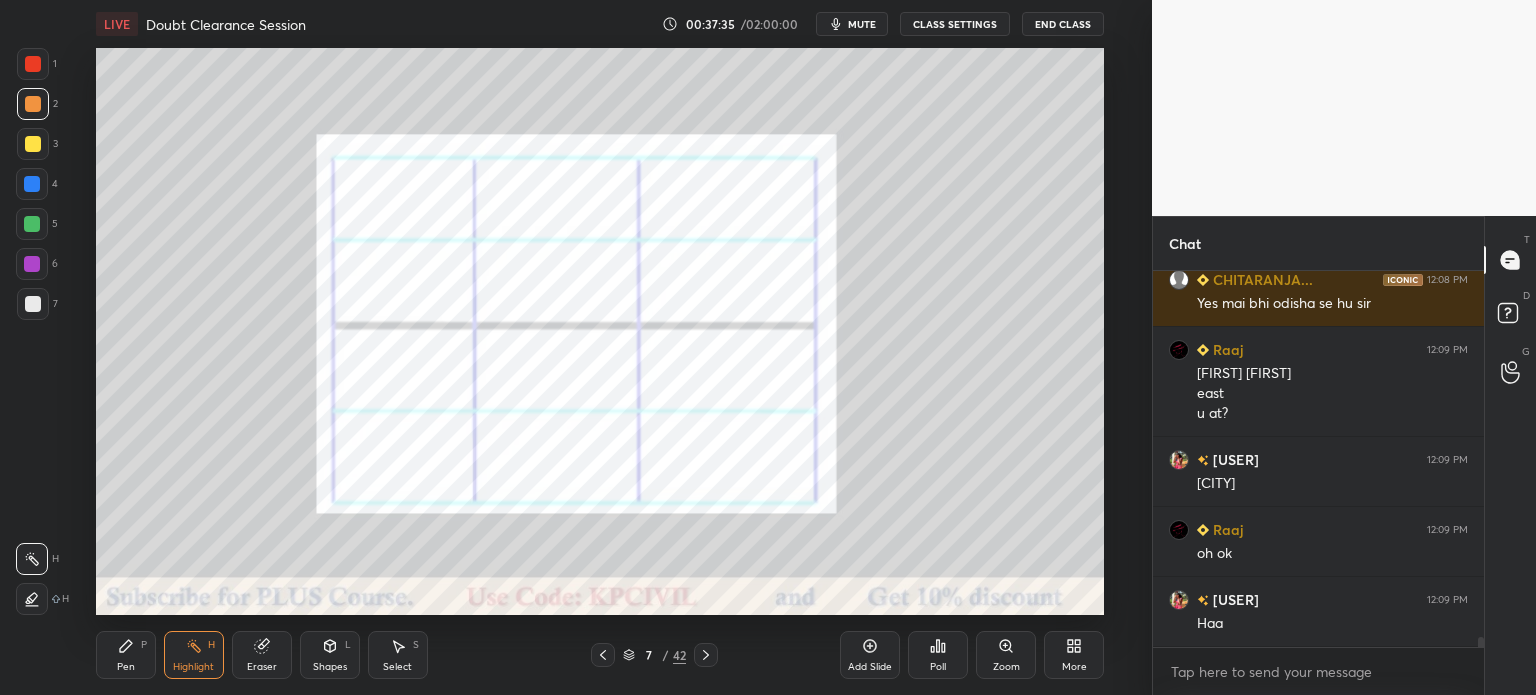 click at bounding box center [33, 64] 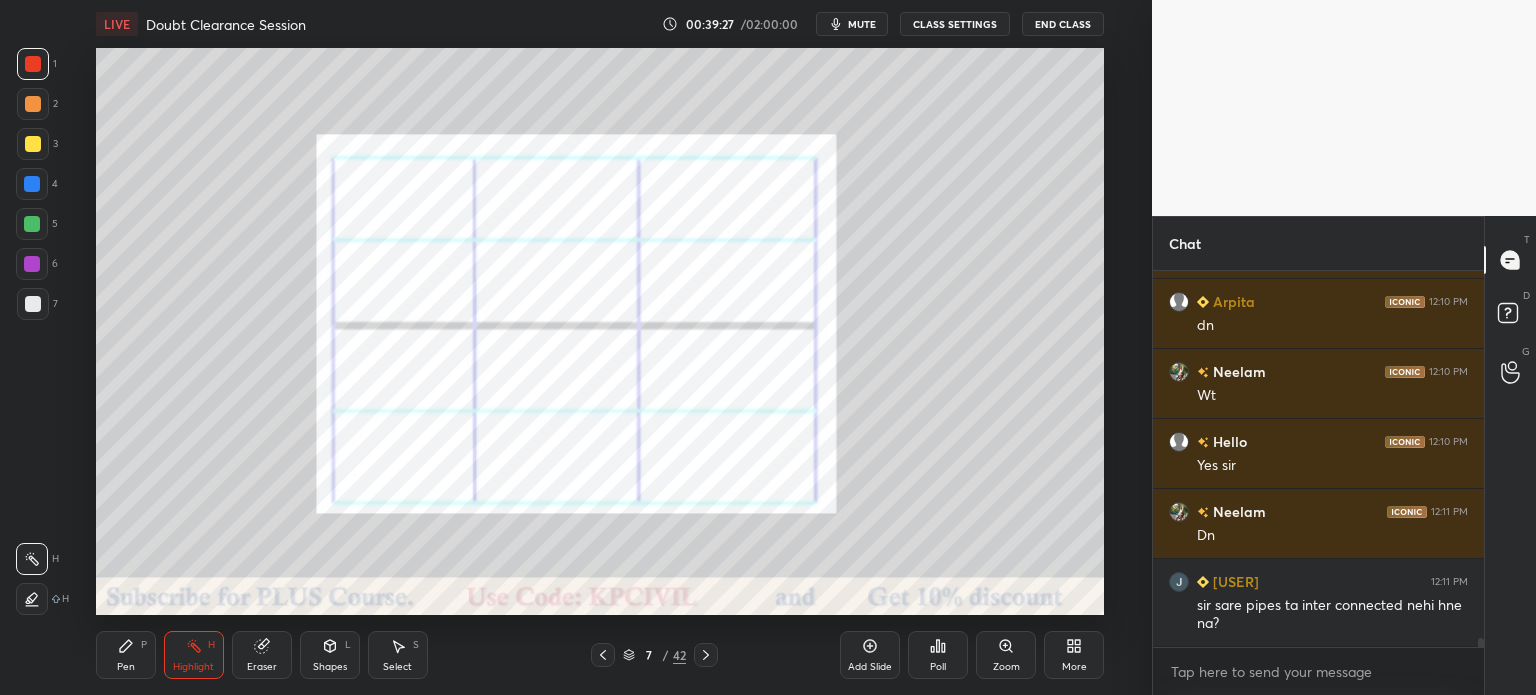 scroll, scrollTop: 15182, scrollLeft: 0, axis: vertical 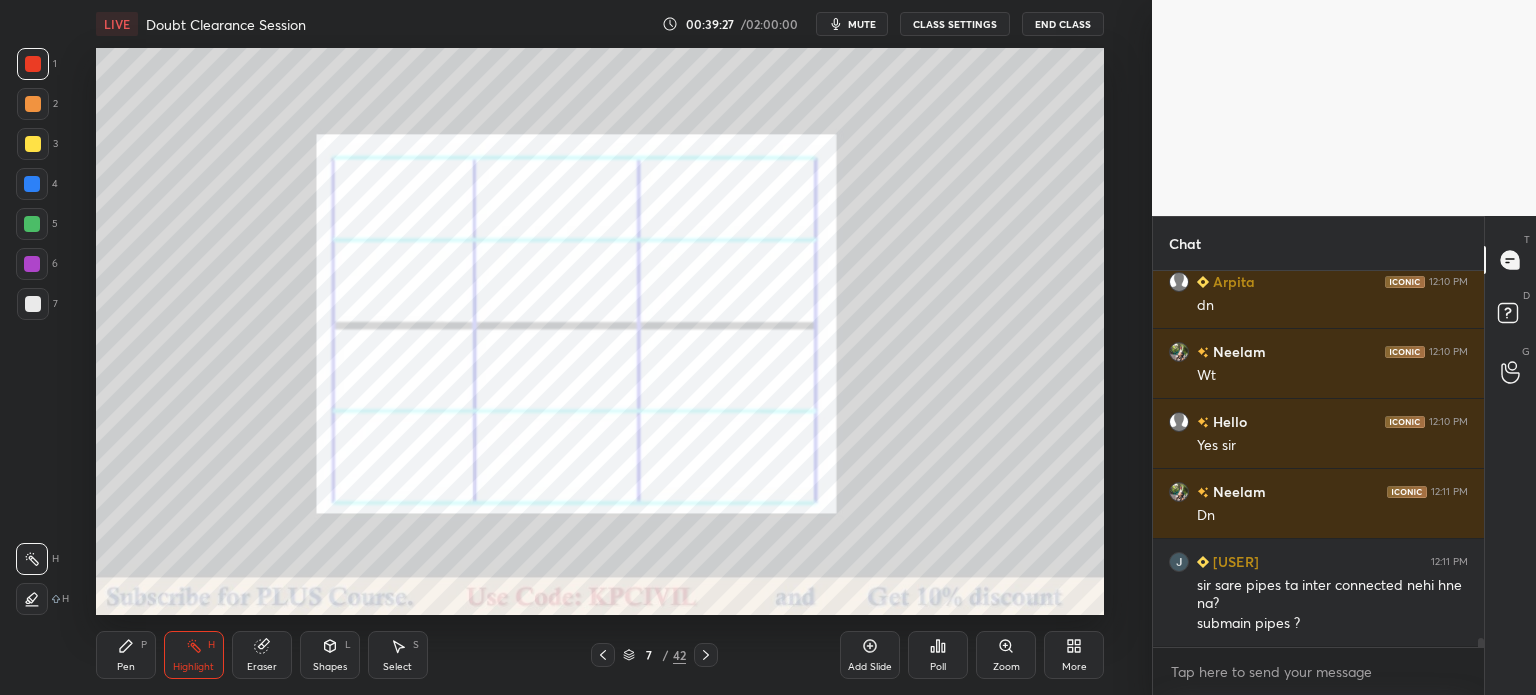 click 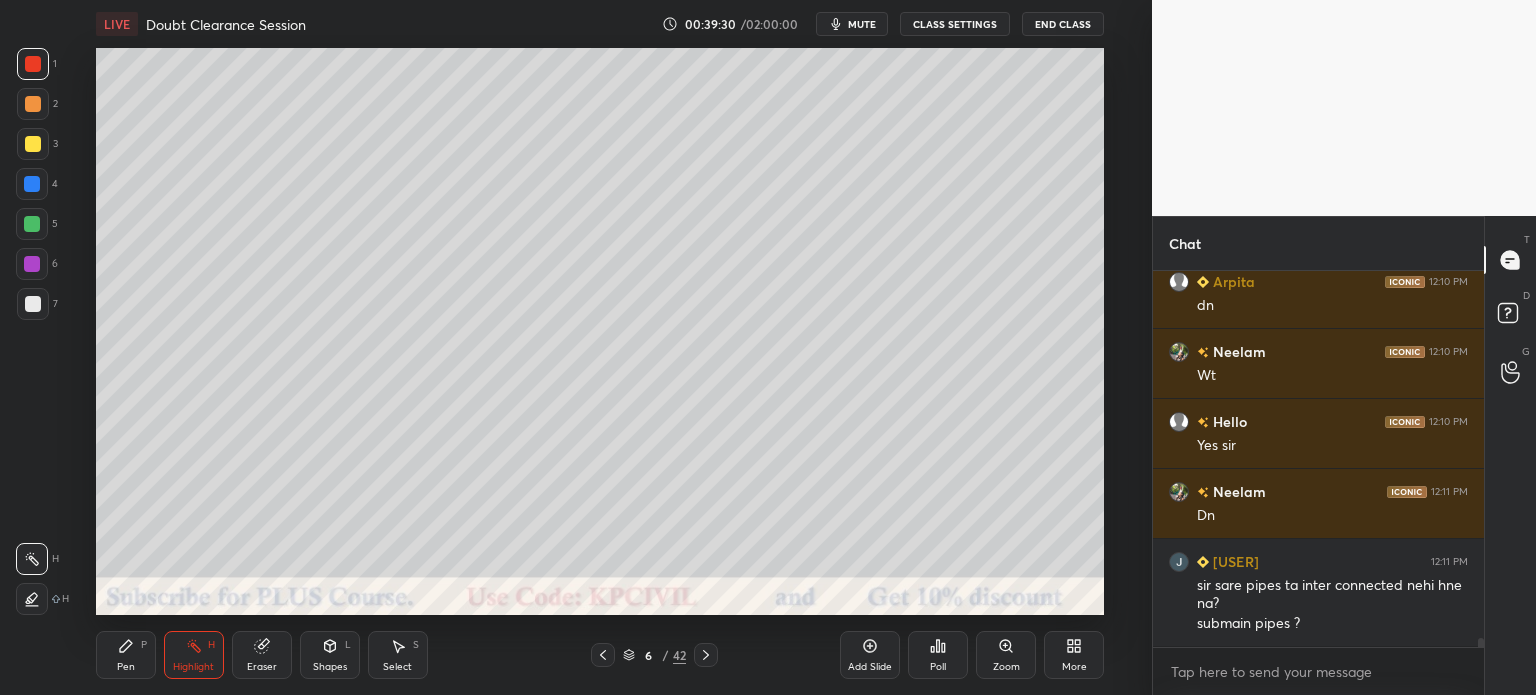 click at bounding box center (33, 304) 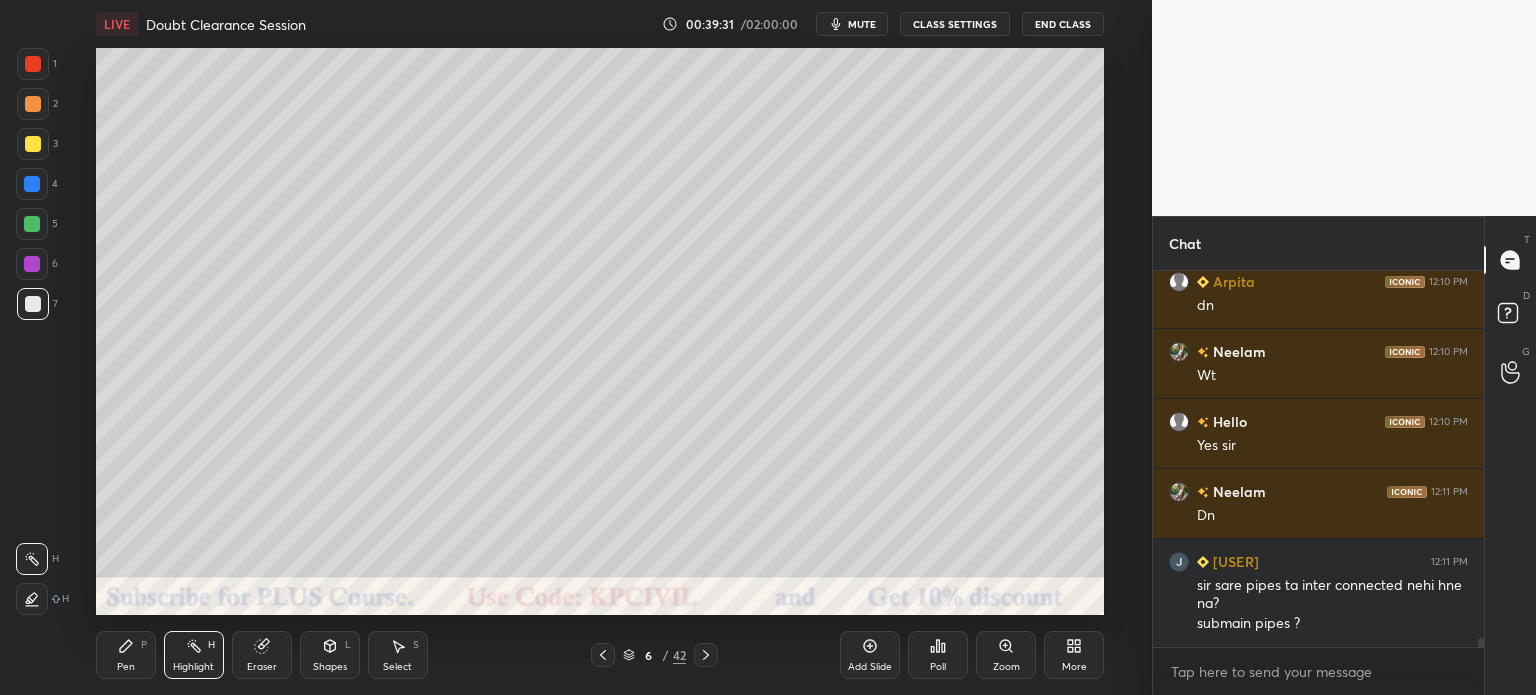 click on "Pen P" at bounding box center [126, 655] 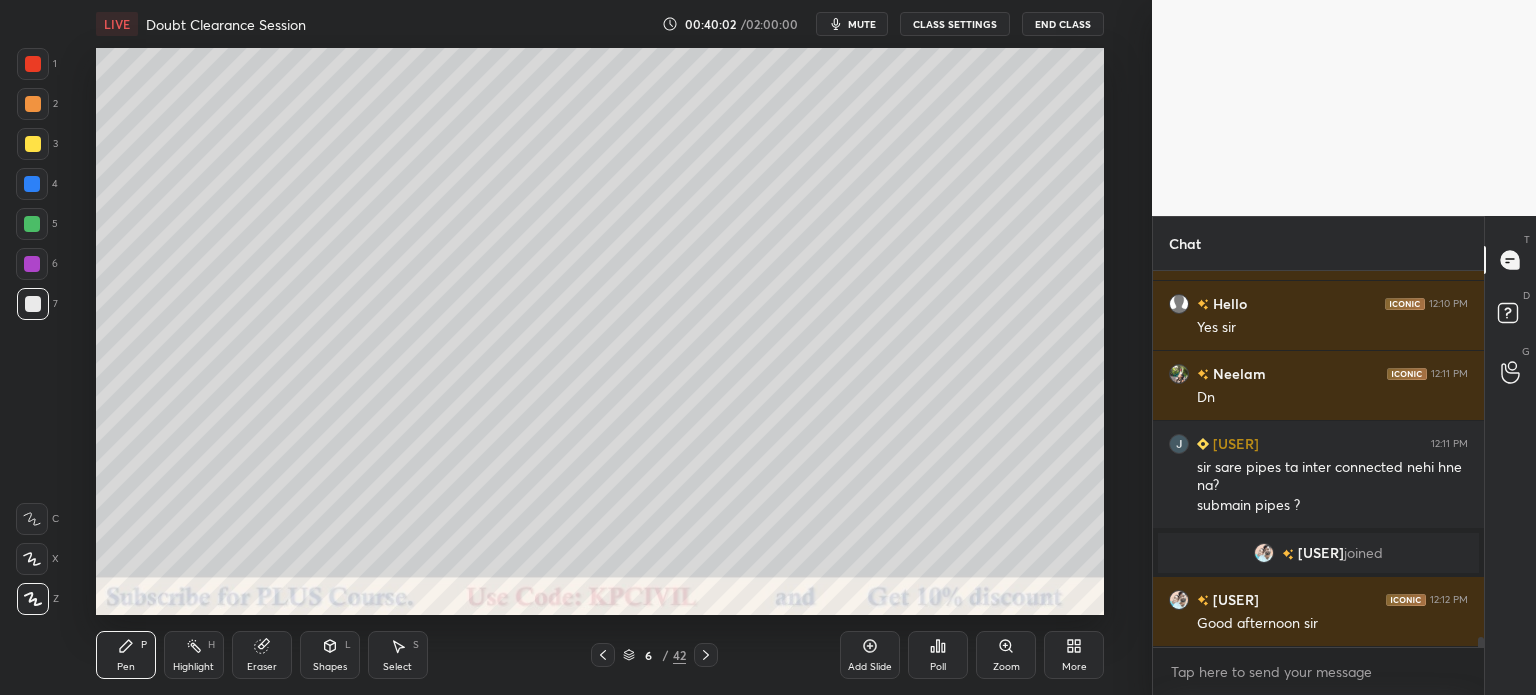 scroll, scrollTop: 13530, scrollLeft: 0, axis: vertical 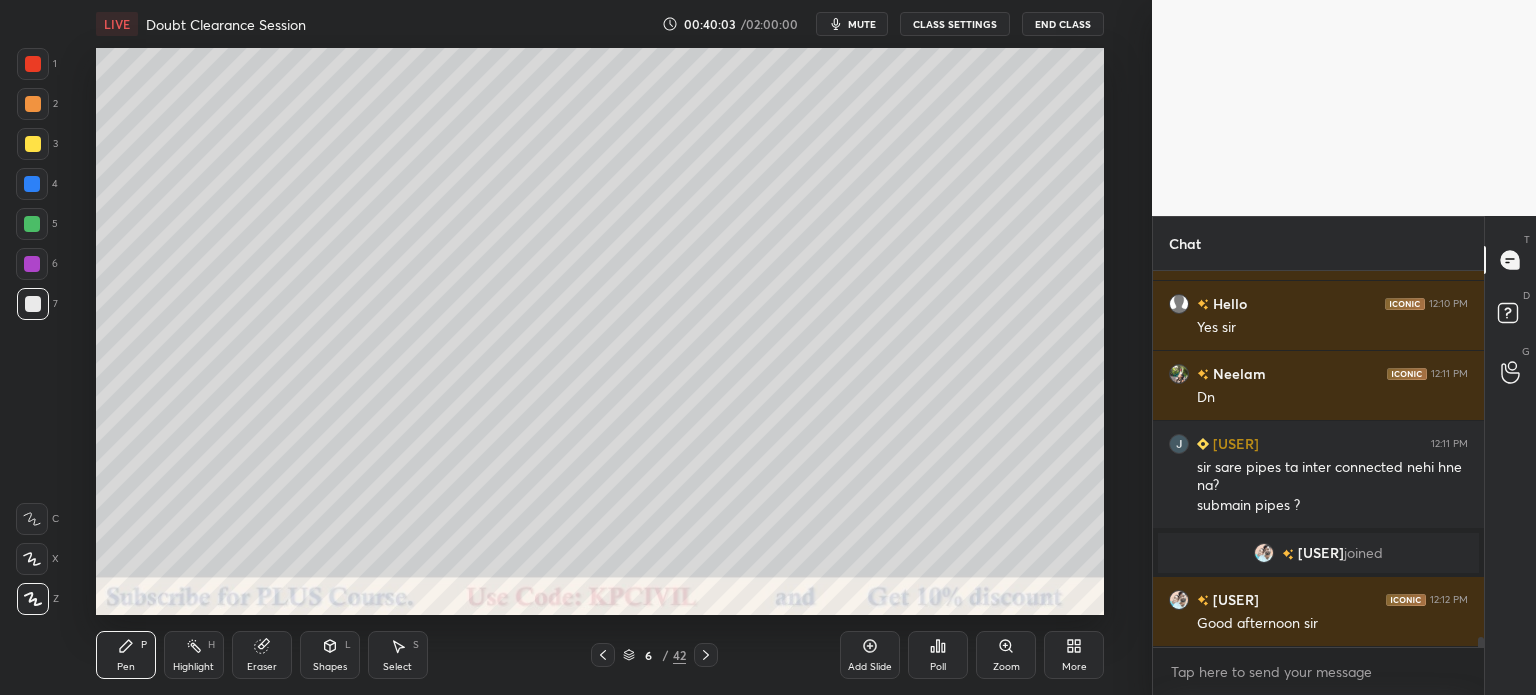 click 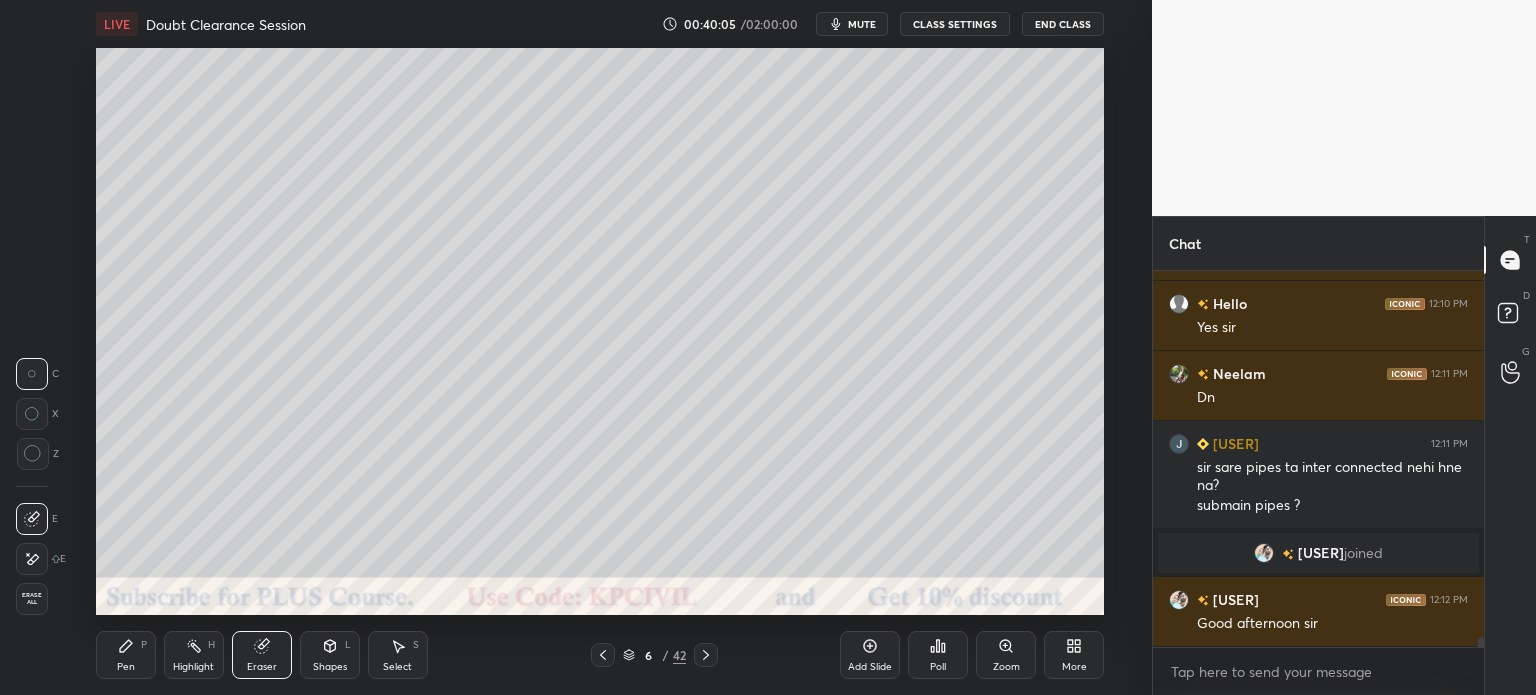 click on "Pen" at bounding box center (126, 667) 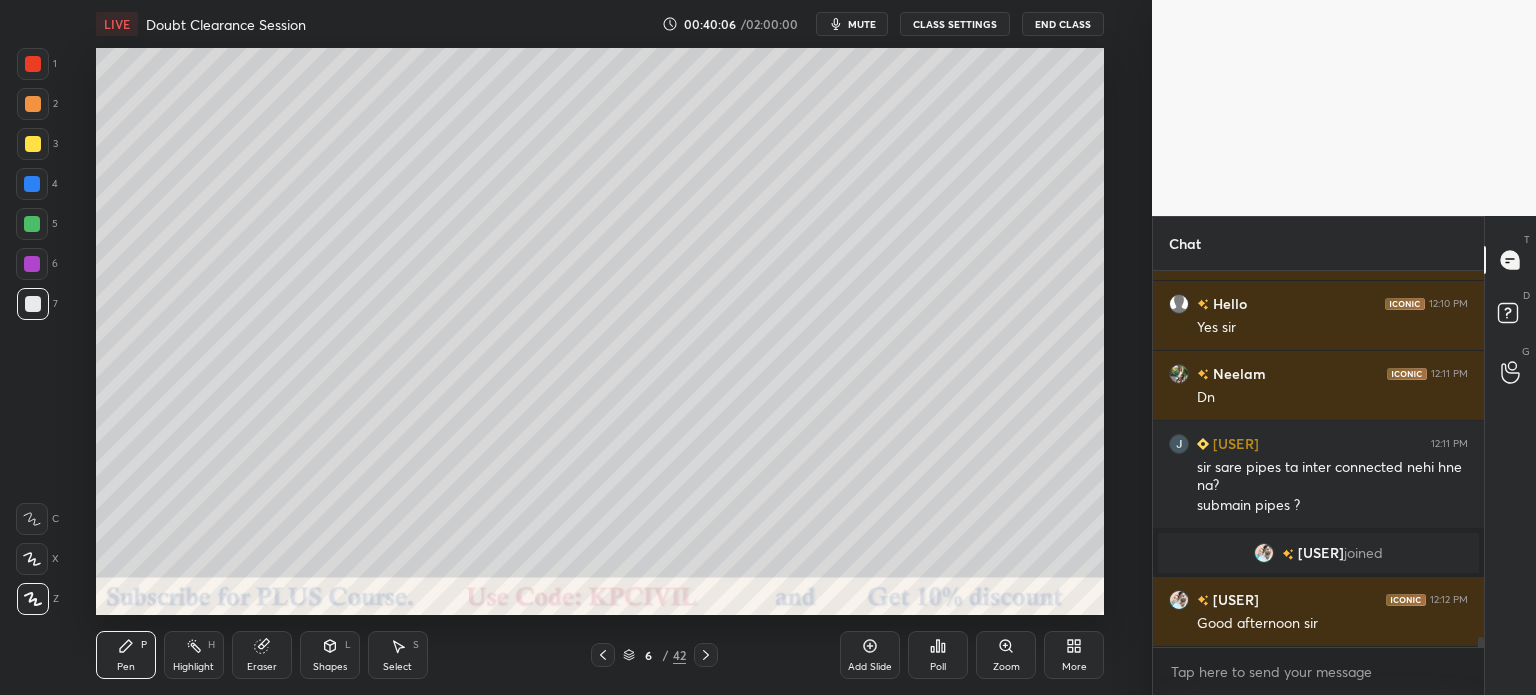 click 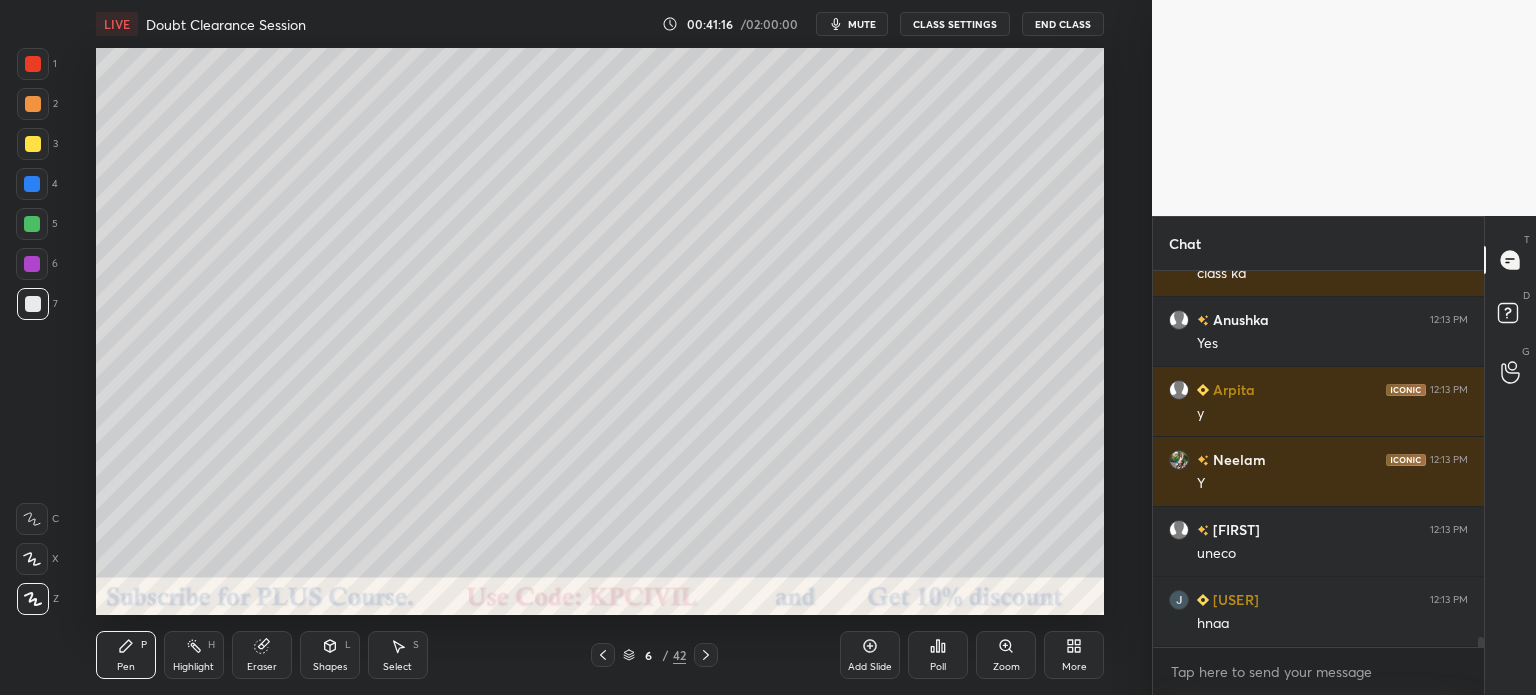 scroll, scrollTop: 13988, scrollLeft: 0, axis: vertical 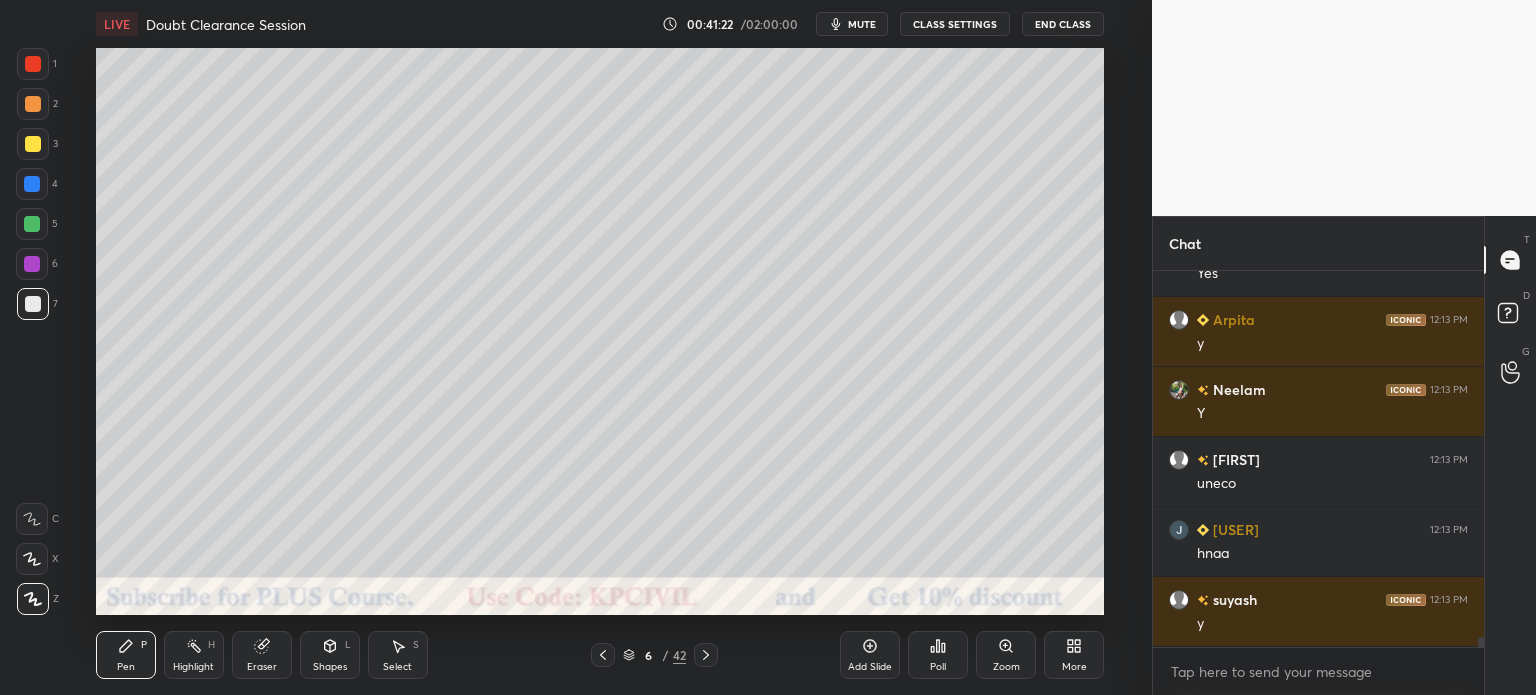 click 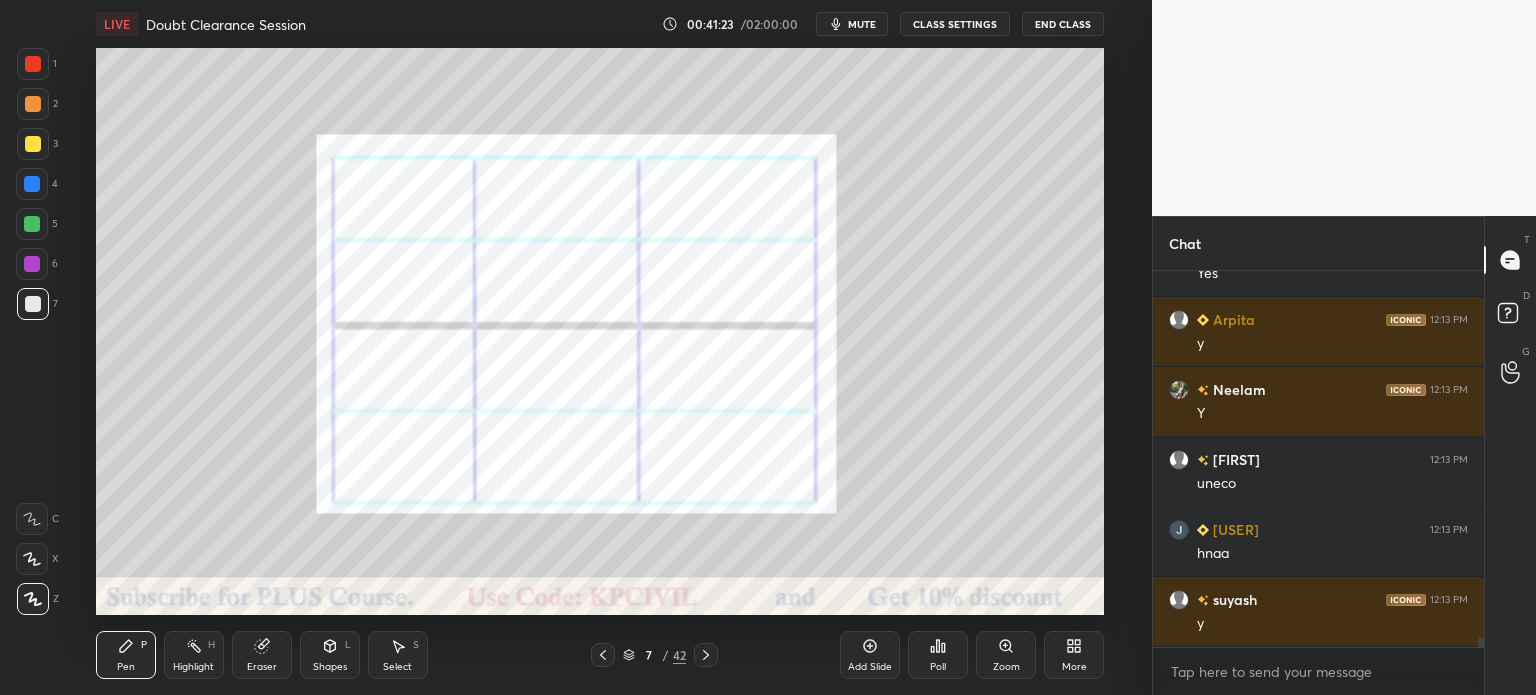 click 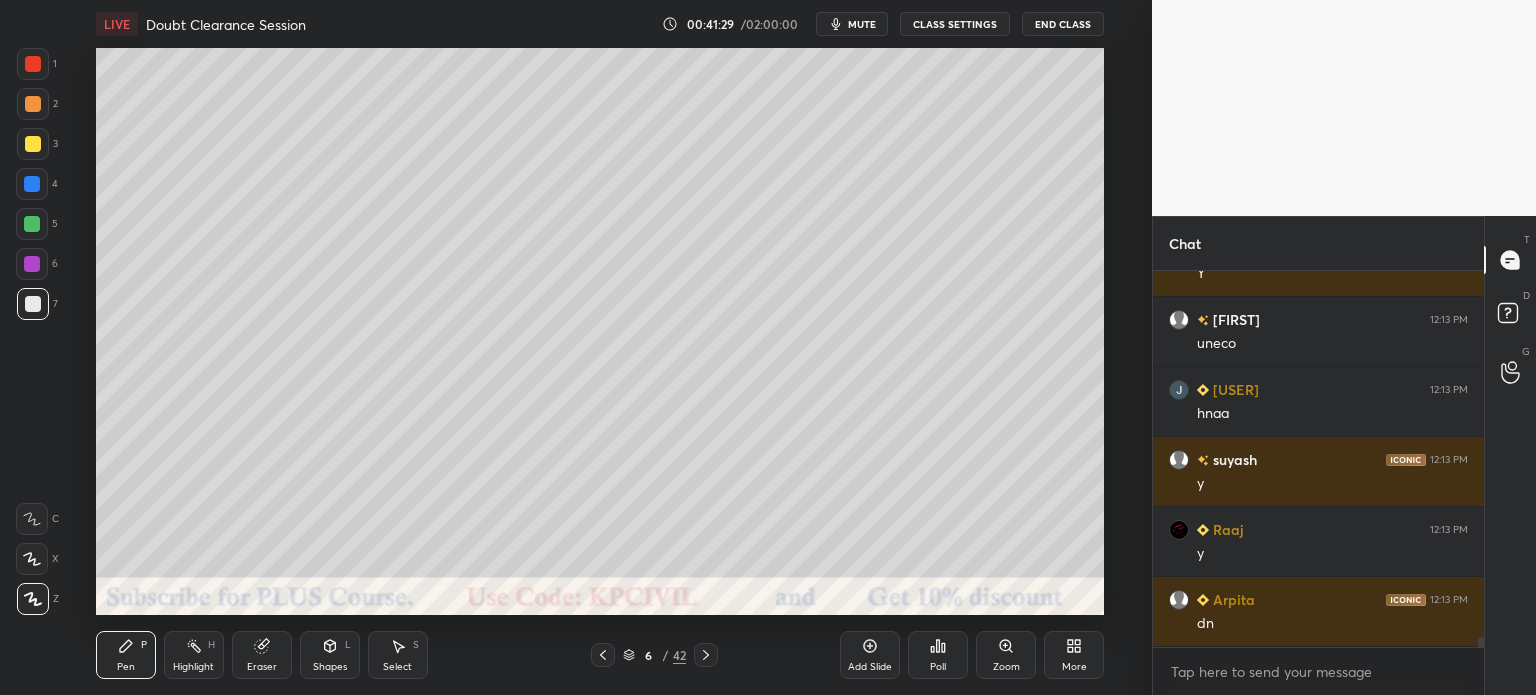 scroll, scrollTop: 14198, scrollLeft: 0, axis: vertical 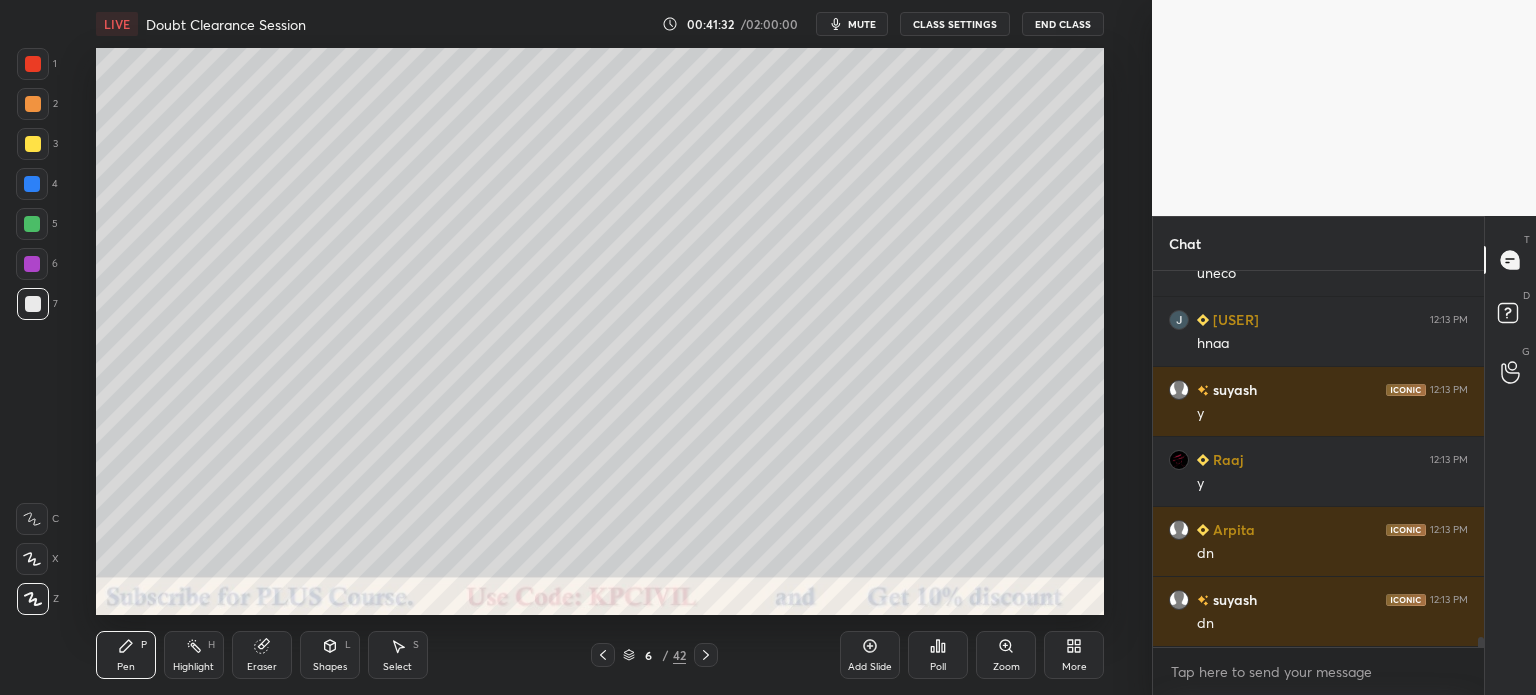 click 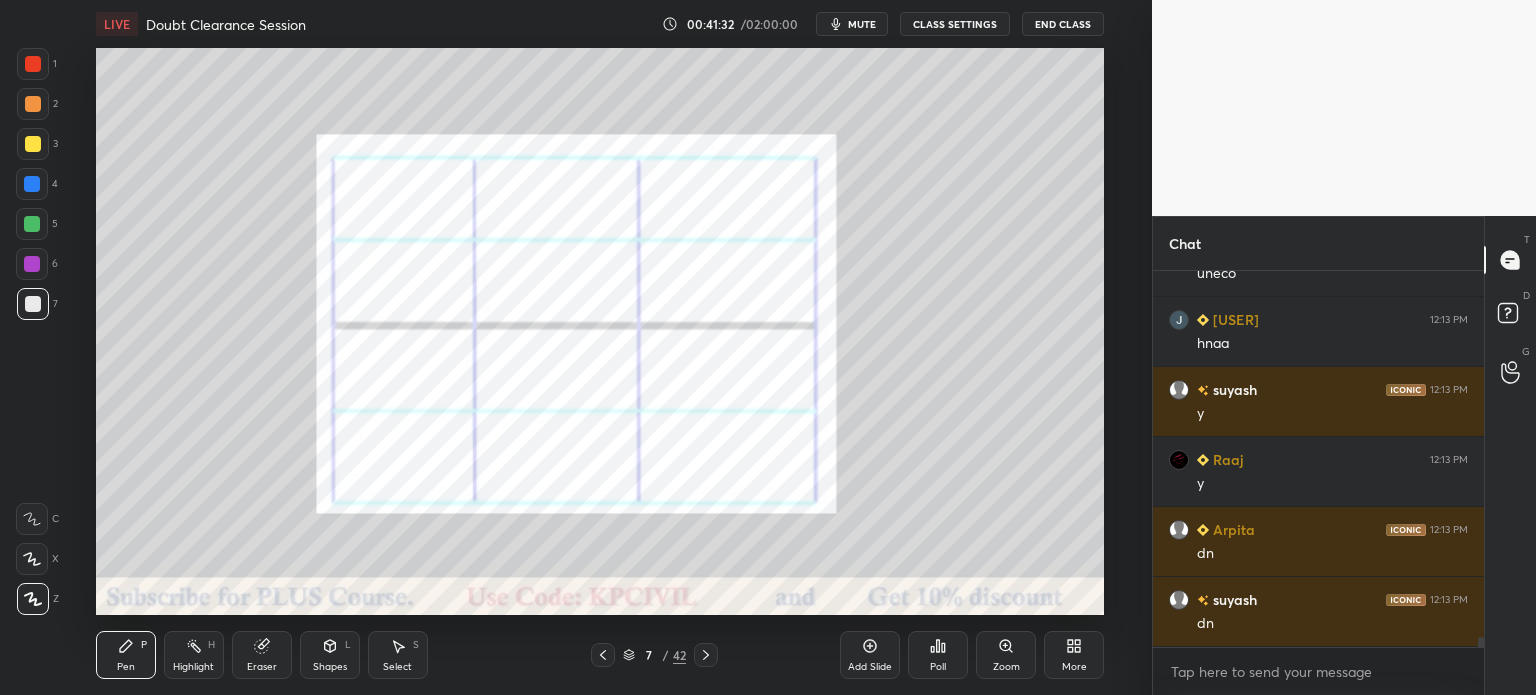 scroll, scrollTop: 14268, scrollLeft: 0, axis: vertical 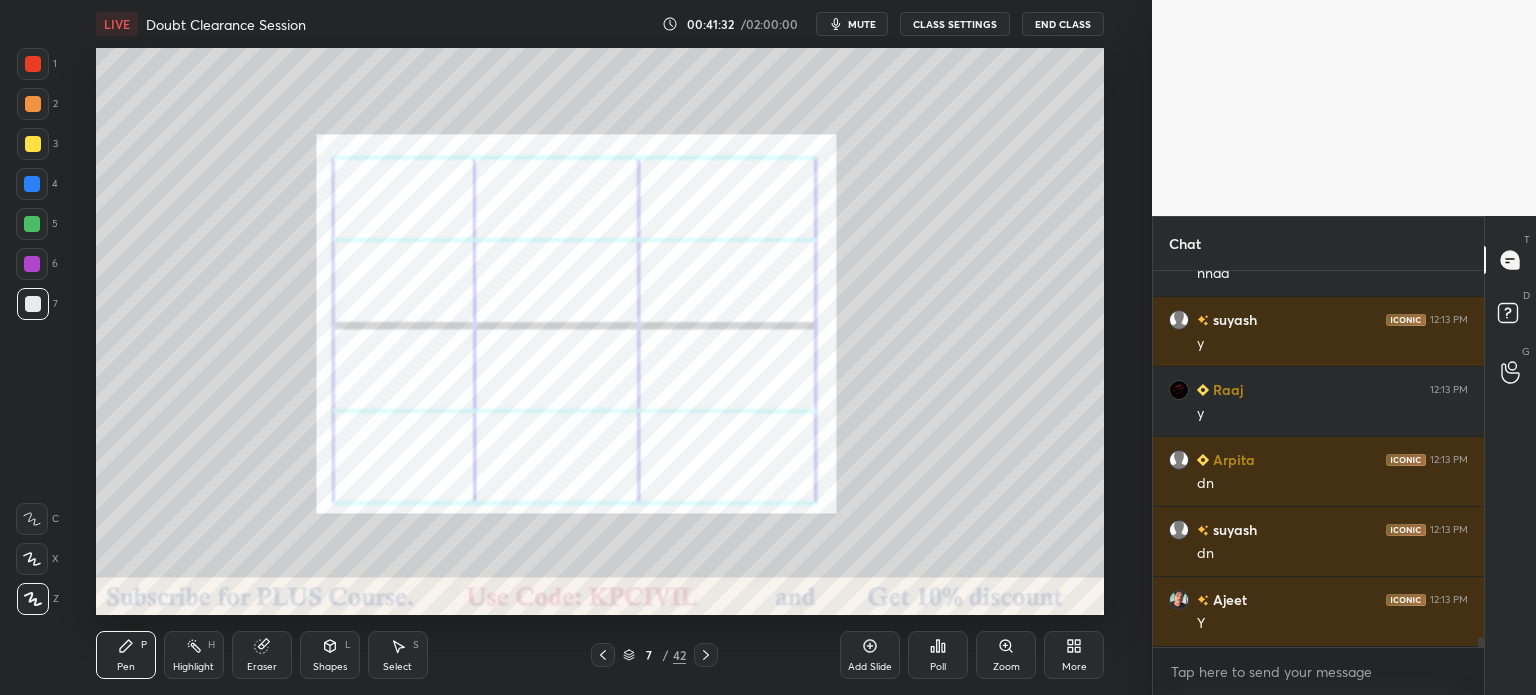 click 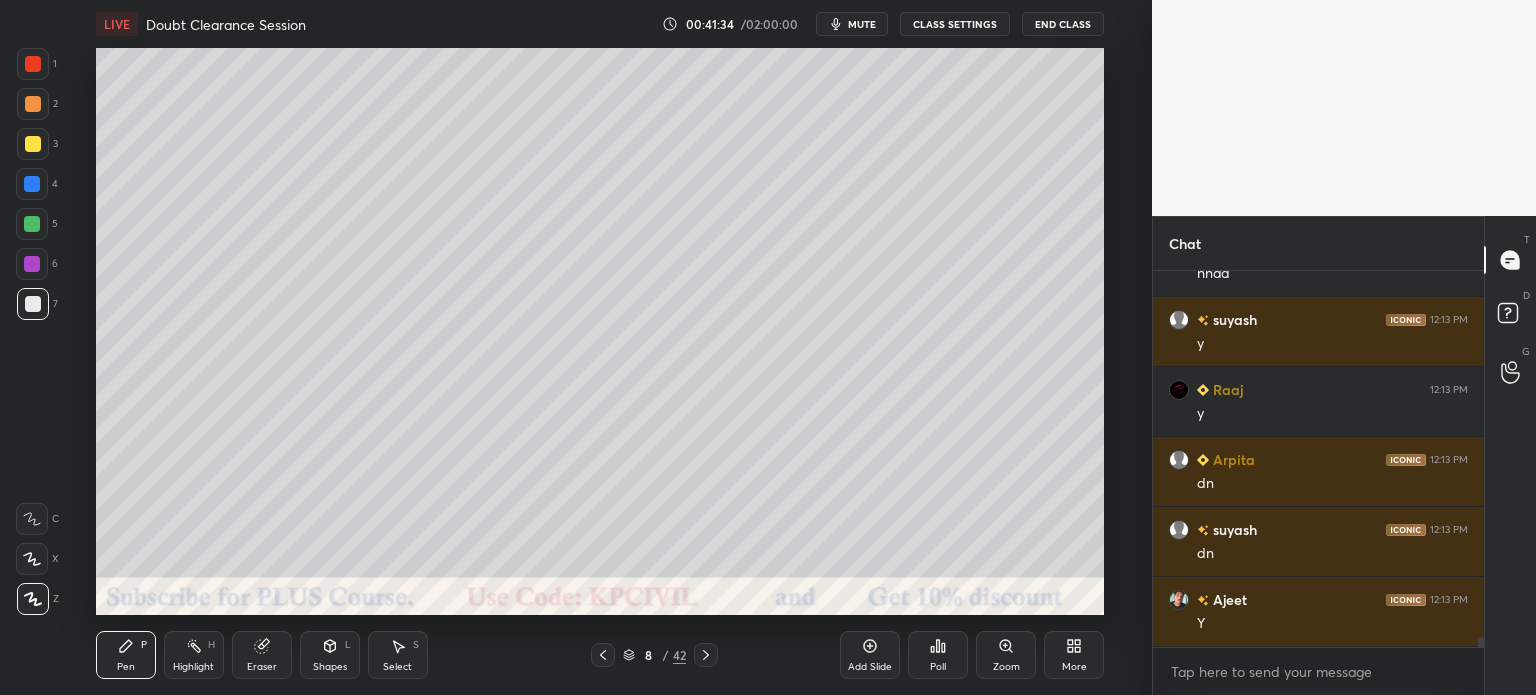 click at bounding box center [33, 144] 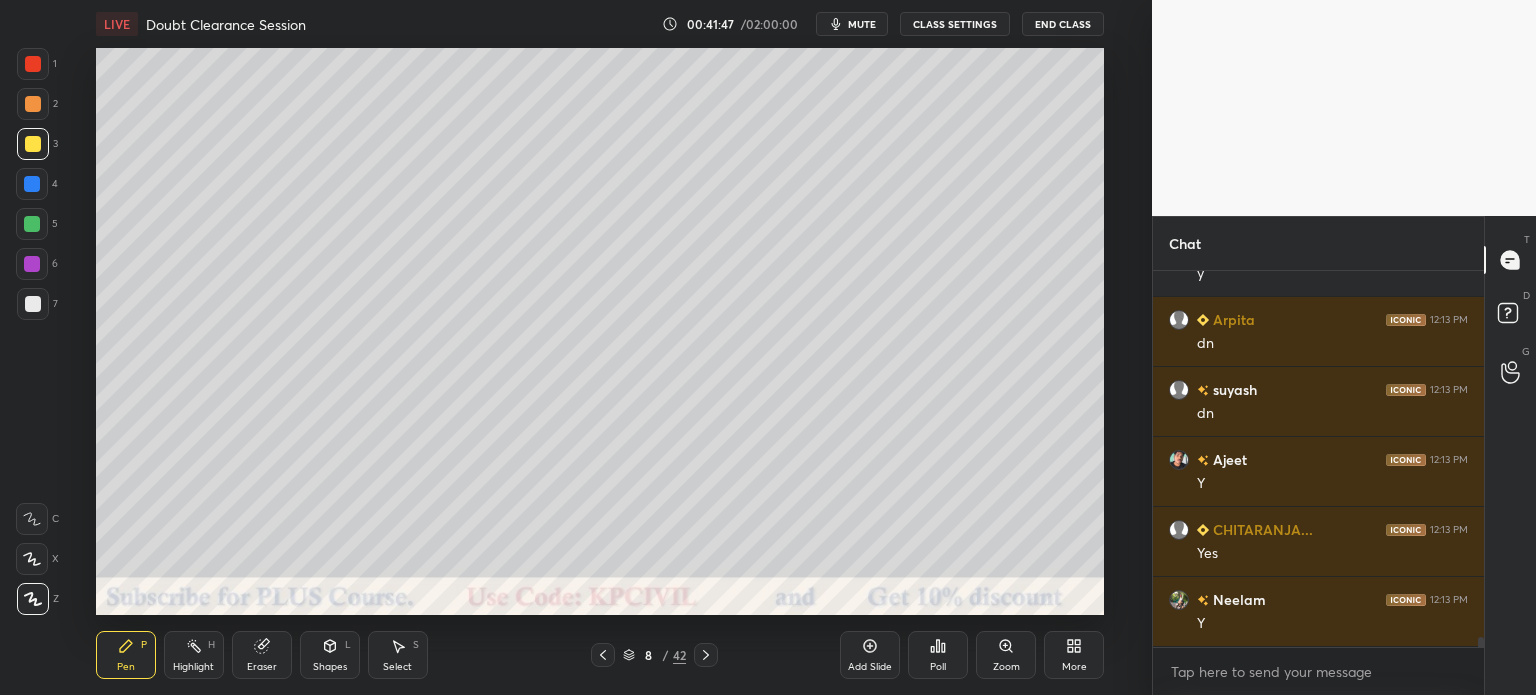 scroll, scrollTop: 14478, scrollLeft: 0, axis: vertical 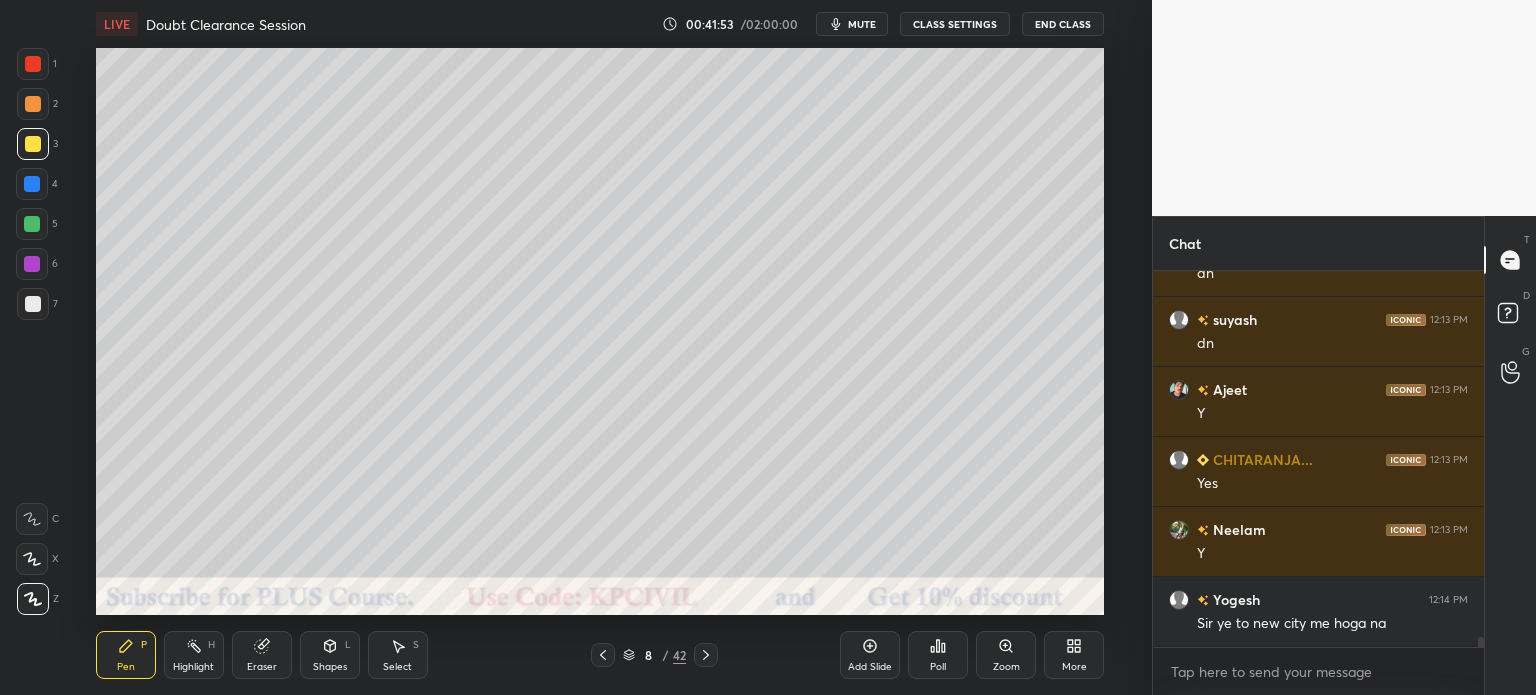 click at bounding box center (33, 304) 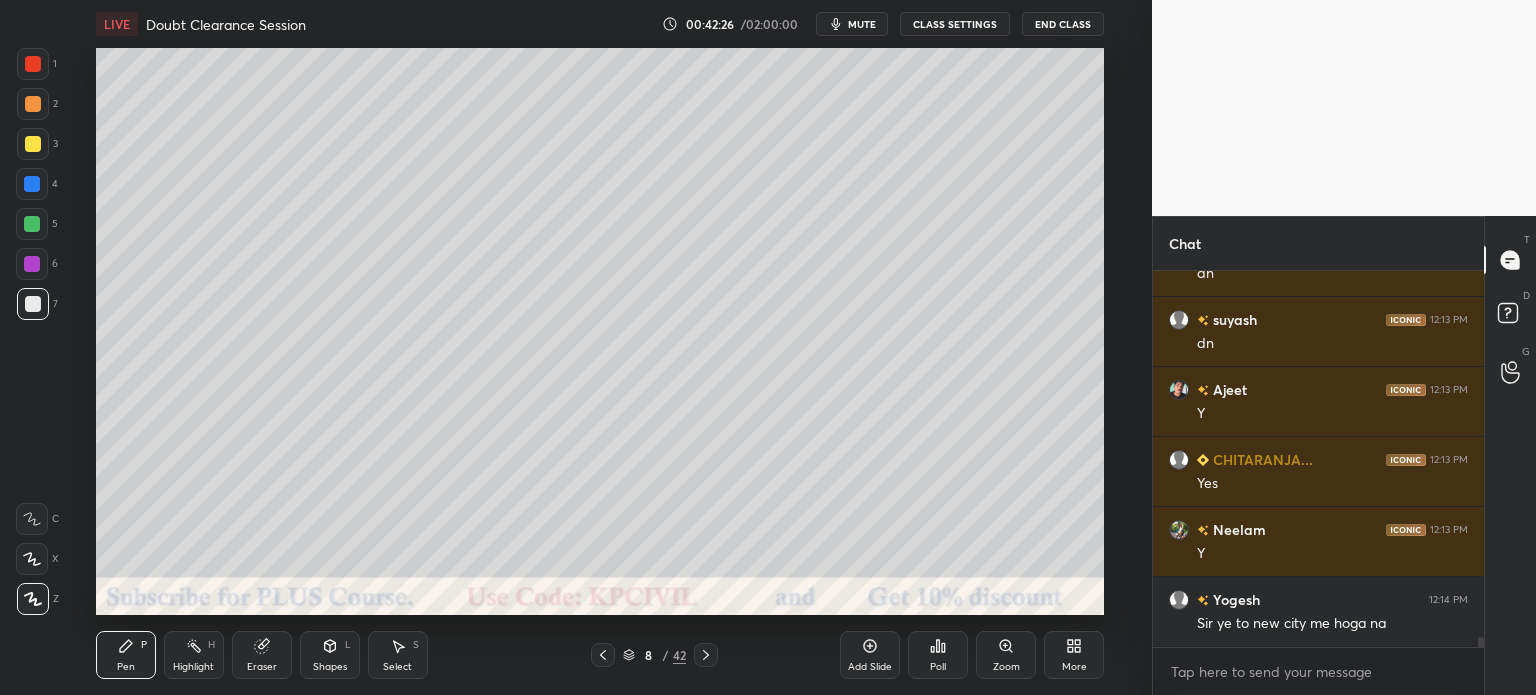 click at bounding box center (33, 104) 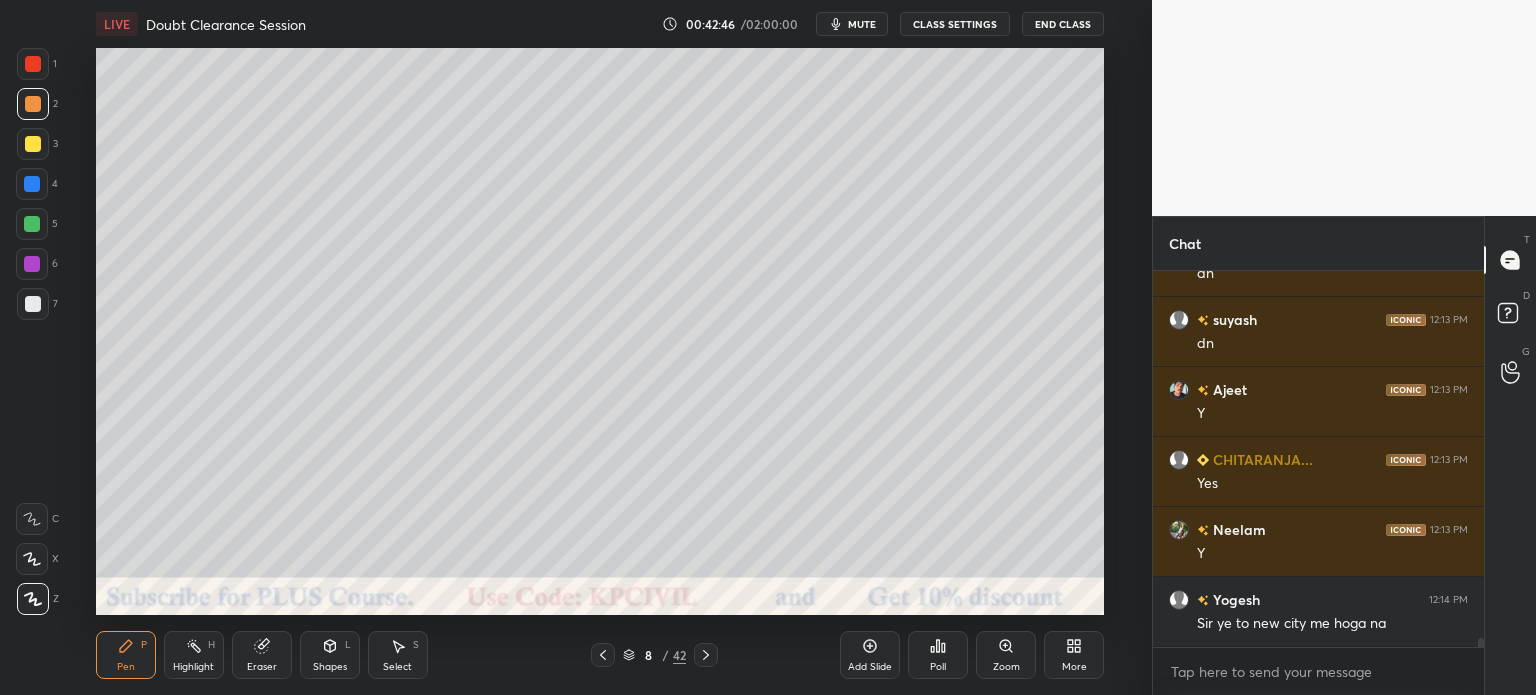 scroll, scrollTop: 14548, scrollLeft: 0, axis: vertical 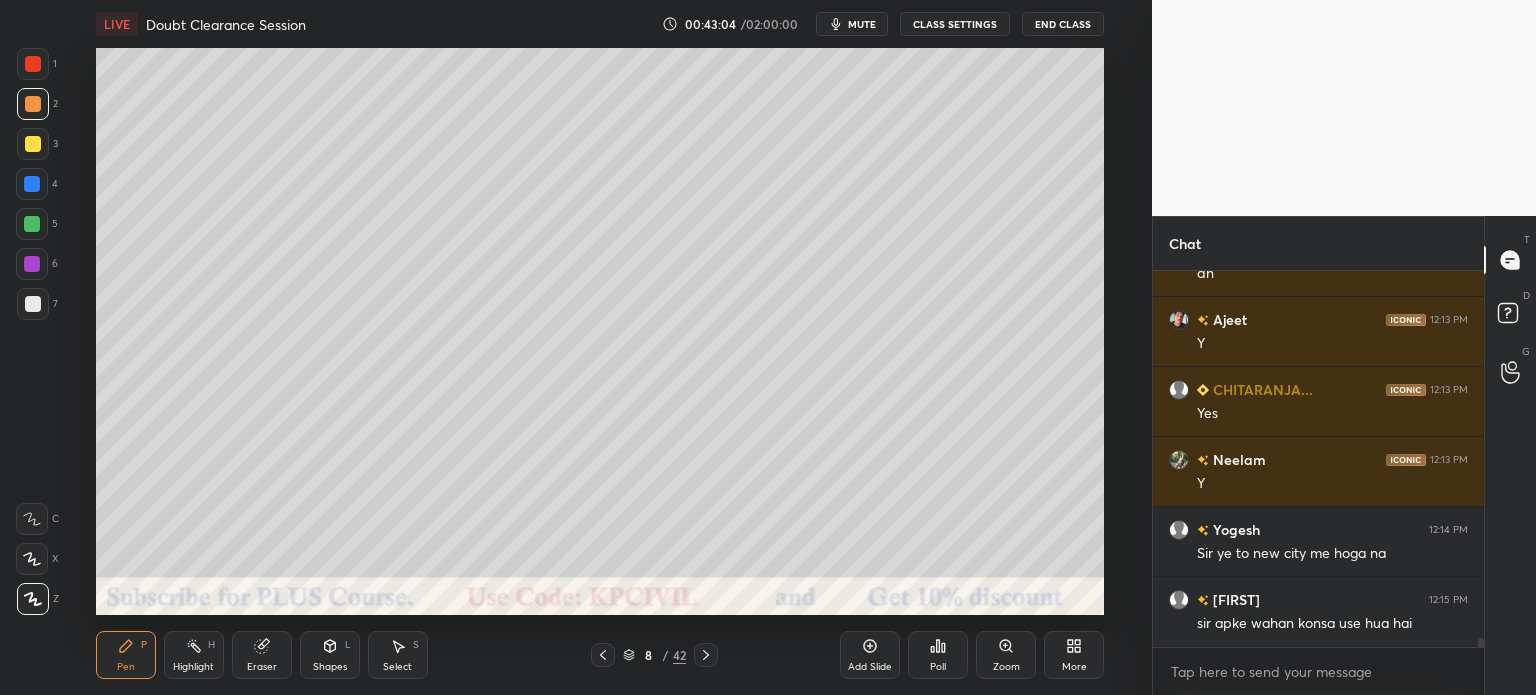 click 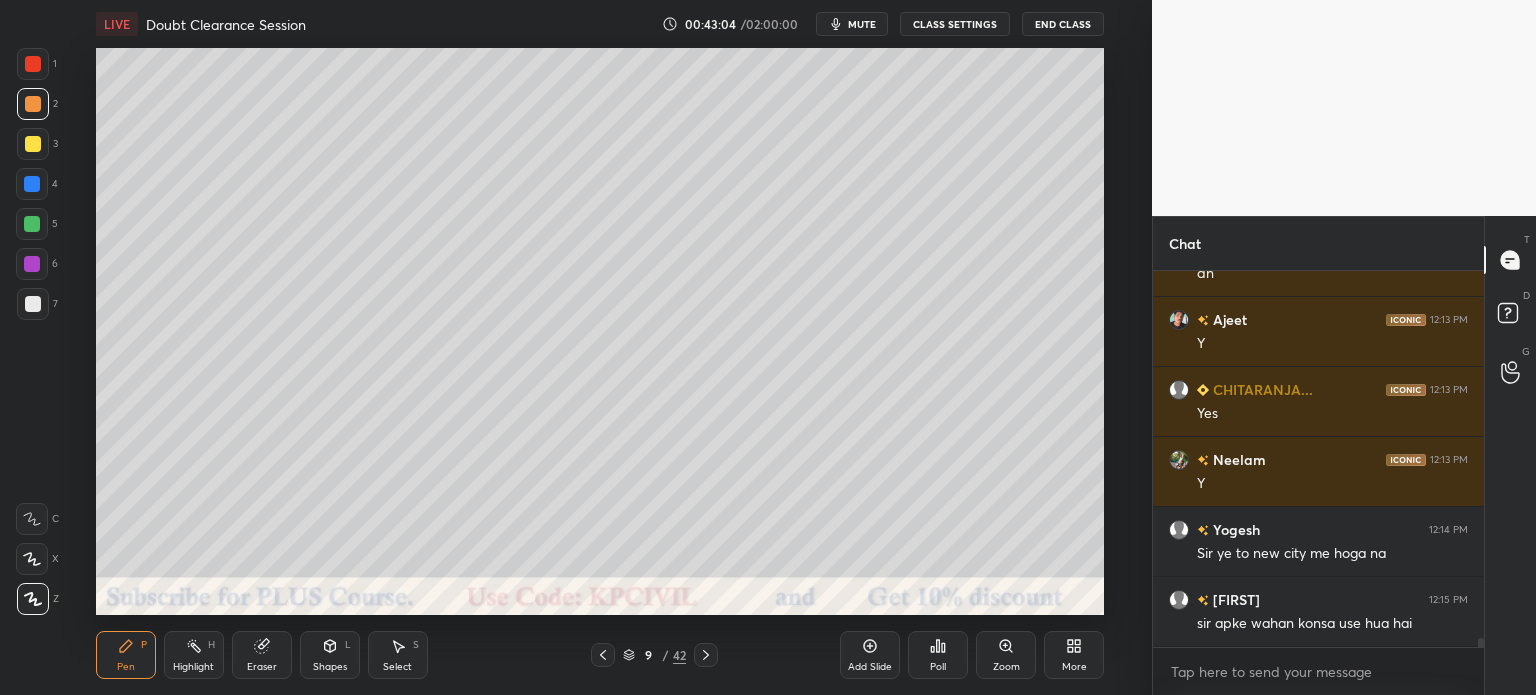 click 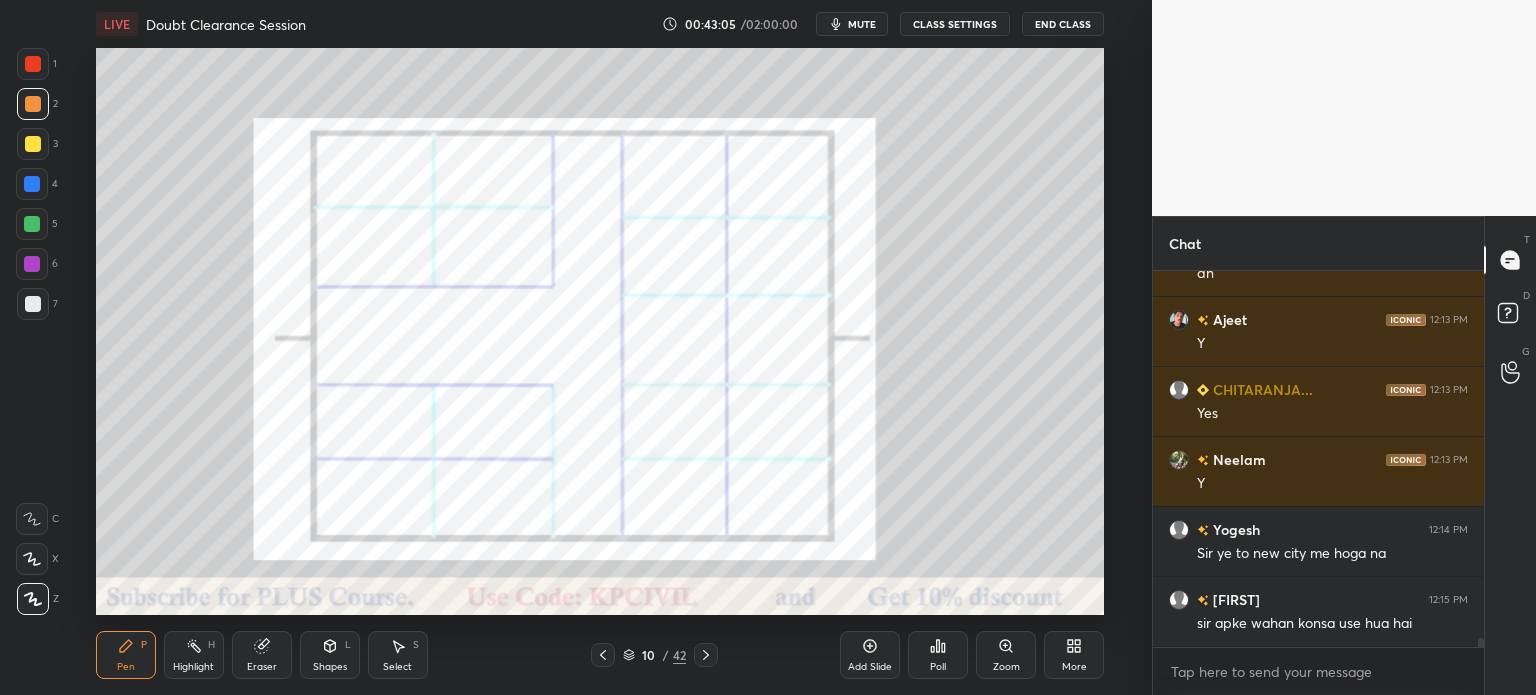 click 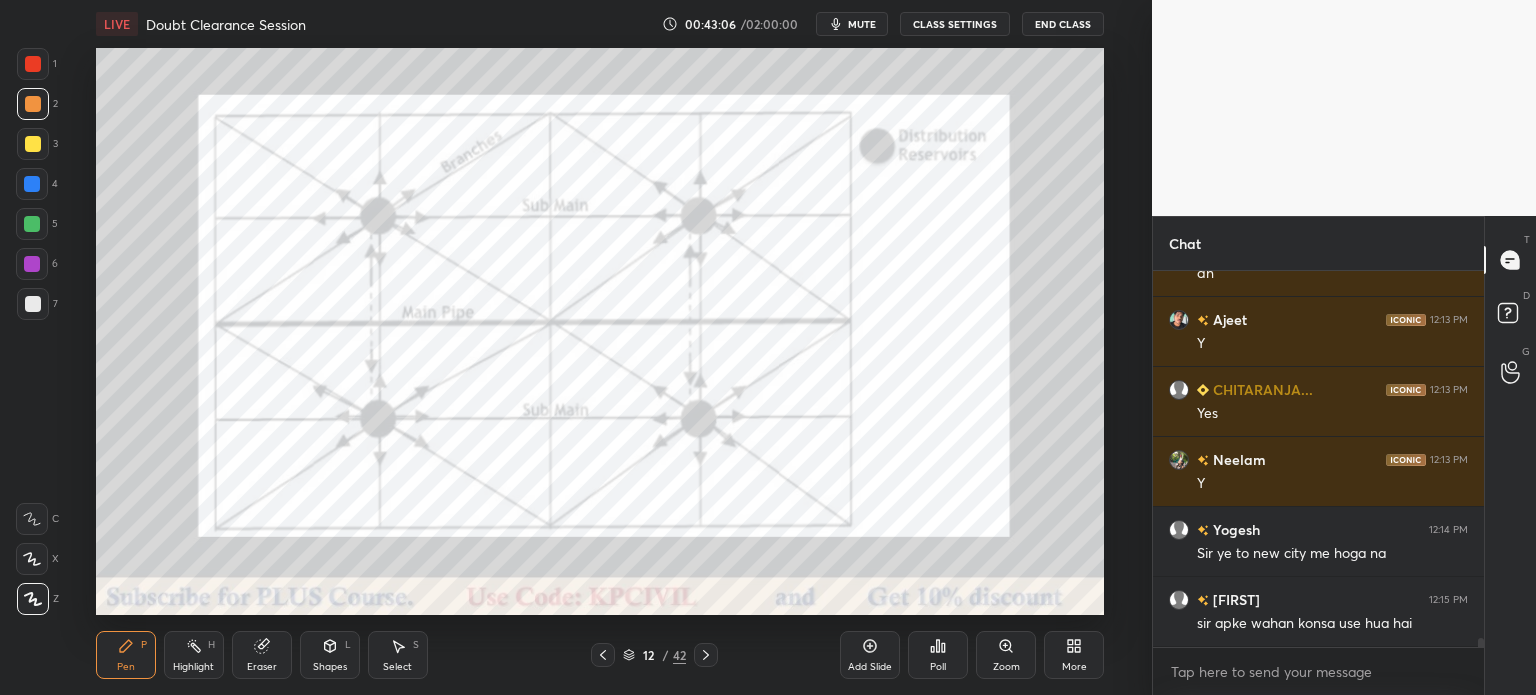 click 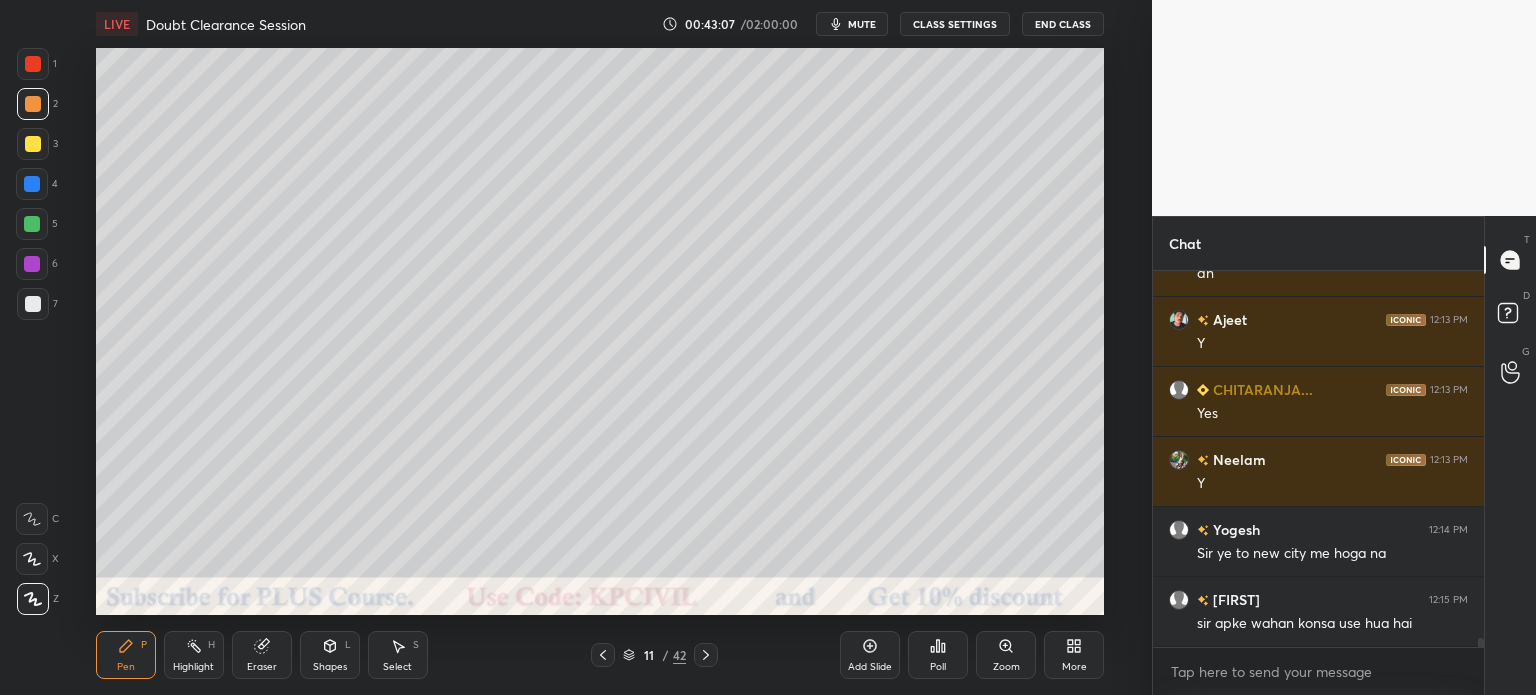 click 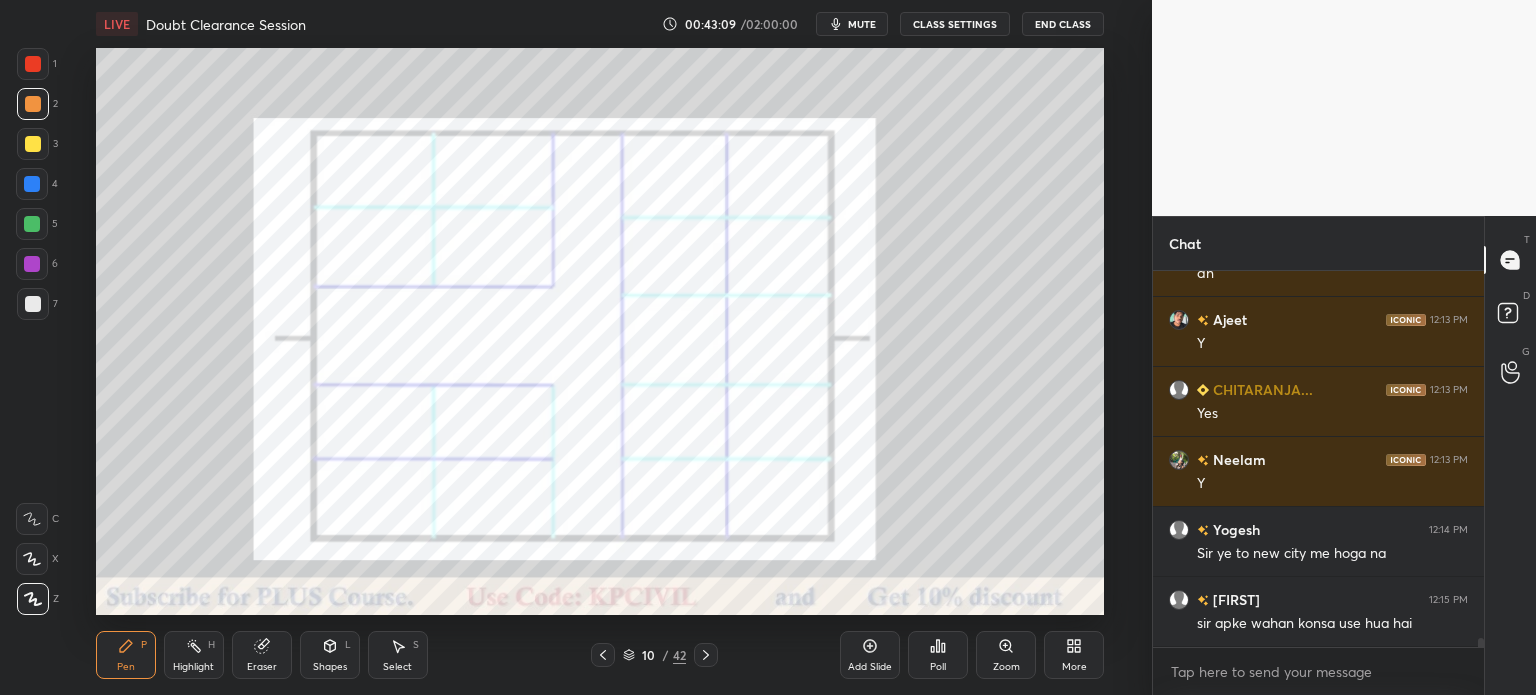 click on "Highlight" at bounding box center [193, 667] 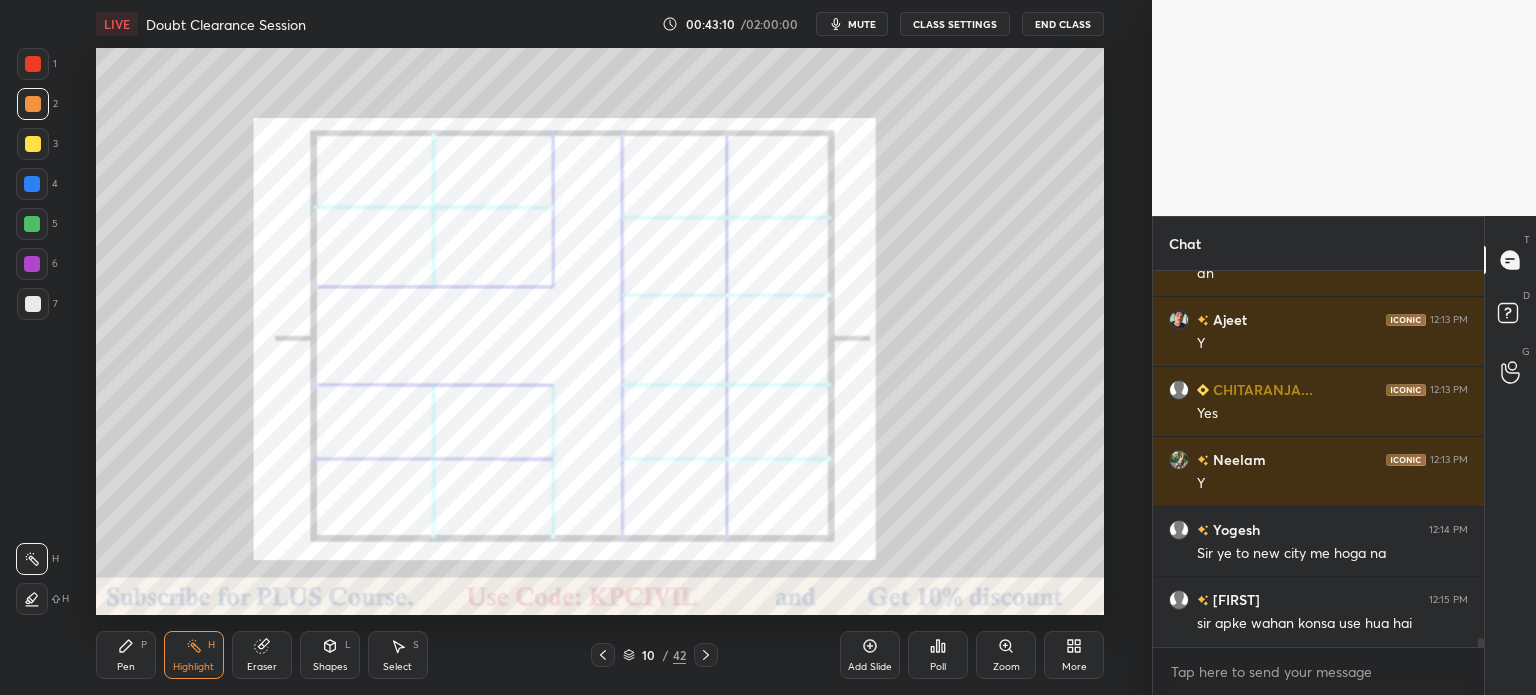 click at bounding box center [33, 64] 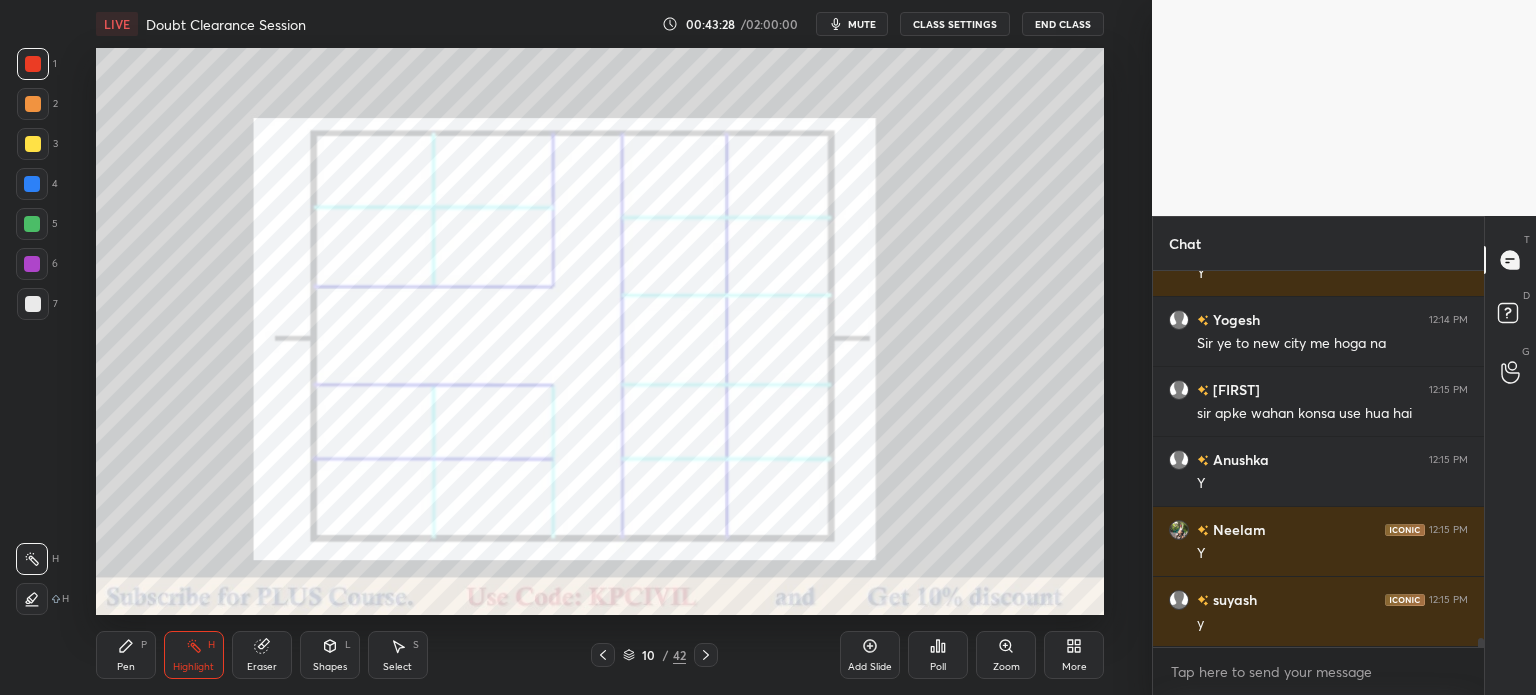 scroll, scrollTop: 14828, scrollLeft: 0, axis: vertical 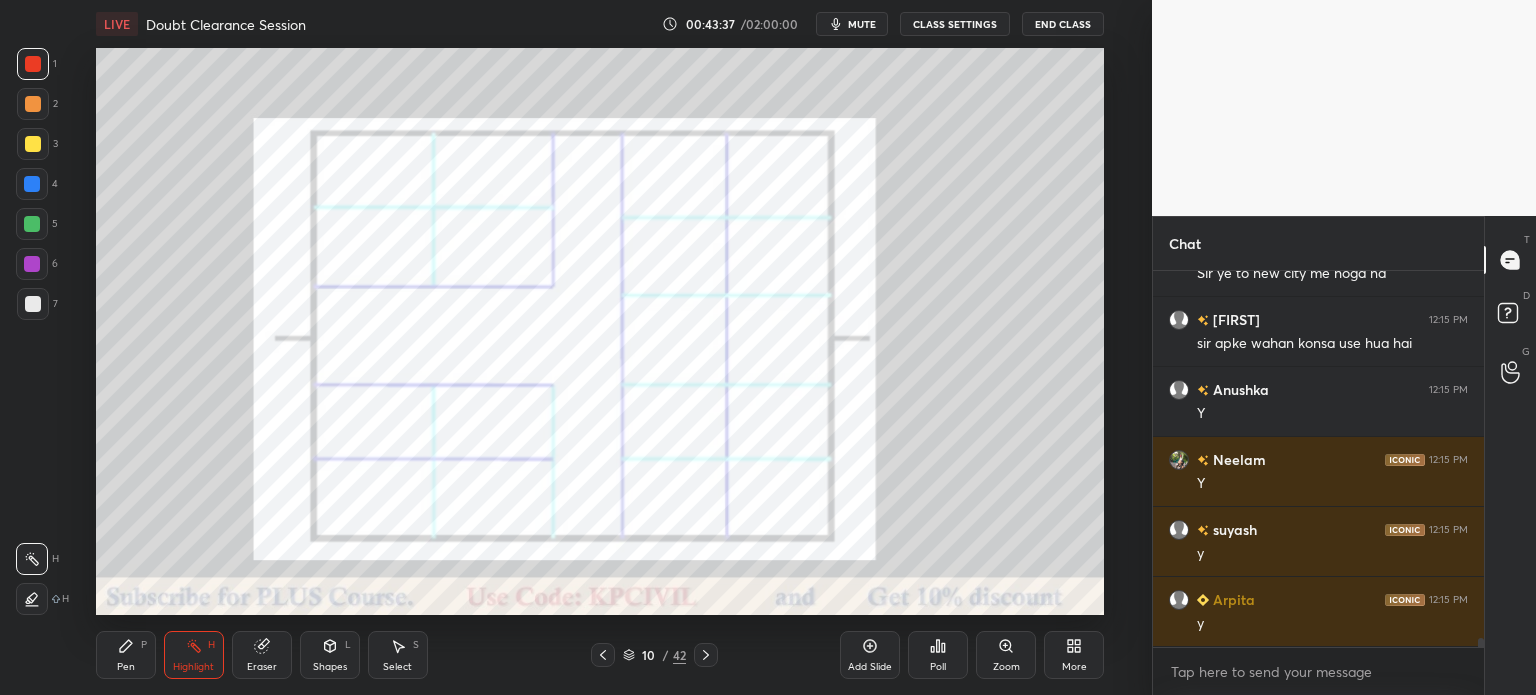 click at bounding box center [603, 655] 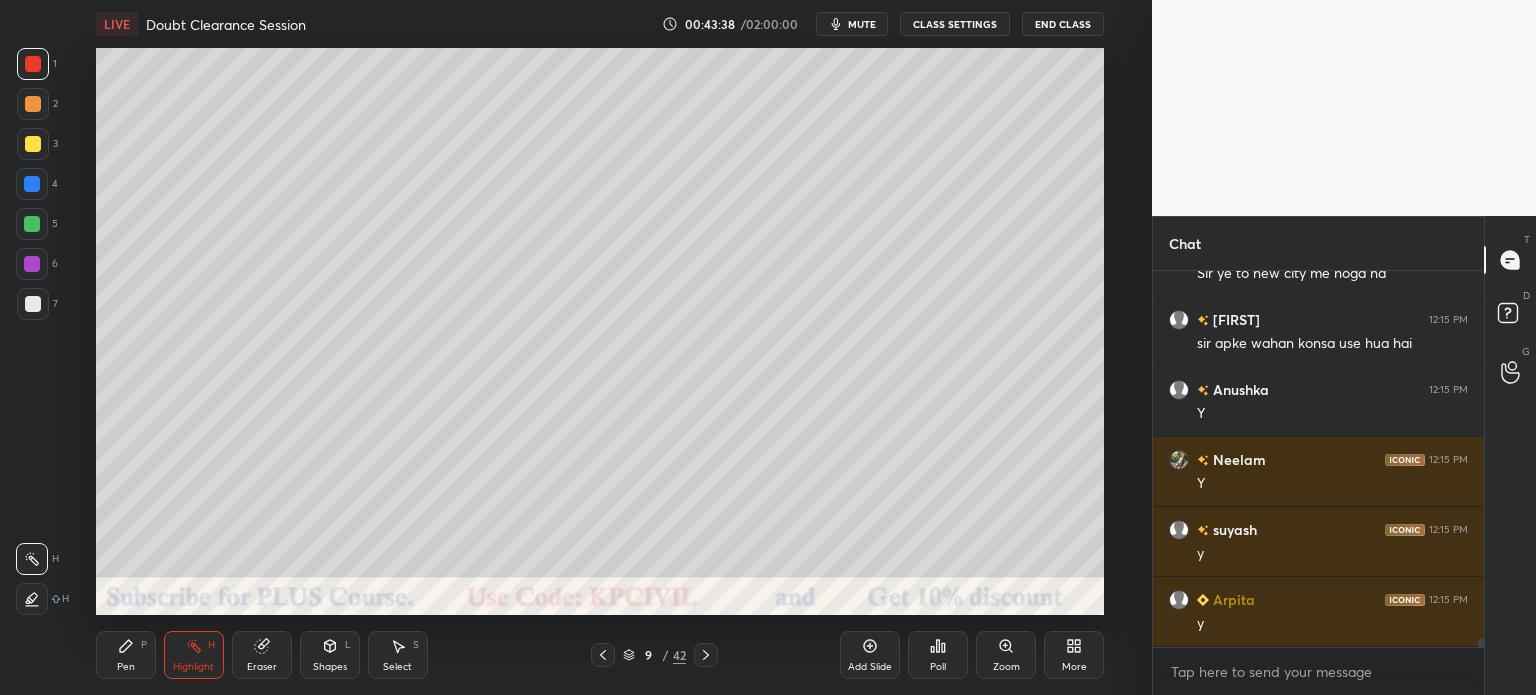 click 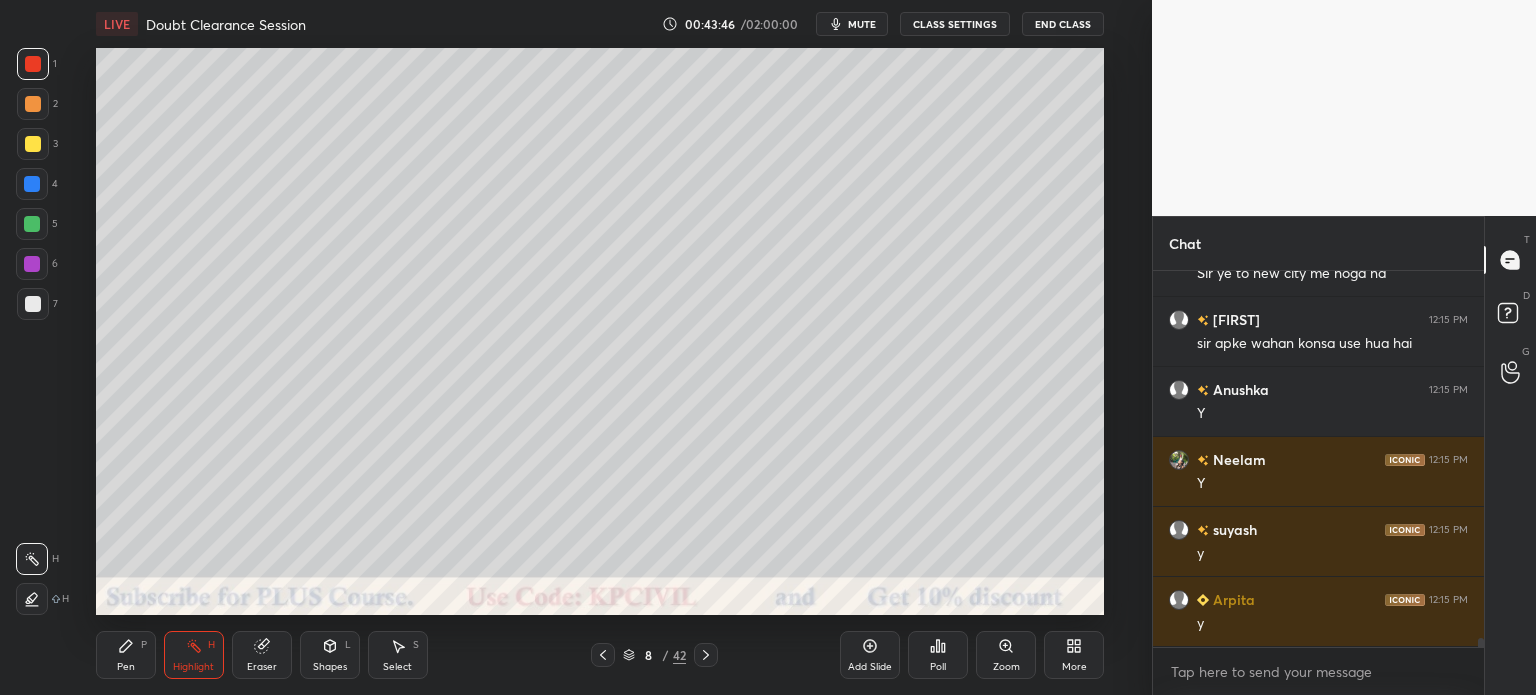 click on "Pen P" at bounding box center (126, 655) 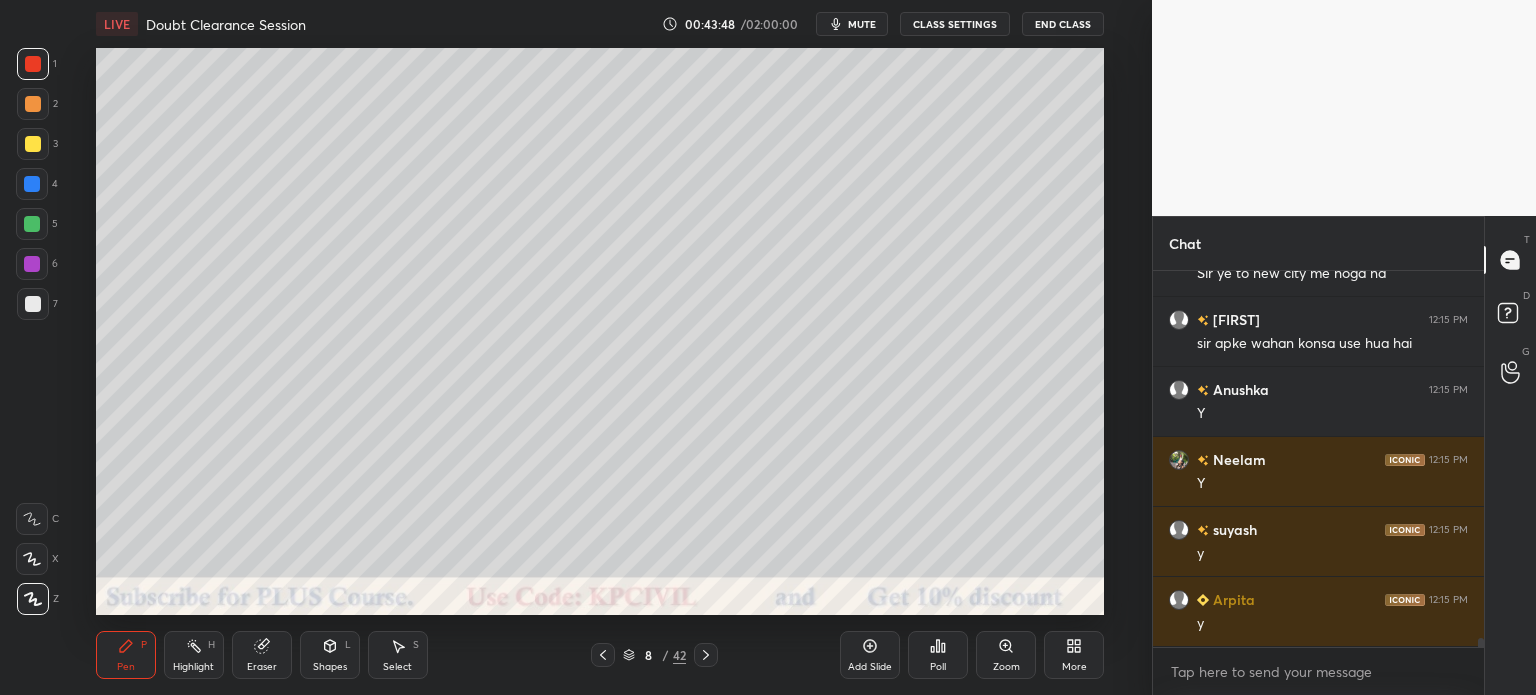 click at bounding box center [33, 304] 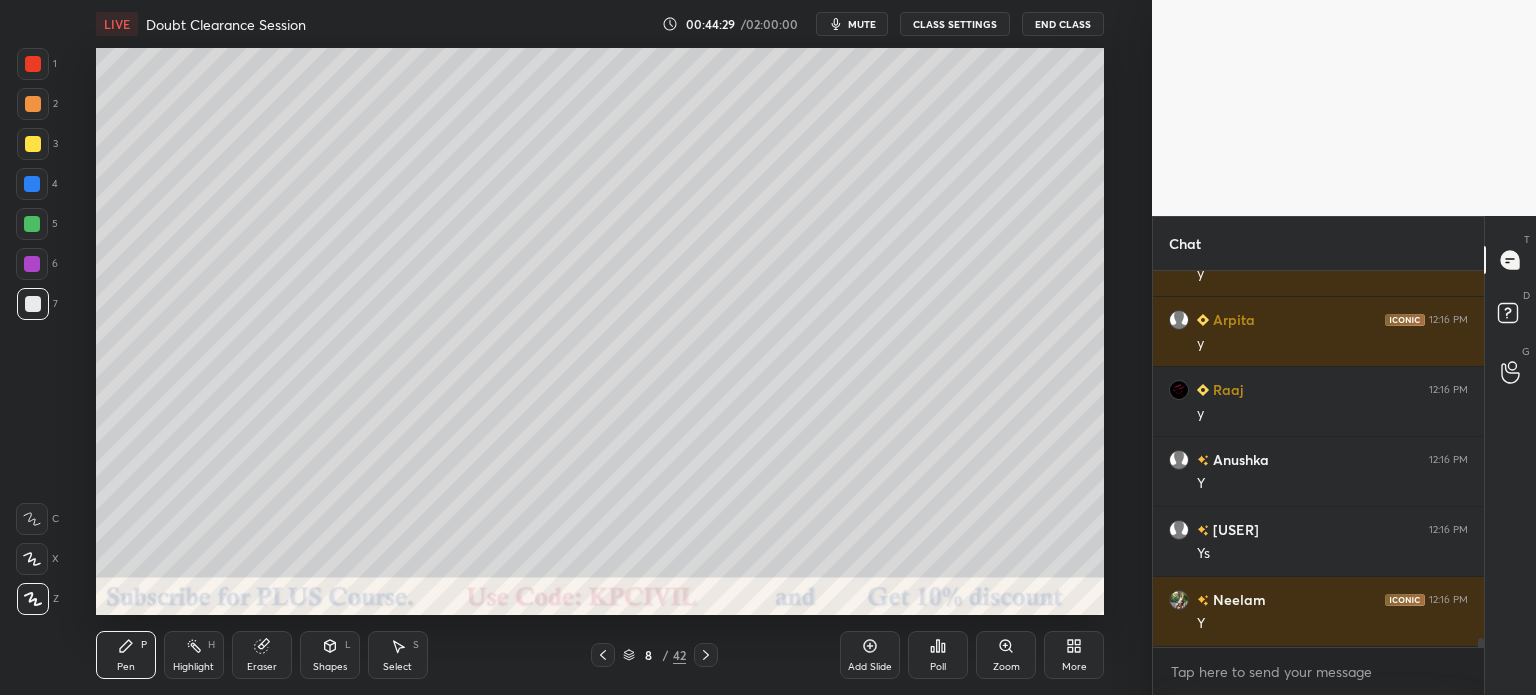 scroll, scrollTop: 15318, scrollLeft: 0, axis: vertical 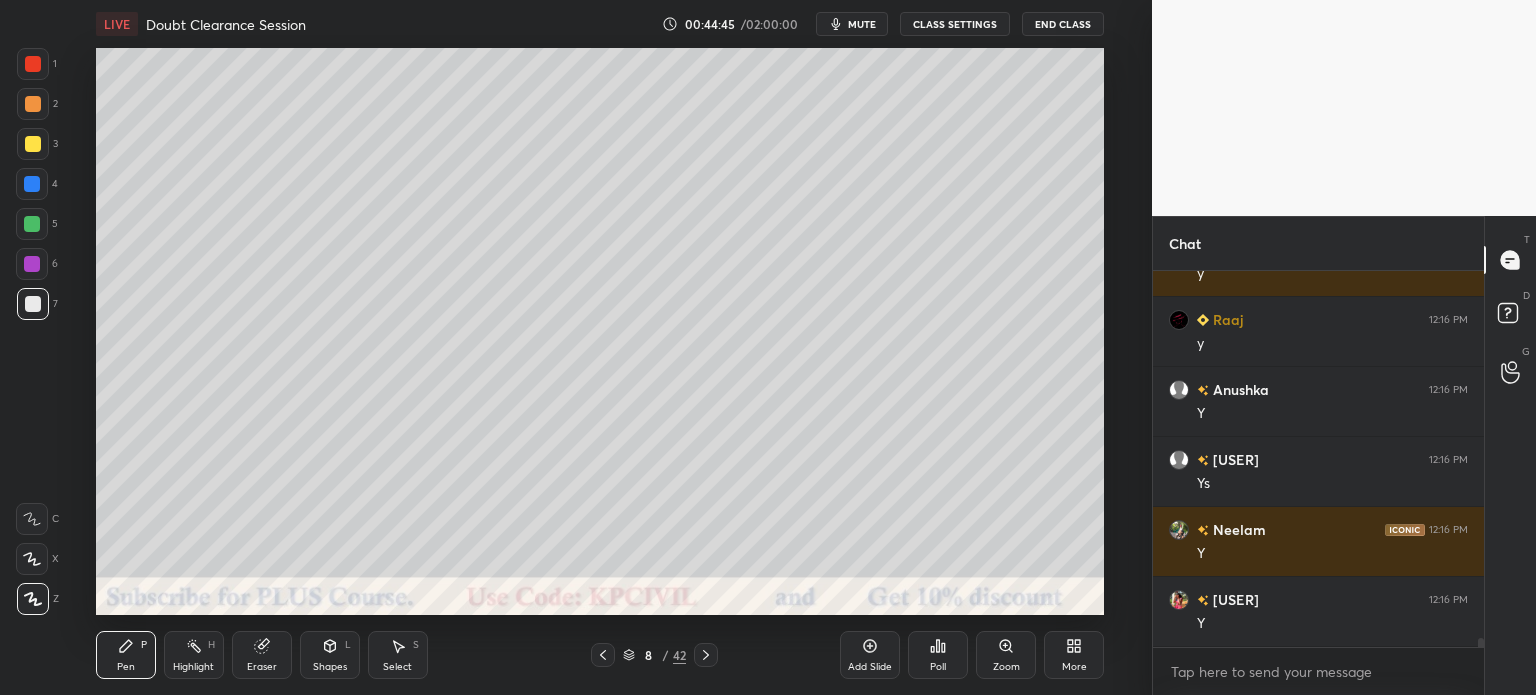 click 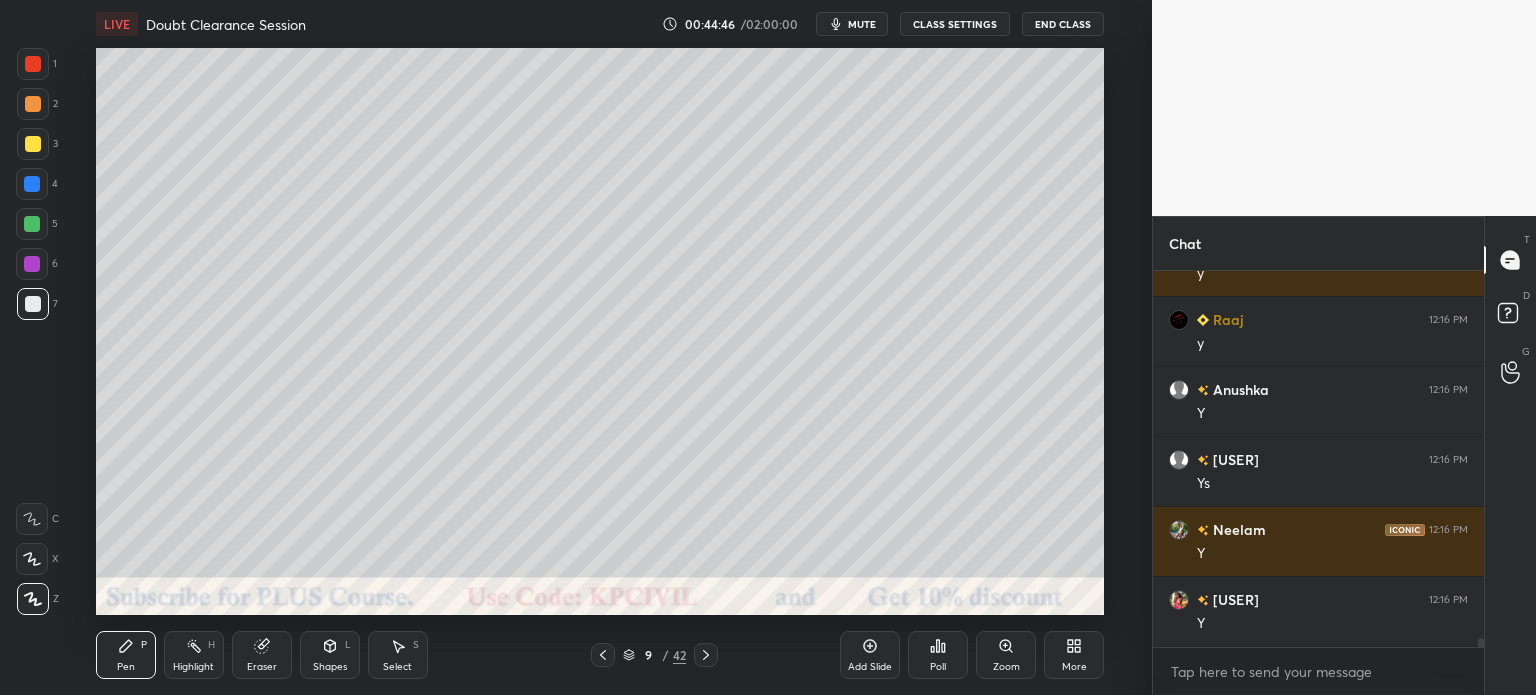 click 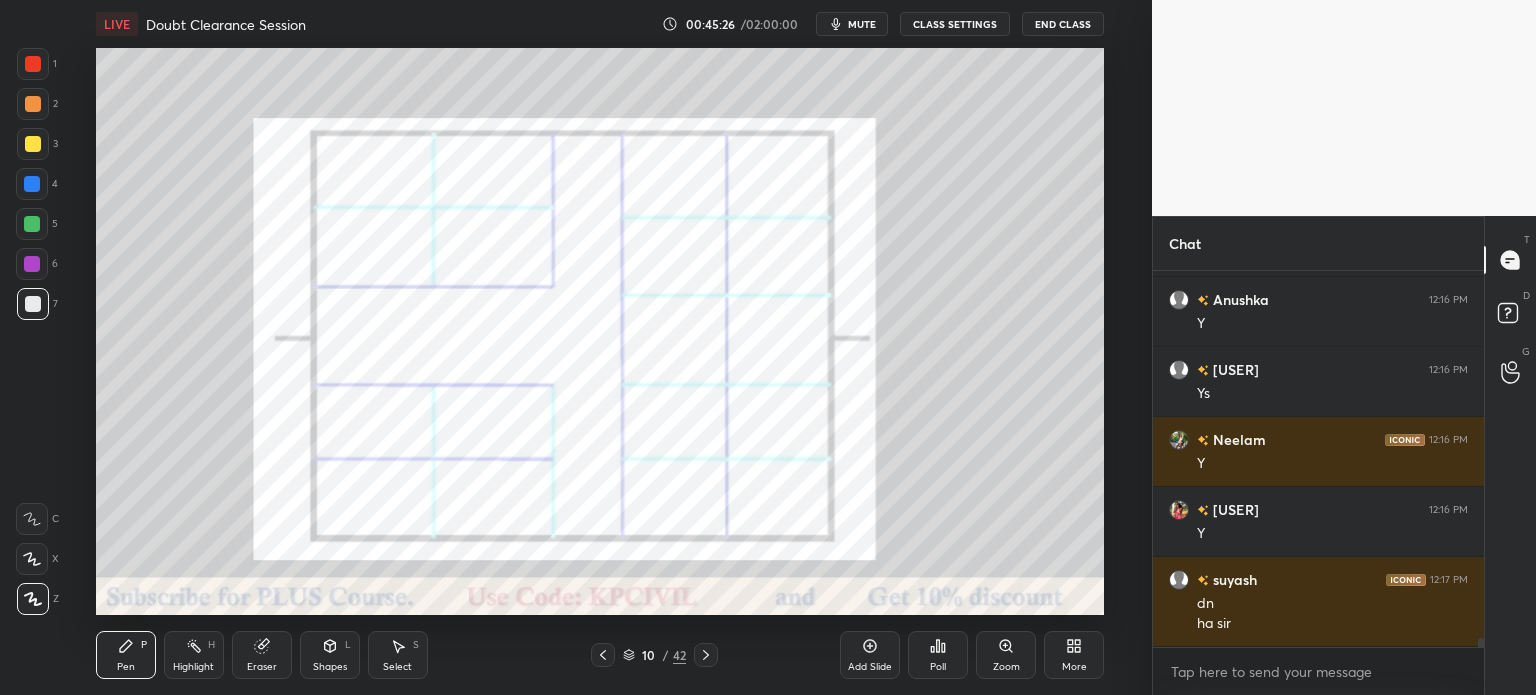 scroll, scrollTop: 15478, scrollLeft: 0, axis: vertical 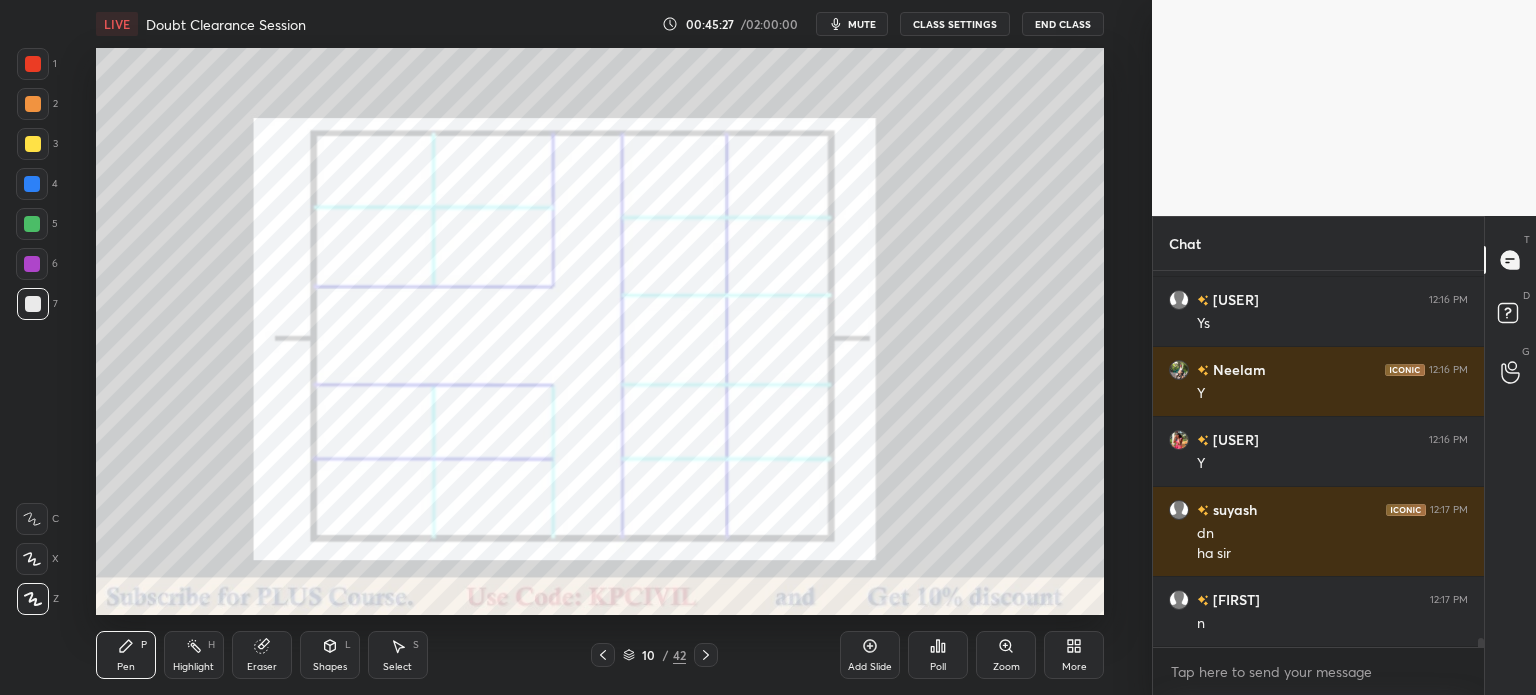 click at bounding box center [33, 64] 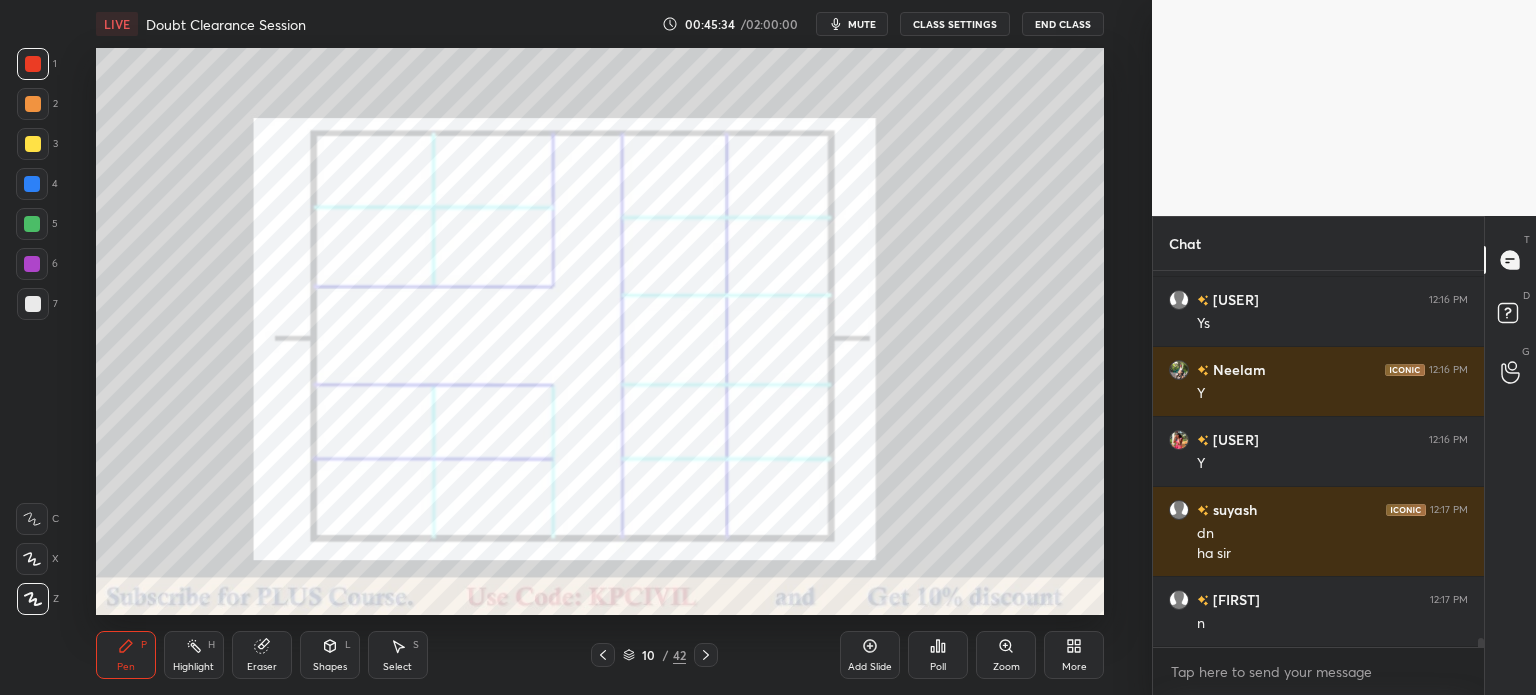 click at bounding box center (32, 184) 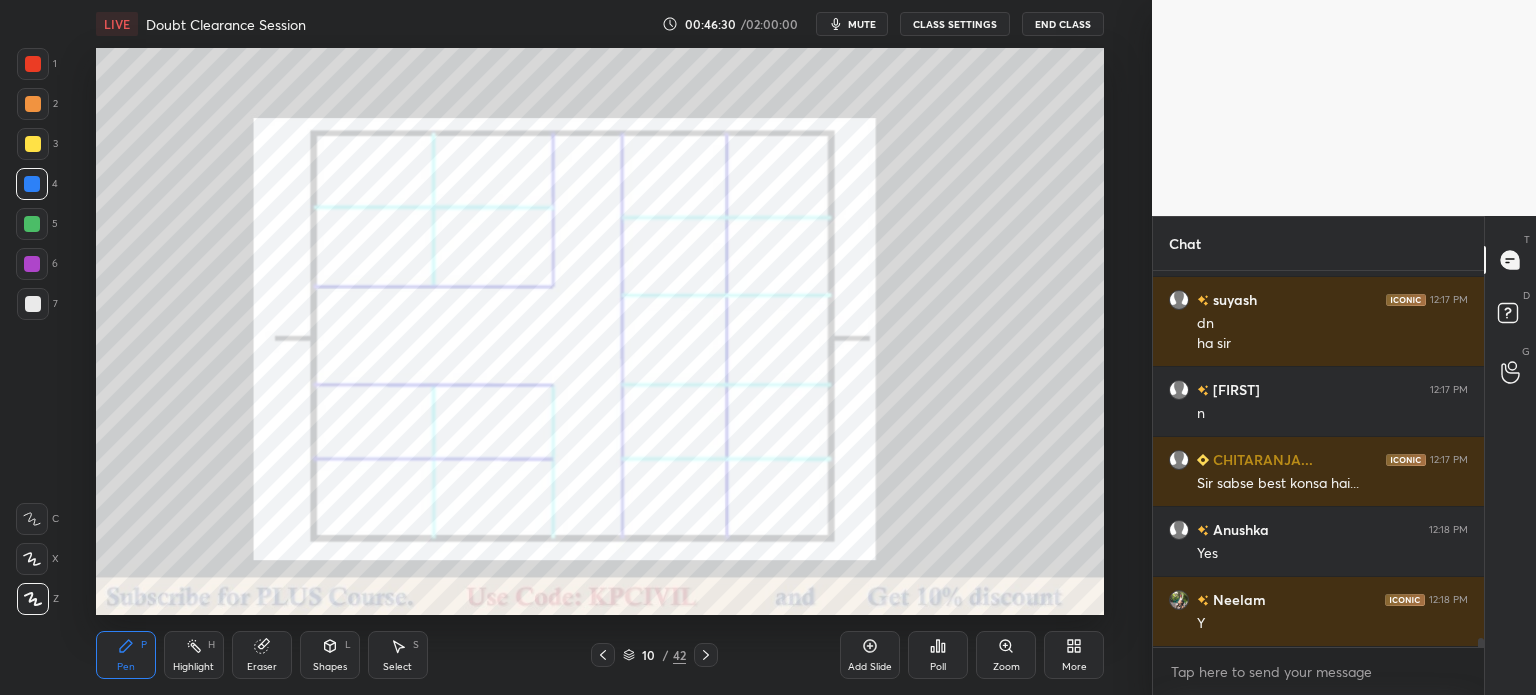 scroll, scrollTop: 15758, scrollLeft: 0, axis: vertical 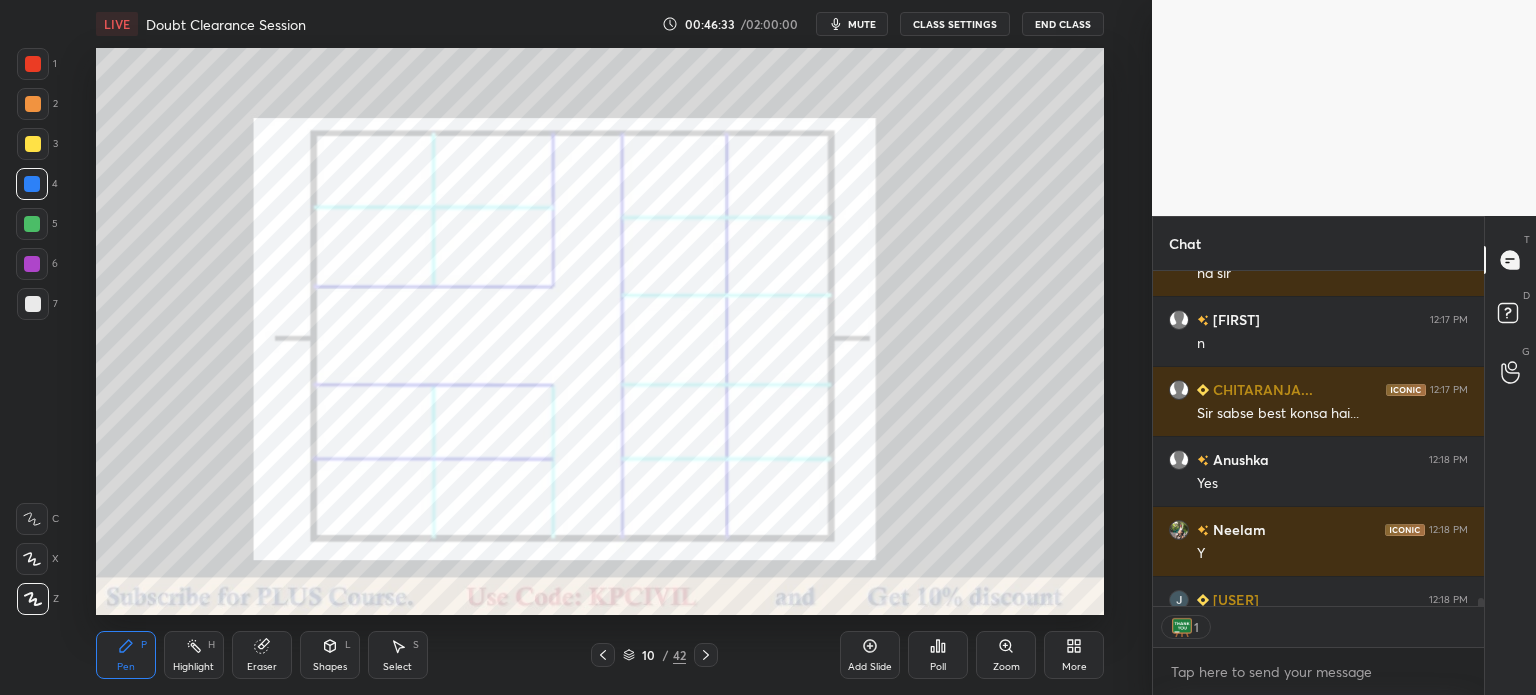 click 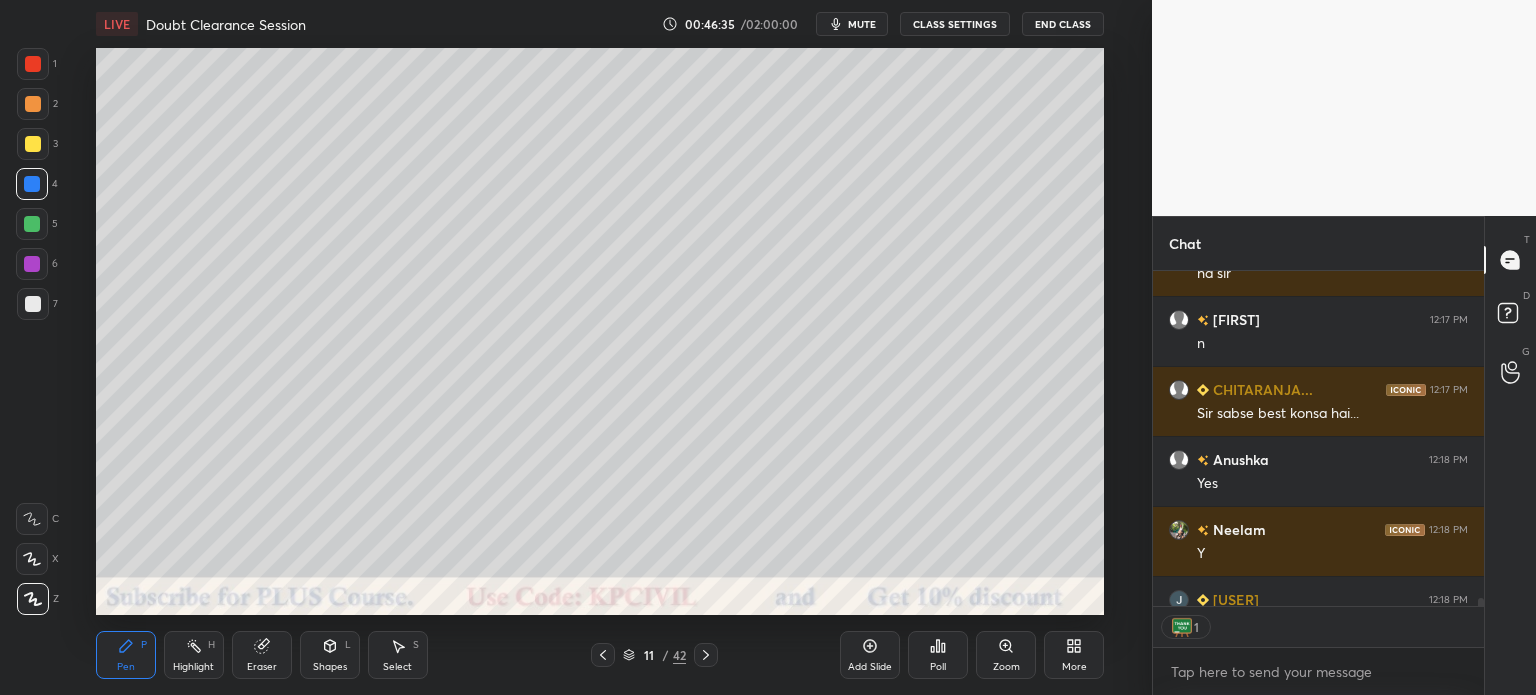 click at bounding box center (33, 104) 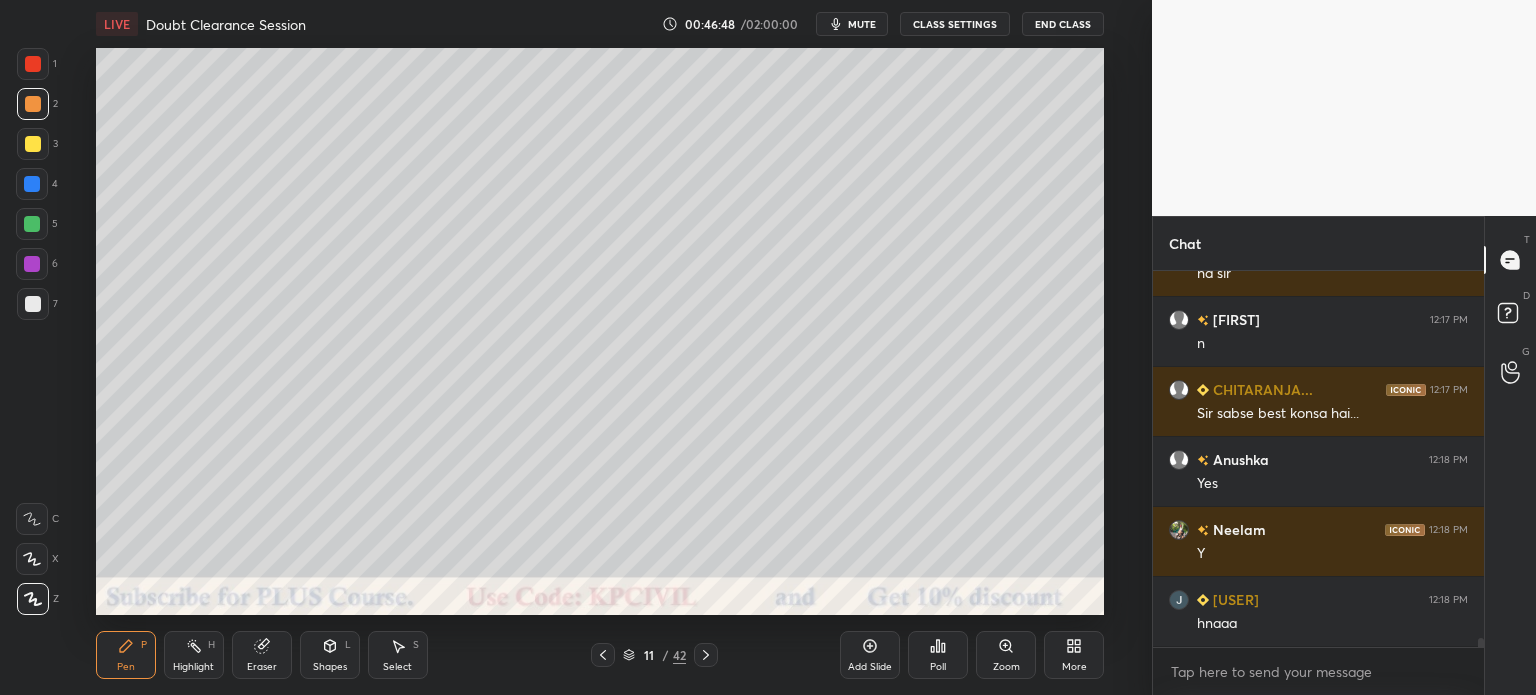 scroll, scrollTop: 5, scrollLeft: 6, axis: both 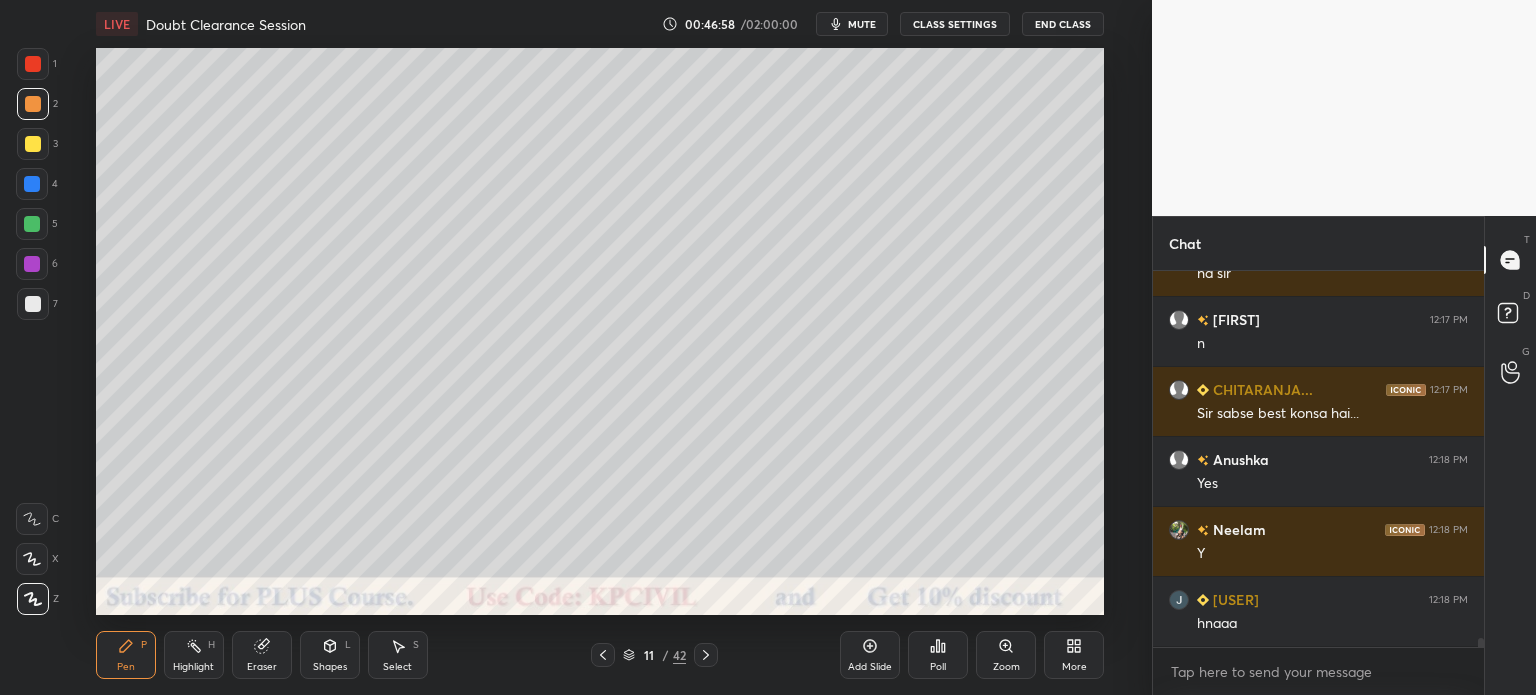 click at bounding box center (33, 304) 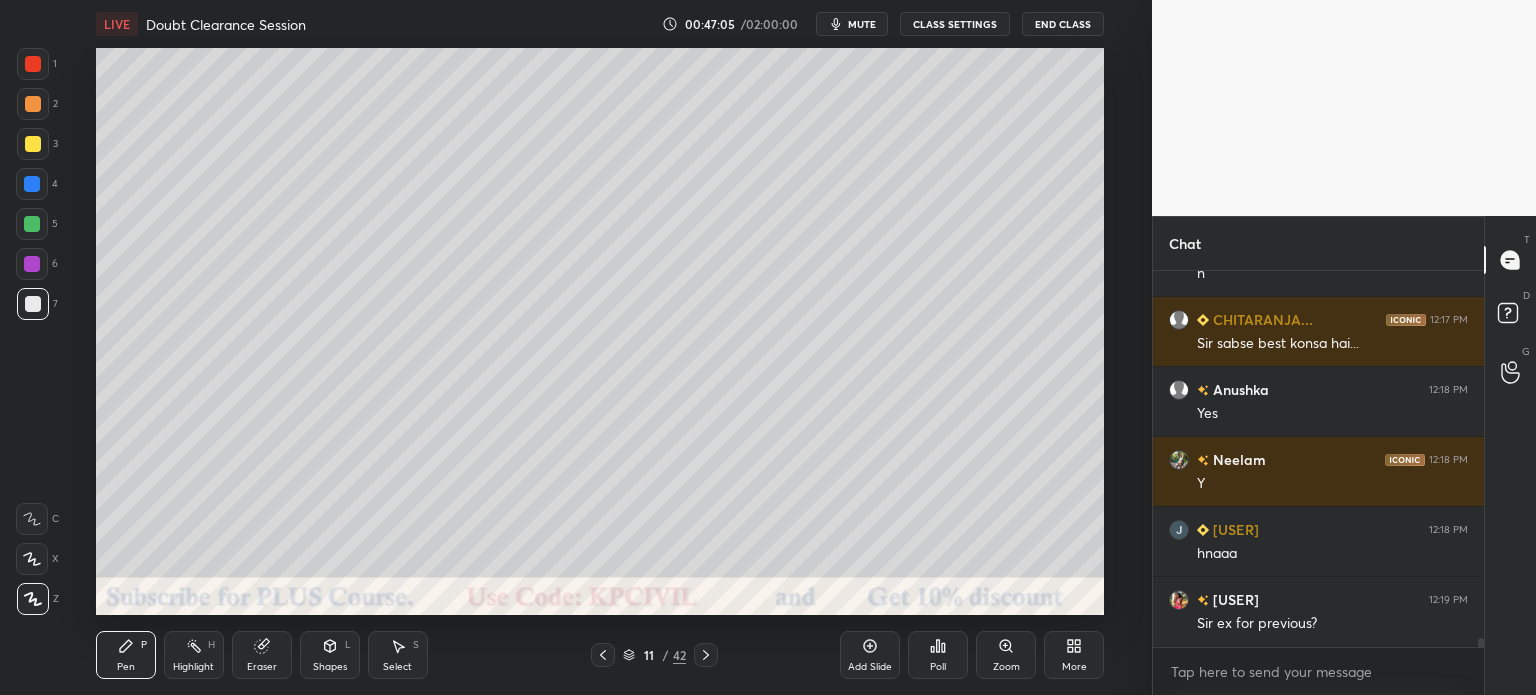 scroll, scrollTop: 15916, scrollLeft: 0, axis: vertical 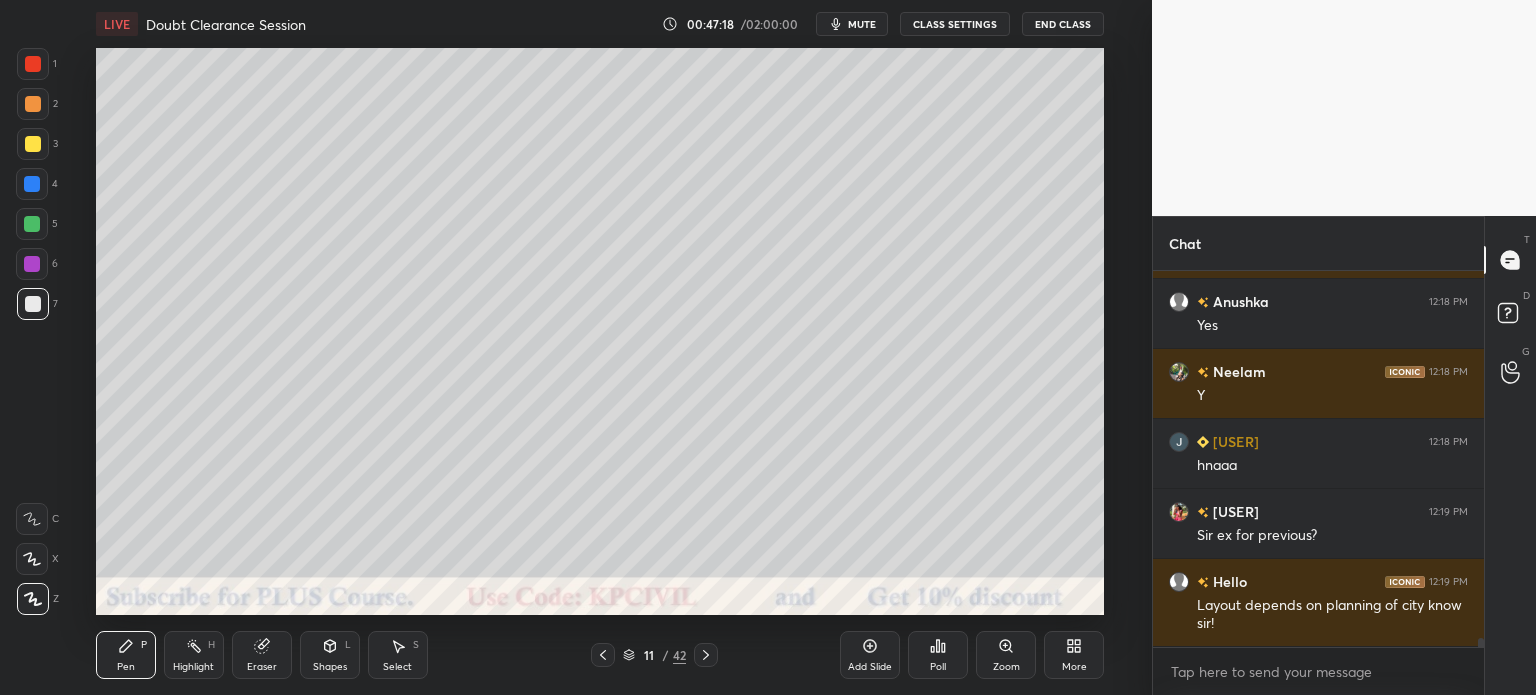 click 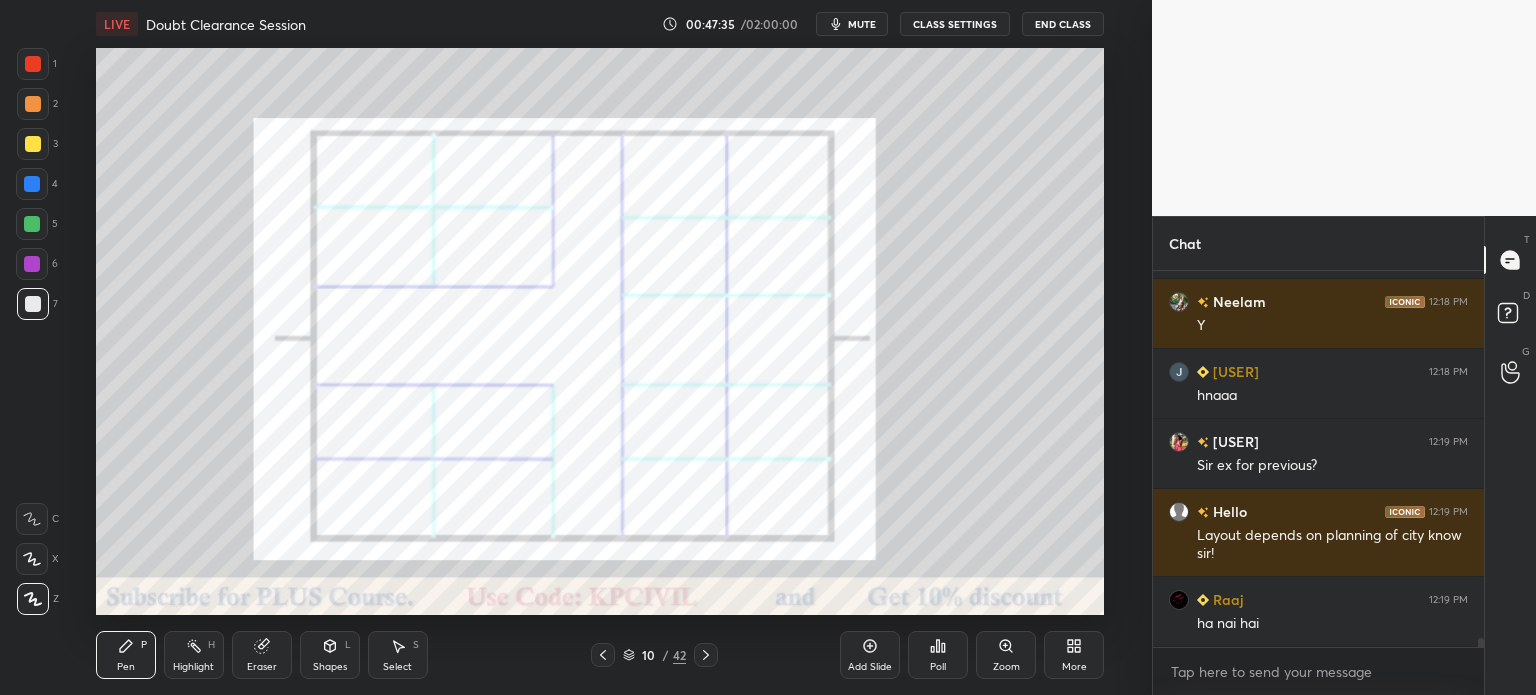 scroll, scrollTop: 16056, scrollLeft: 0, axis: vertical 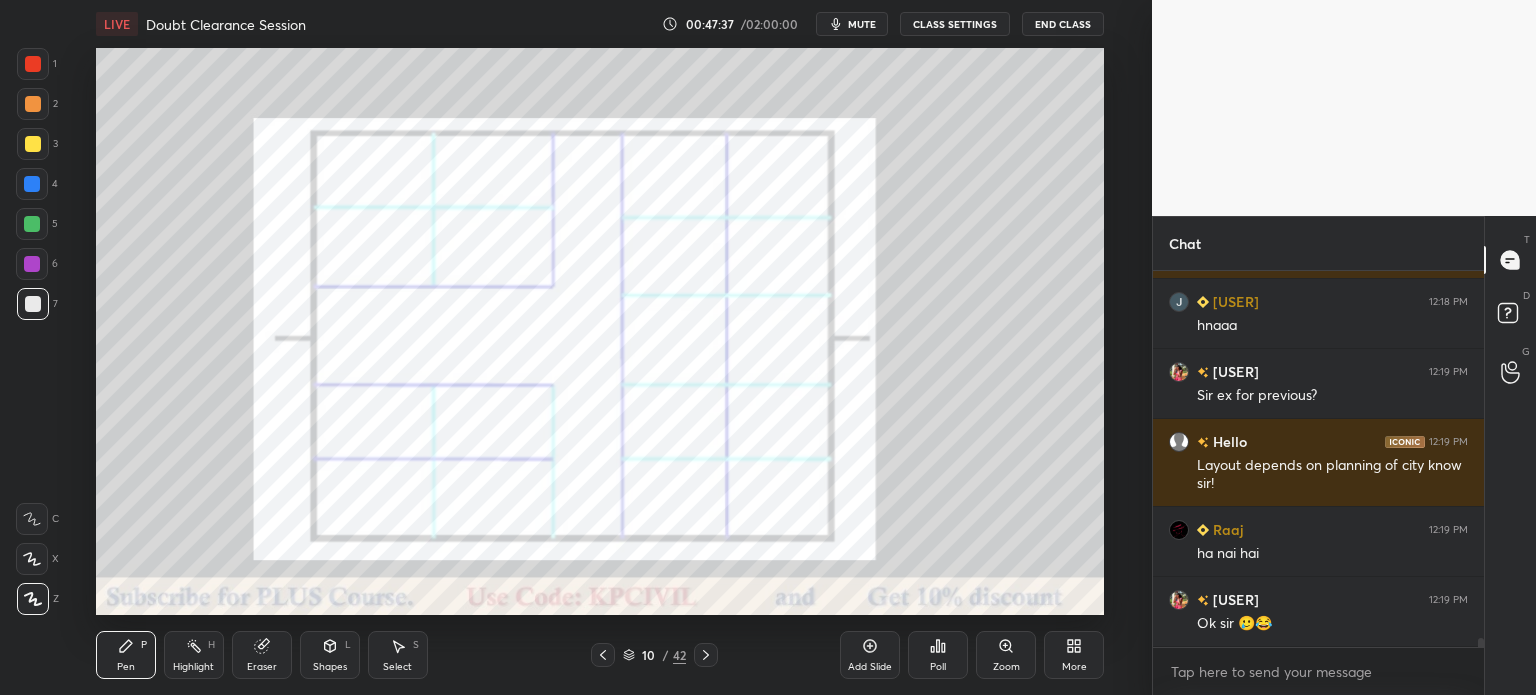 click at bounding box center [706, 655] 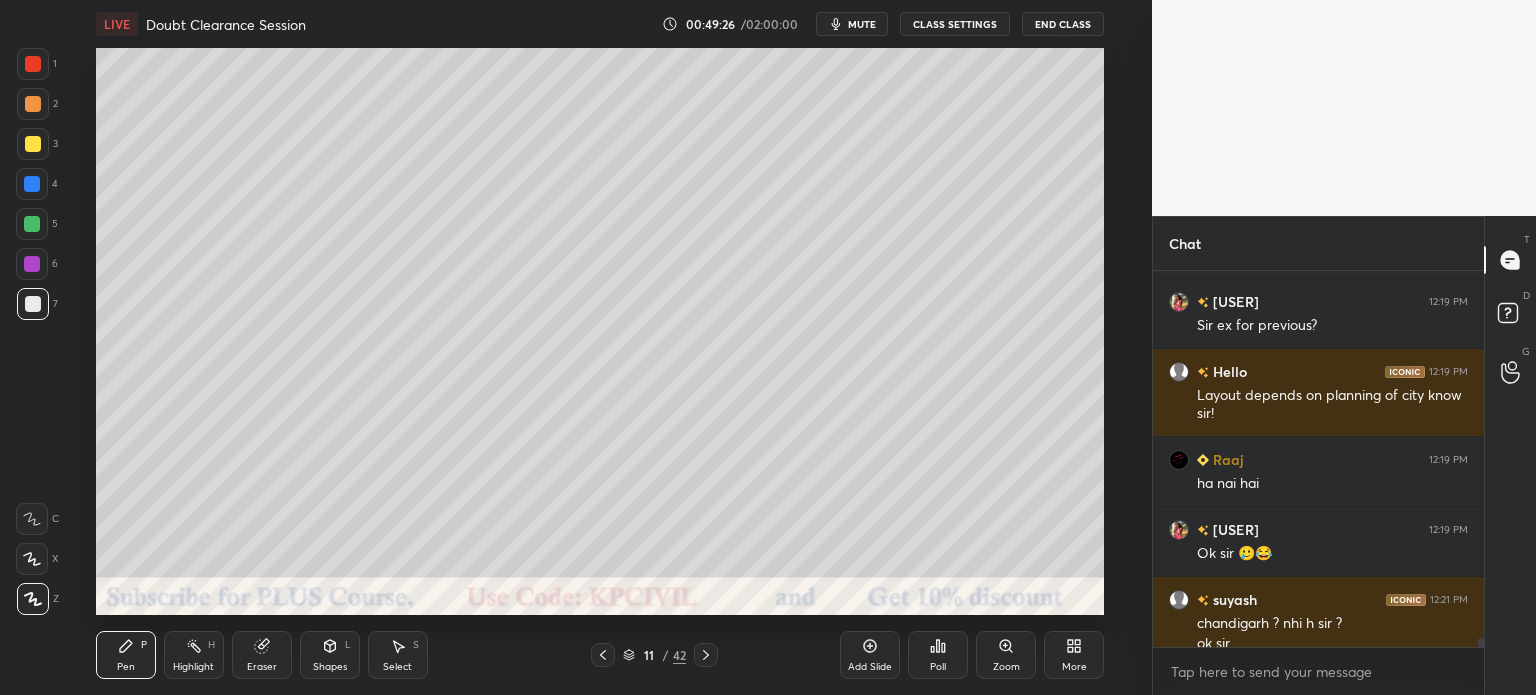 scroll, scrollTop: 16146, scrollLeft: 0, axis: vertical 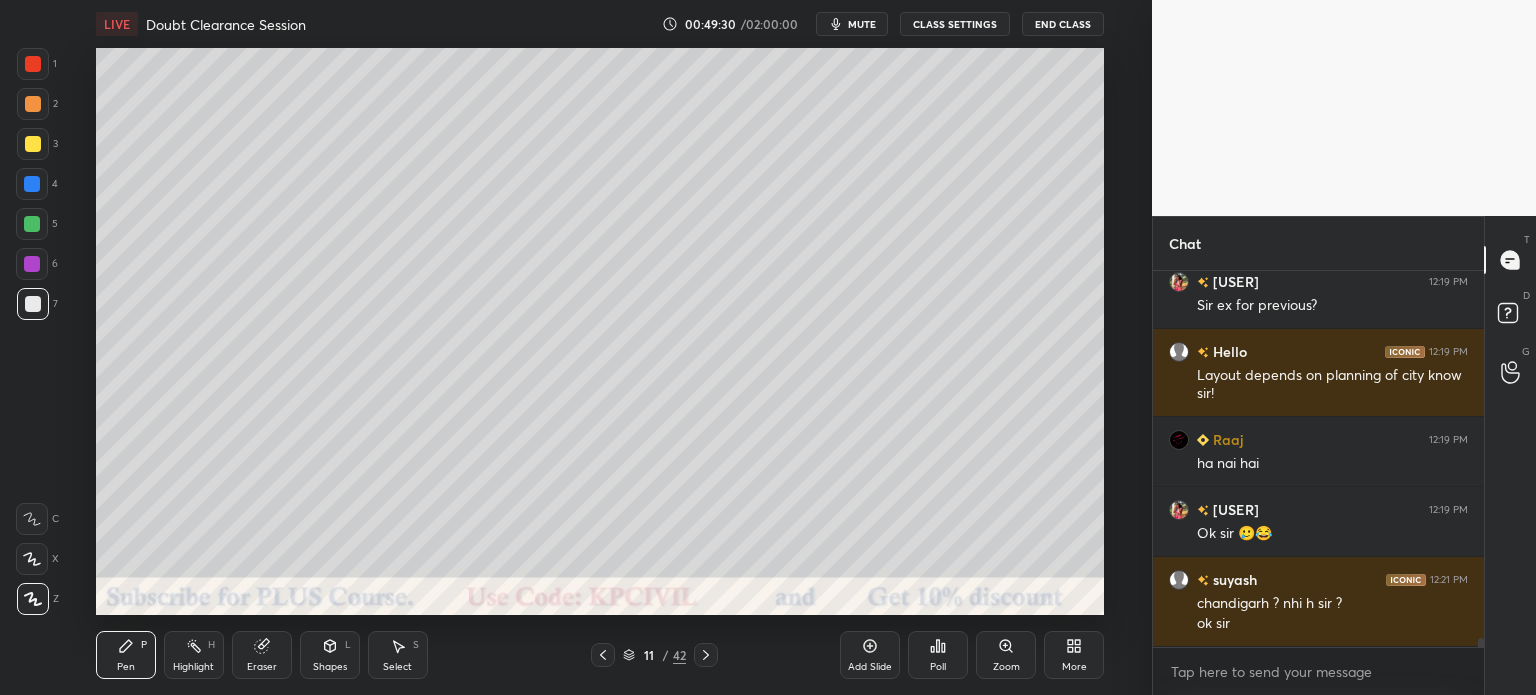 click at bounding box center [33, 104] 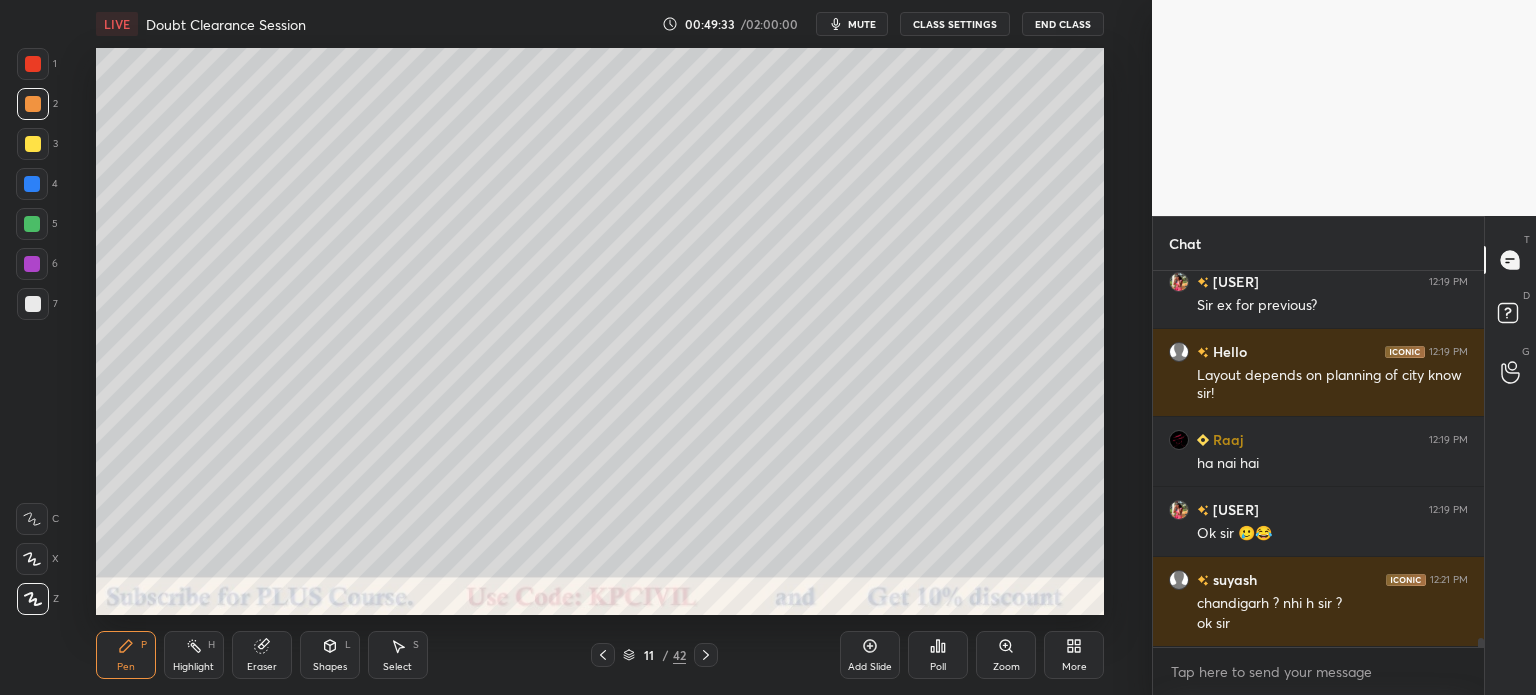 click 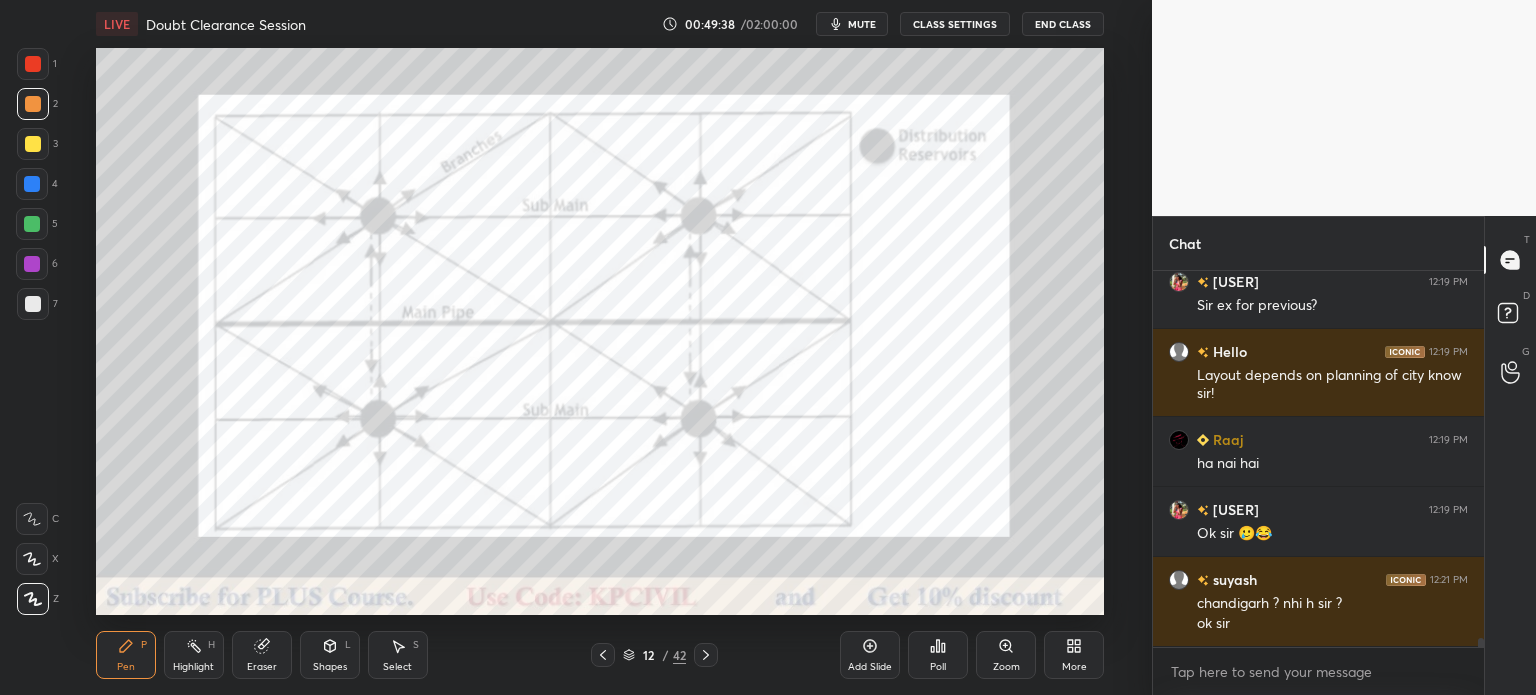 click on "Highlight" at bounding box center (193, 667) 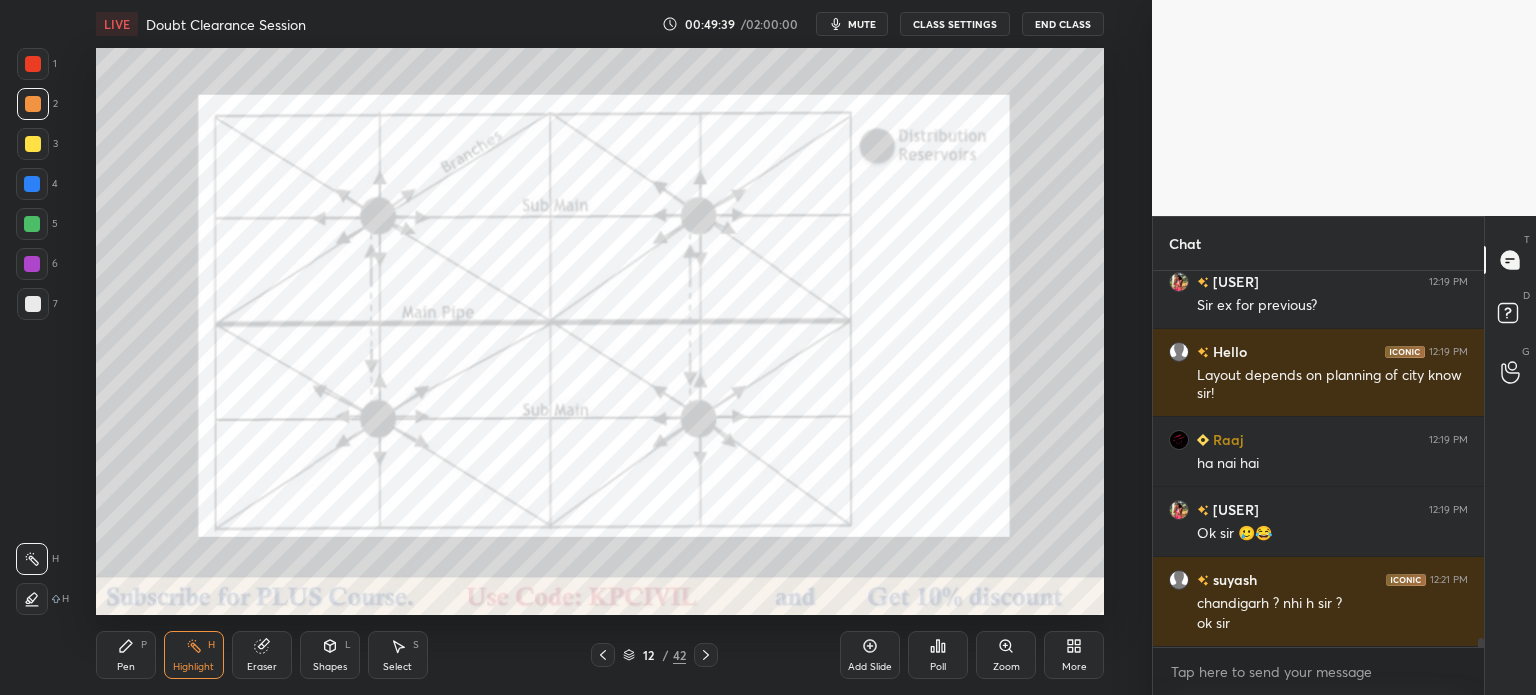 click on "1 2 3 4 5 6 7" at bounding box center [37, 188] 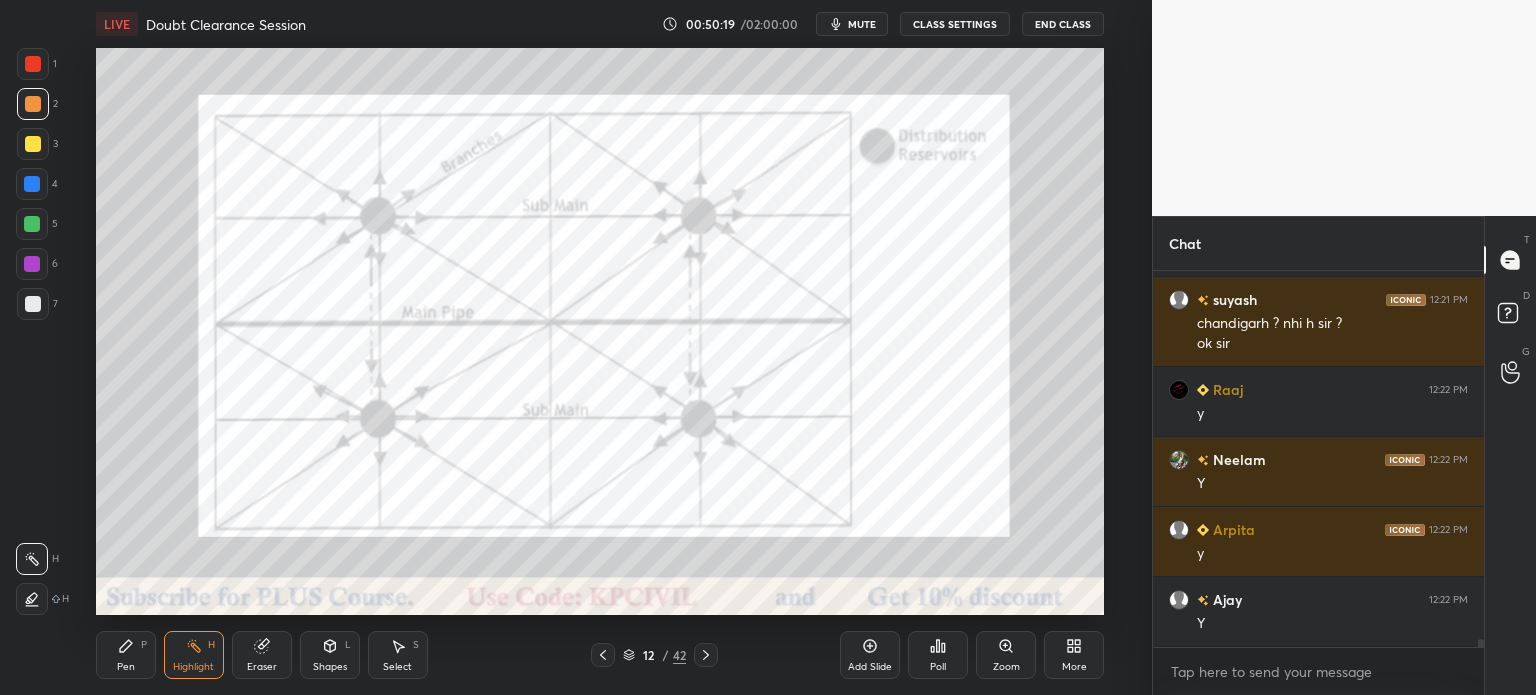 scroll, scrollTop: 16496, scrollLeft: 0, axis: vertical 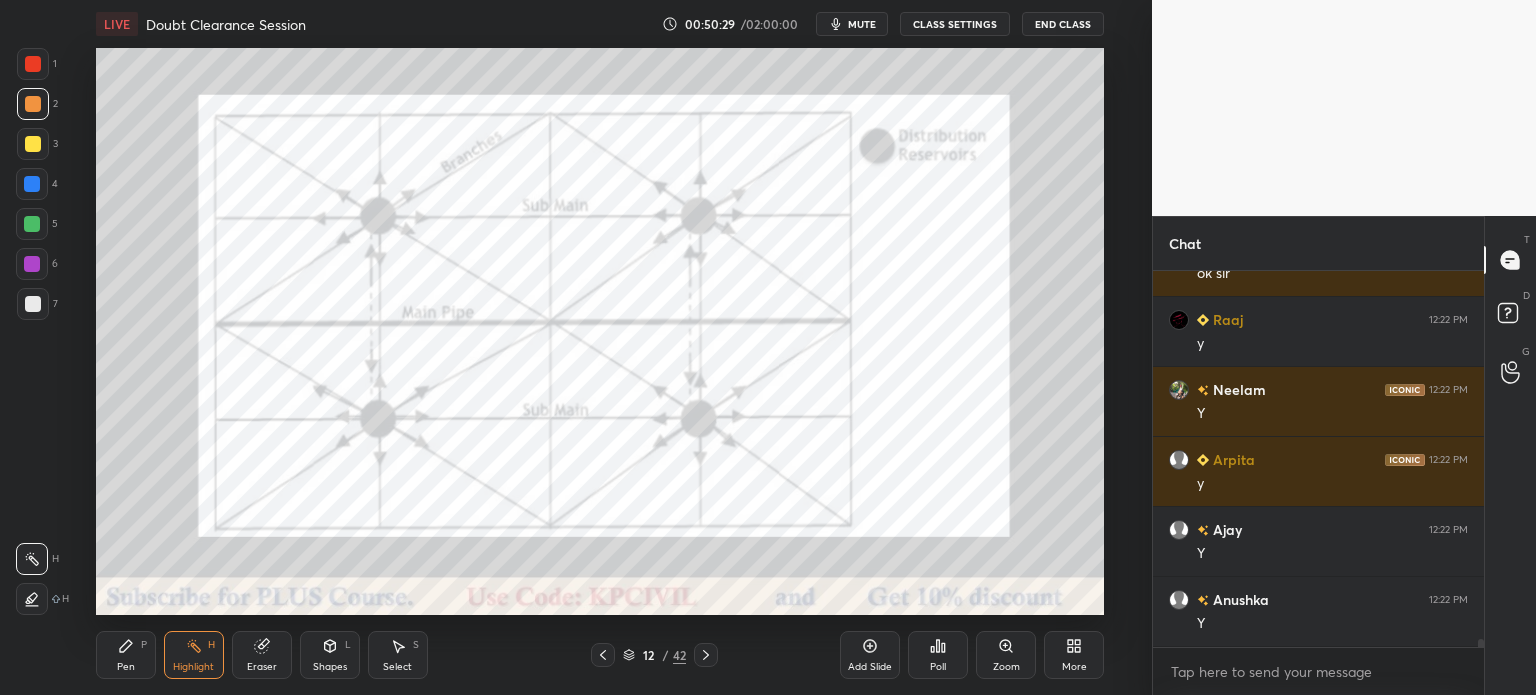 click 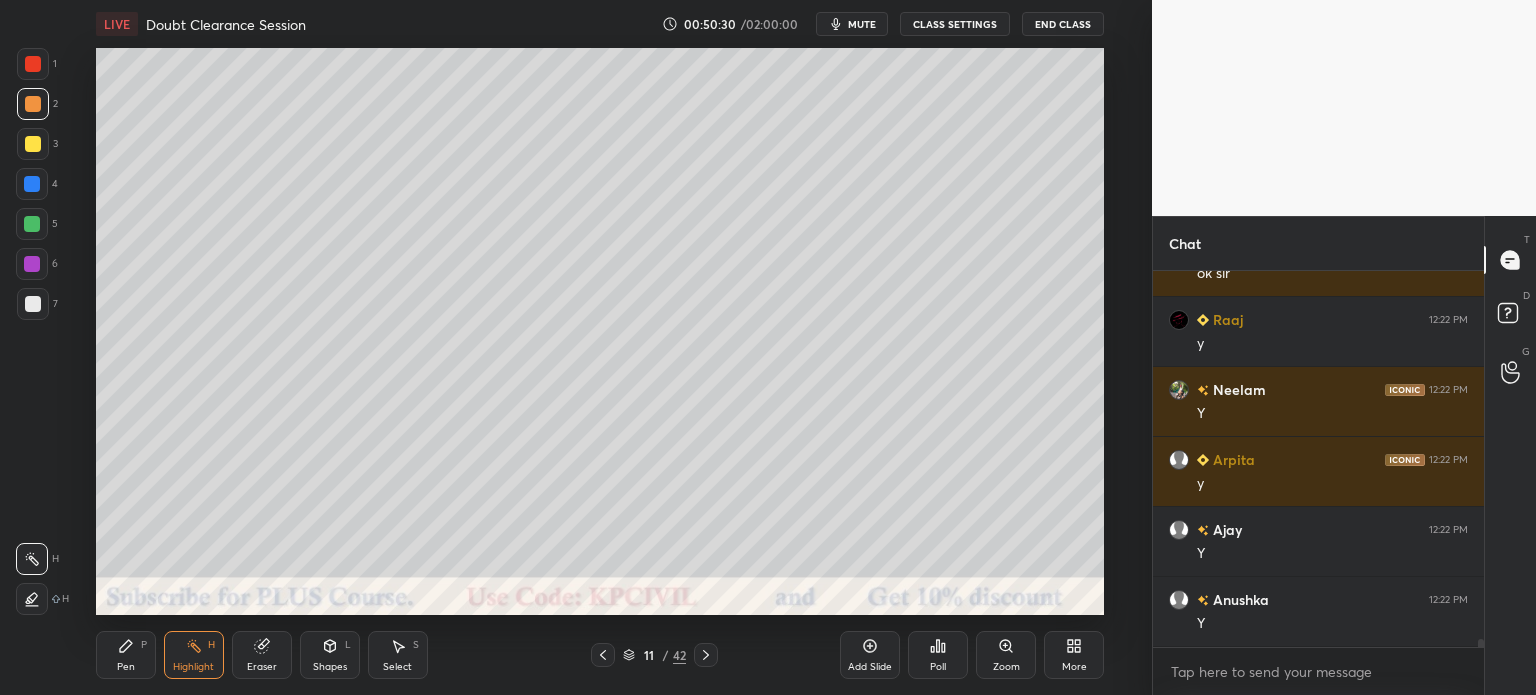 click on "Pen P" at bounding box center [126, 655] 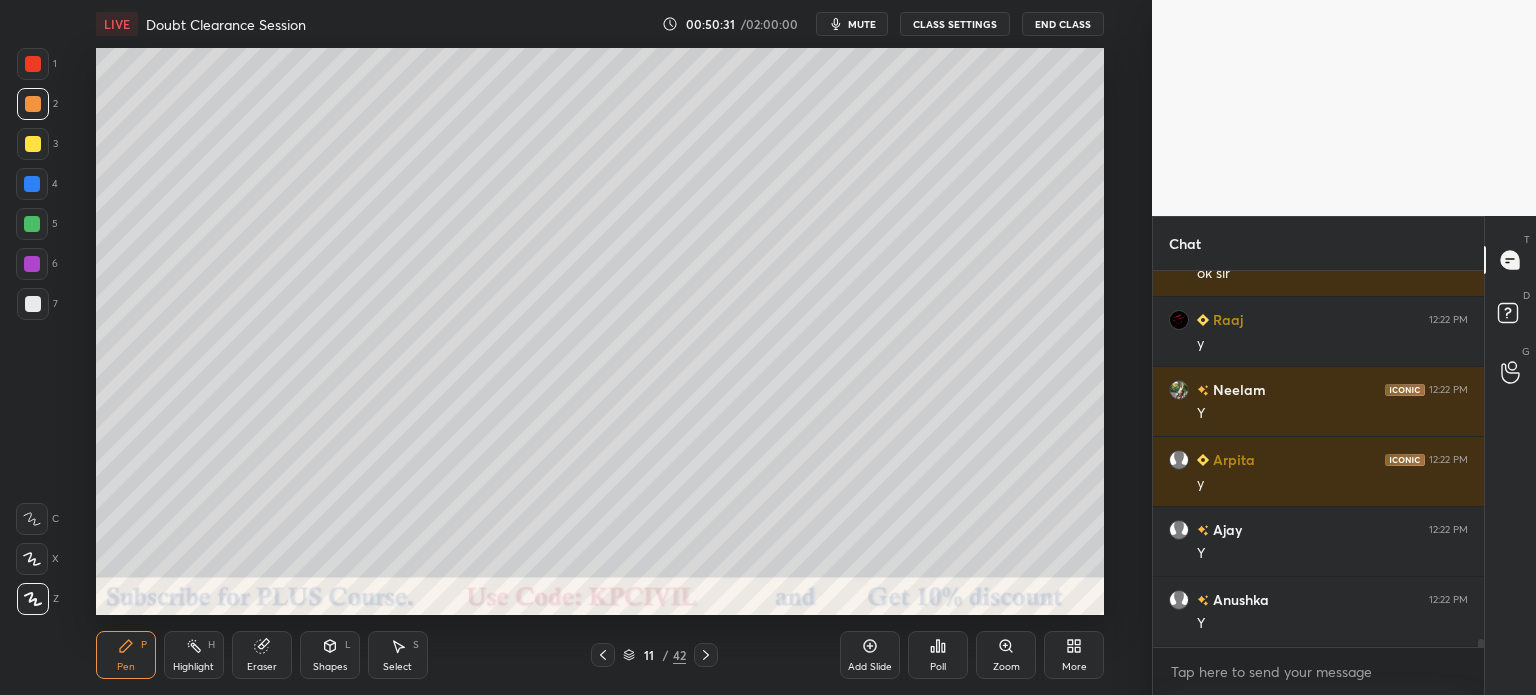 click at bounding box center [33, 144] 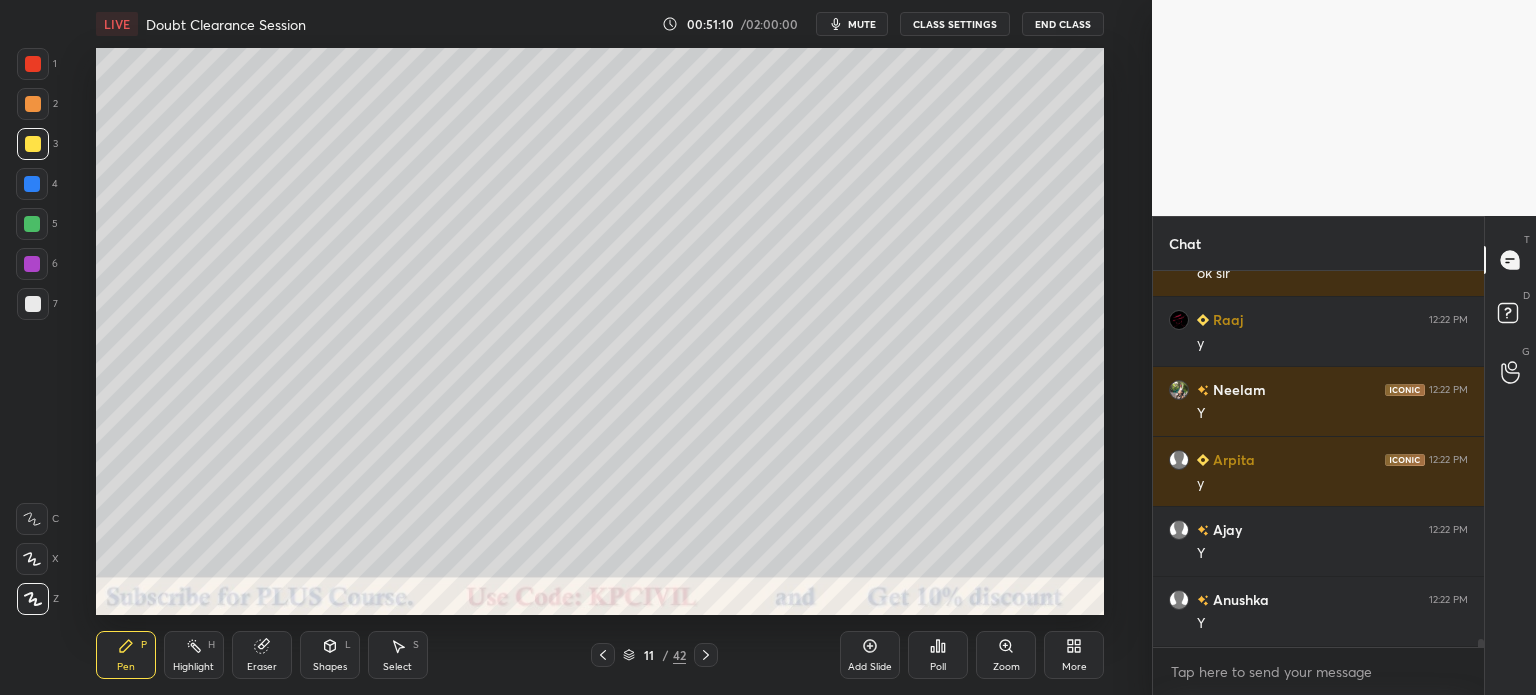 click on "Eraser" at bounding box center [262, 667] 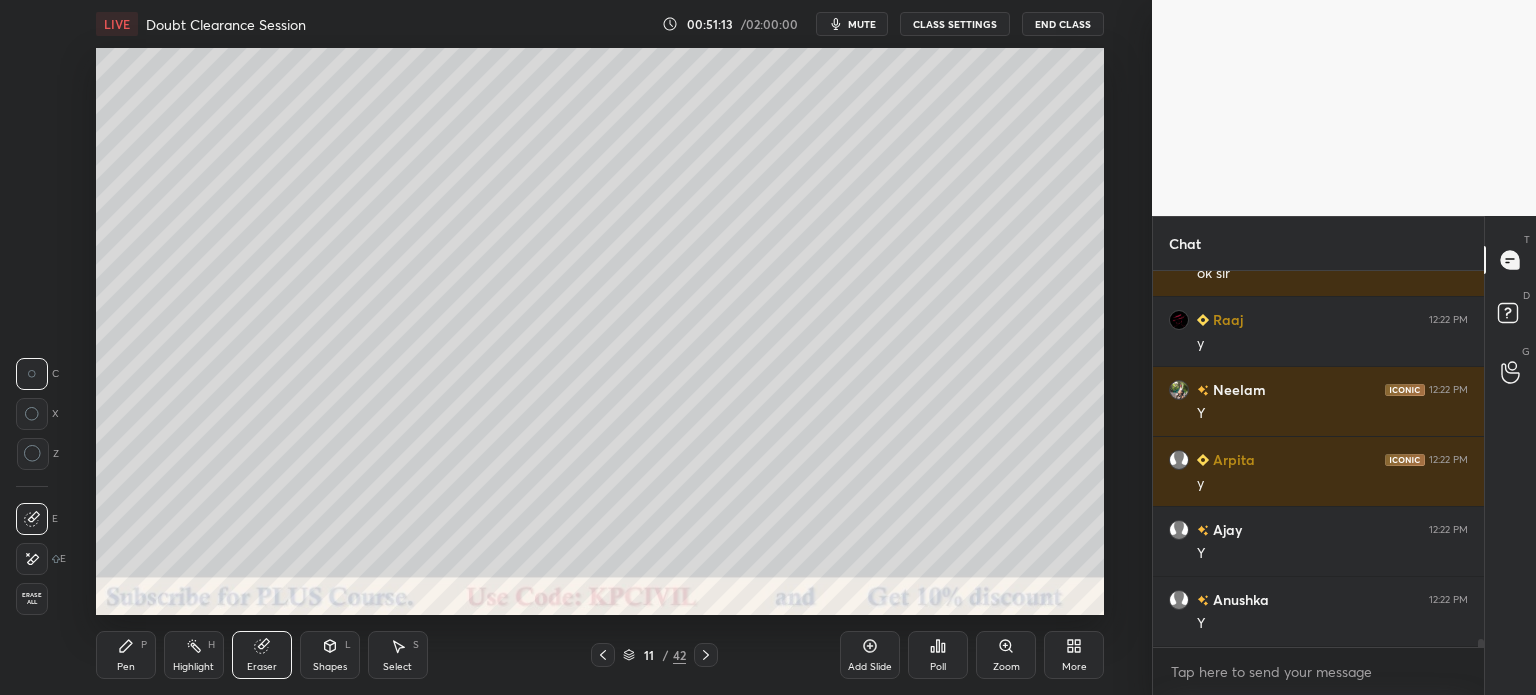 click on "Pen P" at bounding box center (126, 655) 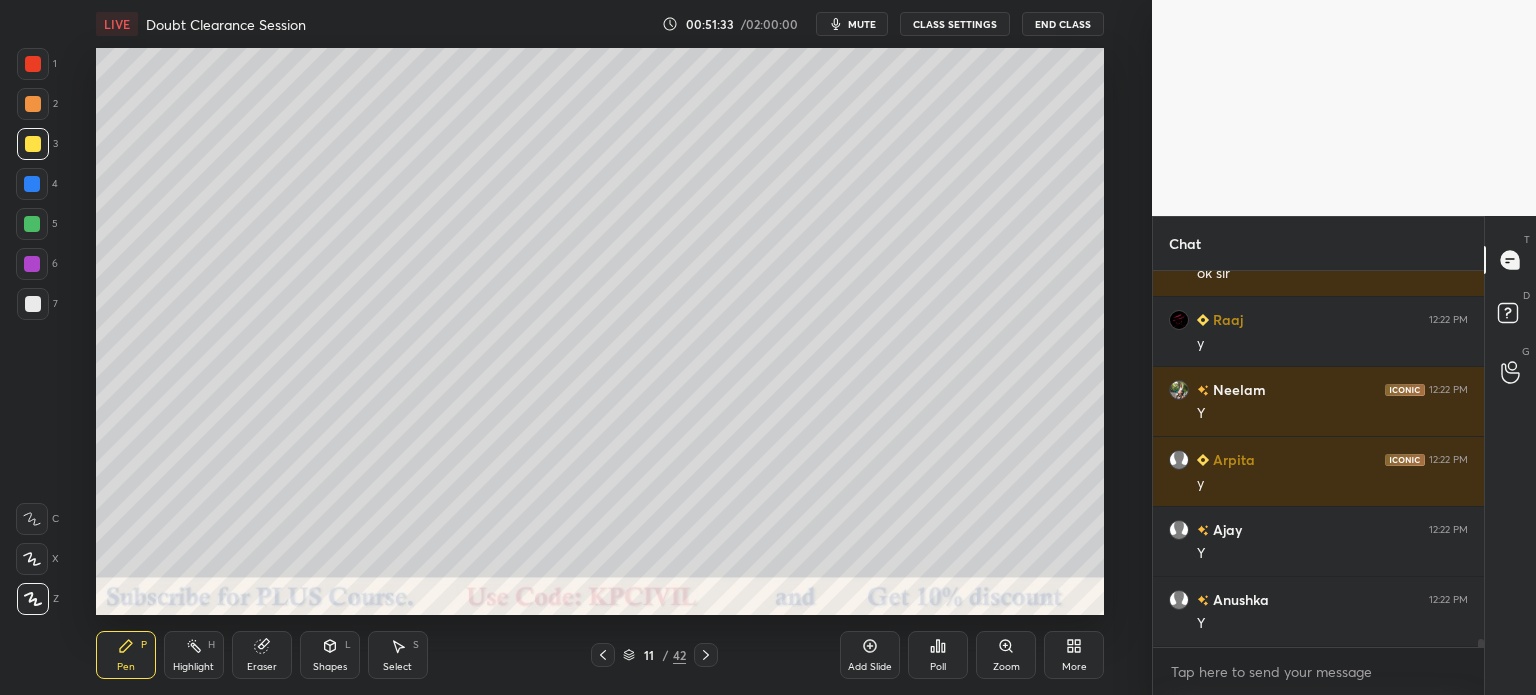 scroll, scrollTop: 16566, scrollLeft: 0, axis: vertical 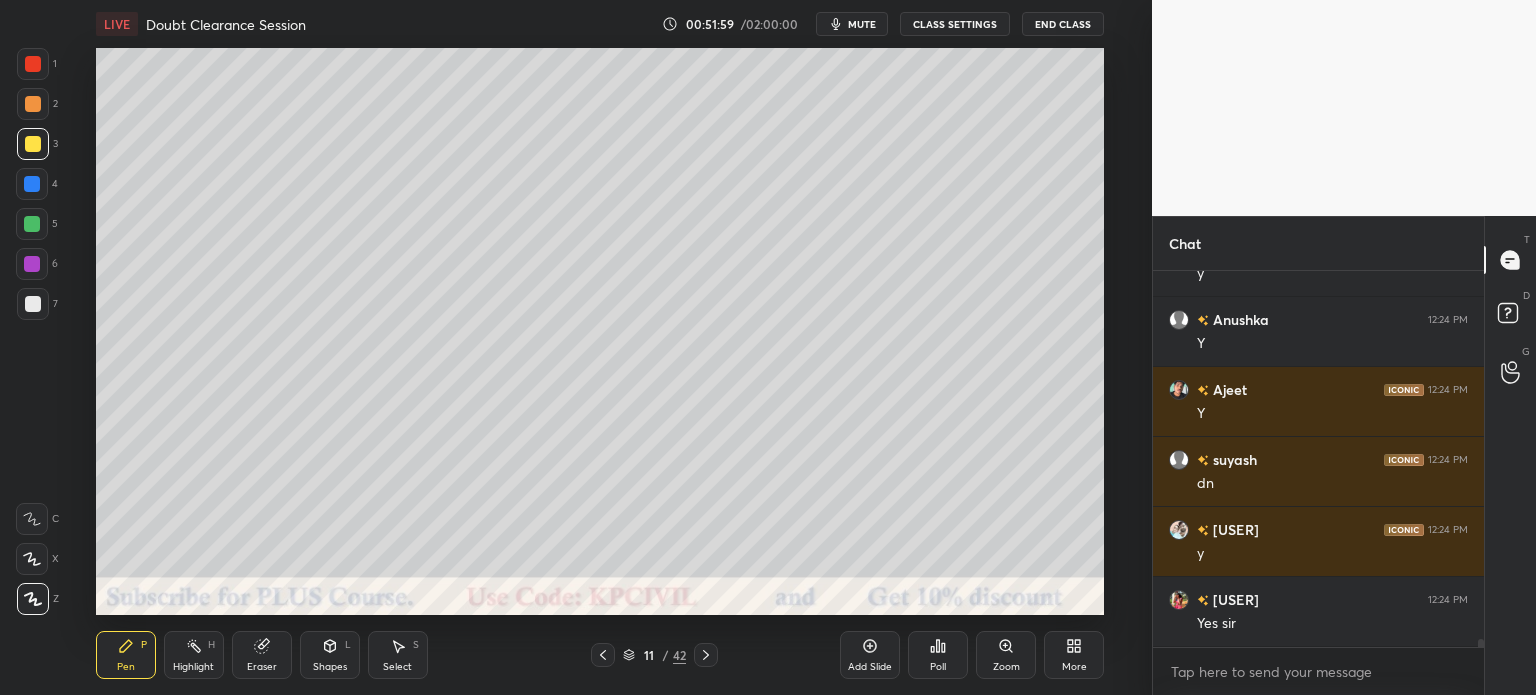 click at bounding box center (706, 655) 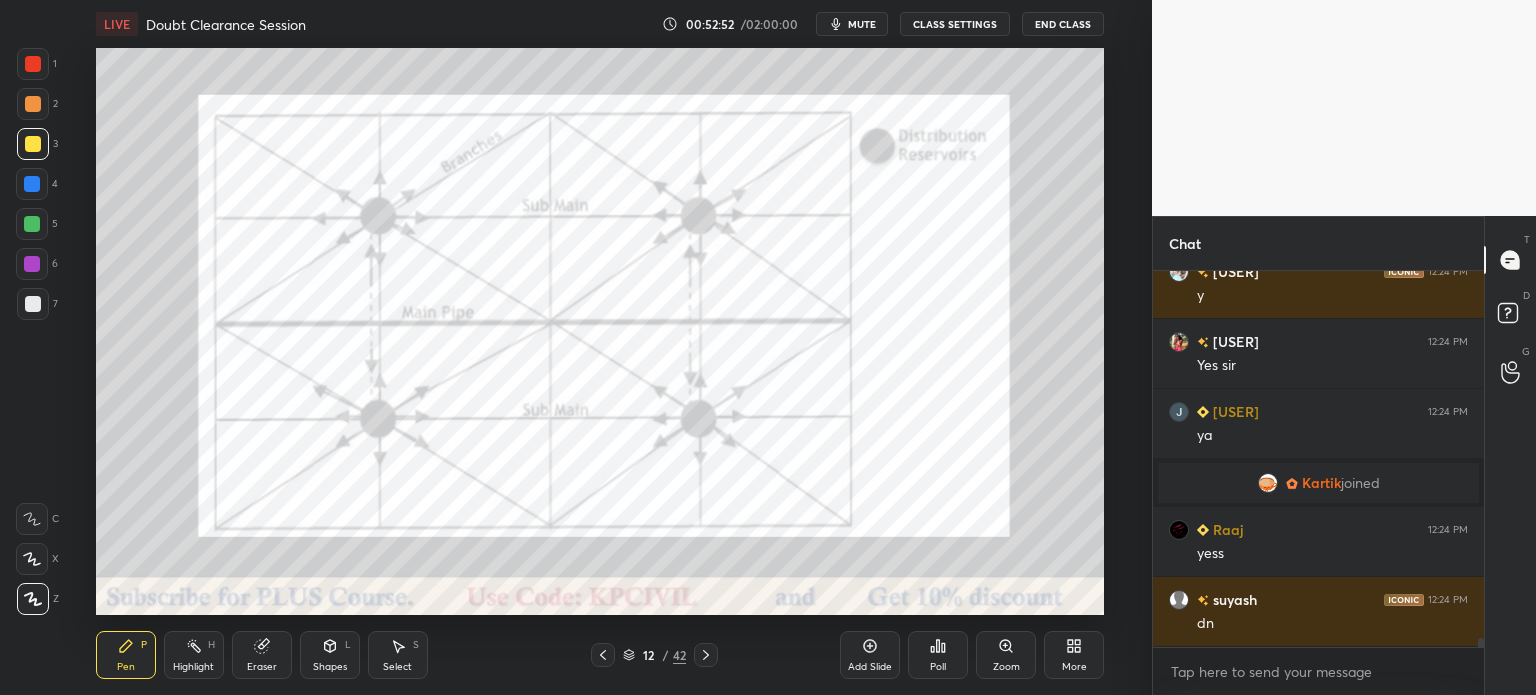 scroll, scrollTop: 16280, scrollLeft: 0, axis: vertical 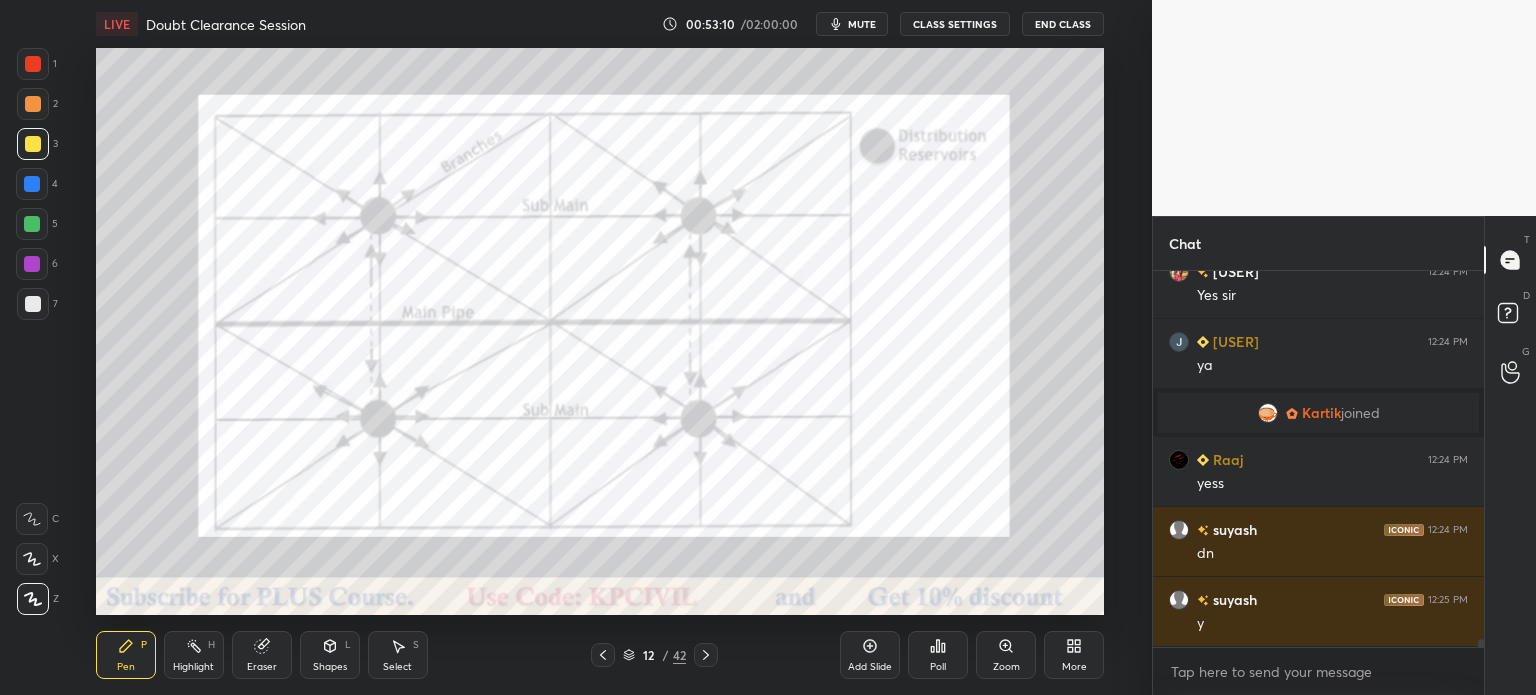 click 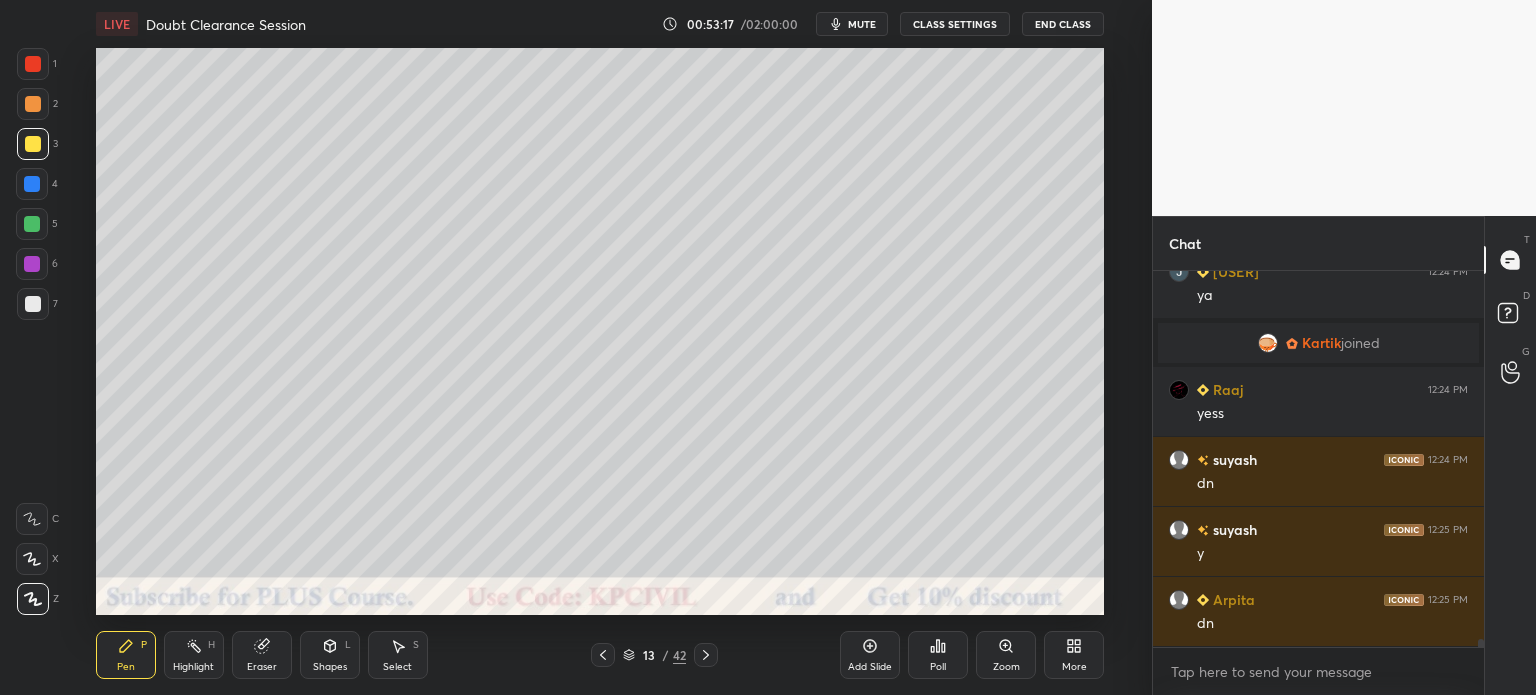 scroll, scrollTop: 16420, scrollLeft: 0, axis: vertical 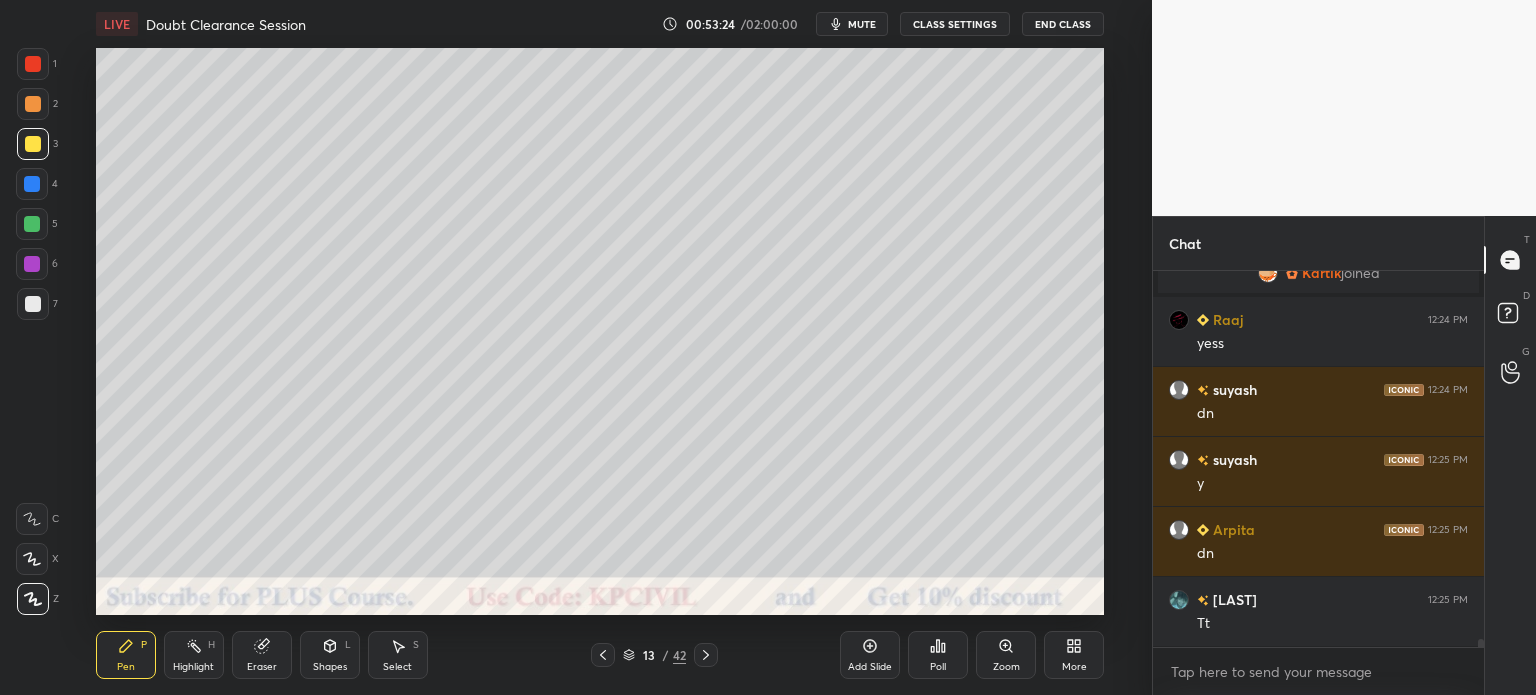 click 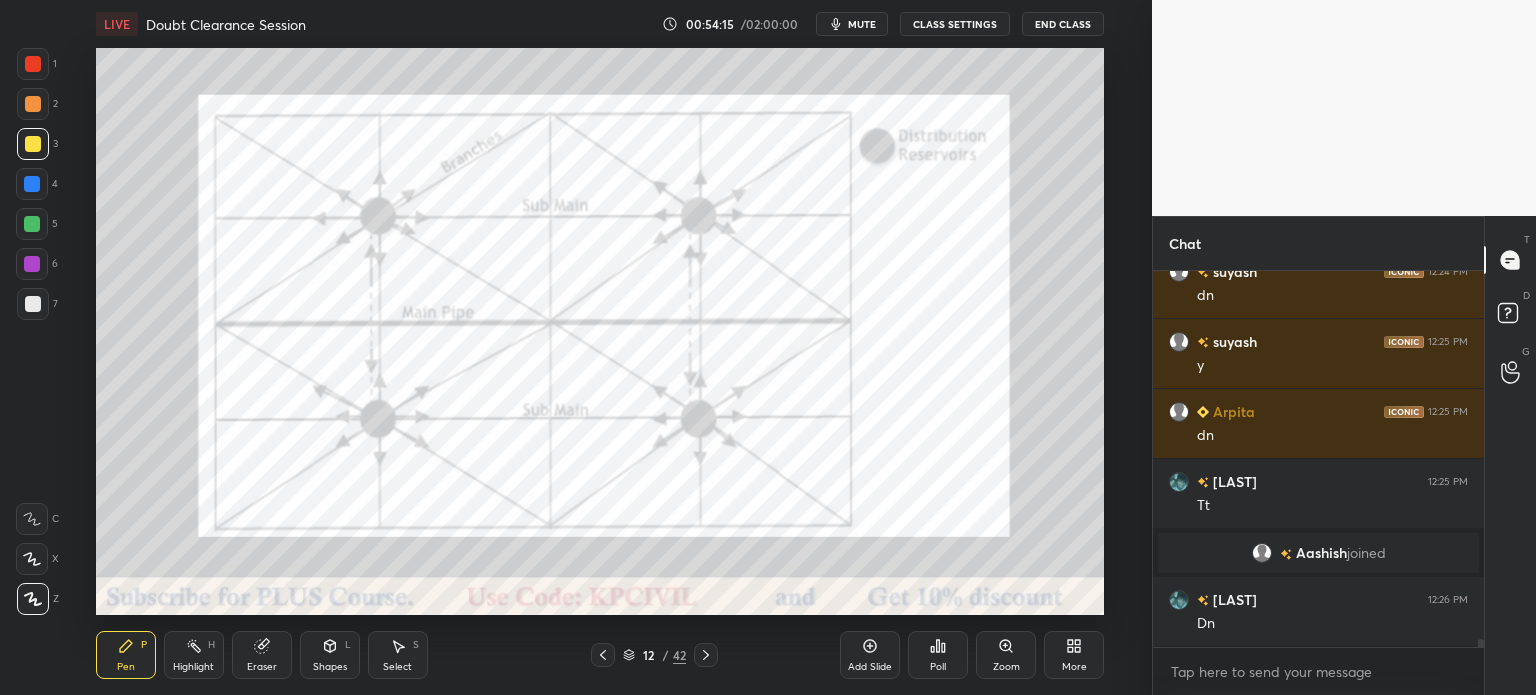 scroll, scrollTop: 16448, scrollLeft: 0, axis: vertical 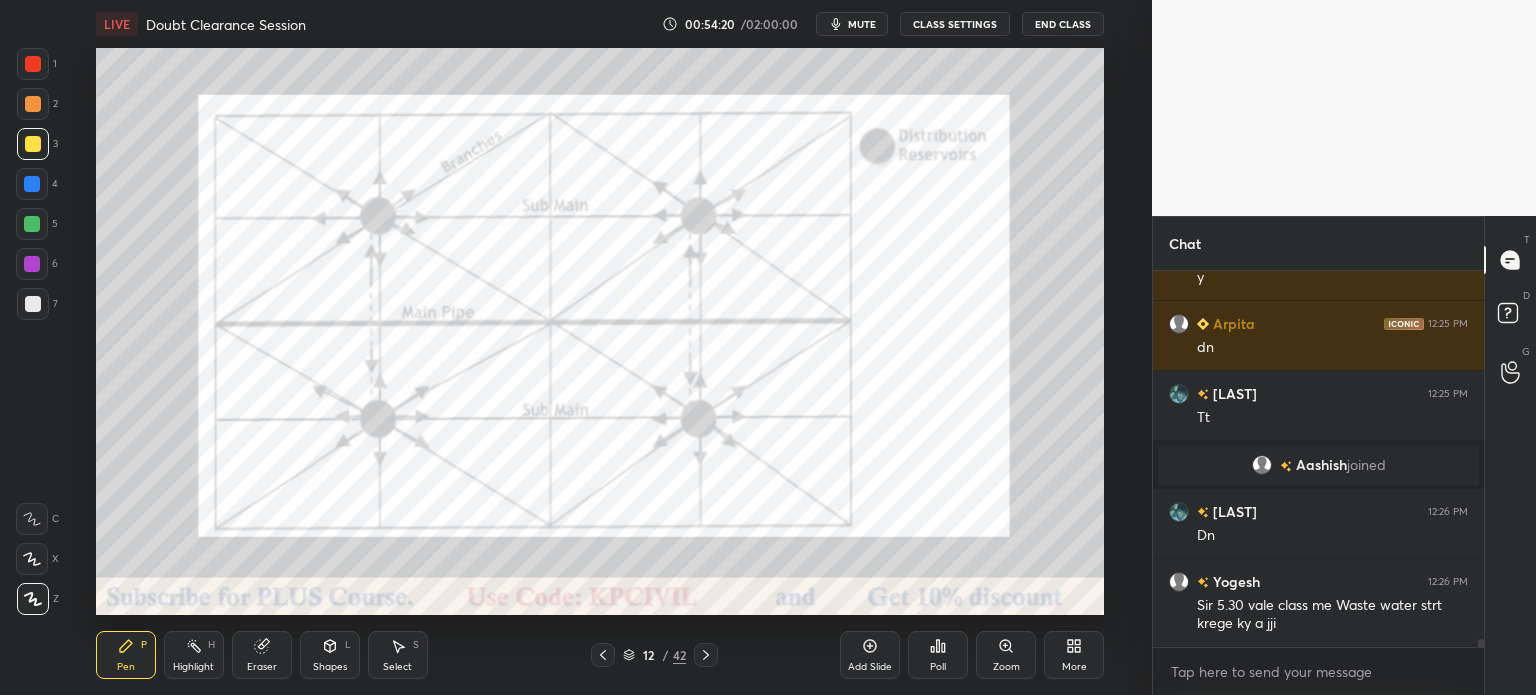 click 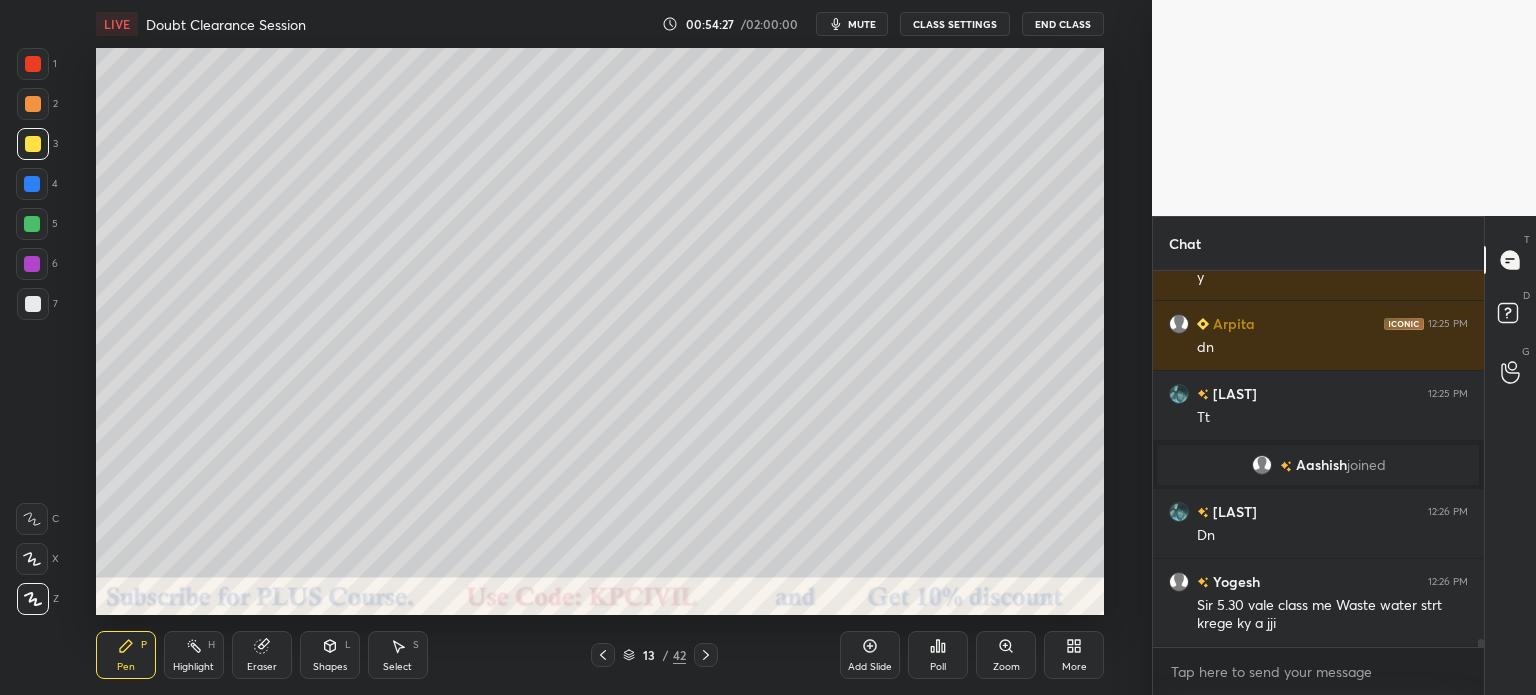 scroll, scrollTop: 16468, scrollLeft: 0, axis: vertical 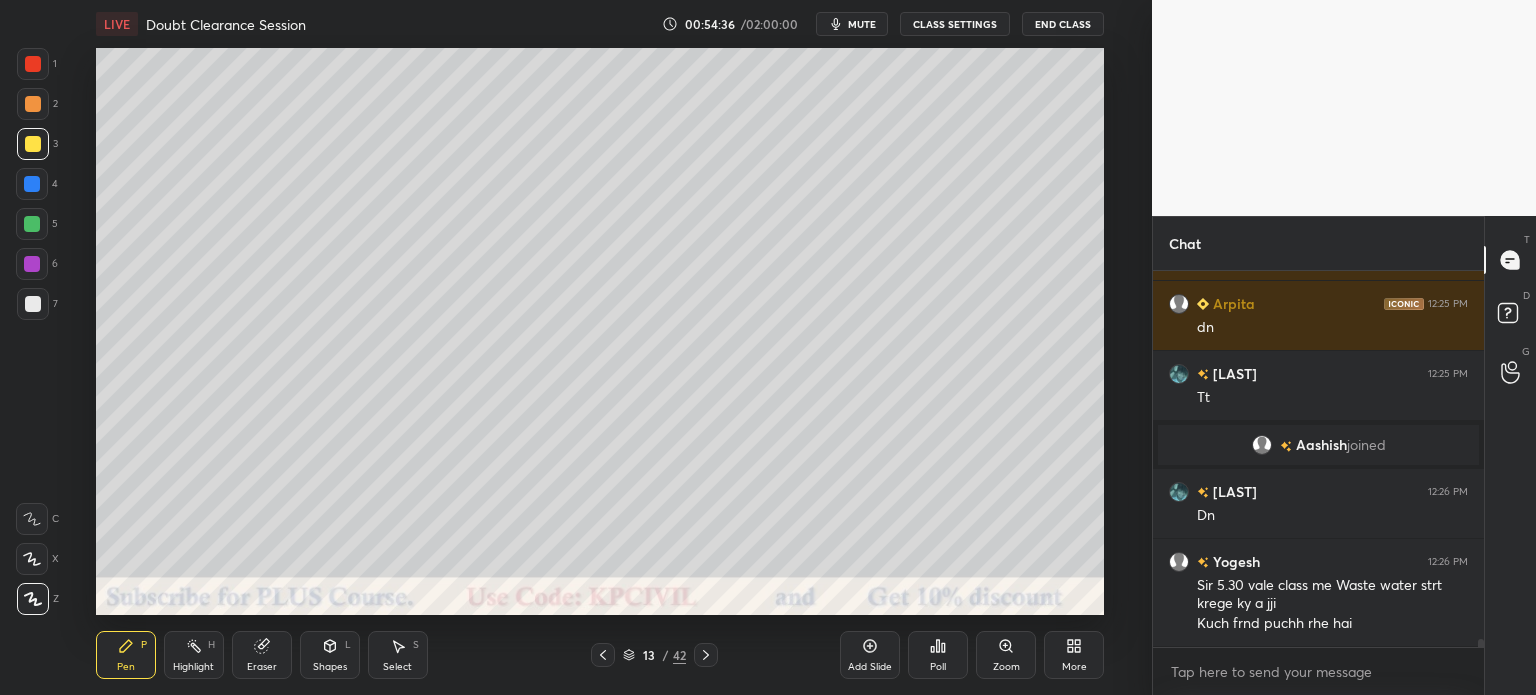 click at bounding box center [33, 304] 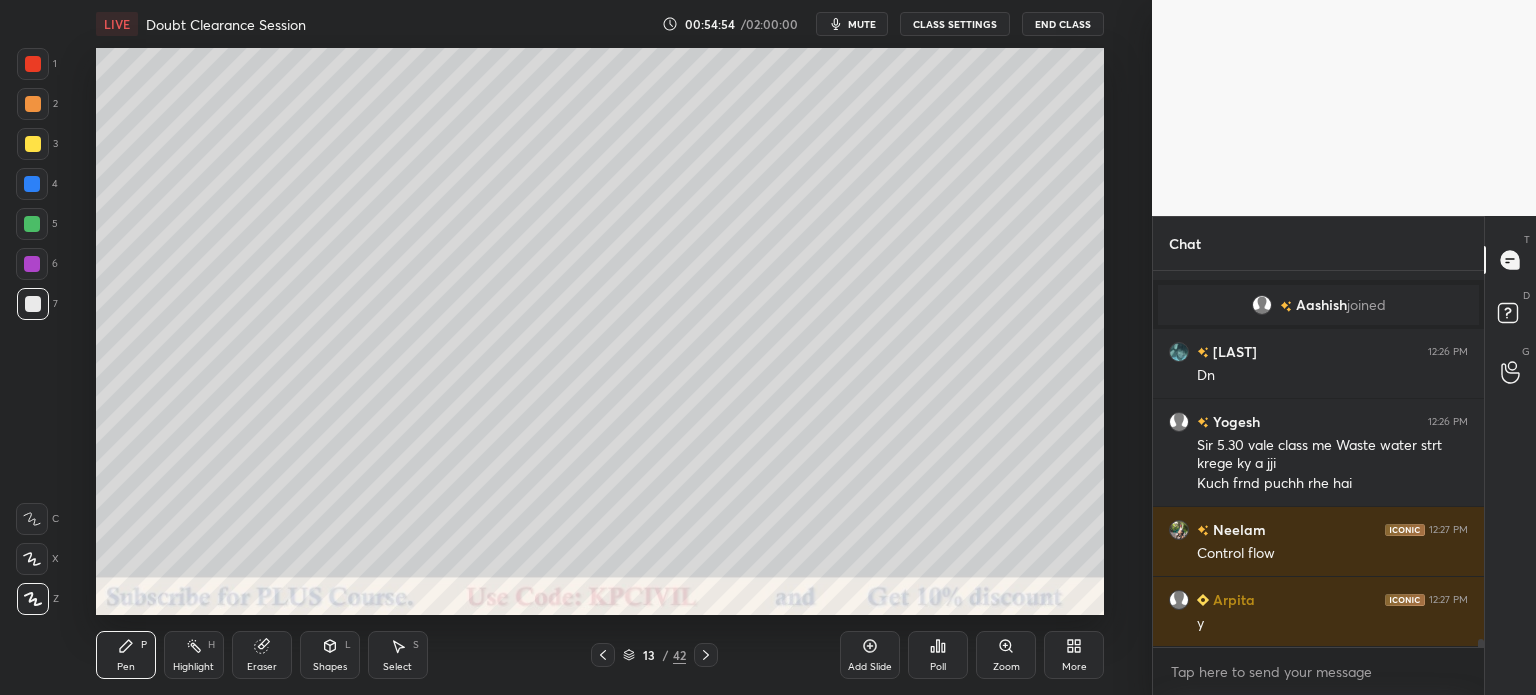 scroll, scrollTop: 16678, scrollLeft: 0, axis: vertical 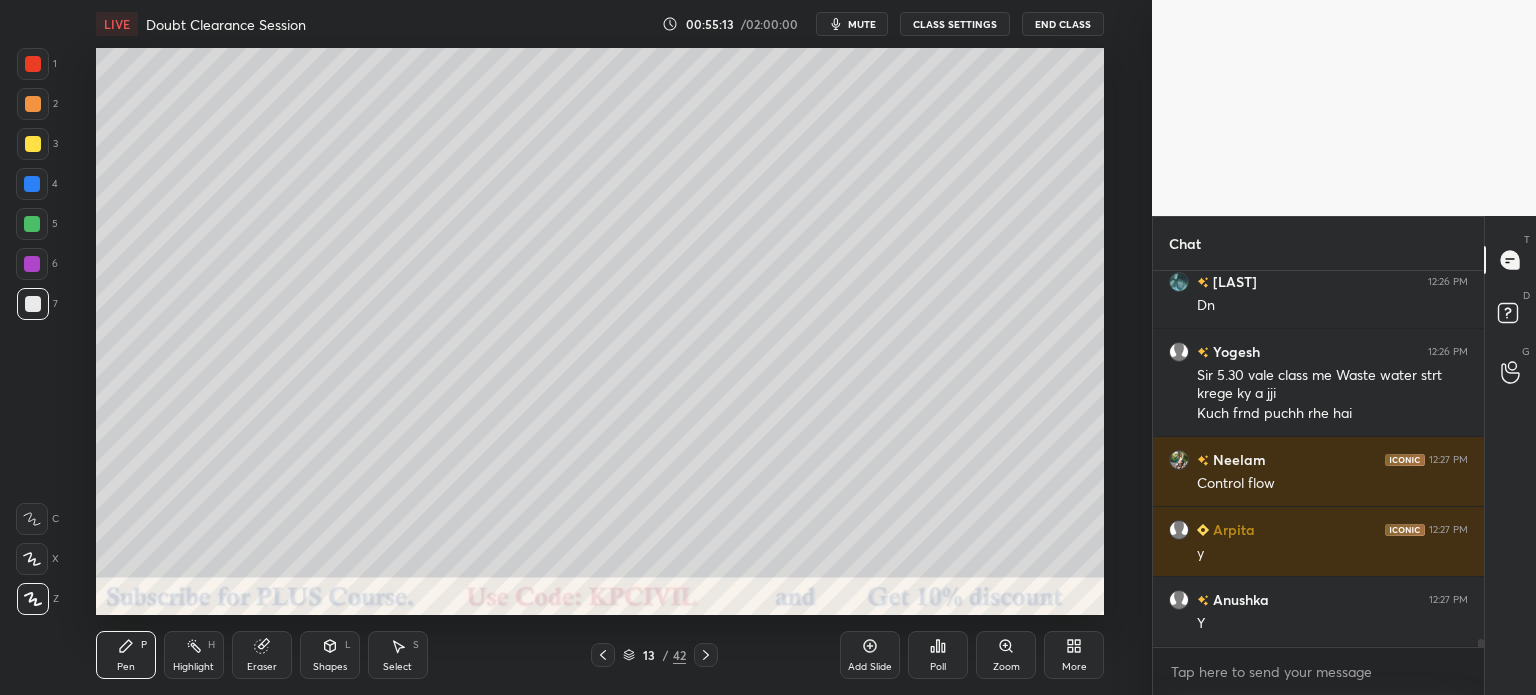 click at bounding box center [33, 144] 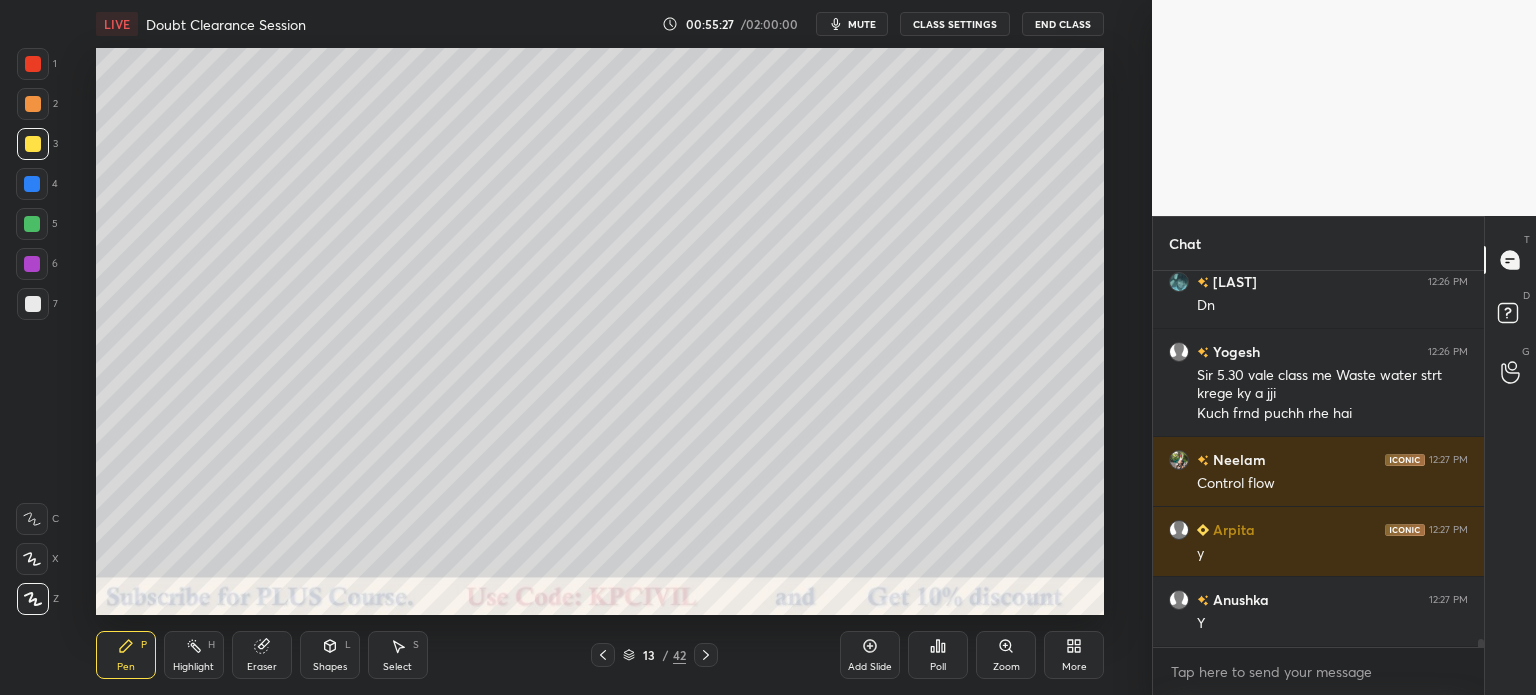 click at bounding box center (33, 304) 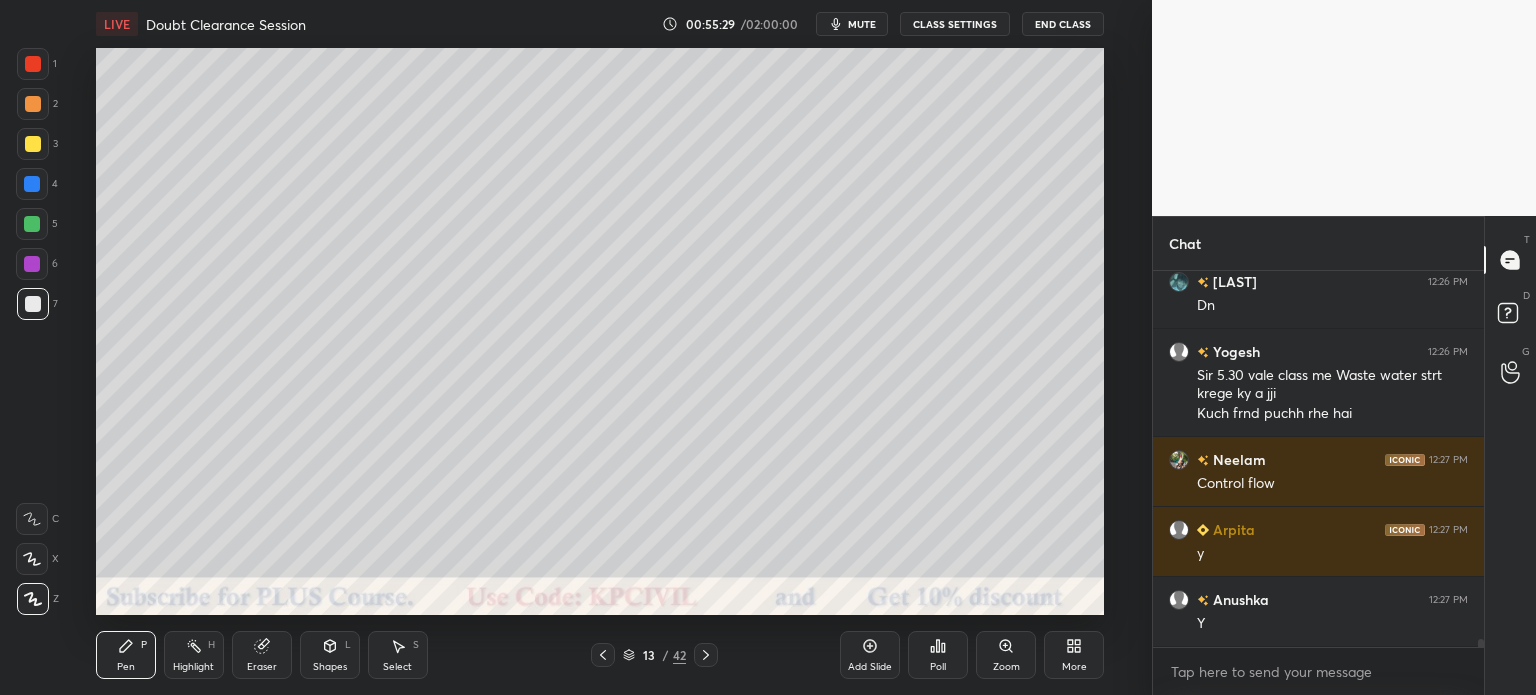 scroll, scrollTop: 16748, scrollLeft: 0, axis: vertical 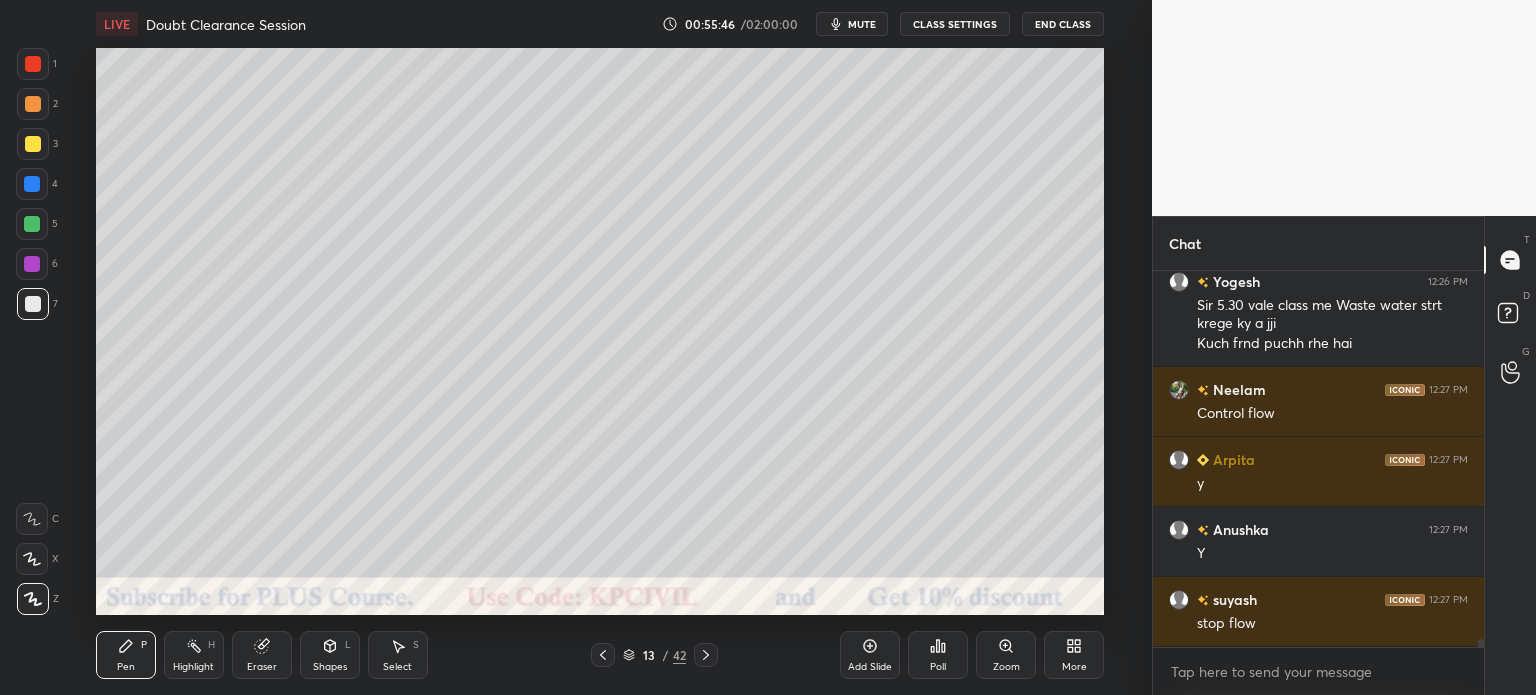click at bounding box center [33, 144] 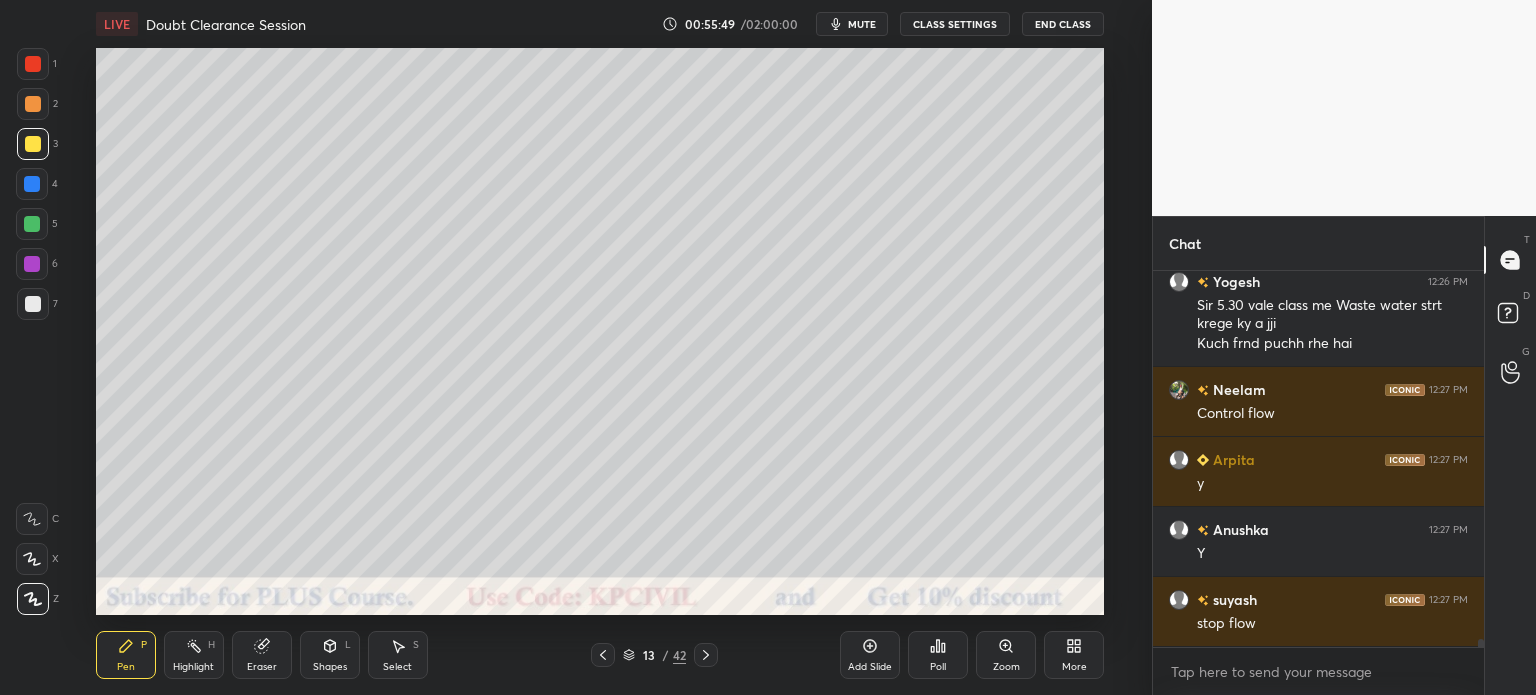 click at bounding box center (33, 304) 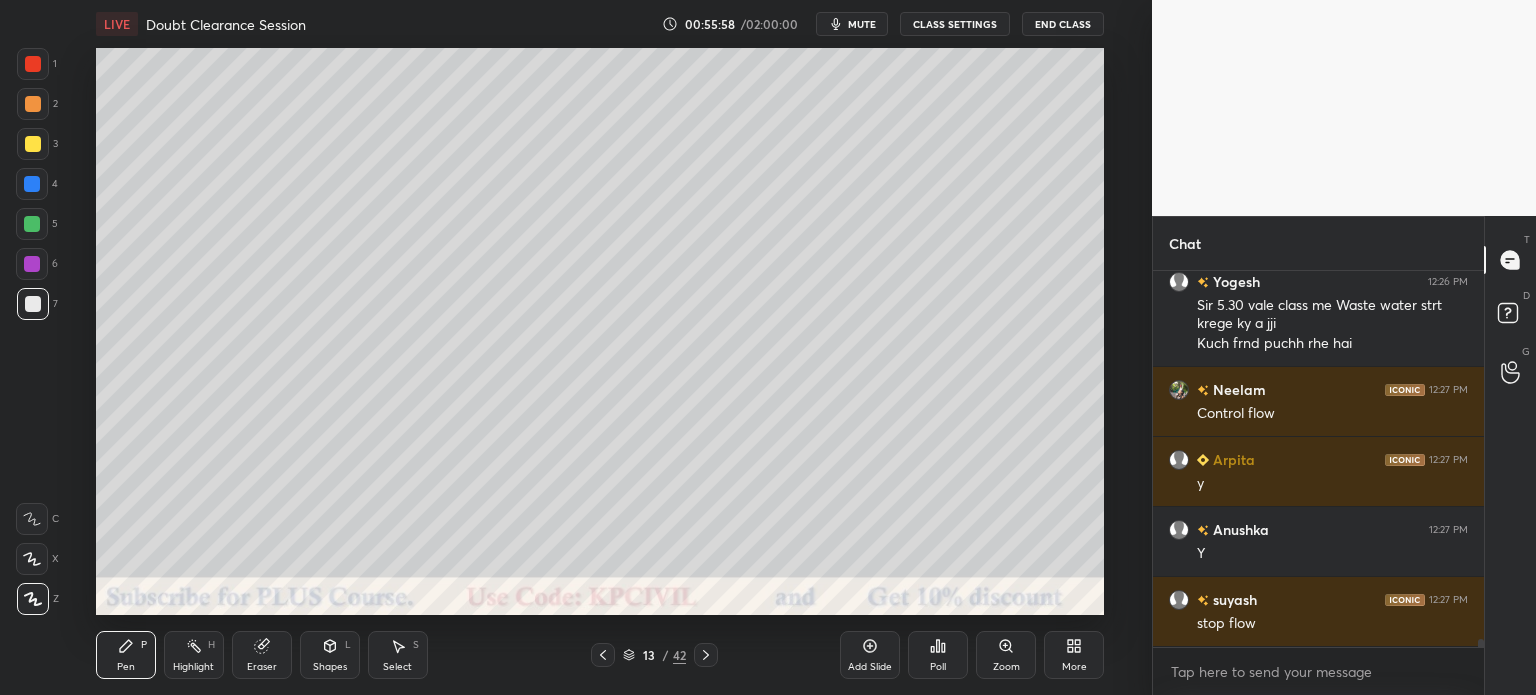 click at bounding box center (33, 144) 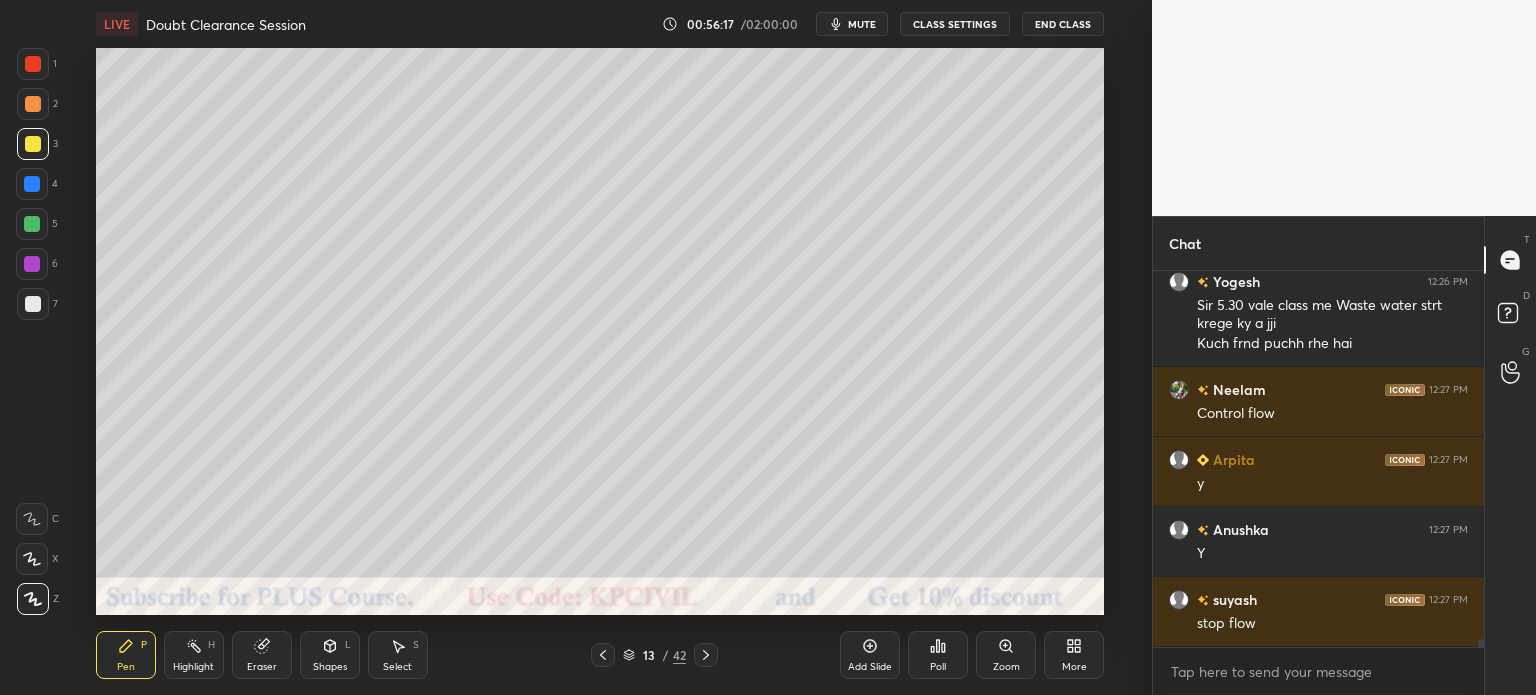 scroll, scrollTop: 16818, scrollLeft: 0, axis: vertical 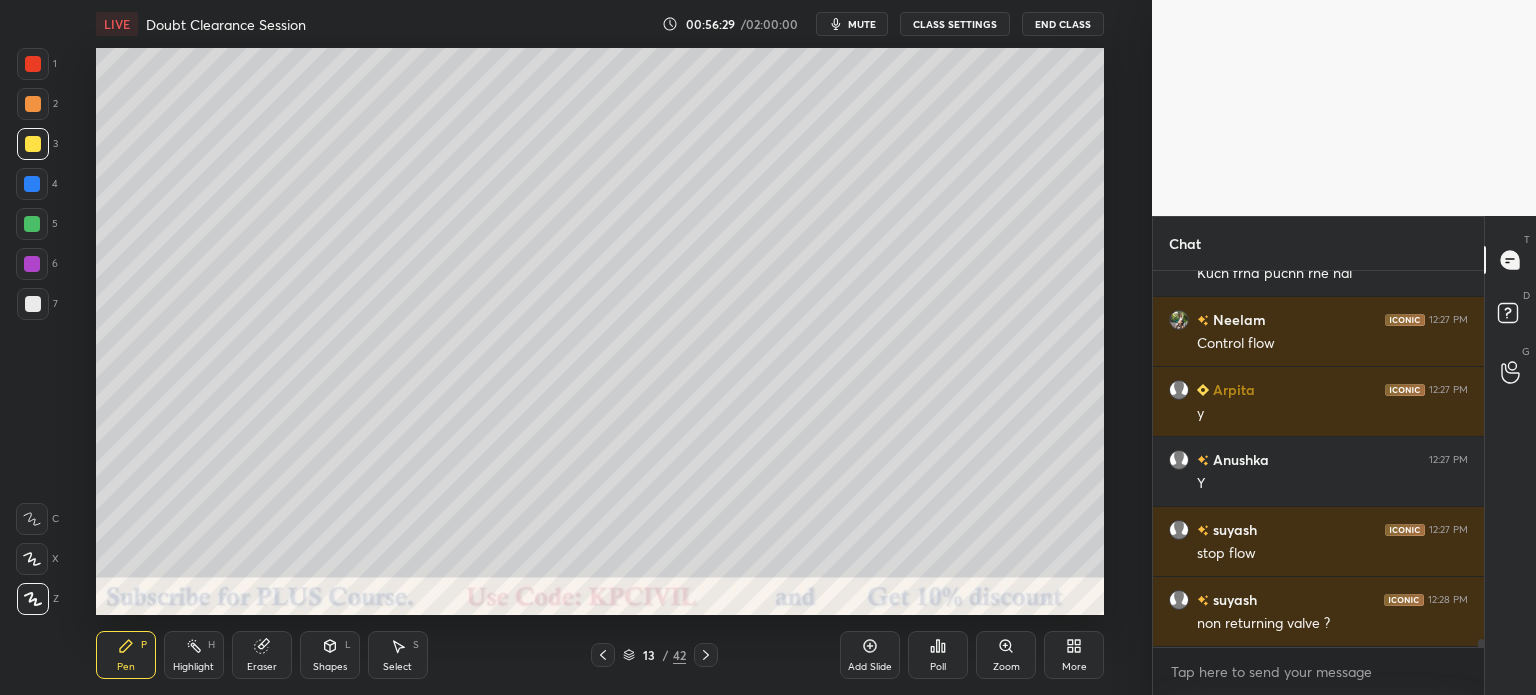 click at bounding box center [33, 304] 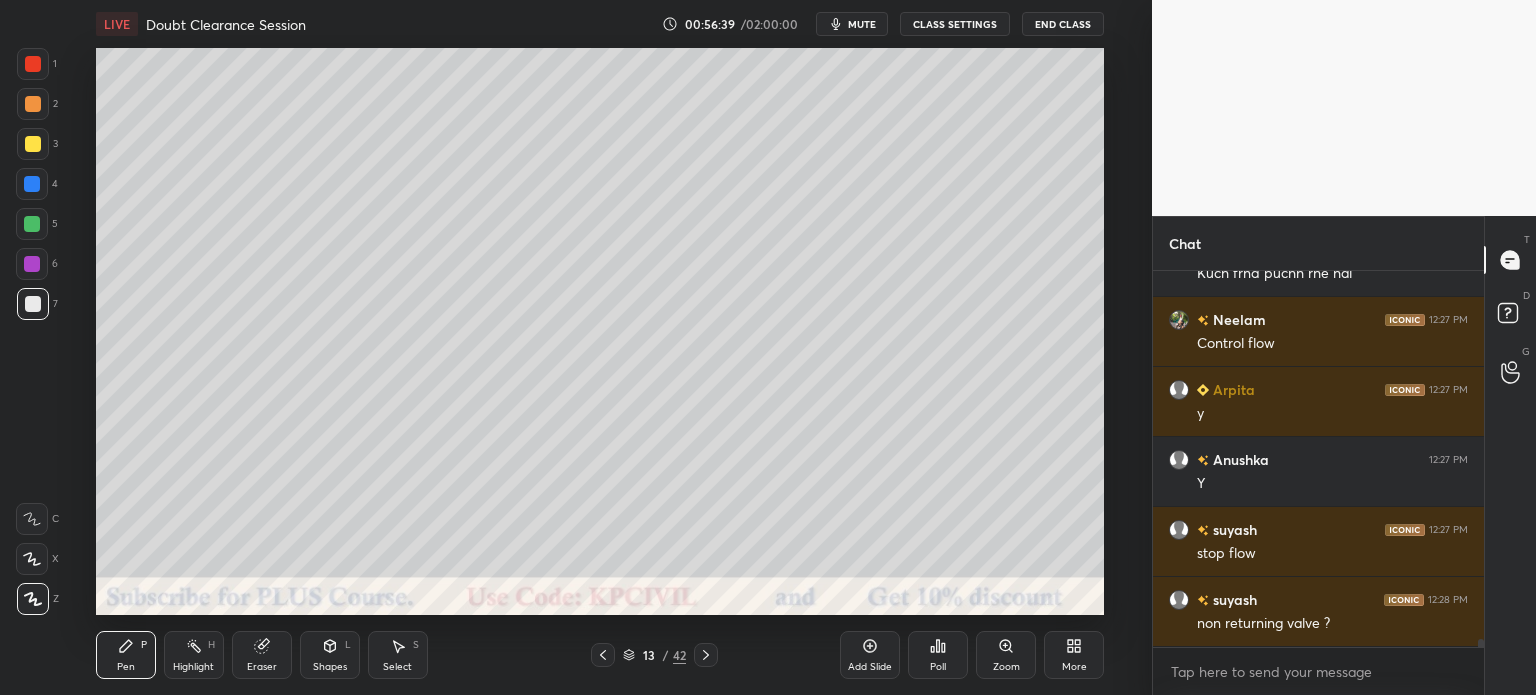 click 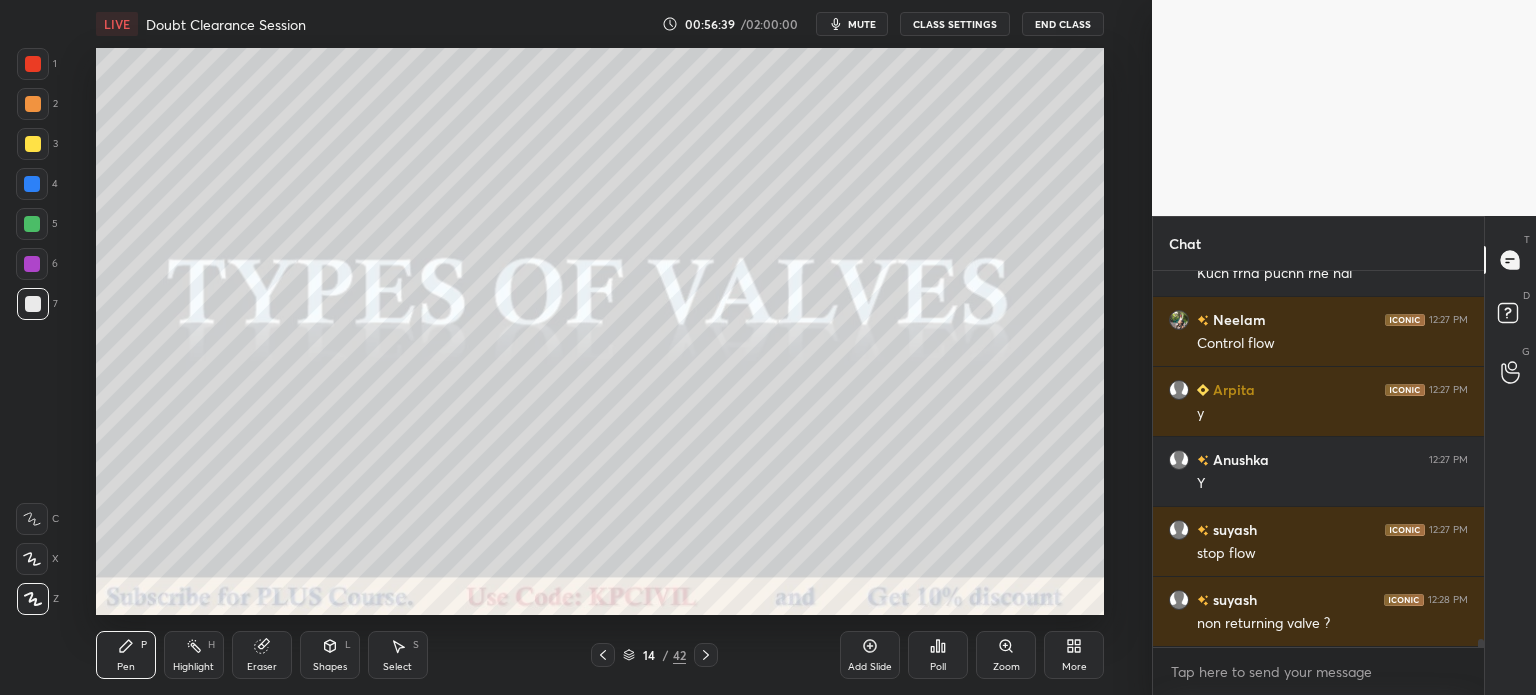 click at bounding box center (706, 655) 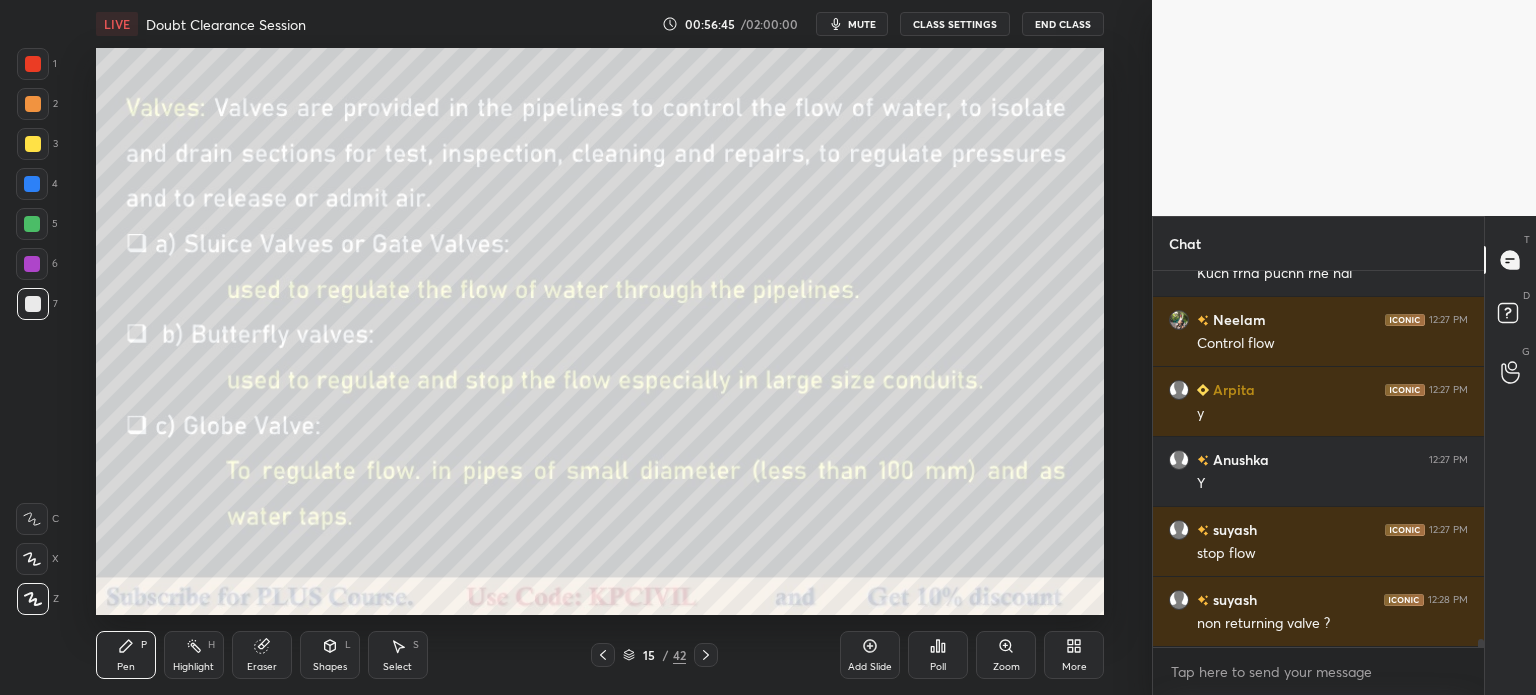 click on "Pen P Highlight H Eraser Shapes L Select S 15 / 42 Add Slide Poll Zoom More" at bounding box center (600, 655) 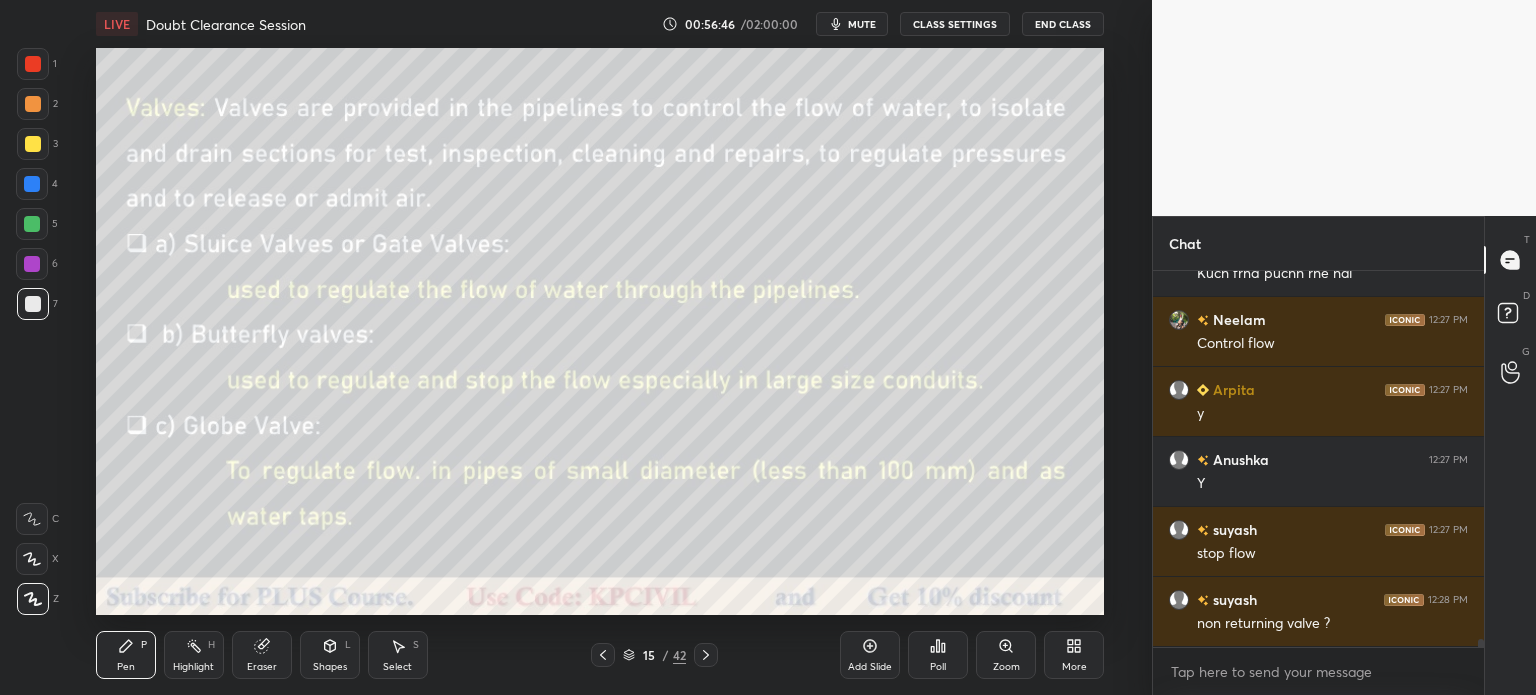 click 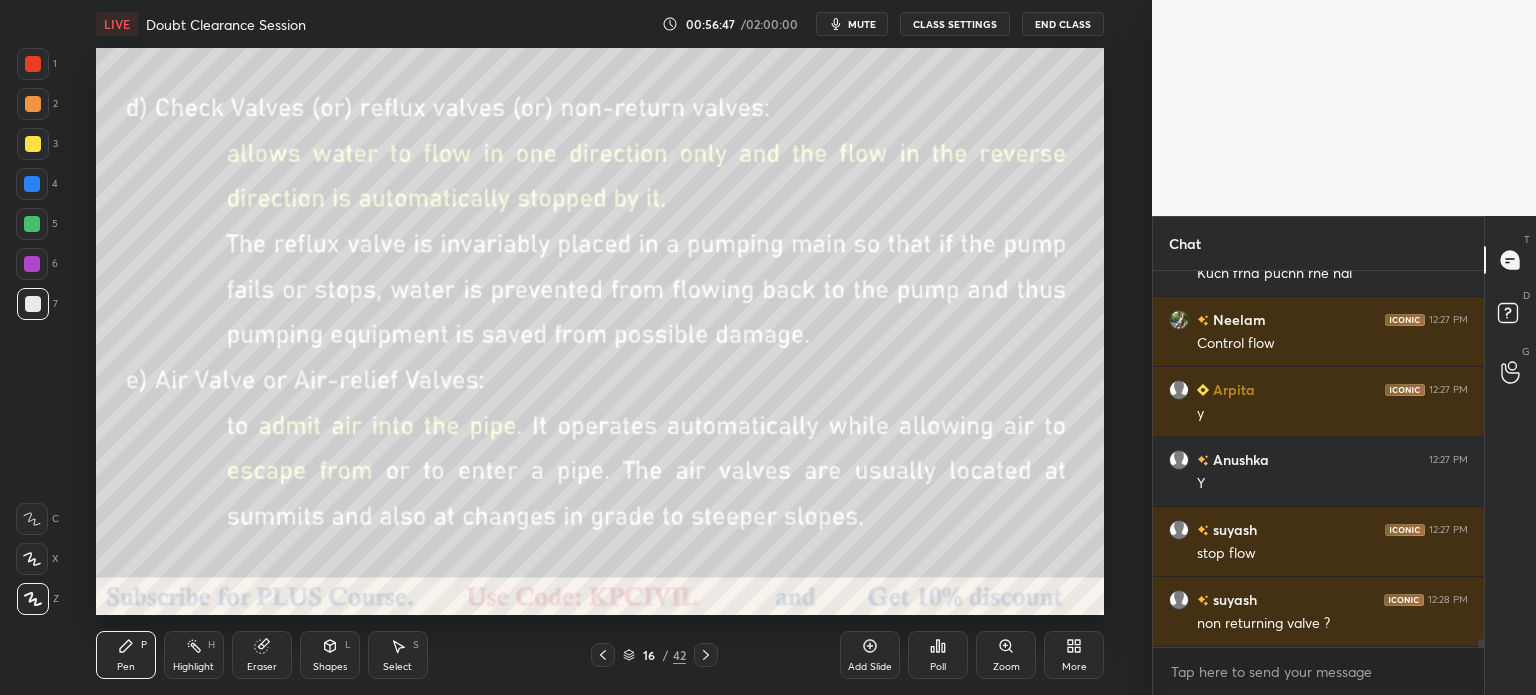 click 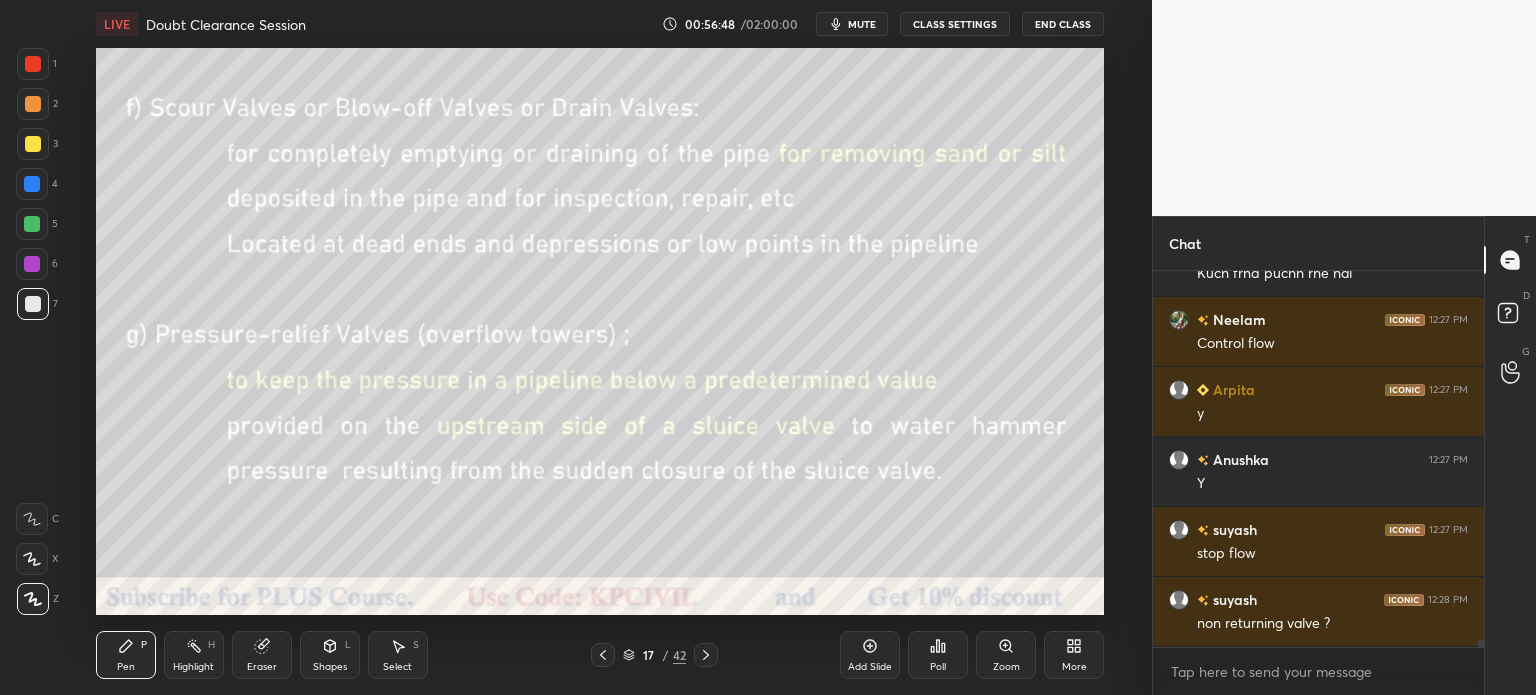 click 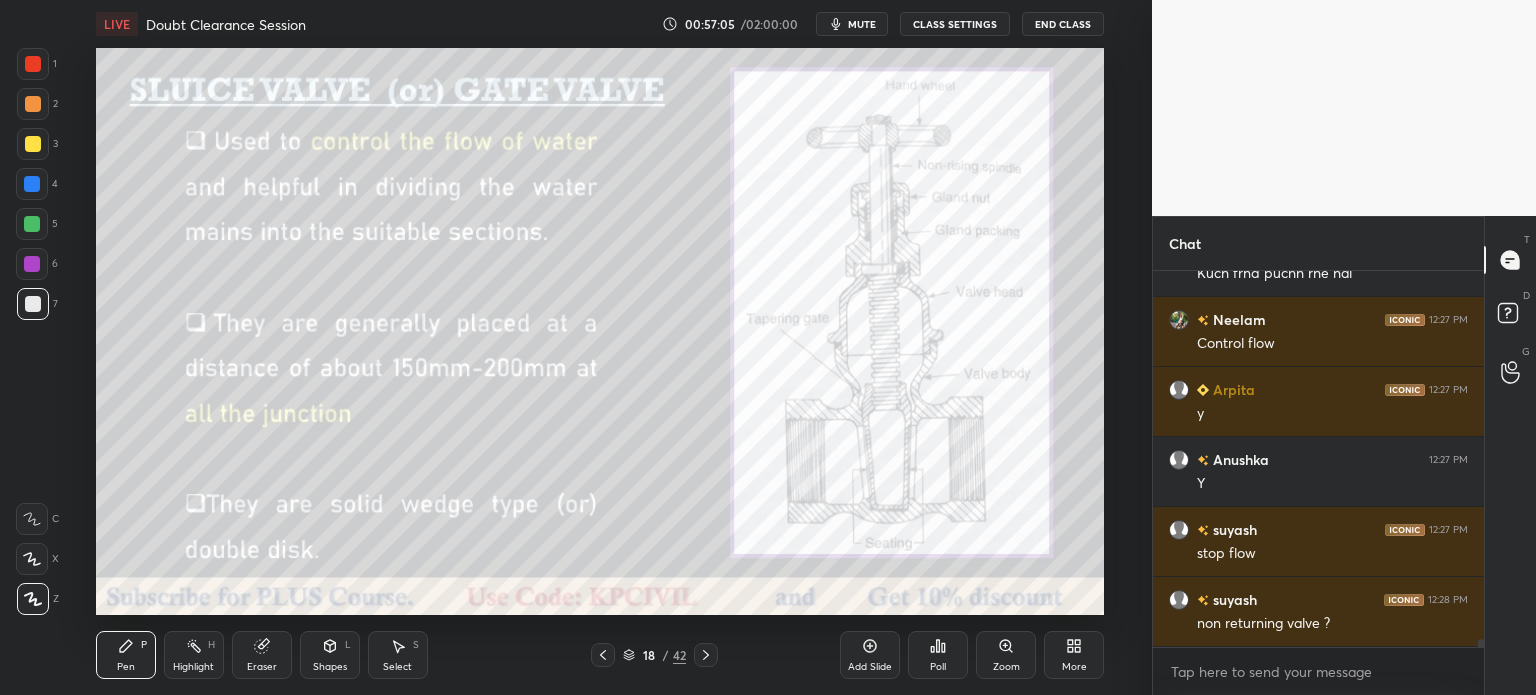 click 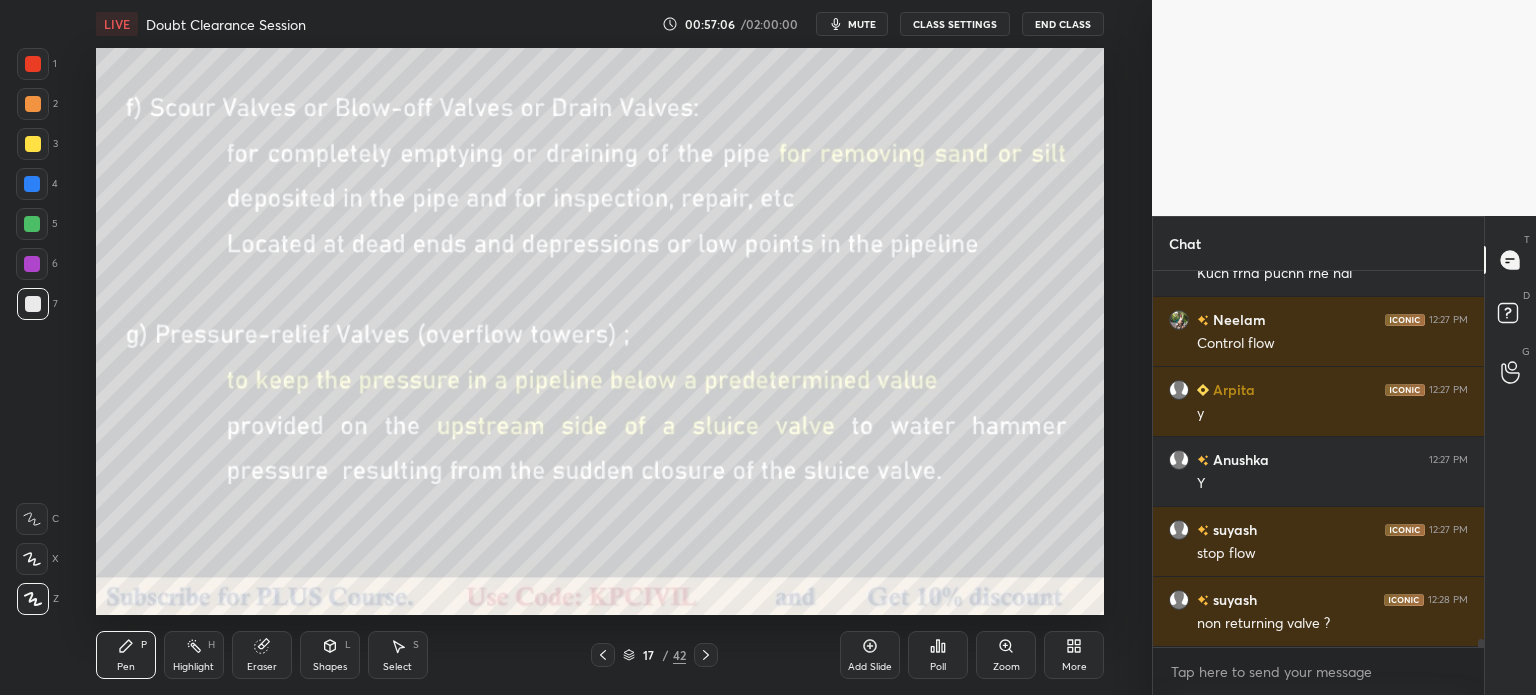 click 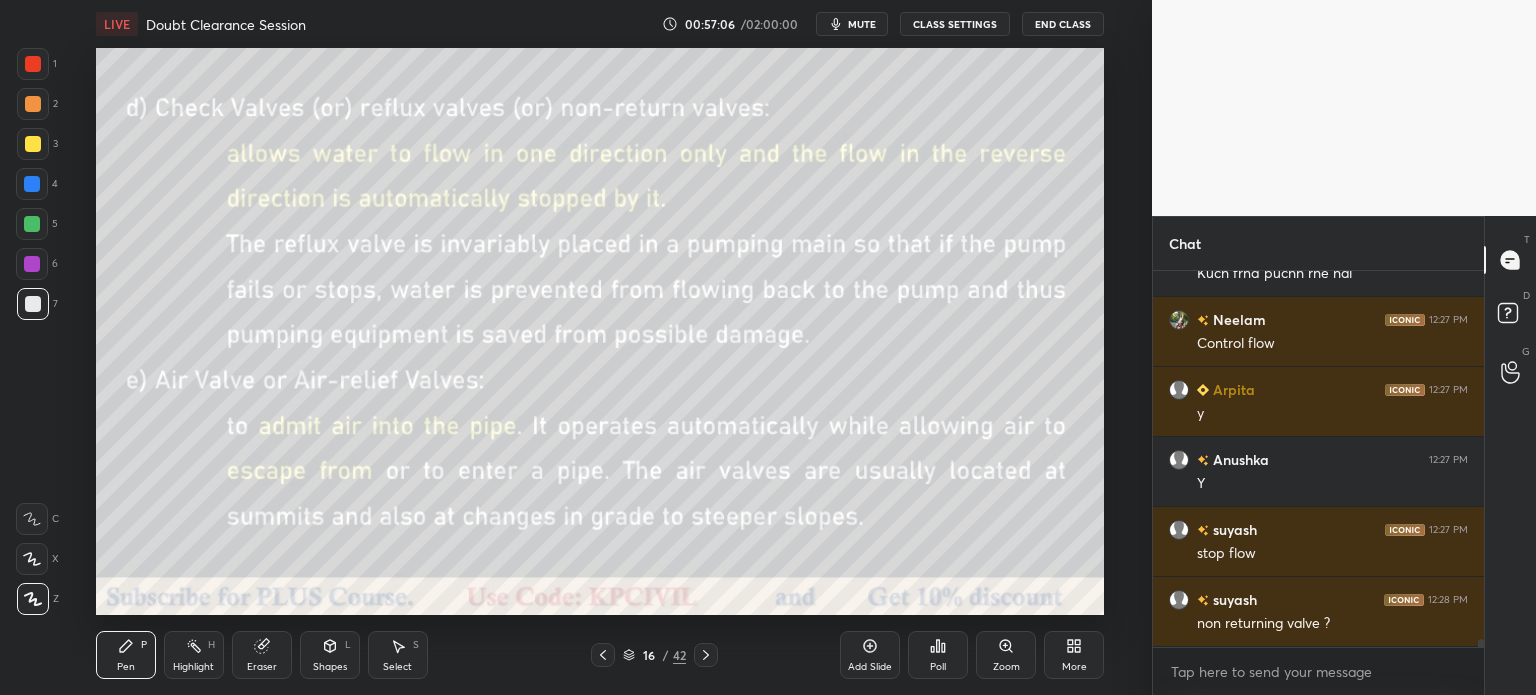 click 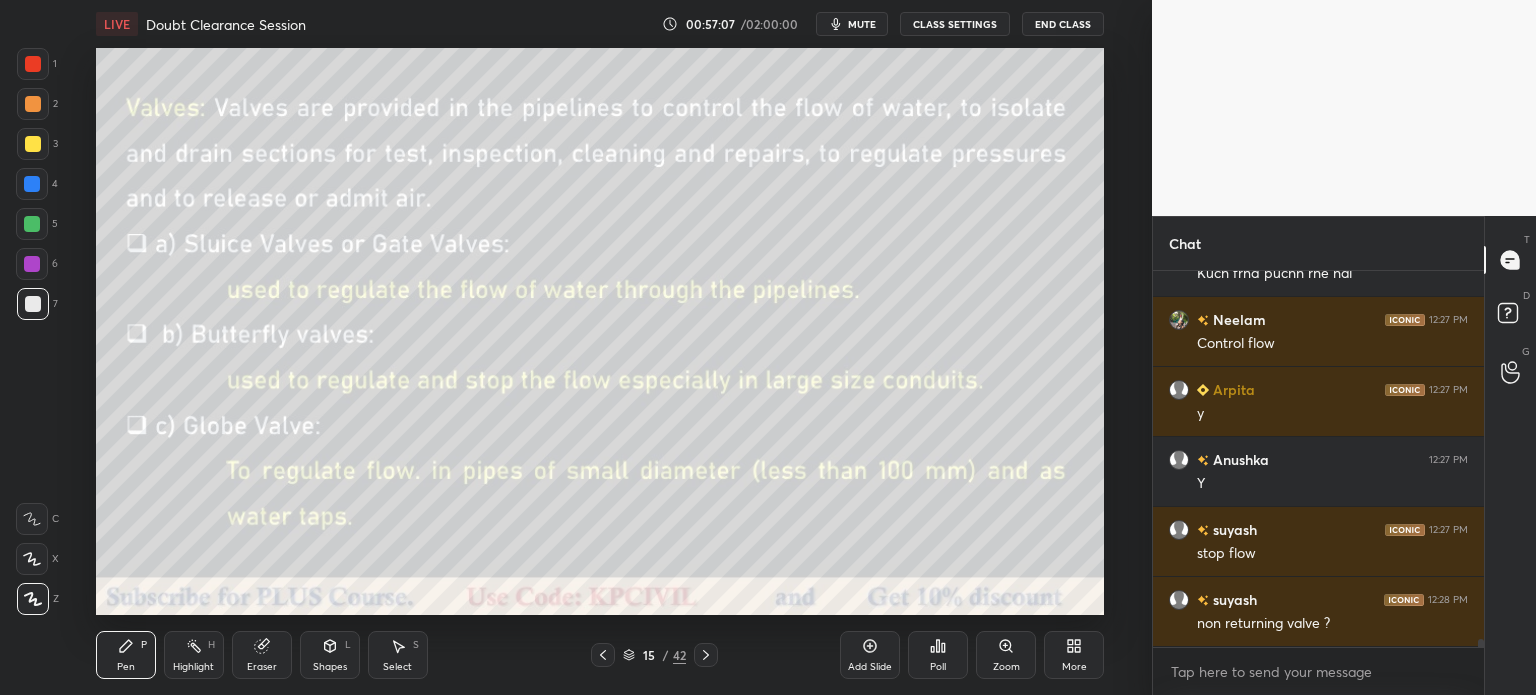 click 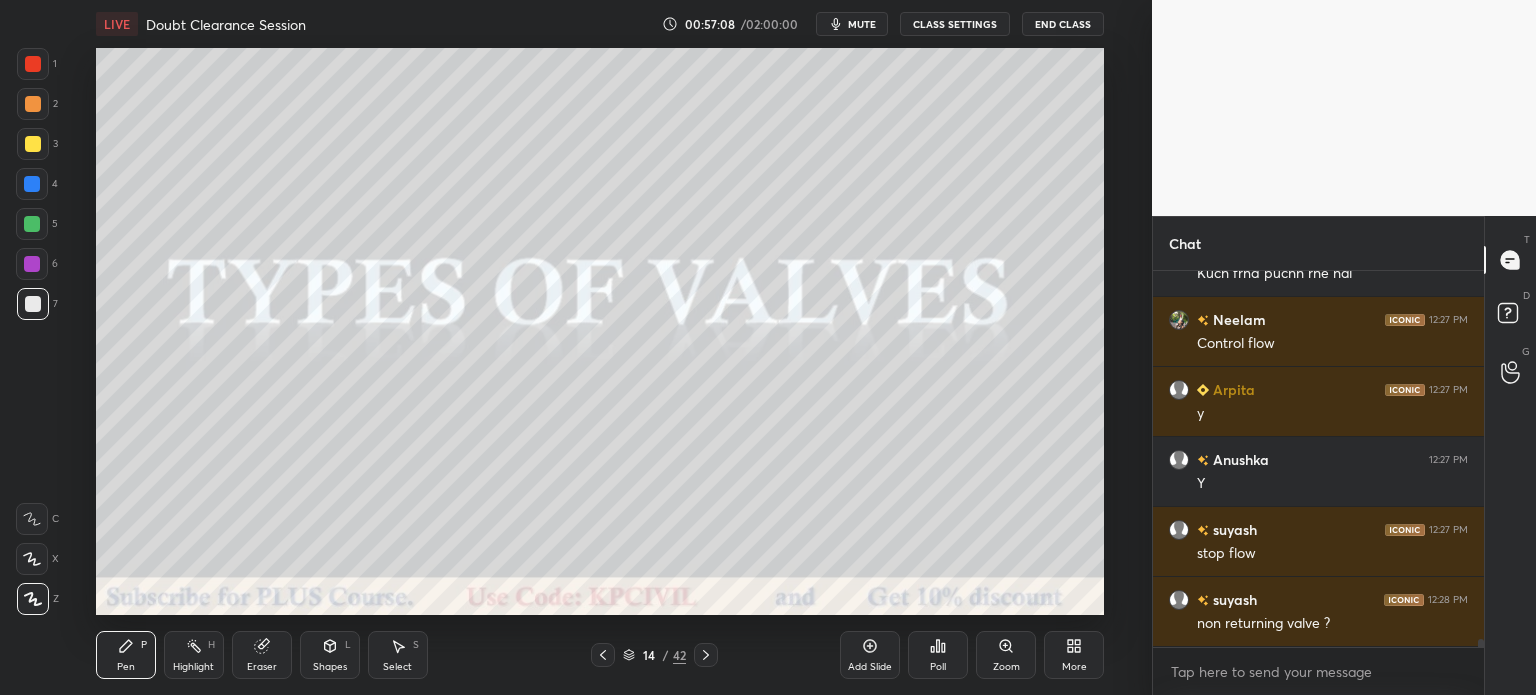 click 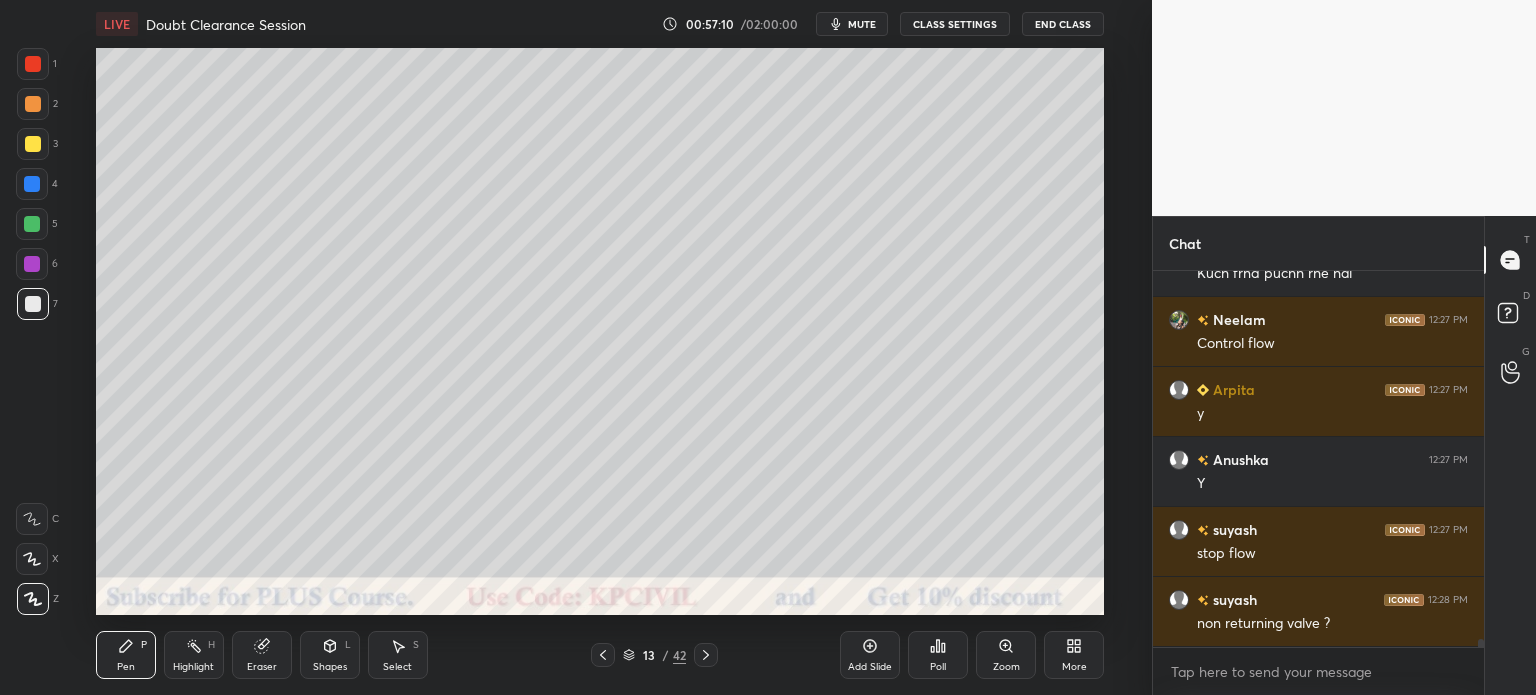 click at bounding box center (33, 104) 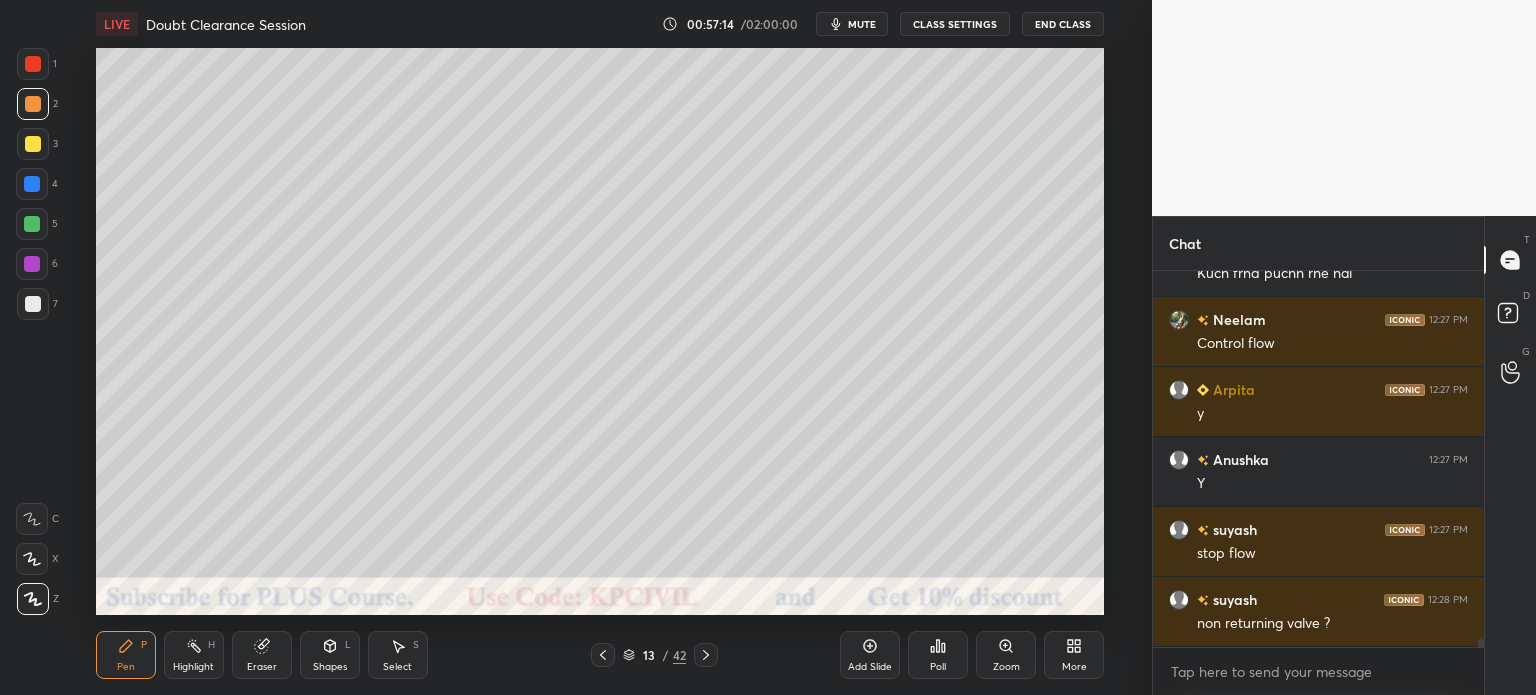 click 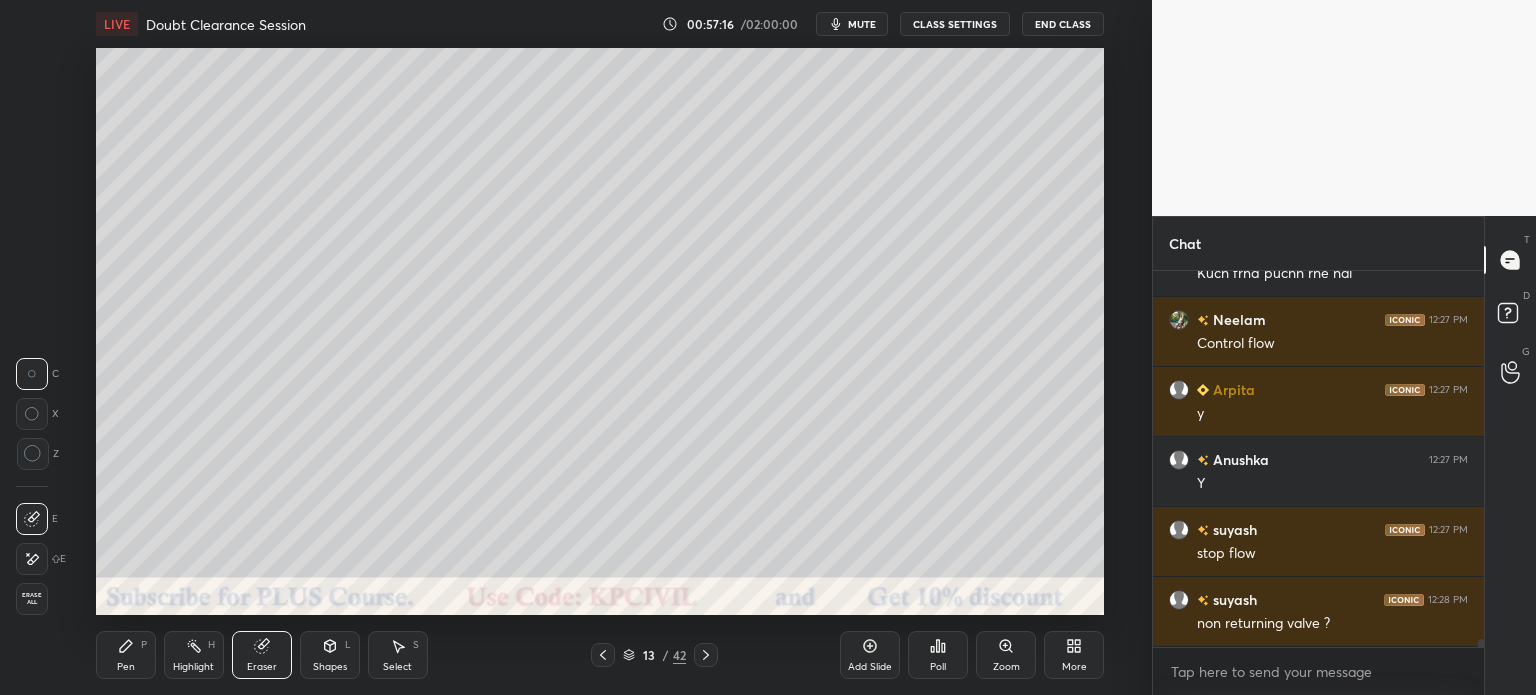 click 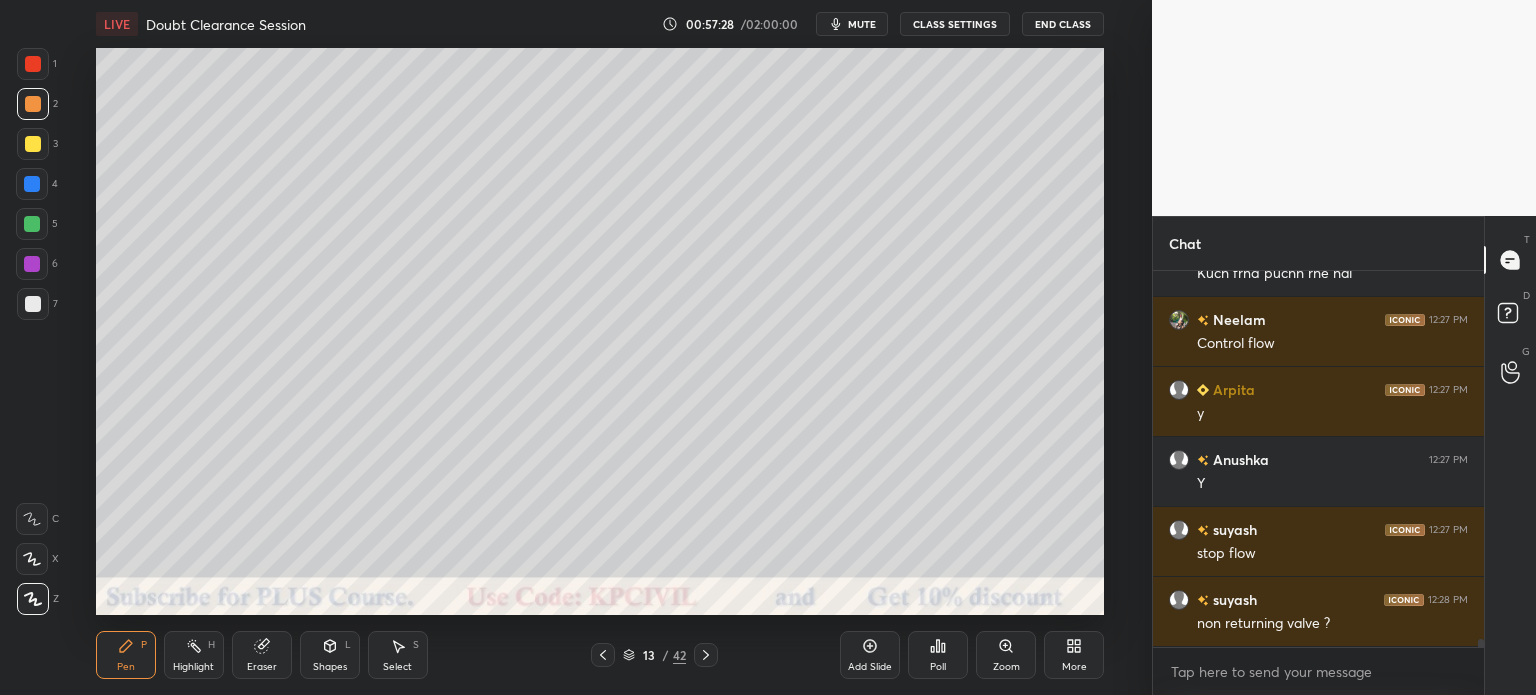 click 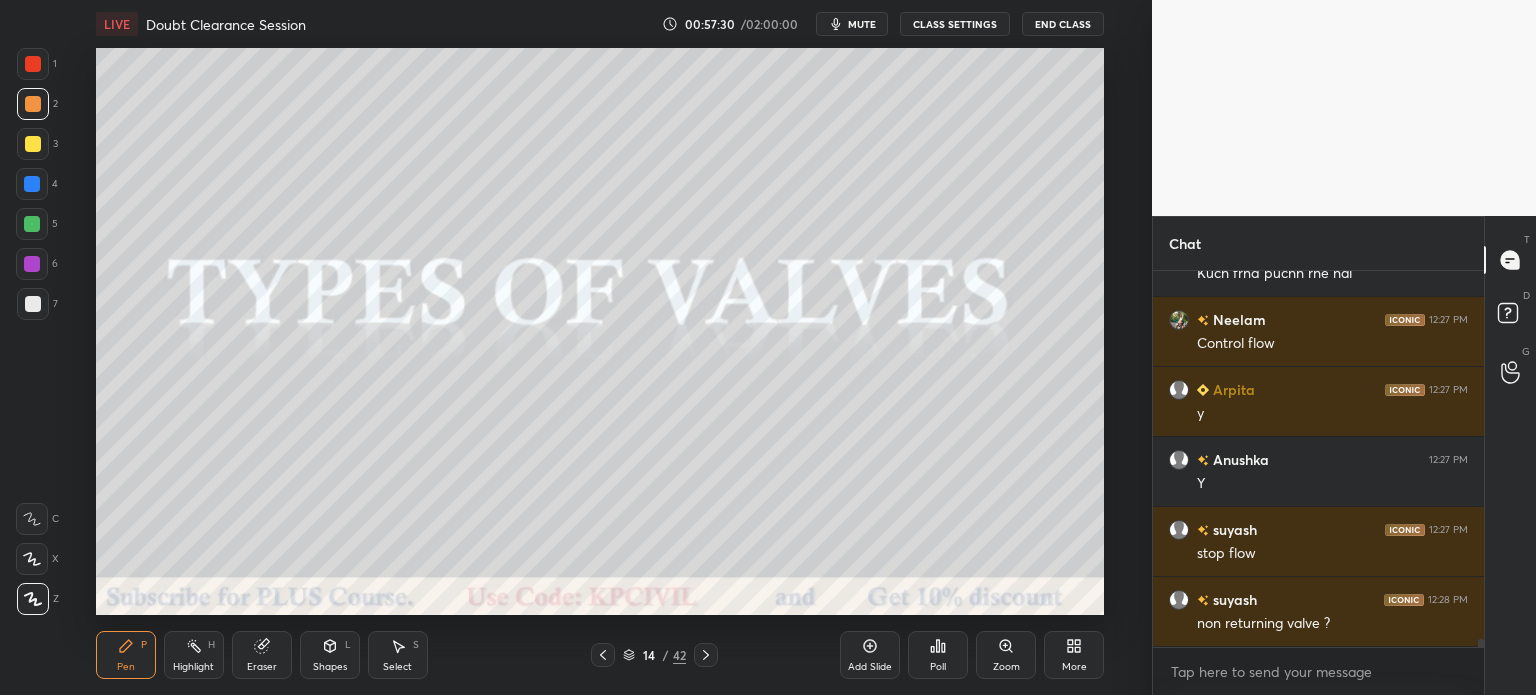 click at bounding box center (706, 655) 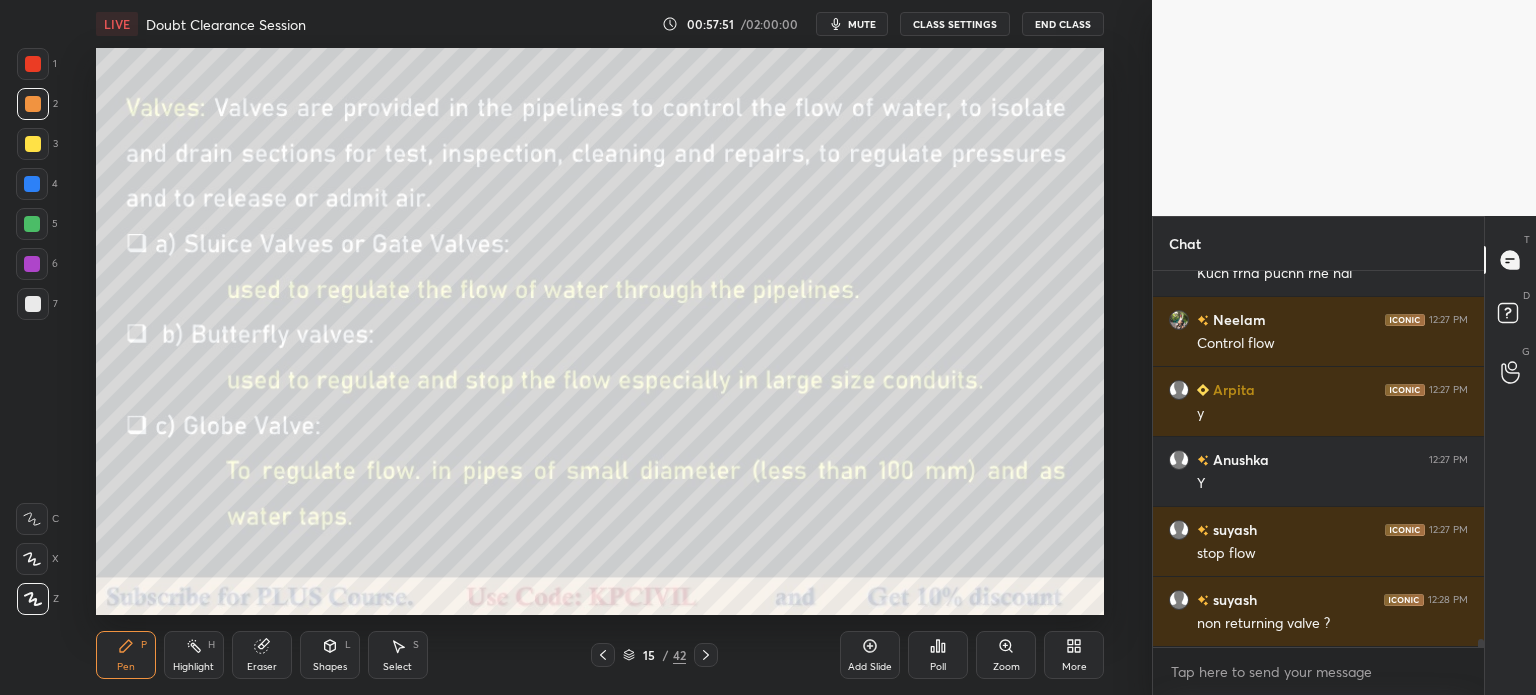 click 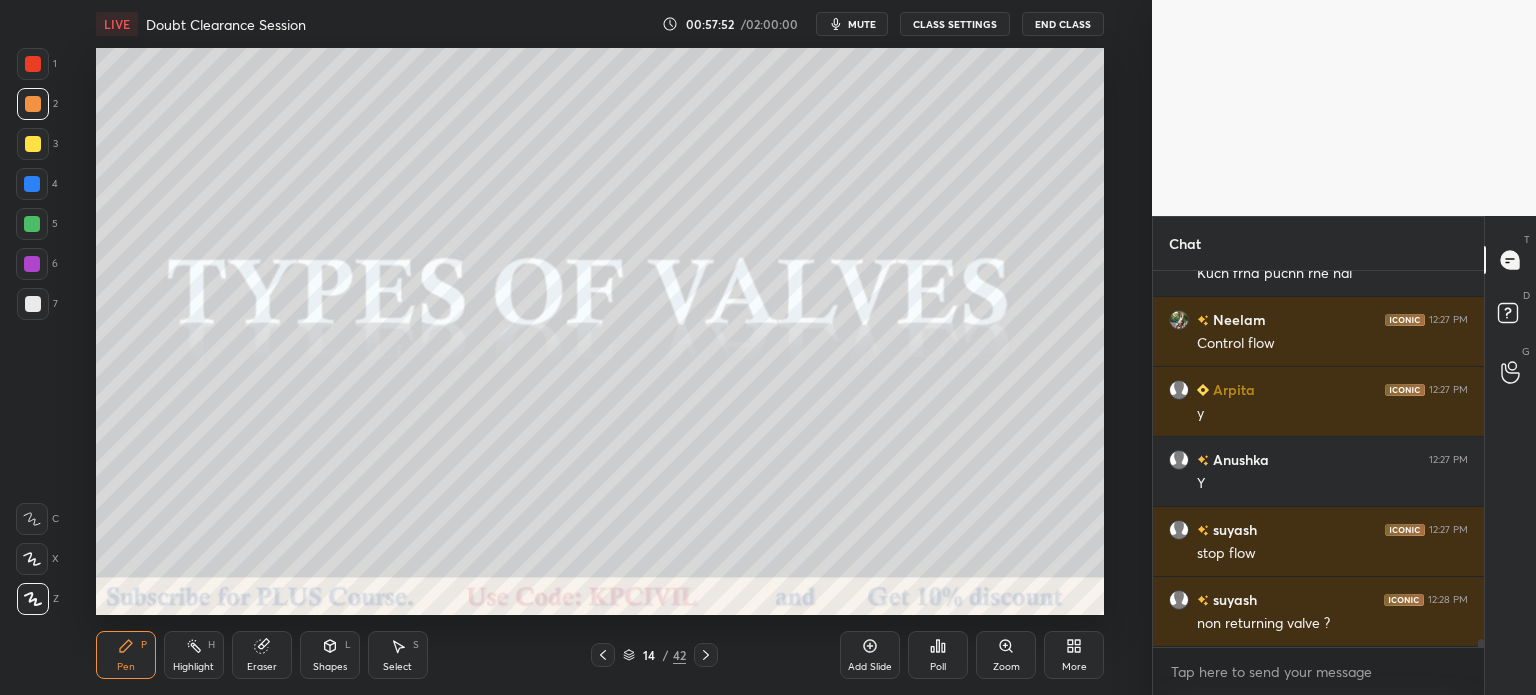 click at bounding box center [603, 655] 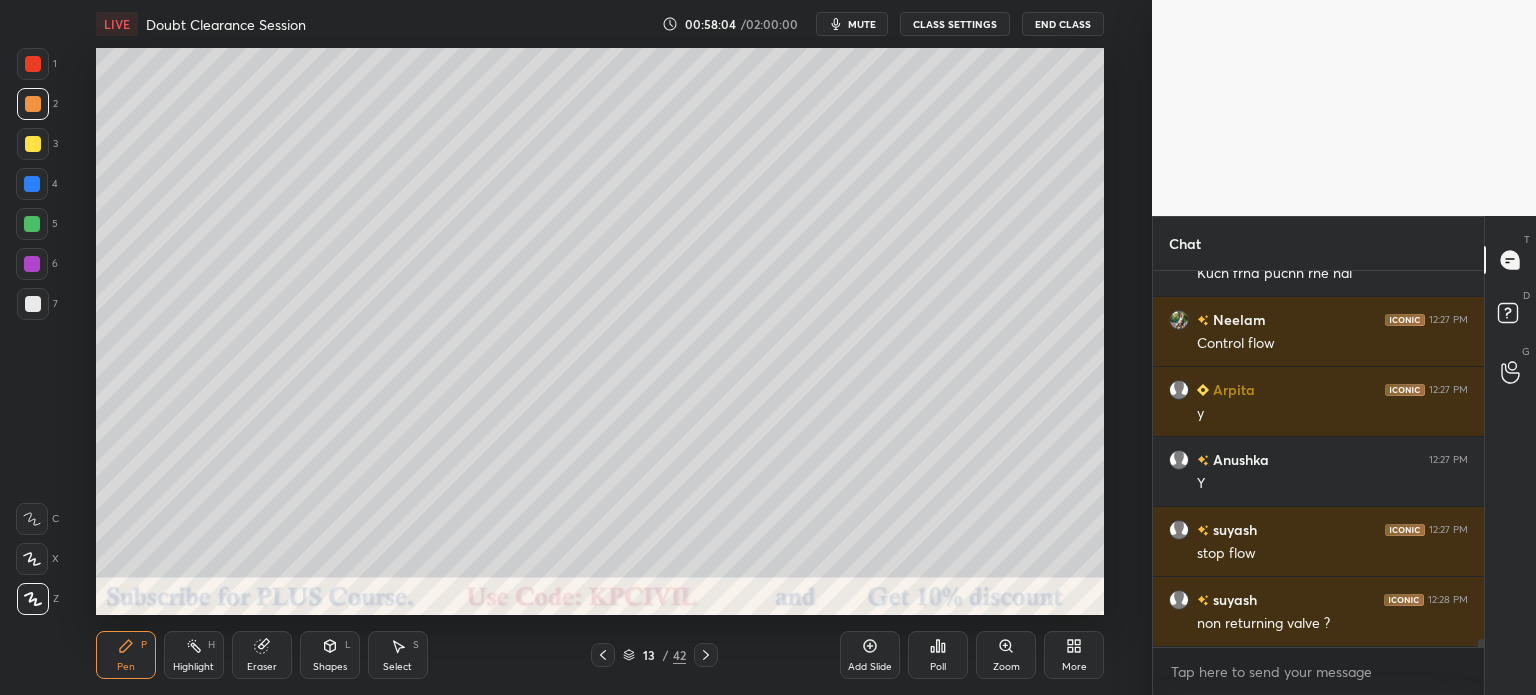 click 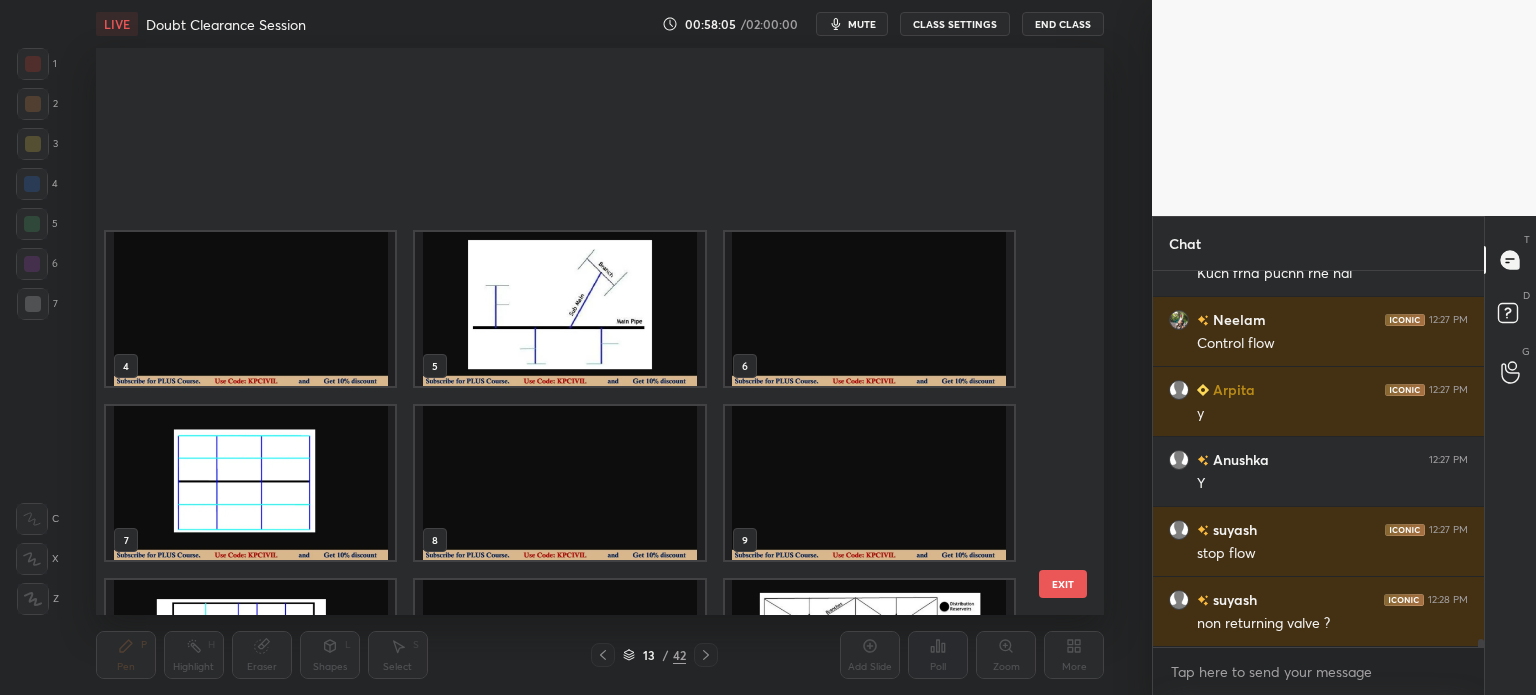 scroll, scrollTop: 303, scrollLeft: 0, axis: vertical 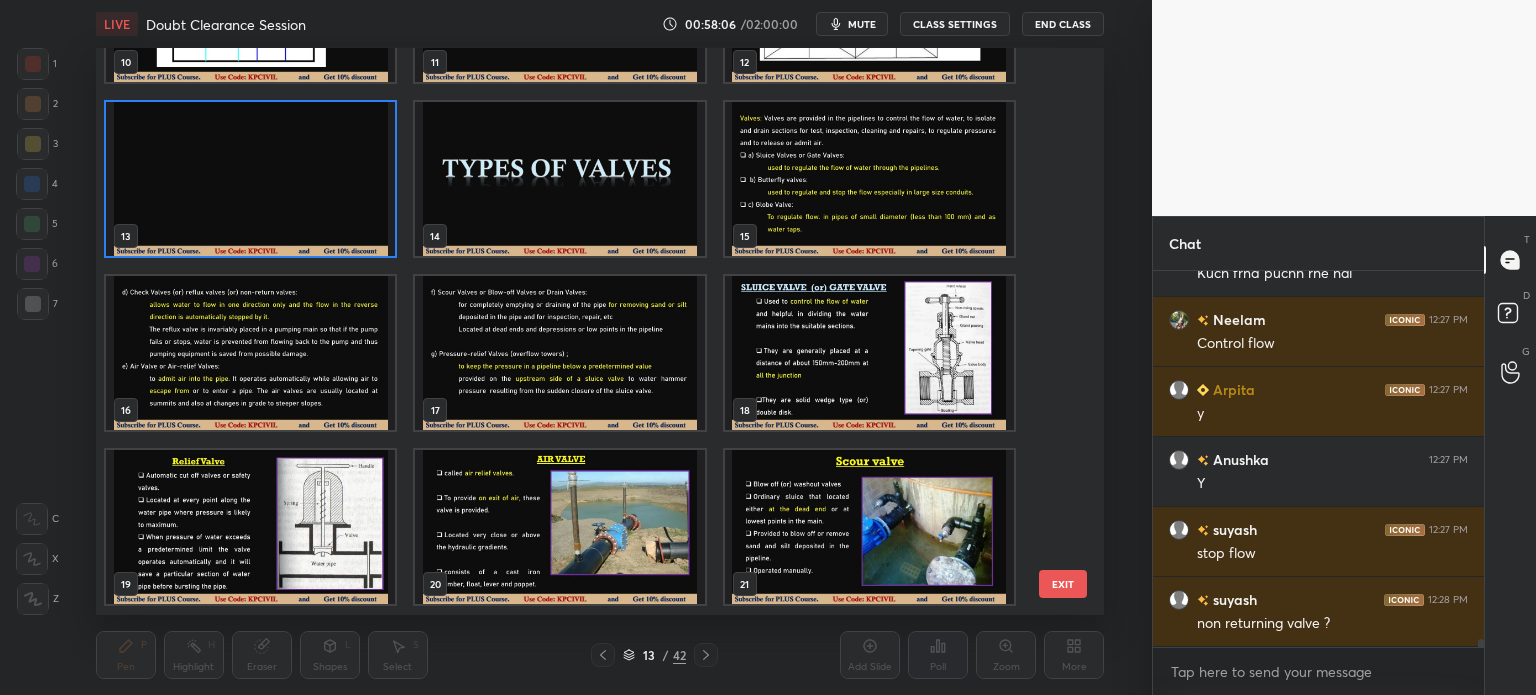 click at bounding box center (868, 353) 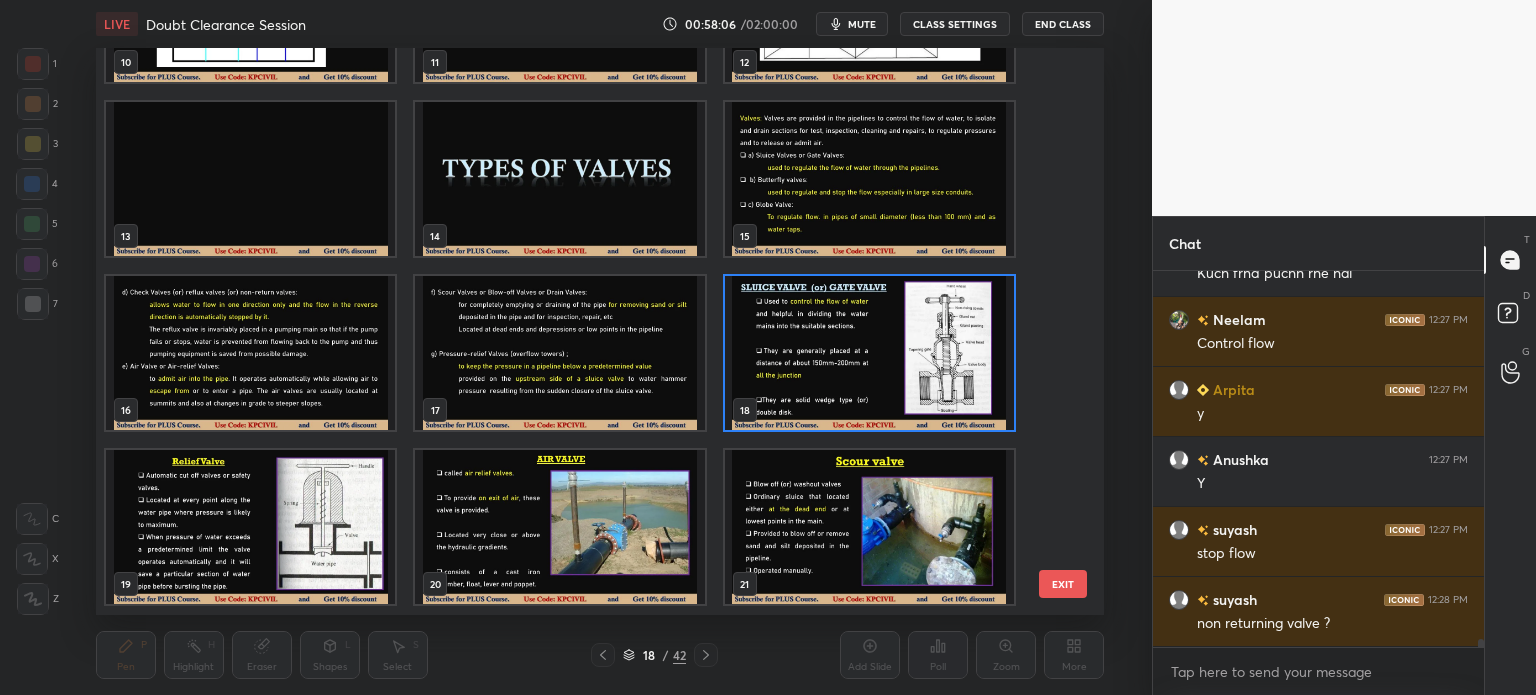 click at bounding box center [868, 353] 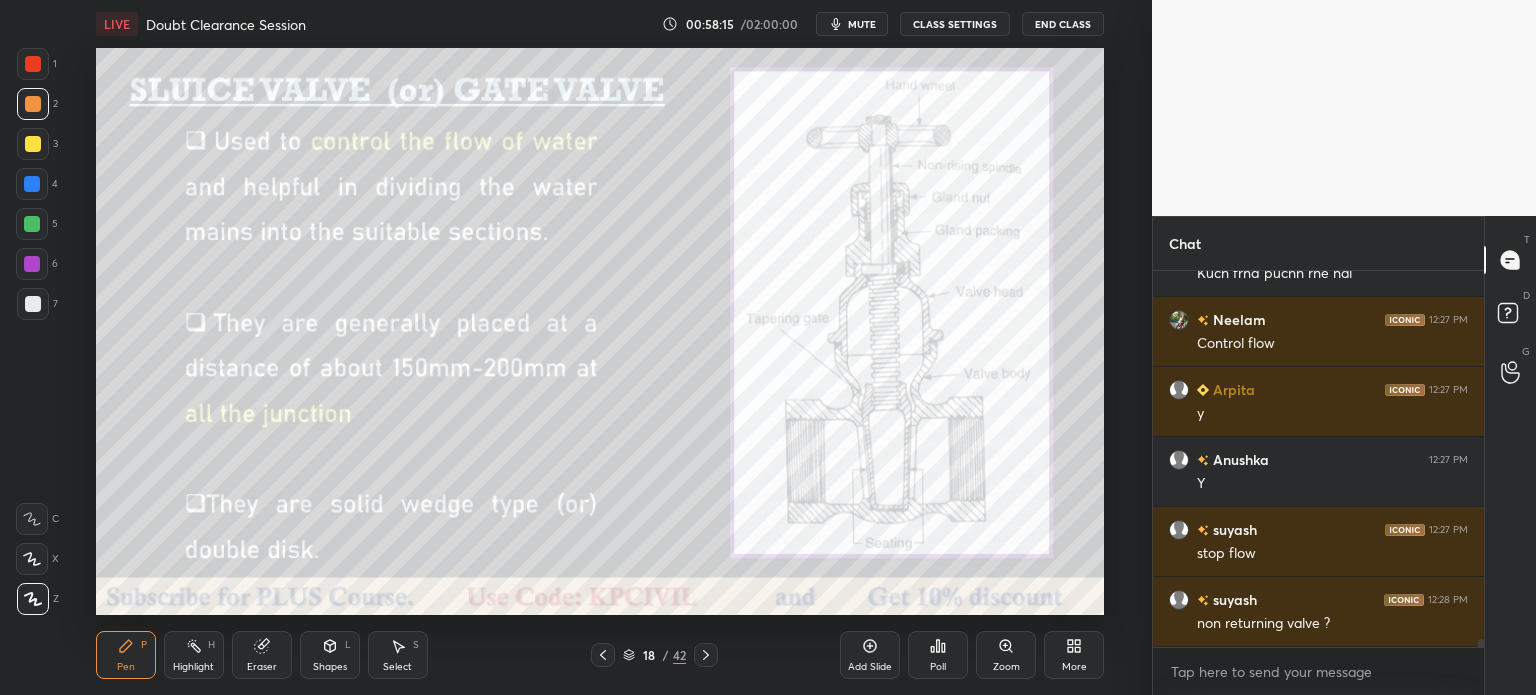 click at bounding box center [33, 64] 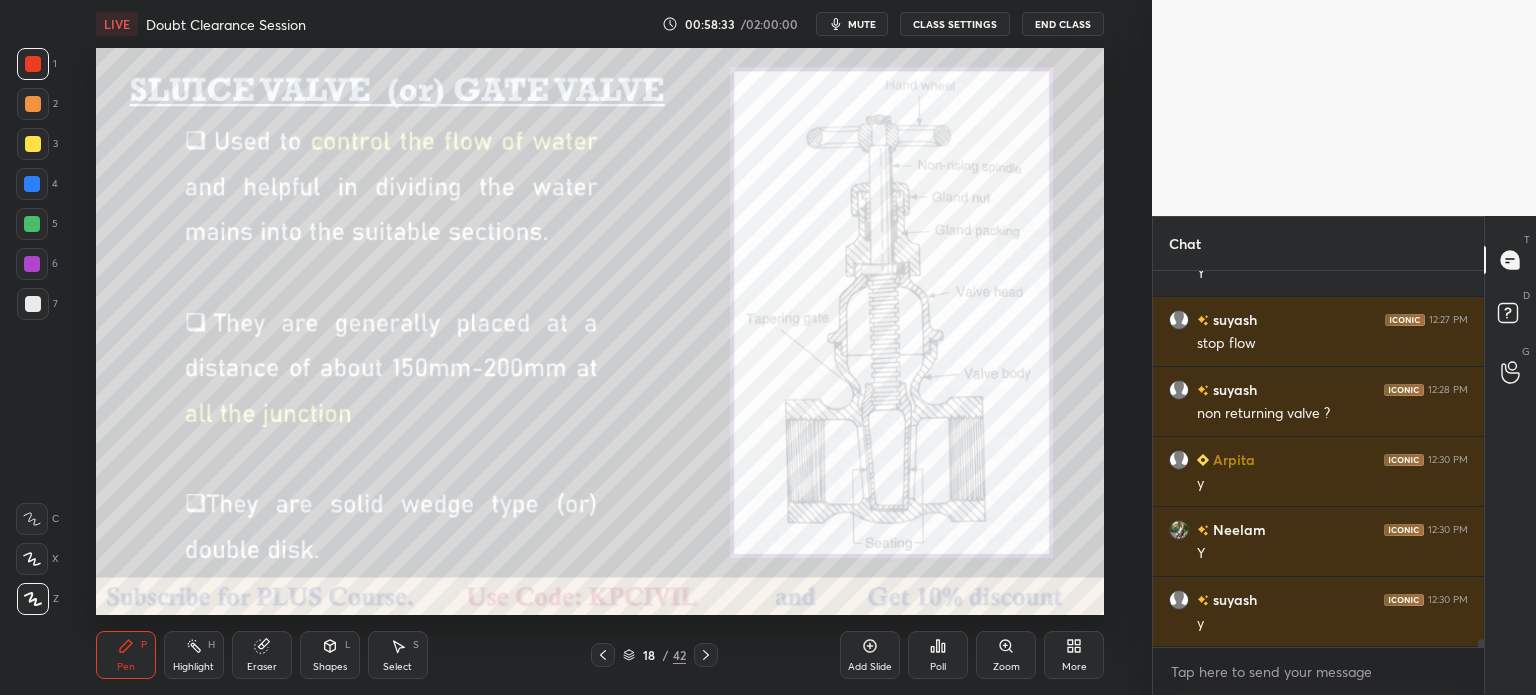 scroll, scrollTop: 17098, scrollLeft: 0, axis: vertical 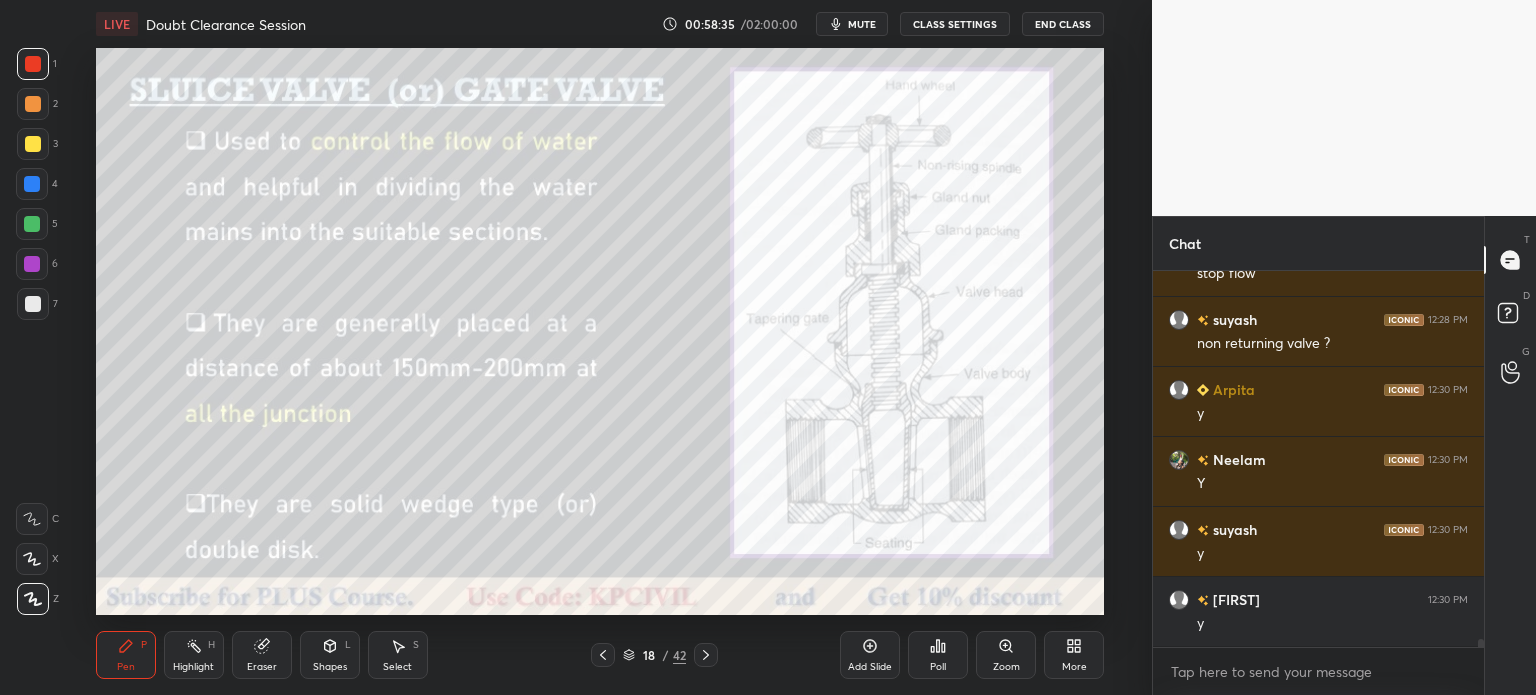 click at bounding box center [33, 304] 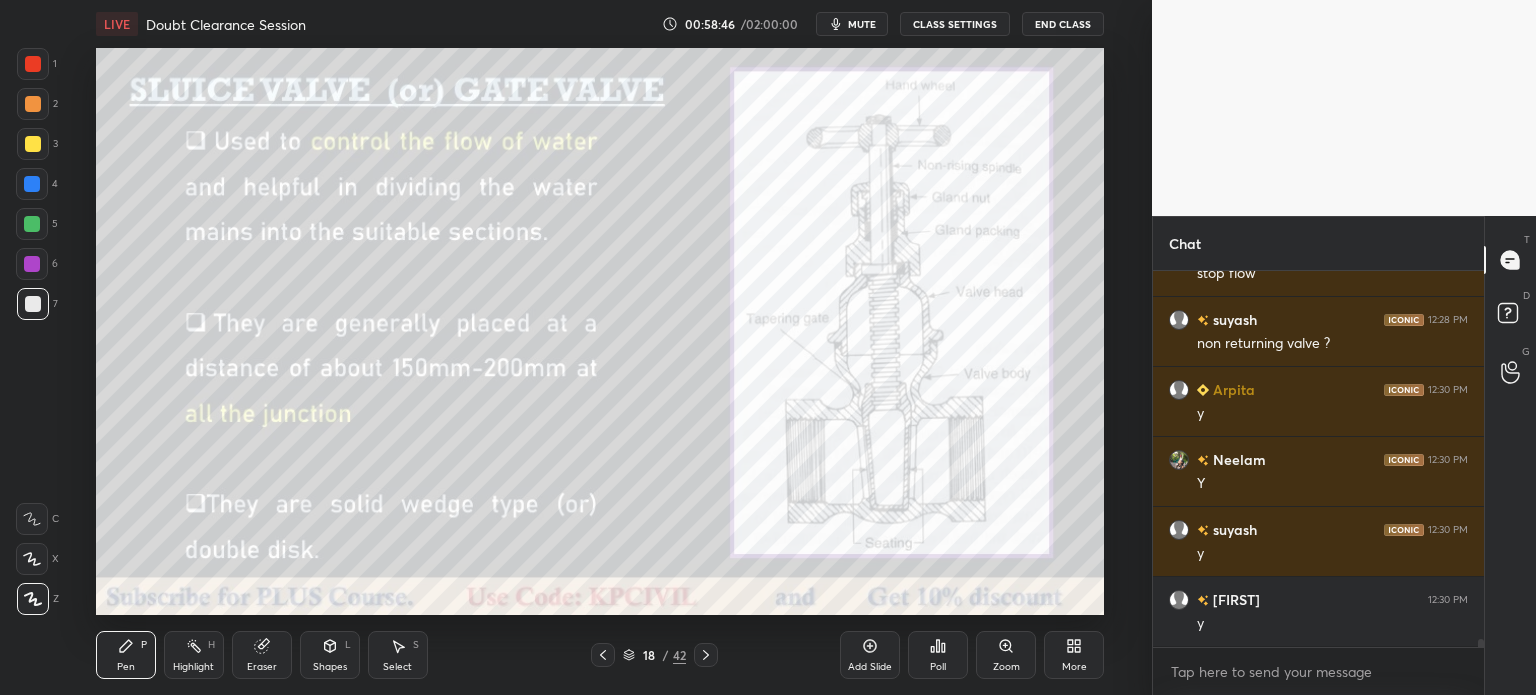 click 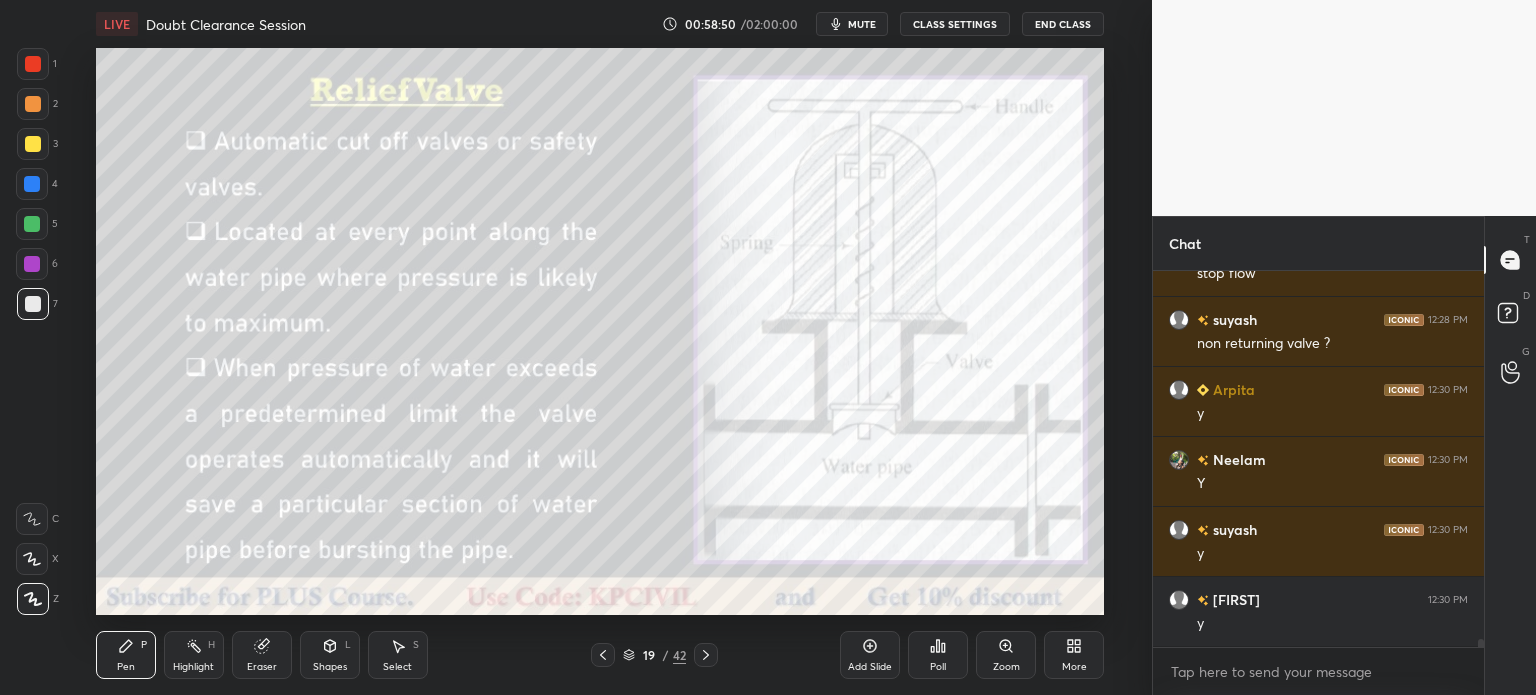 click on "19 / 42" at bounding box center [654, 655] 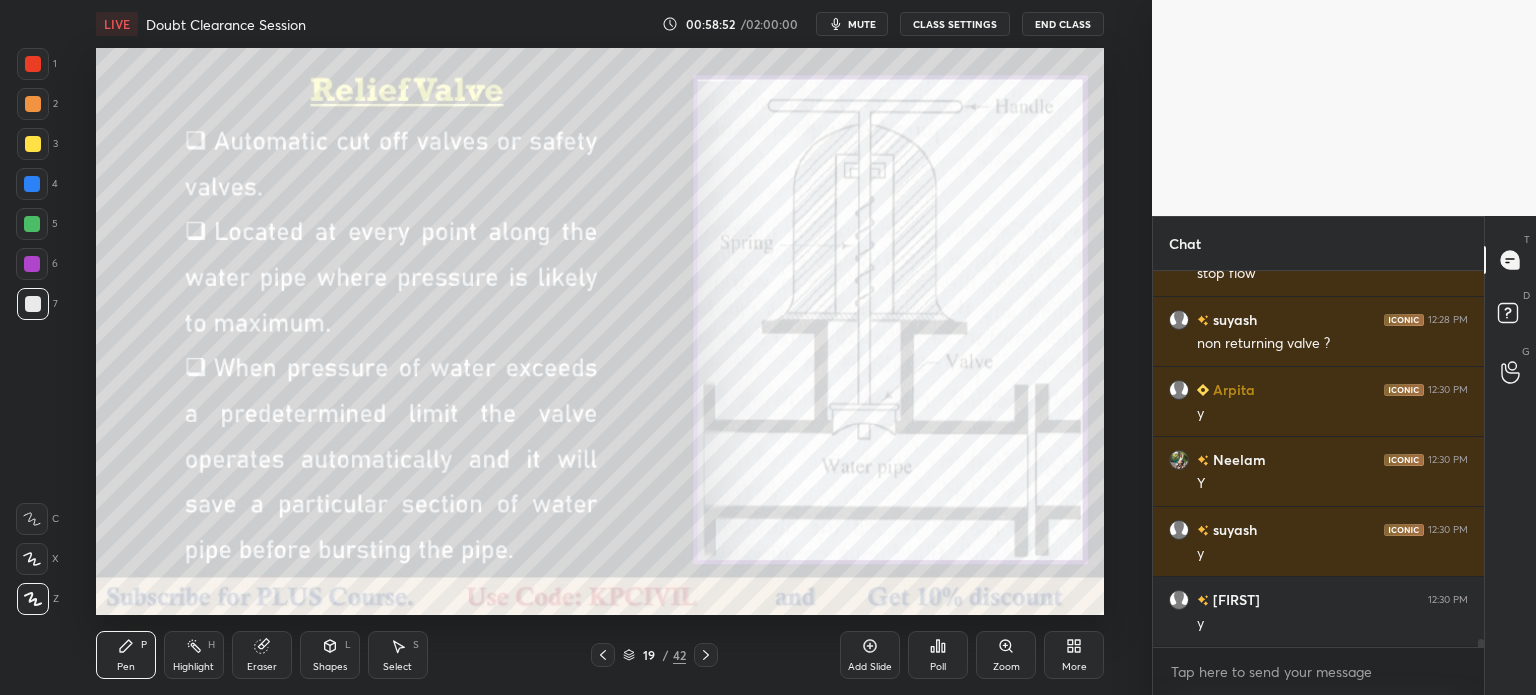 click 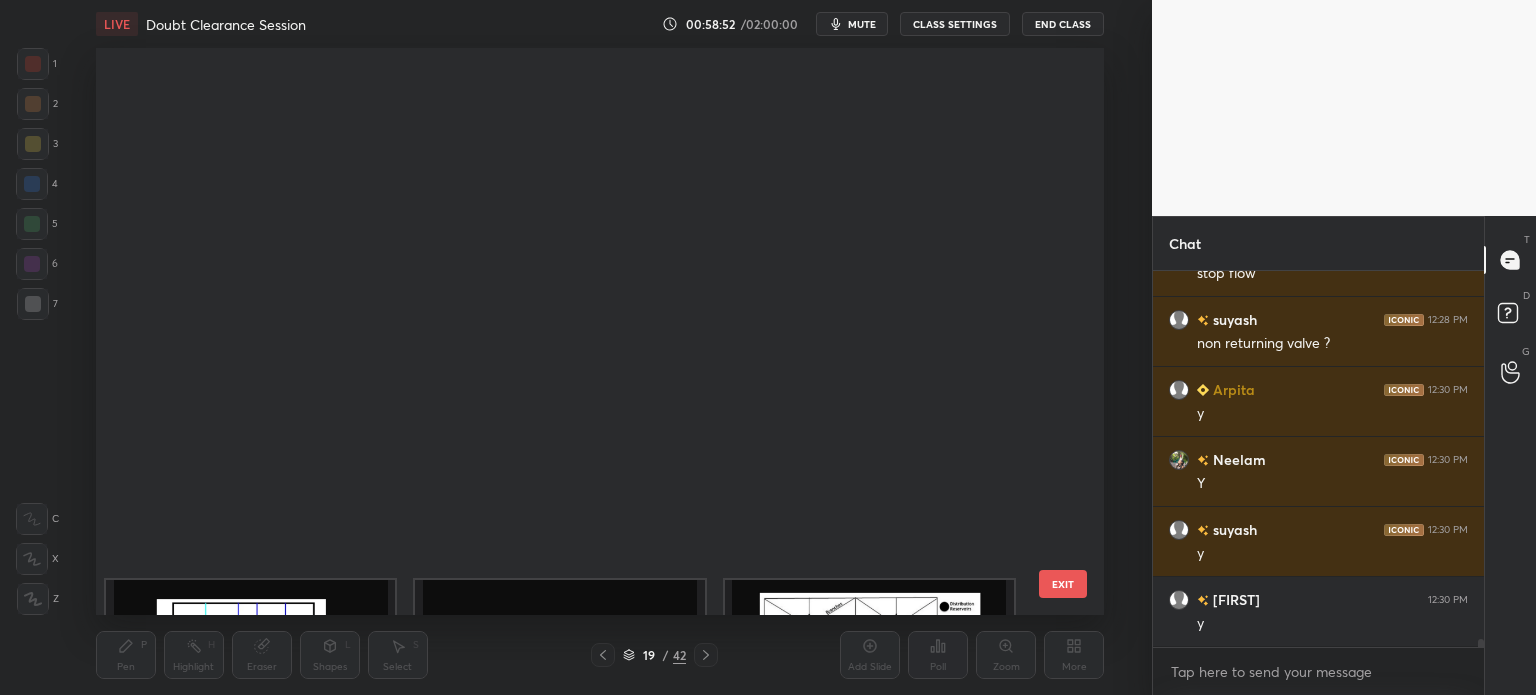 scroll, scrollTop: 651, scrollLeft: 0, axis: vertical 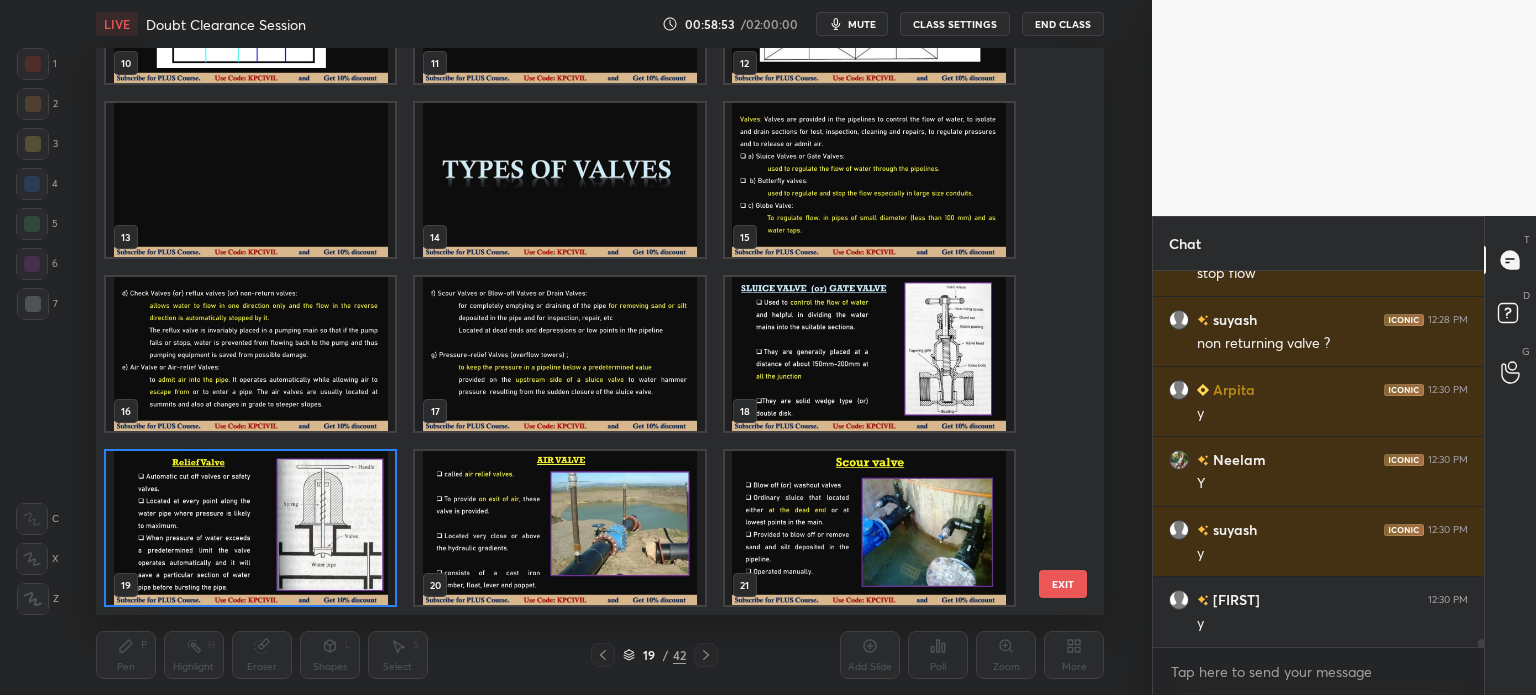 click at bounding box center [868, 180] 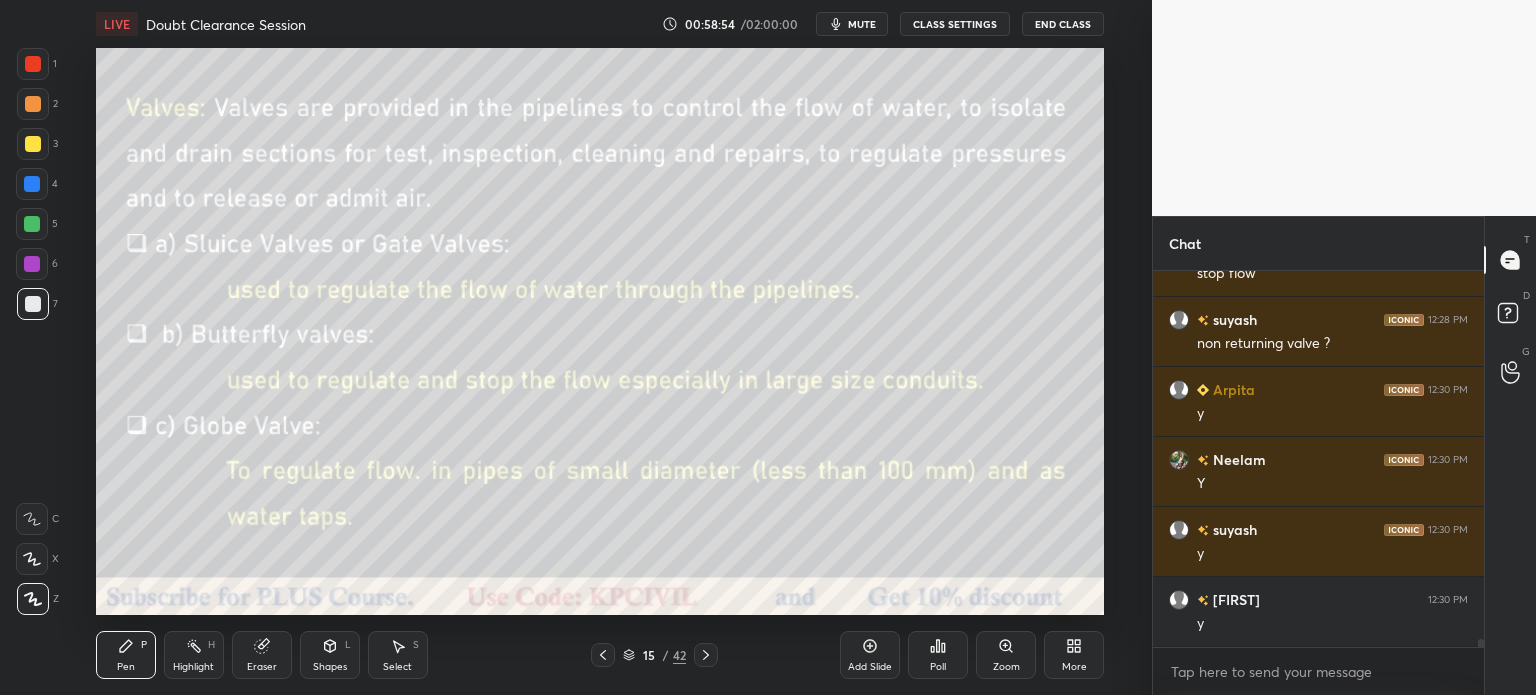 click at bounding box center (868, 180) 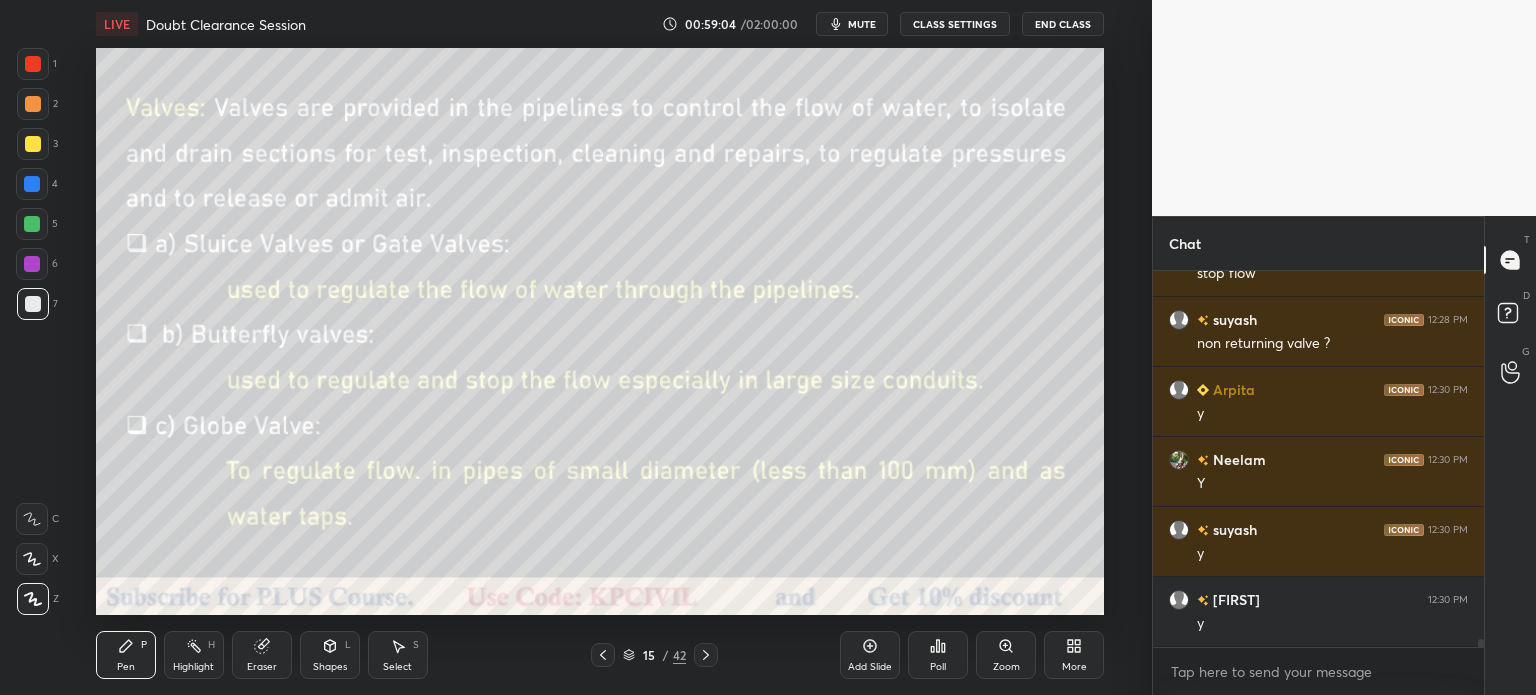 scroll, scrollTop: 17168, scrollLeft: 0, axis: vertical 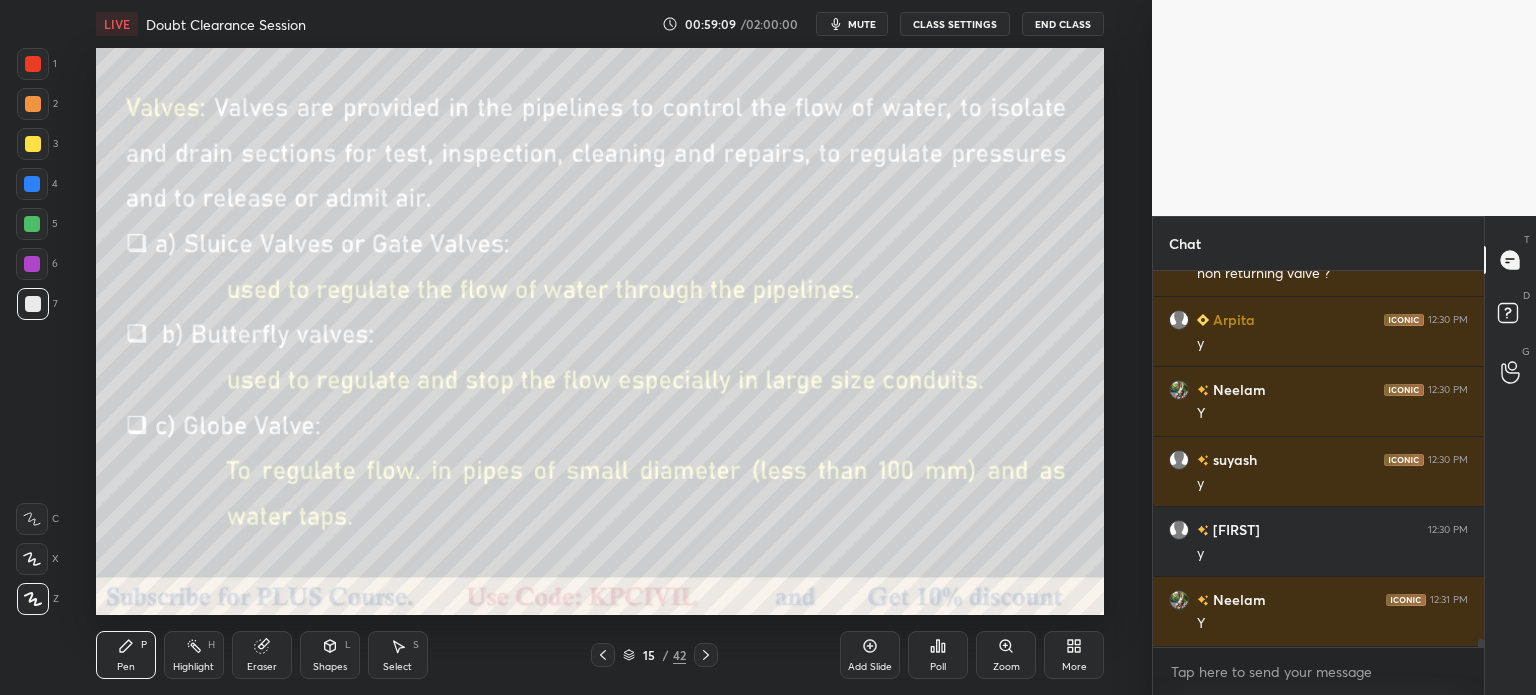 click at bounding box center [33, 104] 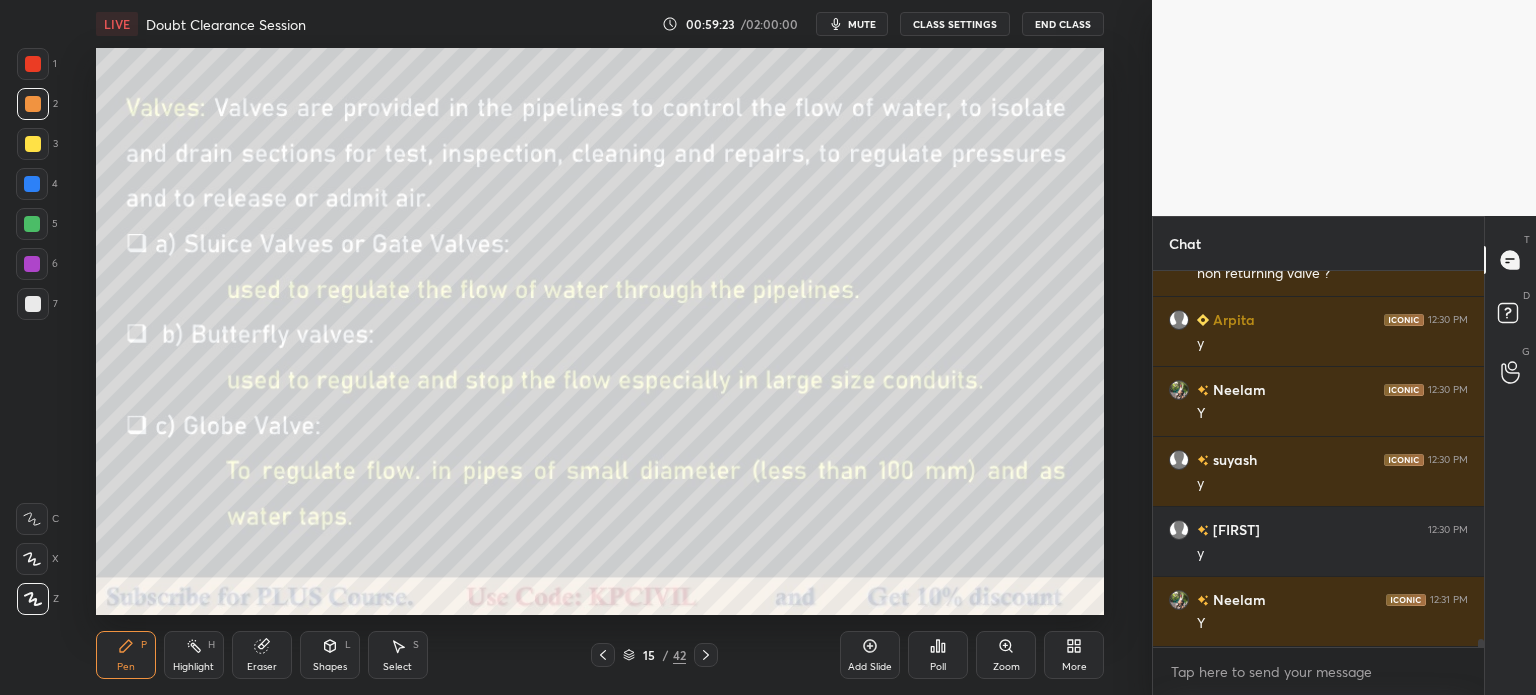 scroll, scrollTop: 17238, scrollLeft: 0, axis: vertical 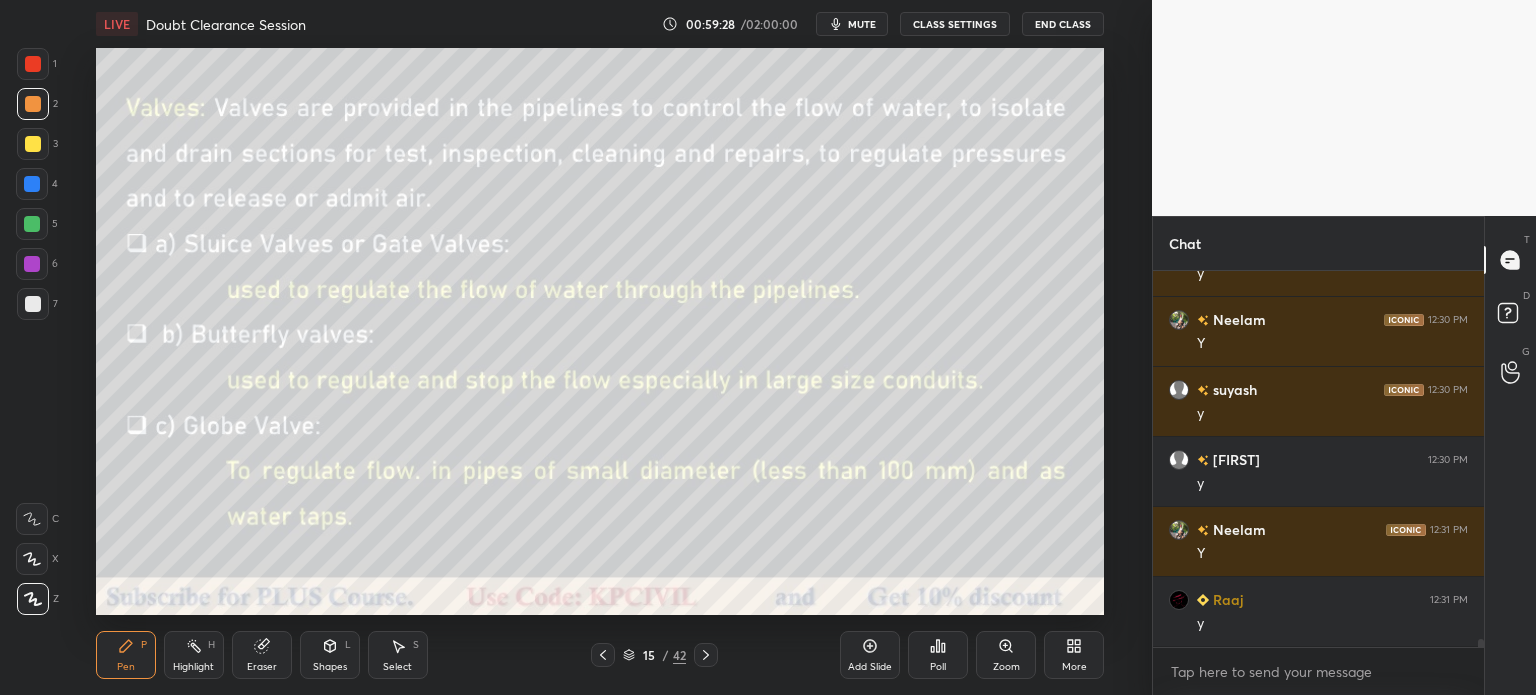 click 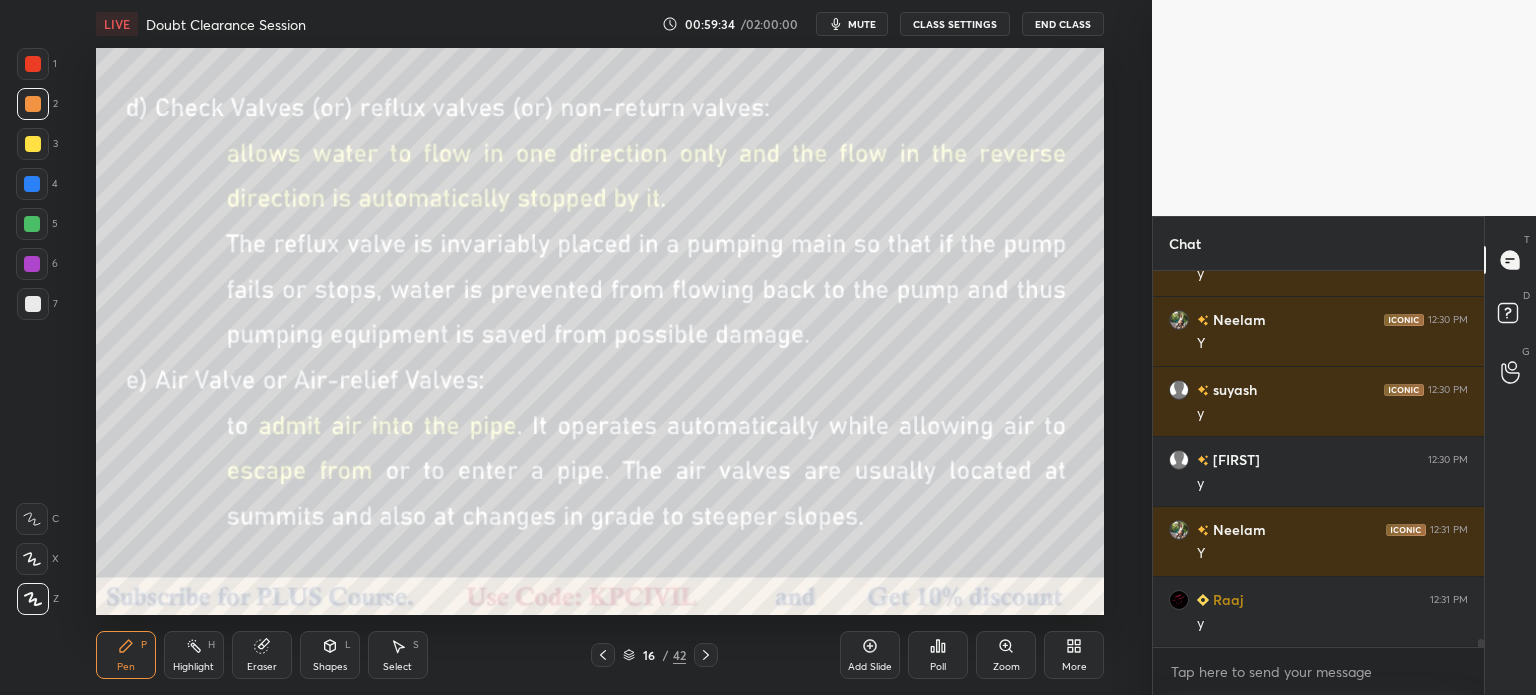 click at bounding box center [603, 655] 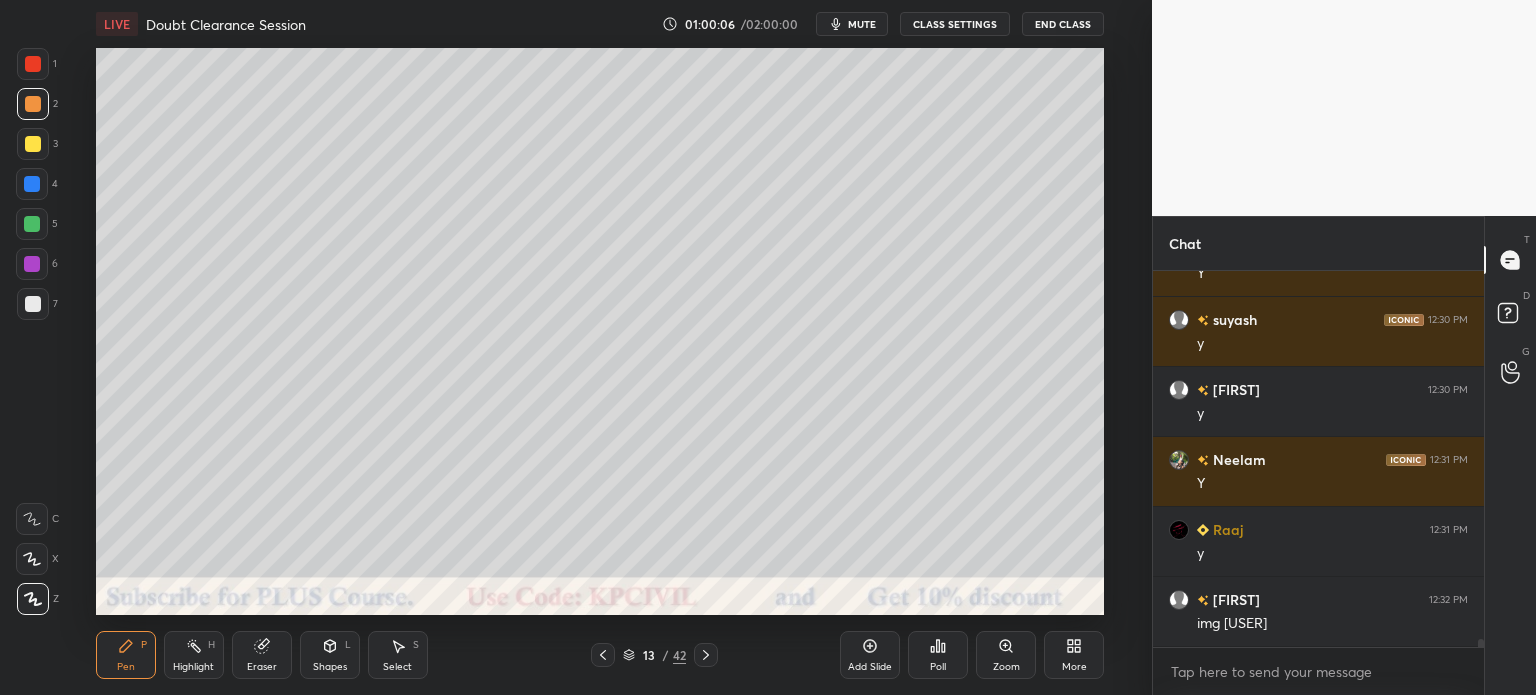 scroll, scrollTop: 17328, scrollLeft: 0, axis: vertical 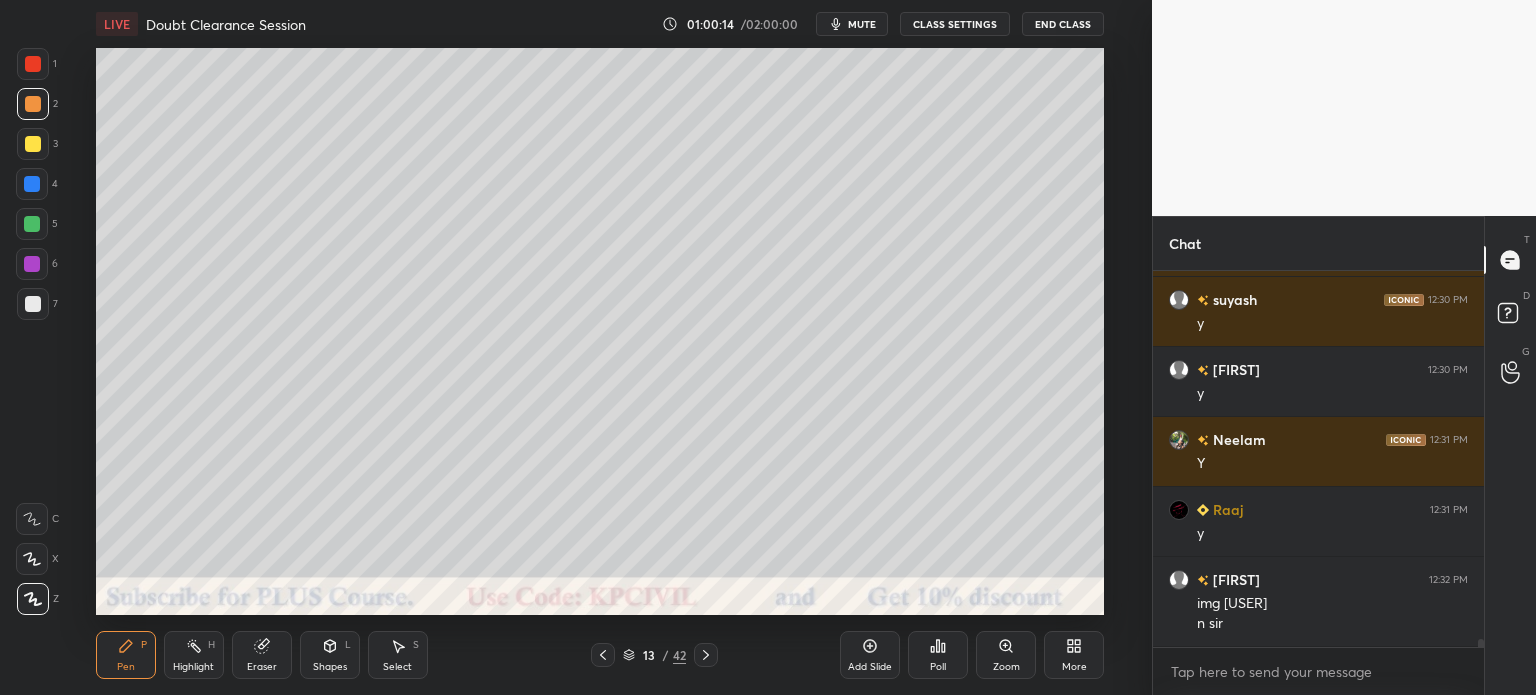 click 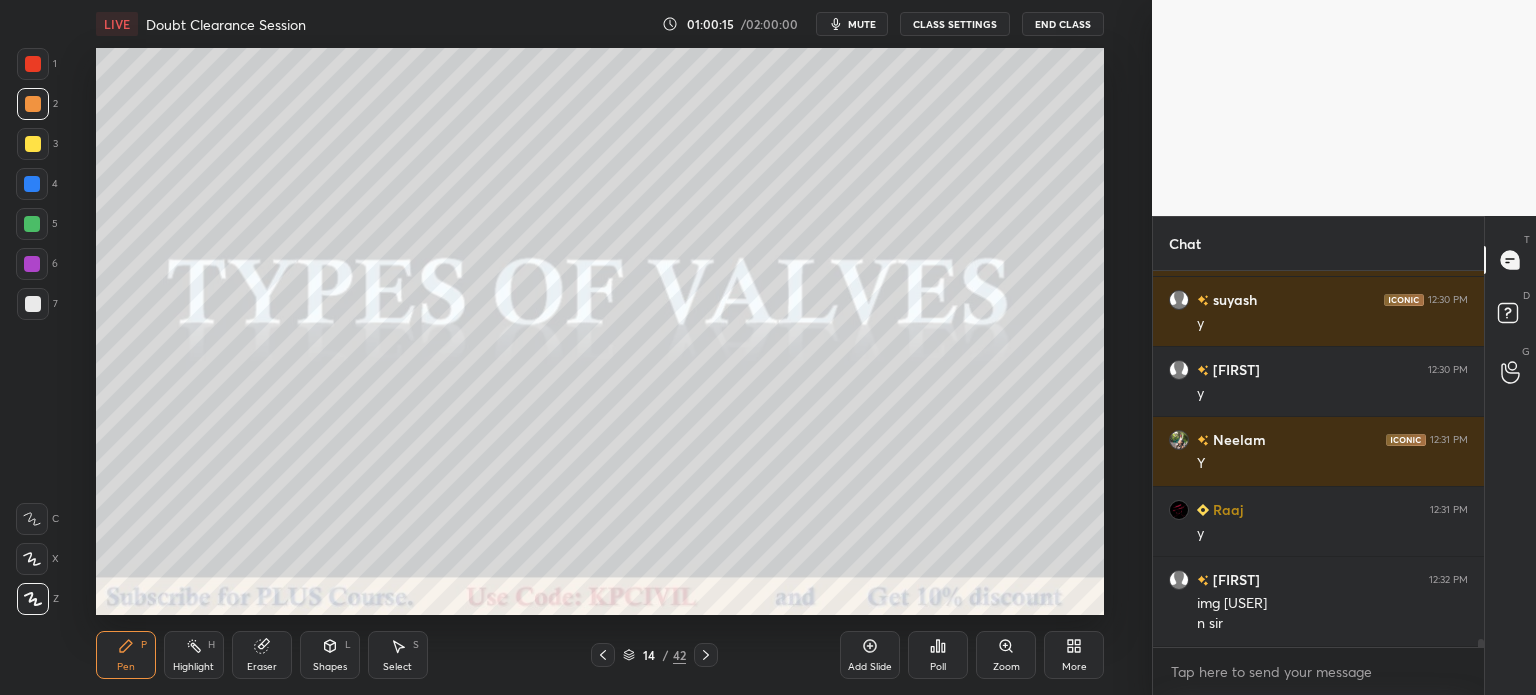 click 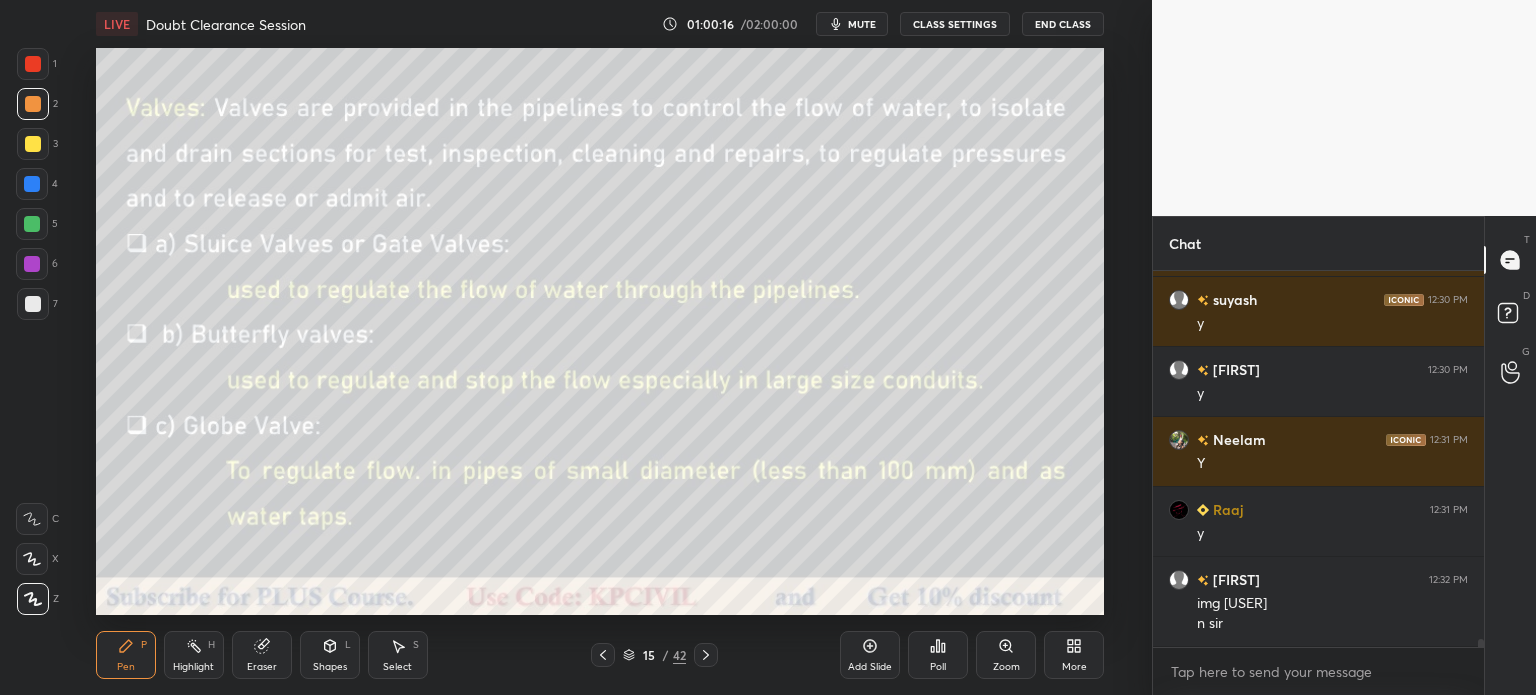 click 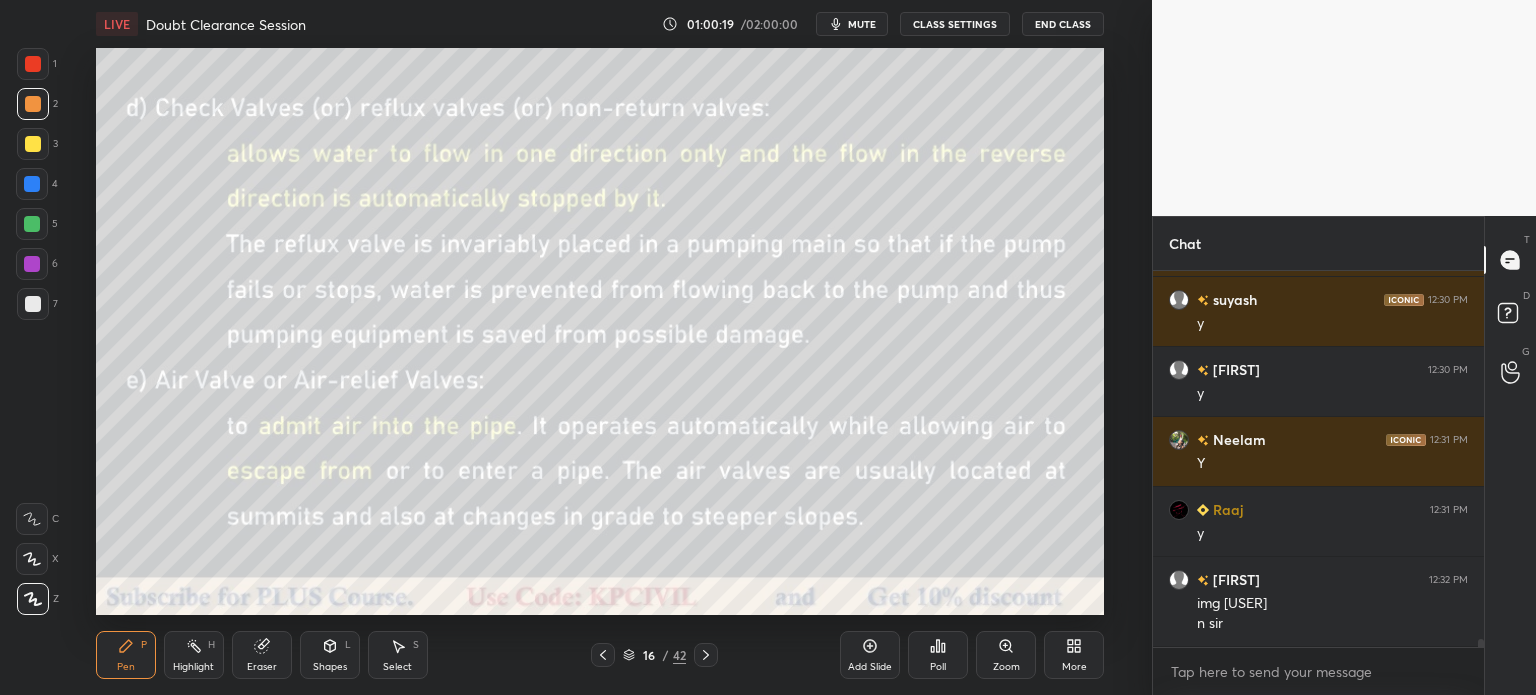 click at bounding box center [32, 184] 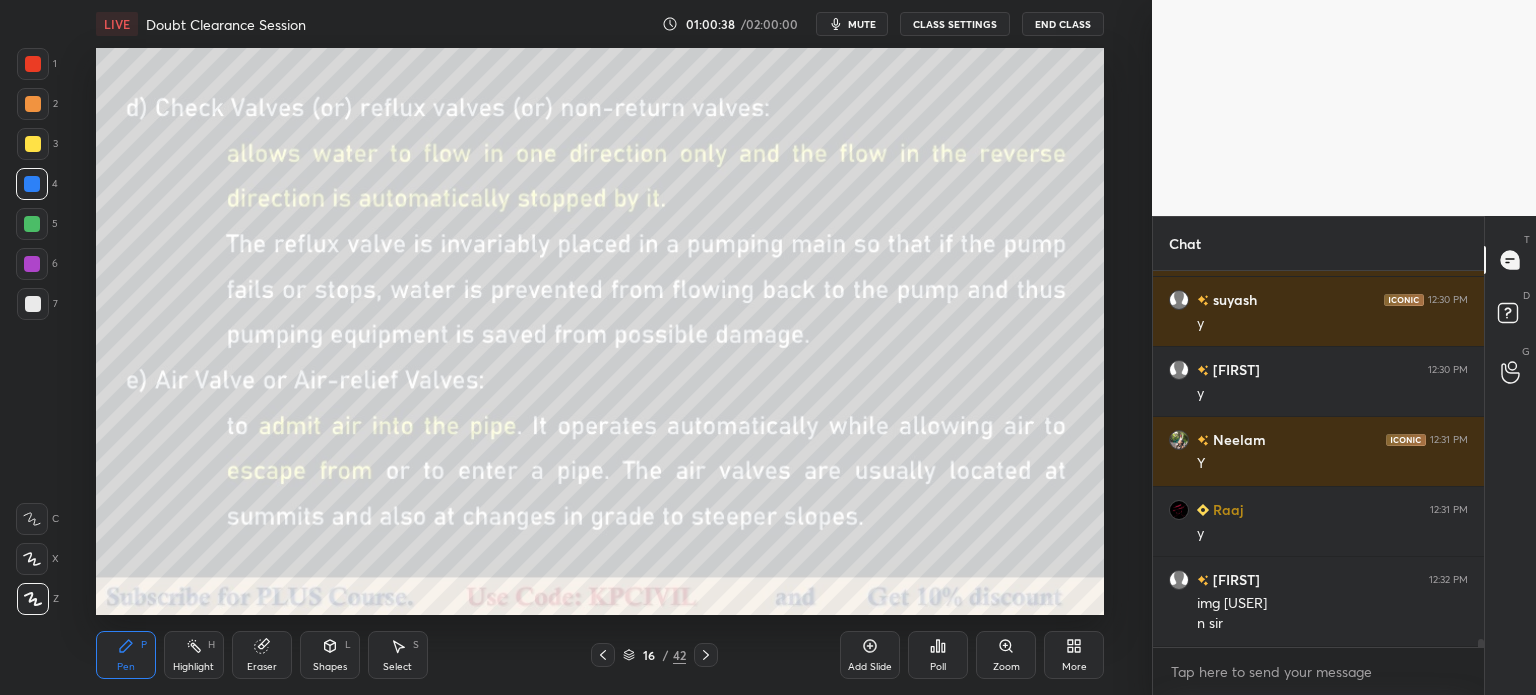 click 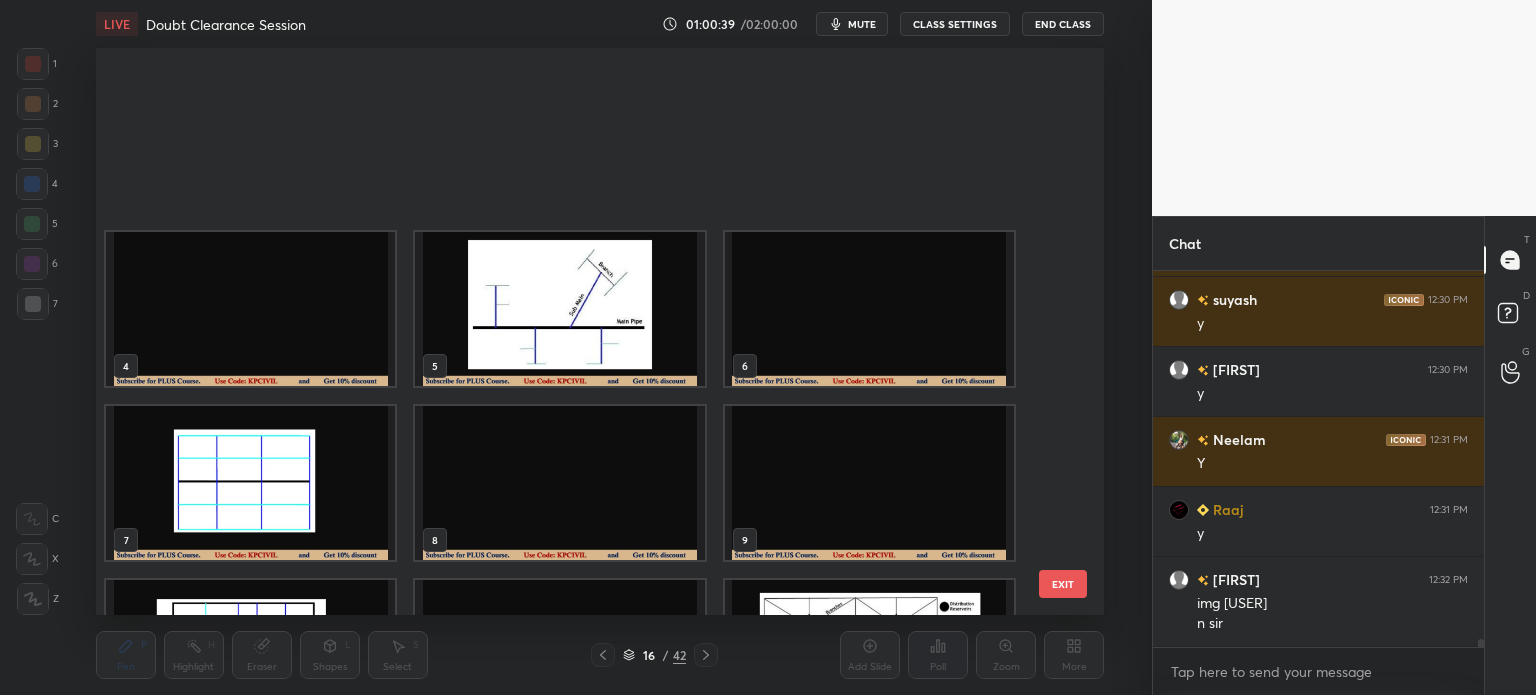 scroll, scrollTop: 476, scrollLeft: 0, axis: vertical 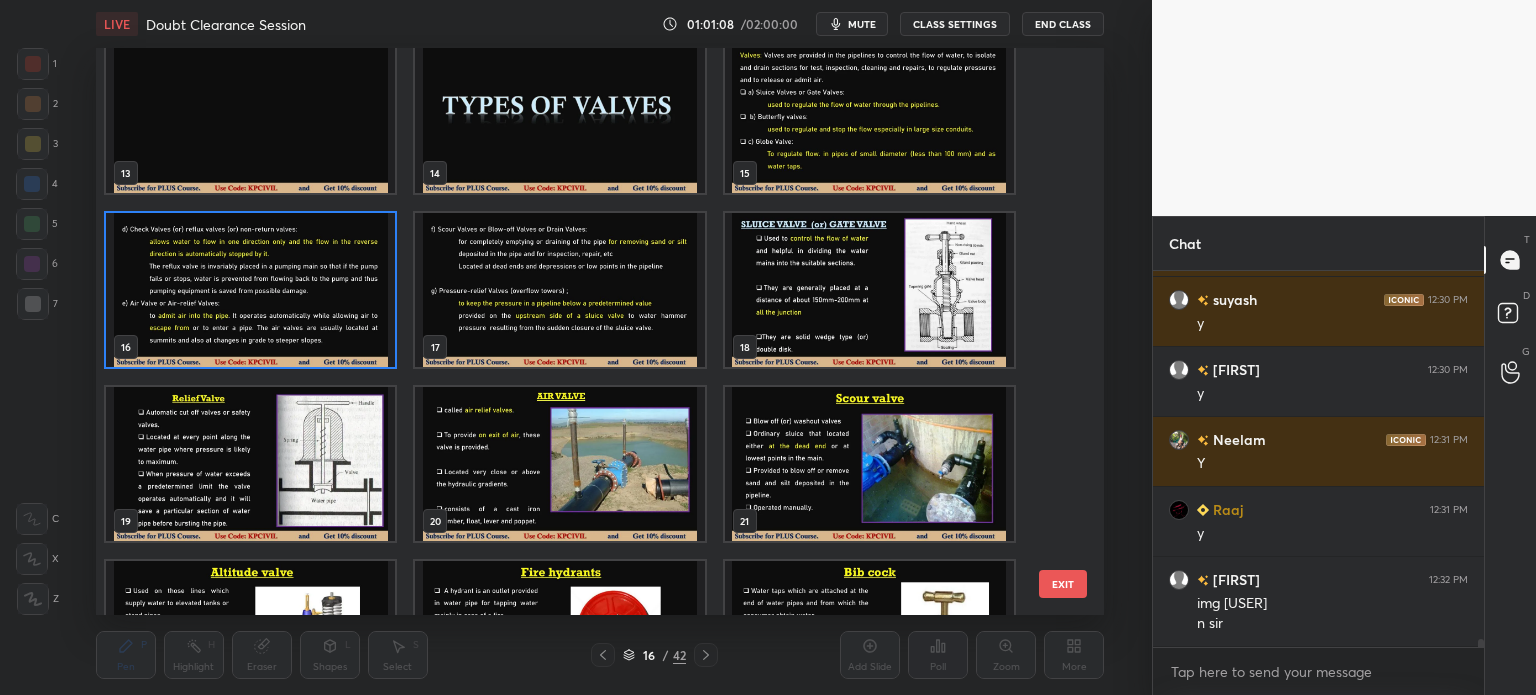 click at bounding box center [250, 290] 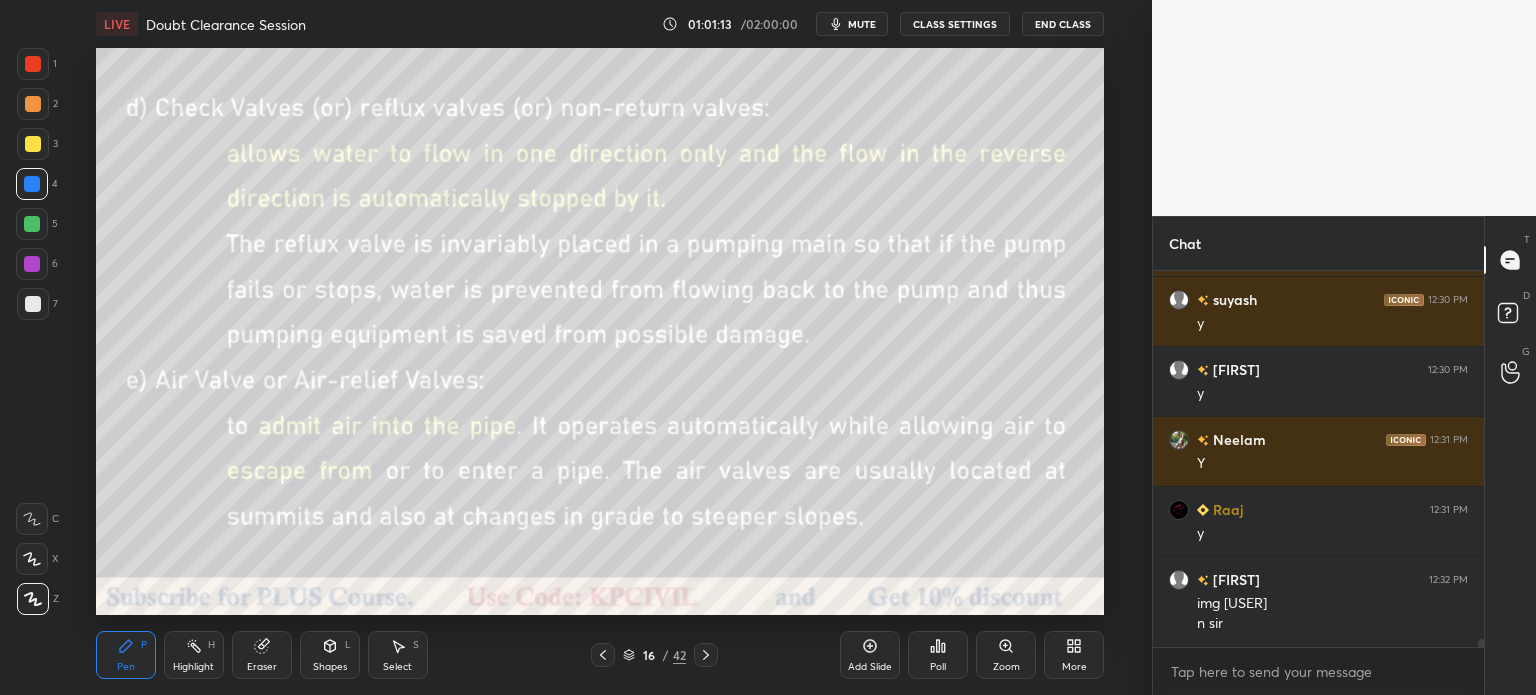 click 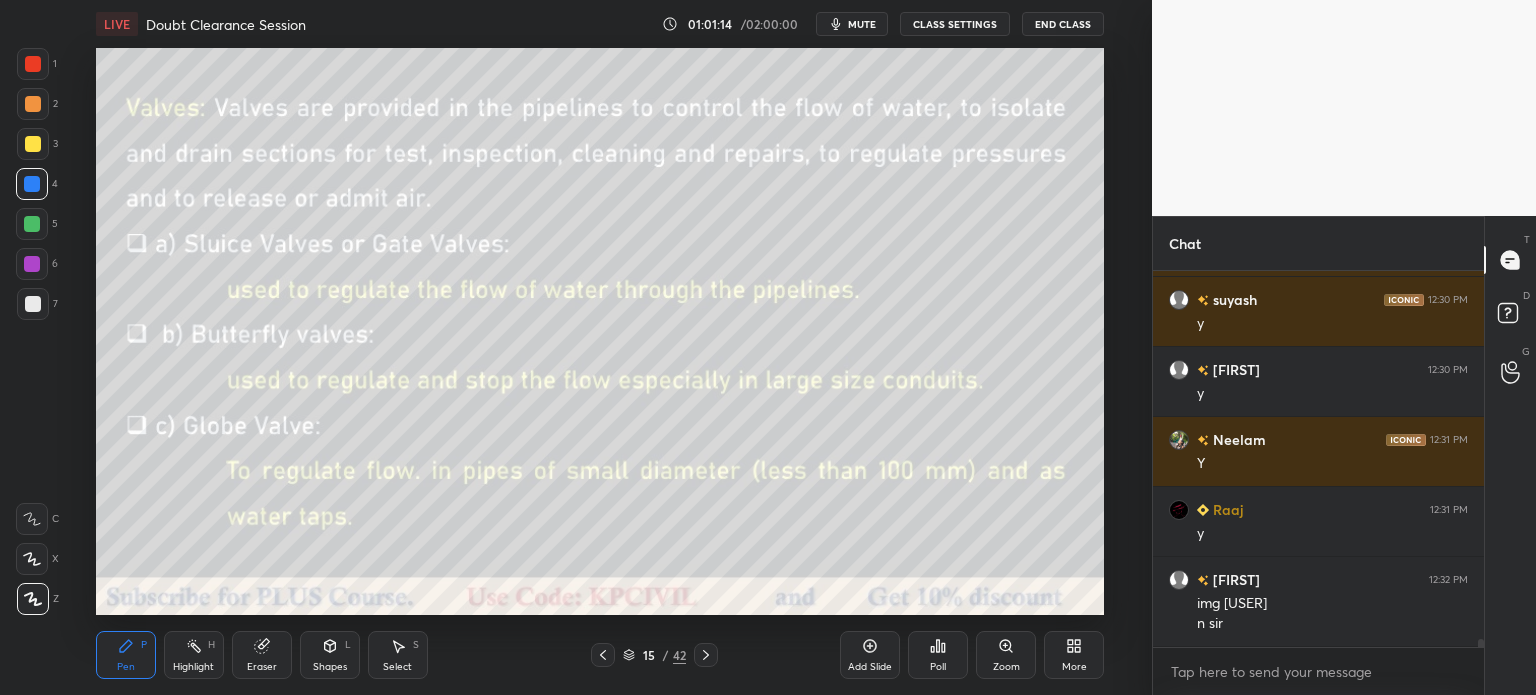 scroll, scrollTop: 17398, scrollLeft: 0, axis: vertical 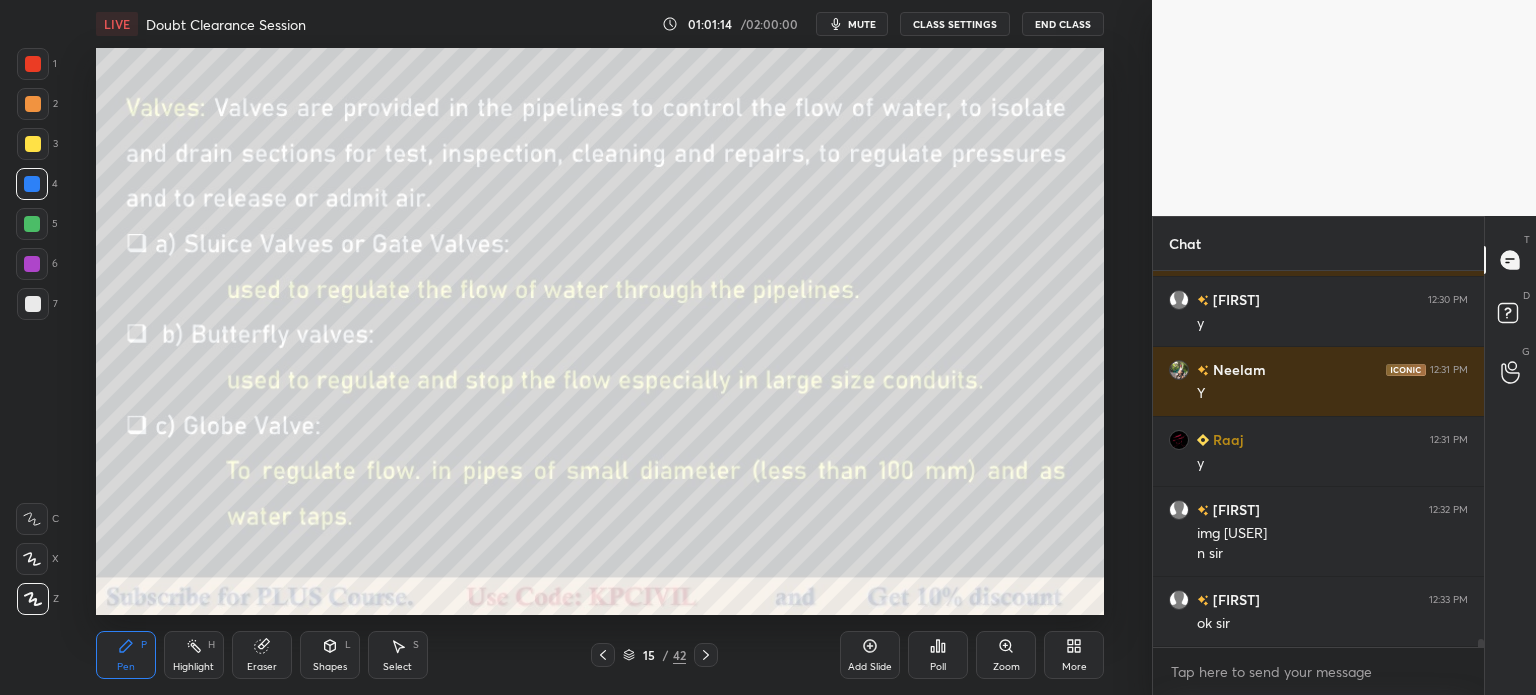click 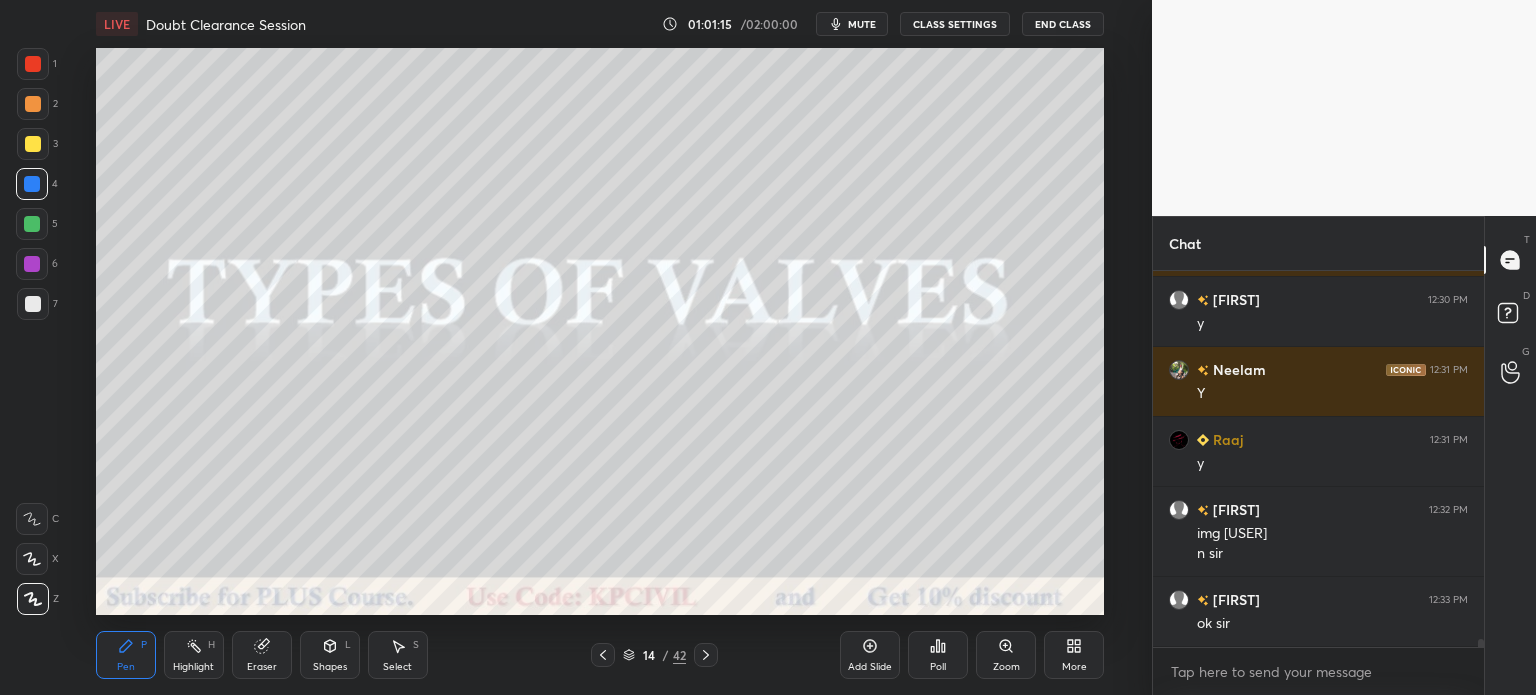 click 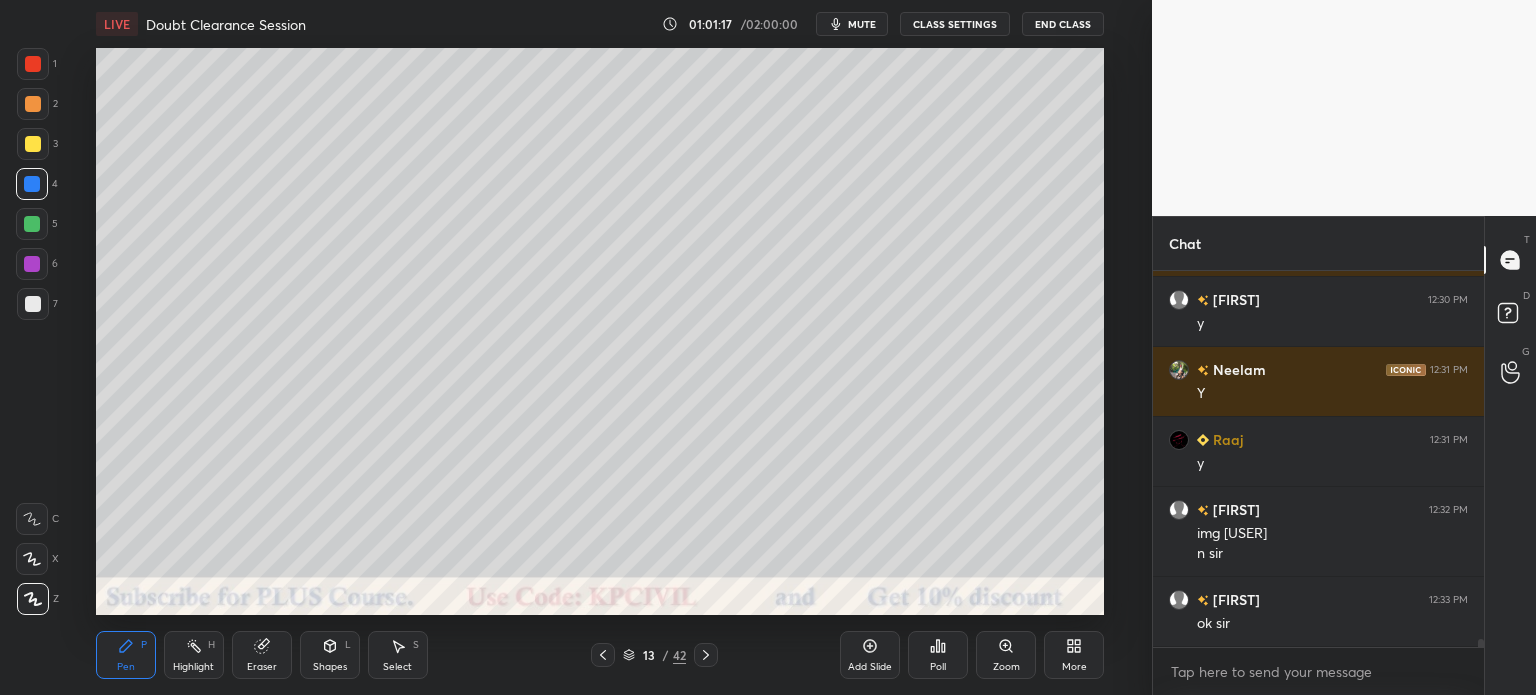 click 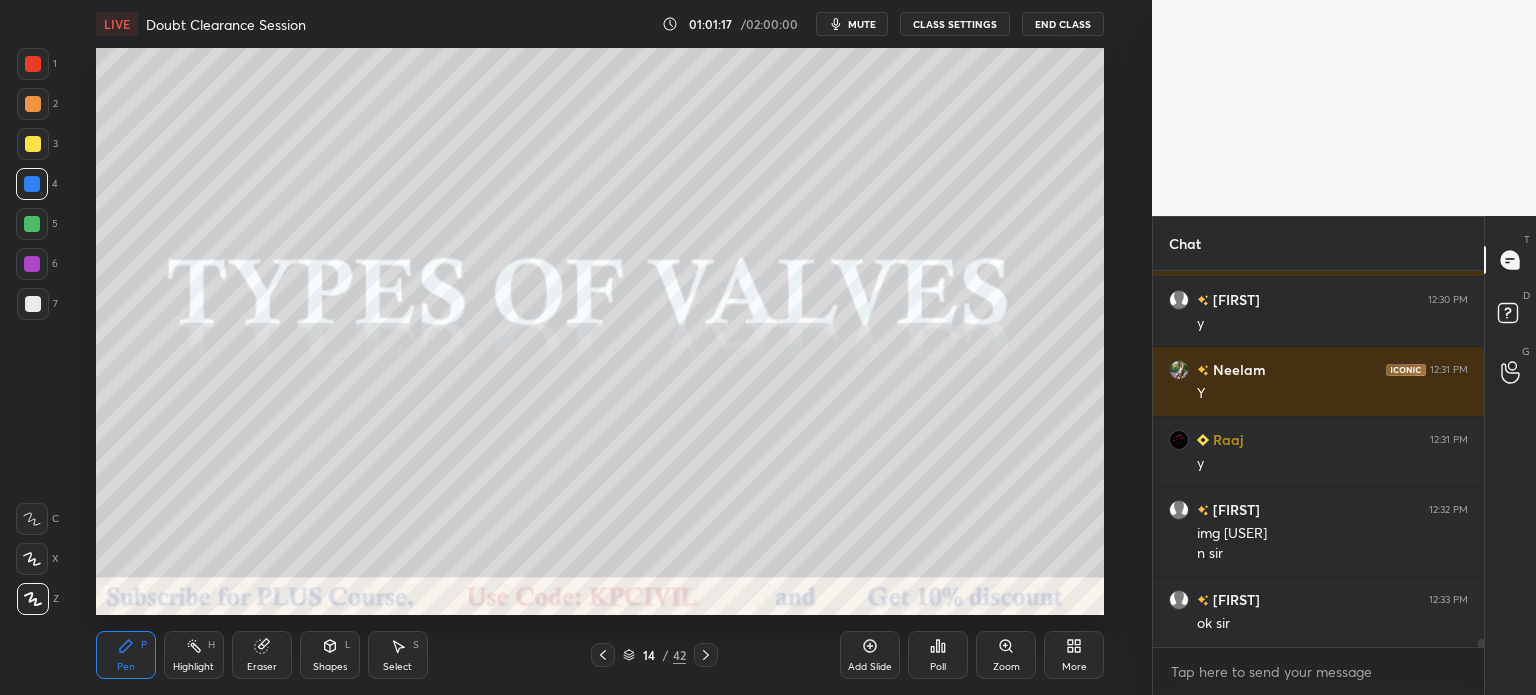 click 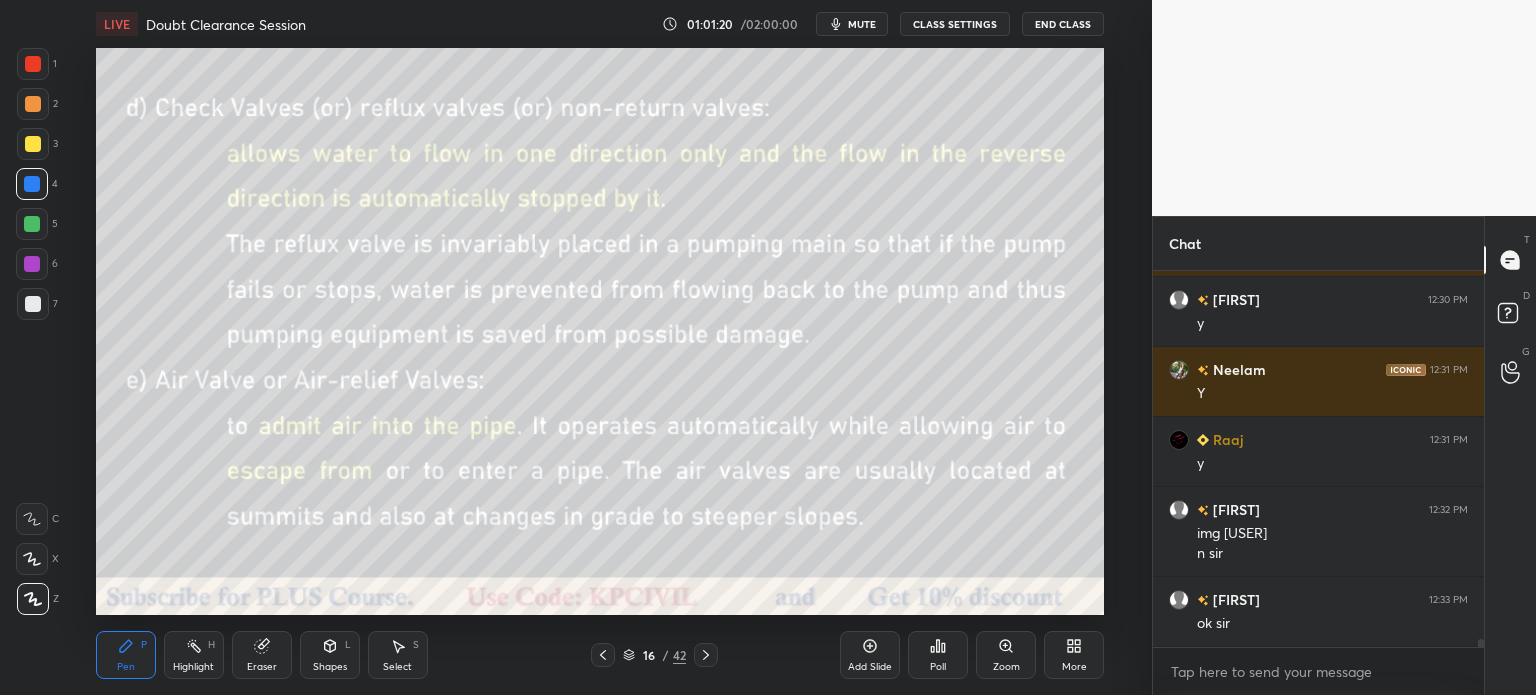 click 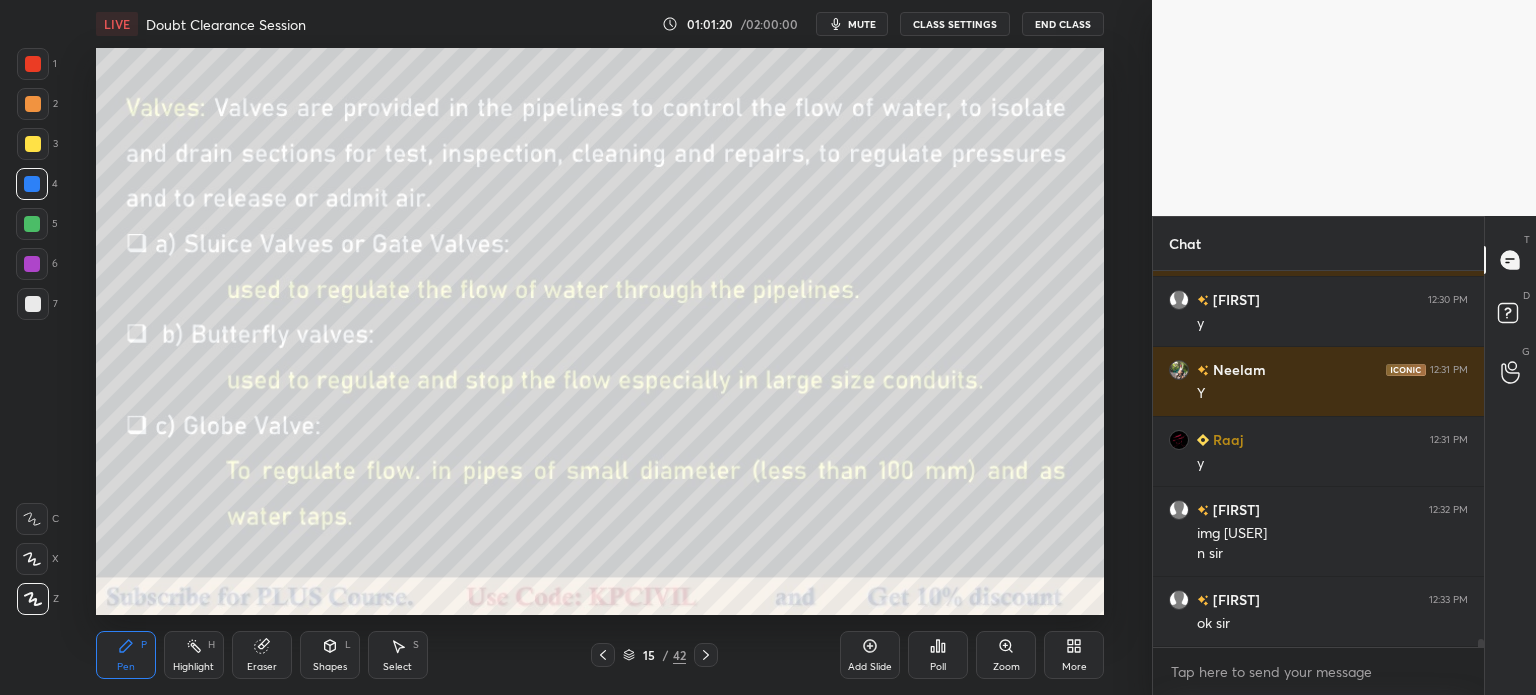 click 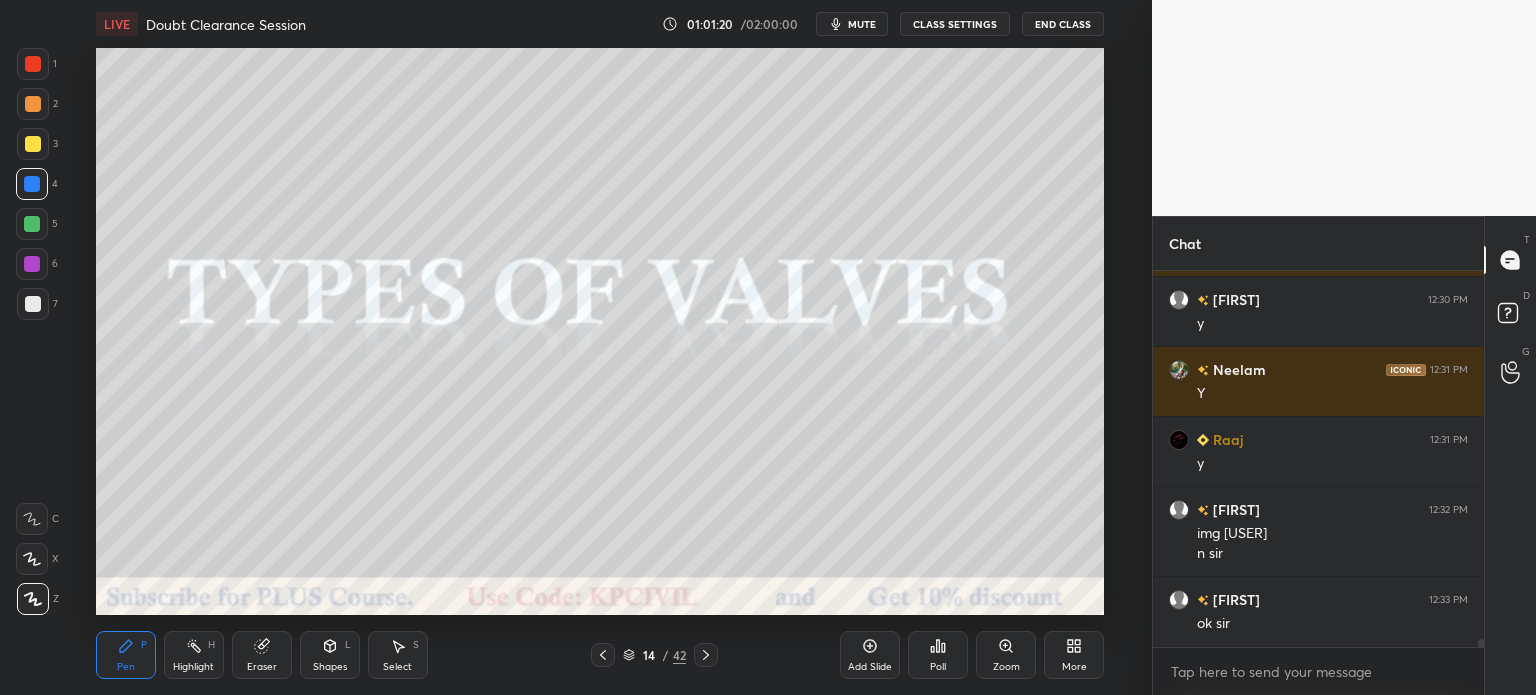 click 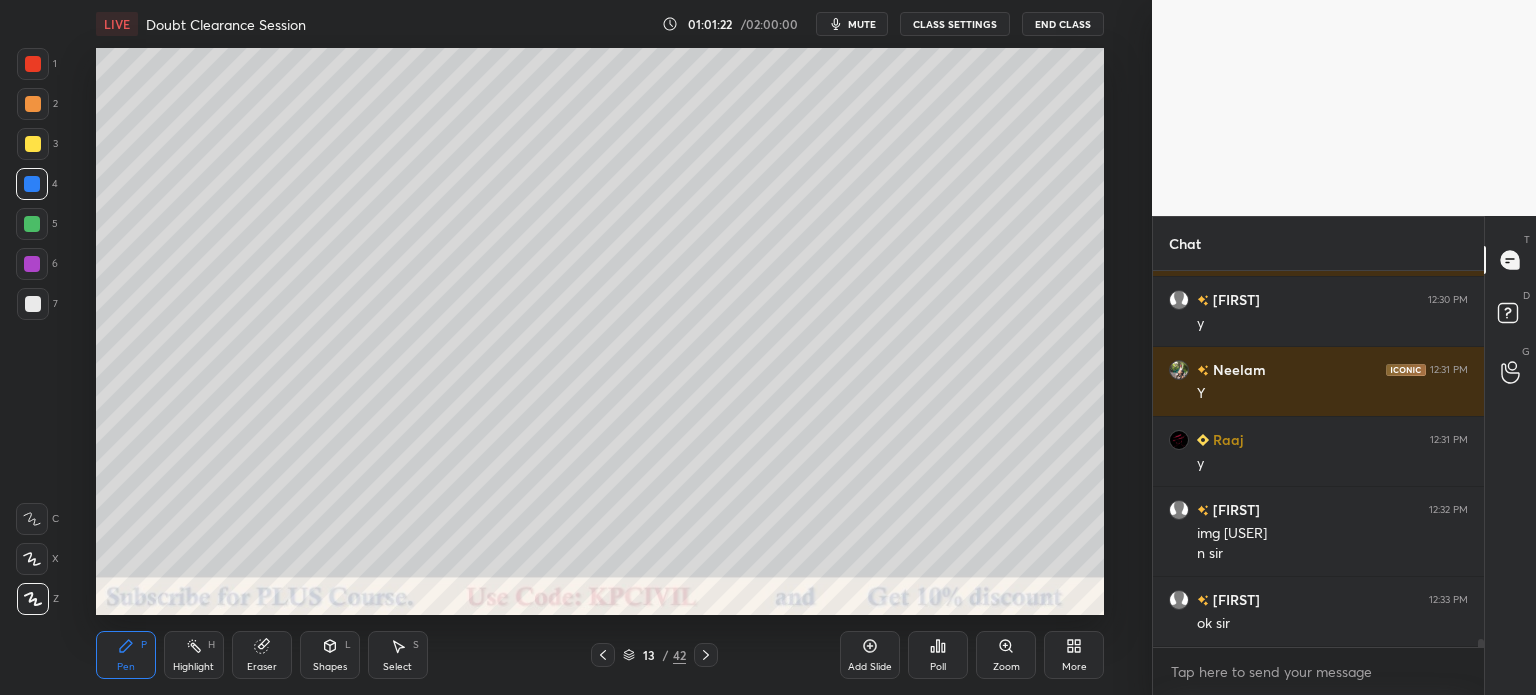 click at bounding box center (33, 304) 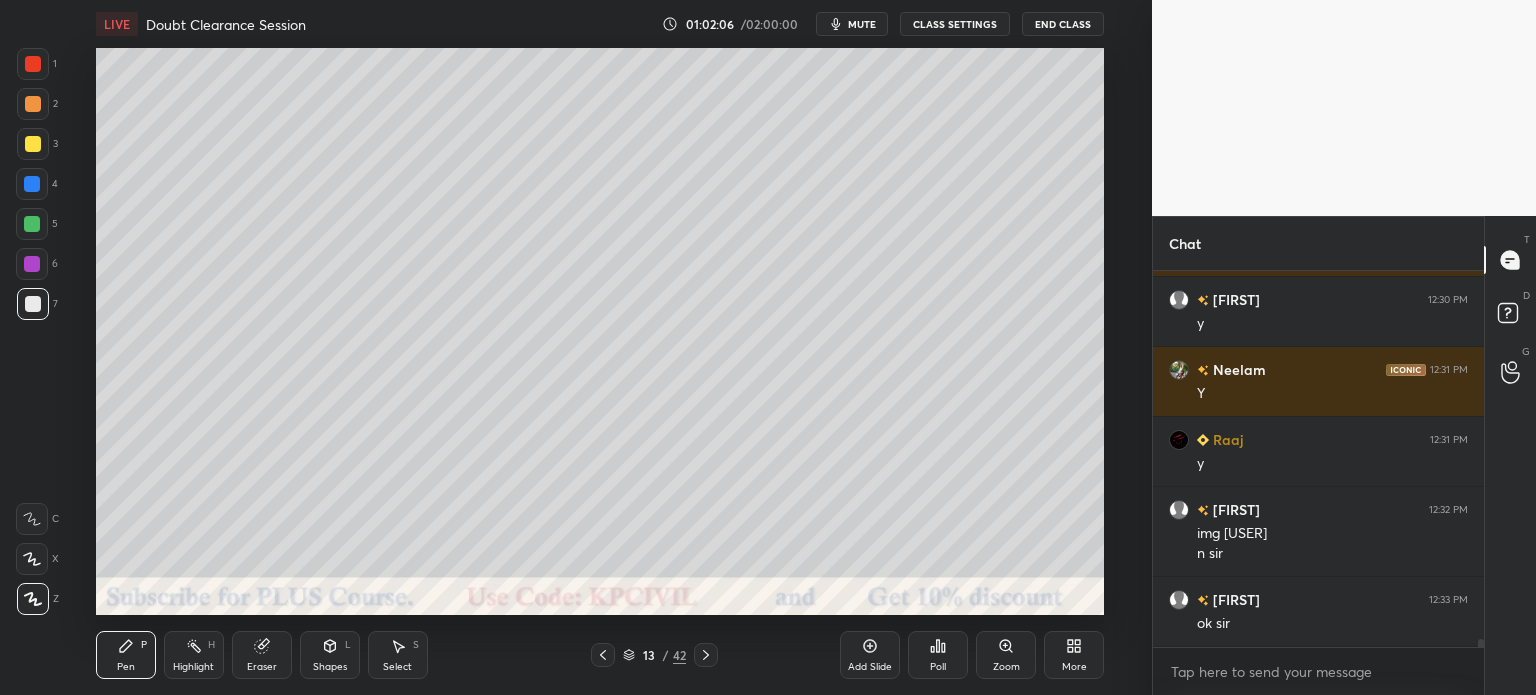 click 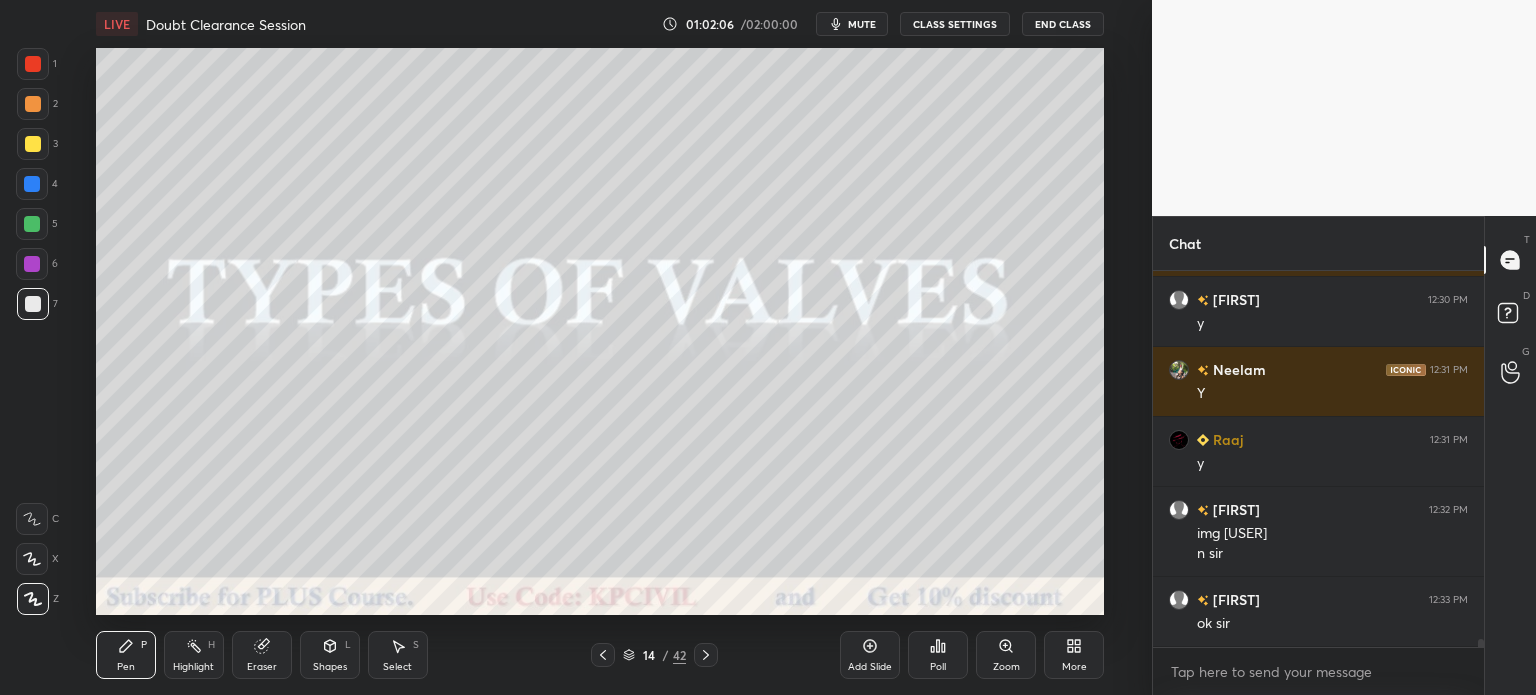 click at bounding box center (706, 655) 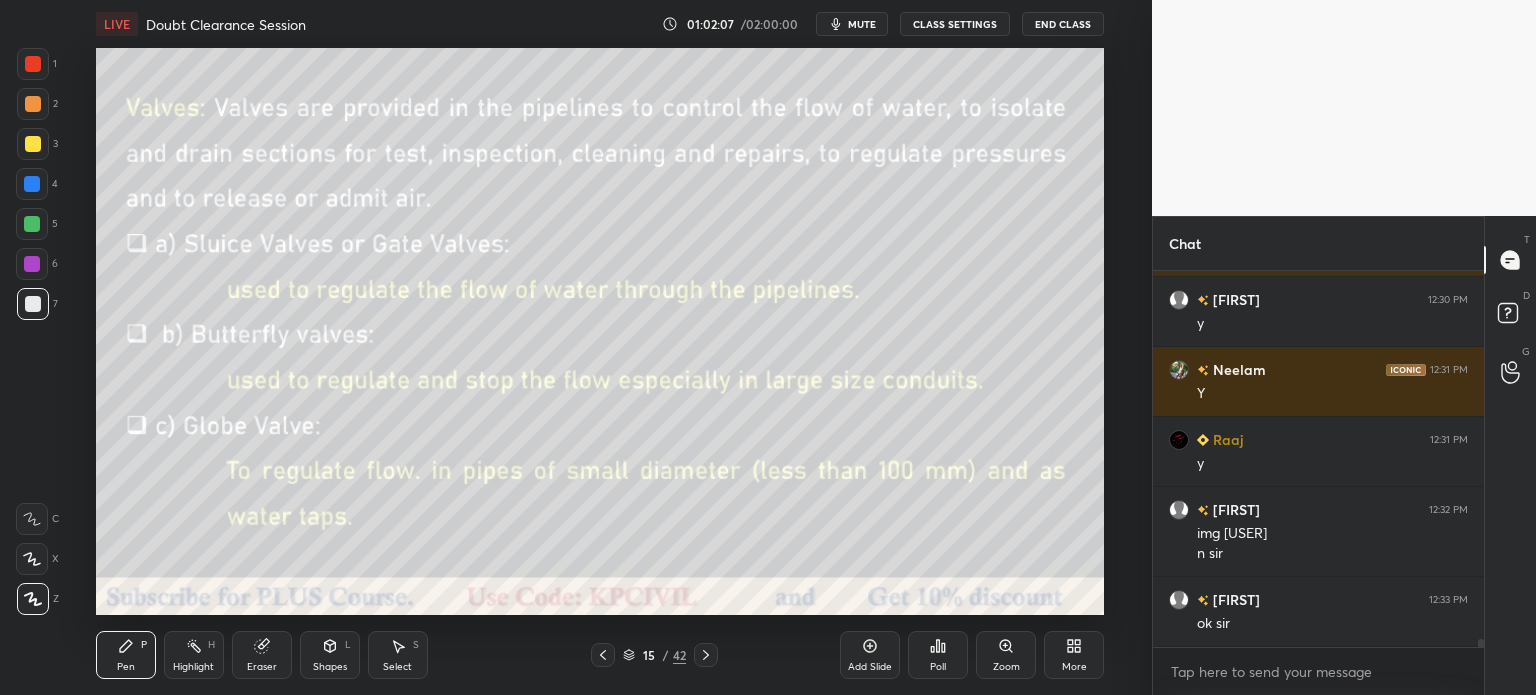 scroll, scrollTop: 17468, scrollLeft: 0, axis: vertical 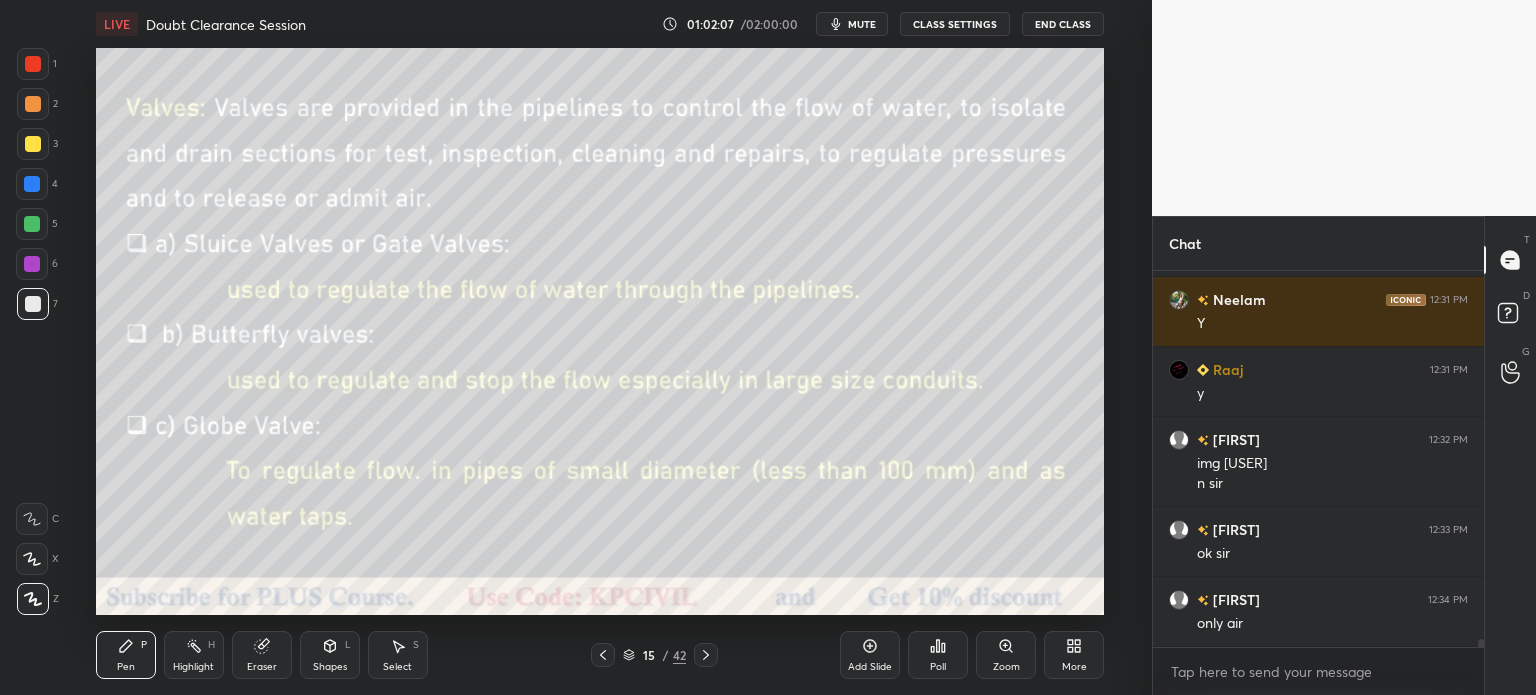 click 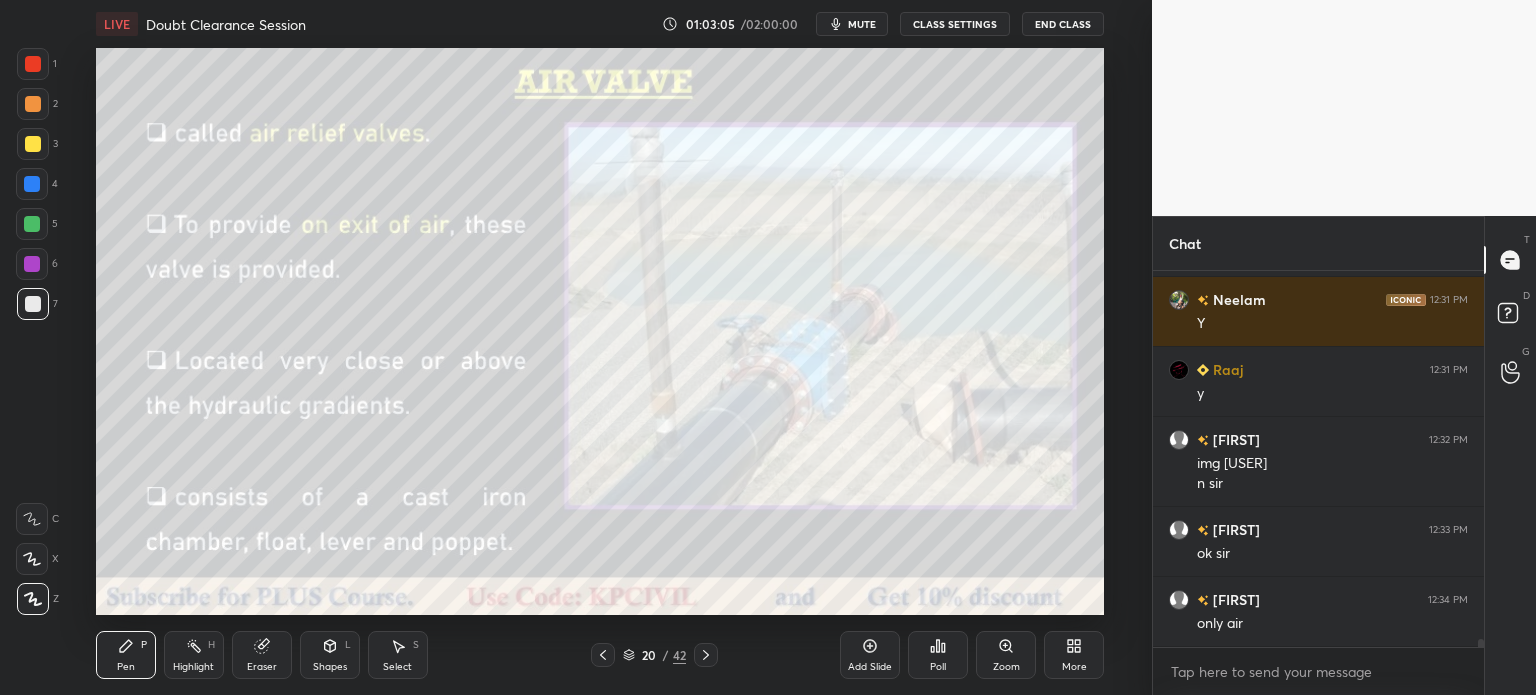 click at bounding box center (603, 655) 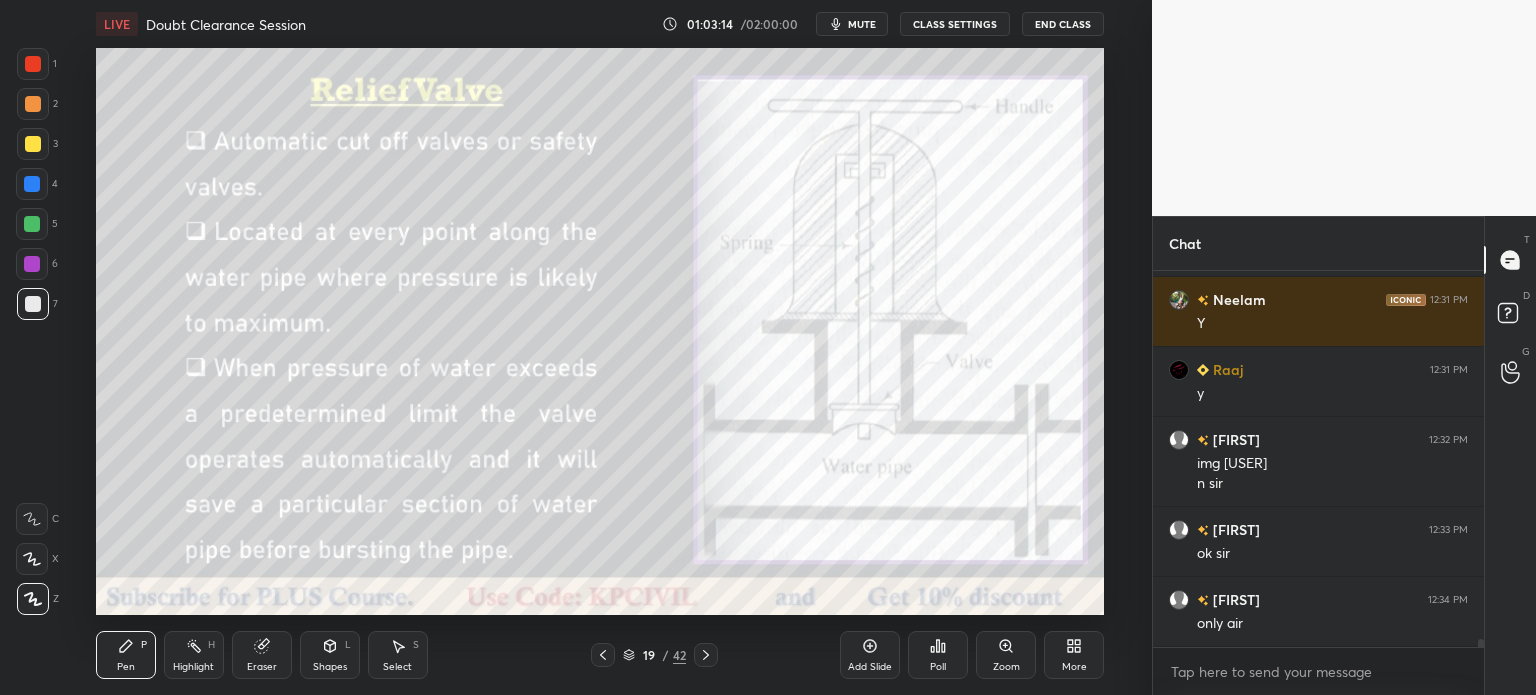 click 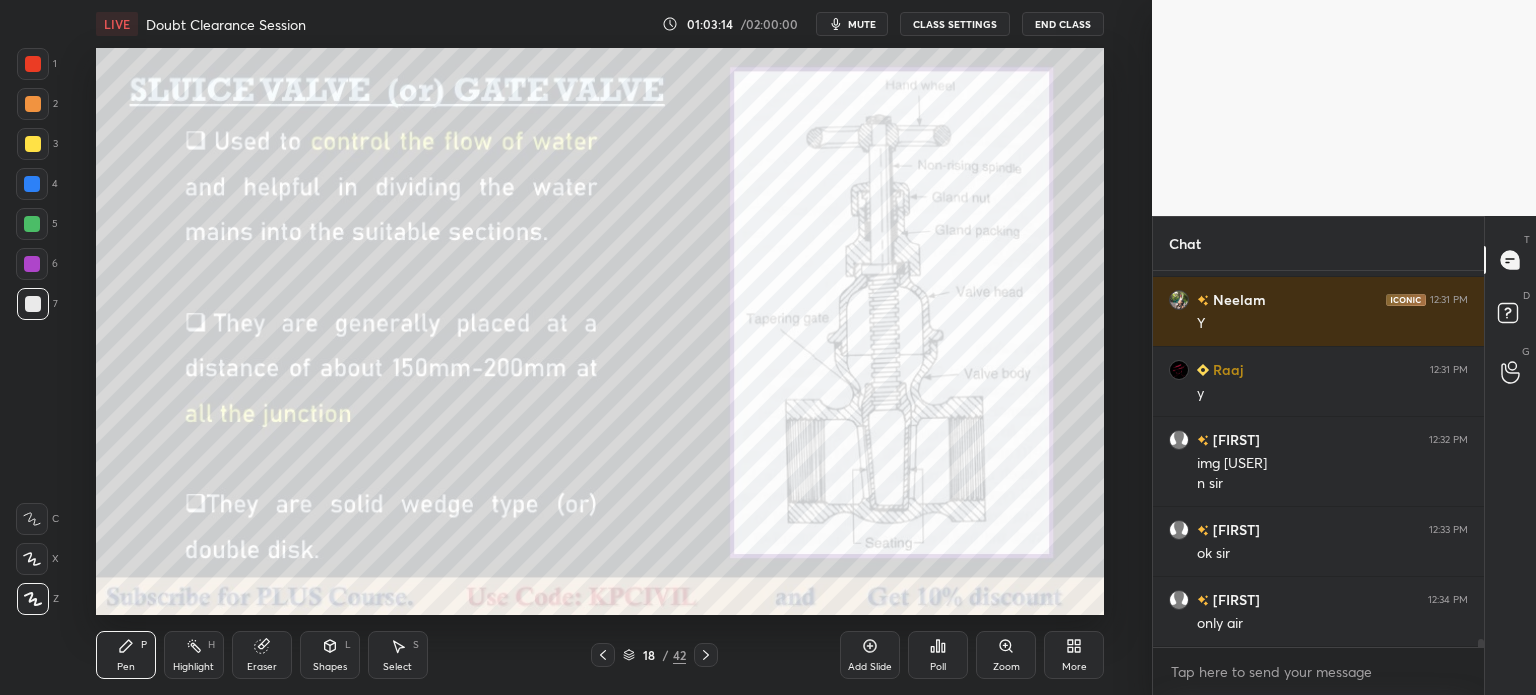 click 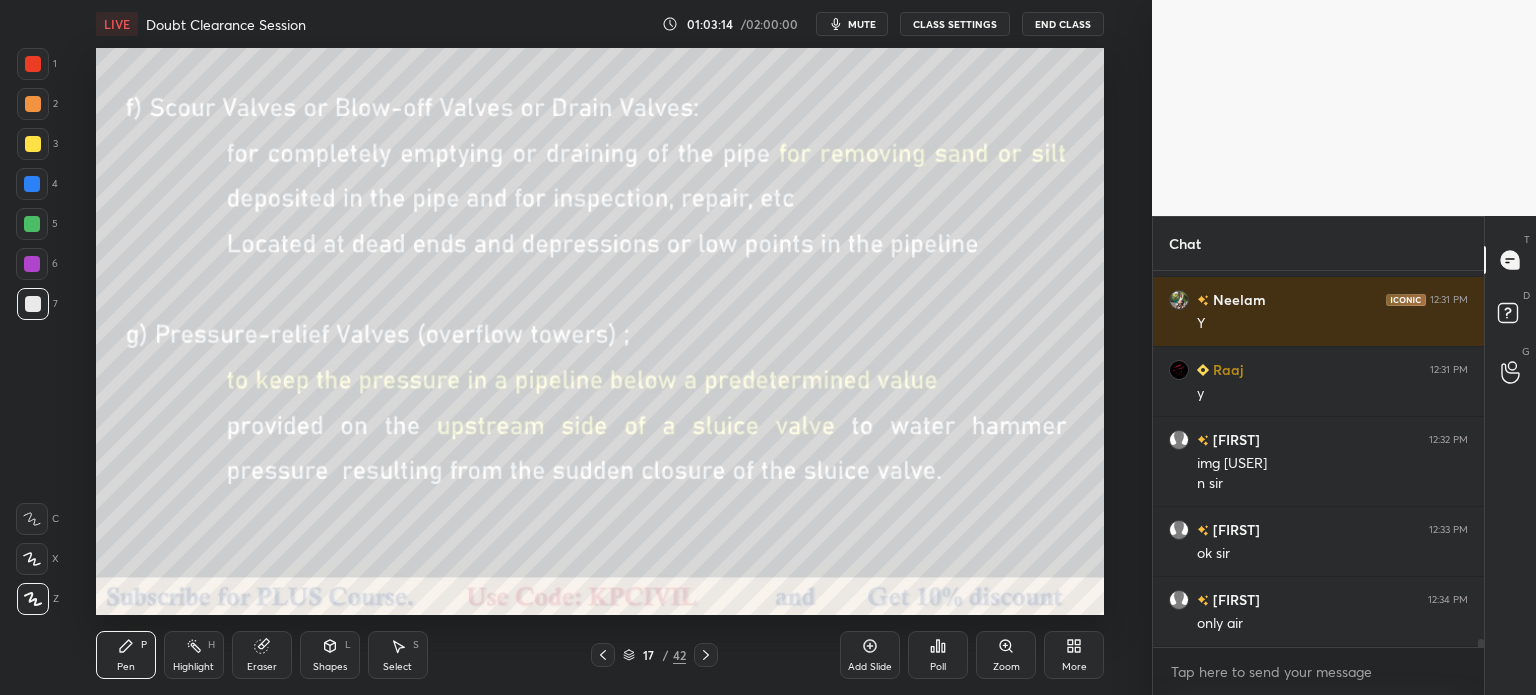 click 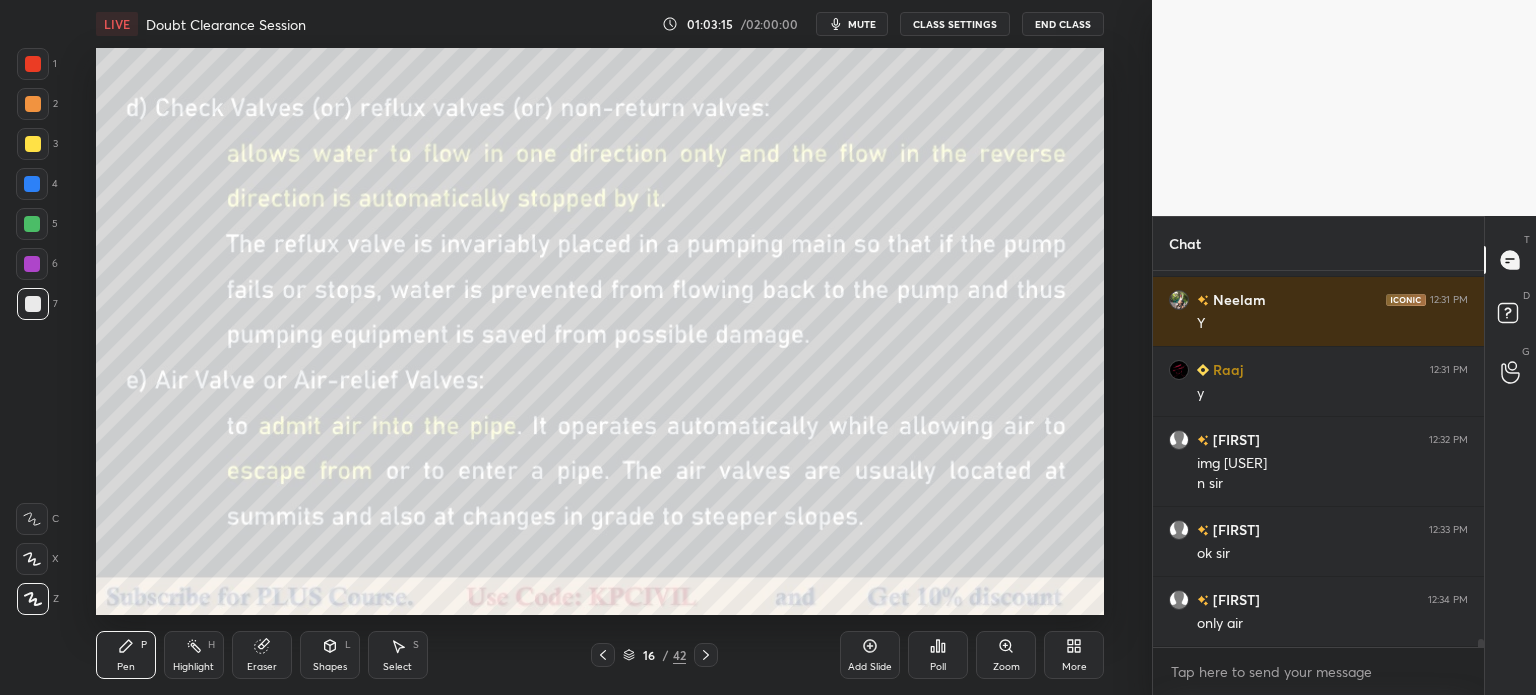 click 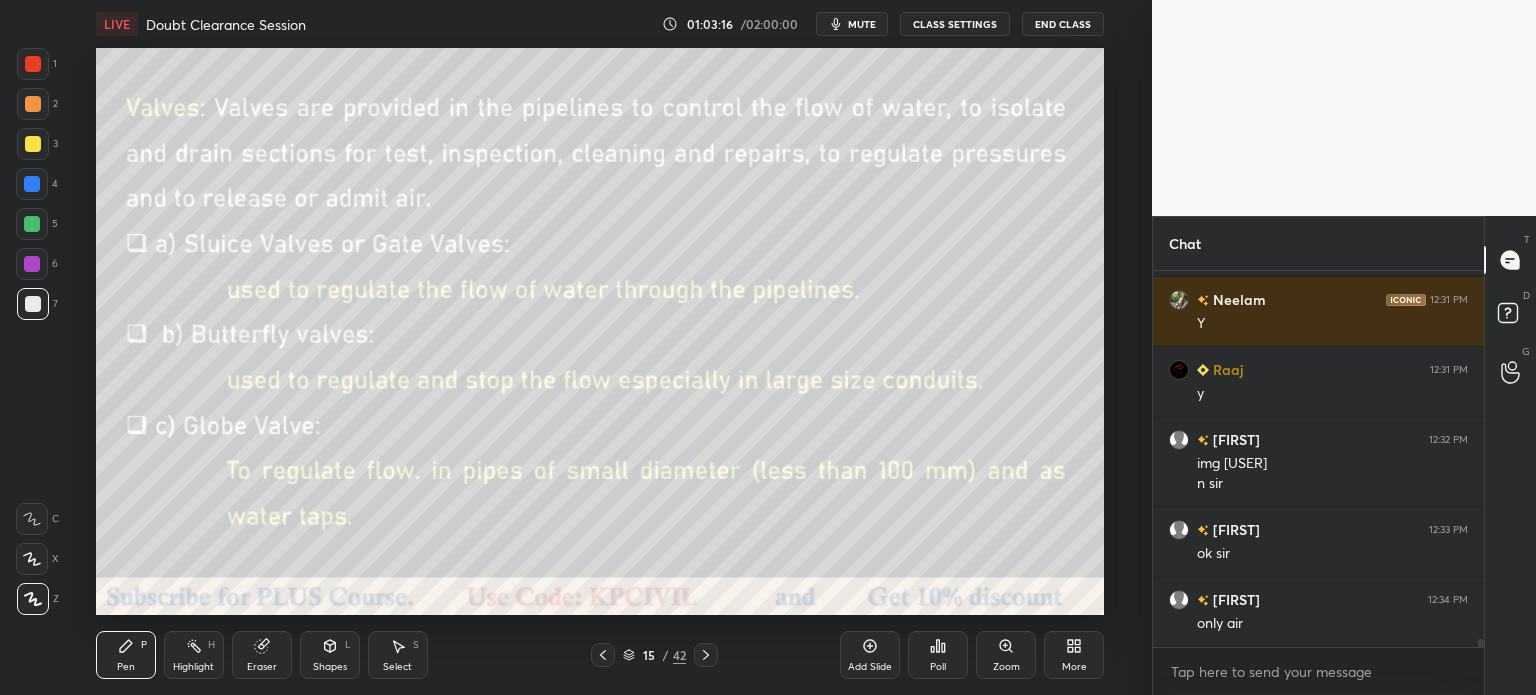 click 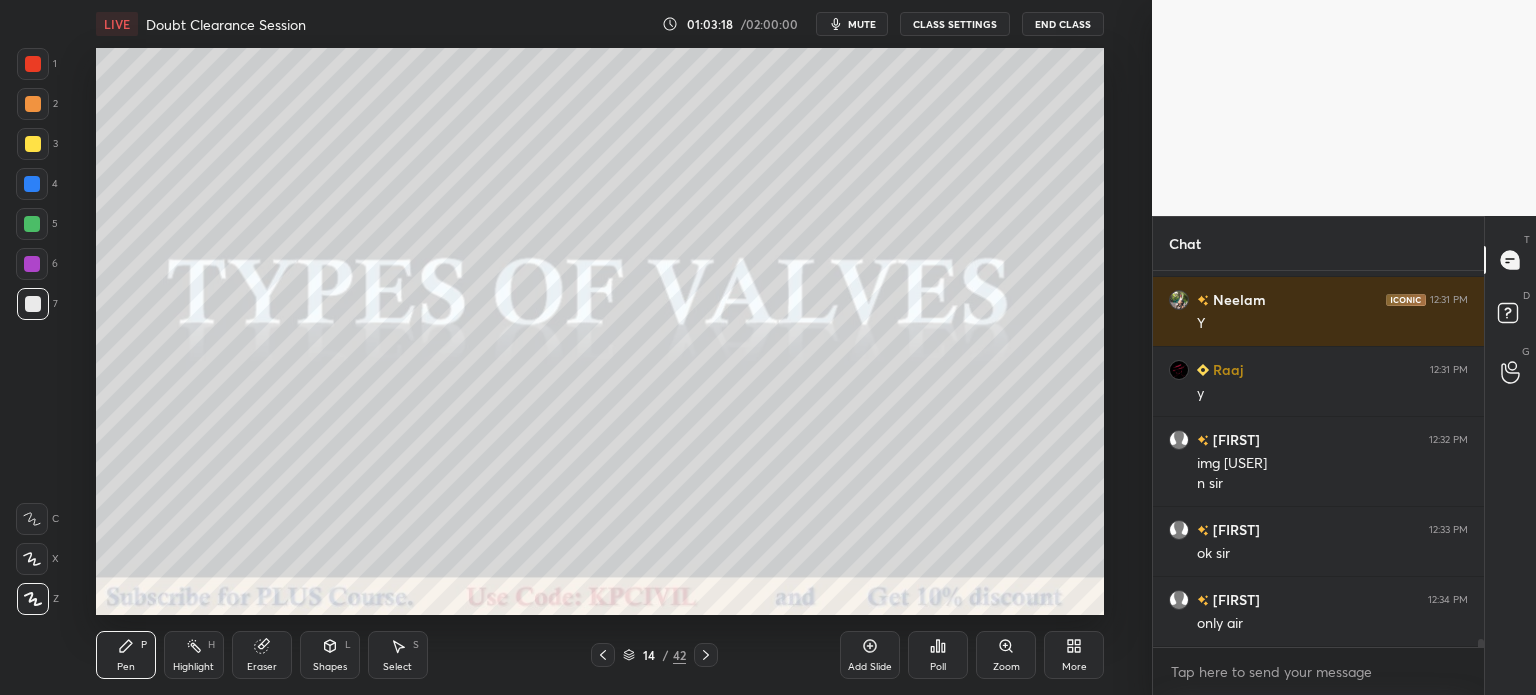 scroll, scrollTop: 17538, scrollLeft: 0, axis: vertical 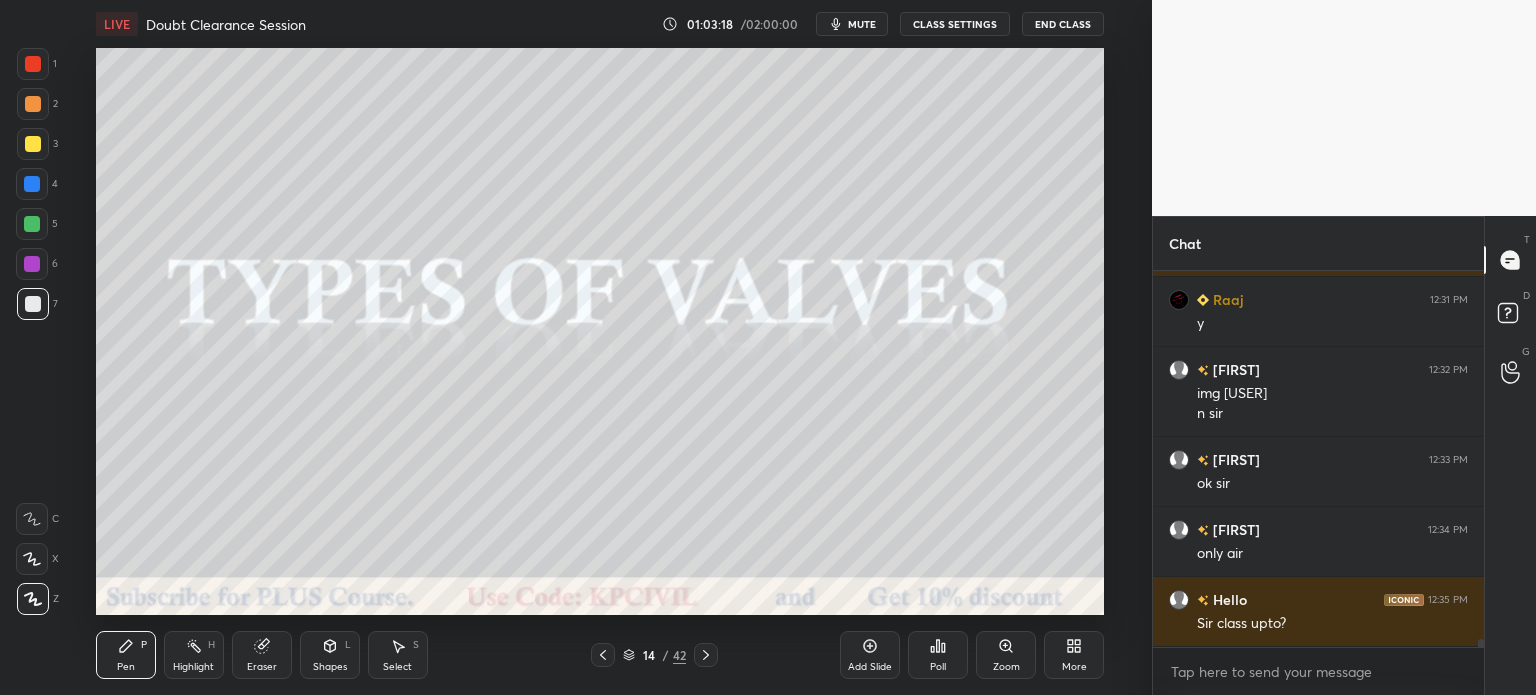 click 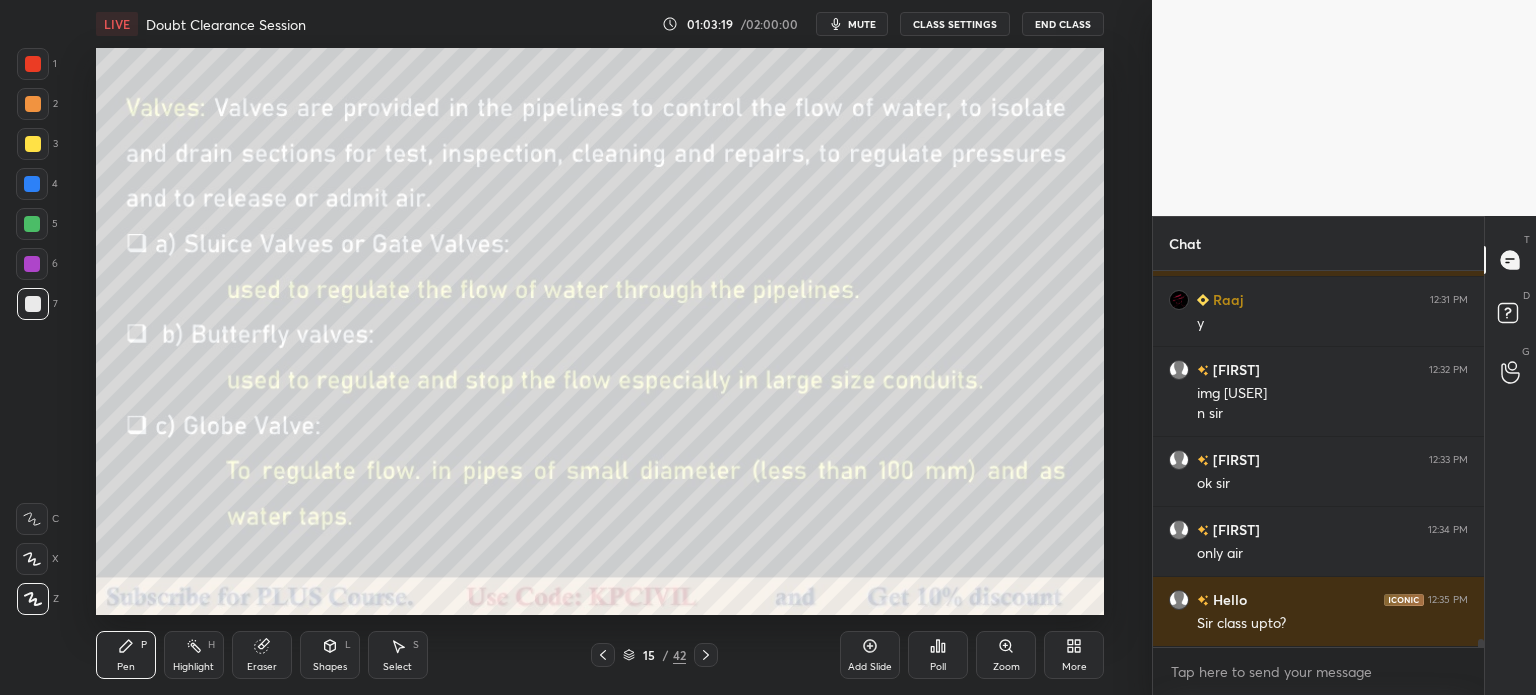 click 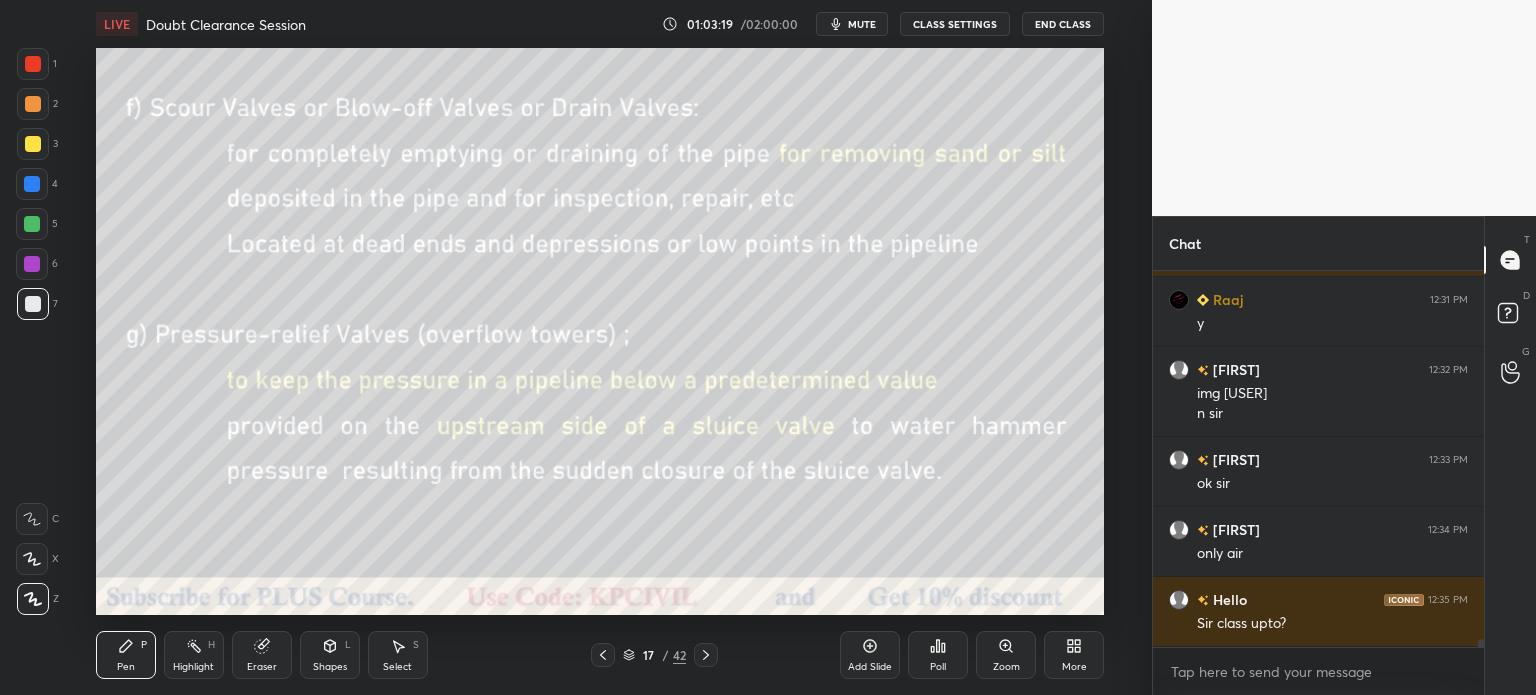 click 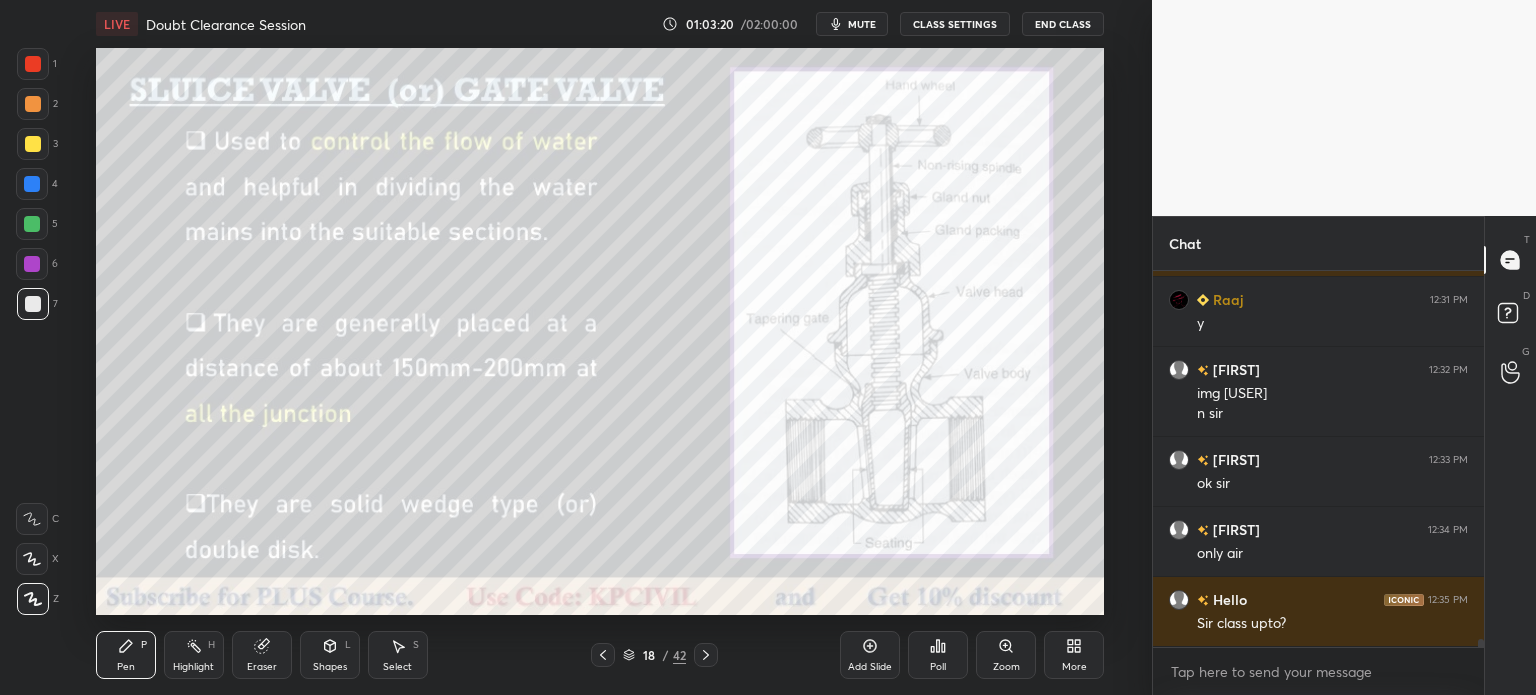 click on "18 / 42" at bounding box center (654, 655) 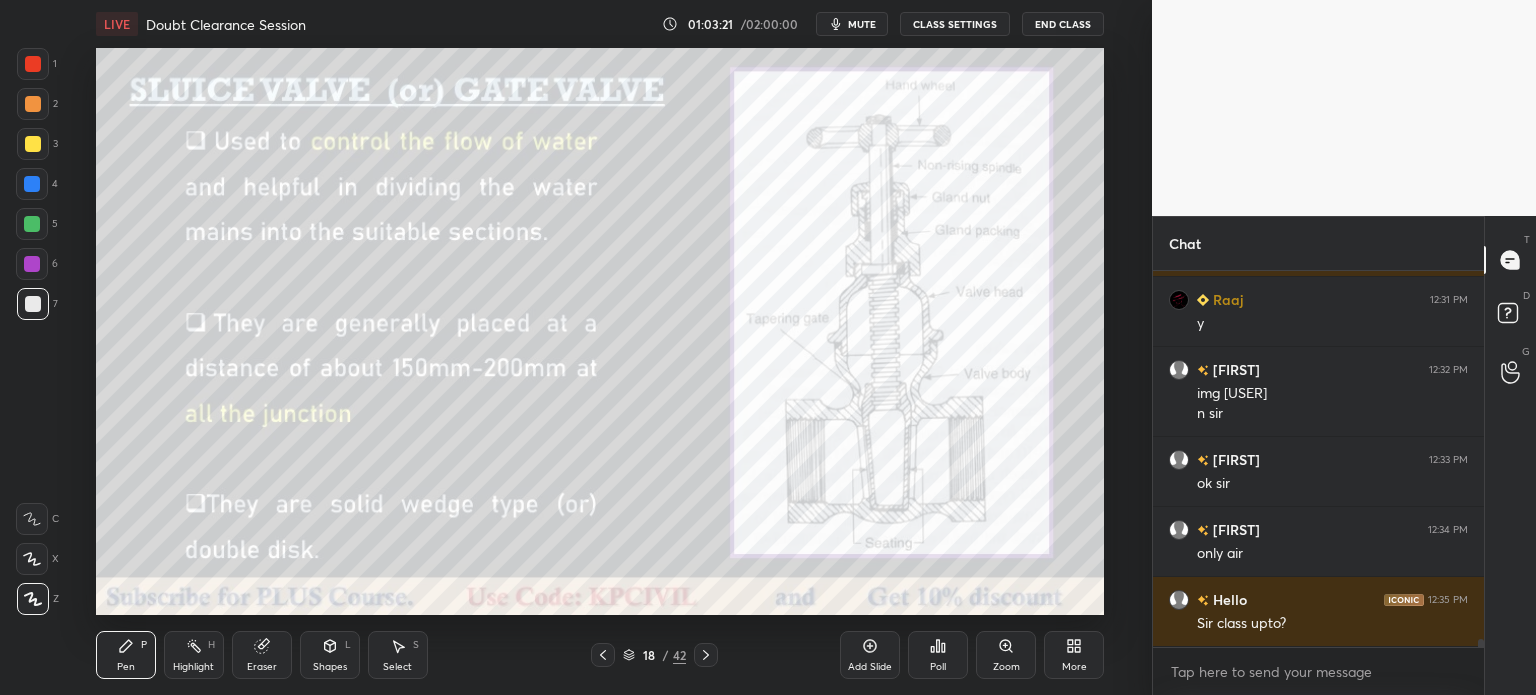 click on "Pen P Highlight H Eraser Shapes L Select S 18 / 42 Add Slide Poll Zoom More" at bounding box center [600, 655] 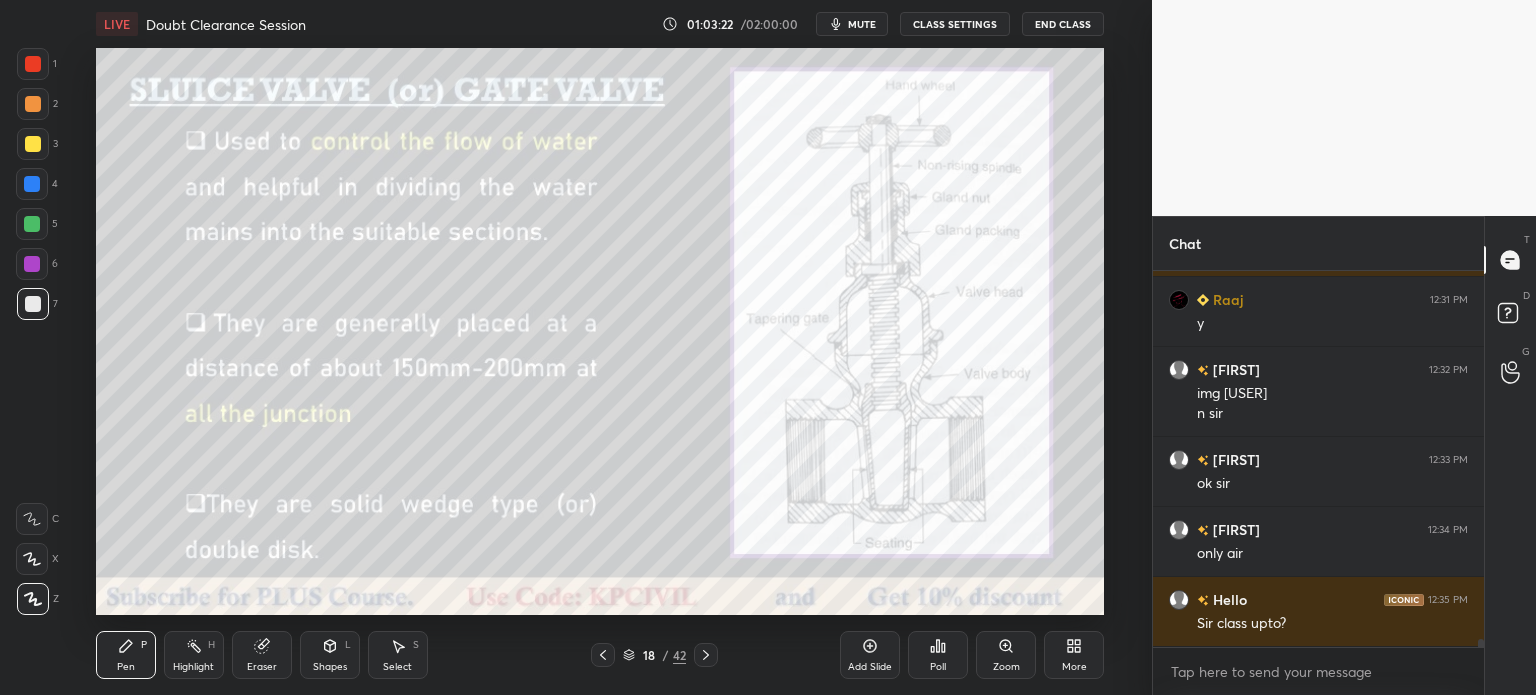 click 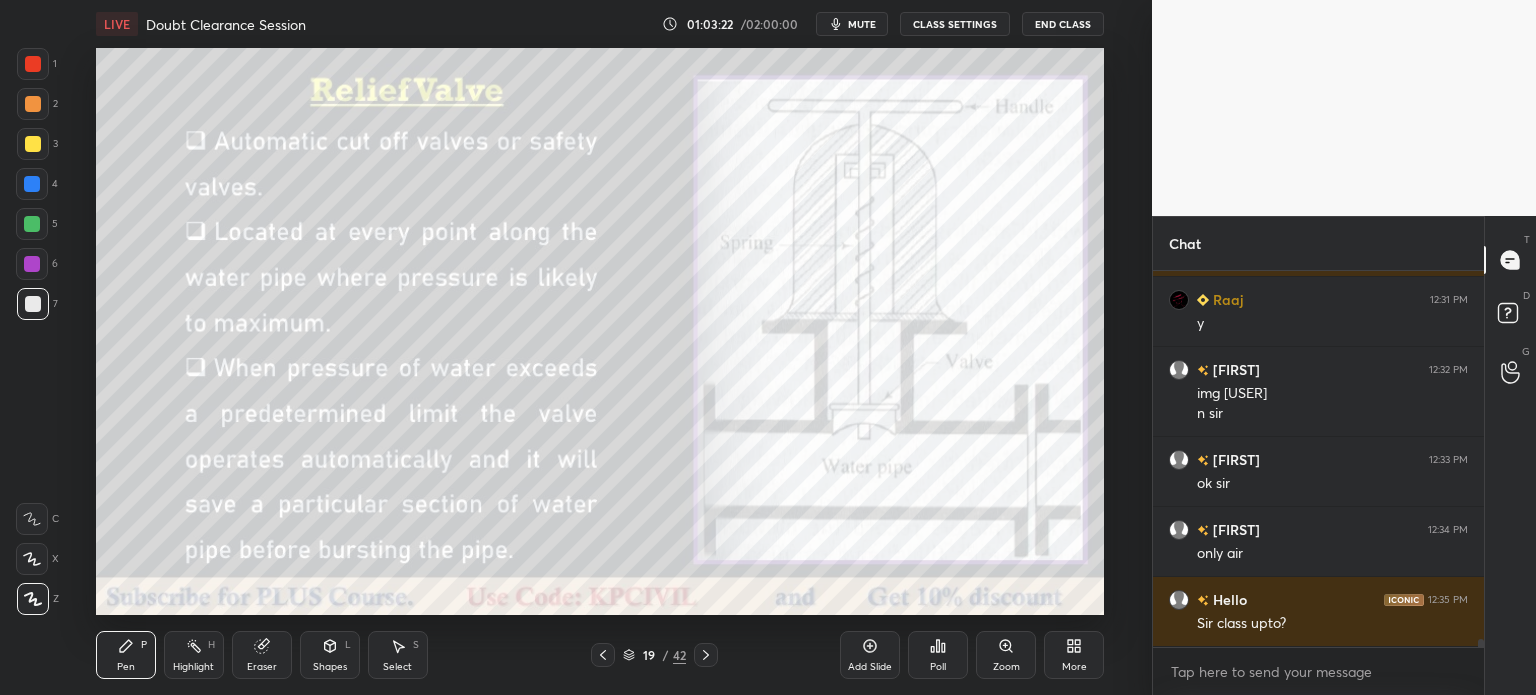 click 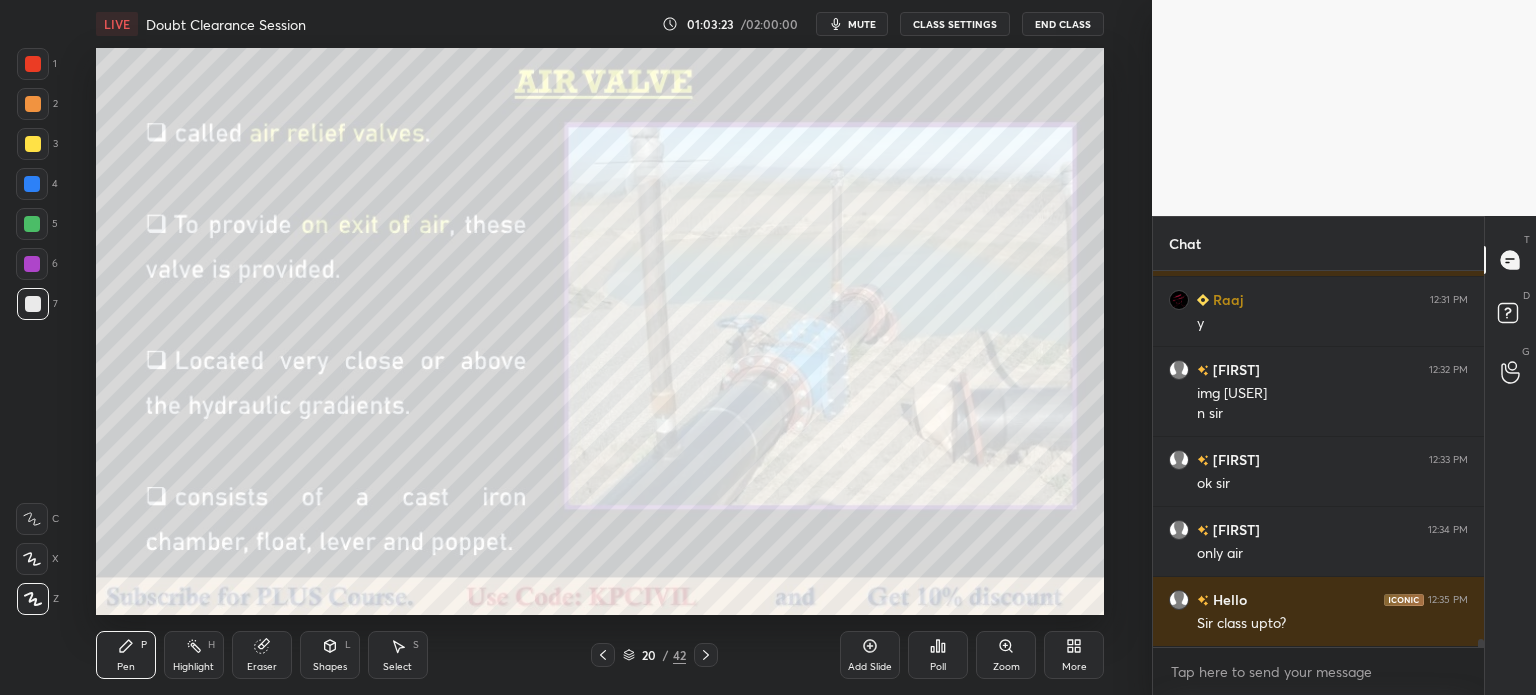 click 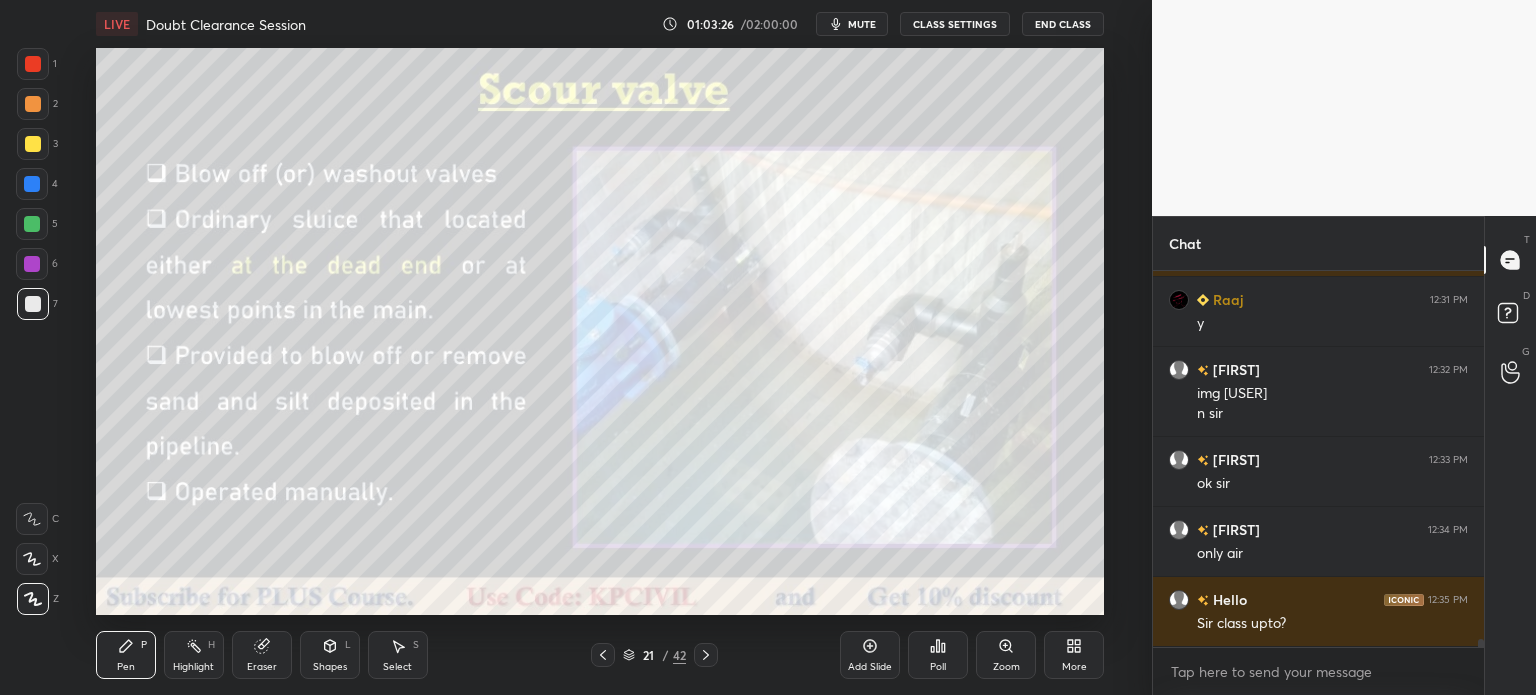 click 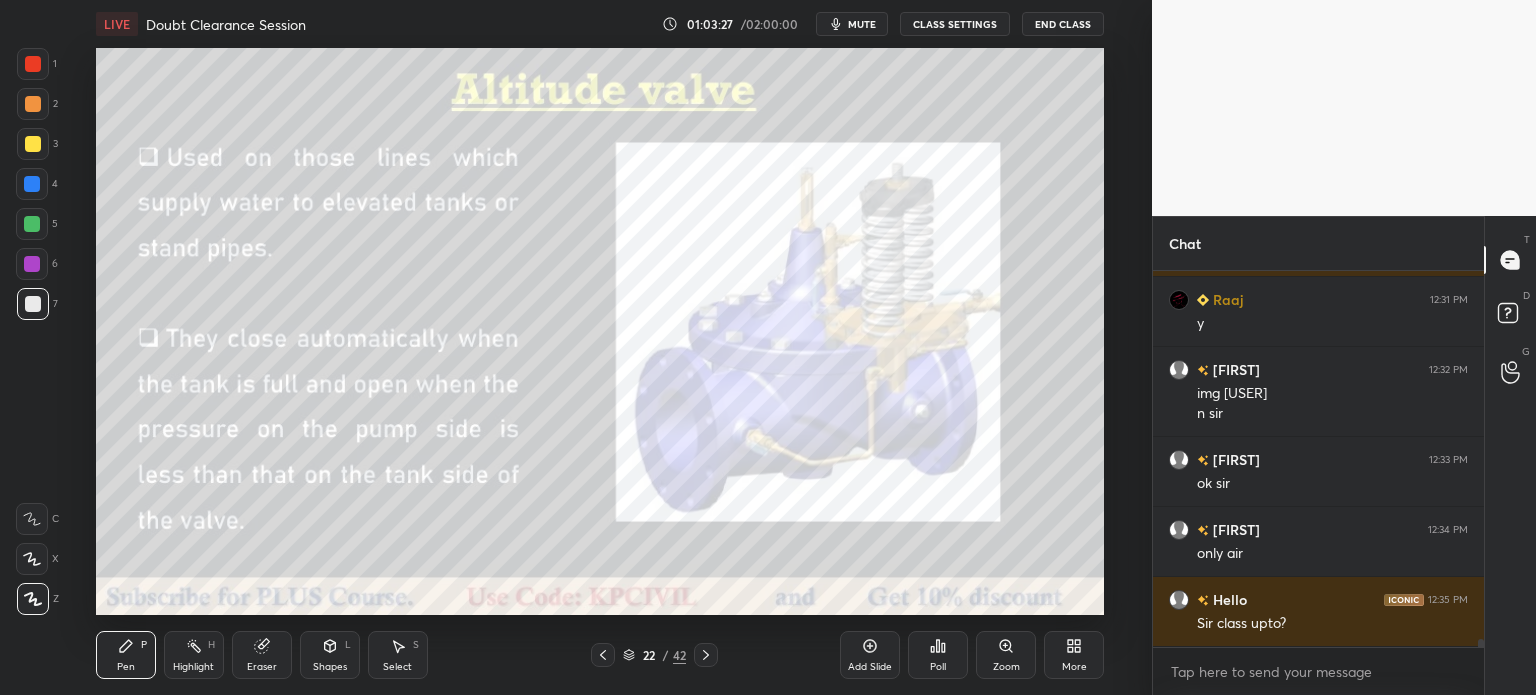 click 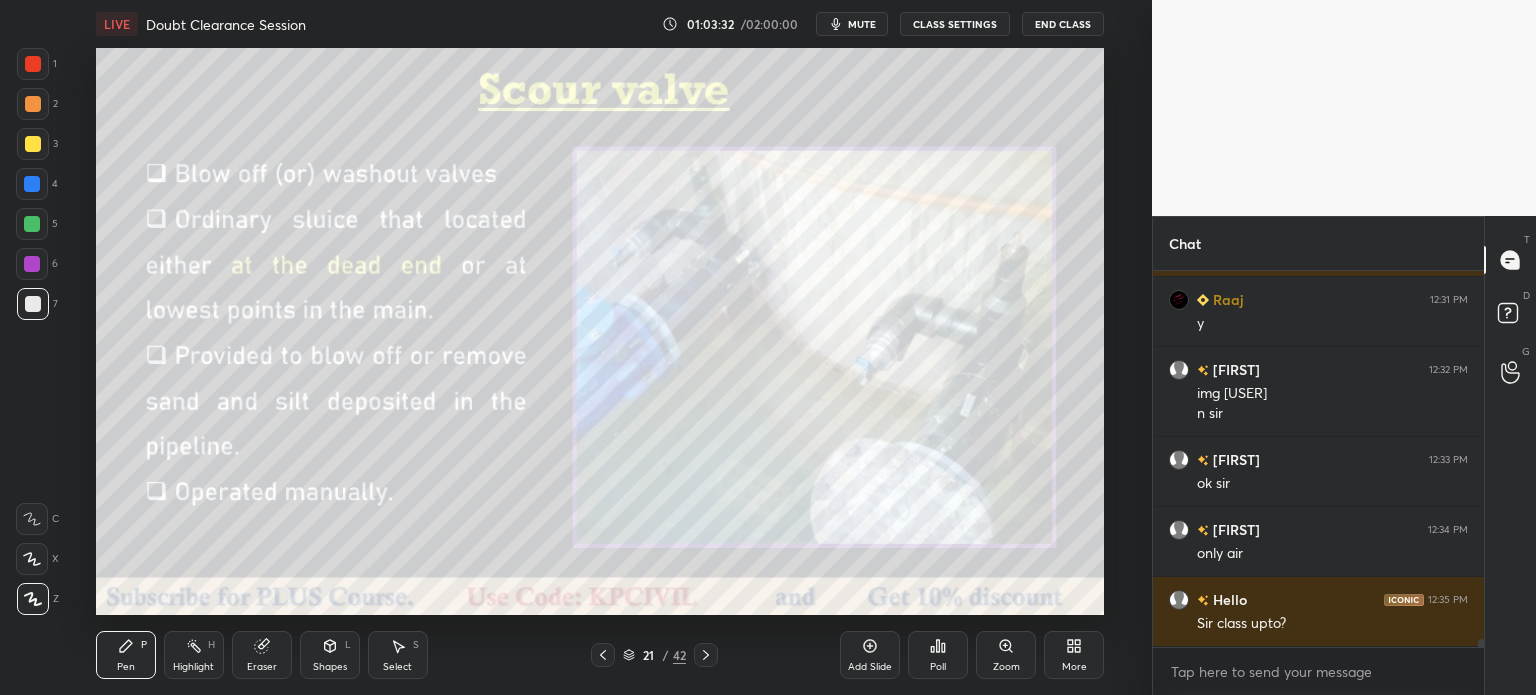 click 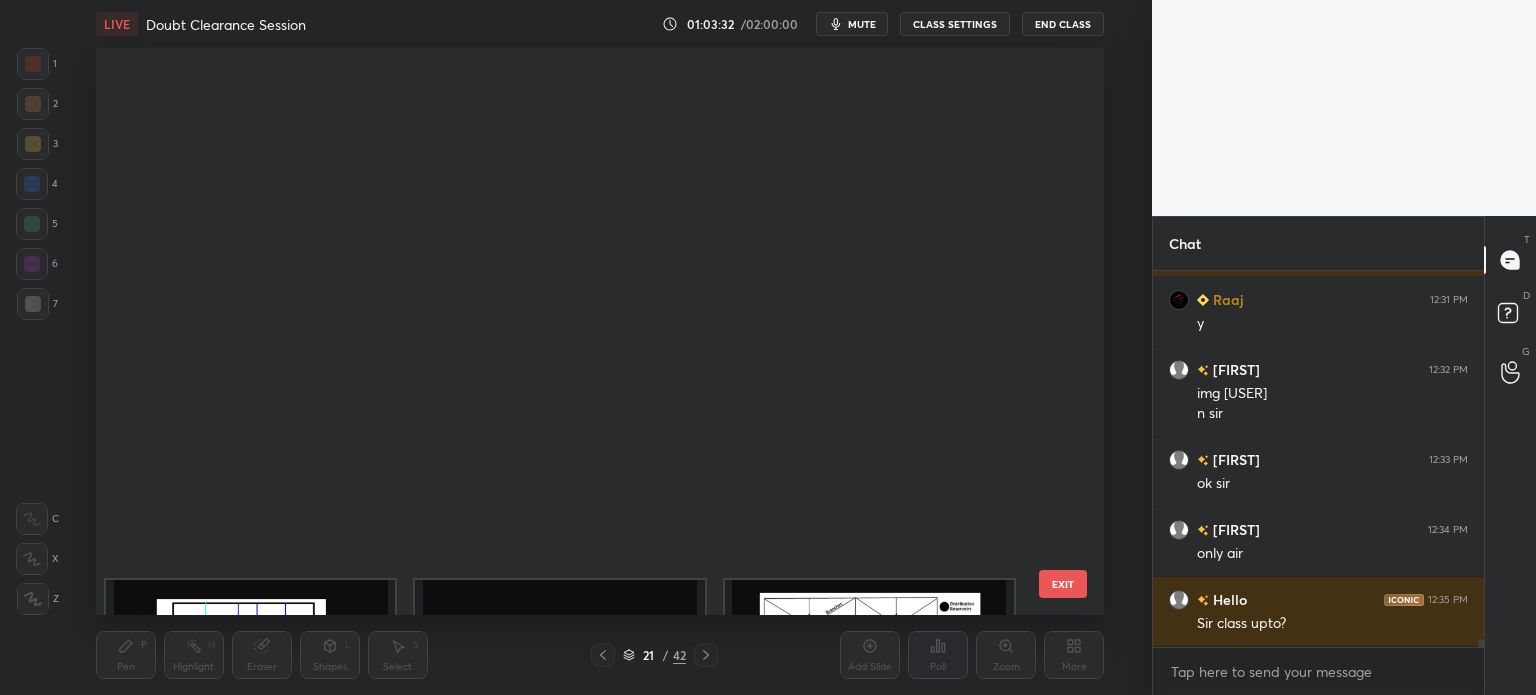 scroll, scrollTop: 651, scrollLeft: 0, axis: vertical 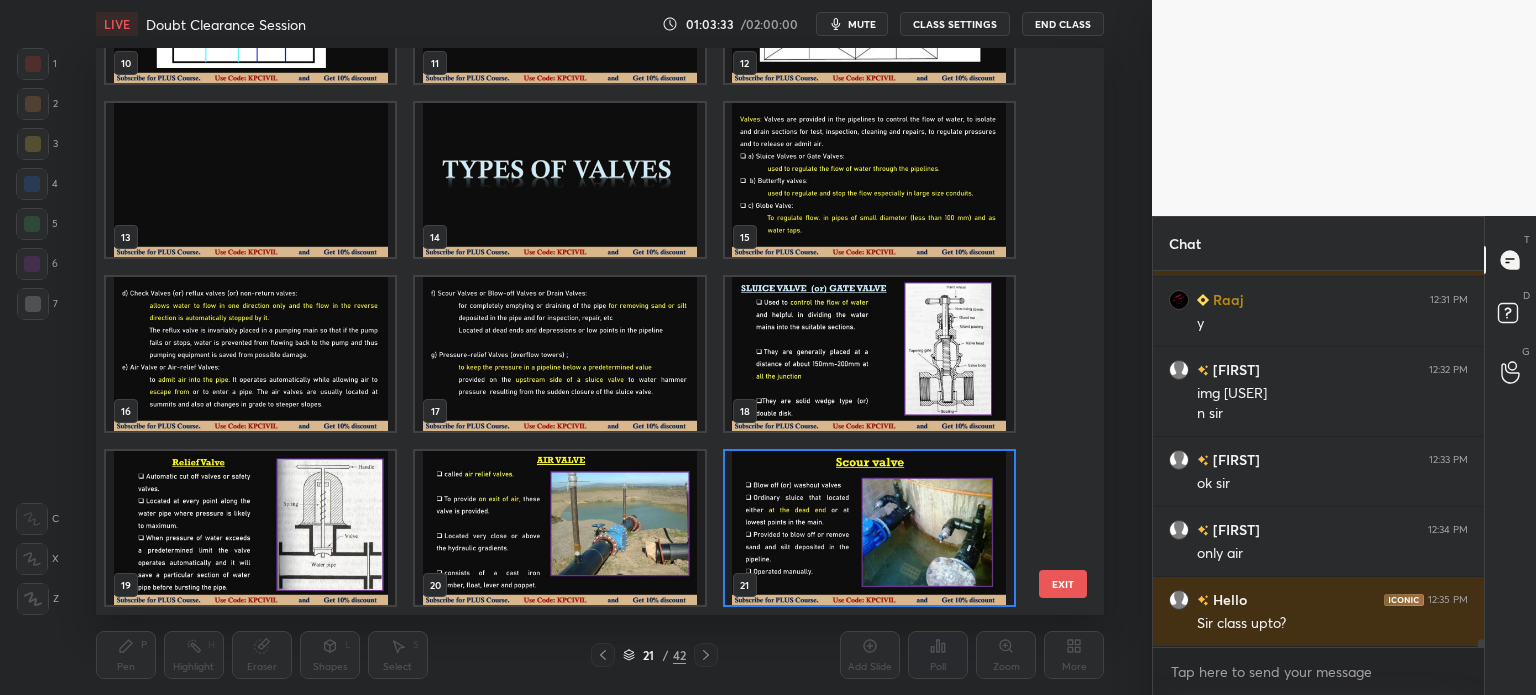 click at bounding box center (250, 180) 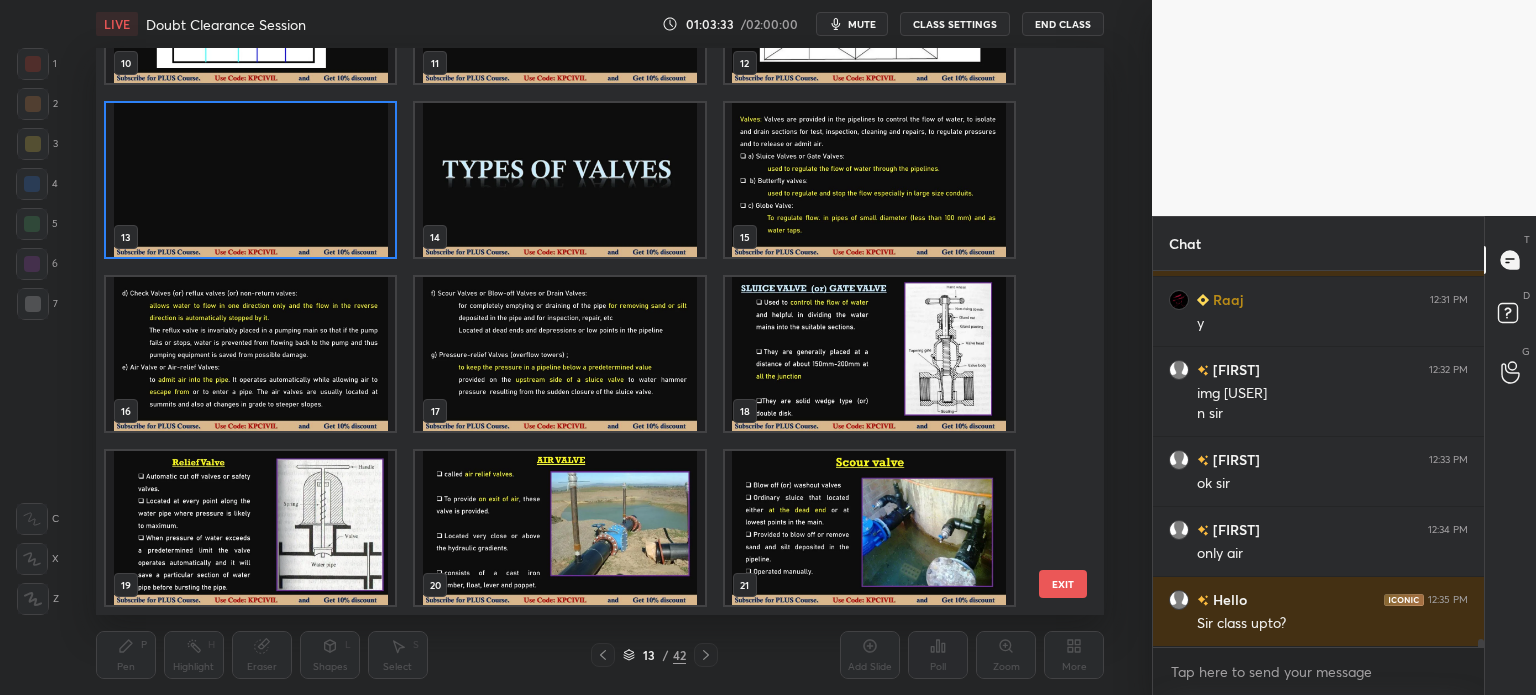 click at bounding box center (250, 180) 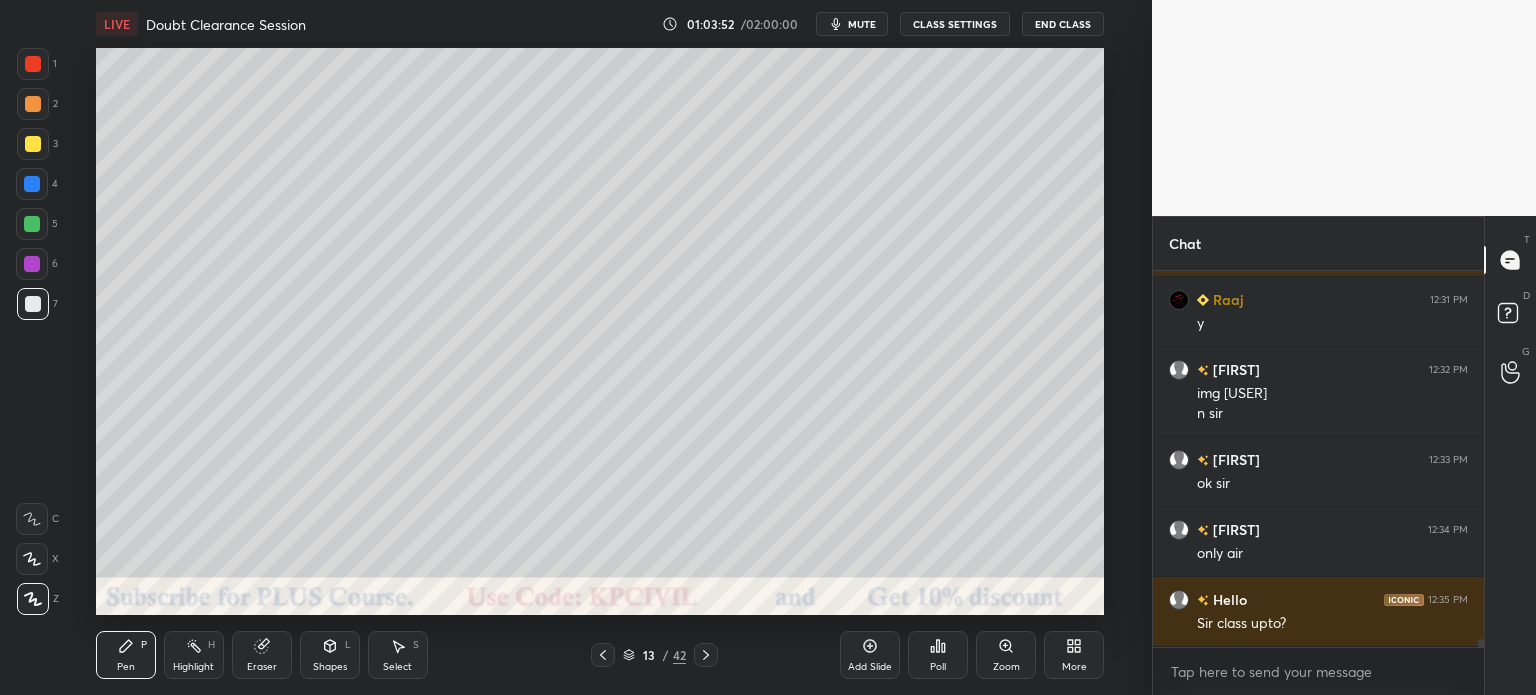 scroll, scrollTop: 17608, scrollLeft: 0, axis: vertical 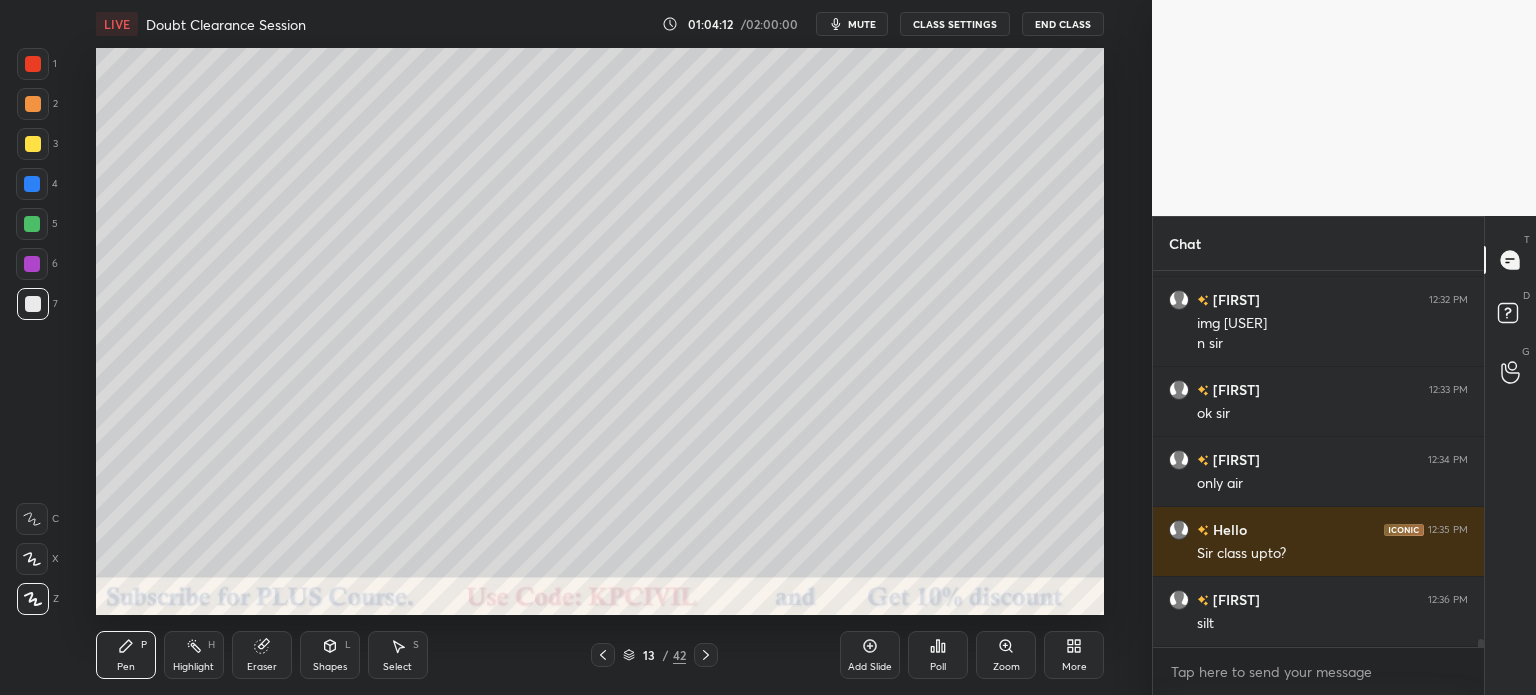 click 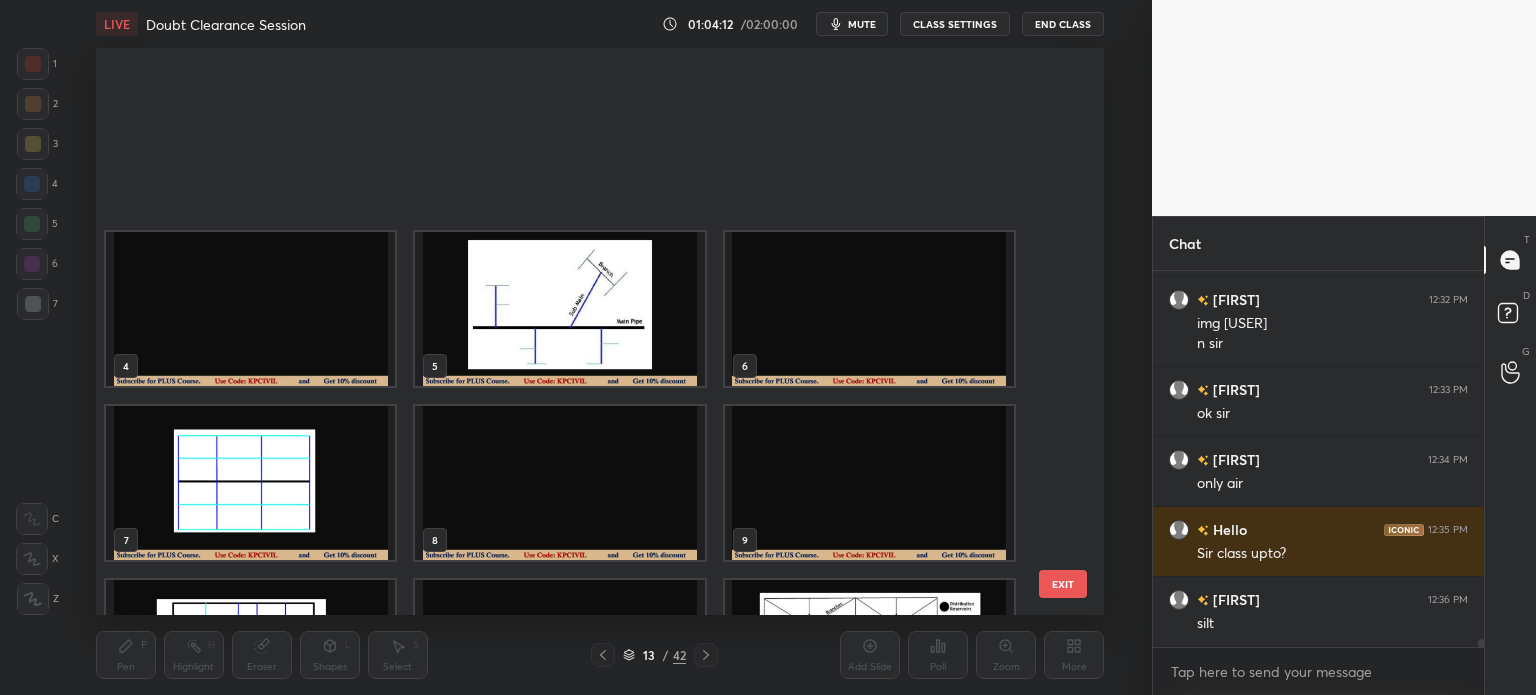 scroll, scrollTop: 303, scrollLeft: 0, axis: vertical 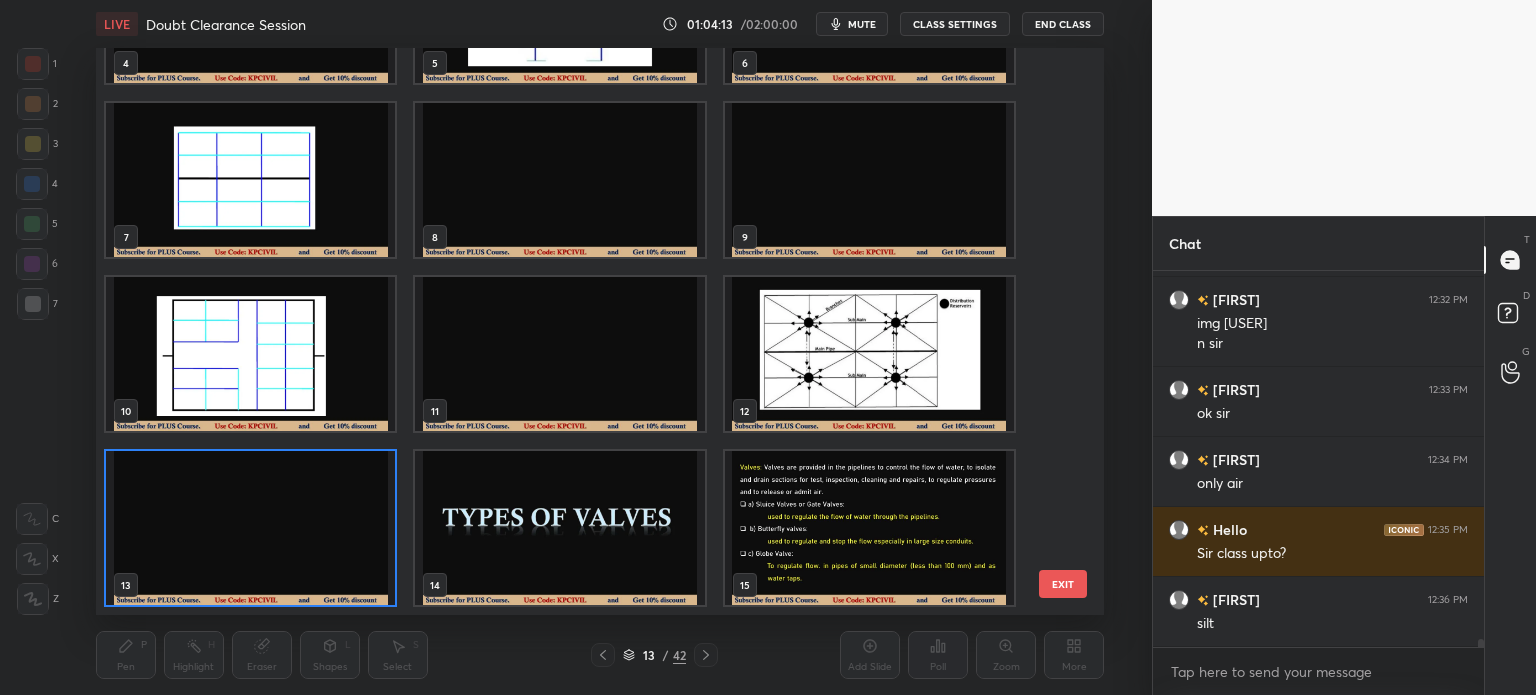 click at bounding box center [868, 528] 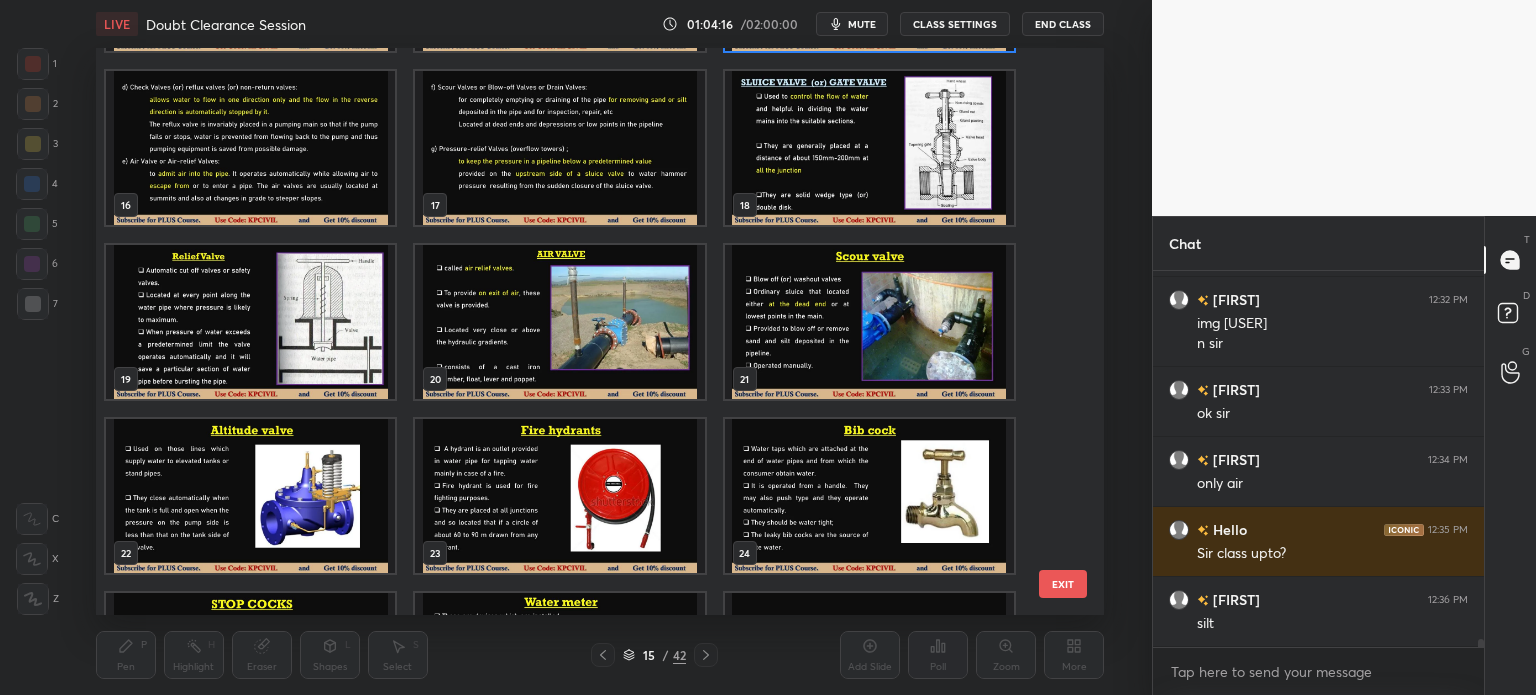 scroll, scrollTop: 858, scrollLeft: 0, axis: vertical 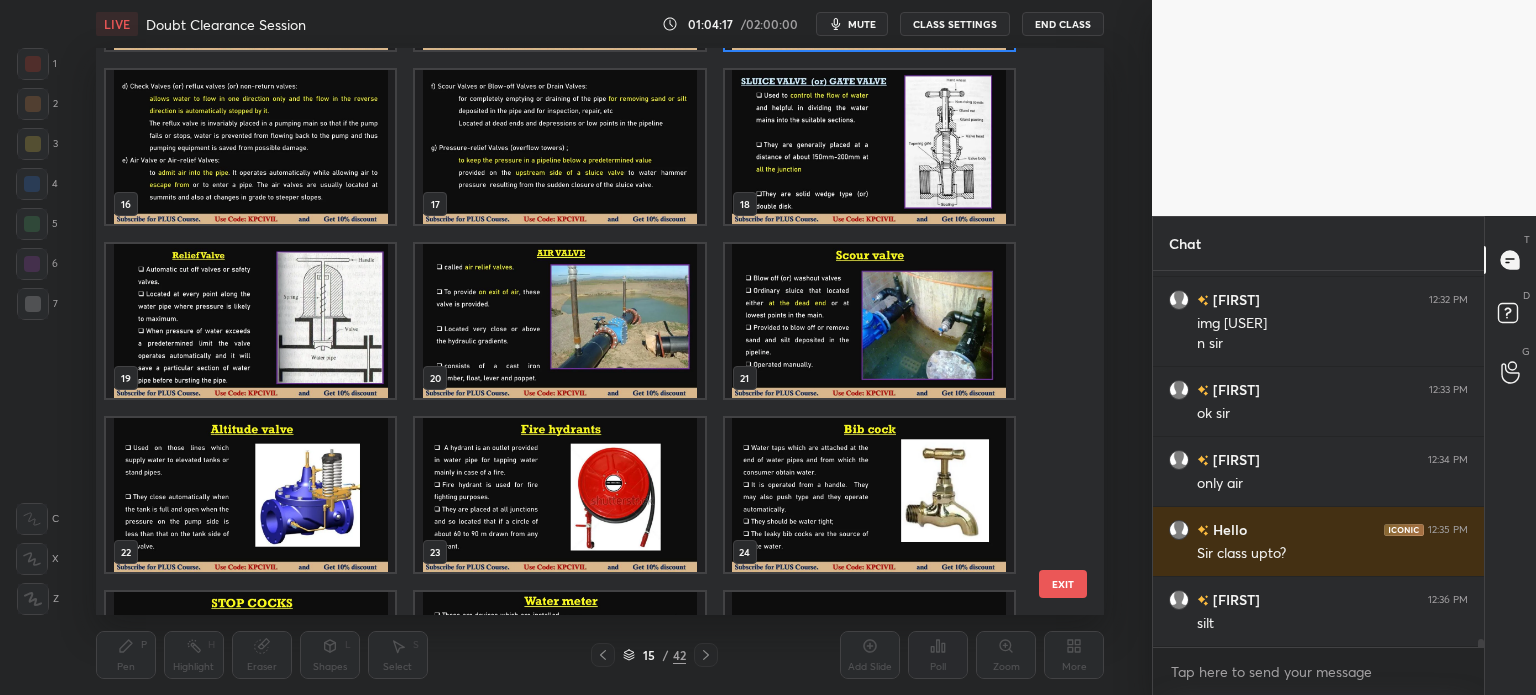 click at bounding box center [868, 321] 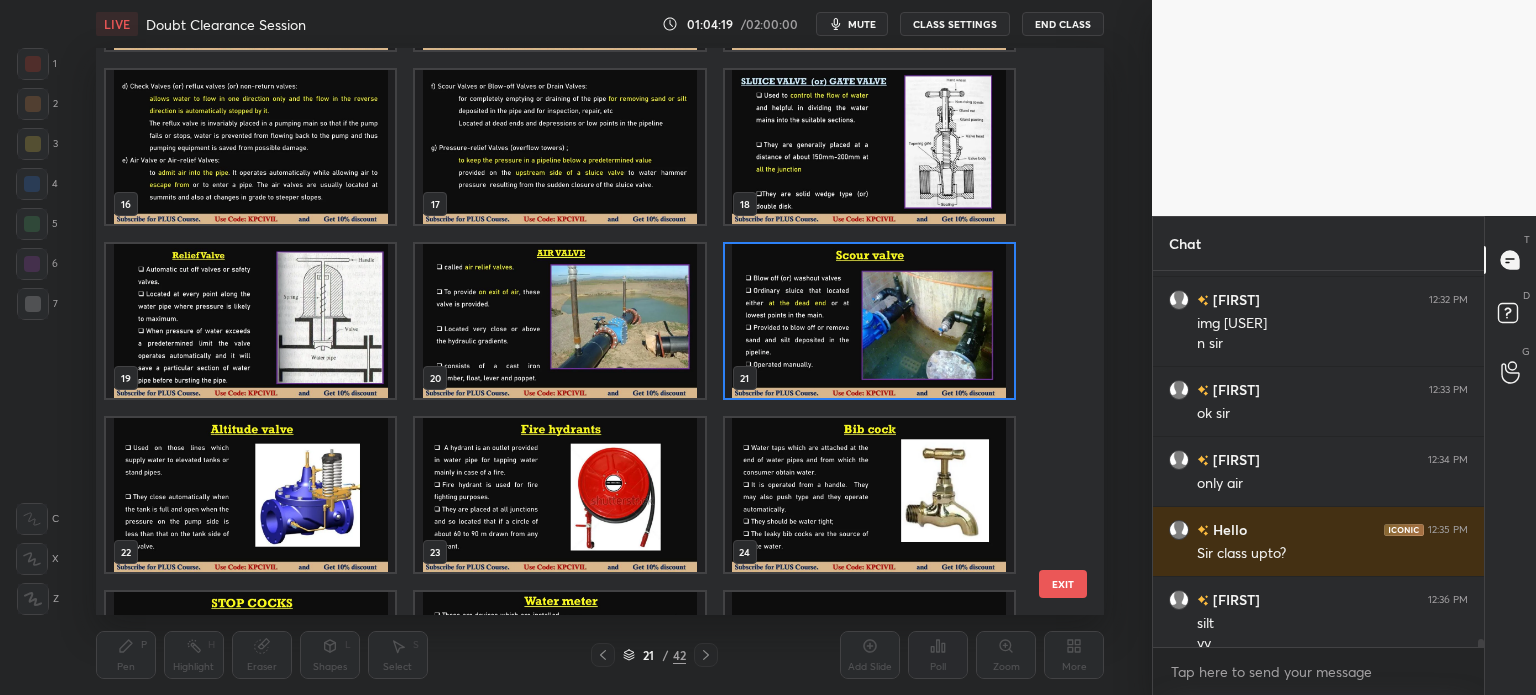 scroll, scrollTop: 17628, scrollLeft: 0, axis: vertical 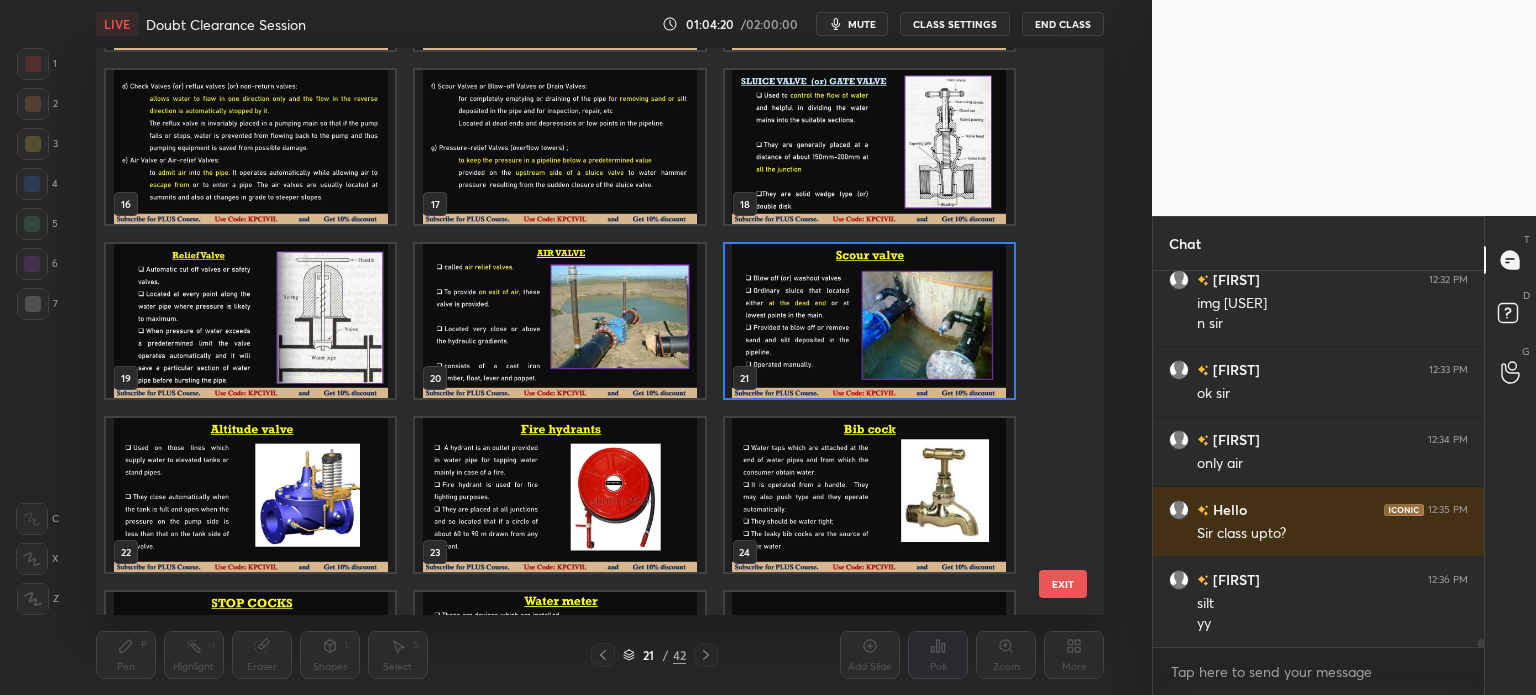 click at bounding box center [250, 147] 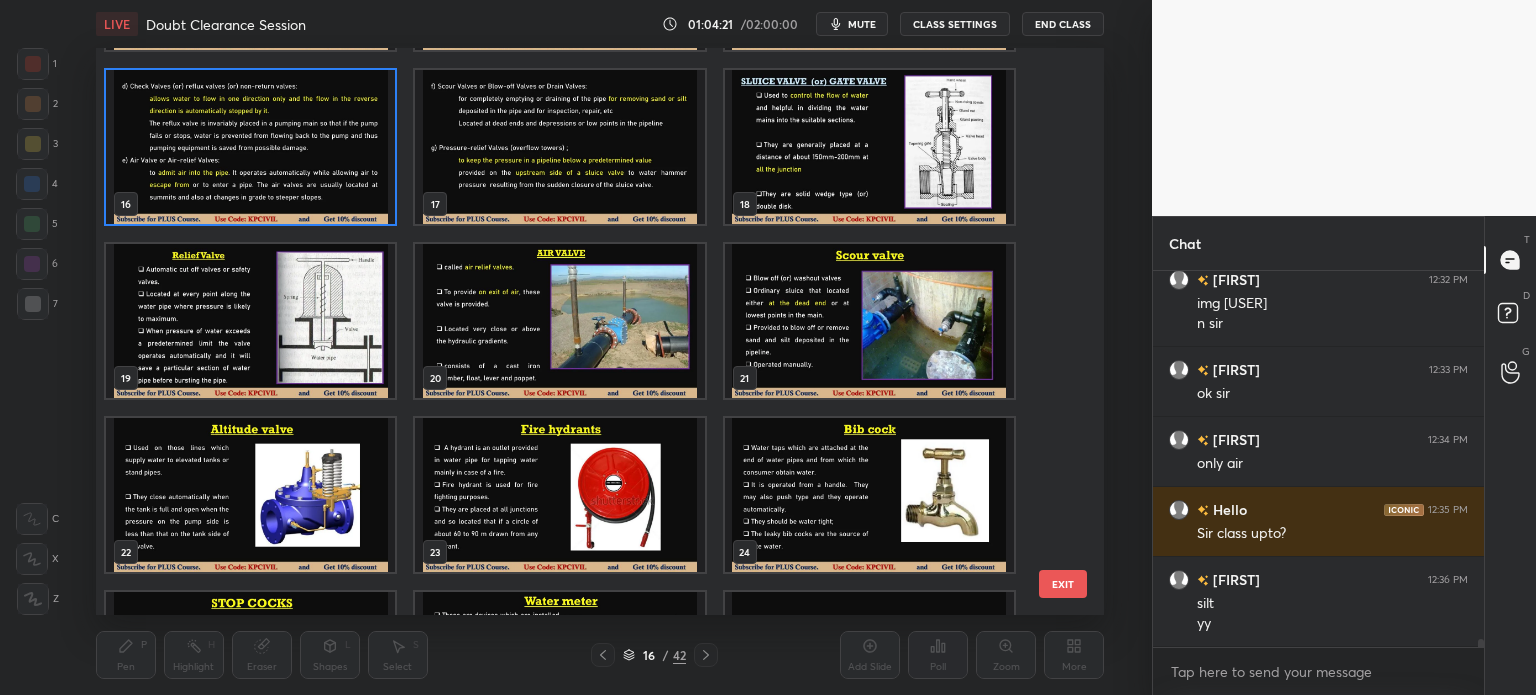 click at bounding box center [250, 147] 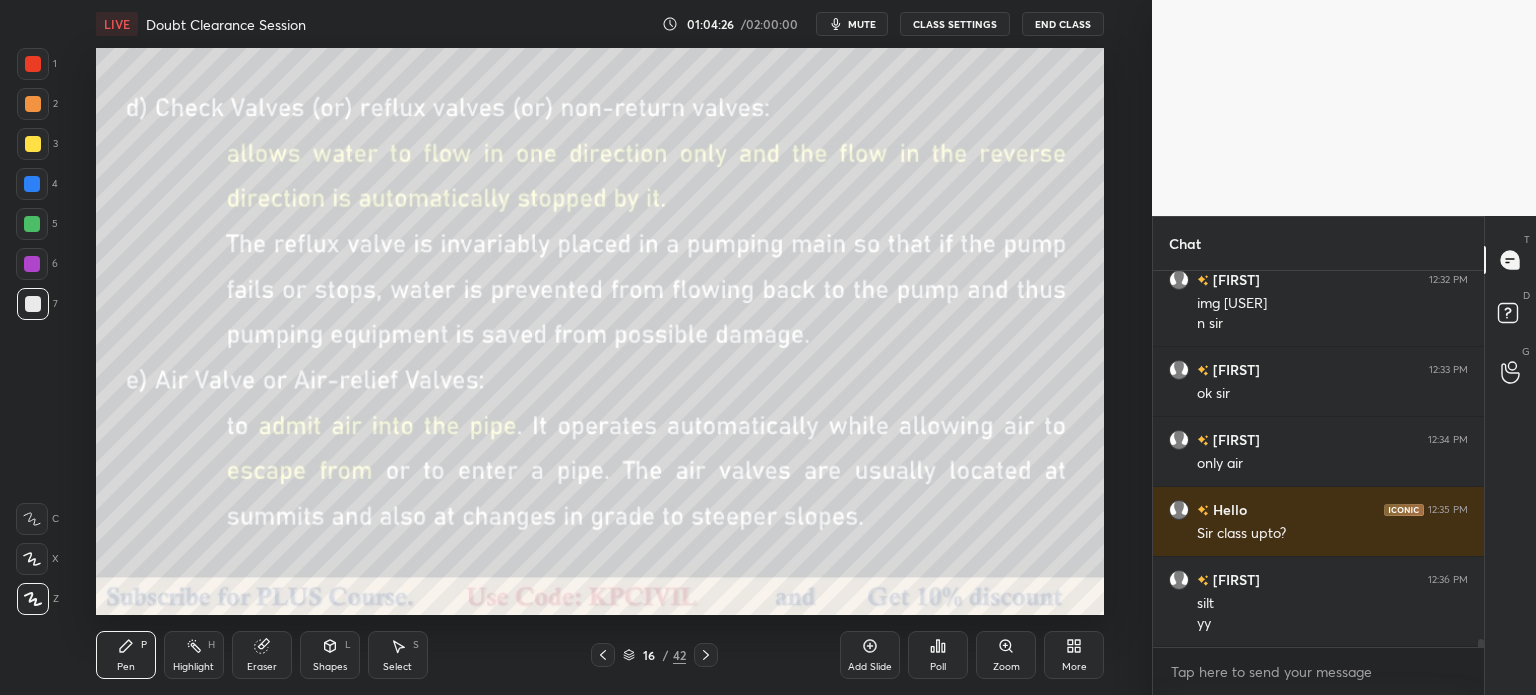 click 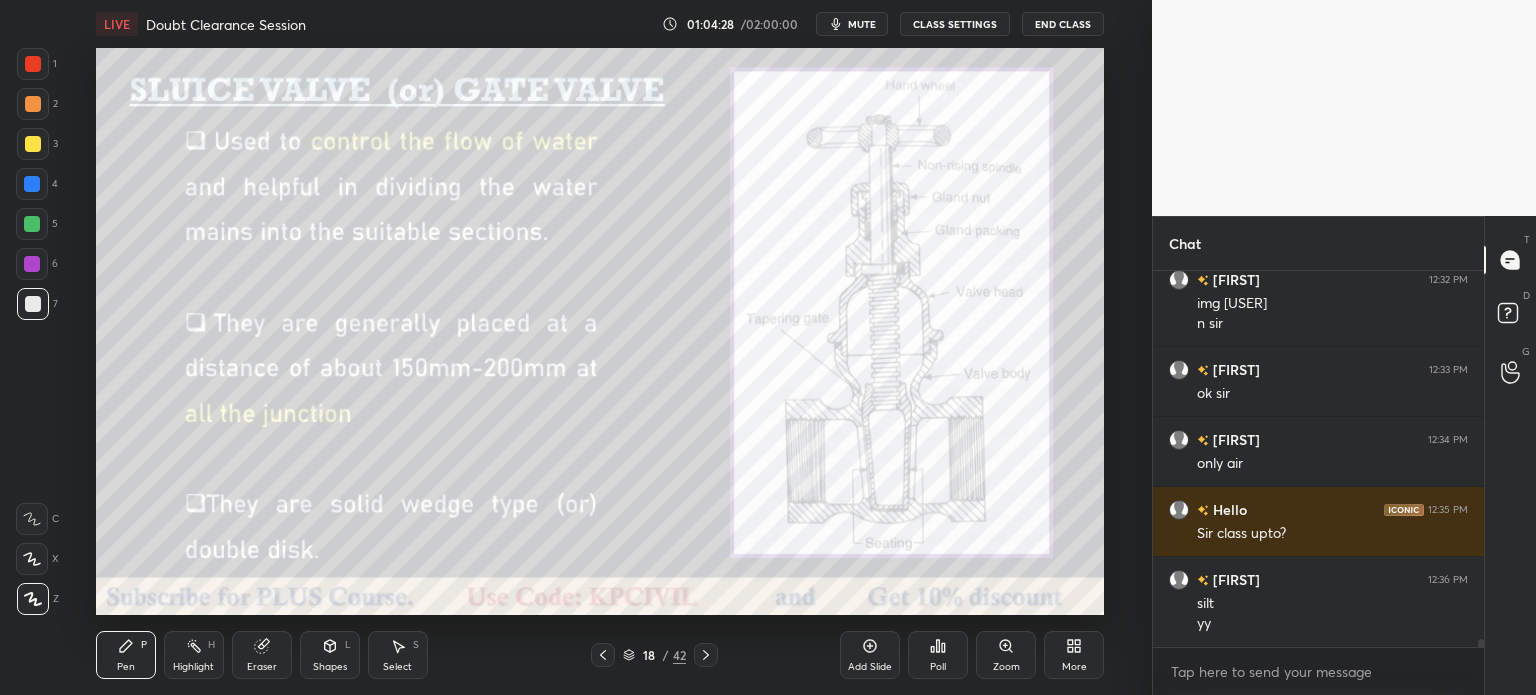 click 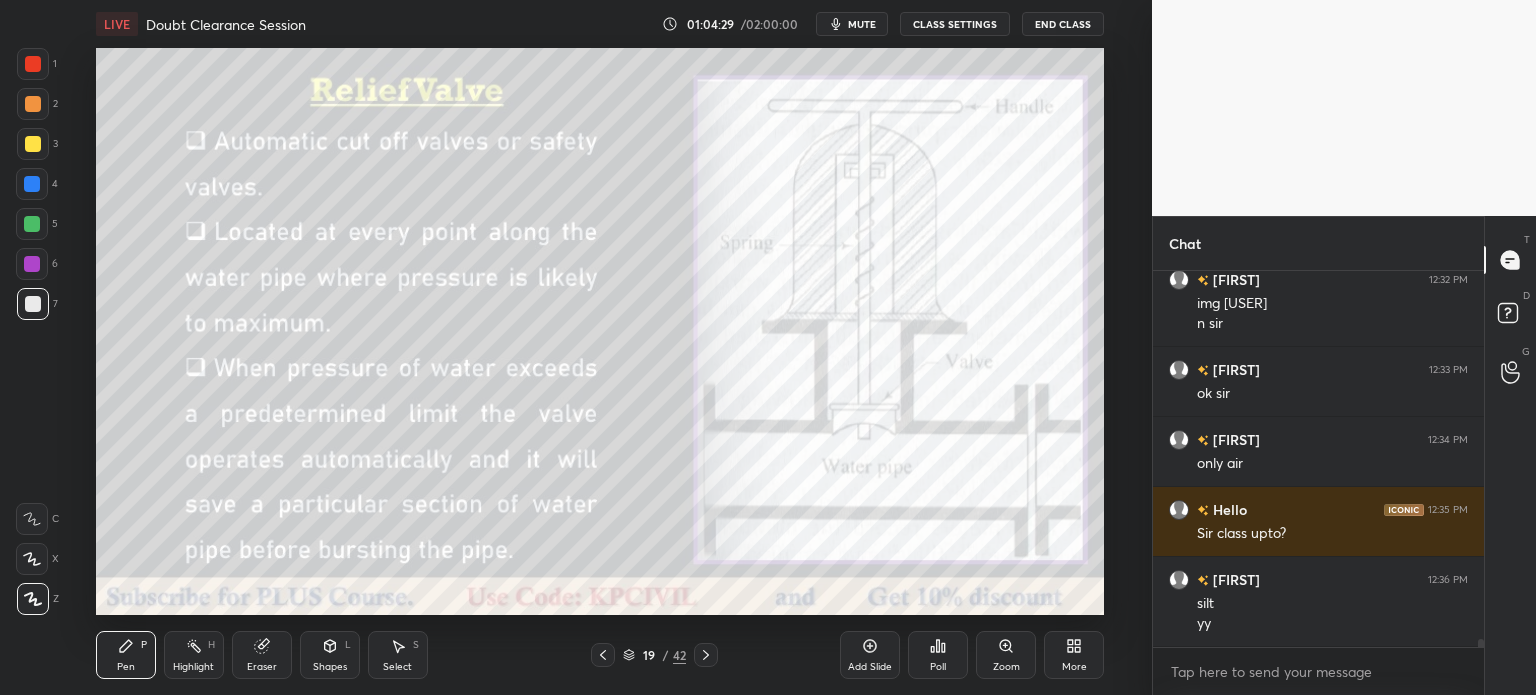 click 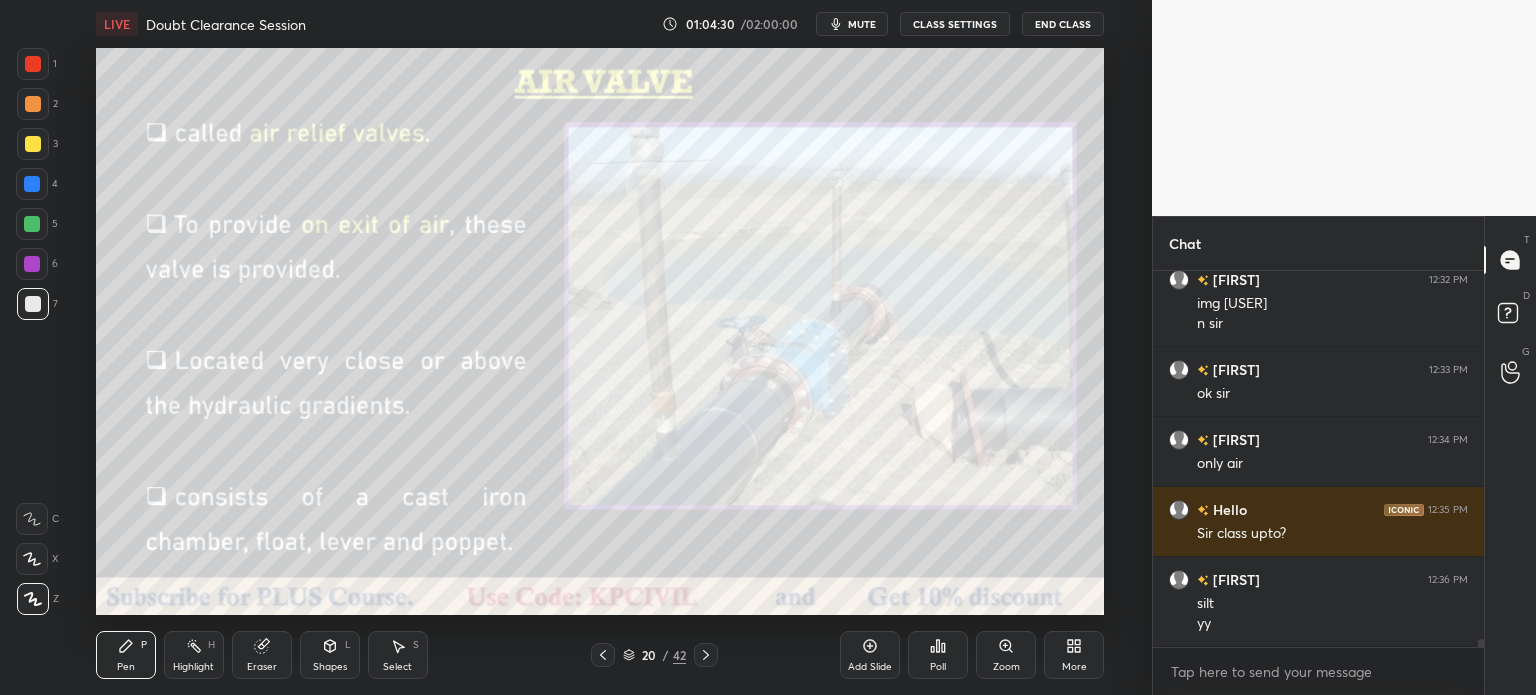 click 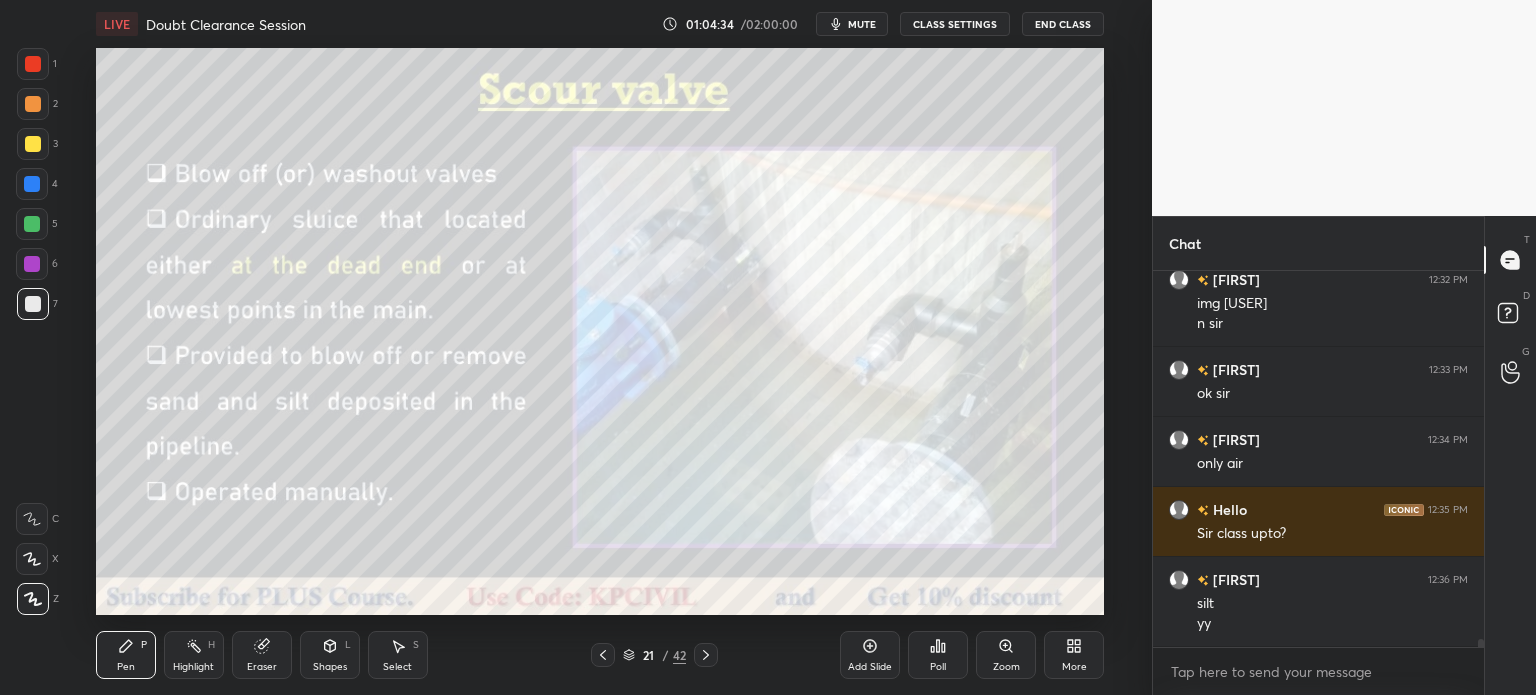click at bounding box center [33, 104] 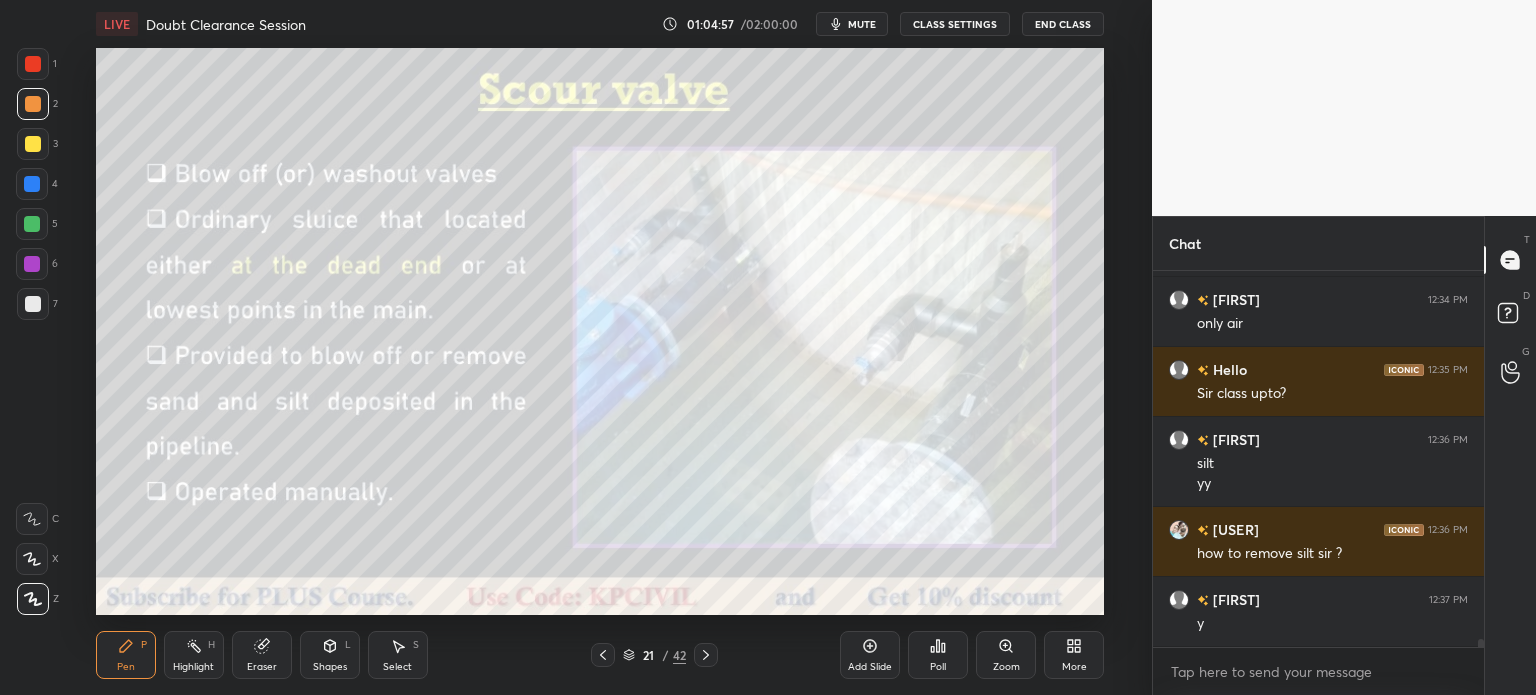 scroll, scrollTop: 17838, scrollLeft: 0, axis: vertical 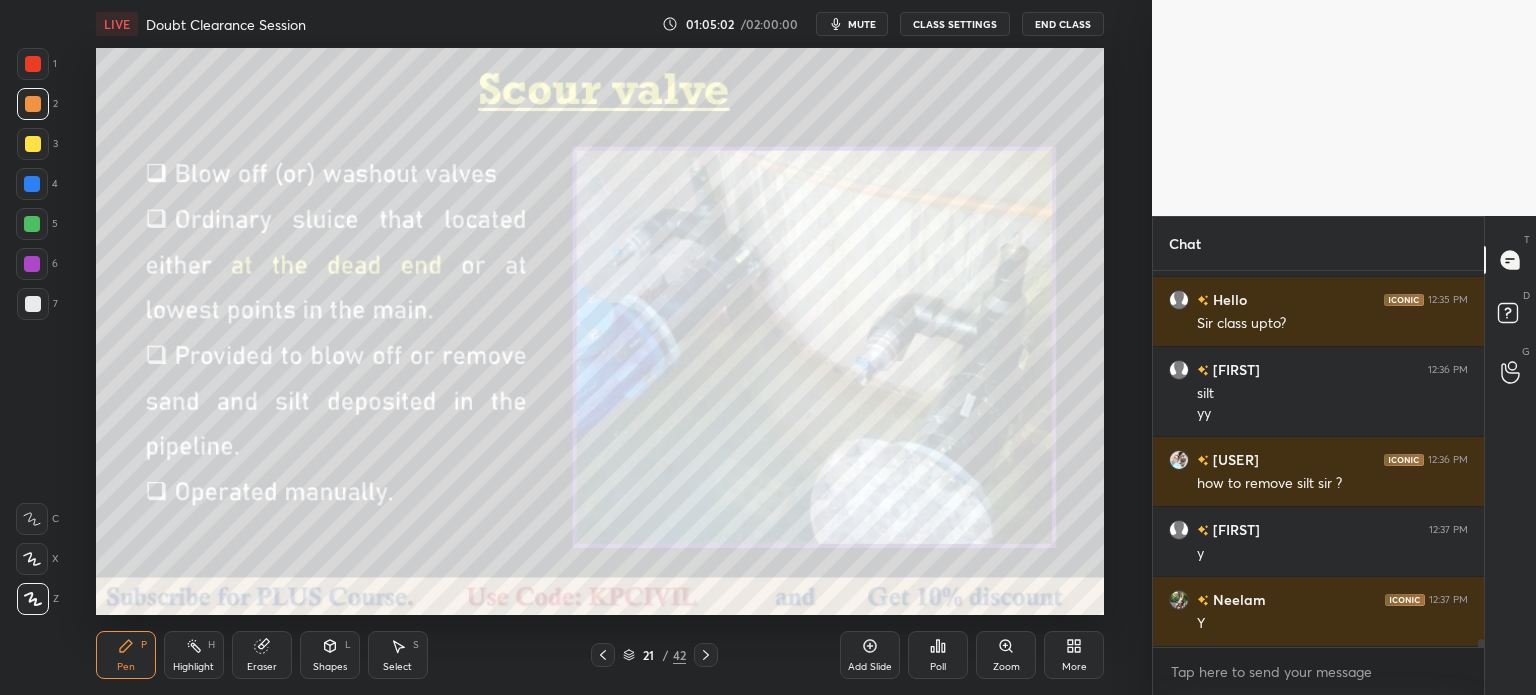 click 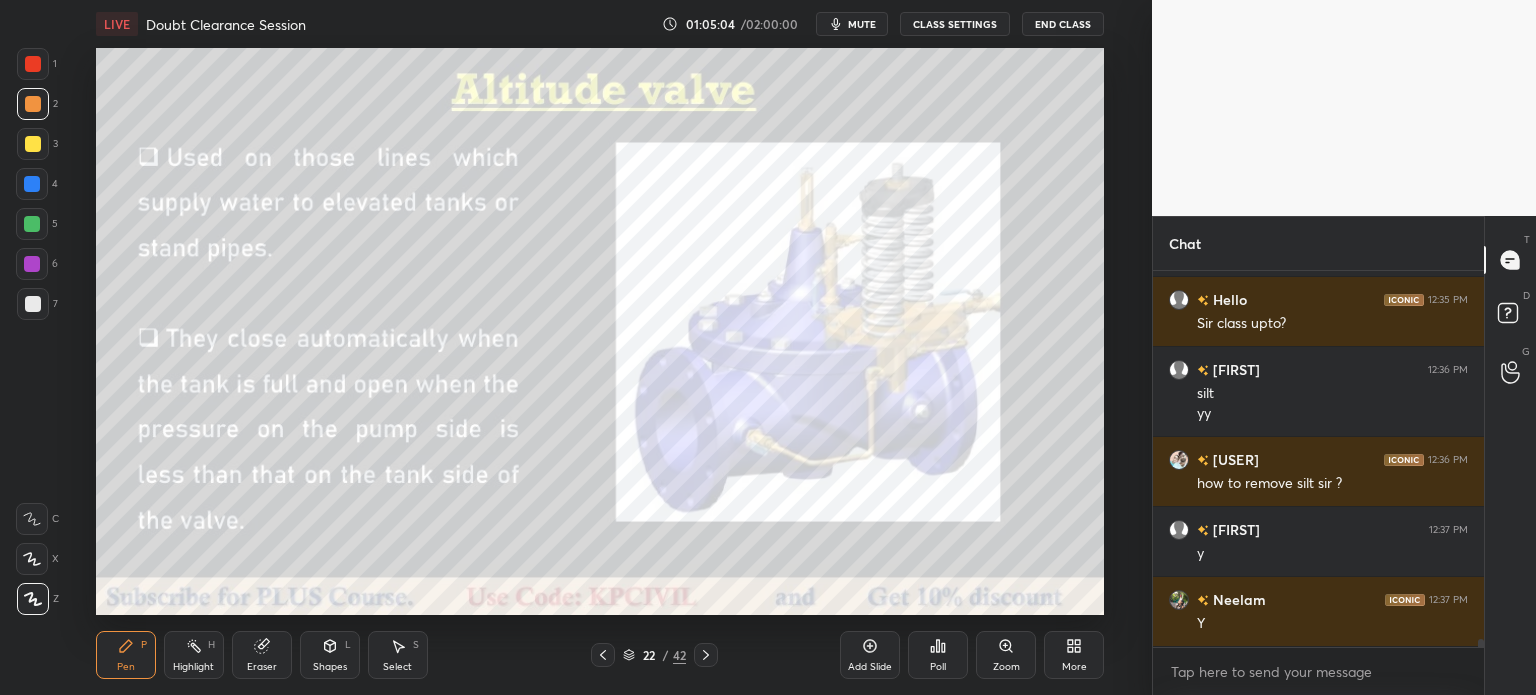 click on "22 / 42" at bounding box center (654, 655) 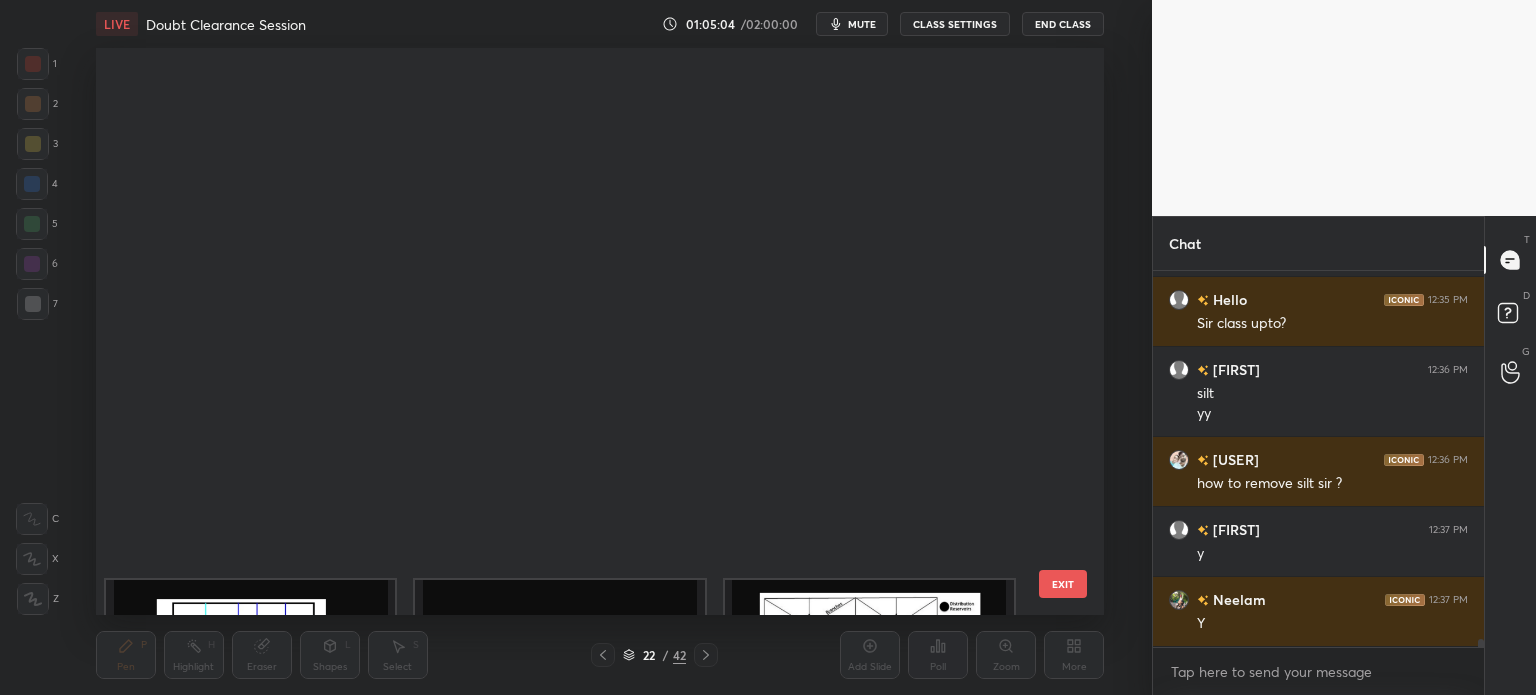 scroll, scrollTop: 824, scrollLeft: 0, axis: vertical 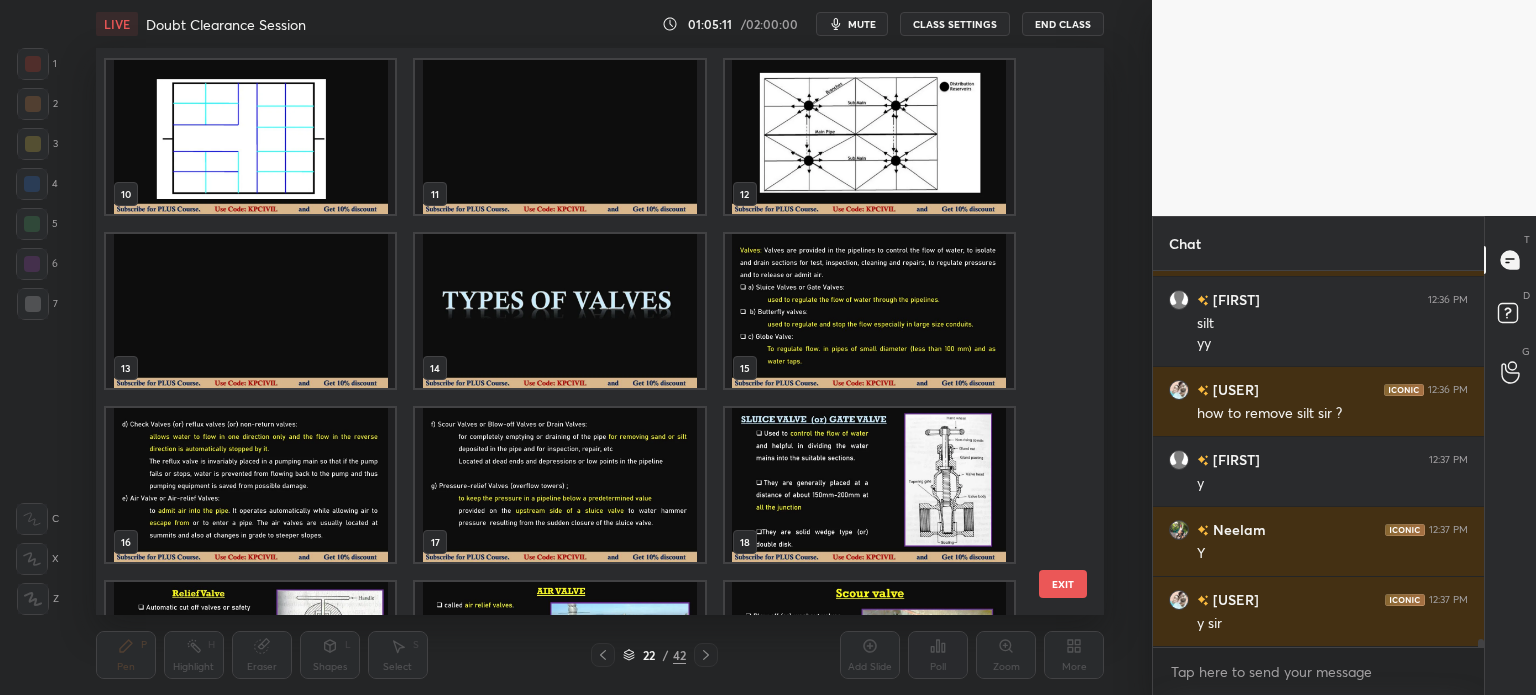 click at bounding box center (250, 311) 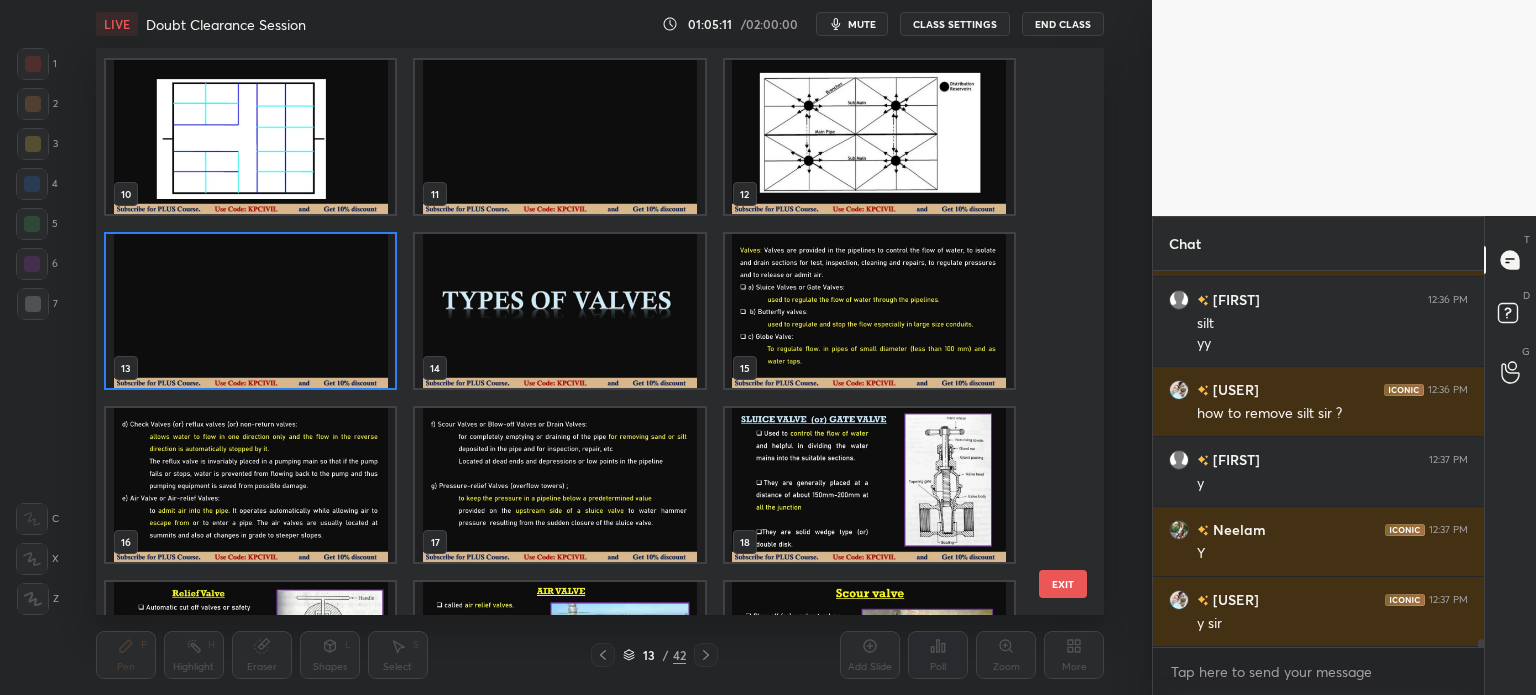 click at bounding box center [250, 311] 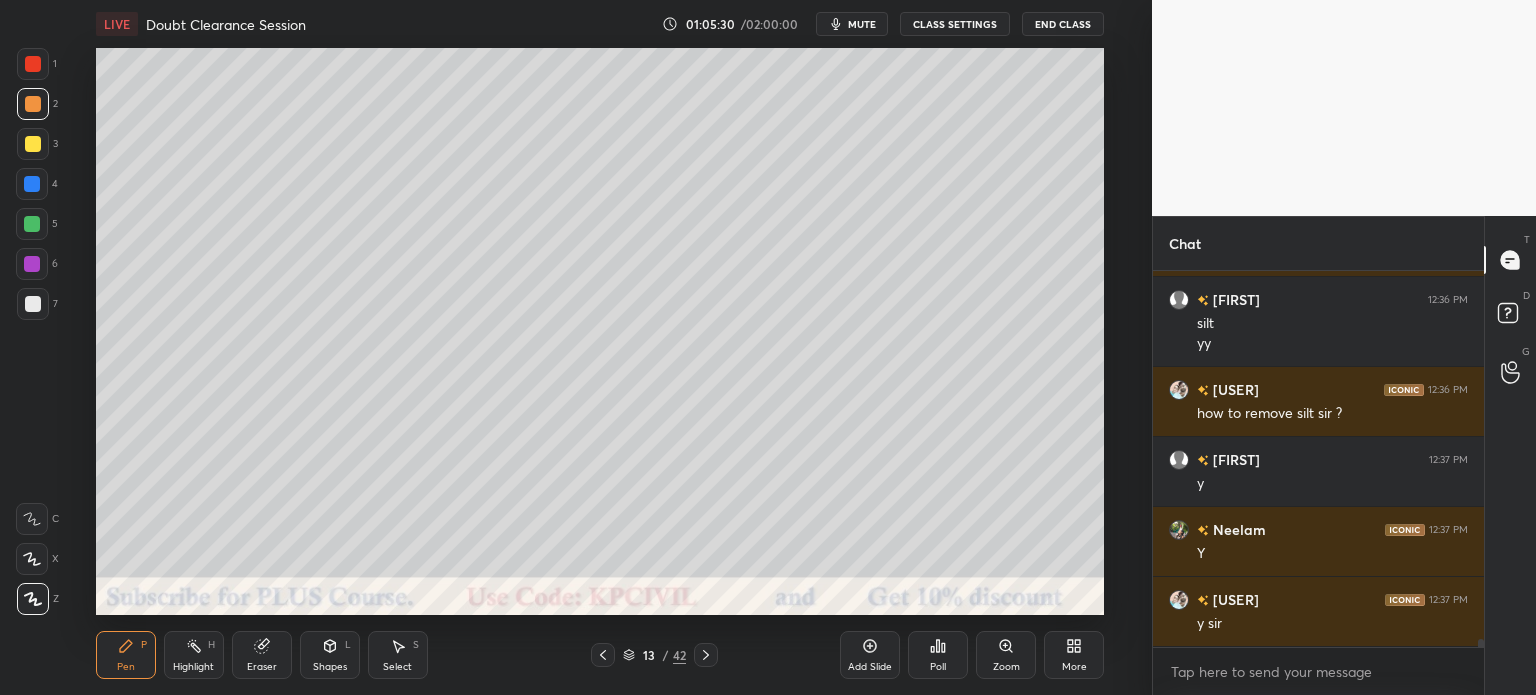click at bounding box center (33, 304) 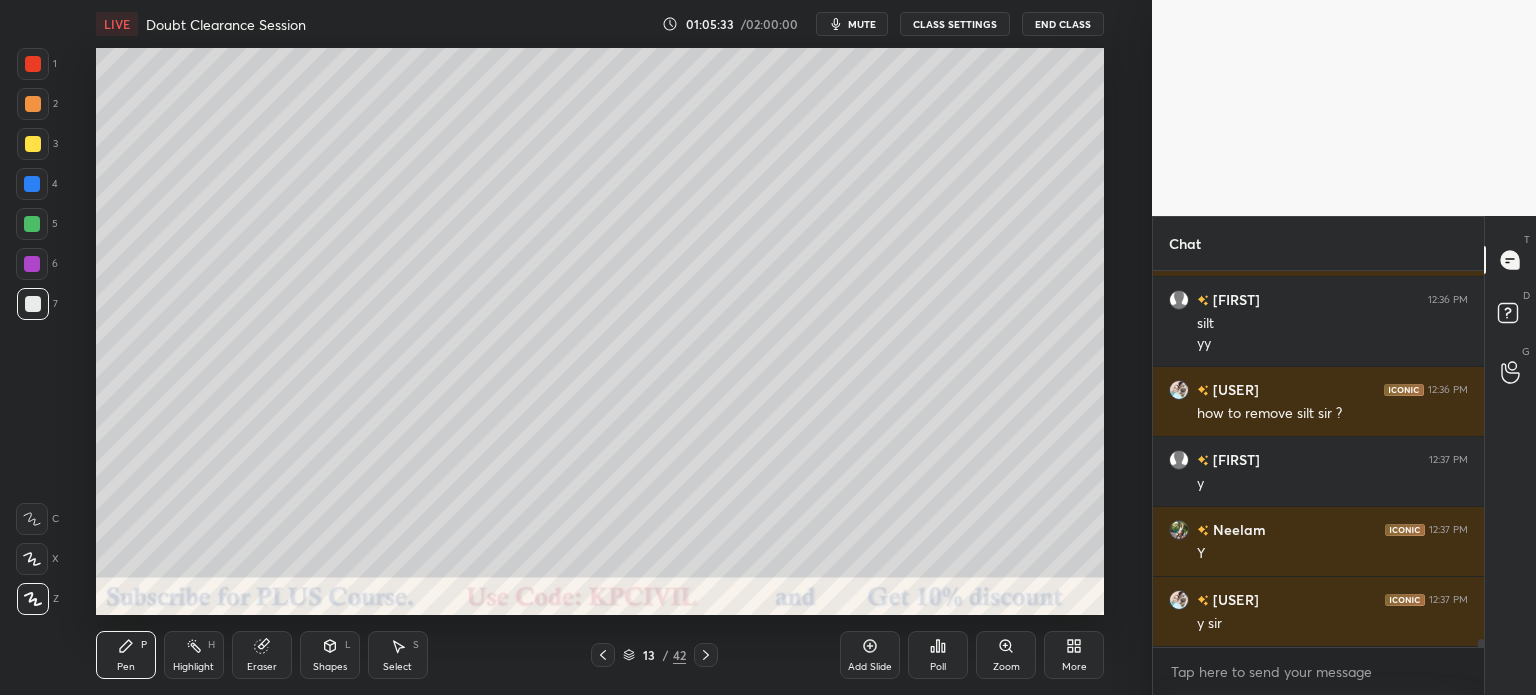 click at bounding box center (33, 144) 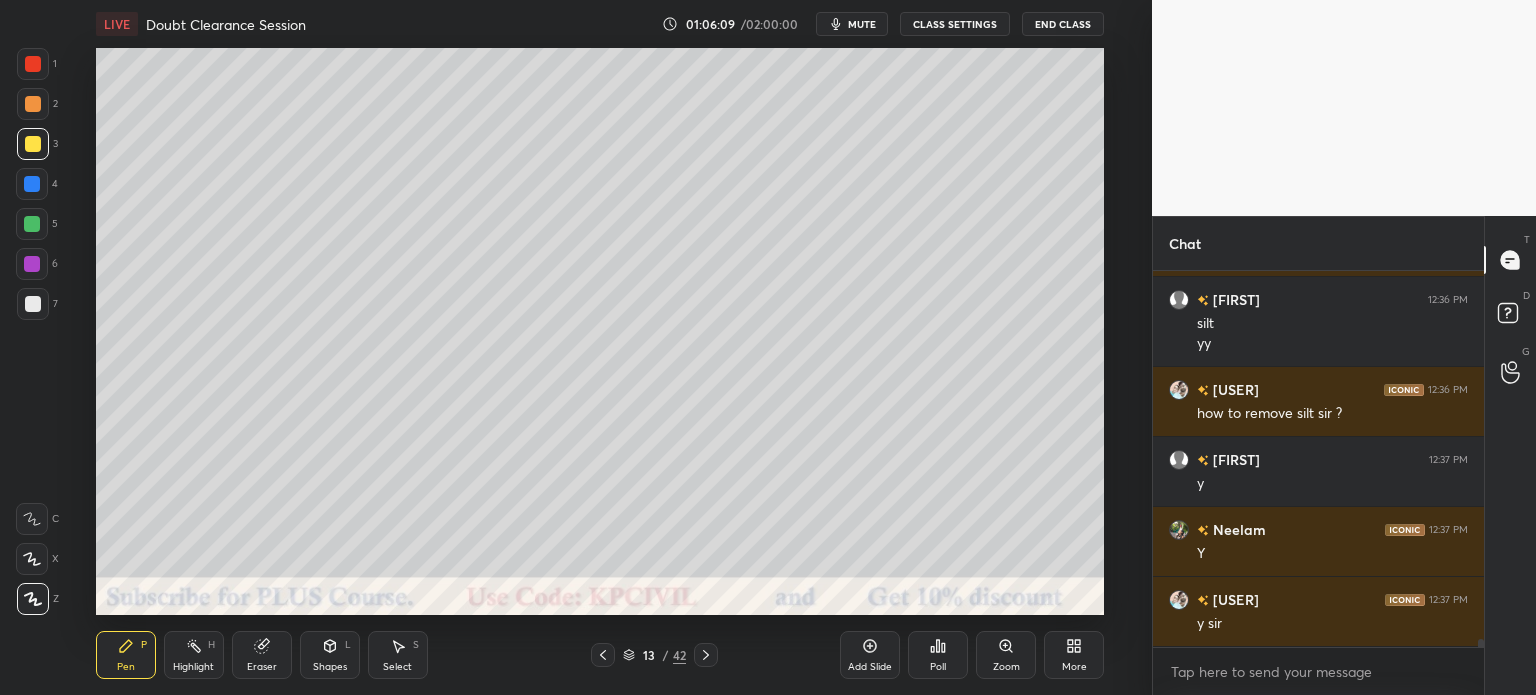 click 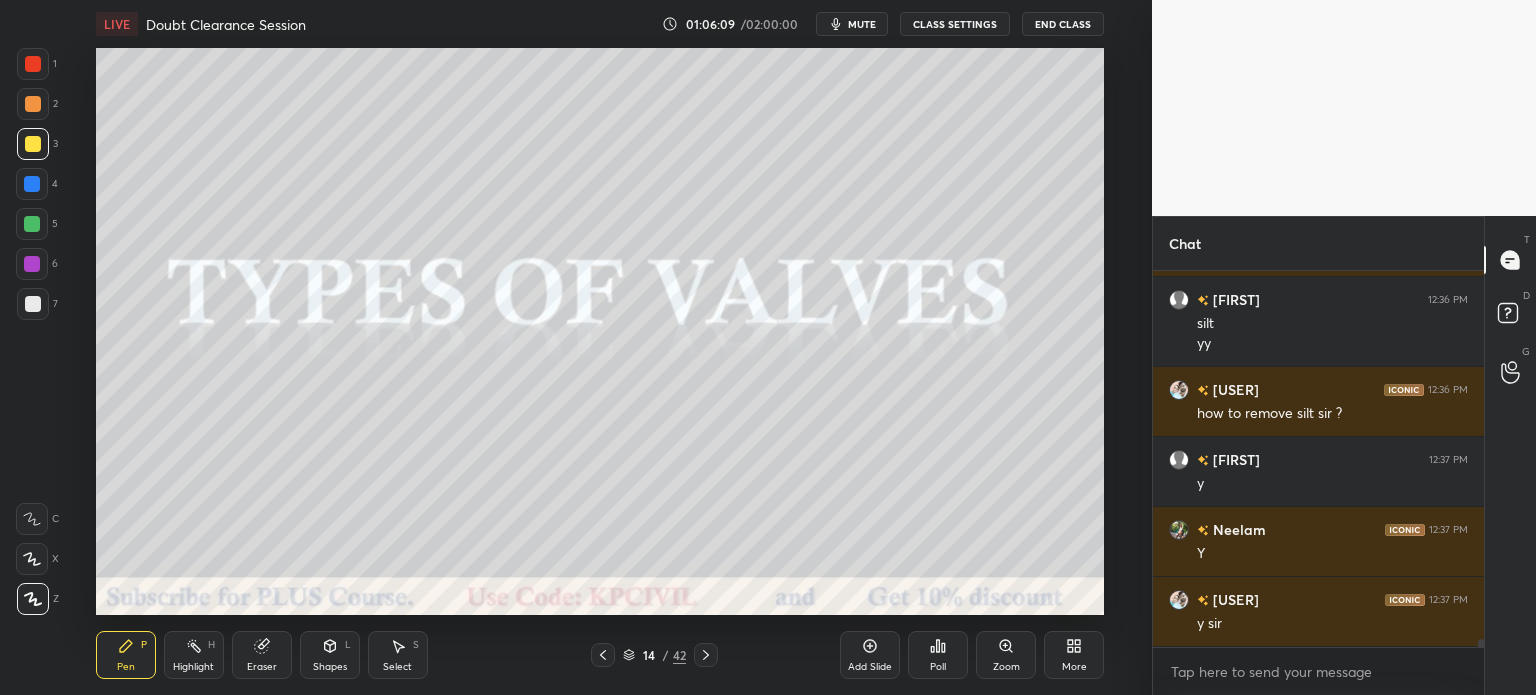 click 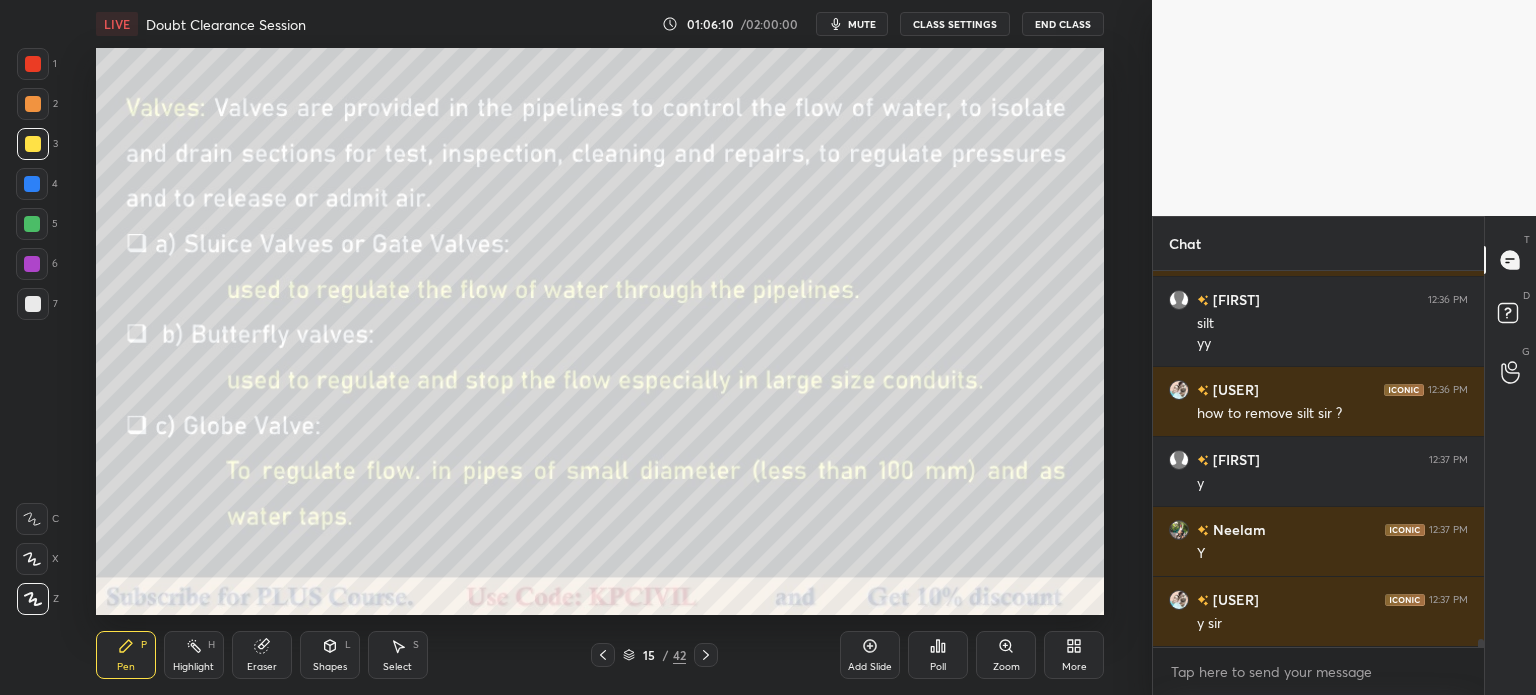 click 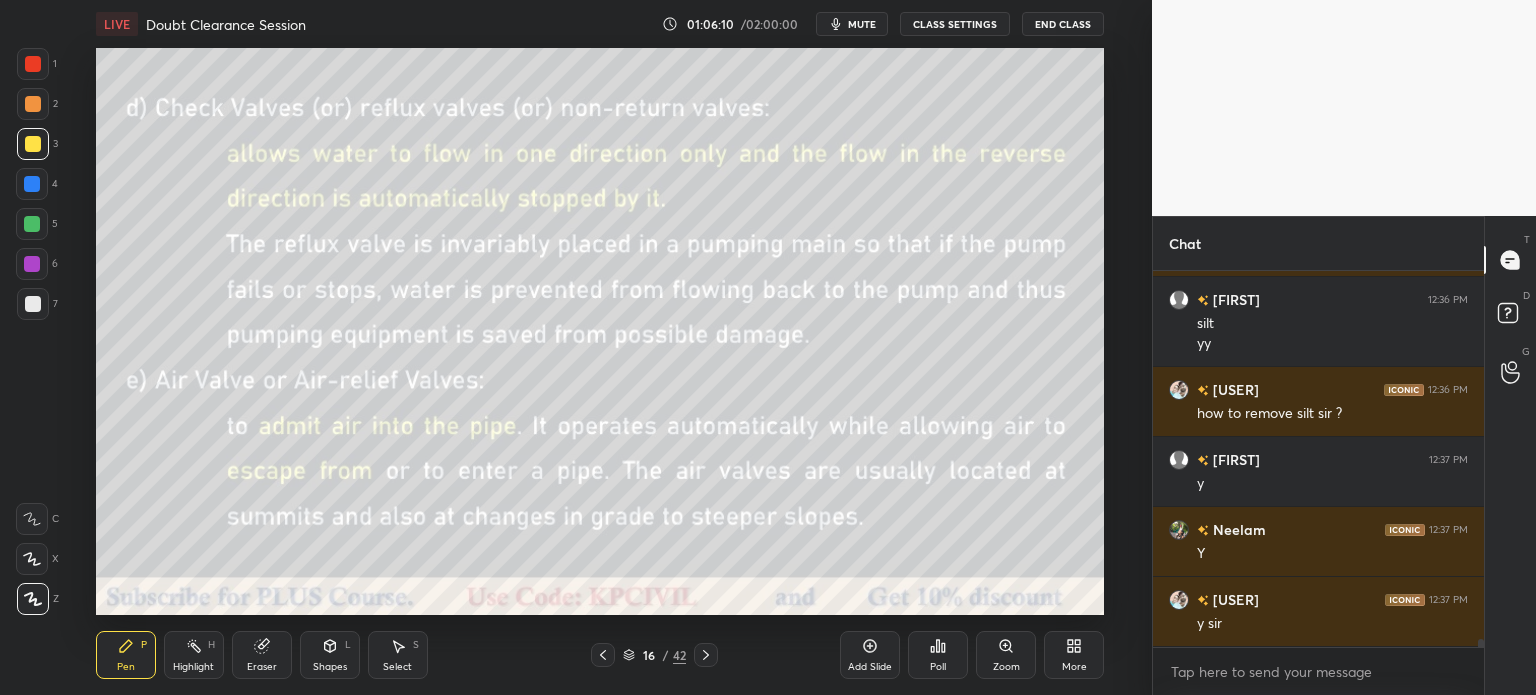 click 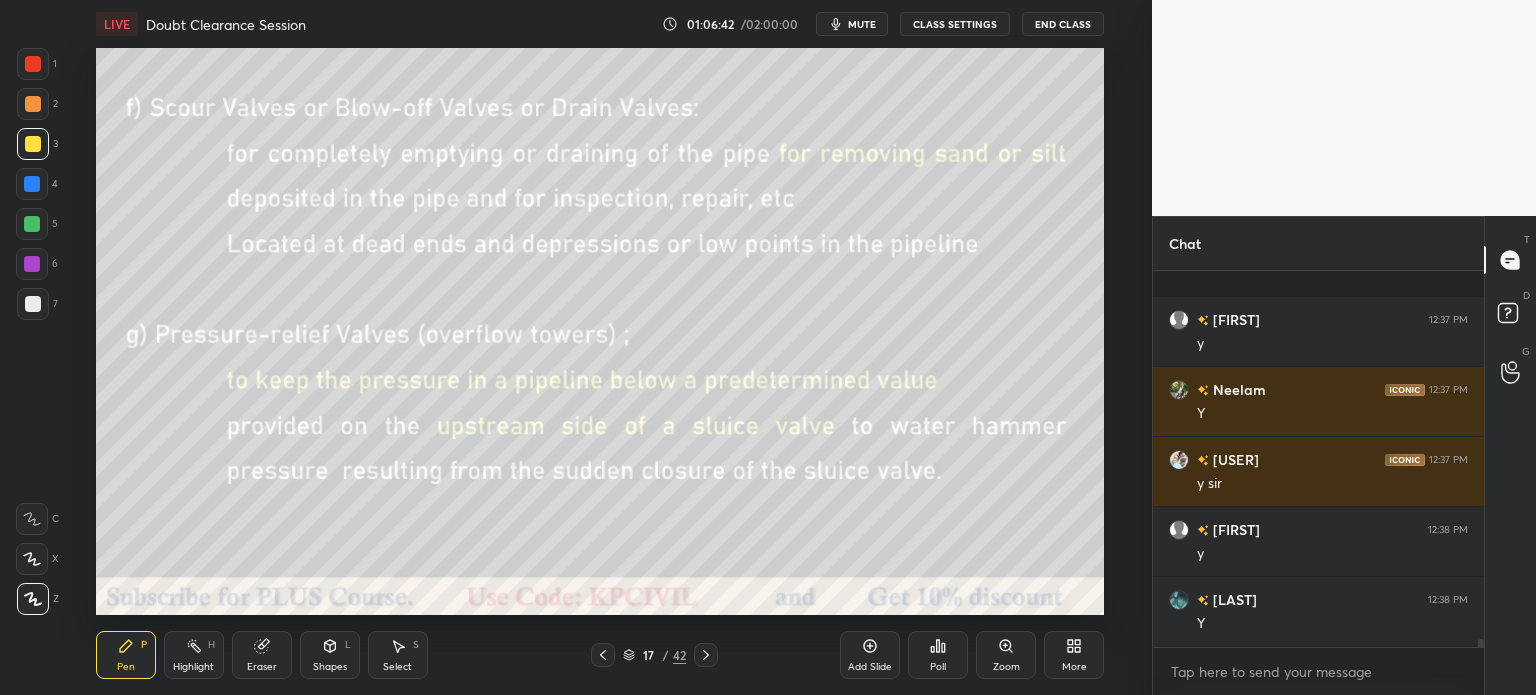 scroll, scrollTop: 18188, scrollLeft: 0, axis: vertical 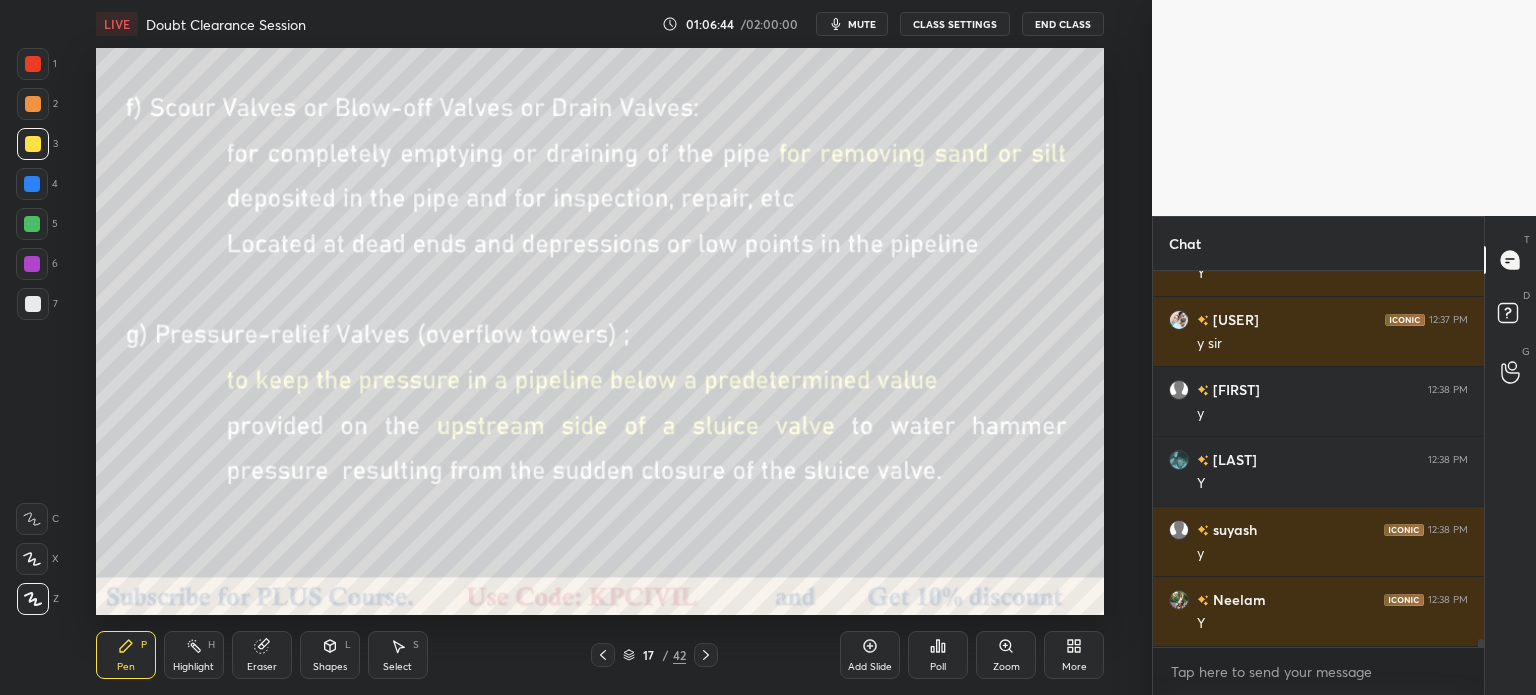 click 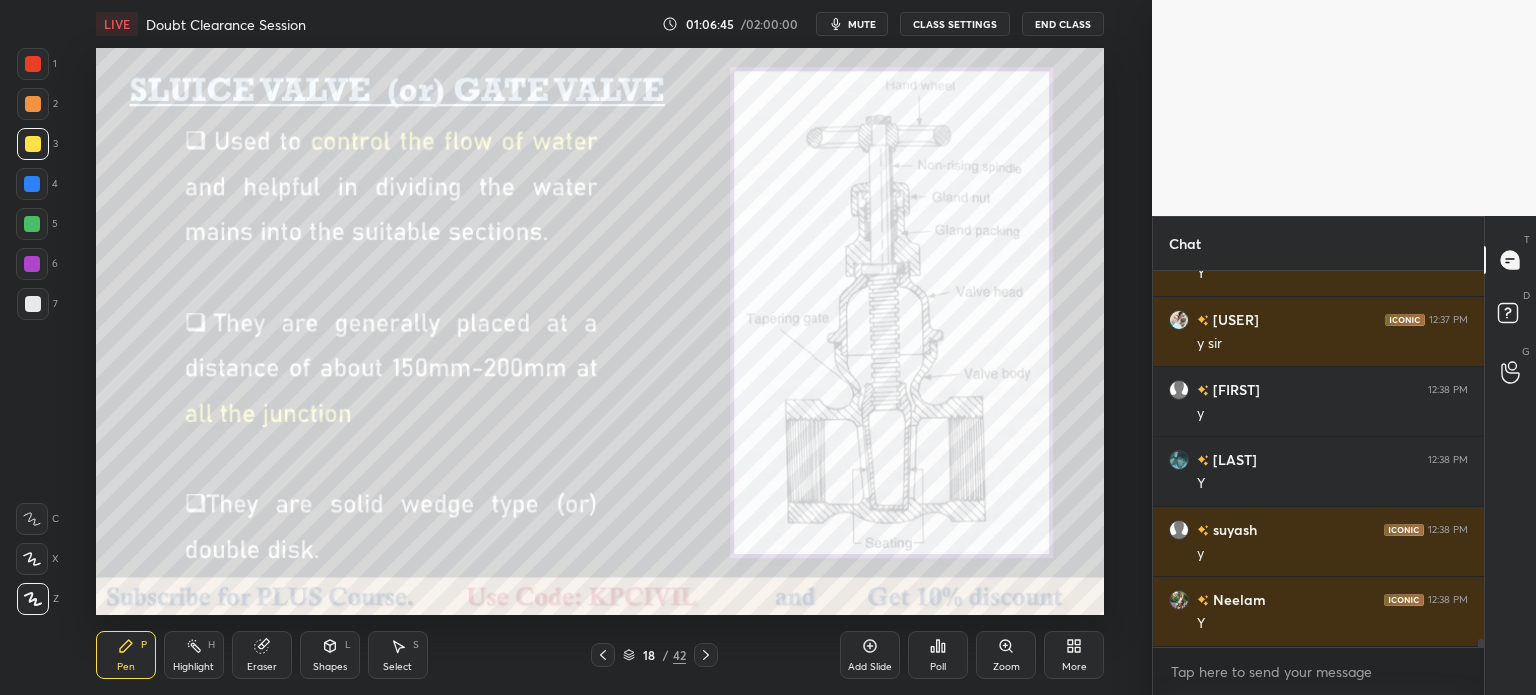 click 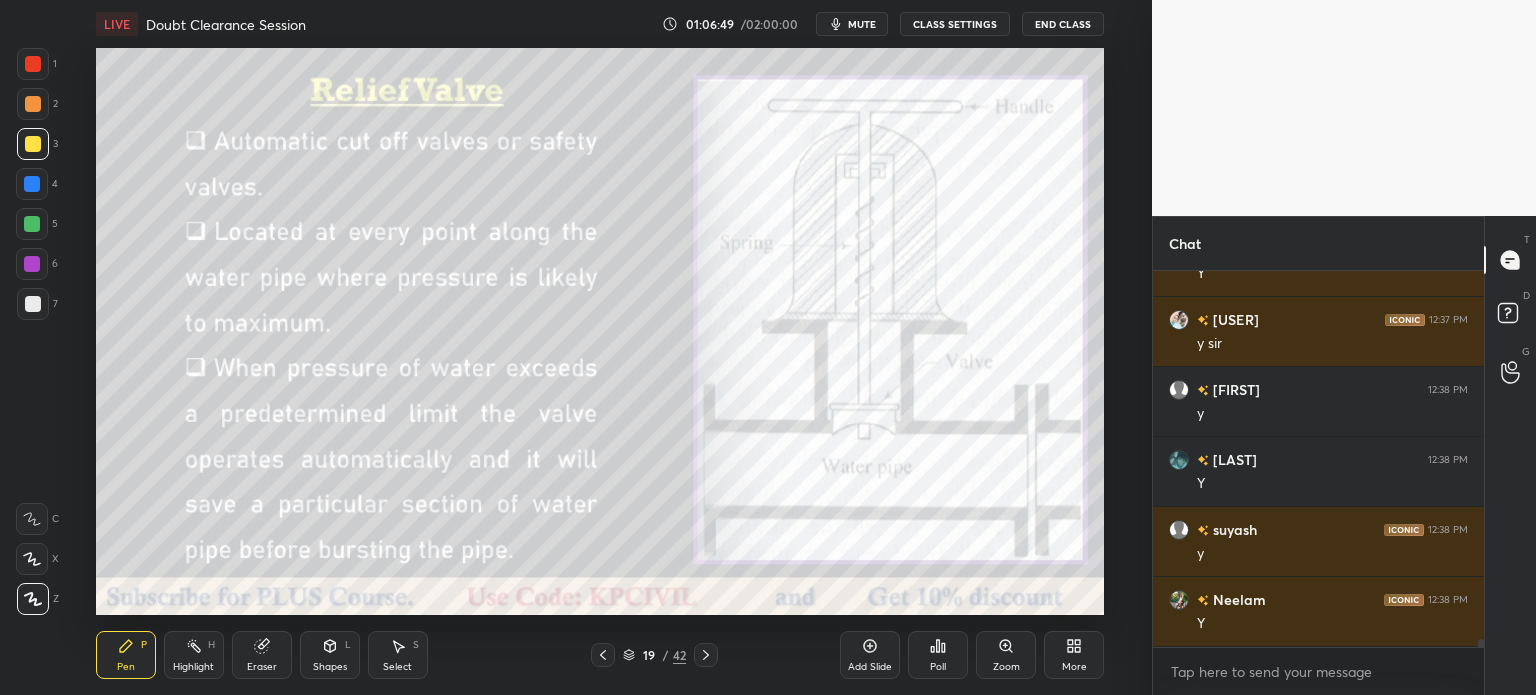 click at bounding box center (32, 184) 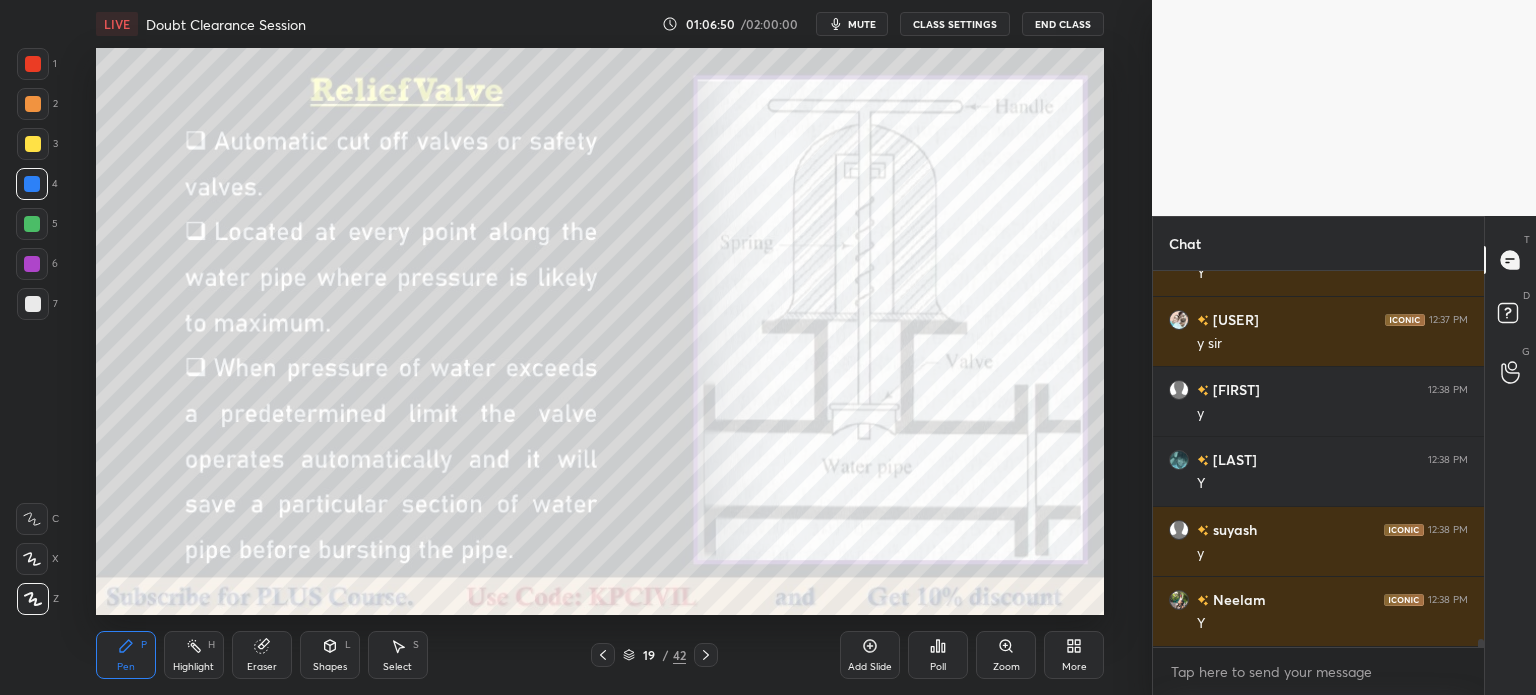 click on "Highlight H" at bounding box center [194, 655] 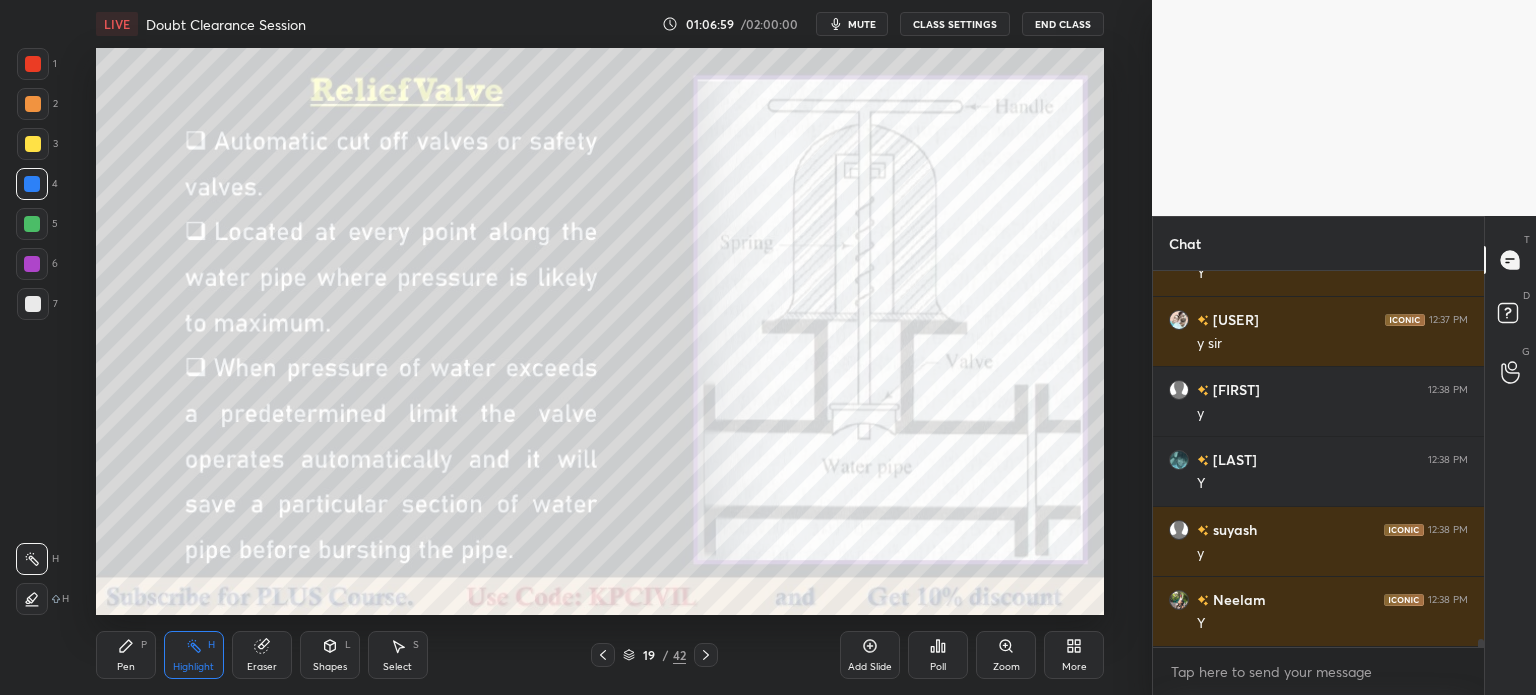click on "Pen P" at bounding box center (126, 655) 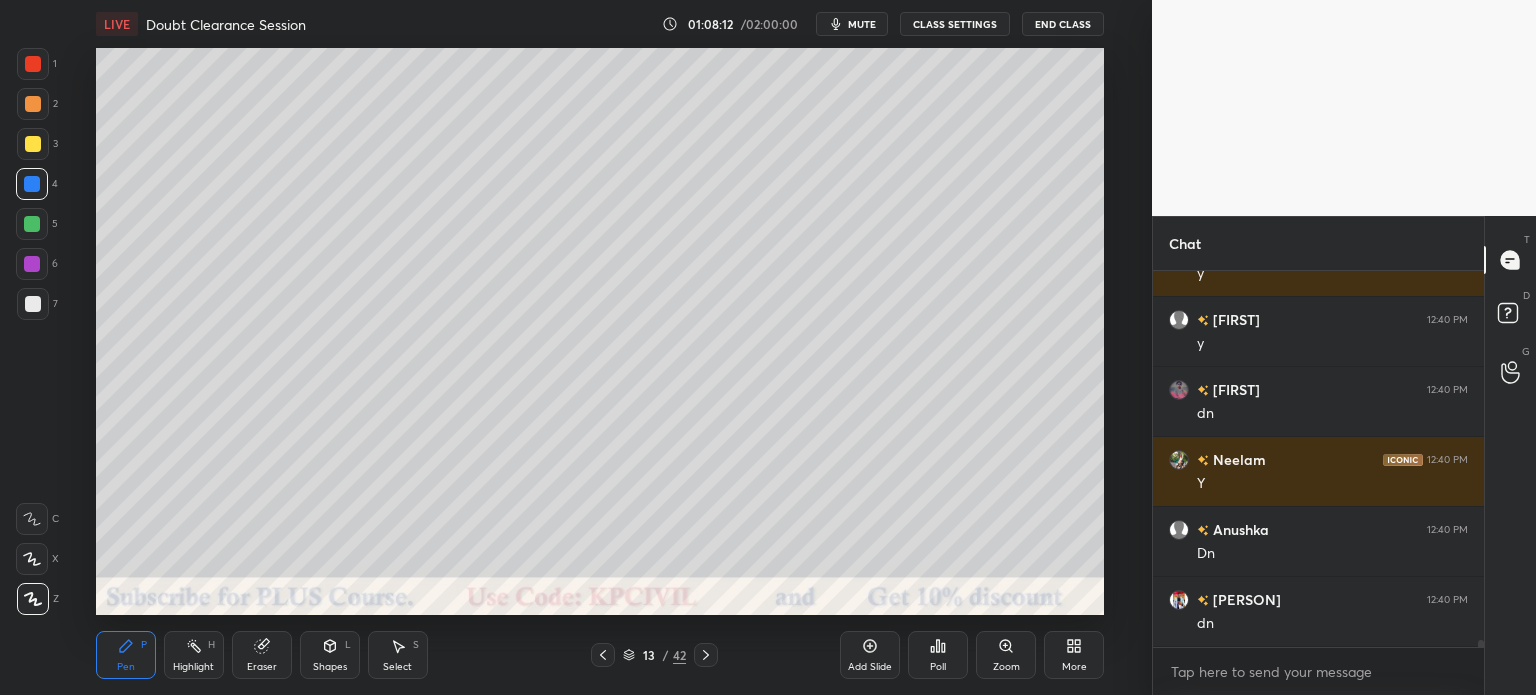 scroll, scrollTop: 18958, scrollLeft: 0, axis: vertical 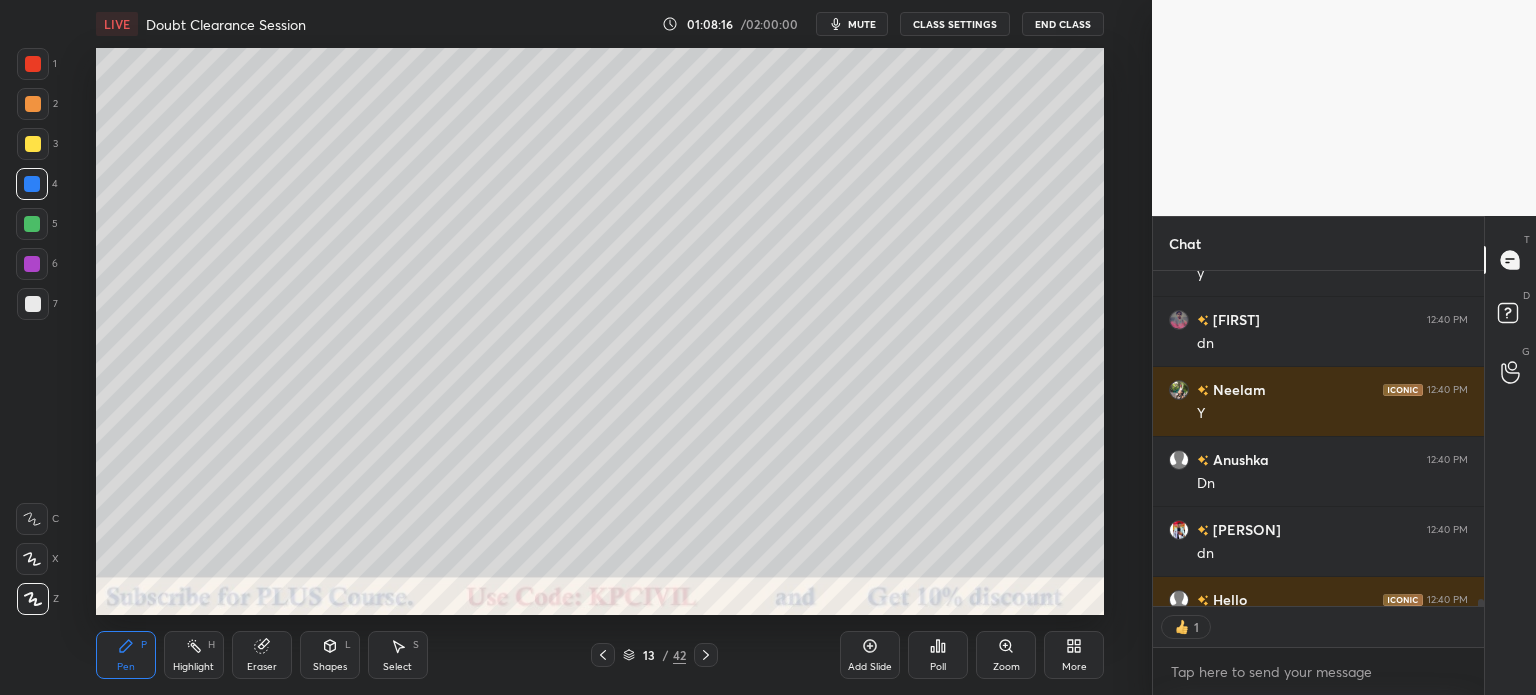 click at bounding box center (706, 655) 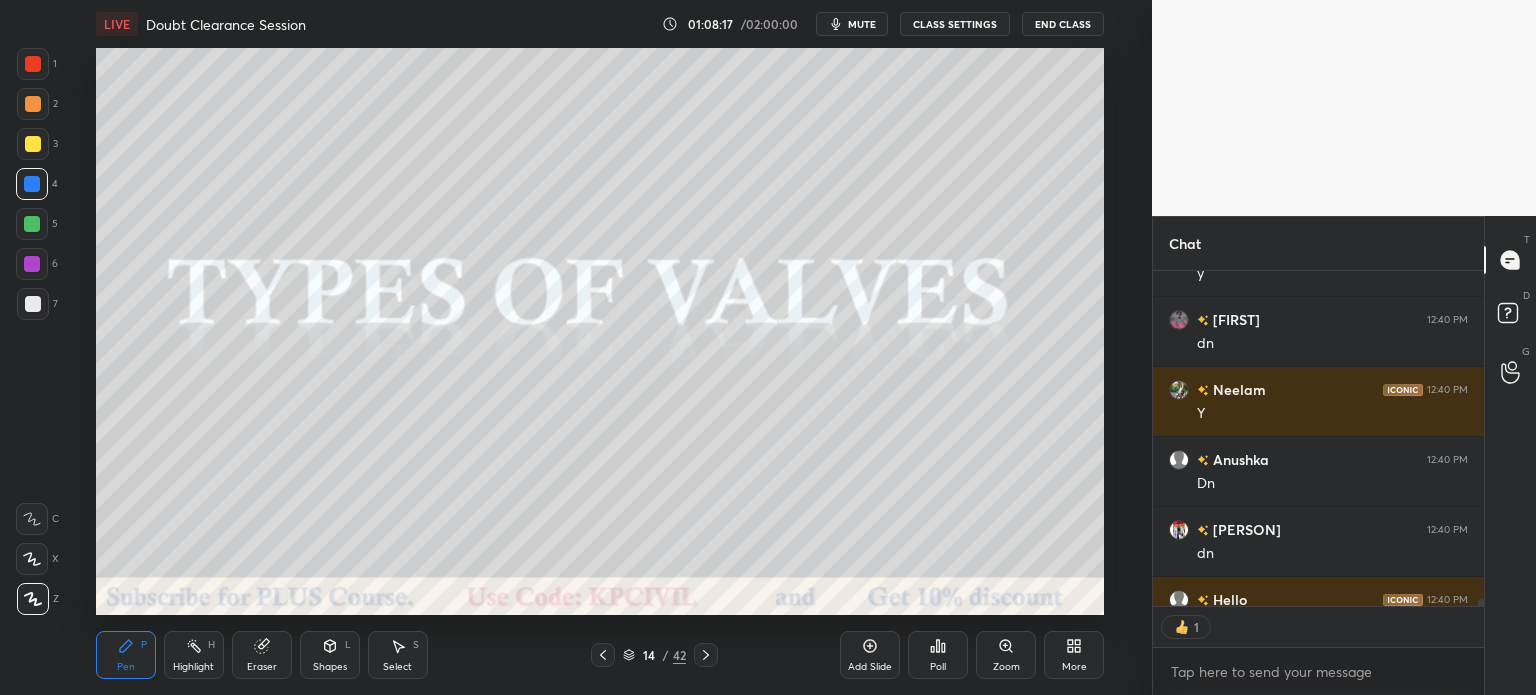 click on "Pen P Highlight H Eraser Shapes L Select S 14 / 42 Add Slide Poll Zoom More" at bounding box center (600, 655) 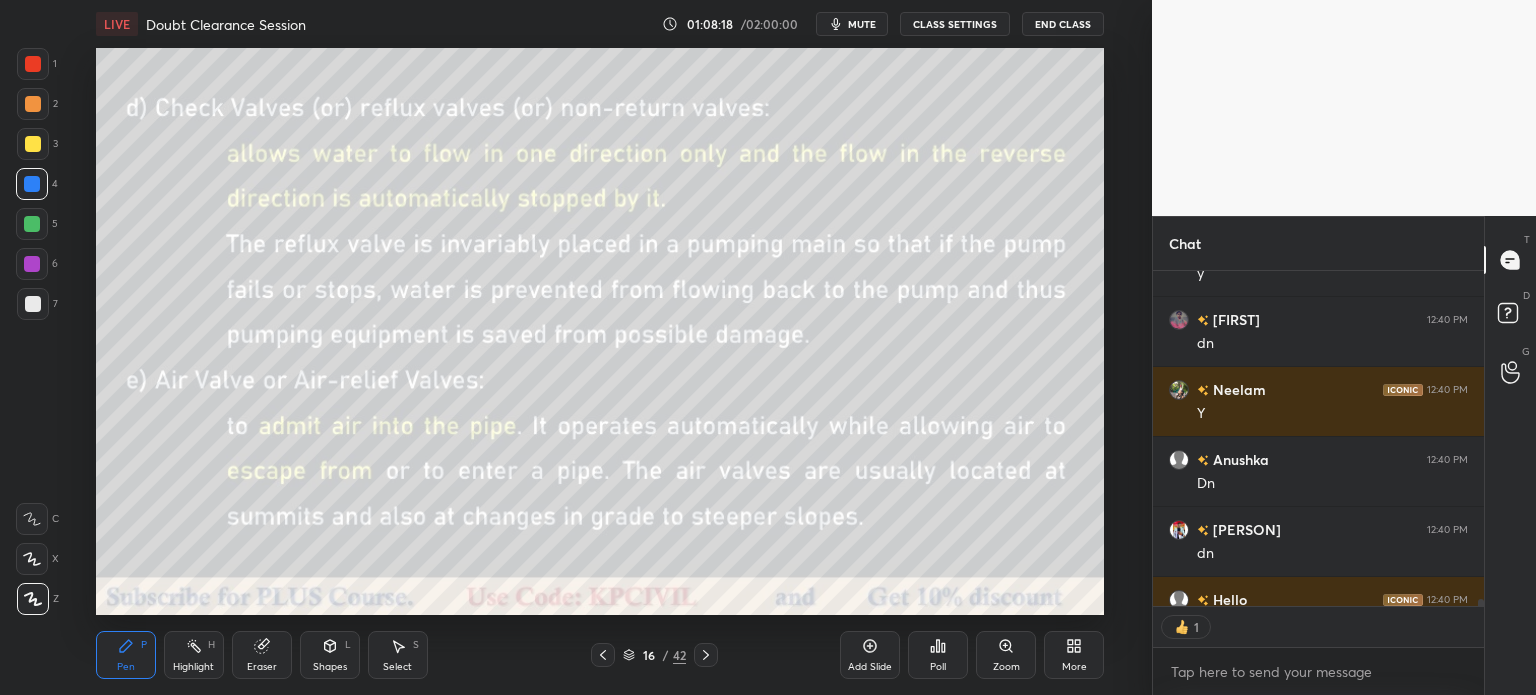 click 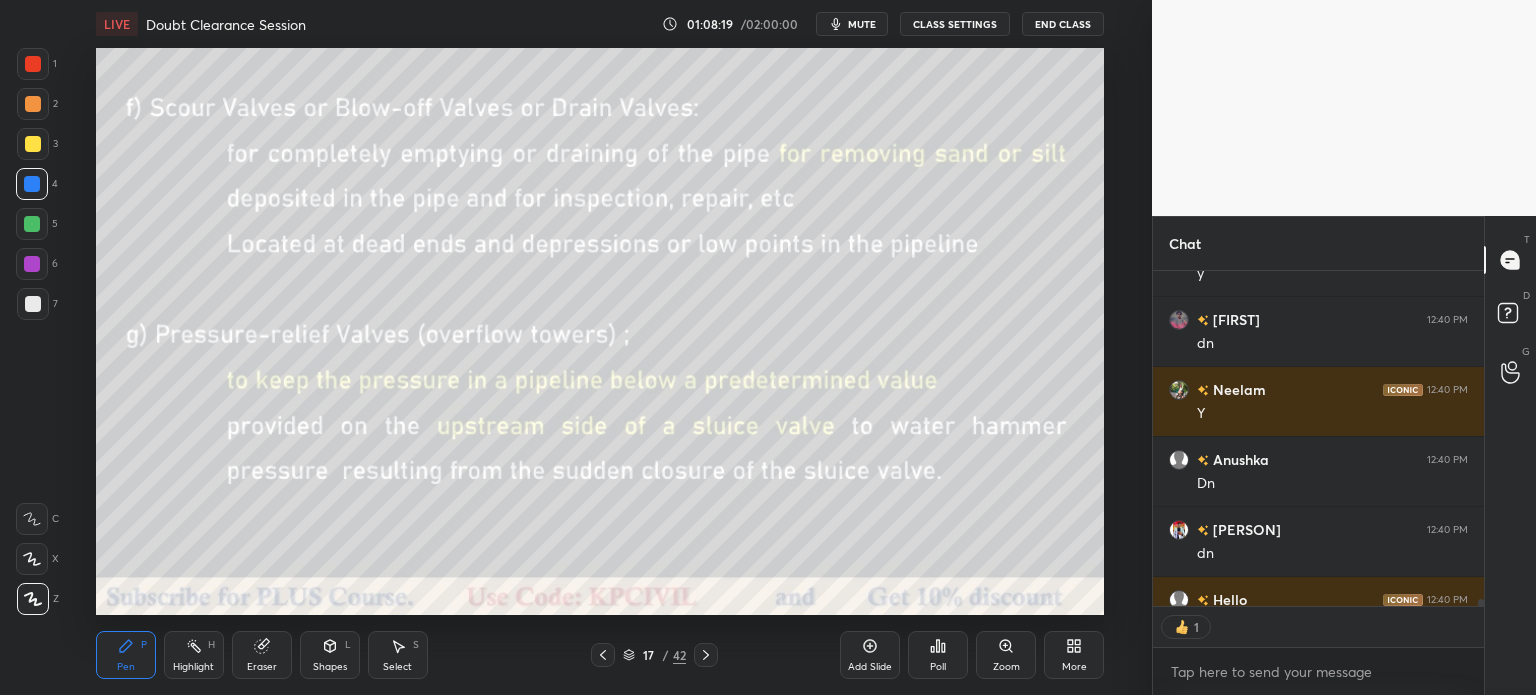 click 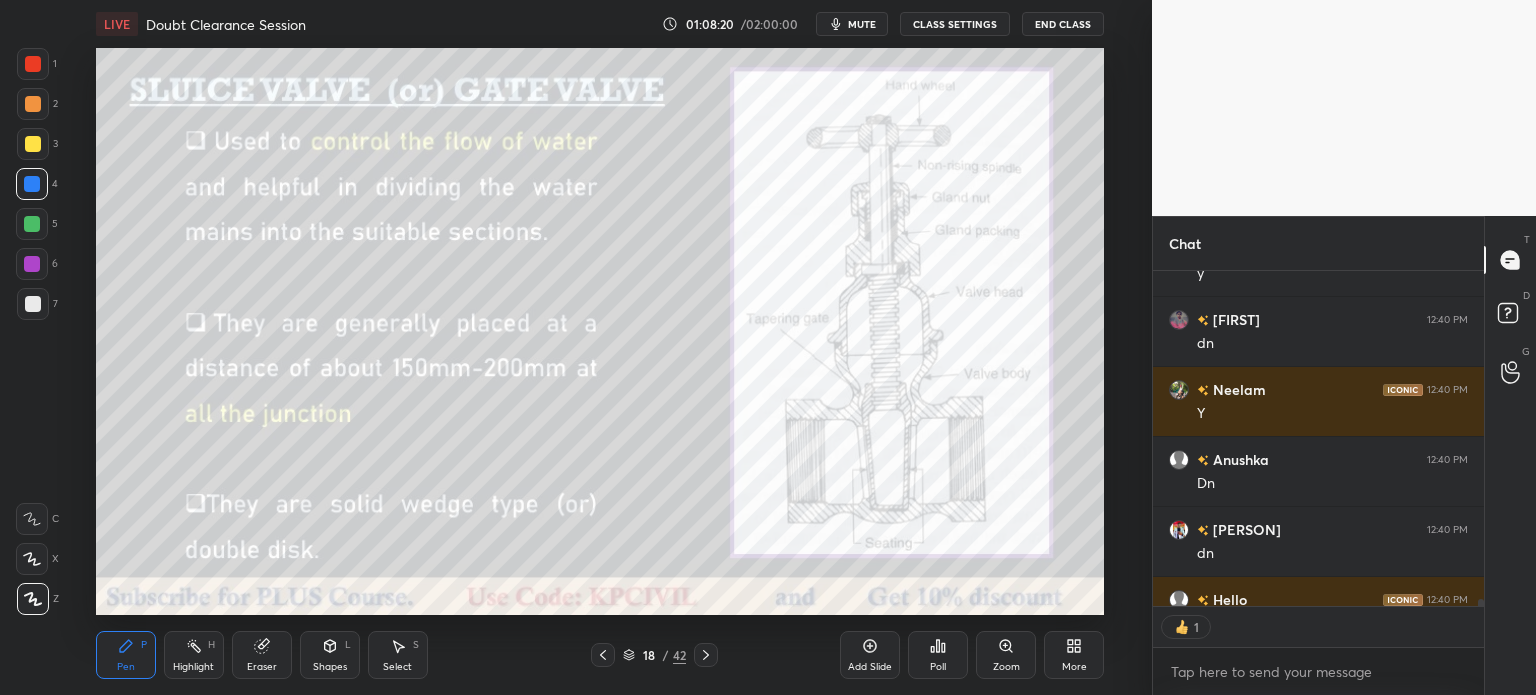 click 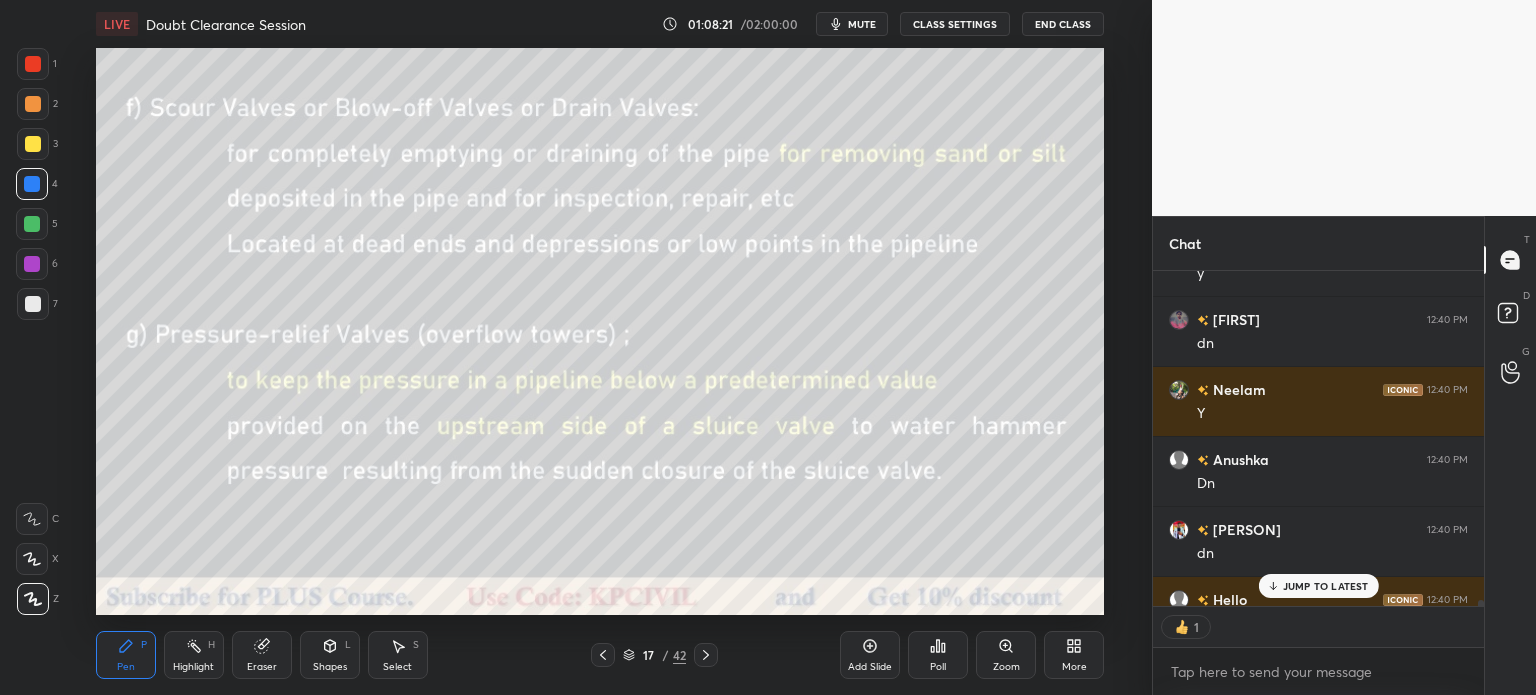 scroll, scrollTop: 19068, scrollLeft: 0, axis: vertical 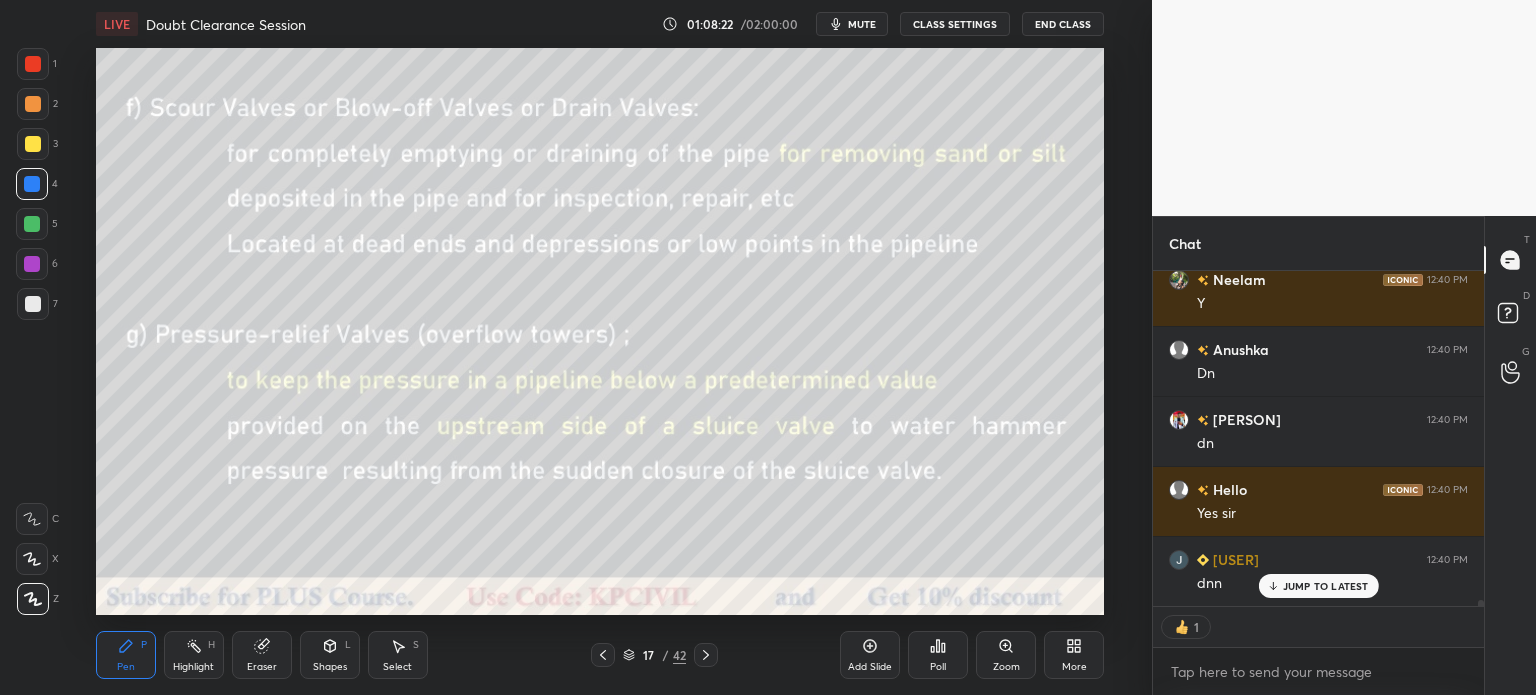 click 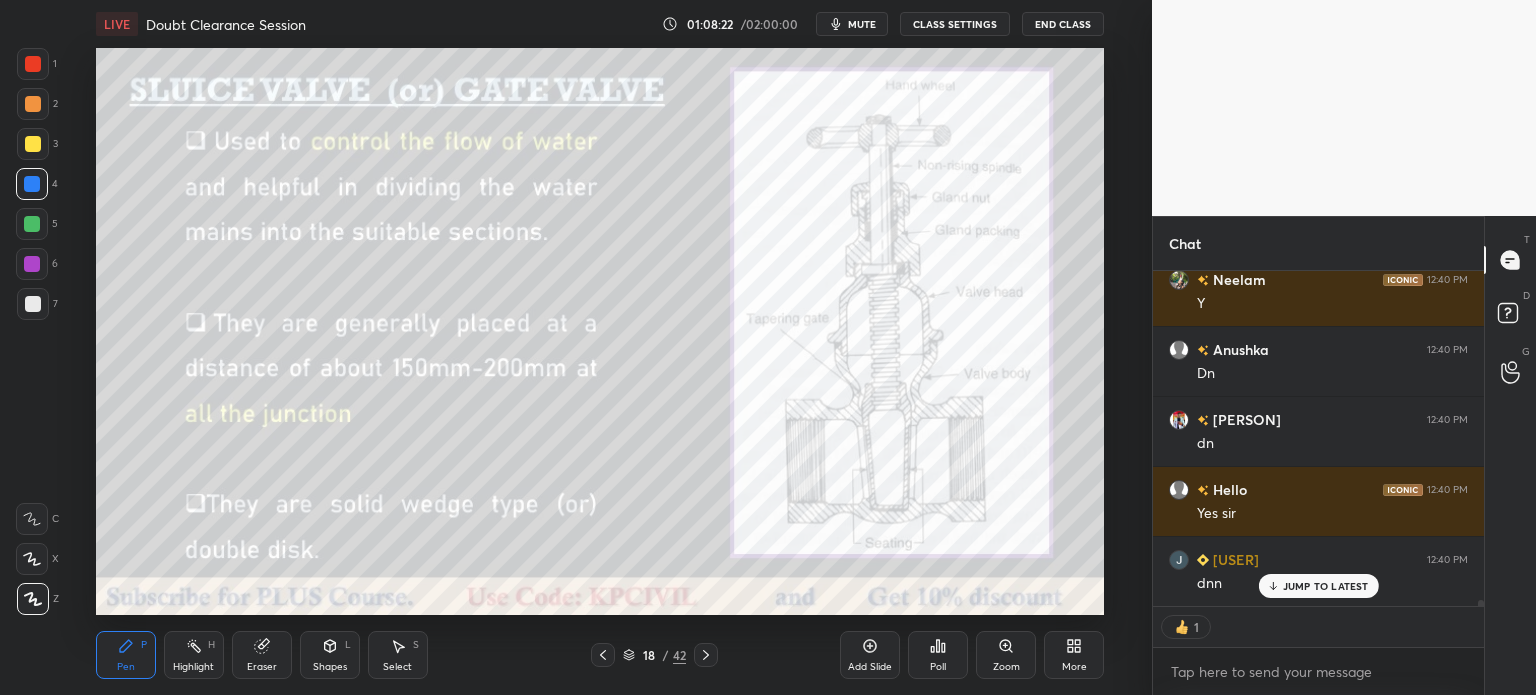 click 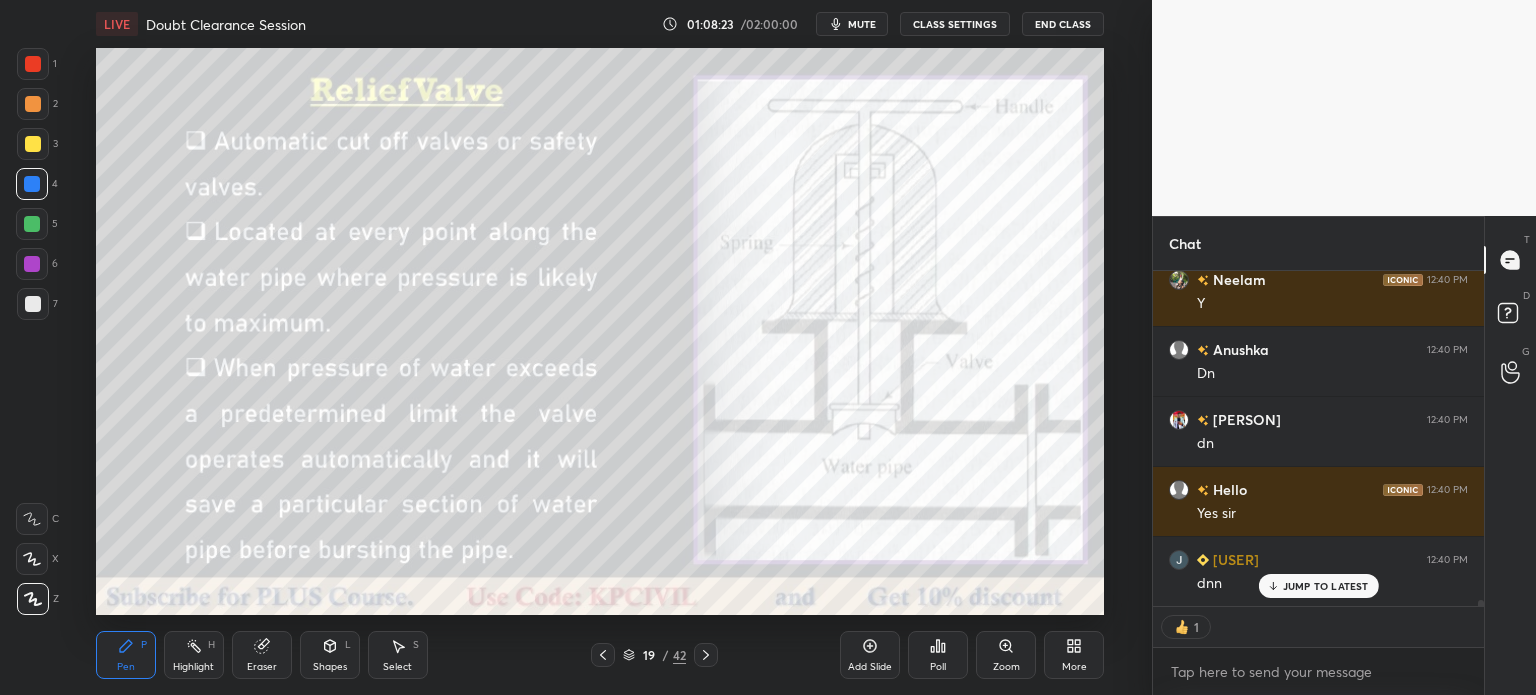 click 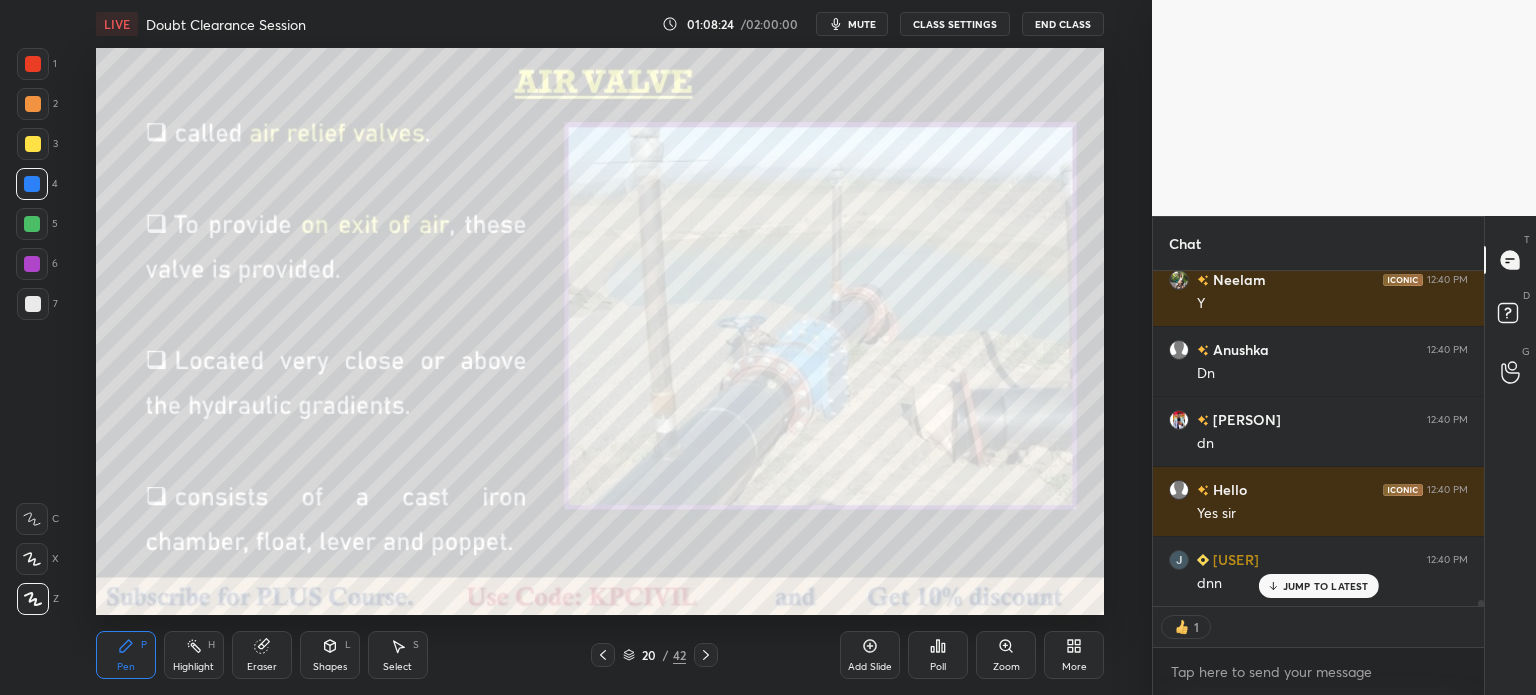 click 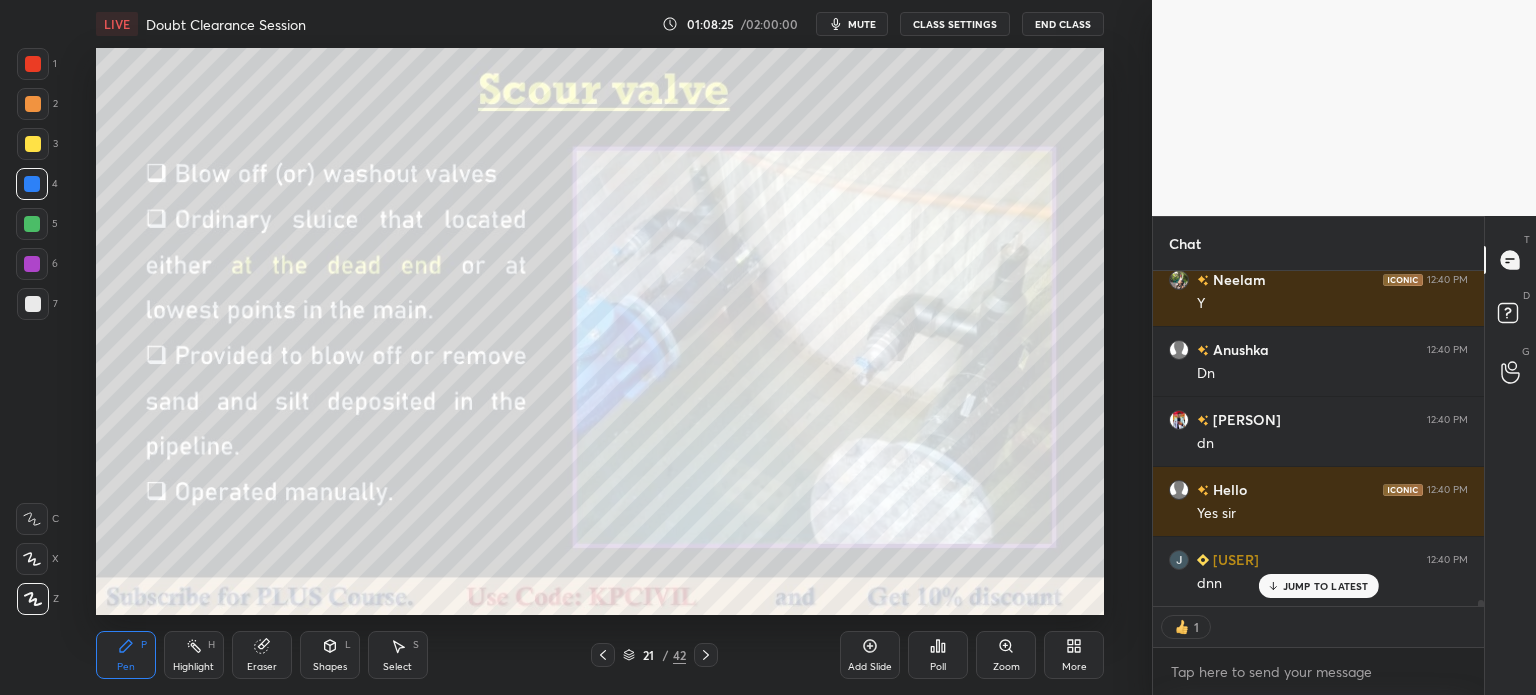 click 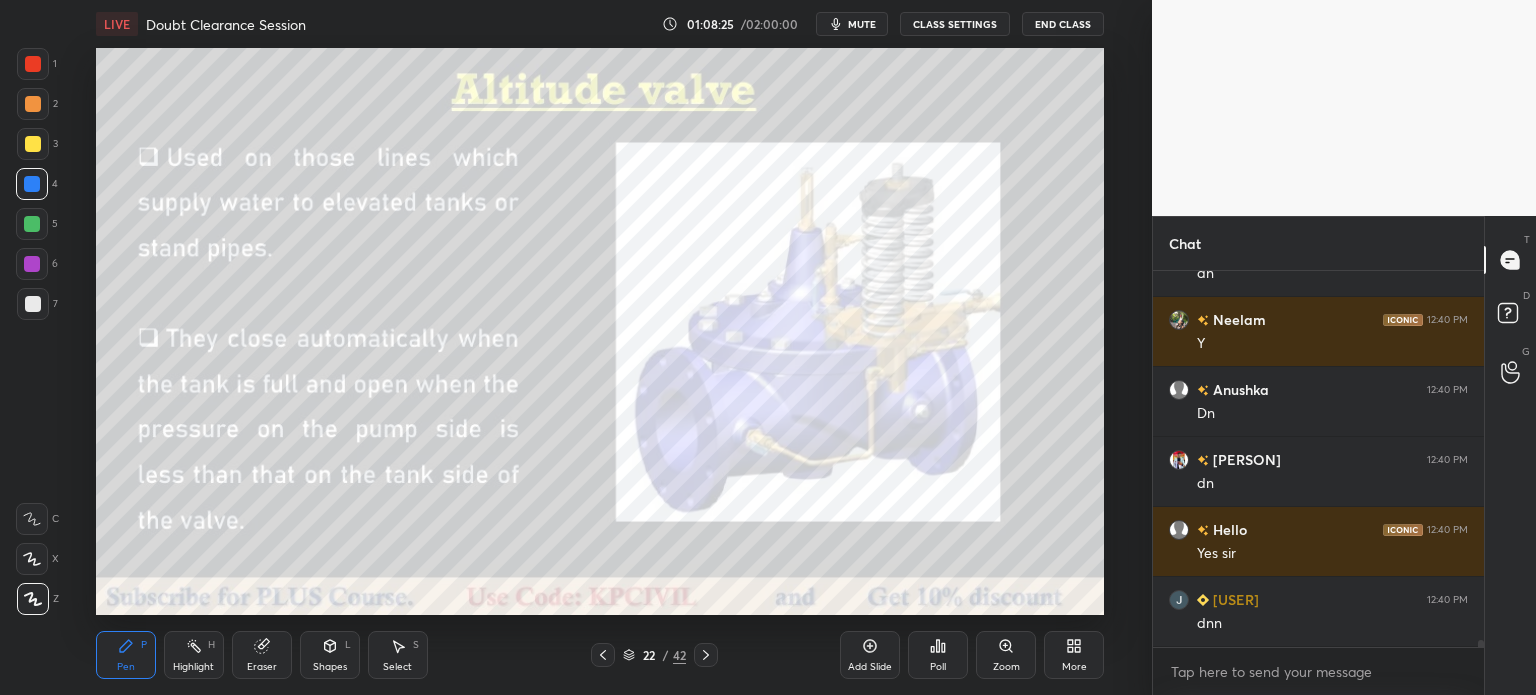 scroll, scrollTop: 5, scrollLeft: 6, axis: both 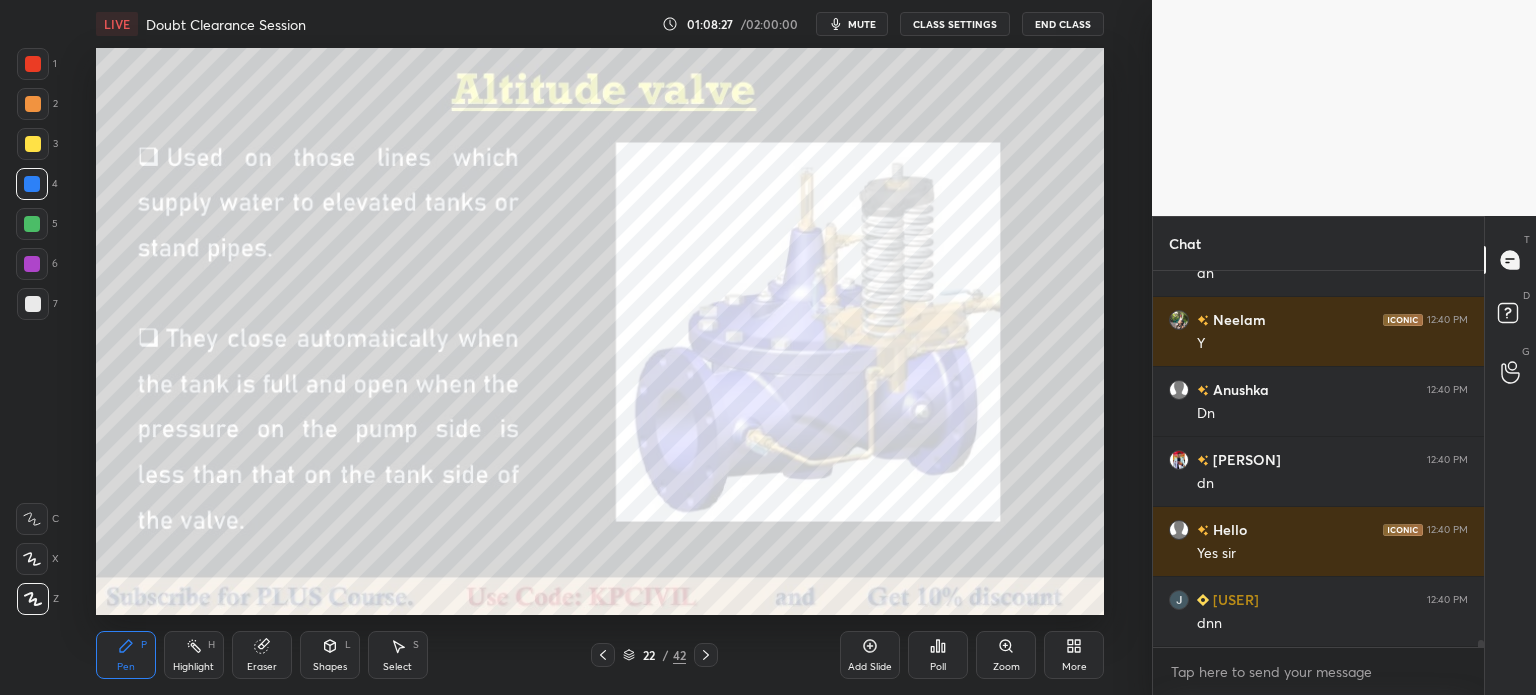 click 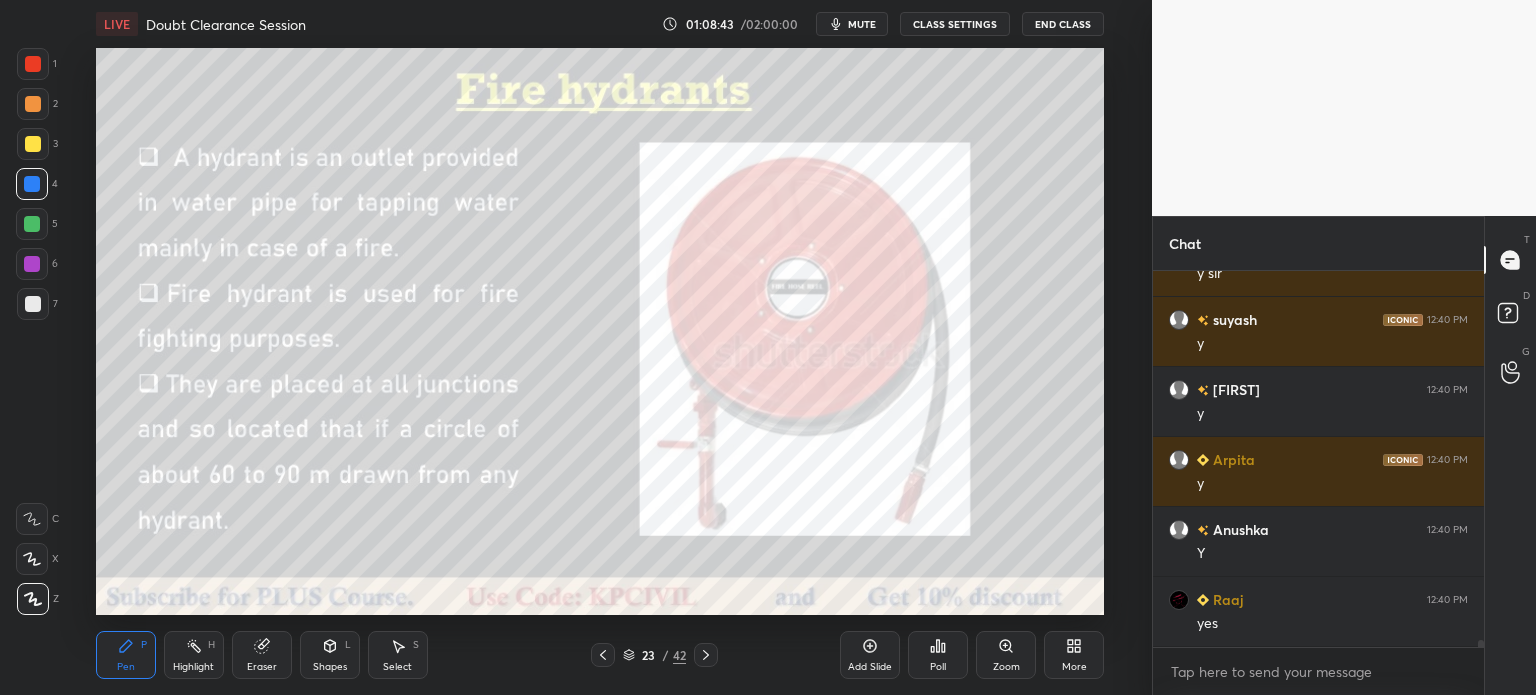 scroll, scrollTop: 19518, scrollLeft: 0, axis: vertical 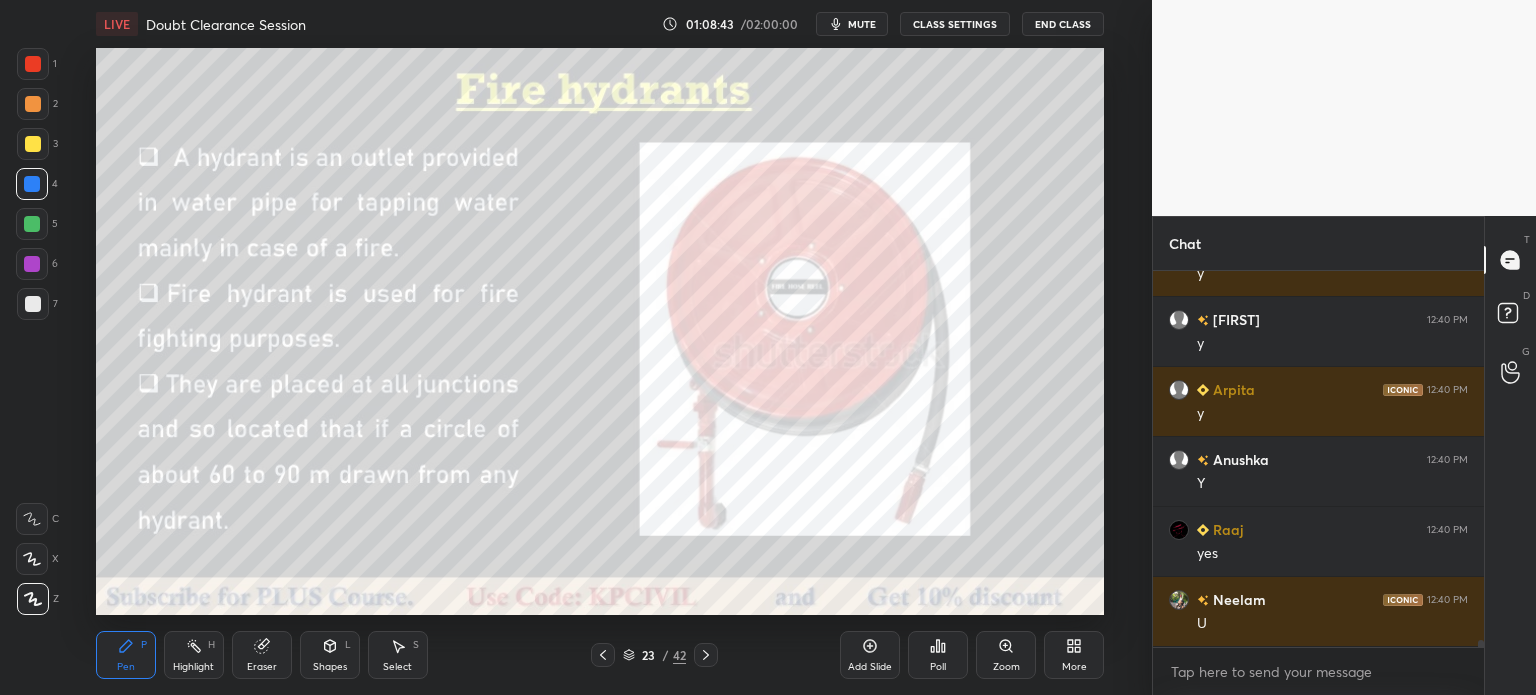 click 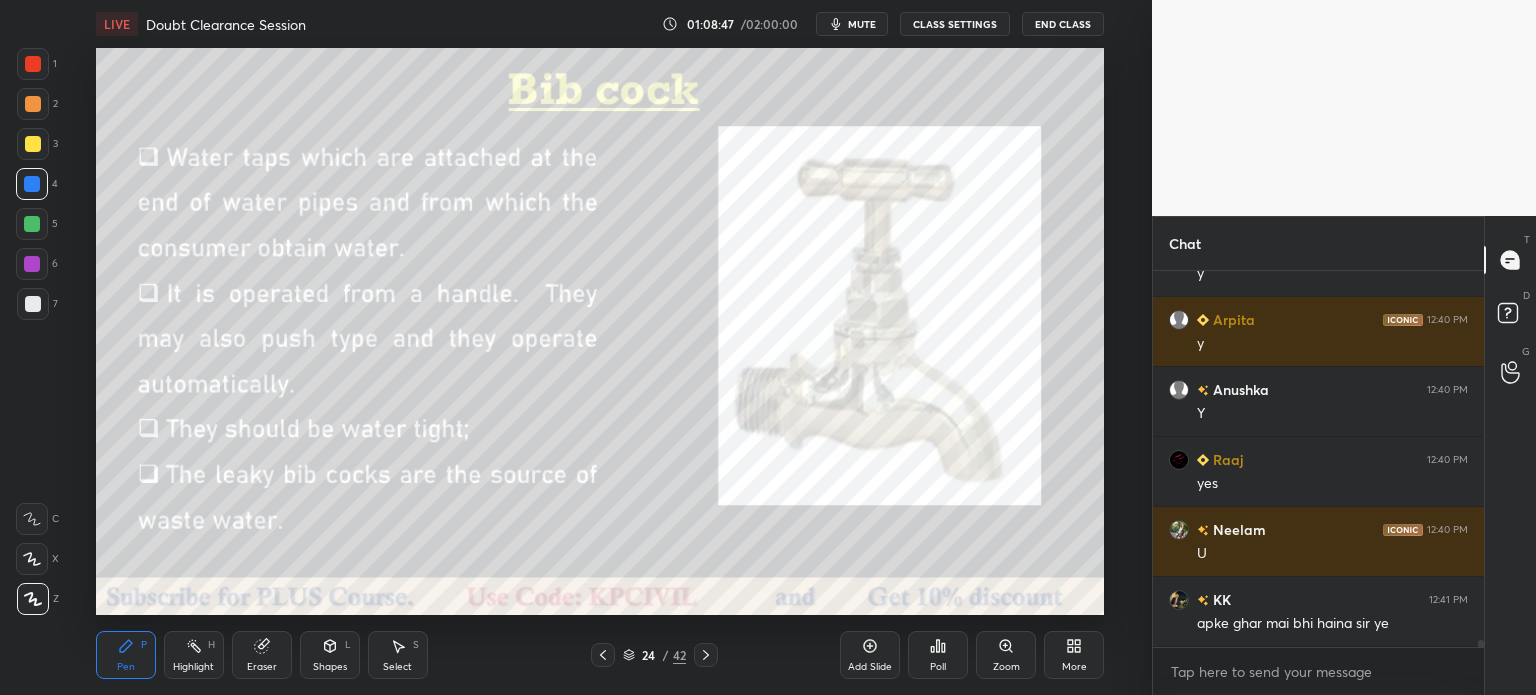 scroll, scrollTop: 19658, scrollLeft: 0, axis: vertical 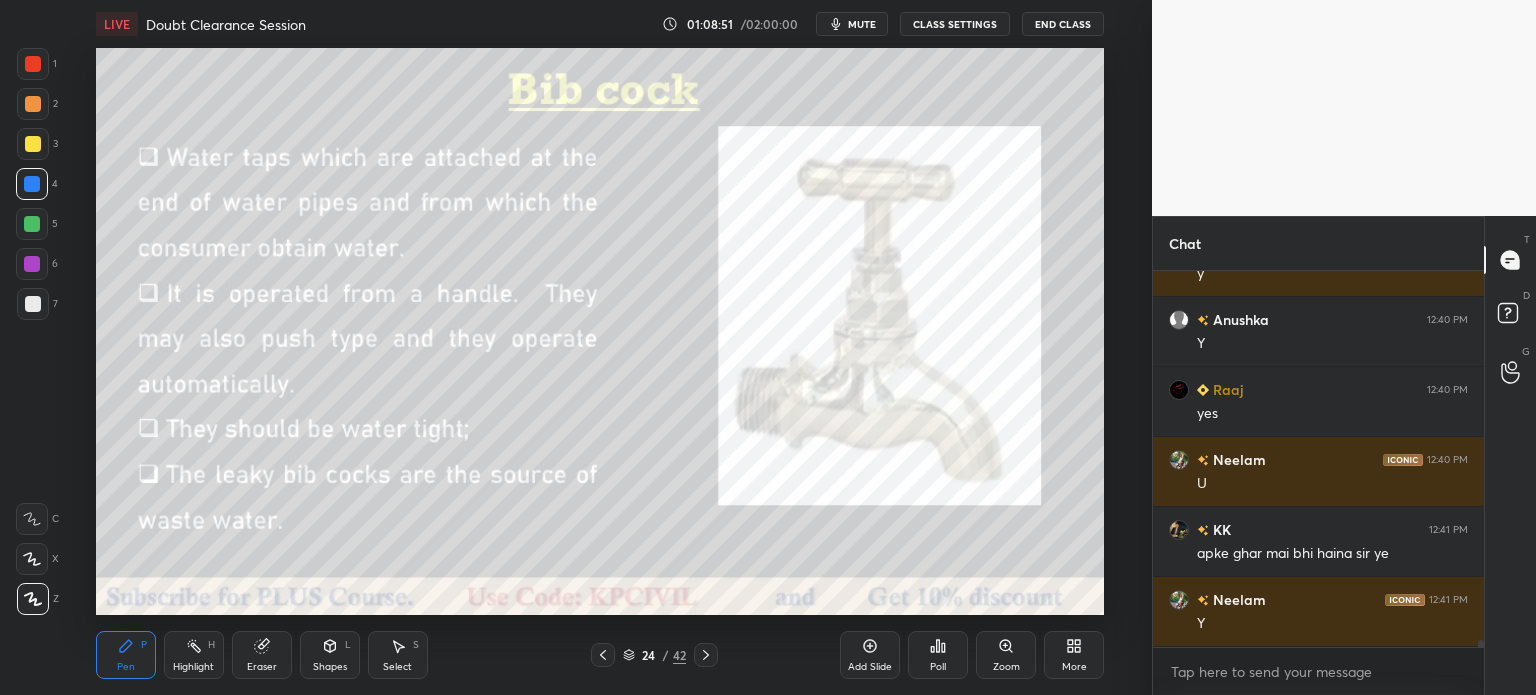 click on "Shapes" at bounding box center (330, 667) 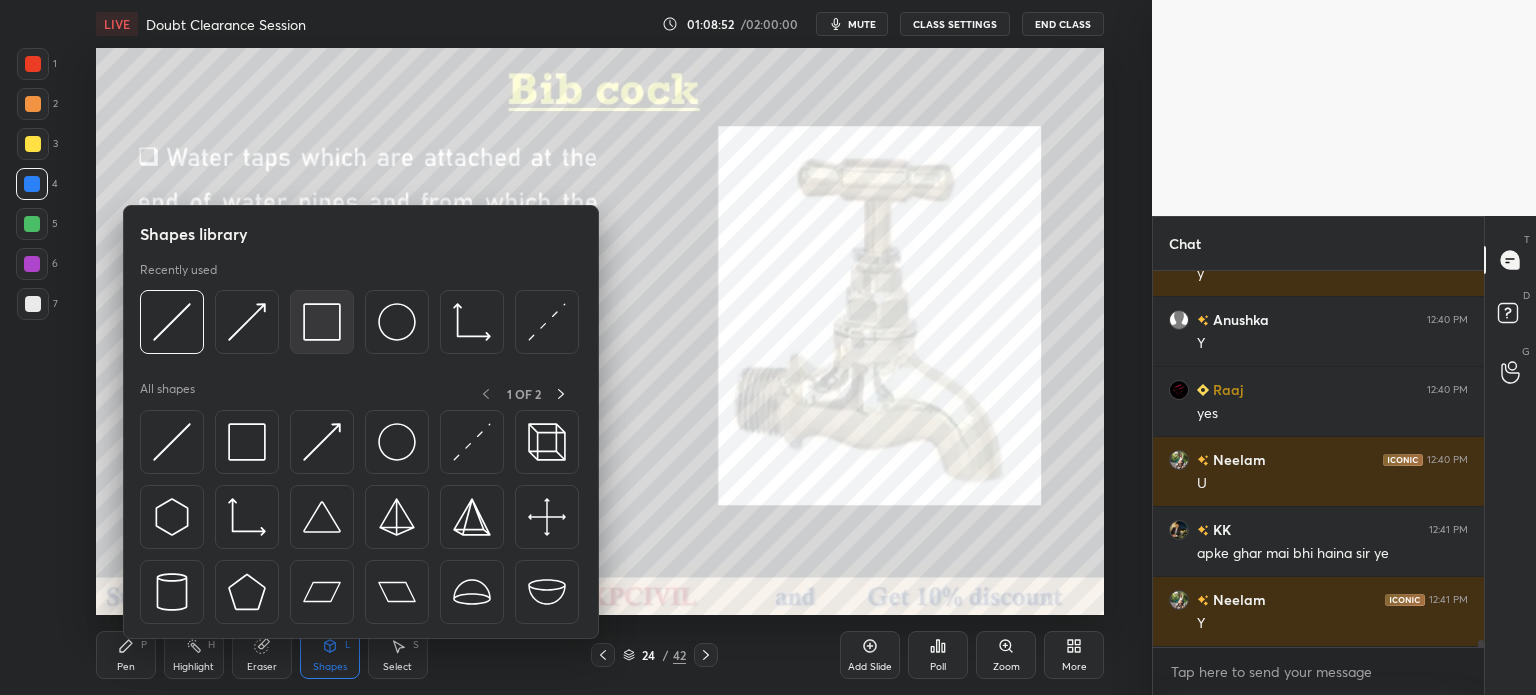 click at bounding box center (322, 322) 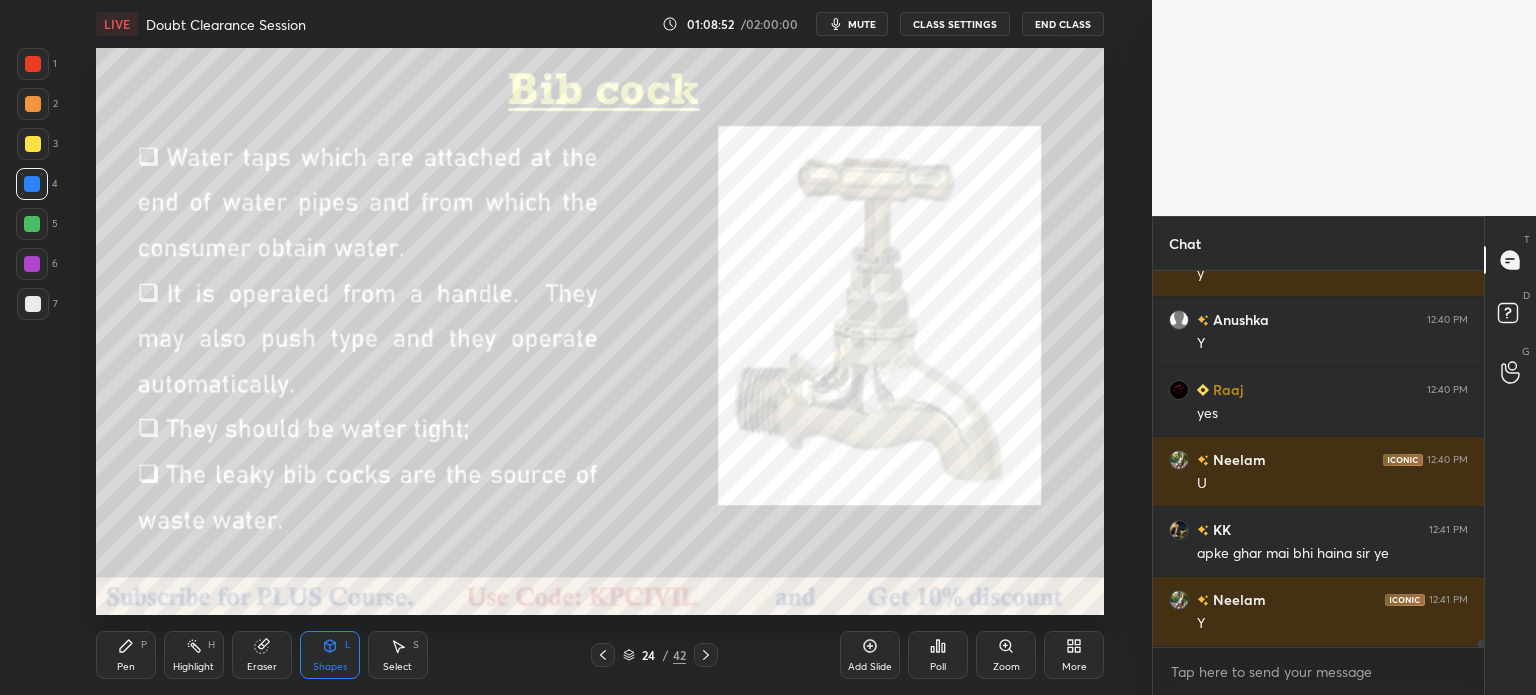 click at bounding box center [33, 304] 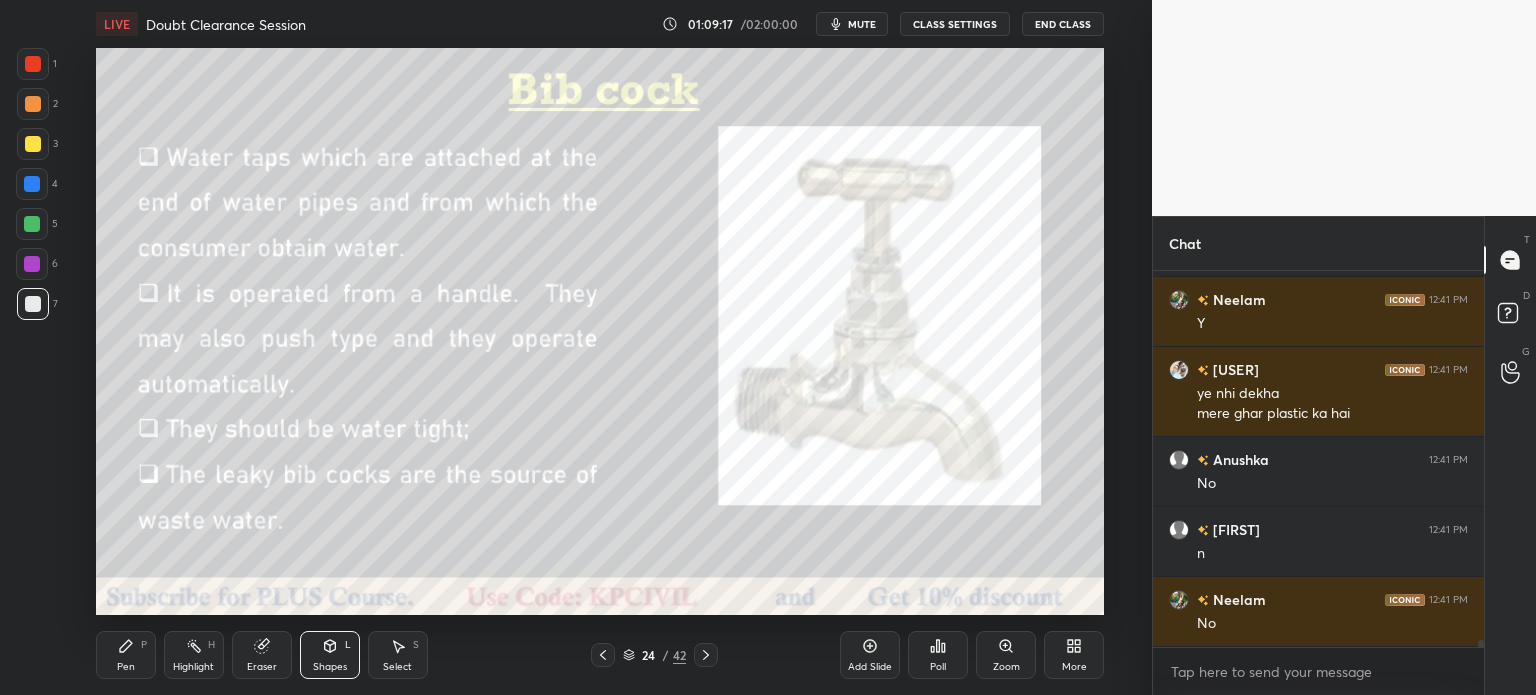 scroll, scrollTop: 20028, scrollLeft: 0, axis: vertical 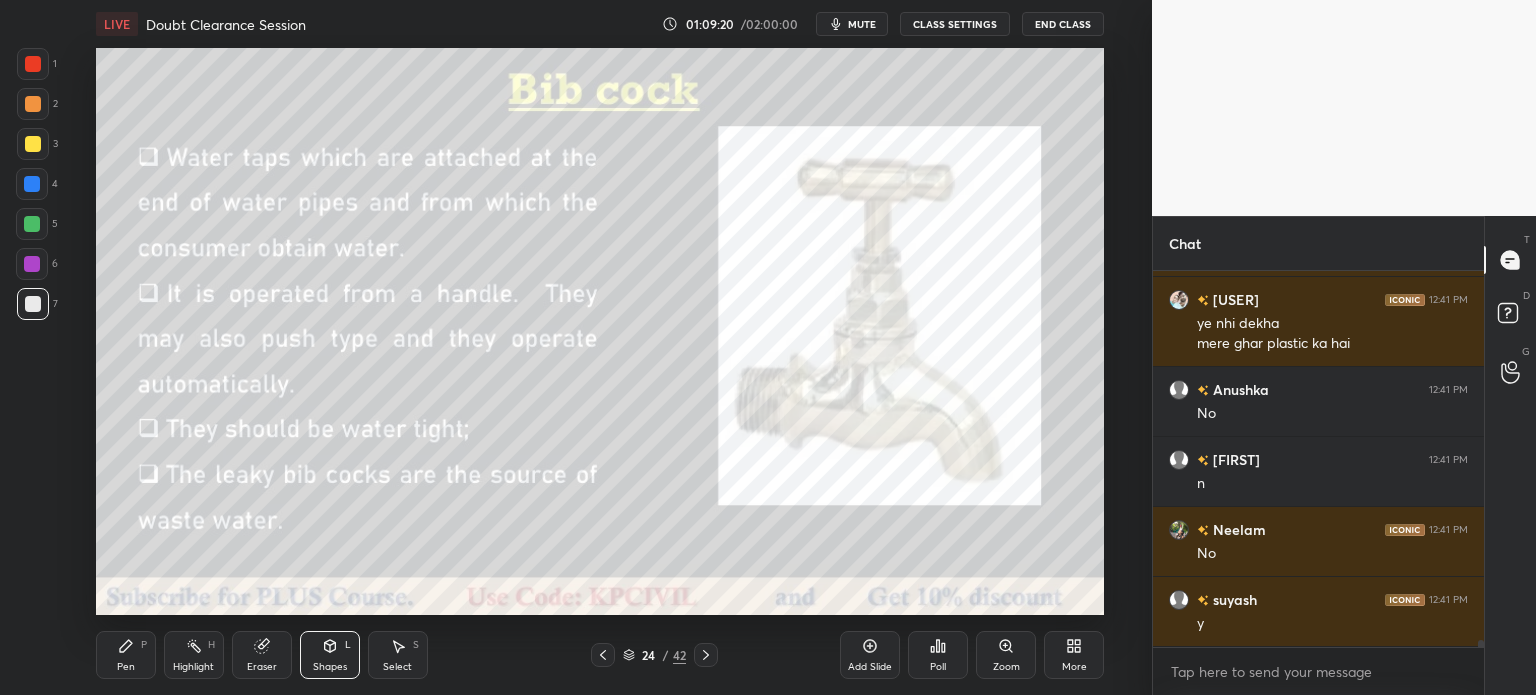 click at bounding box center [33, 144] 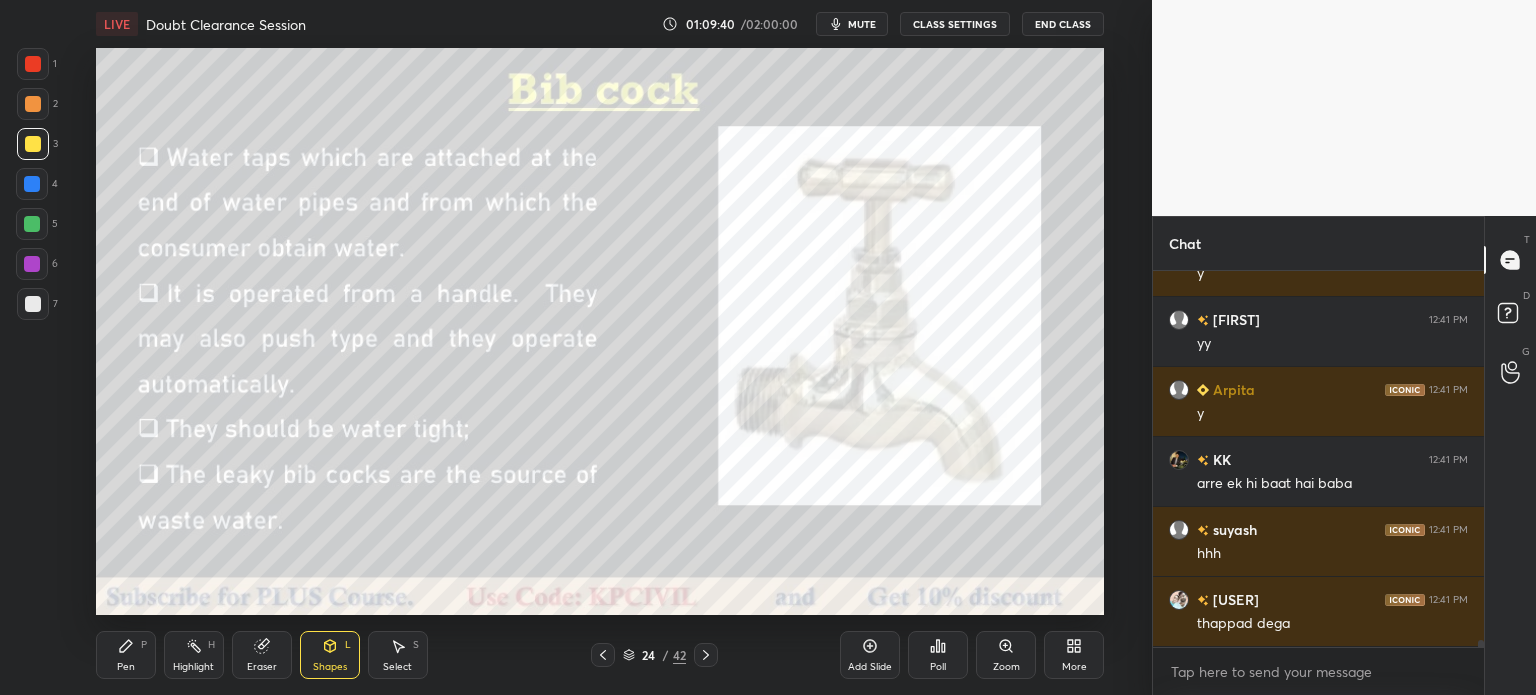 scroll, scrollTop: 20448, scrollLeft: 0, axis: vertical 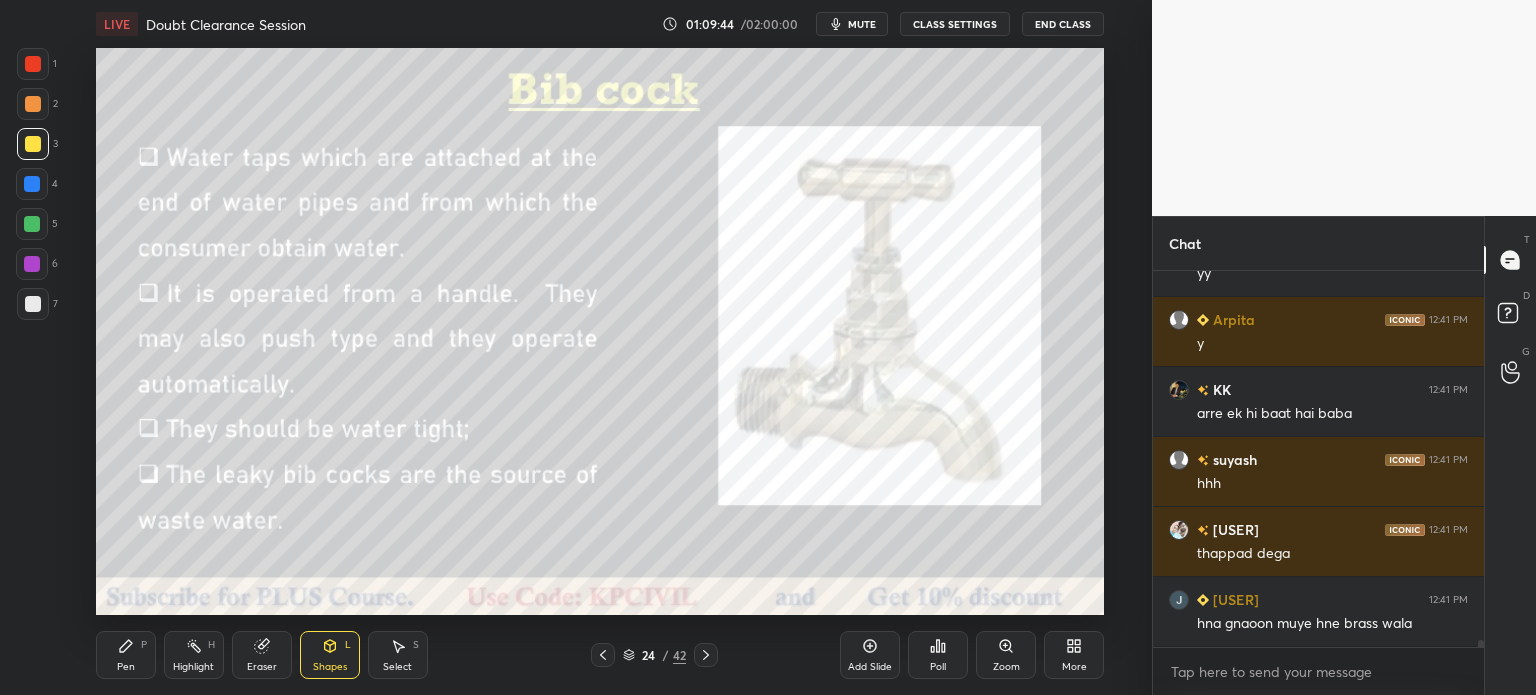 click 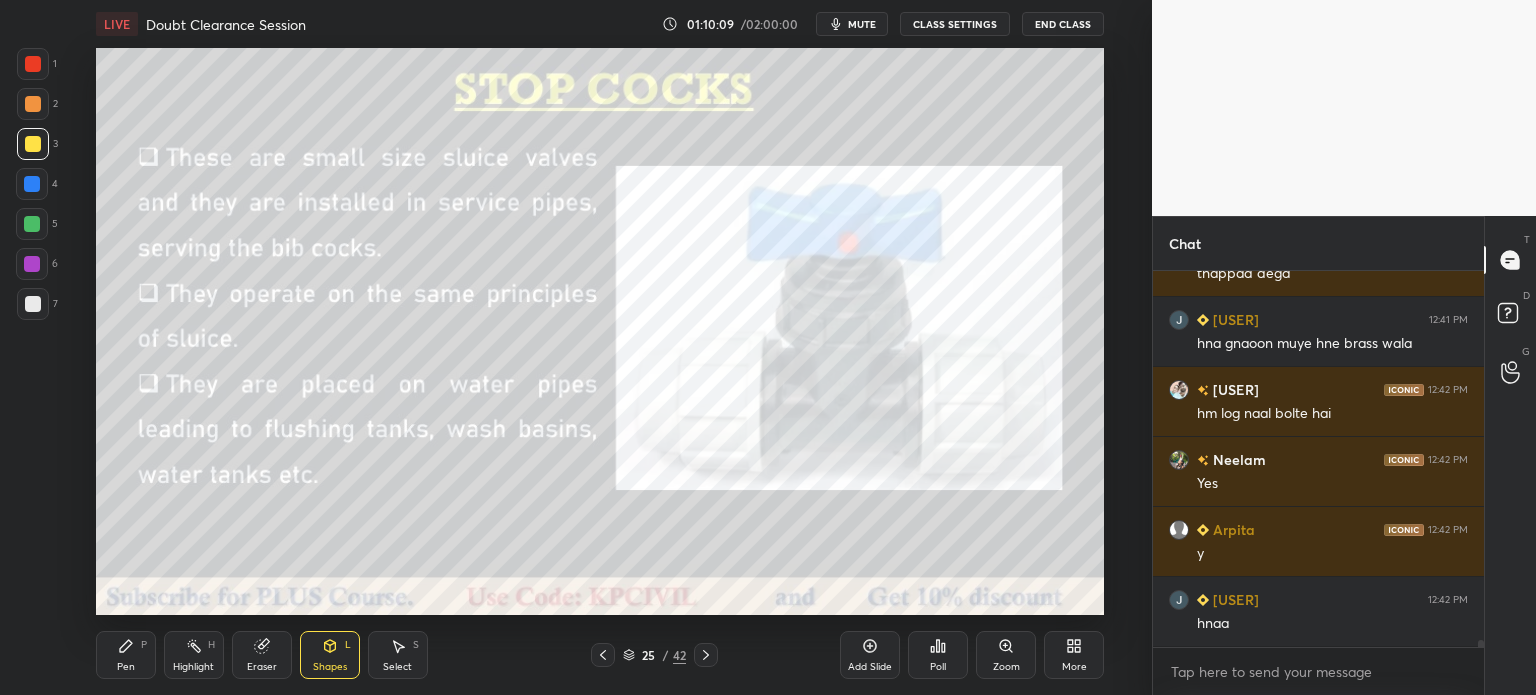 scroll, scrollTop: 20798, scrollLeft: 0, axis: vertical 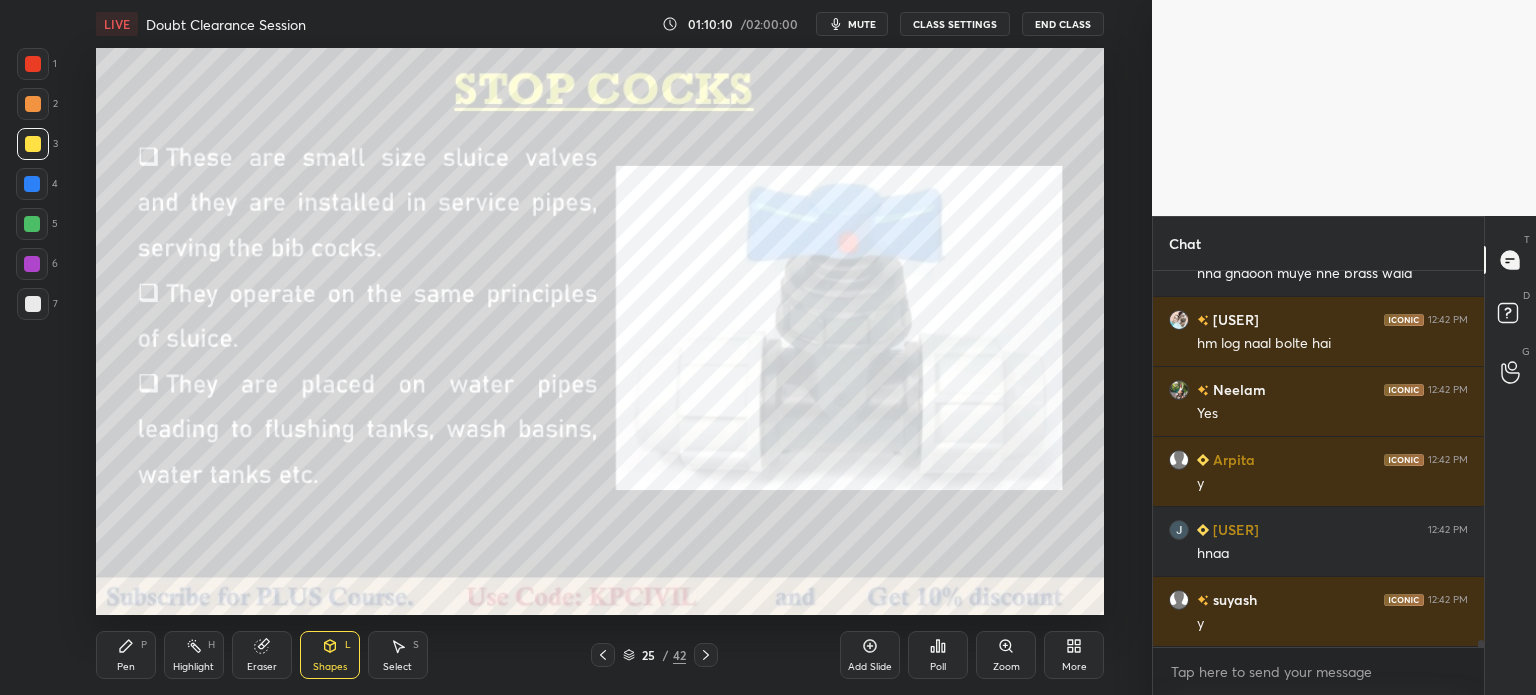 click 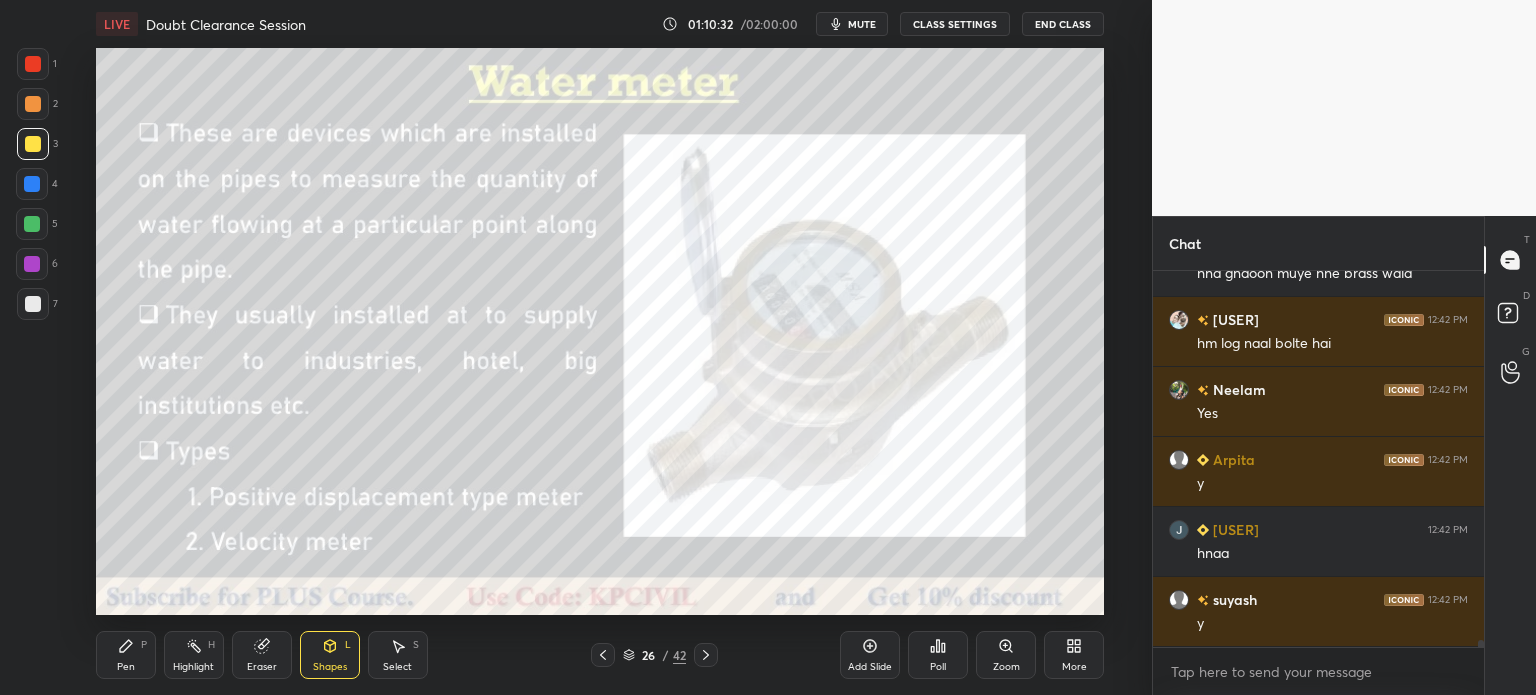 scroll, scrollTop: 20868, scrollLeft: 0, axis: vertical 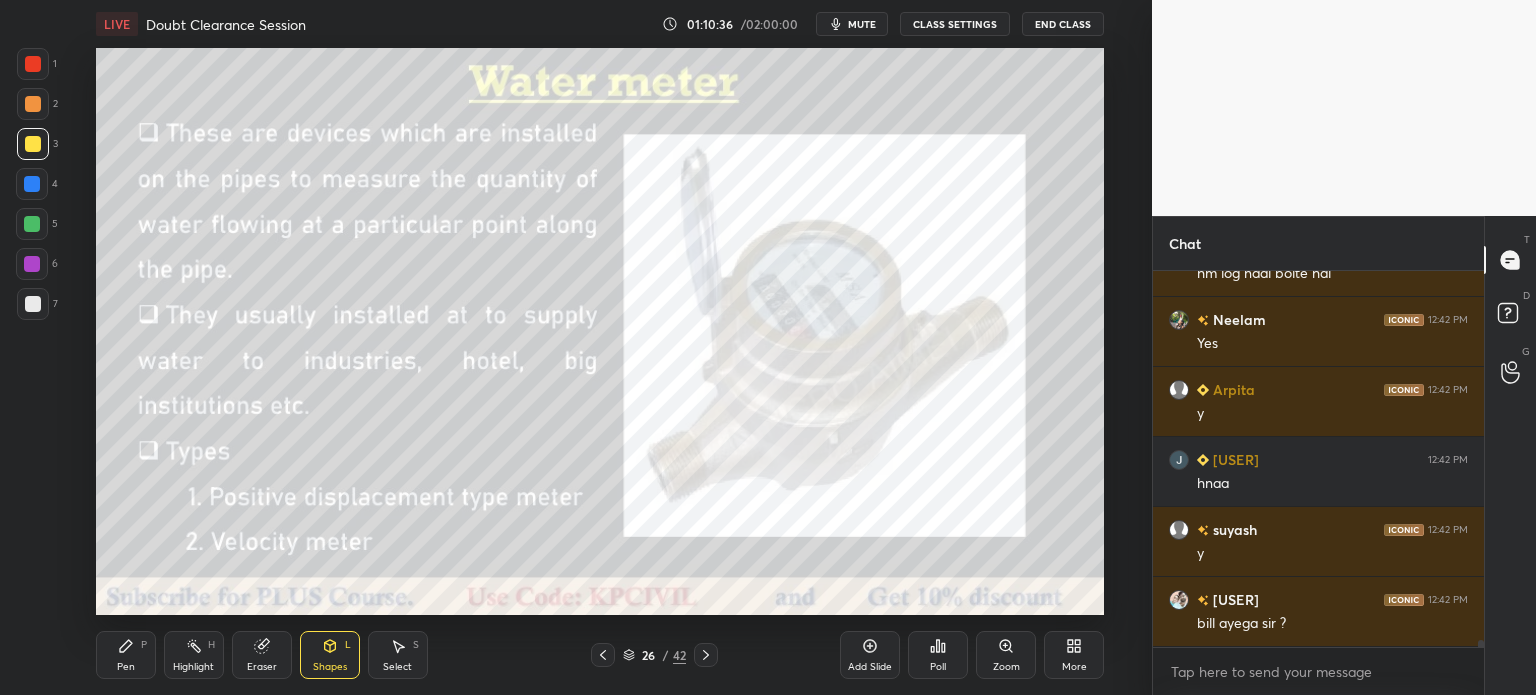 click 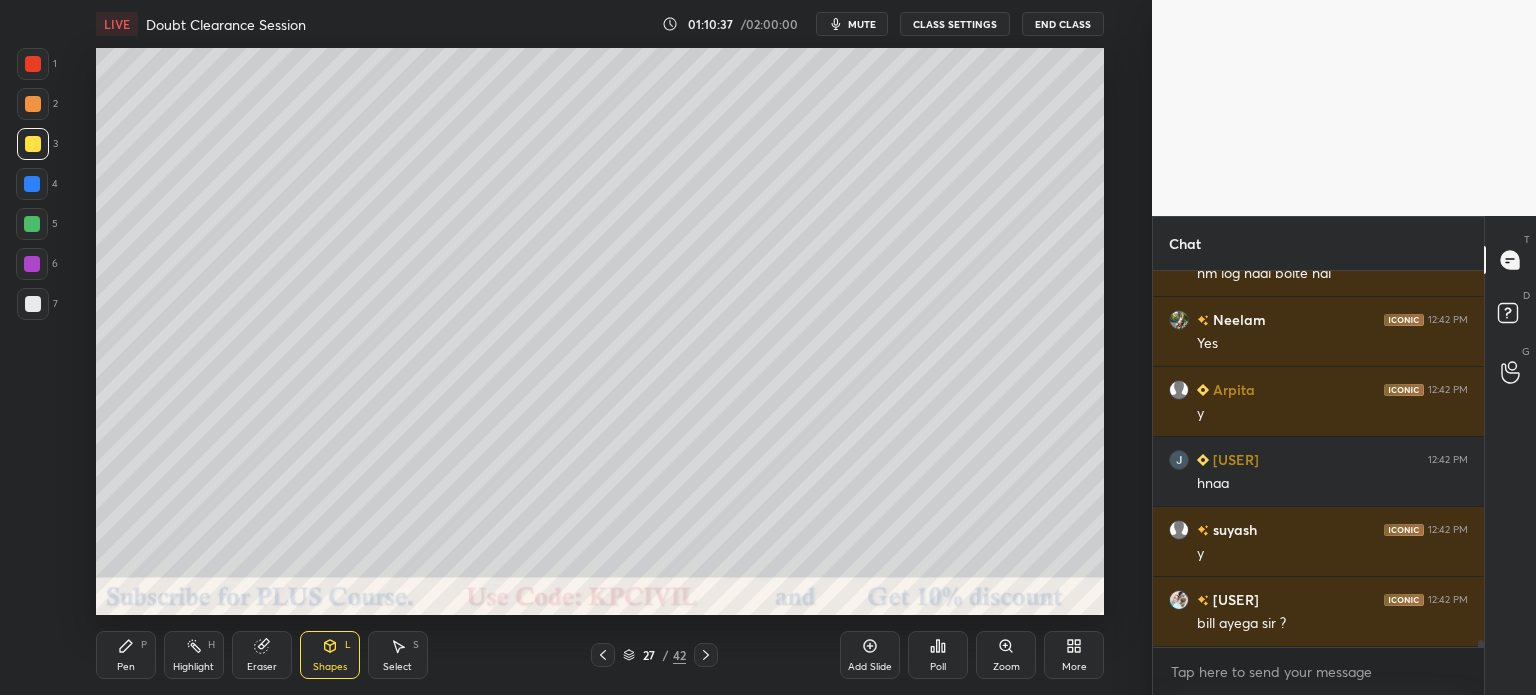 click 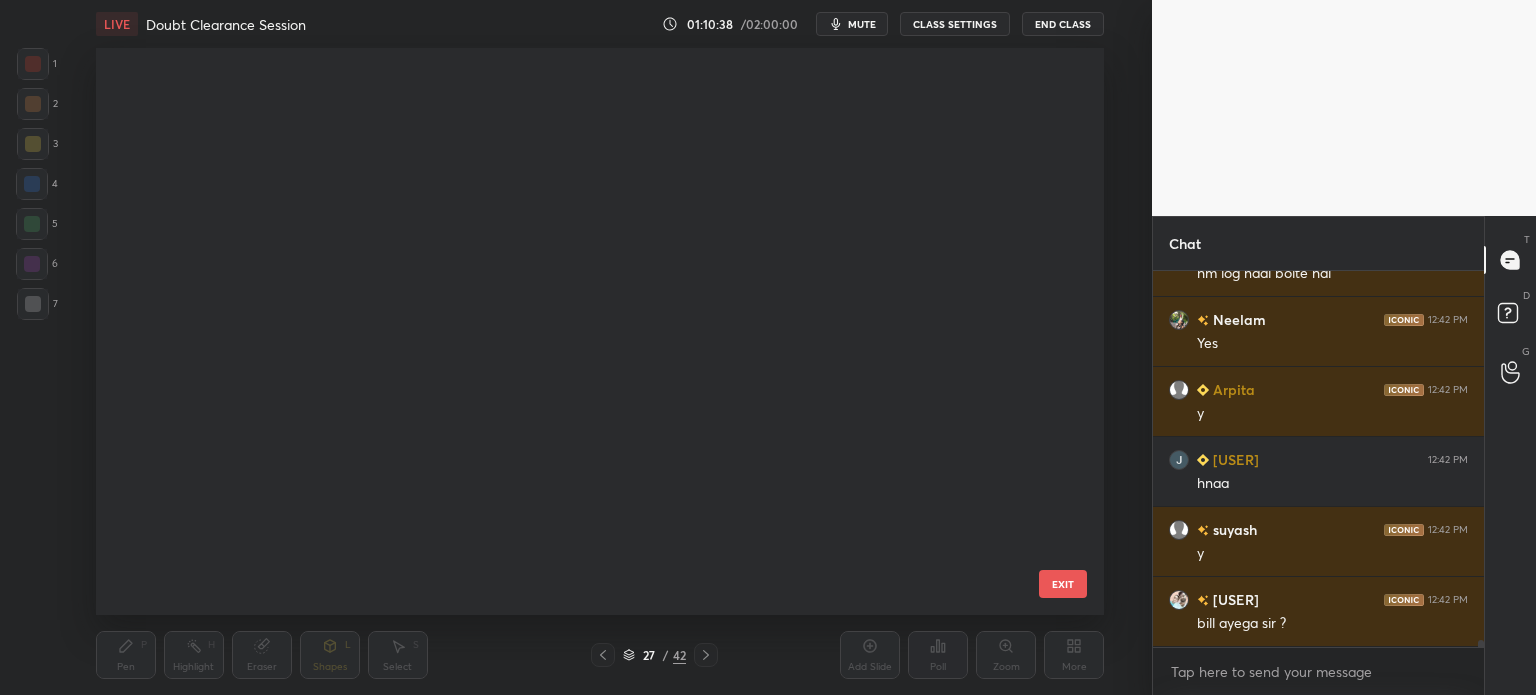 scroll, scrollTop: 999, scrollLeft: 0, axis: vertical 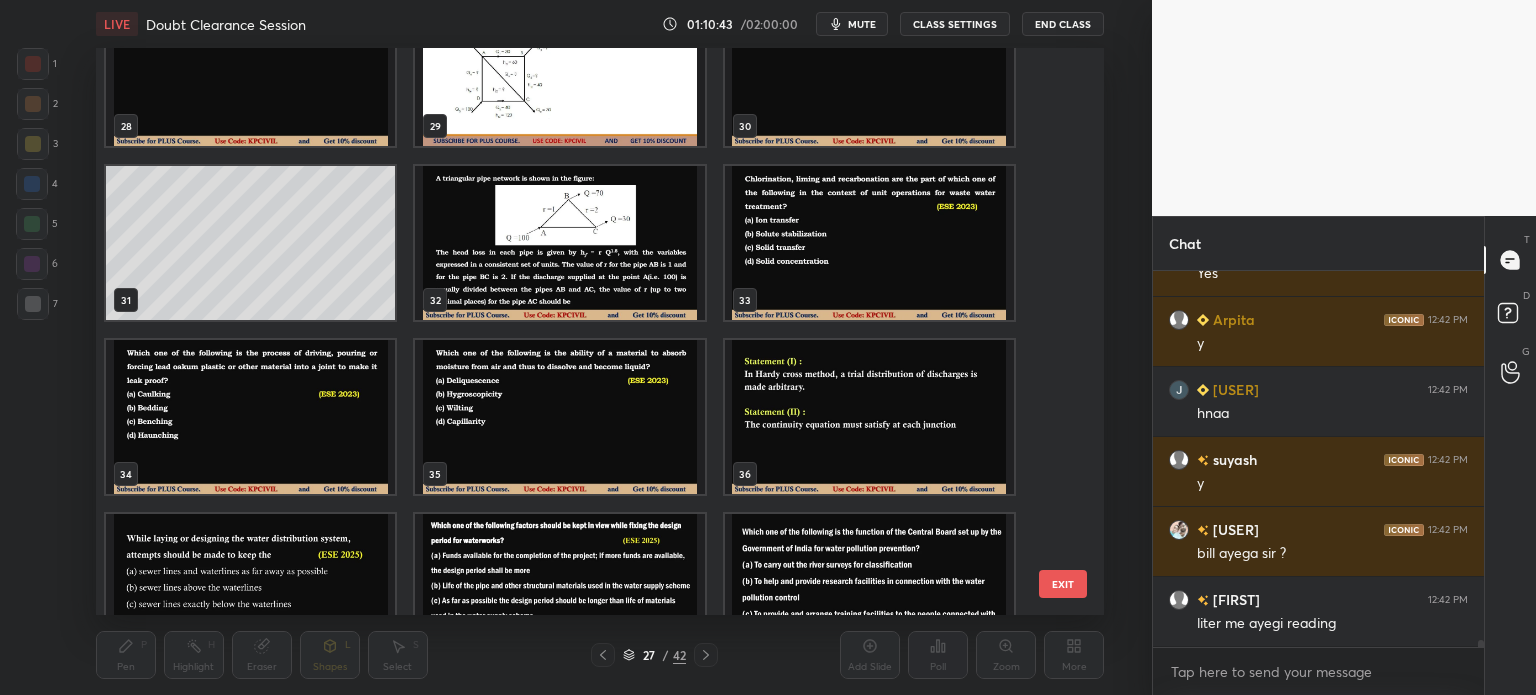 click at bounding box center [250, 417] 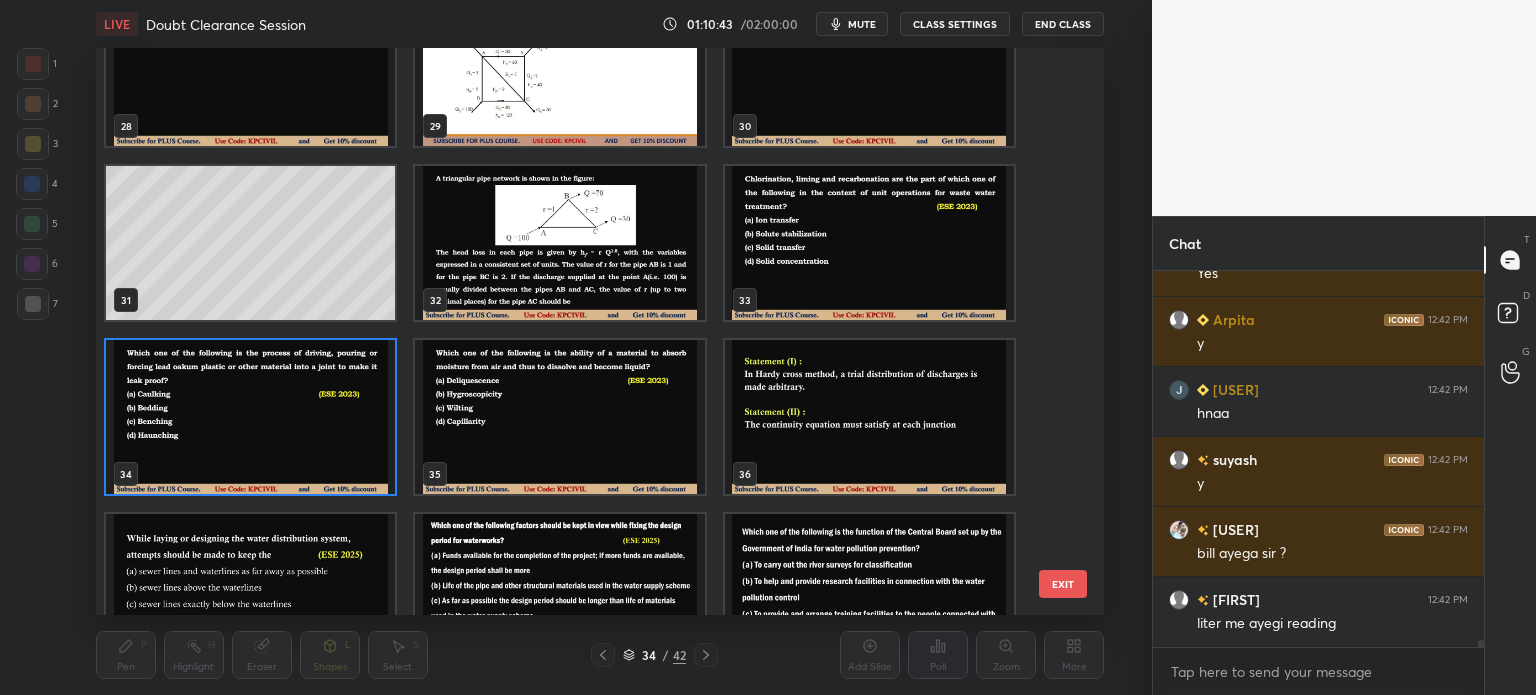 click at bounding box center [250, 417] 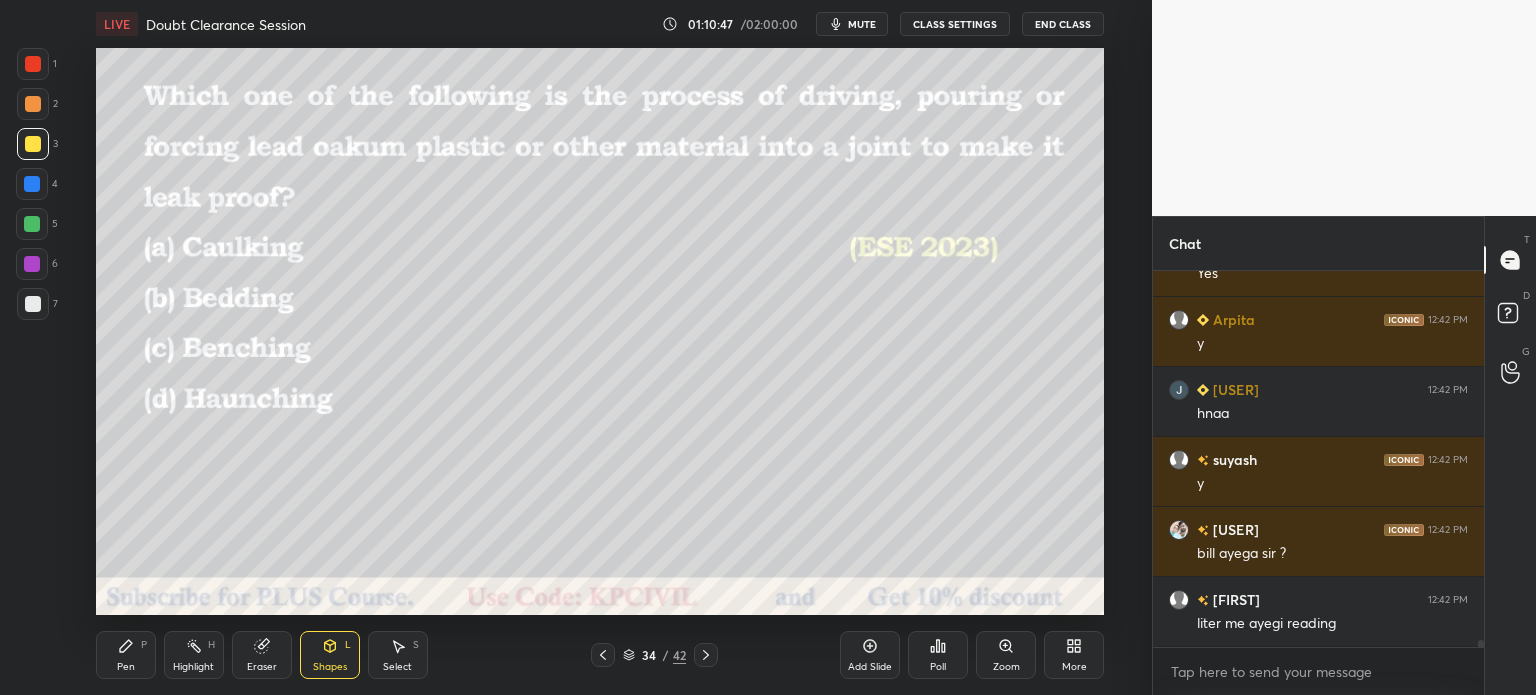 click 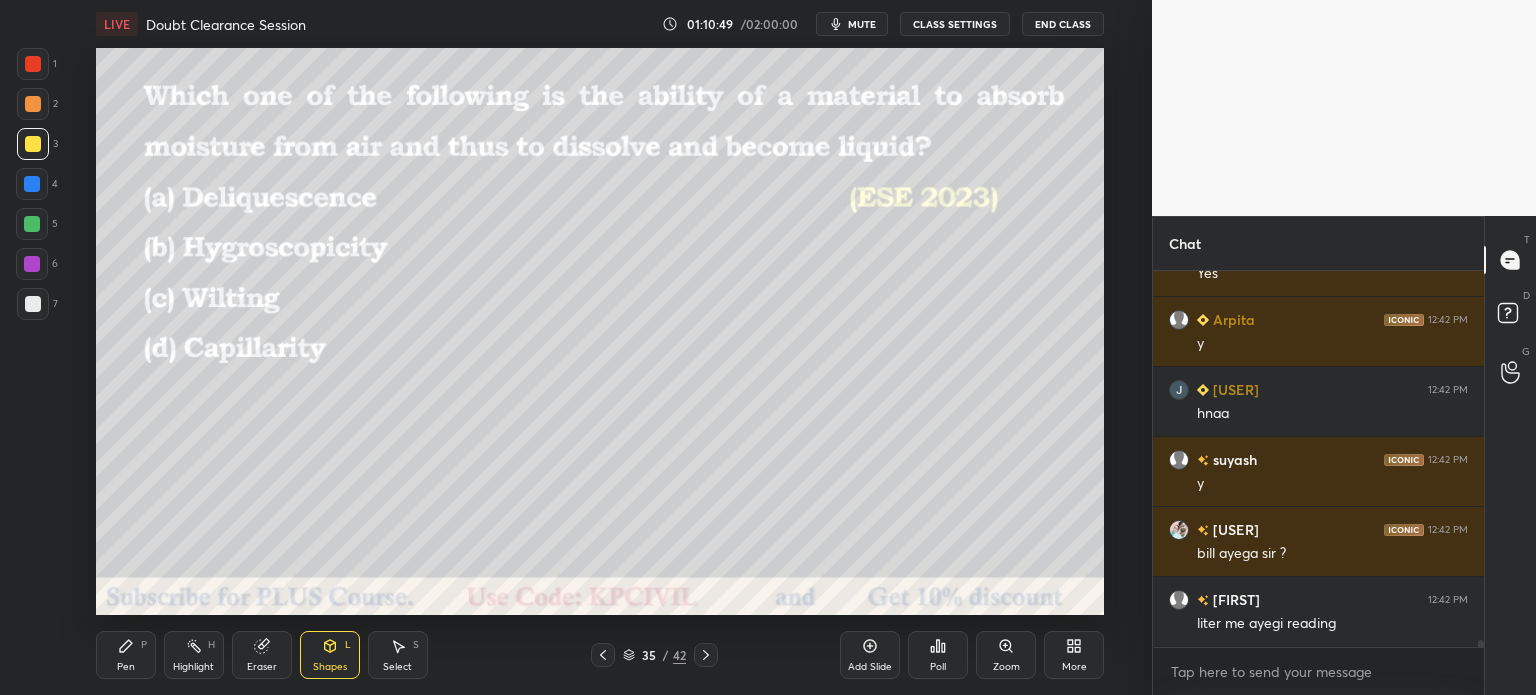 click 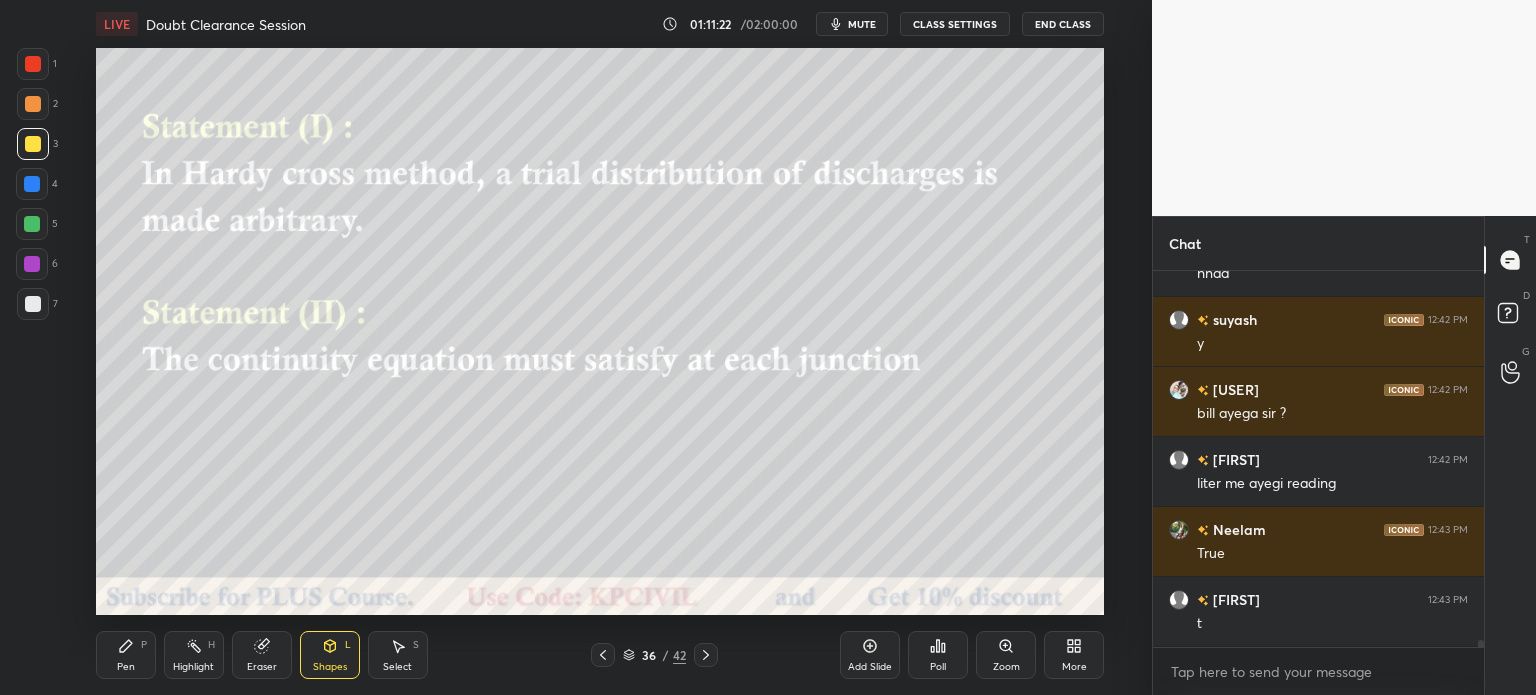 scroll, scrollTop: 21148, scrollLeft: 0, axis: vertical 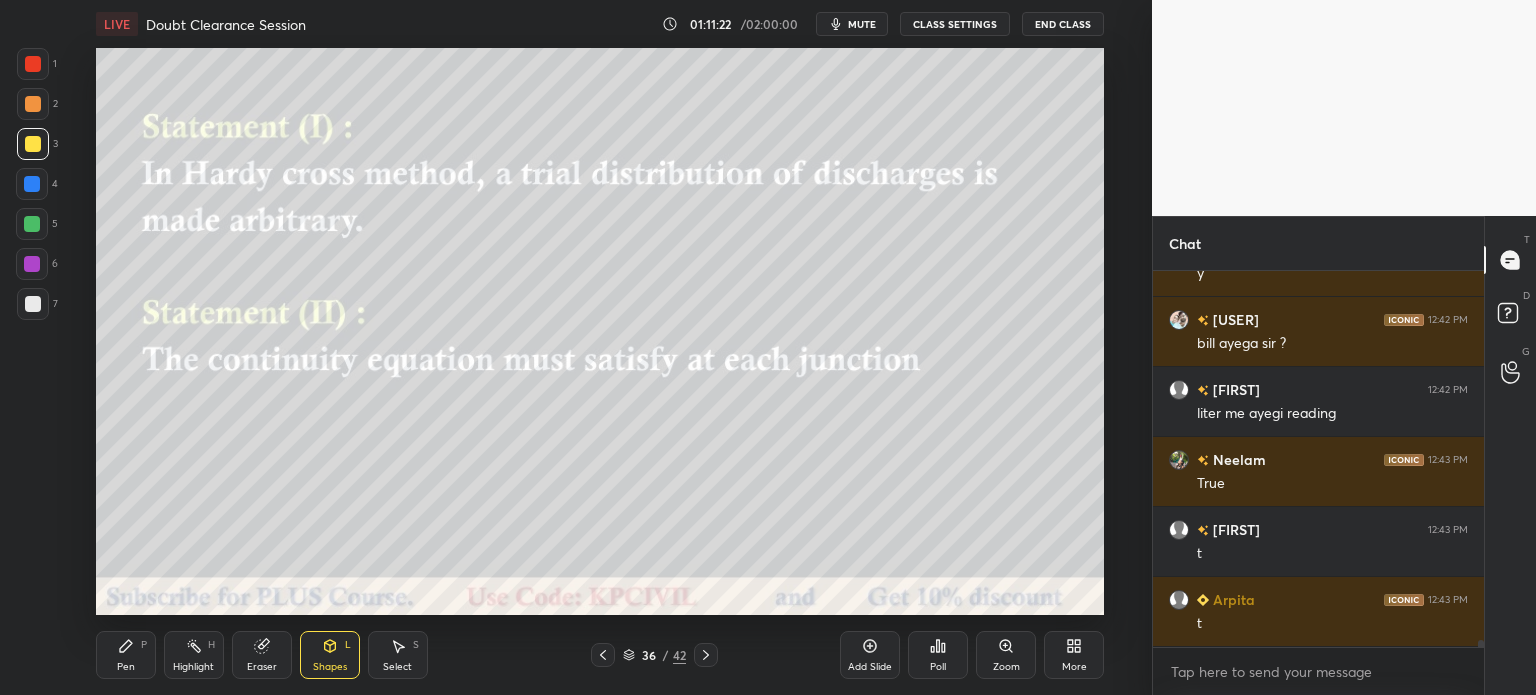 click on "Pen" at bounding box center [126, 667] 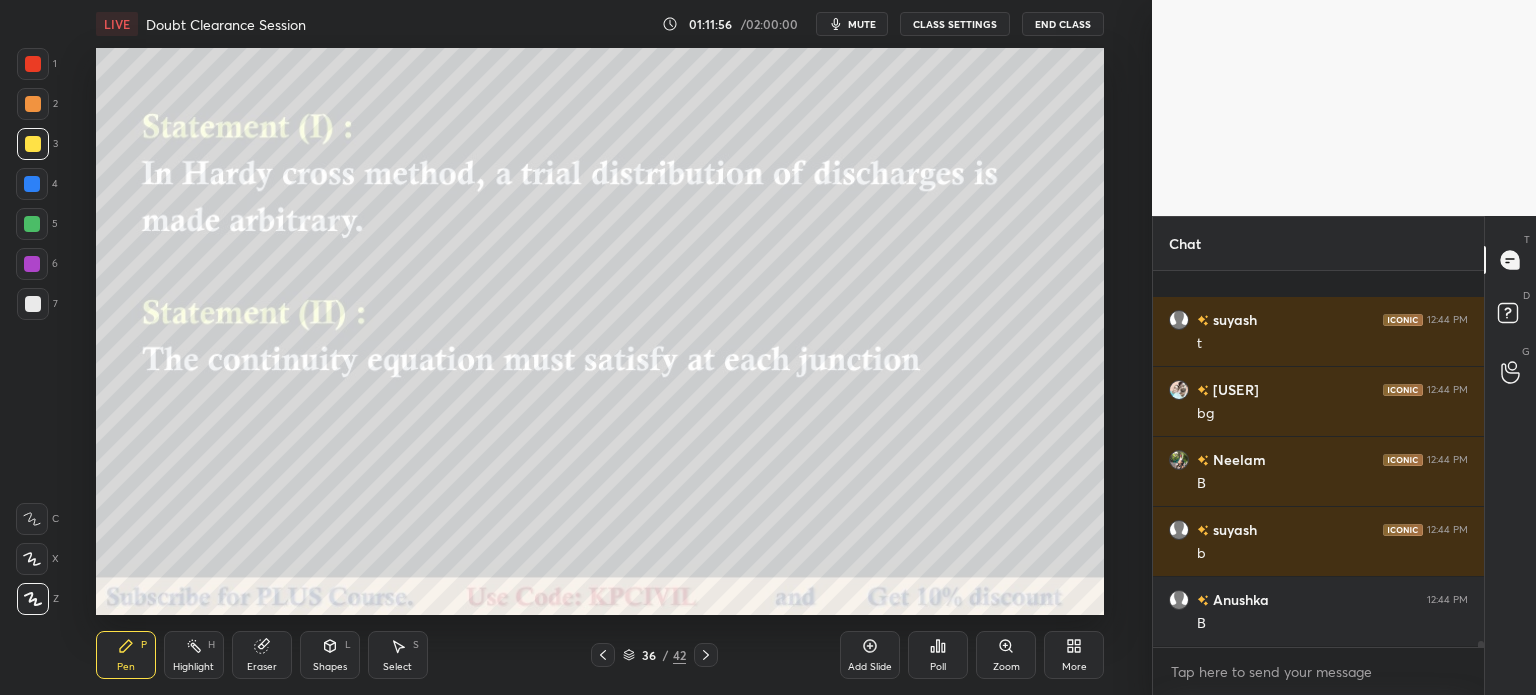 scroll, scrollTop: 22058, scrollLeft: 0, axis: vertical 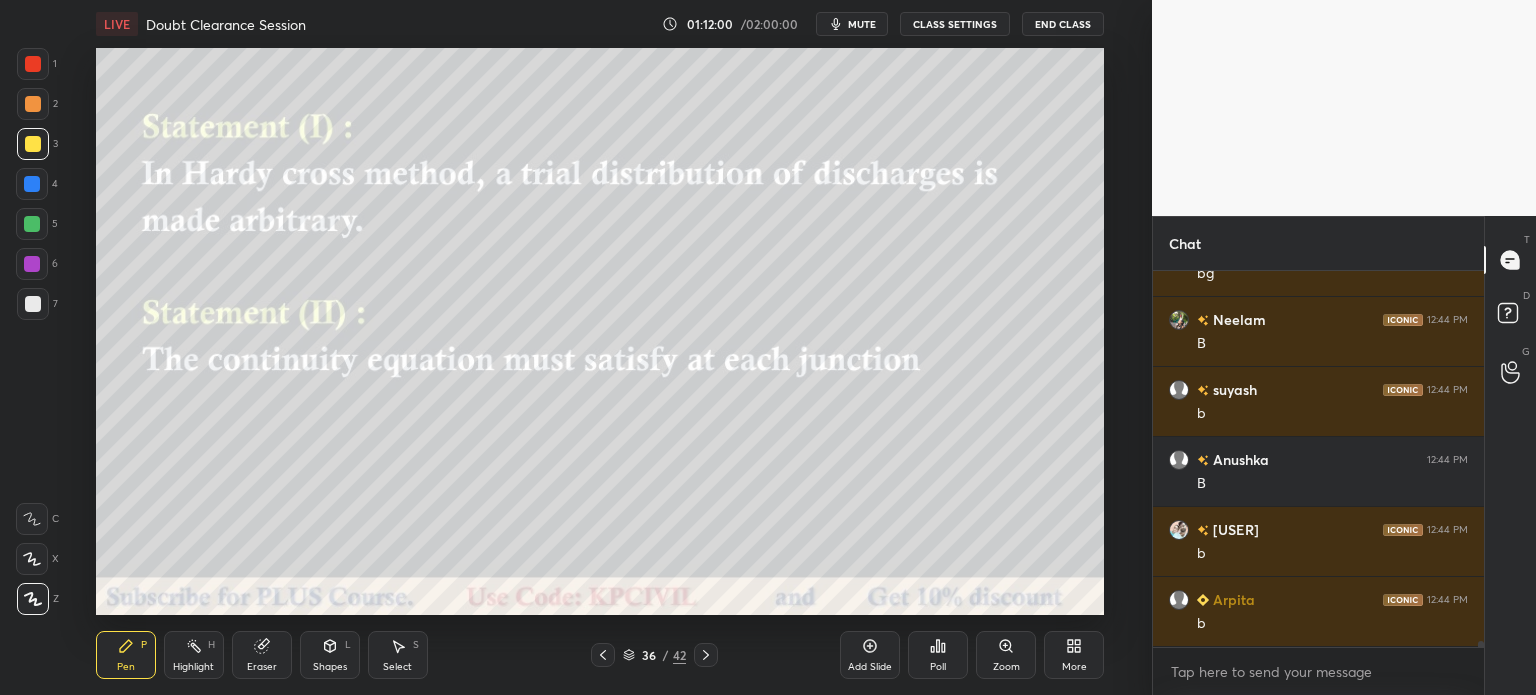 click 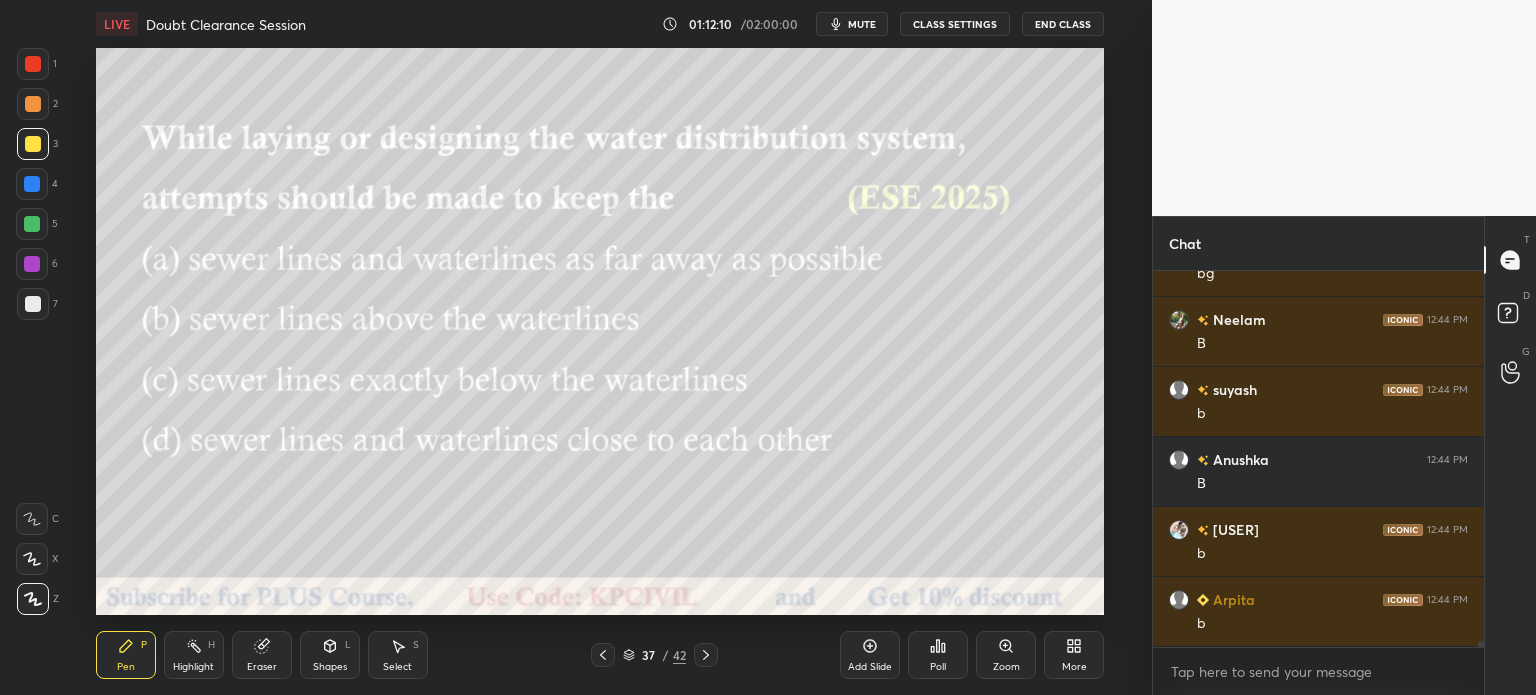 click at bounding box center (33, 64) 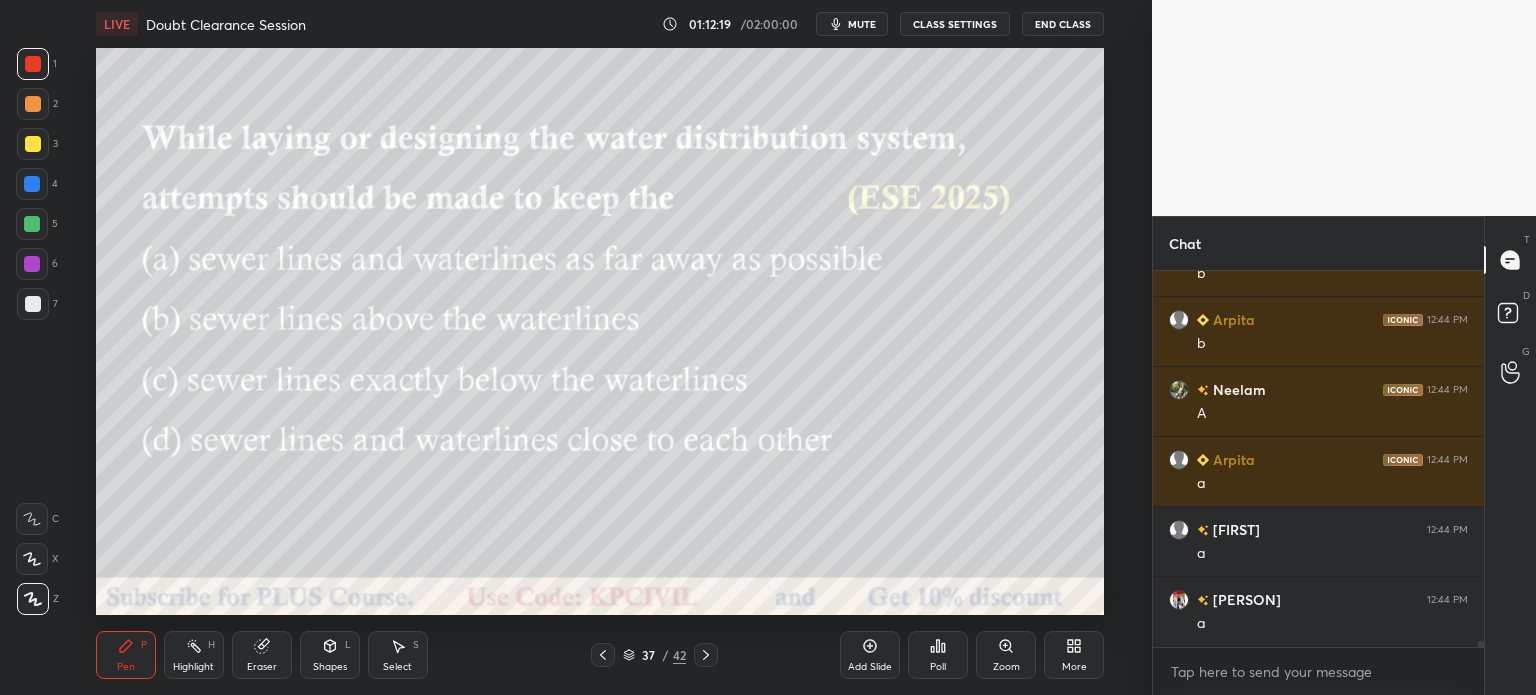 scroll, scrollTop: 22408, scrollLeft: 0, axis: vertical 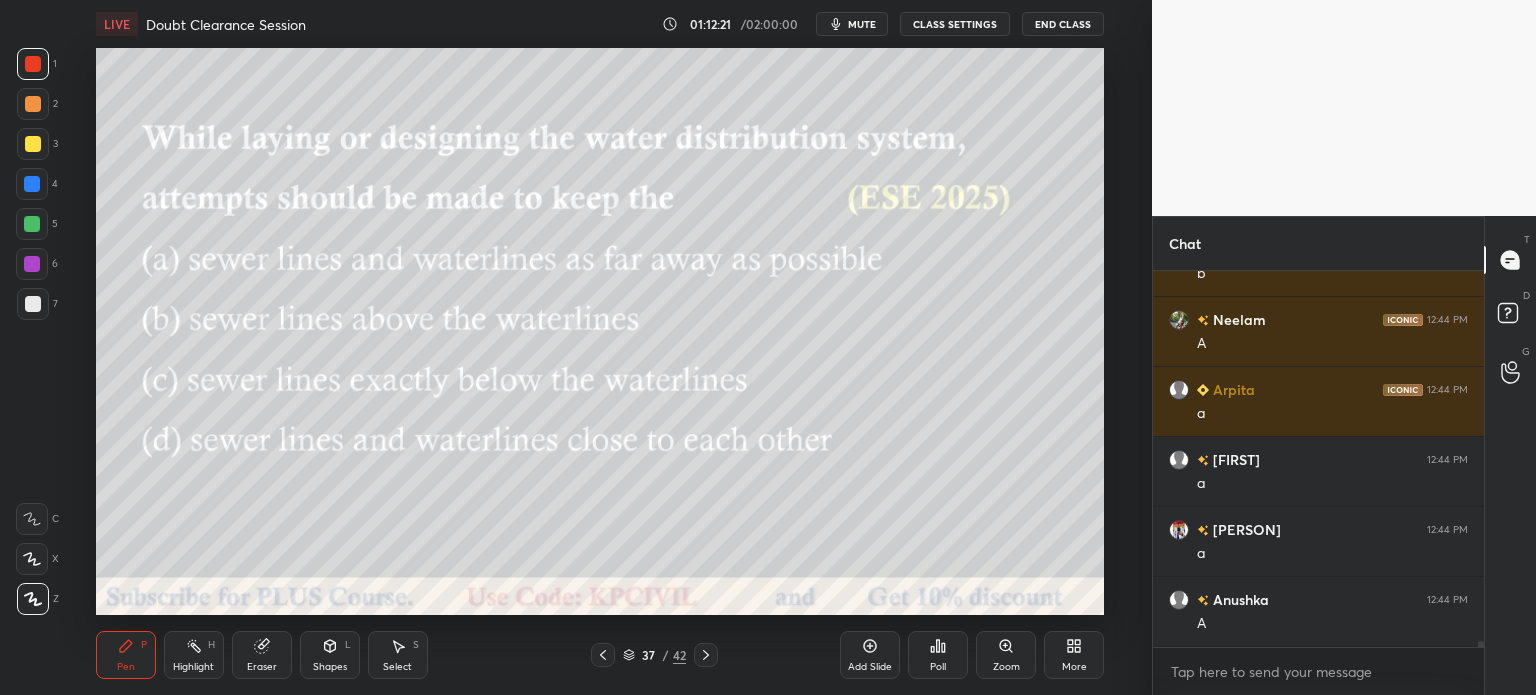 click on "Shapes" at bounding box center (330, 667) 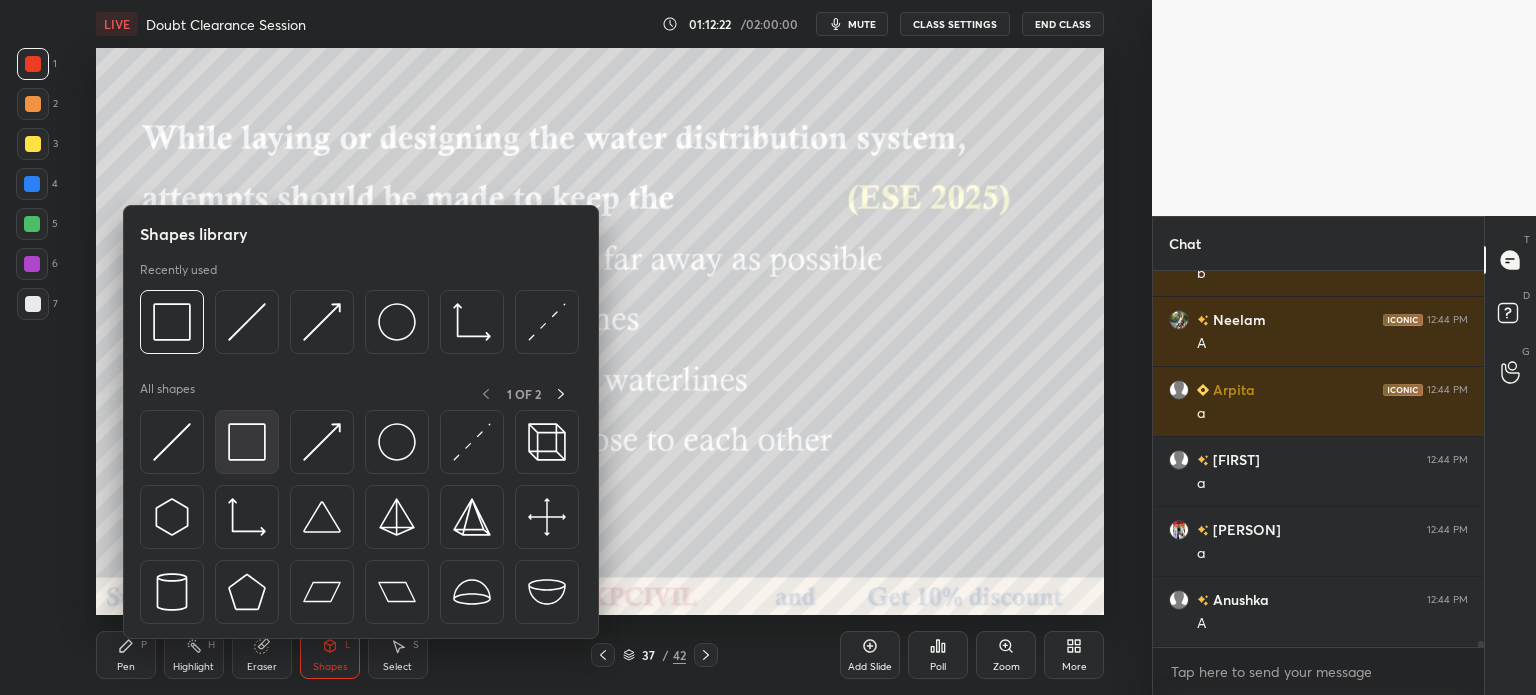 scroll, scrollTop: 22478, scrollLeft: 0, axis: vertical 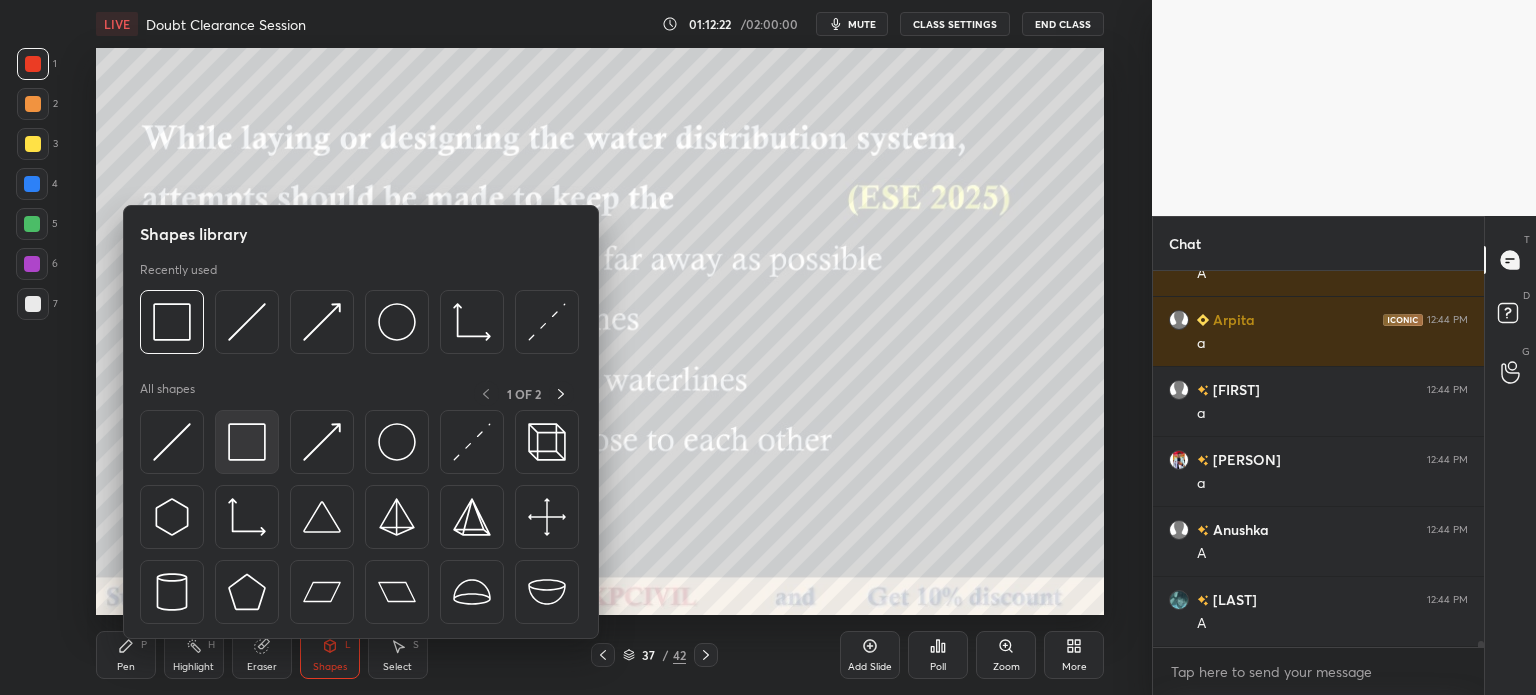 click at bounding box center [247, 442] 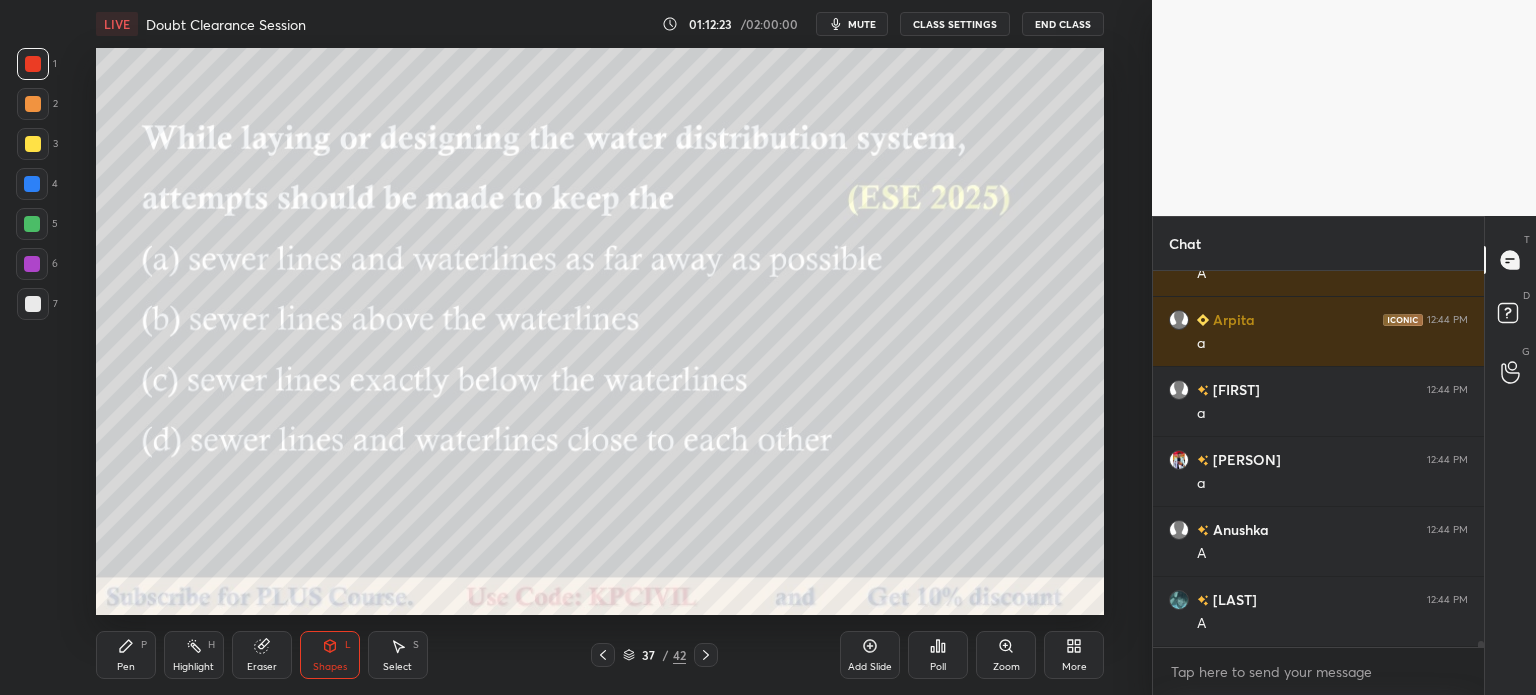 click at bounding box center [32, 184] 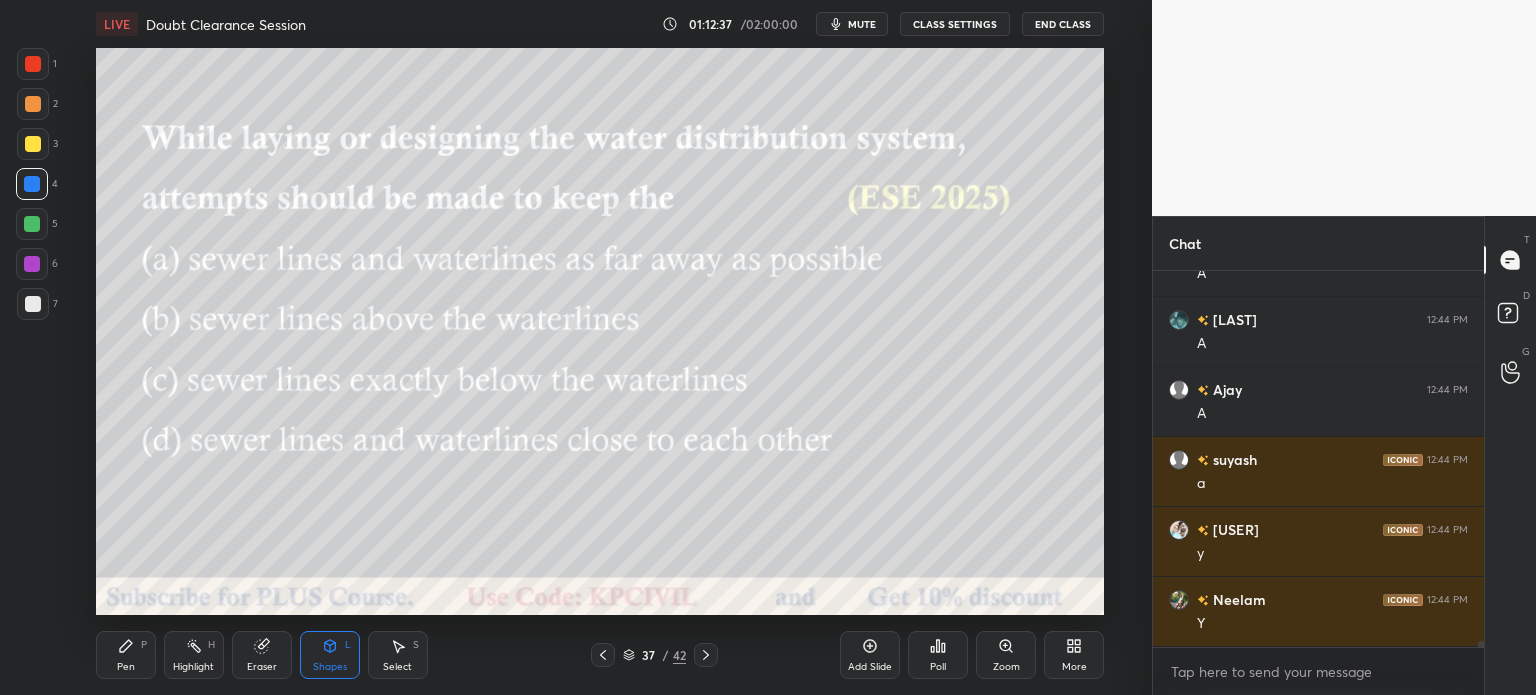 scroll, scrollTop: 22828, scrollLeft: 0, axis: vertical 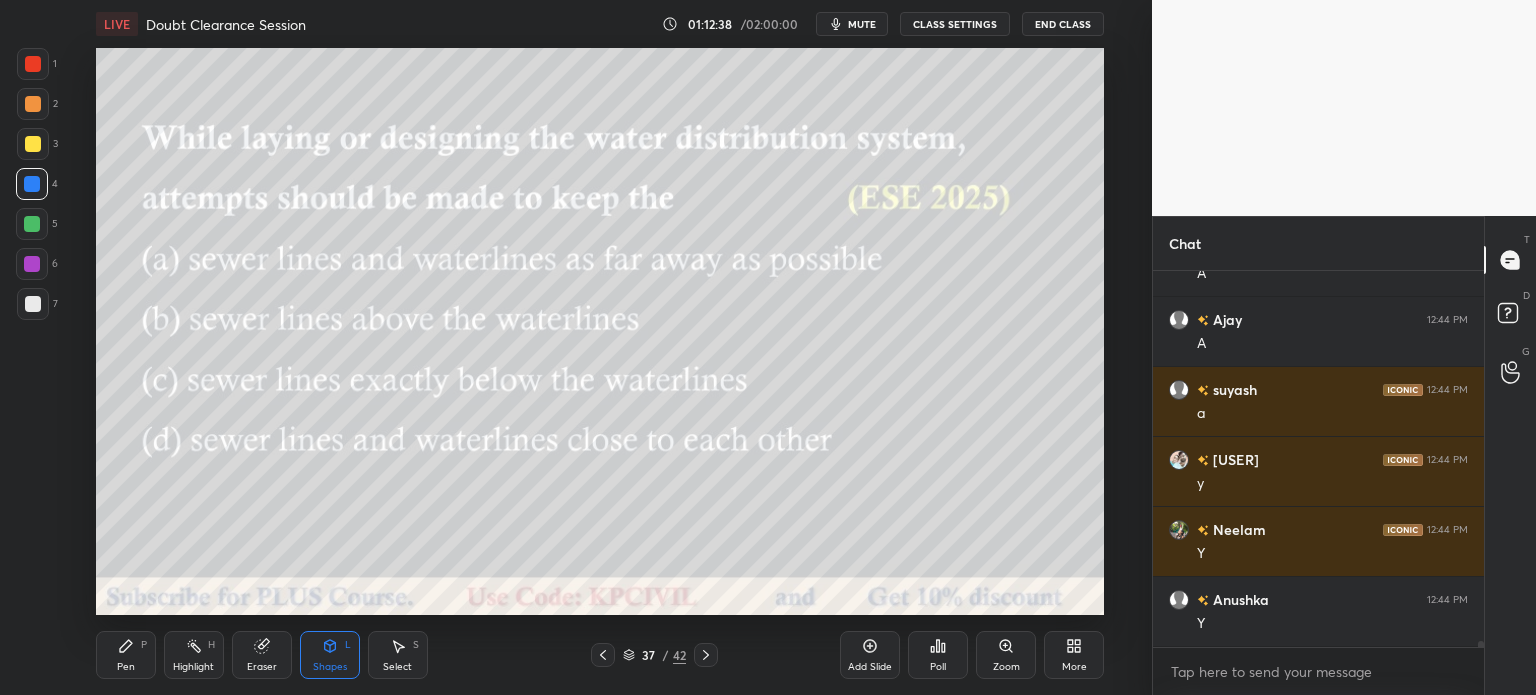 click 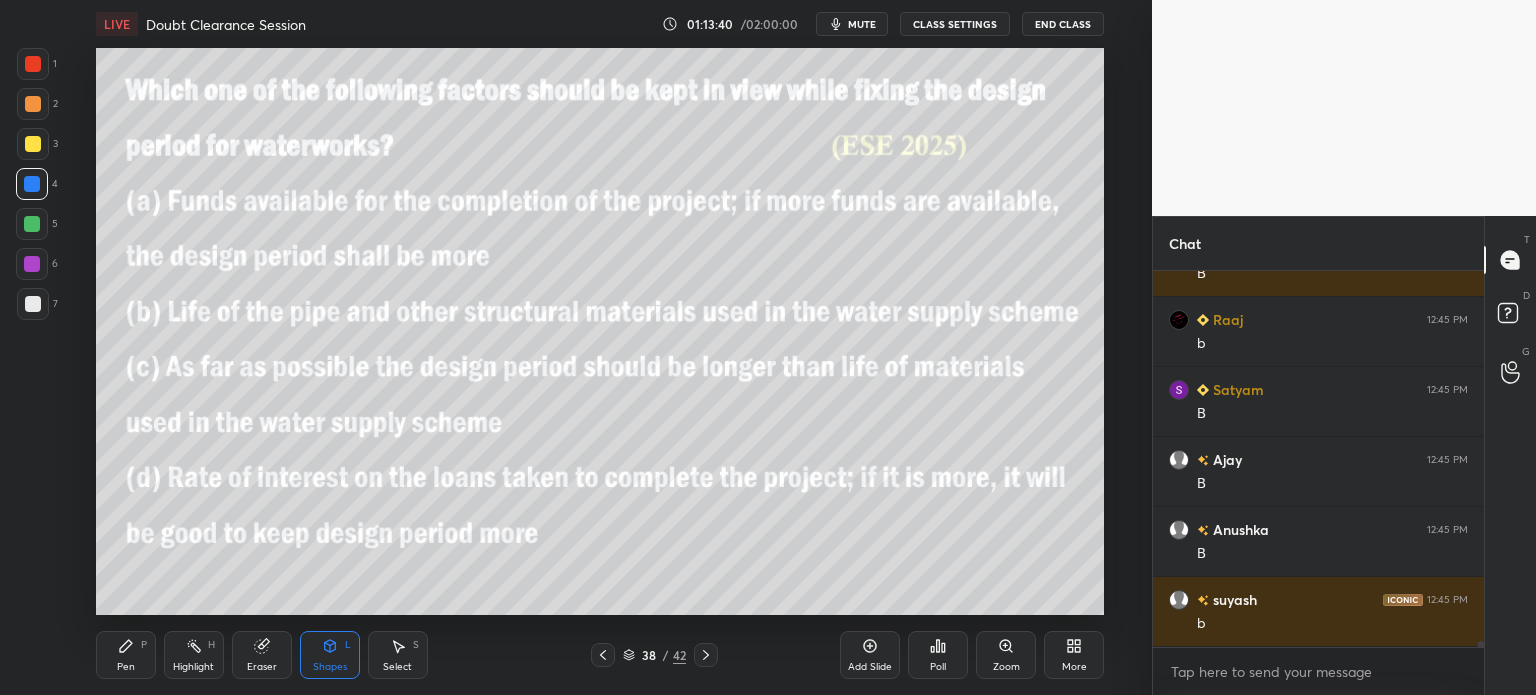 scroll, scrollTop: 23738, scrollLeft: 0, axis: vertical 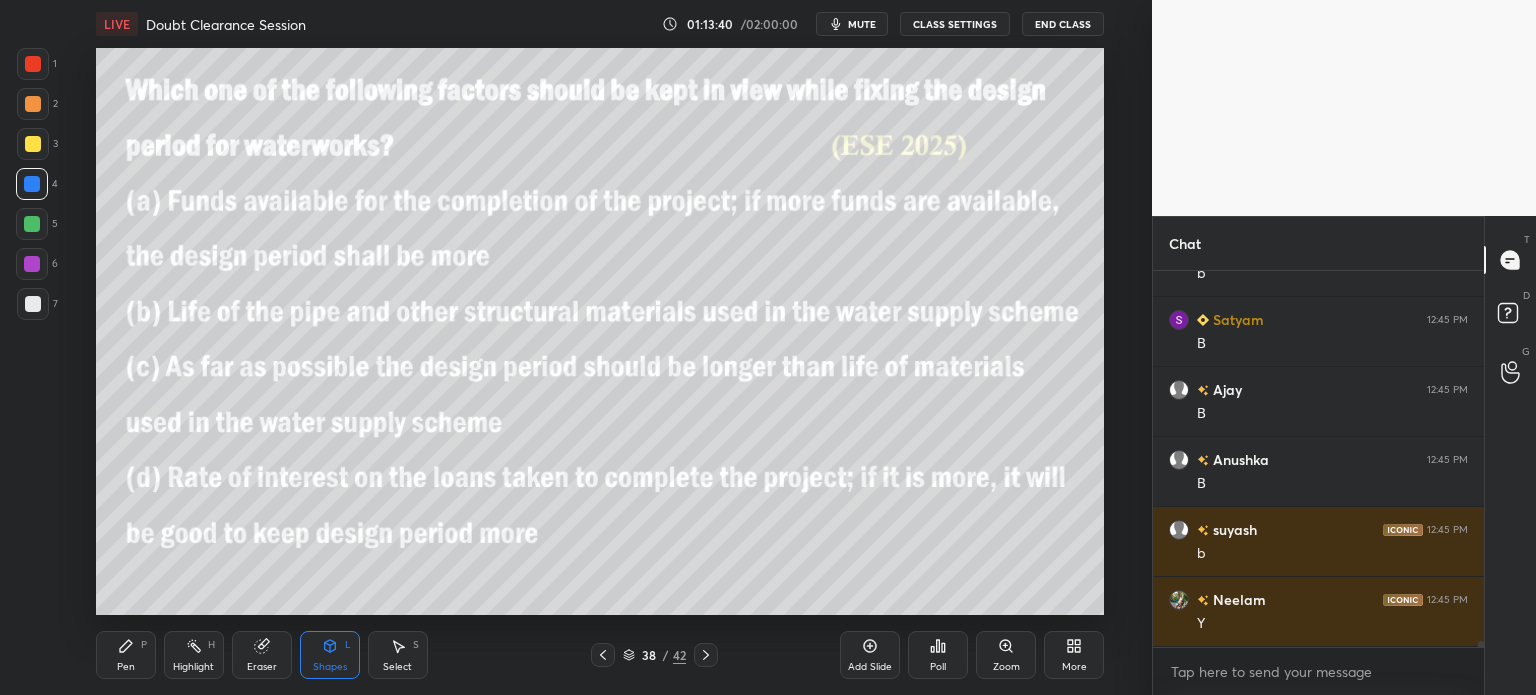 click at bounding box center (706, 655) 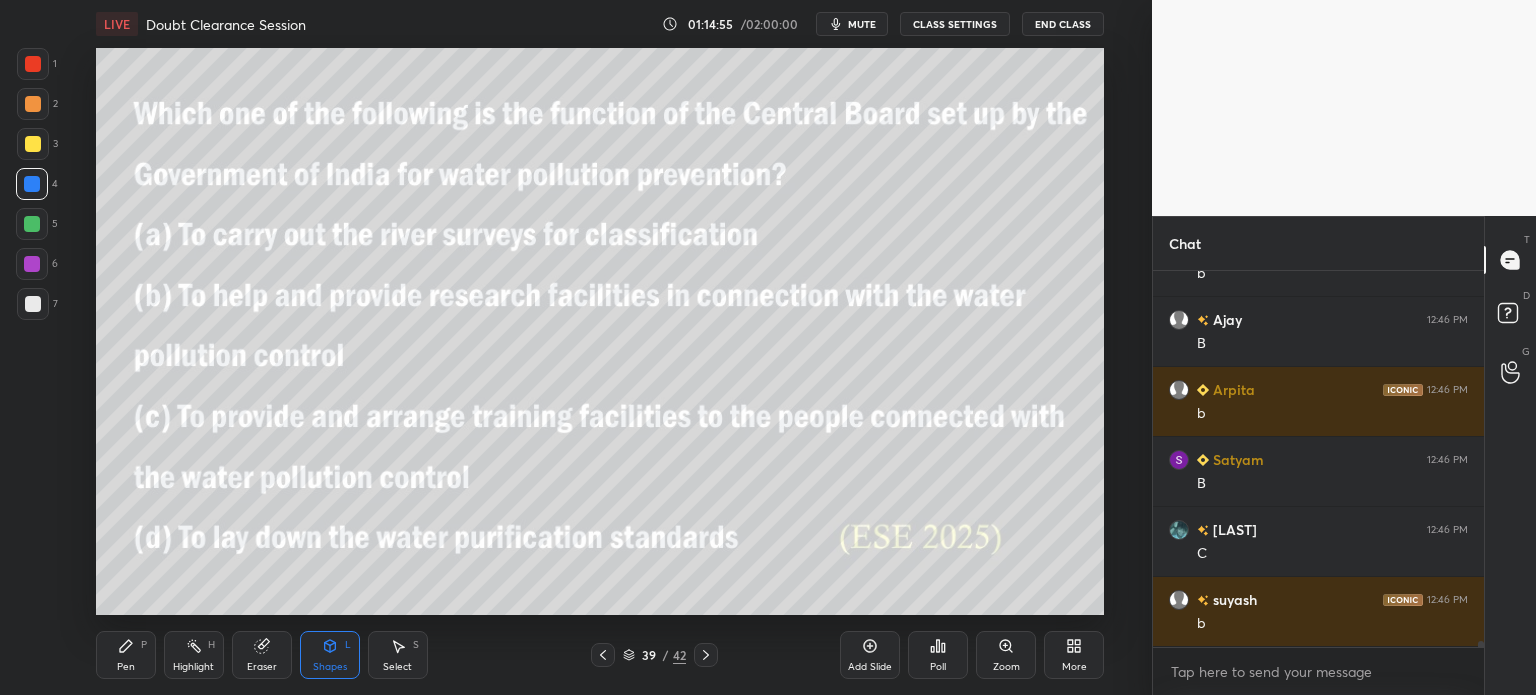 scroll, scrollTop: 24368, scrollLeft: 0, axis: vertical 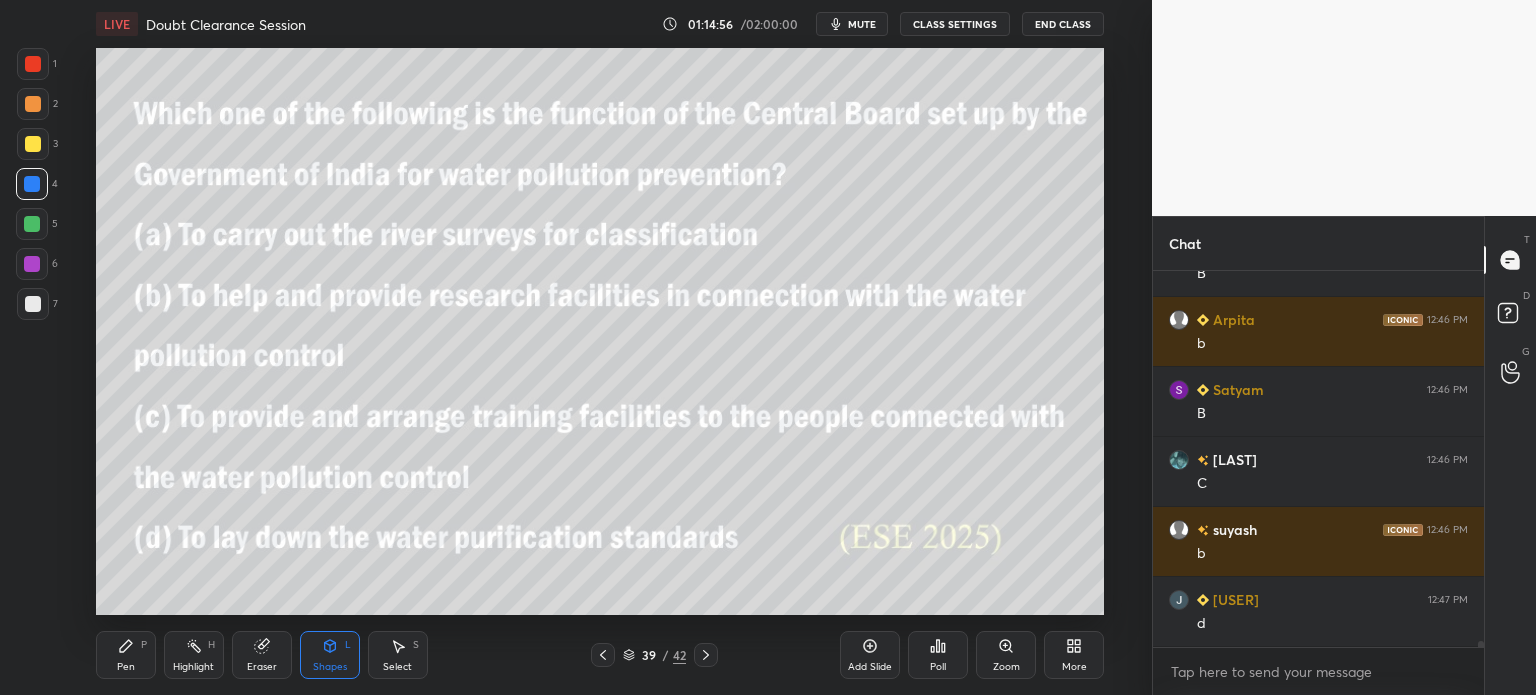click on "Add Slide" at bounding box center [870, 655] 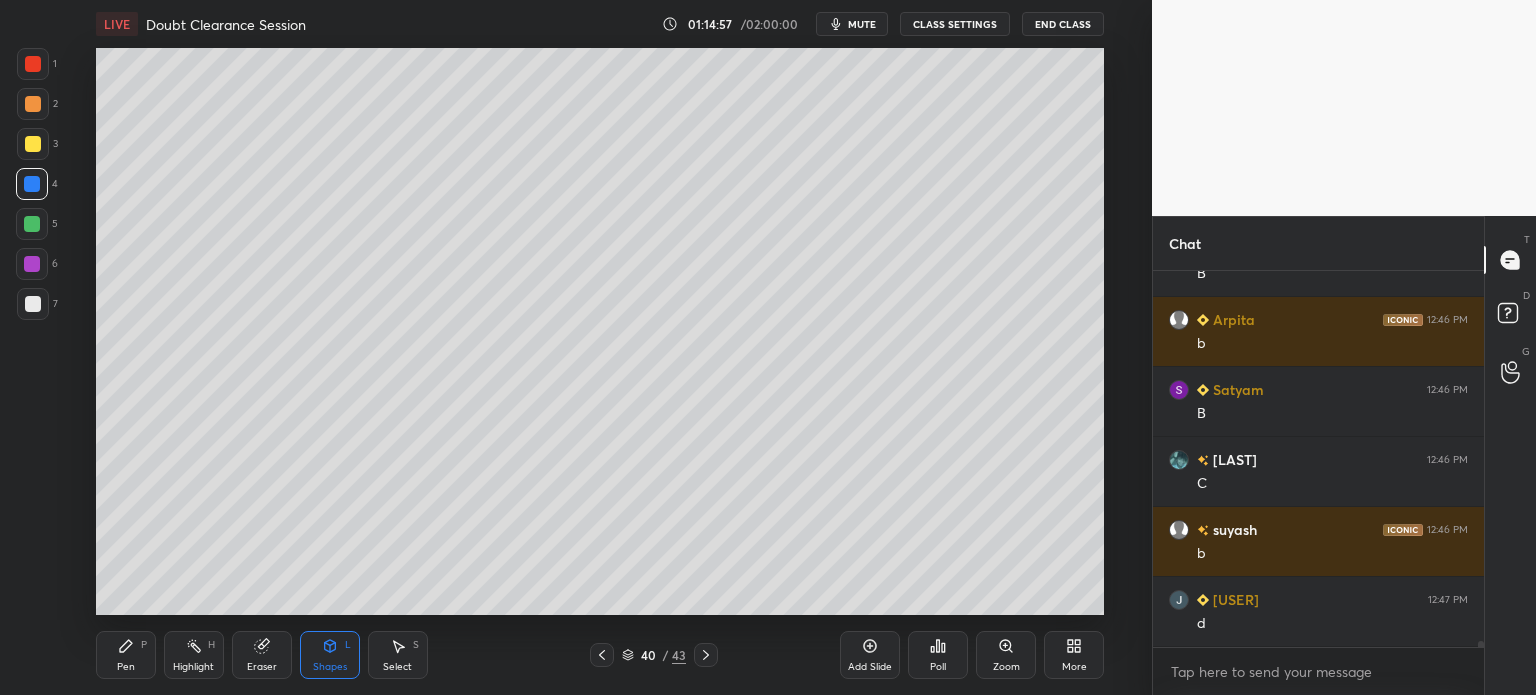 click on "Pen" at bounding box center [126, 667] 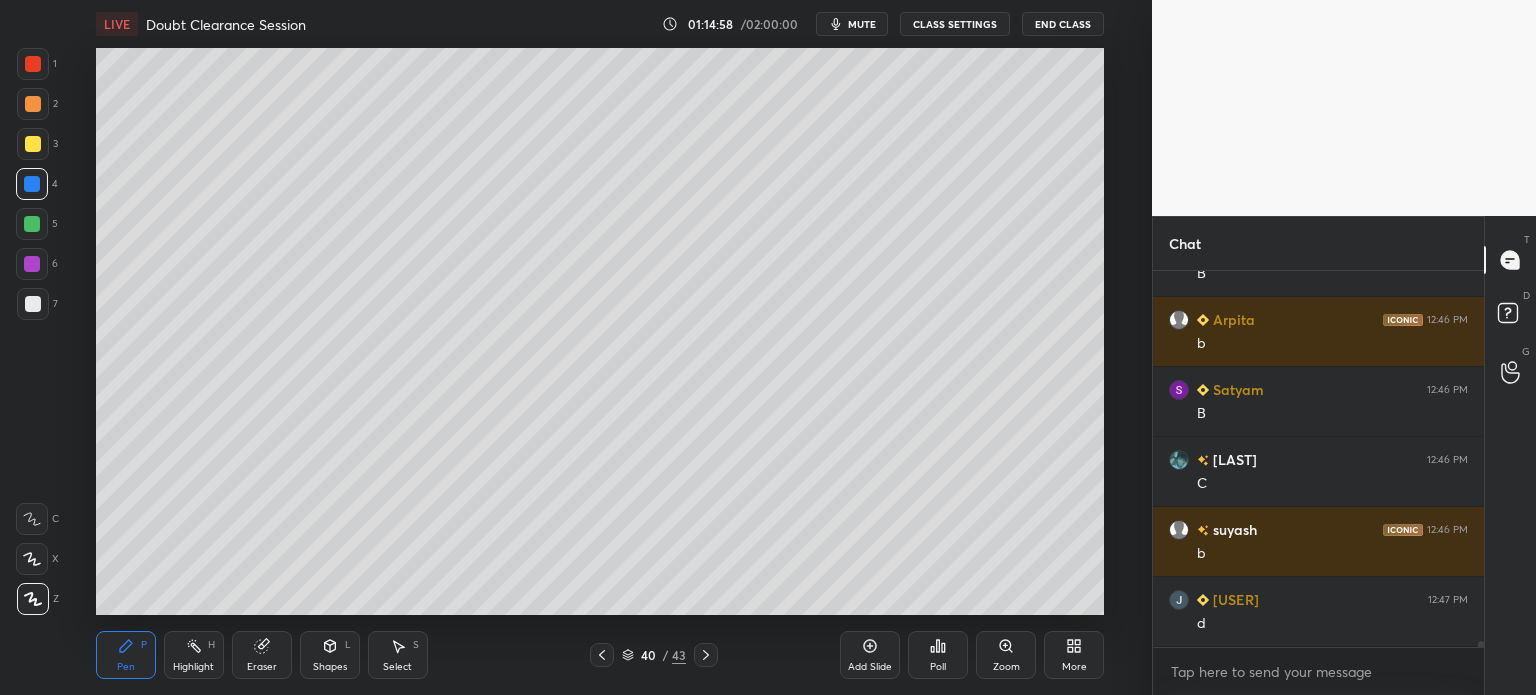 click at bounding box center (33, 104) 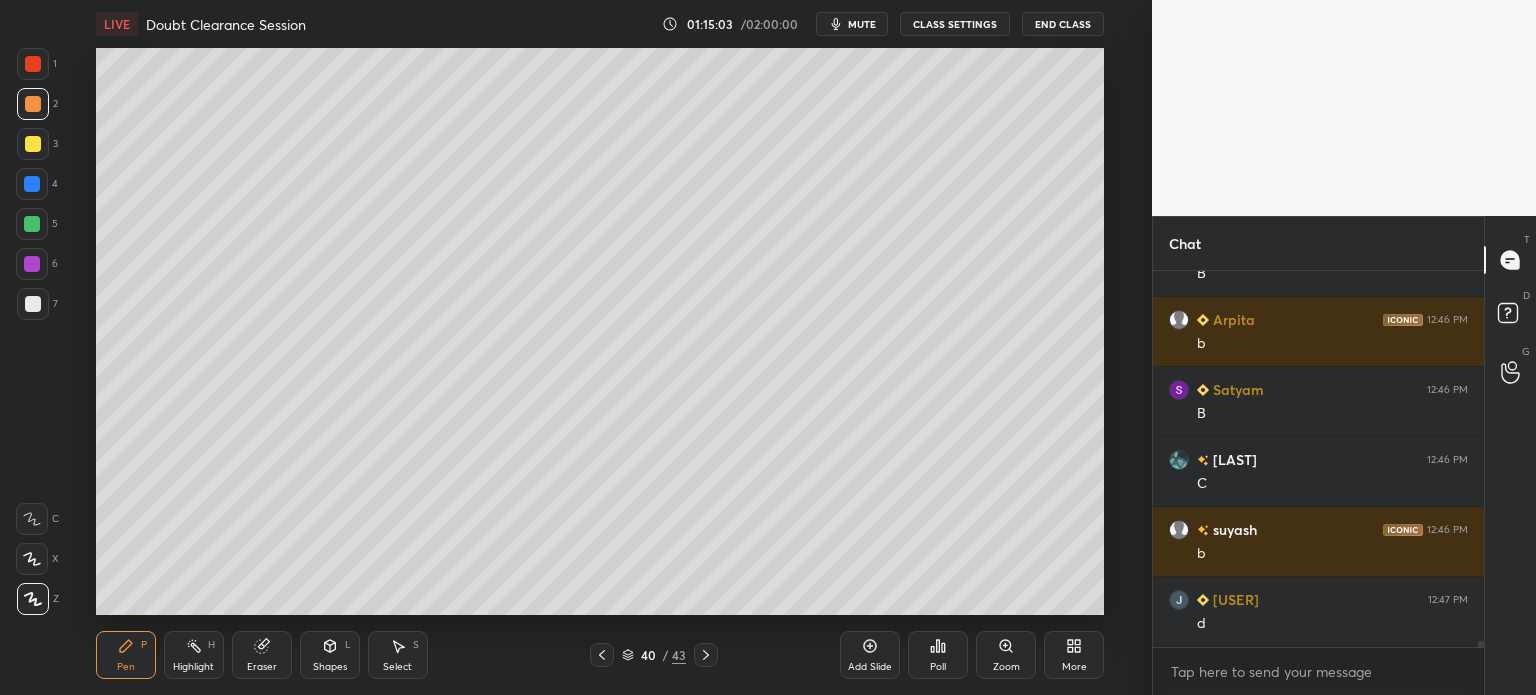 click at bounding box center (33, 304) 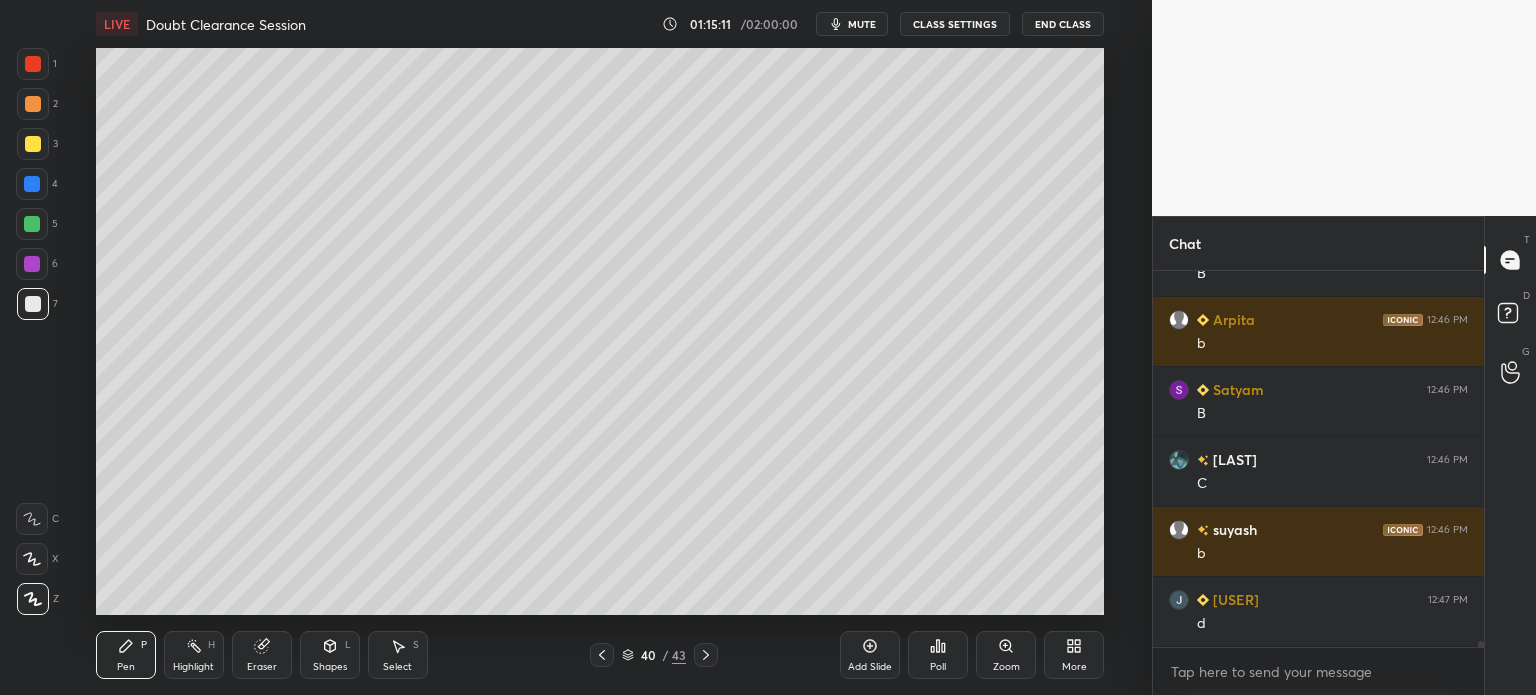 click at bounding box center [32, 184] 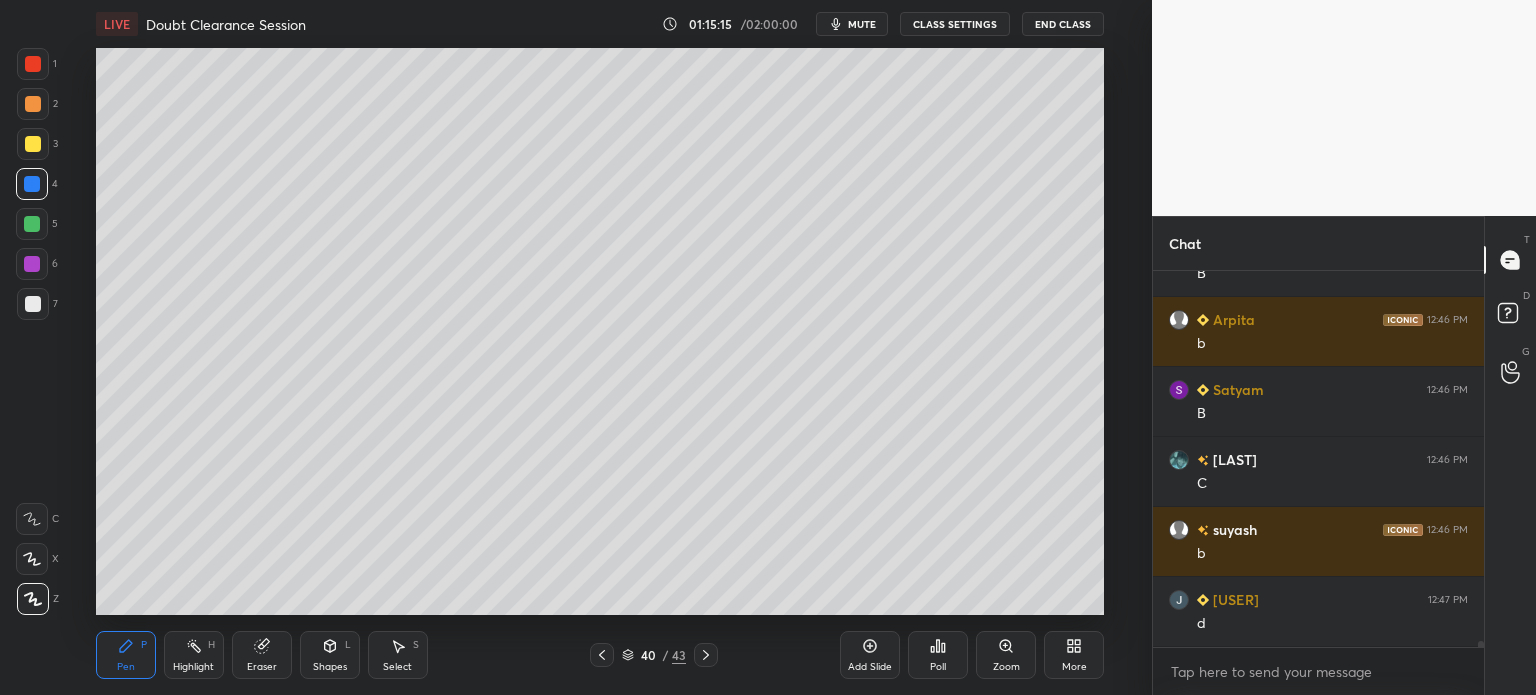 click at bounding box center (33, 304) 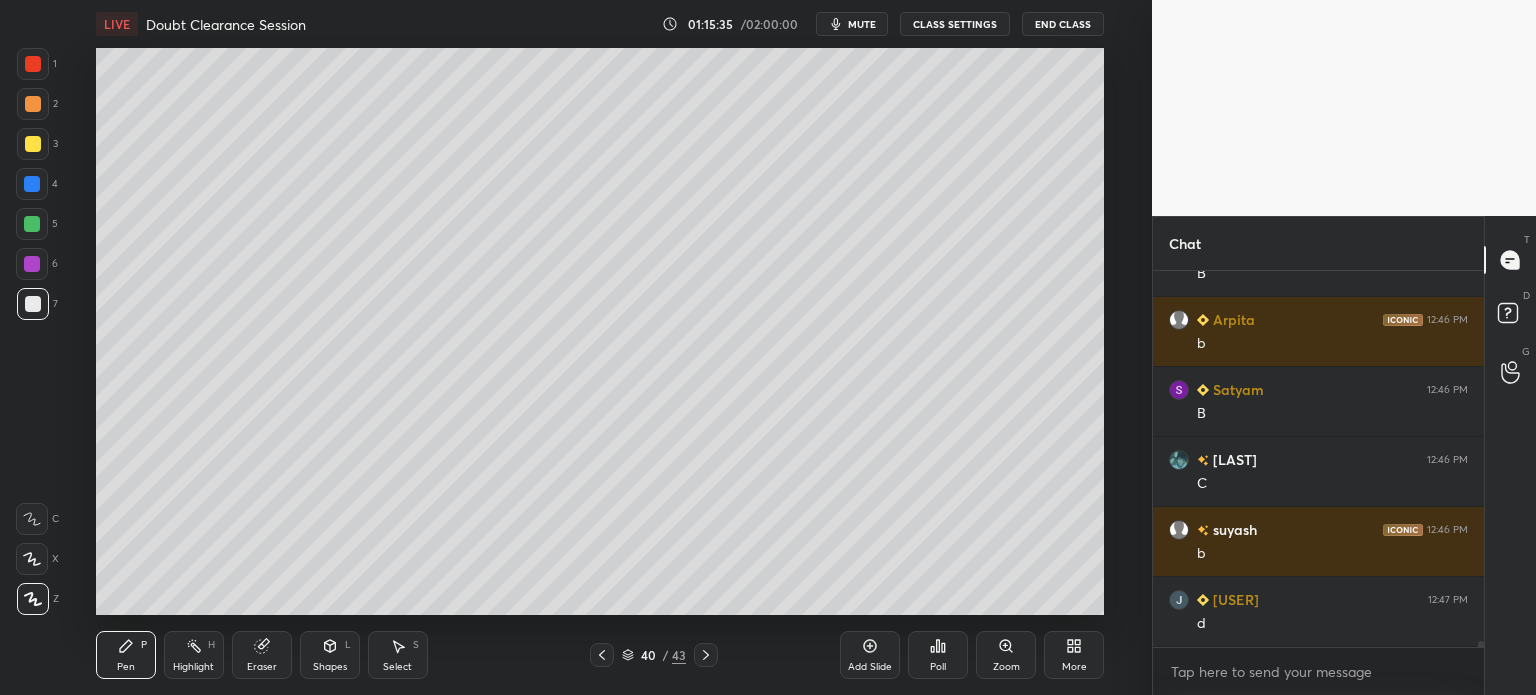 click at bounding box center [33, 144] 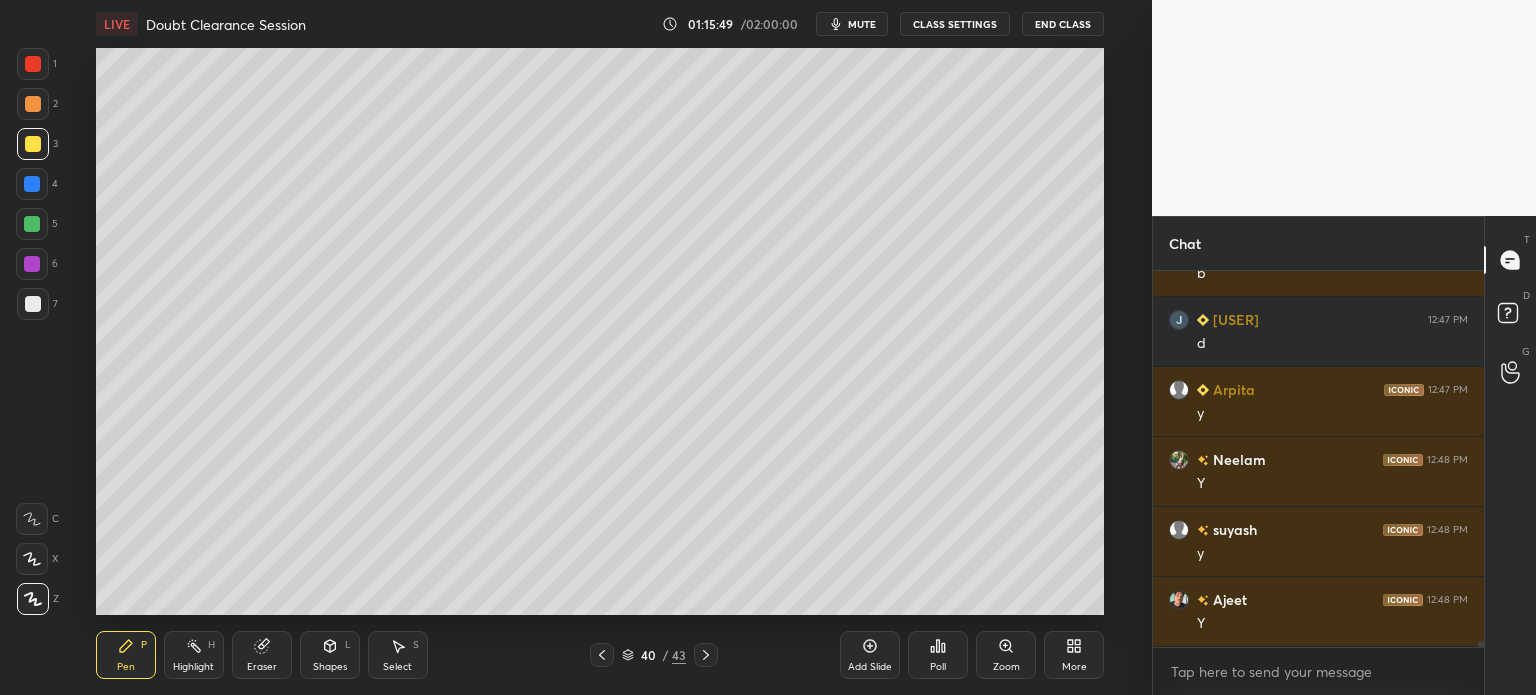 scroll, scrollTop: 24718, scrollLeft: 0, axis: vertical 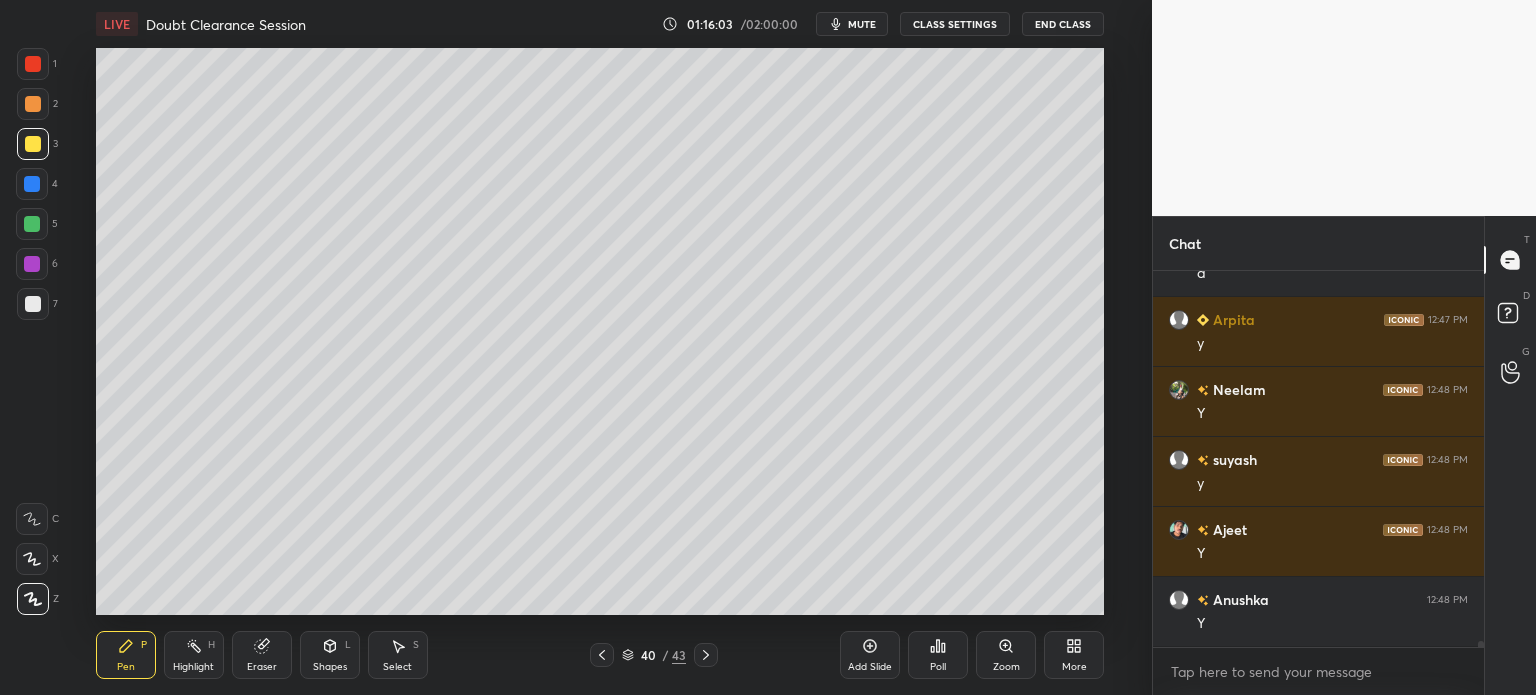 click 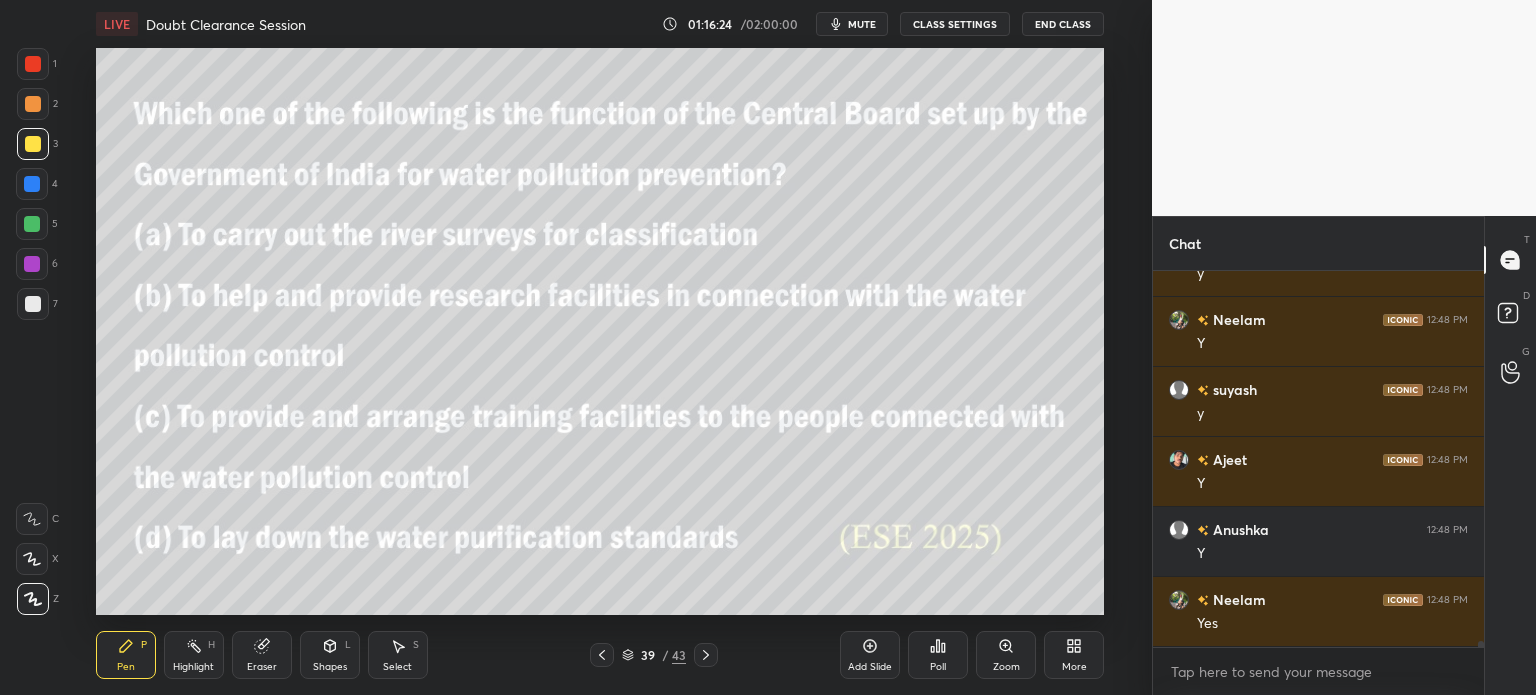 scroll, scrollTop: 24858, scrollLeft: 0, axis: vertical 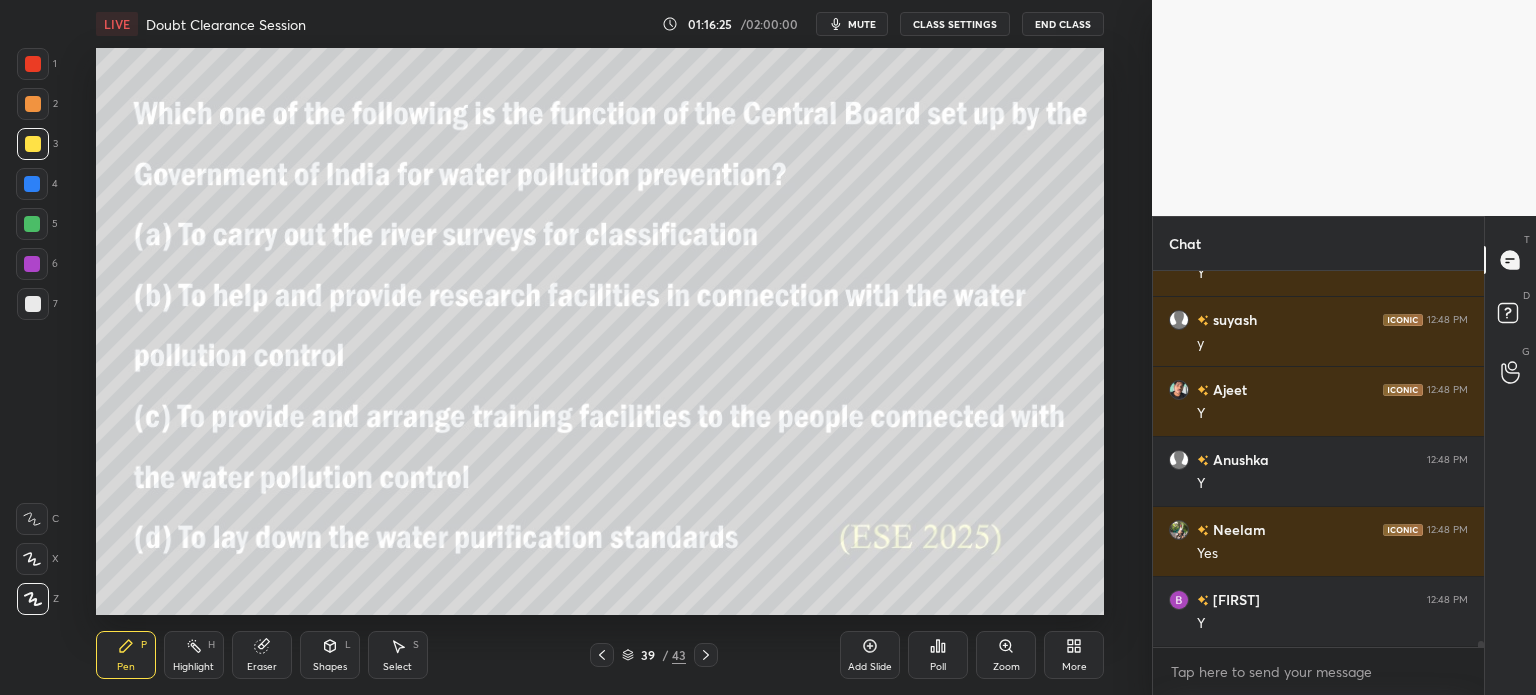 click 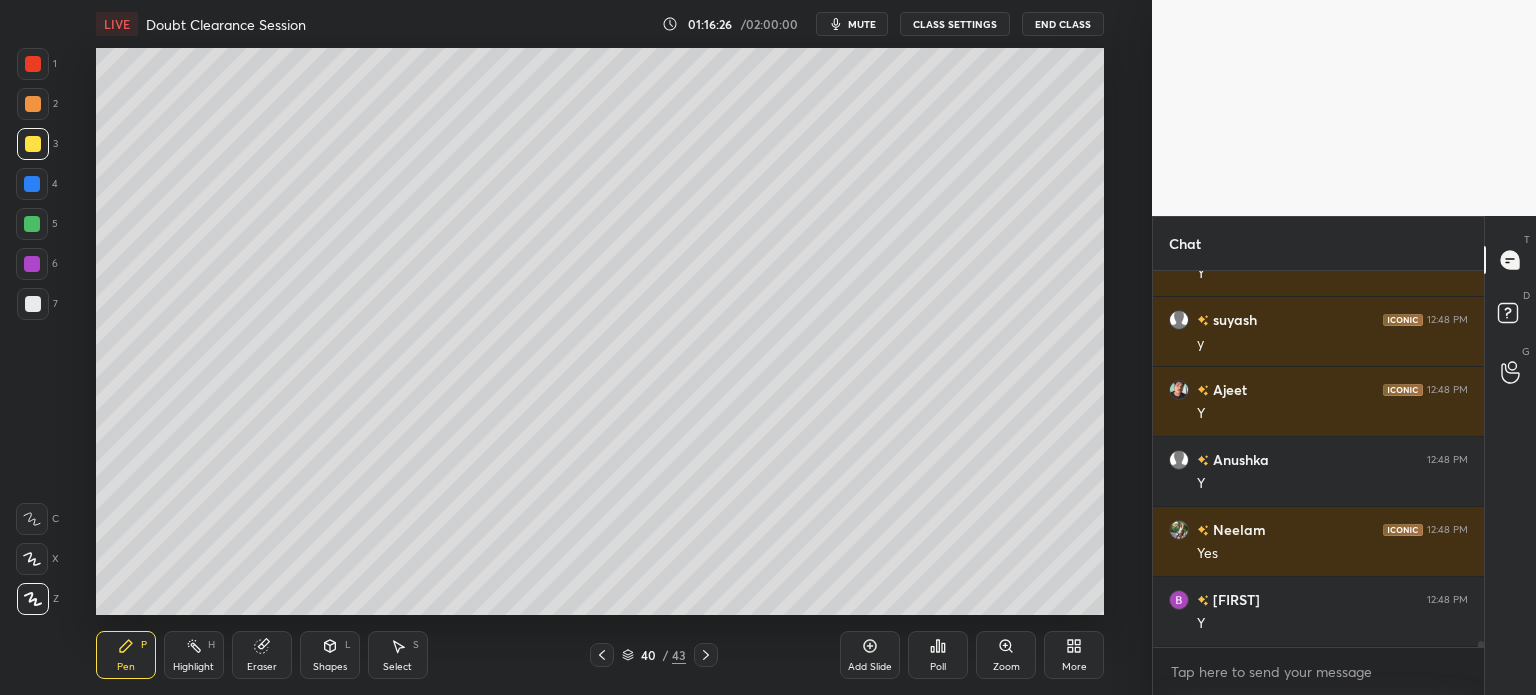 click 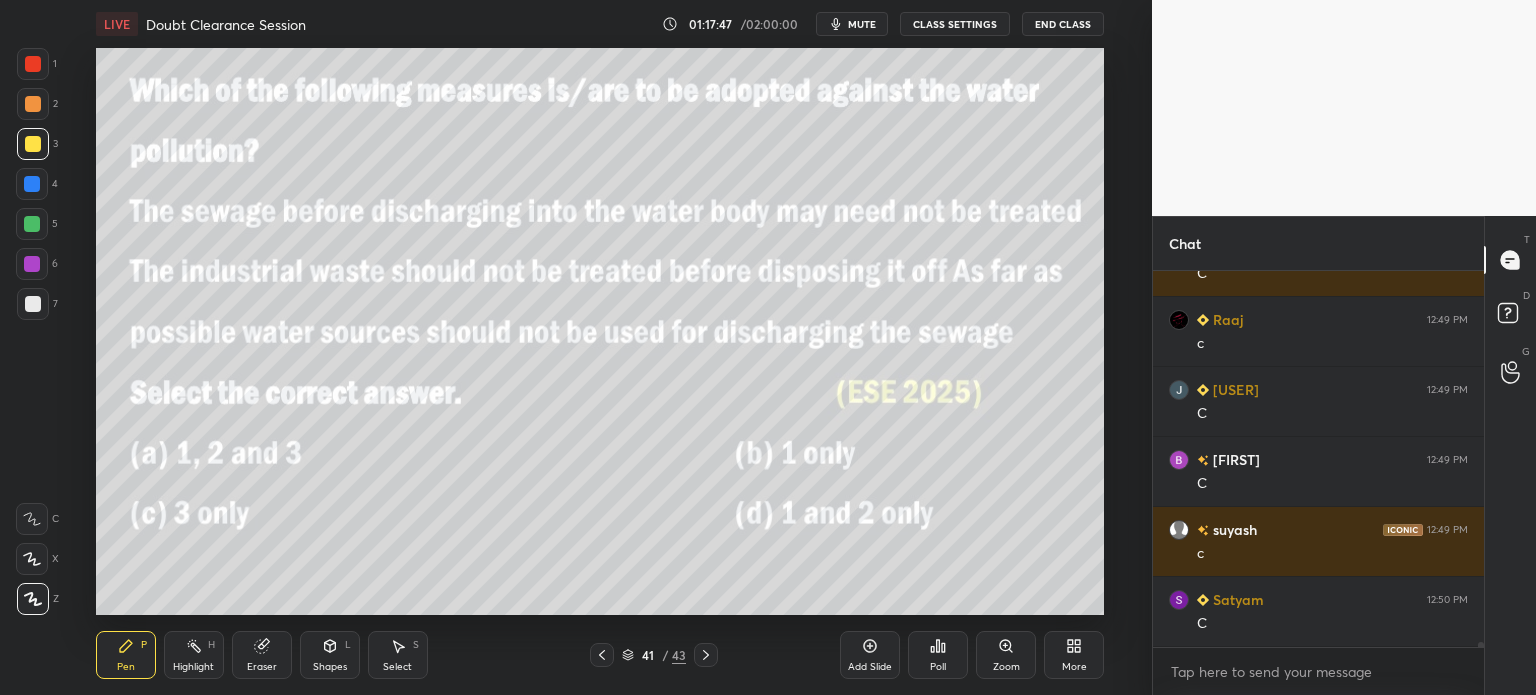 scroll, scrollTop: 25558, scrollLeft: 0, axis: vertical 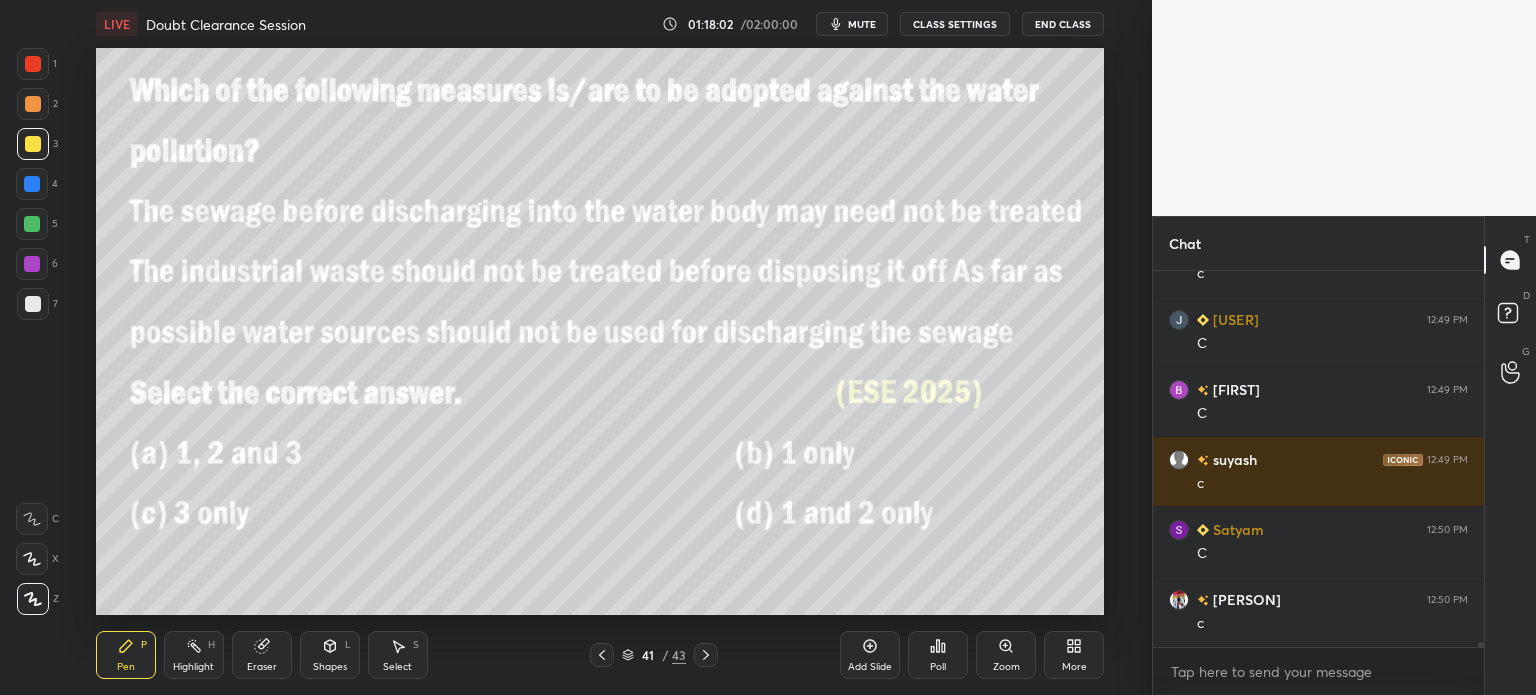 click 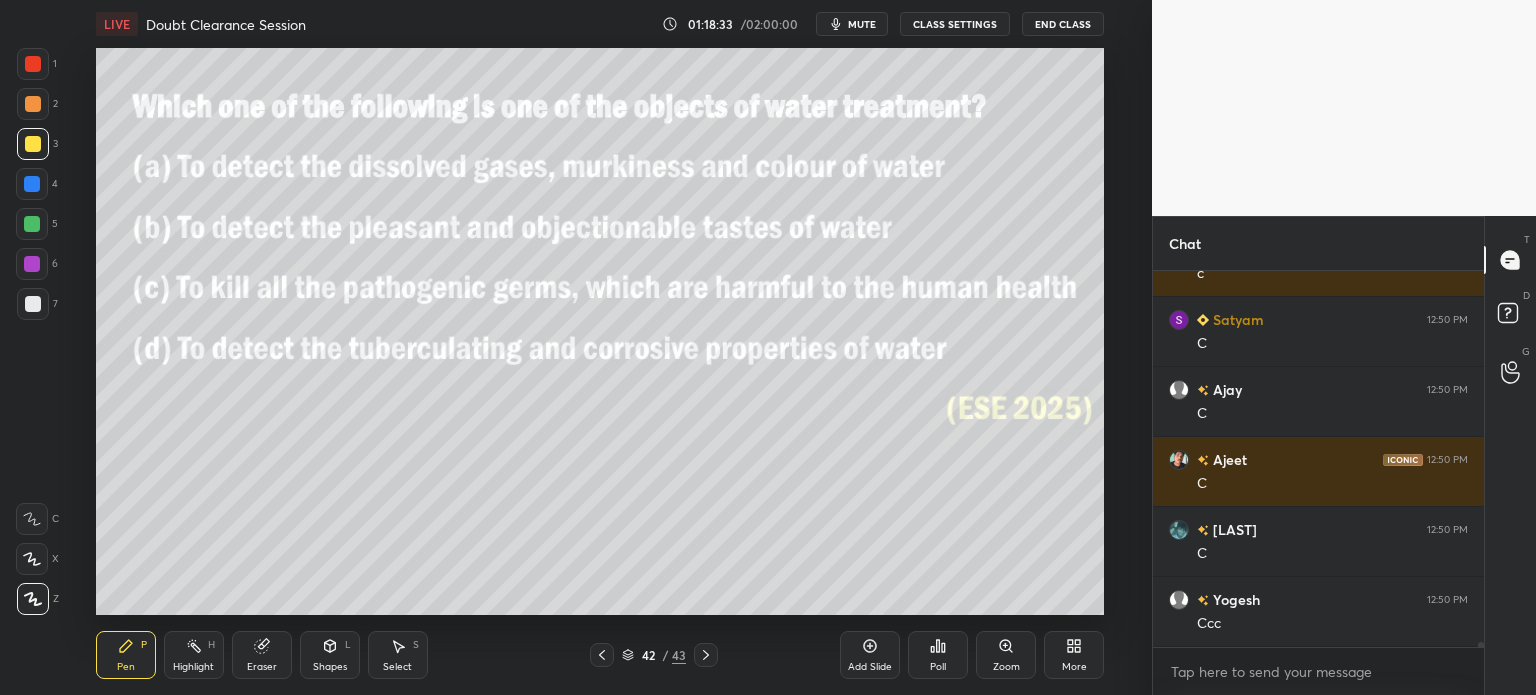 scroll, scrollTop: 26398, scrollLeft: 0, axis: vertical 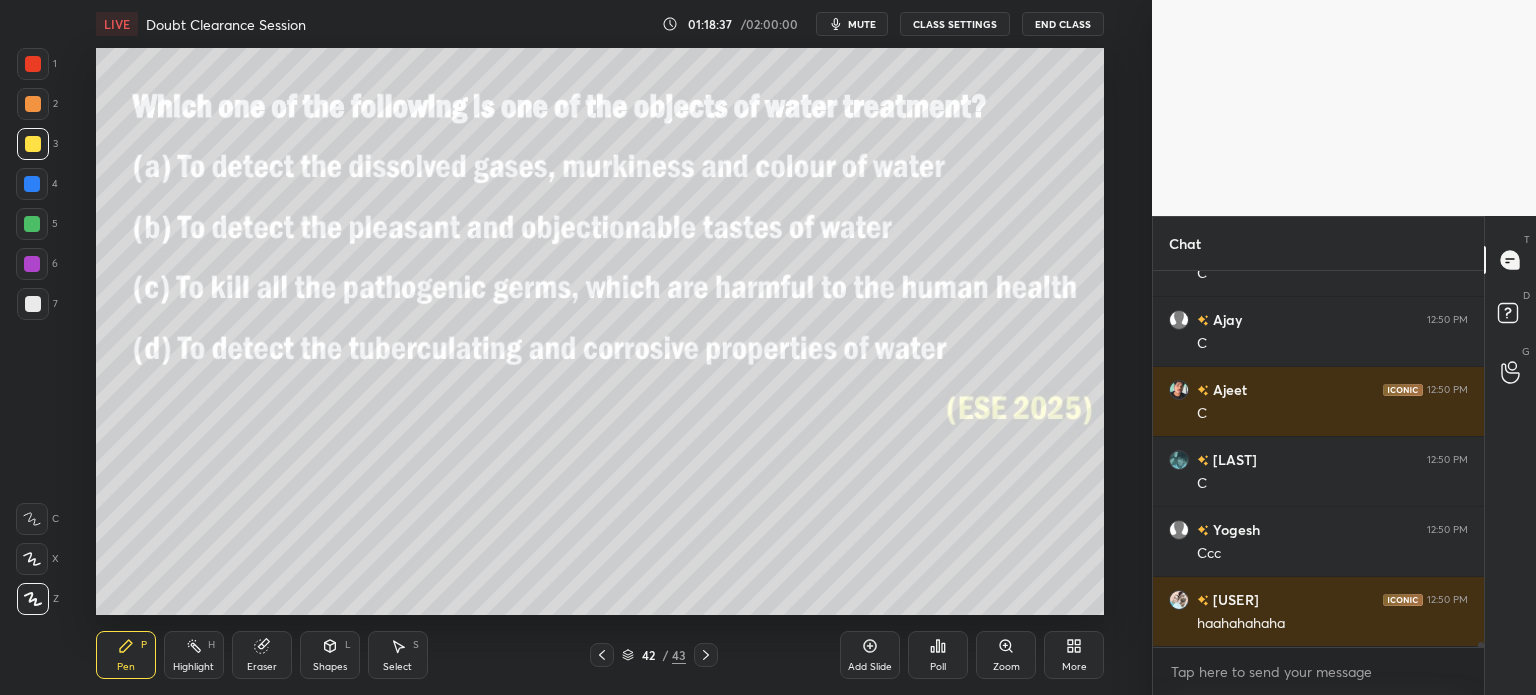 click on "Shapes" at bounding box center (330, 667) 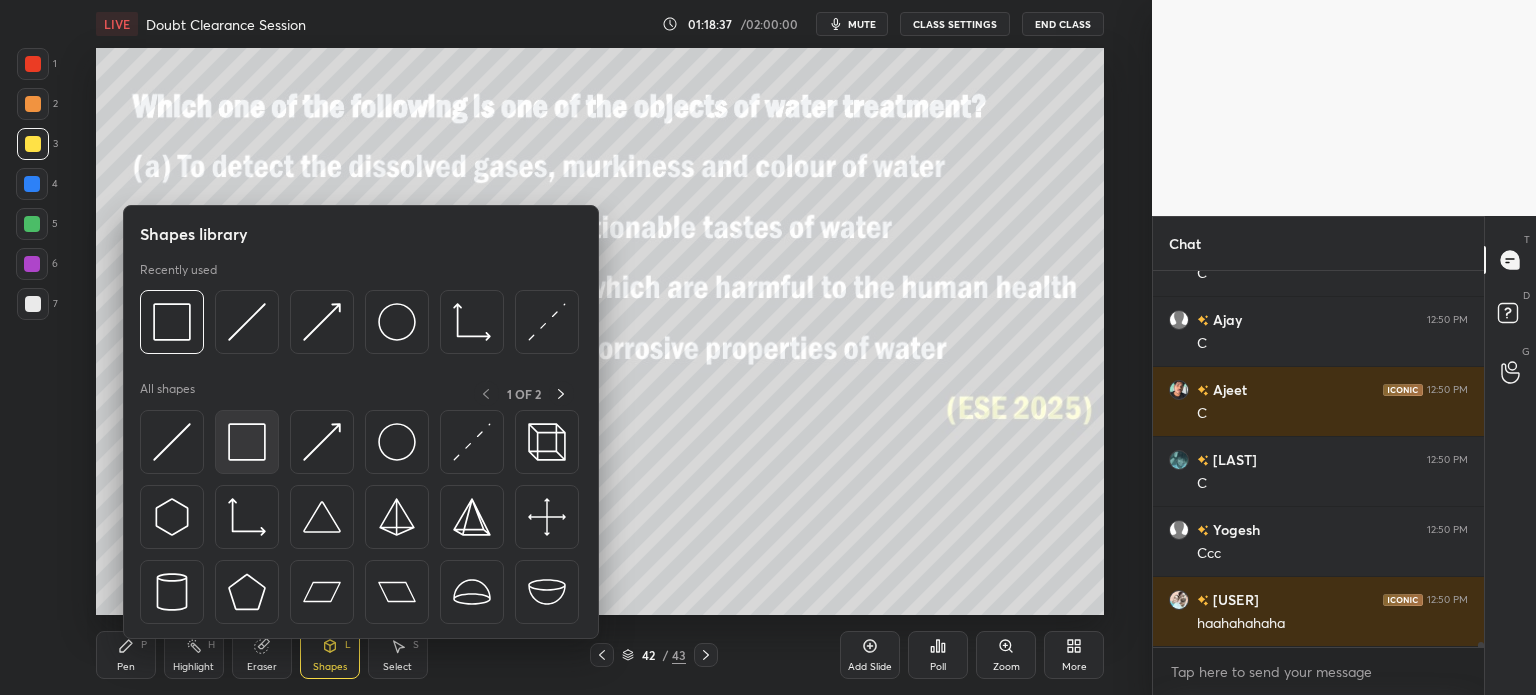 click at bounding box center [247, 442] 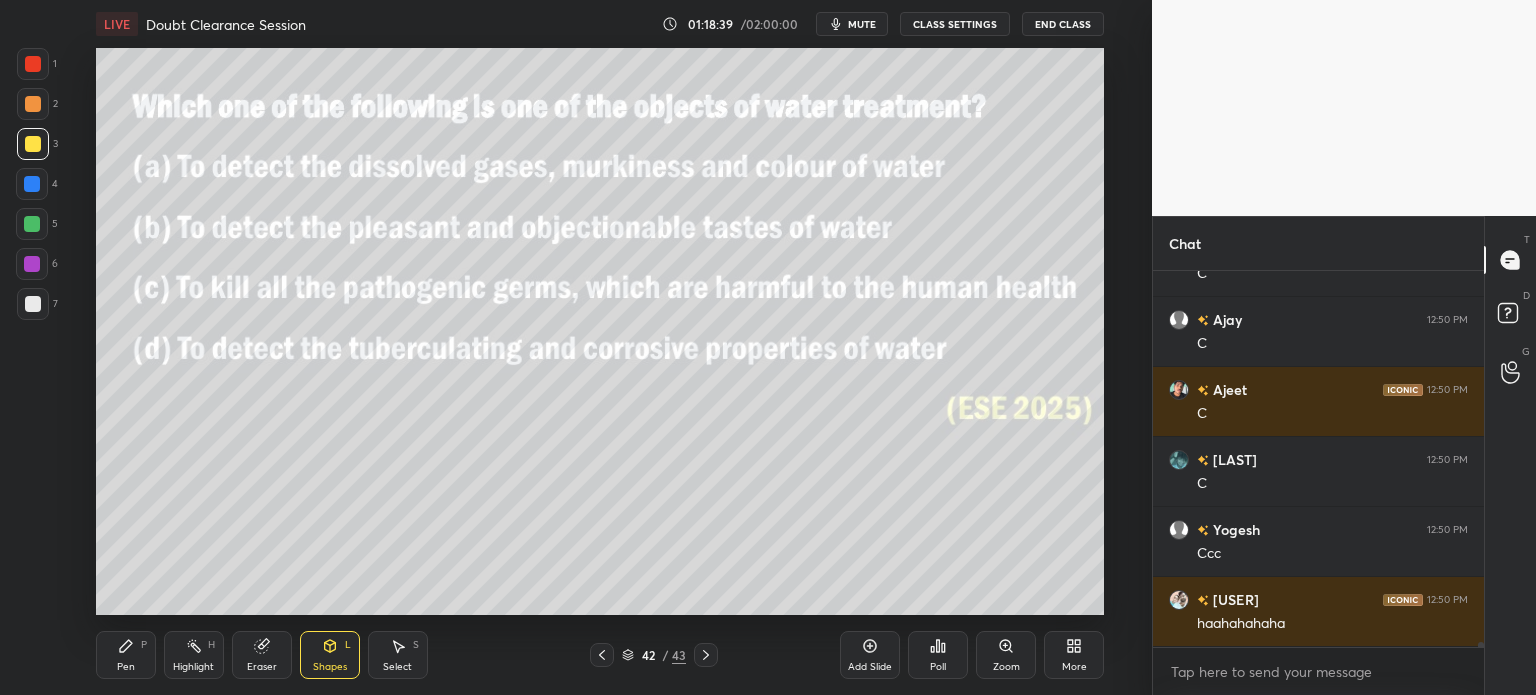 click at bounding box center (32, 184) 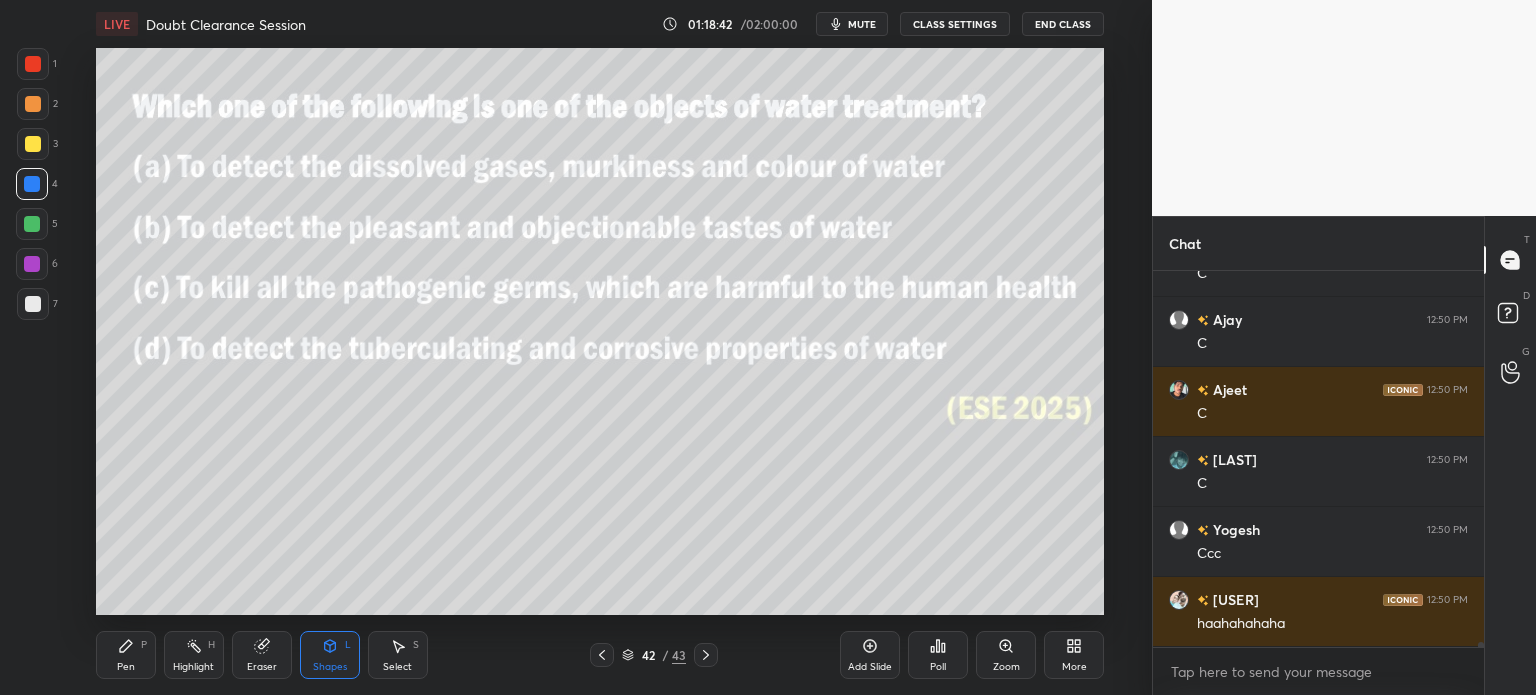 scroll, scrollTop: 26468, scrollLeft: 0, axis: vertical 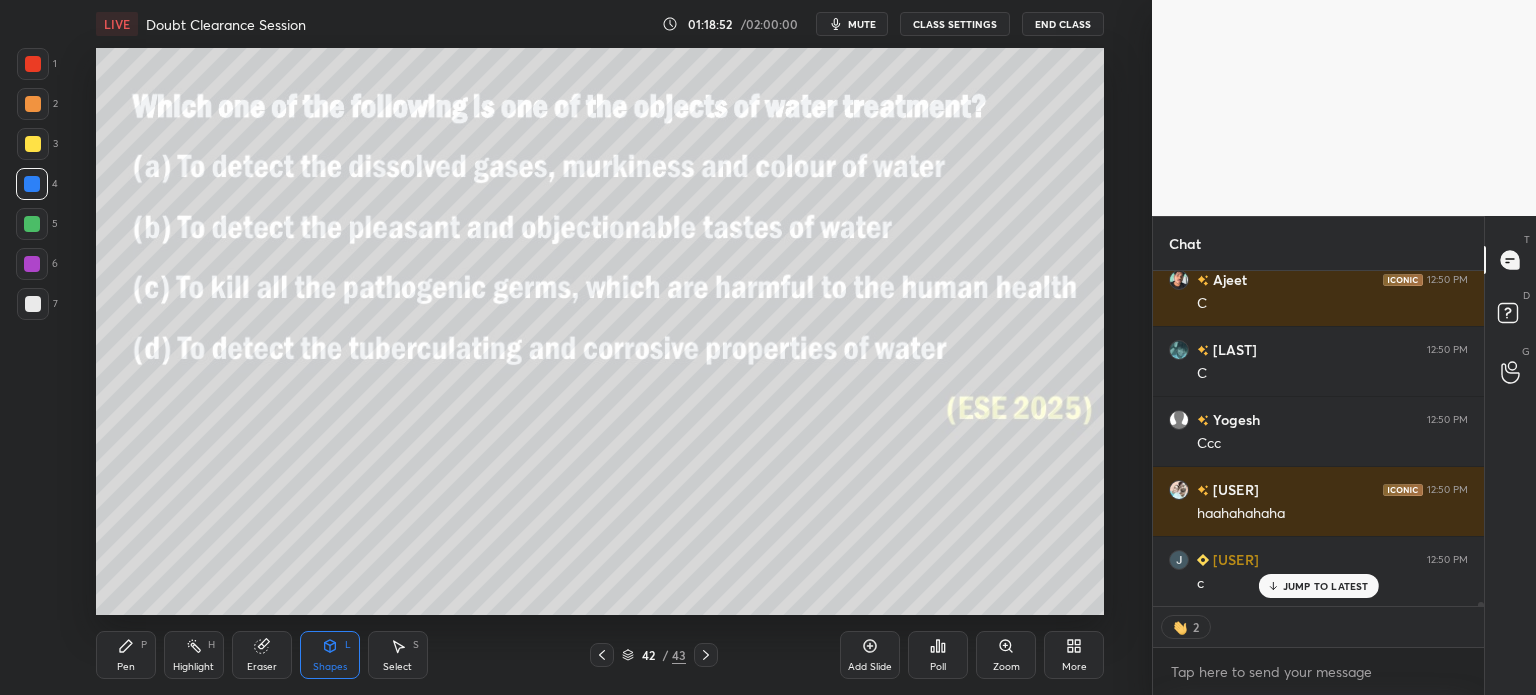 click 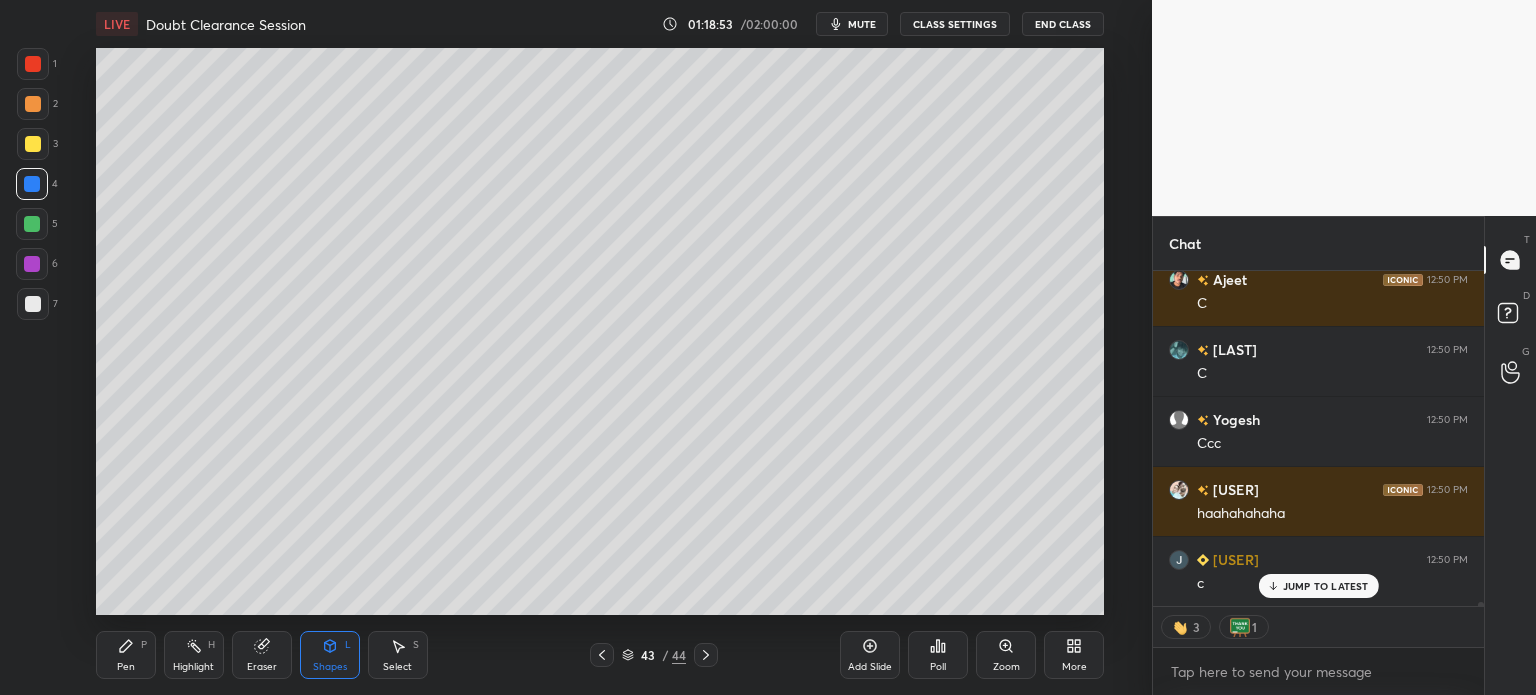 click on "Pen P" at bounding box center [126, 655] 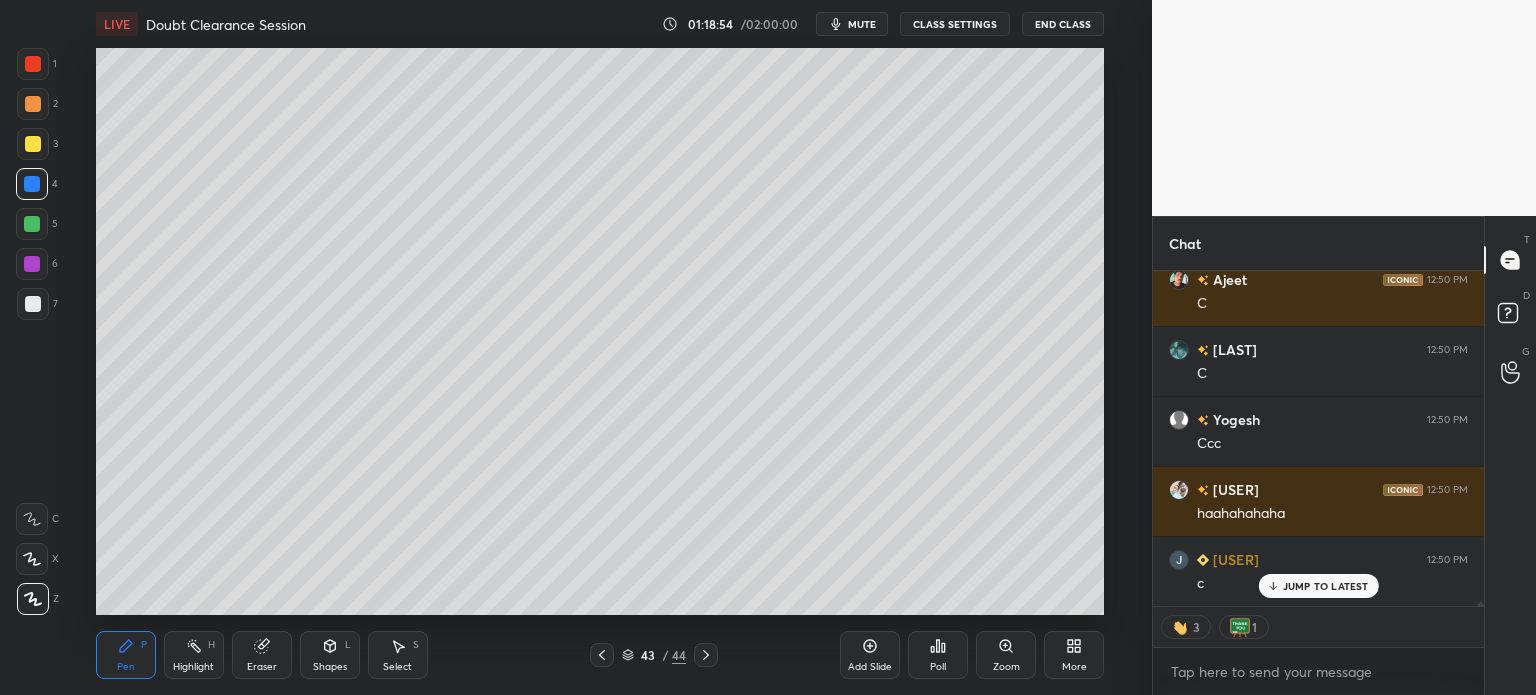 click at bounding box center [33, 304] 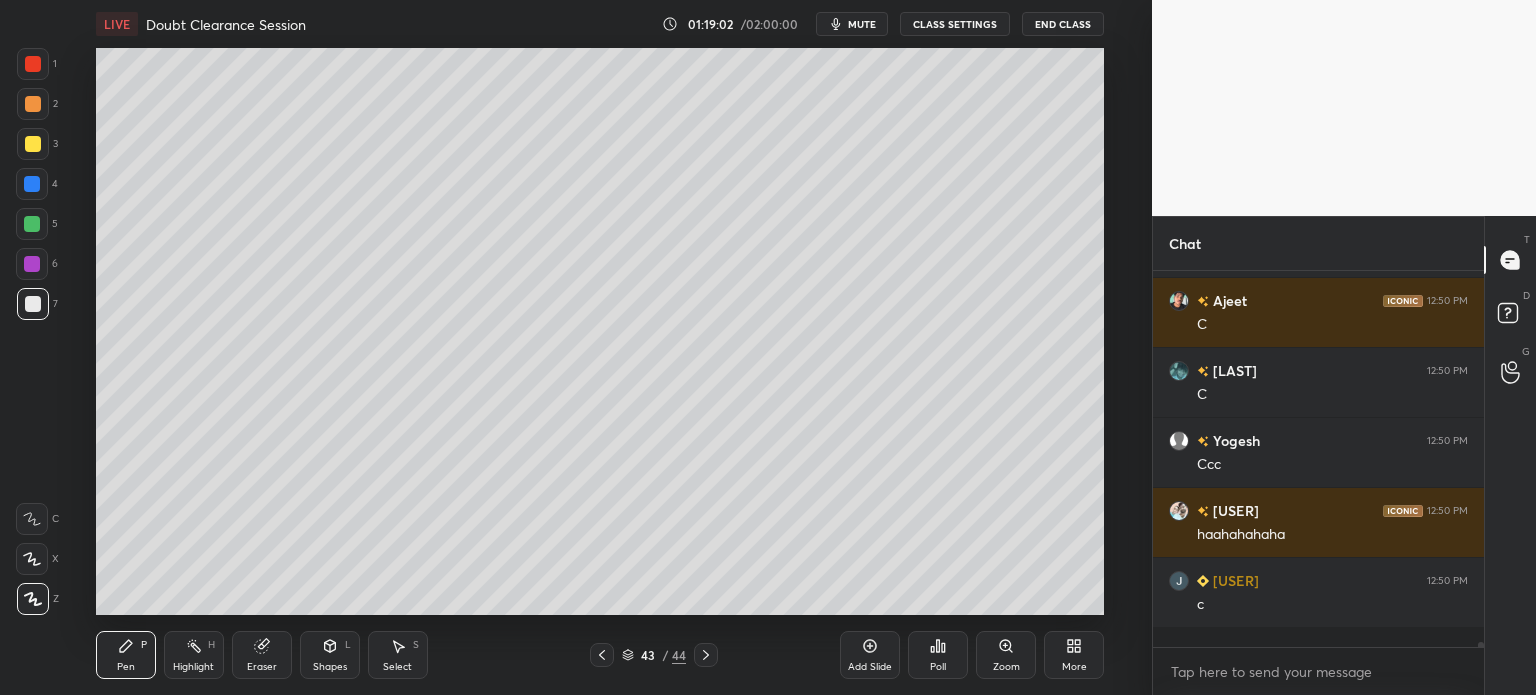 scroll, scrollTop: 7, scrollLeft: 6, axis: both 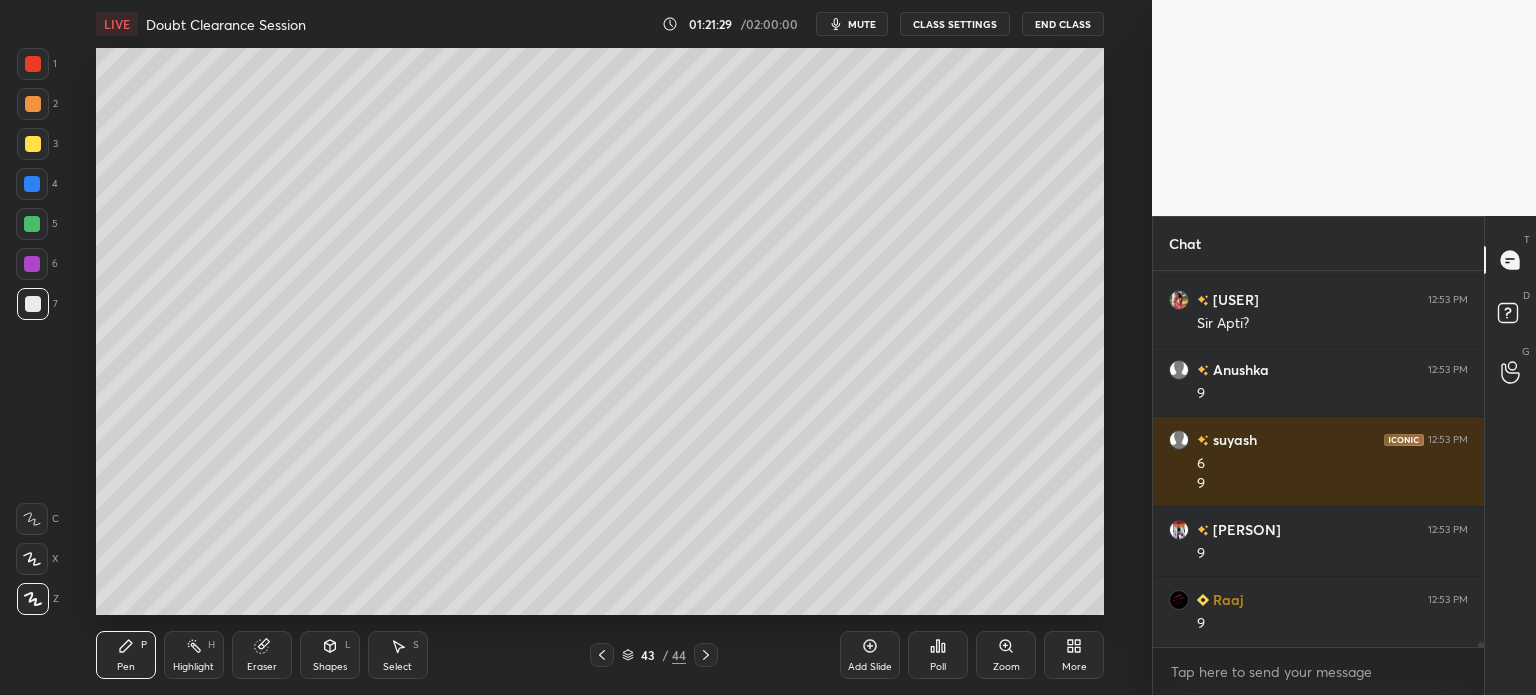 click at bounding box center [33, 104] 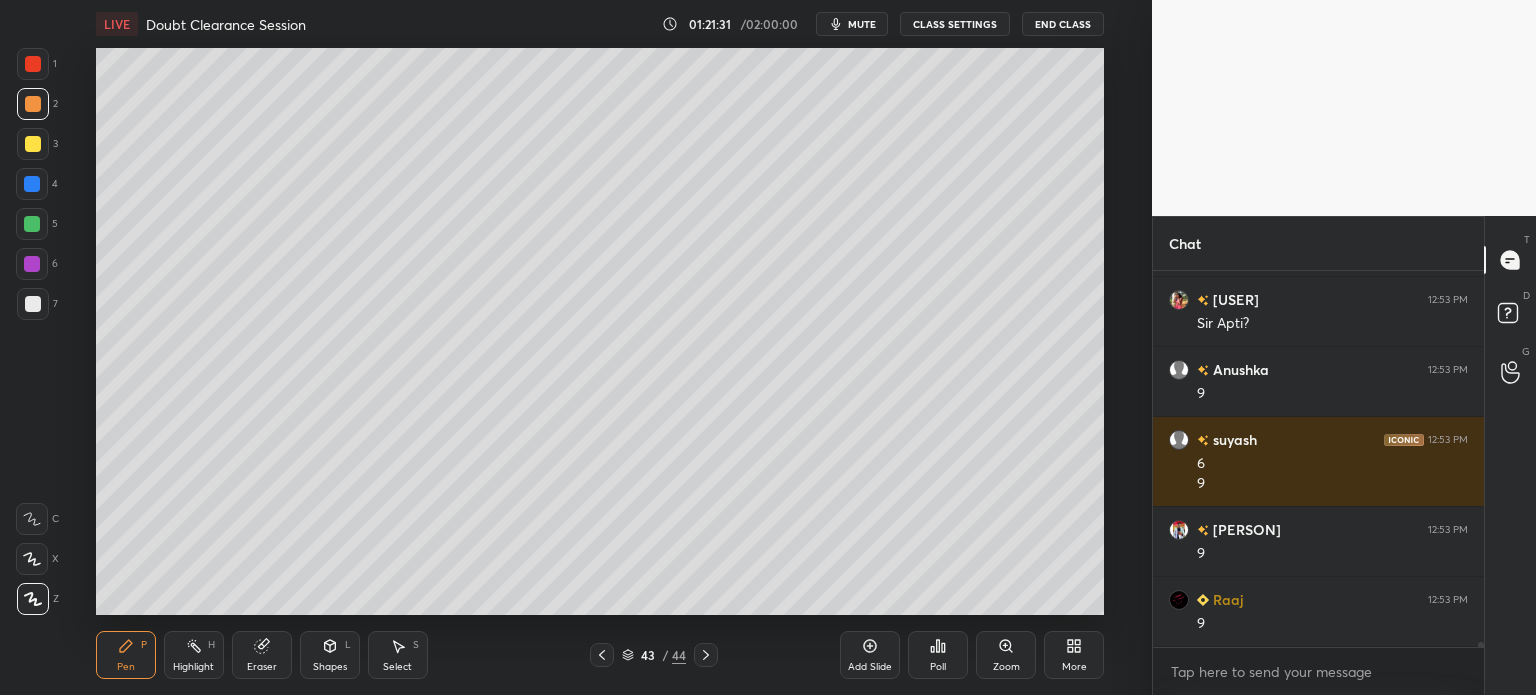 scroll, scrollTop: 26998, scrollLeft: 0, axis: vertical 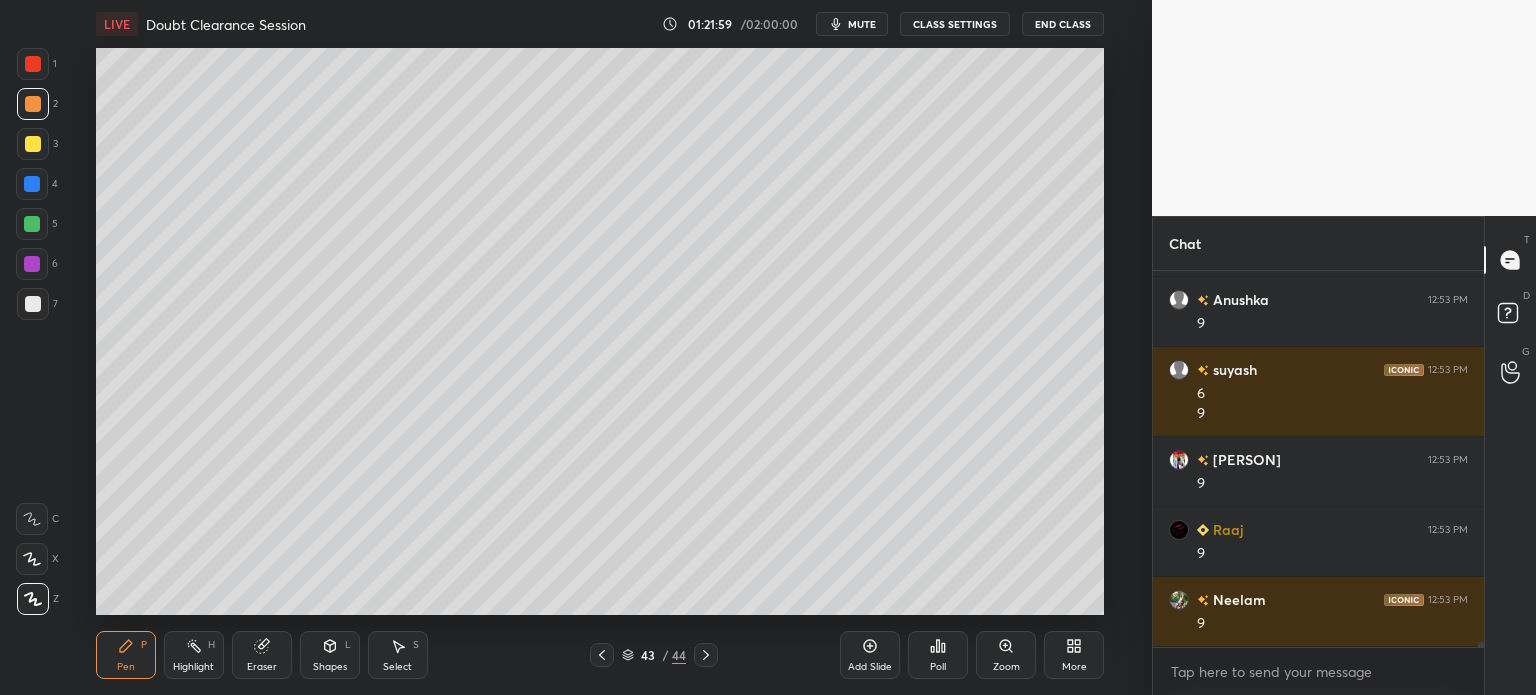 click at bounding box center (33, 304) 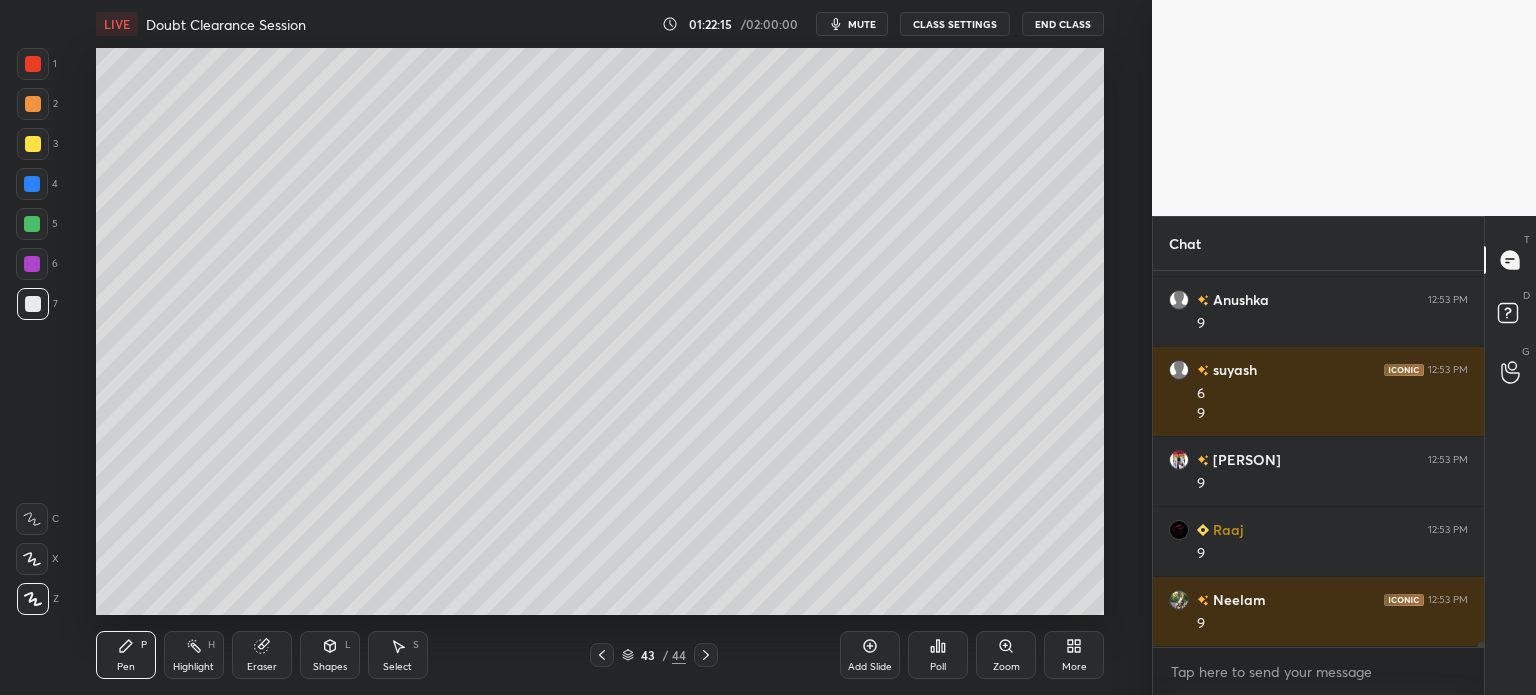 click at bounding box center [33, 144] 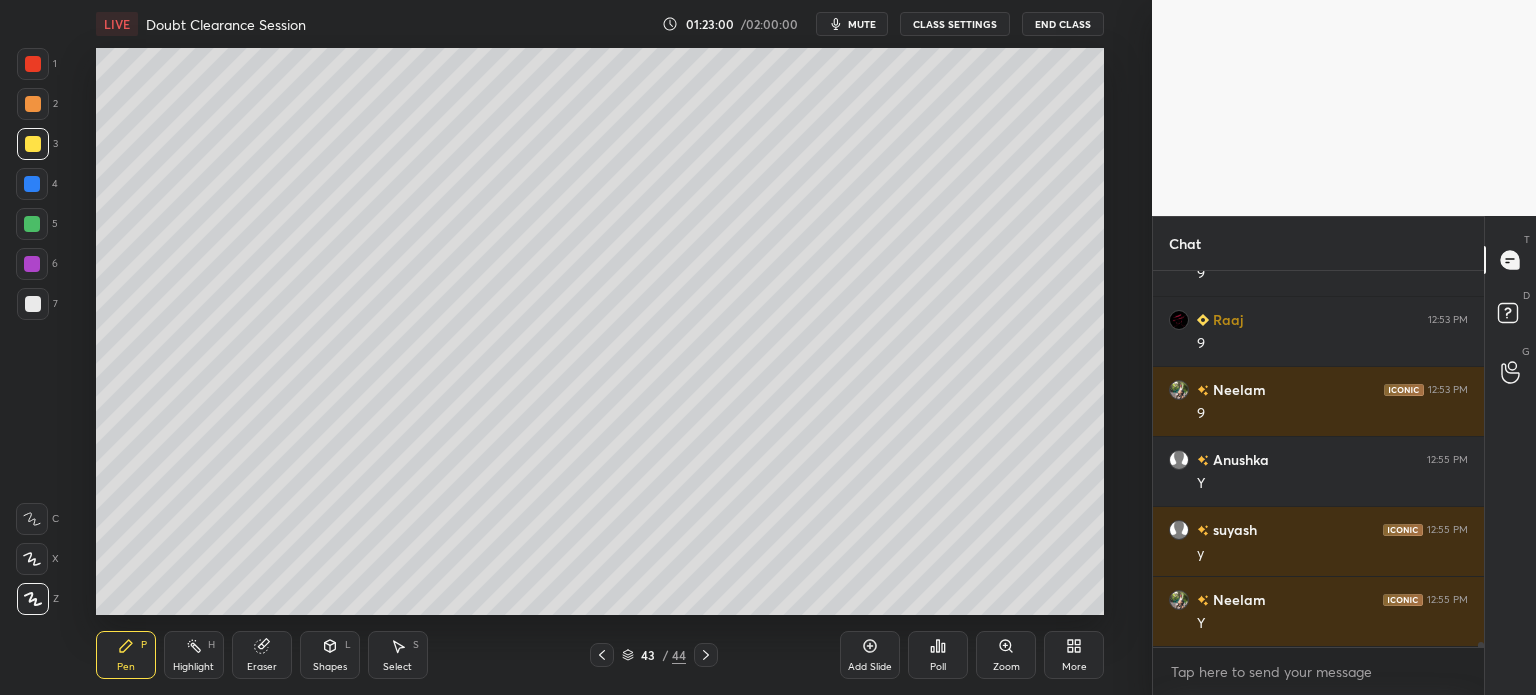 scroll, scrollTop: 27278, scrollLeft: 0, axis: vertical 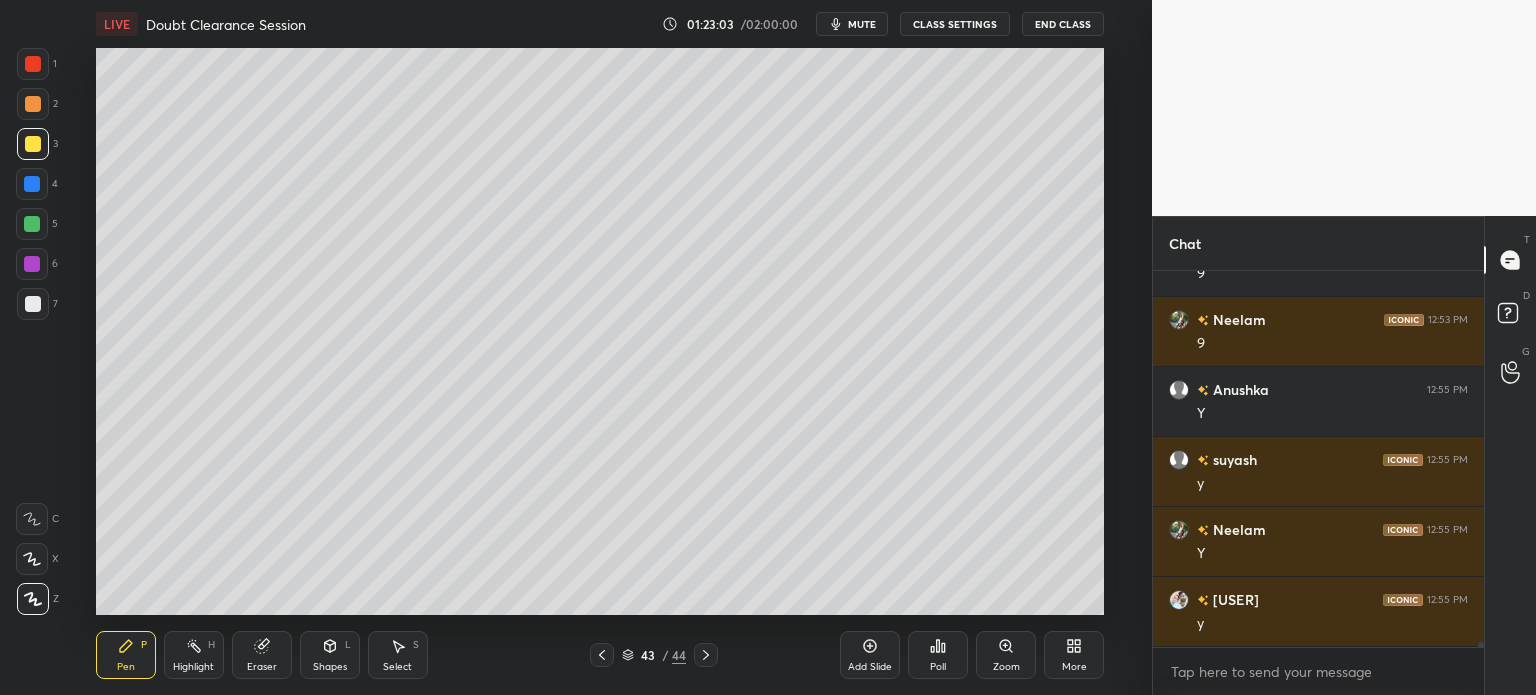 click on "Add Slide" at bounding box center (870, 667) 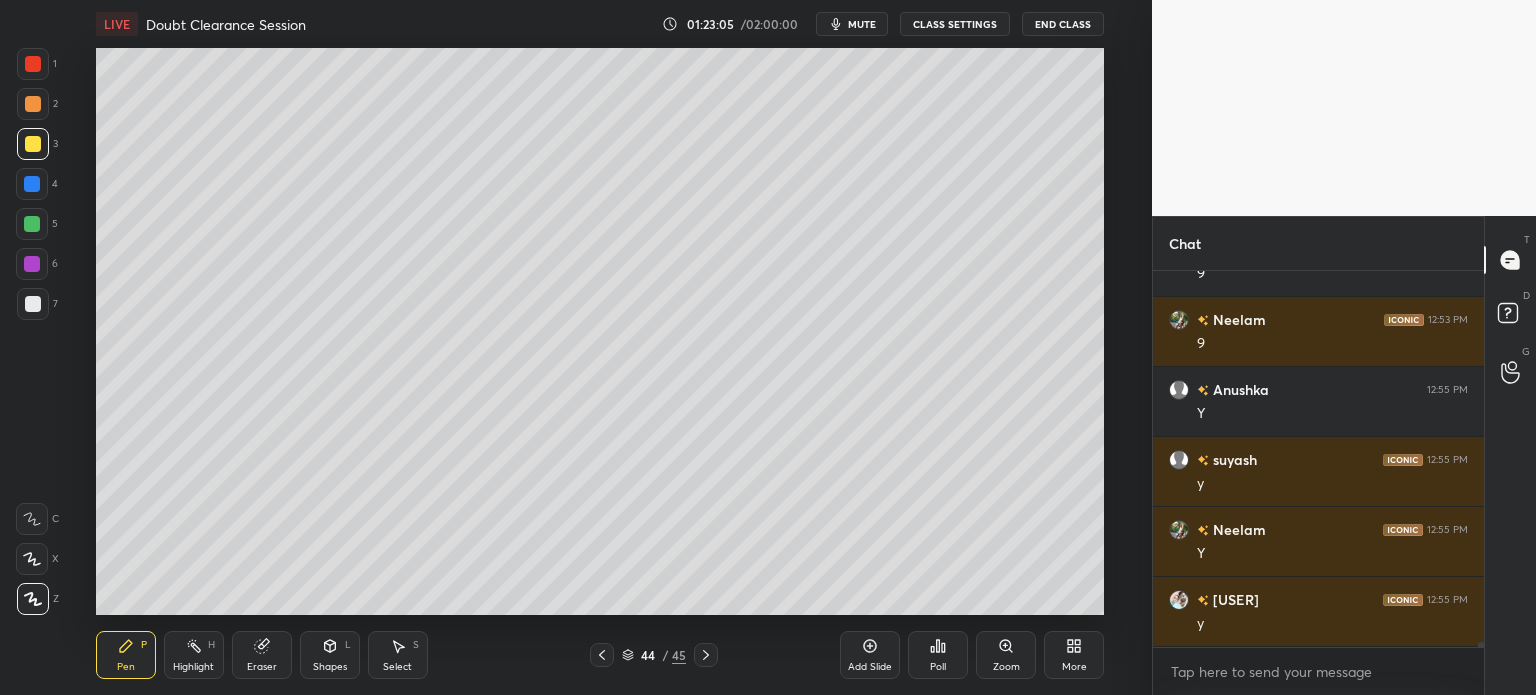 click at bounding box center (33, 304) 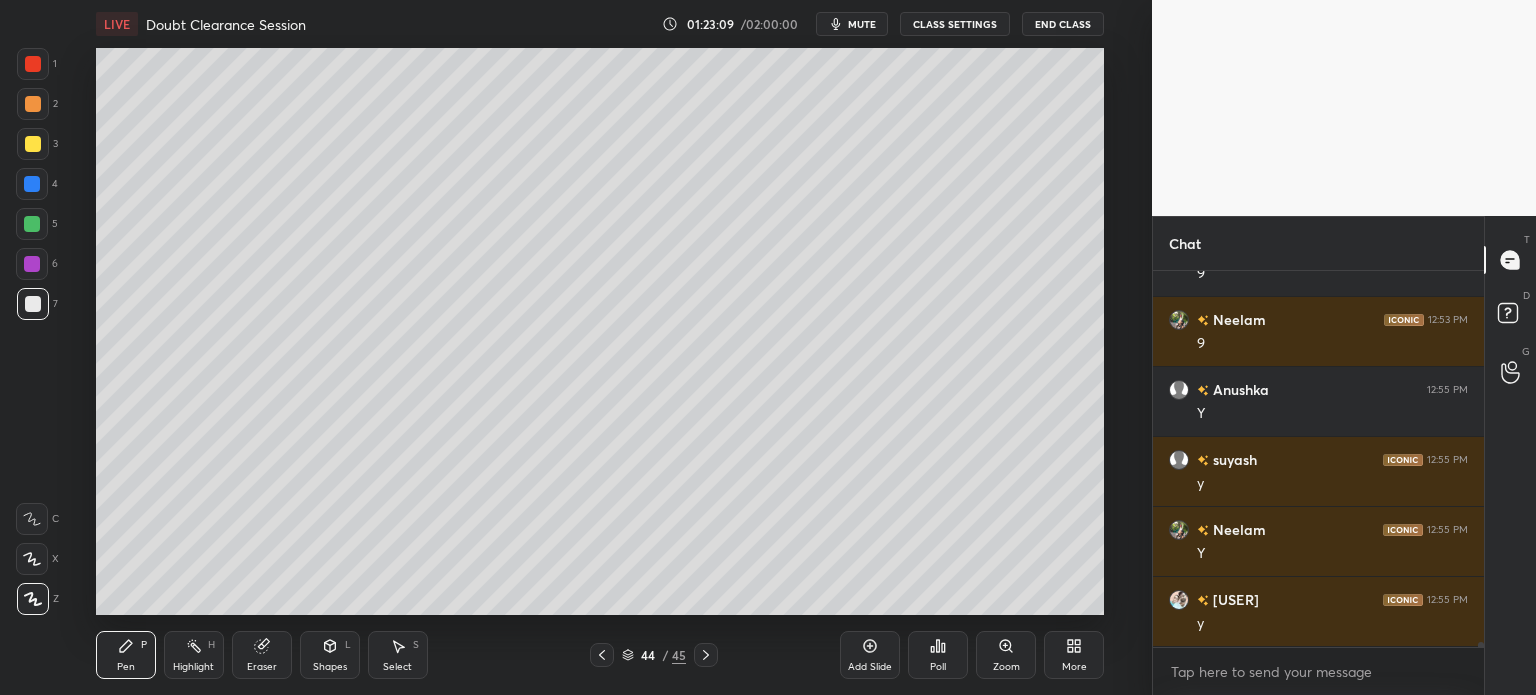 click 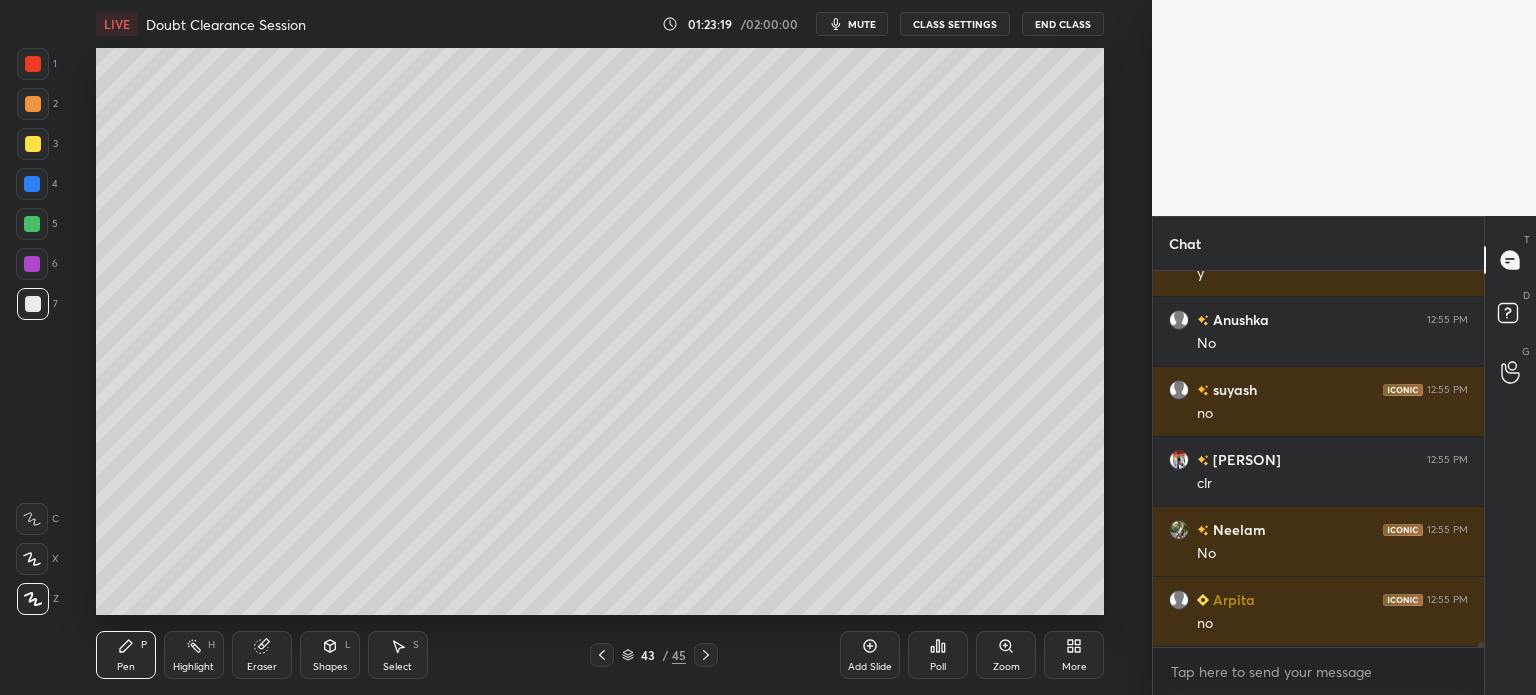 scroll, scrollTop: 27698, scrollLeft: 0, axis: vertical 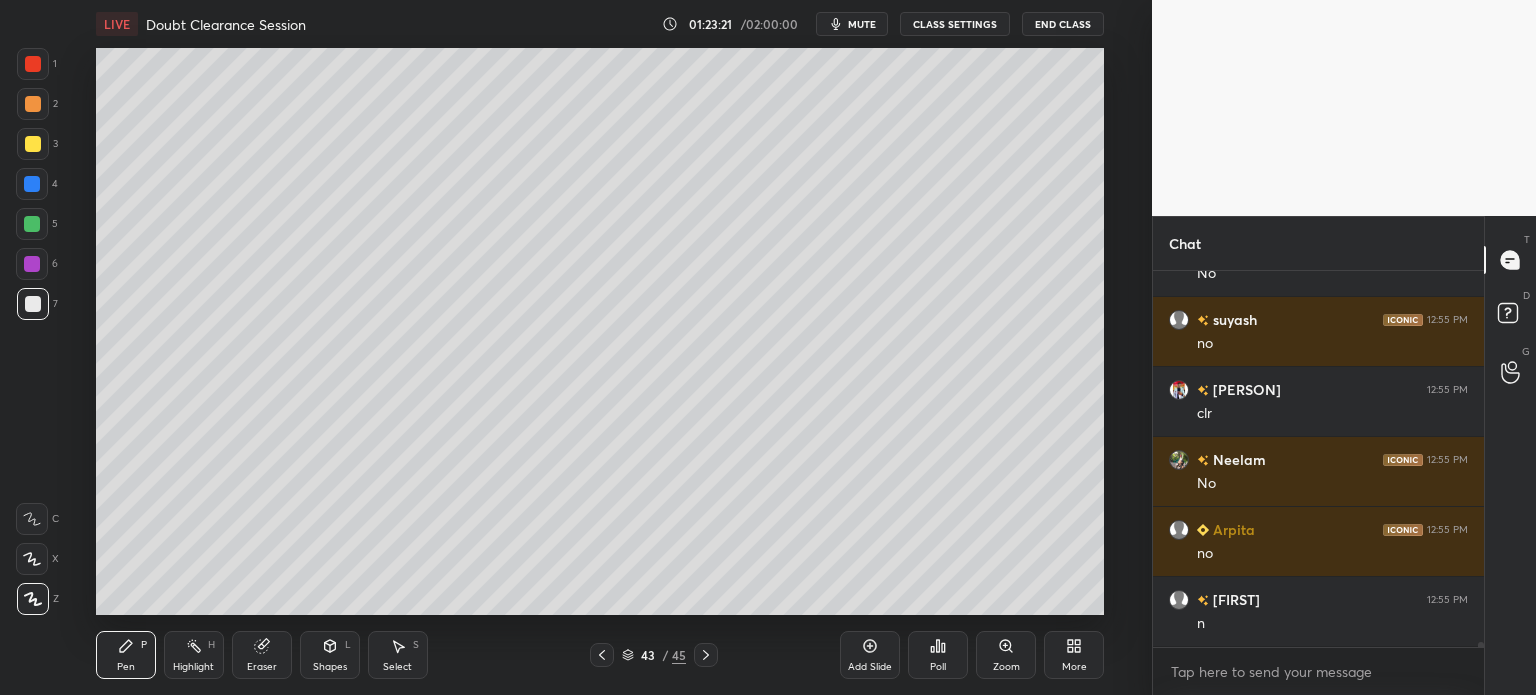 click 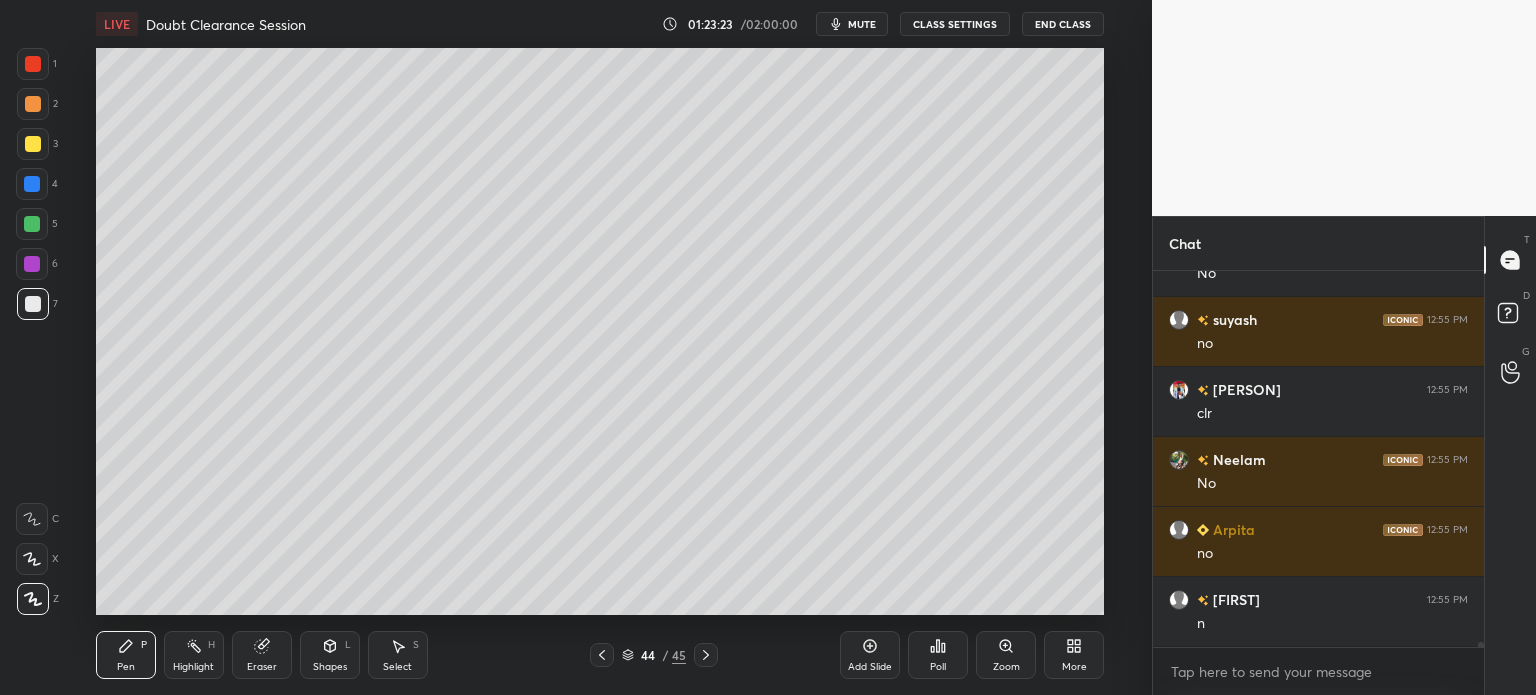 click at bounding box center [32, 184] 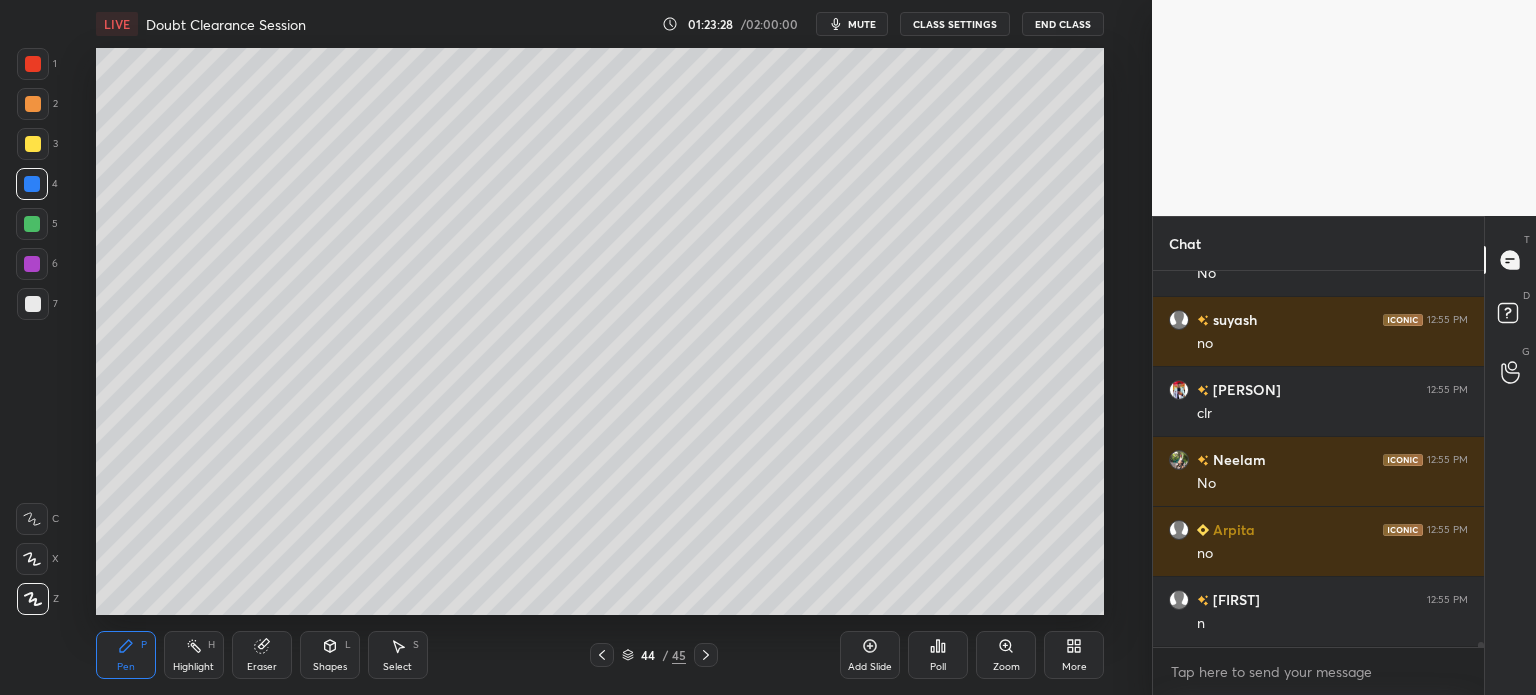 click at bounding box center (33, 304) 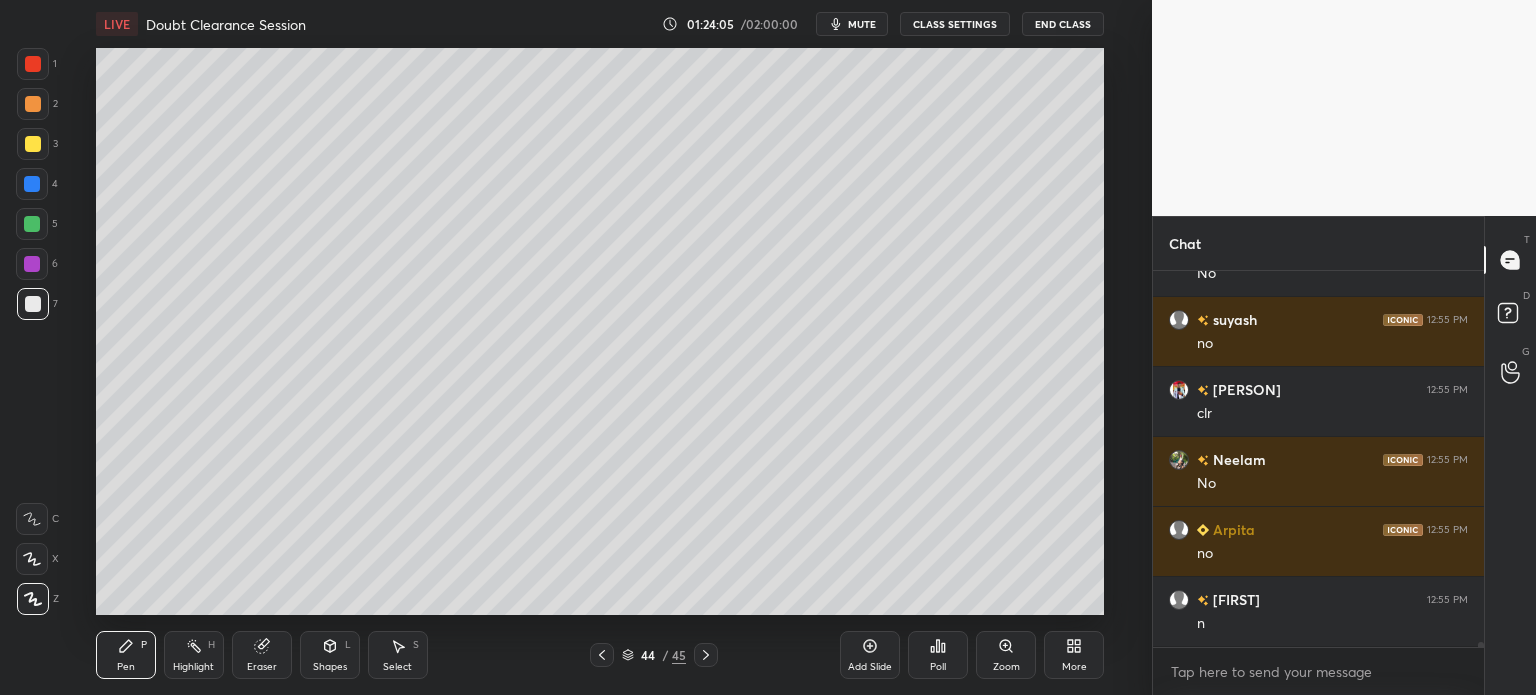click 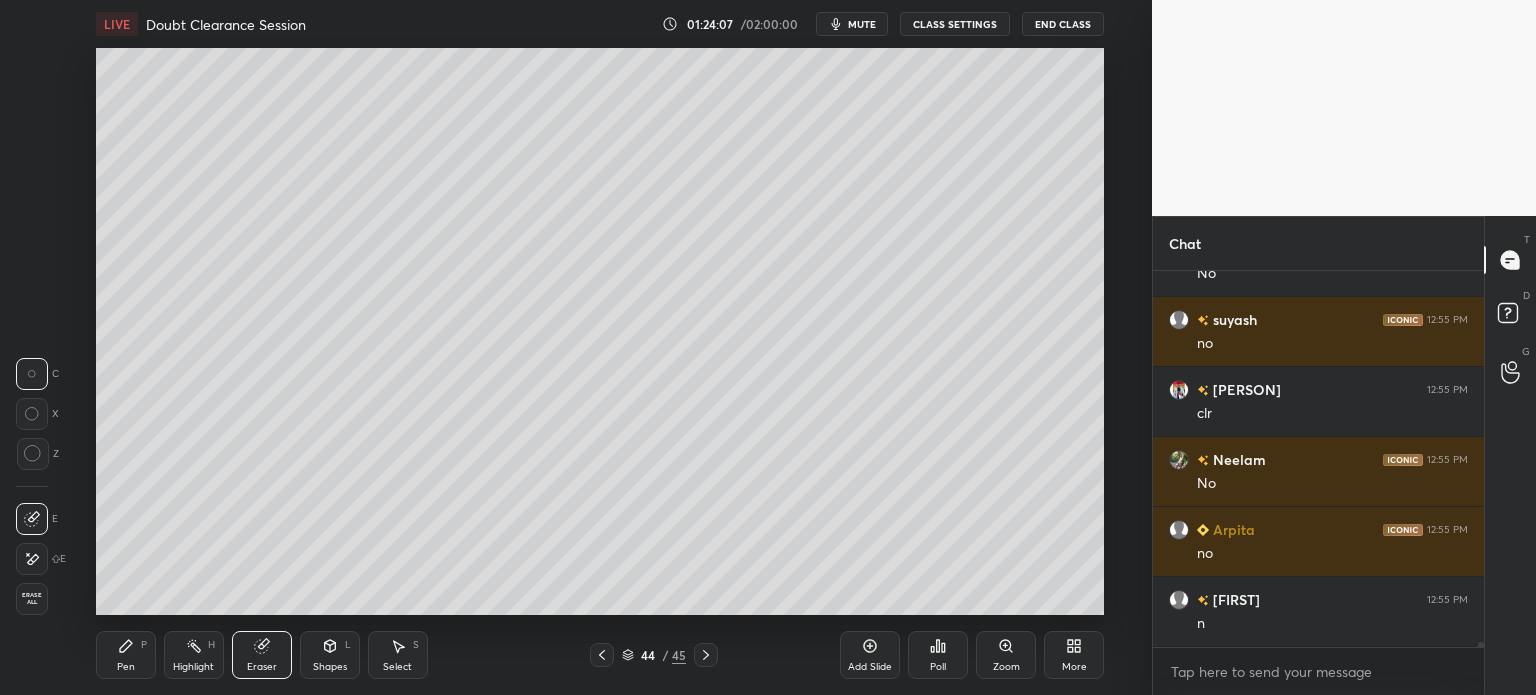click on "Pen" at bounding box center (126, 667) 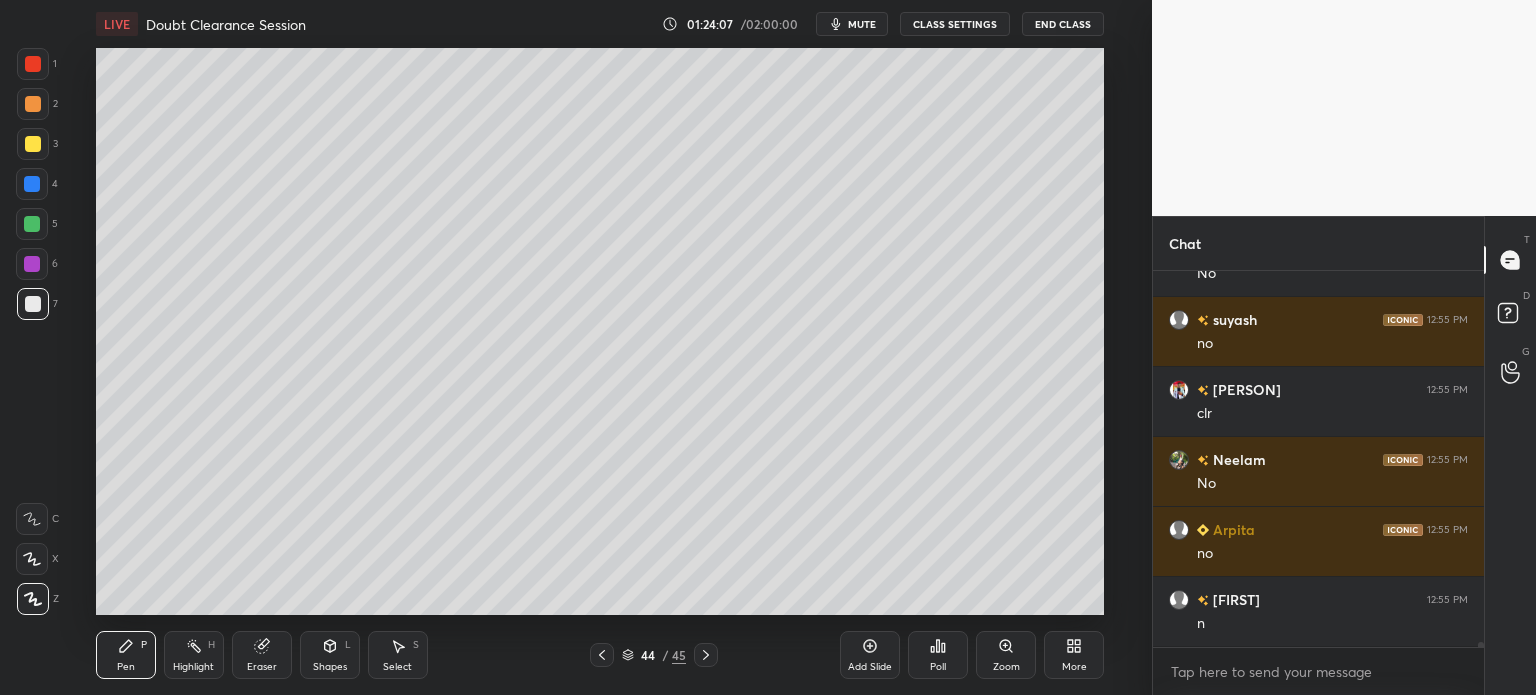 click on "Pen P" at bounding box center (126, 655) 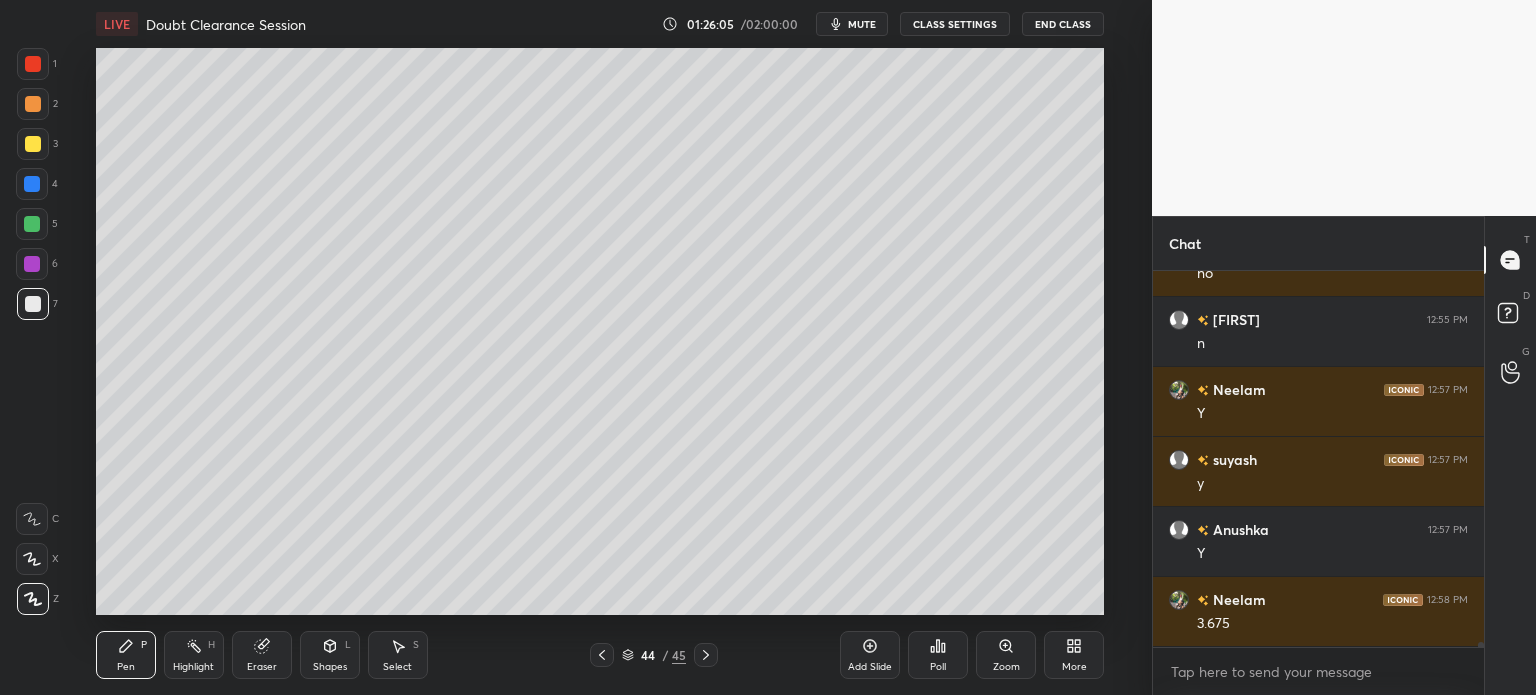 scroll, scrollTop: 28048, scrollLeft: 0, axis: vertical 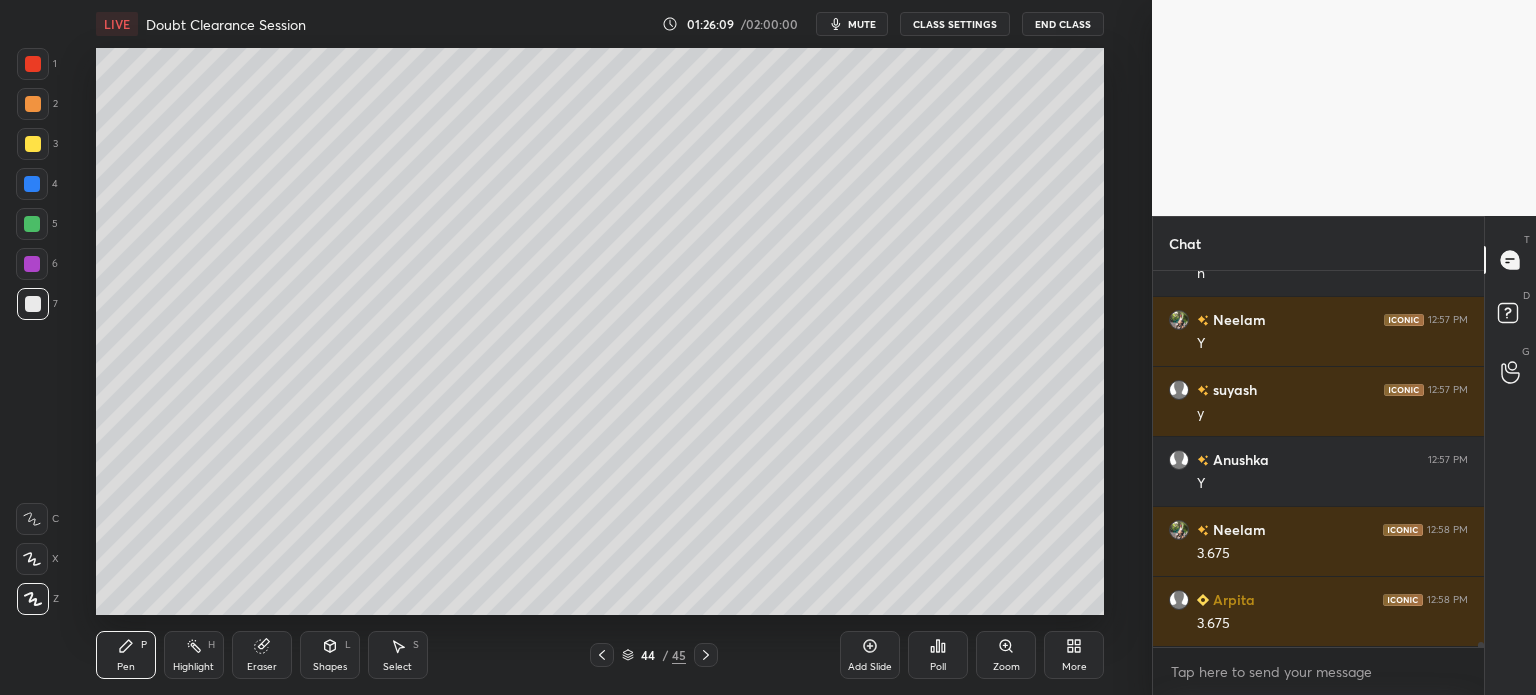 click on "Eraser" at bounding box center [262, 667] 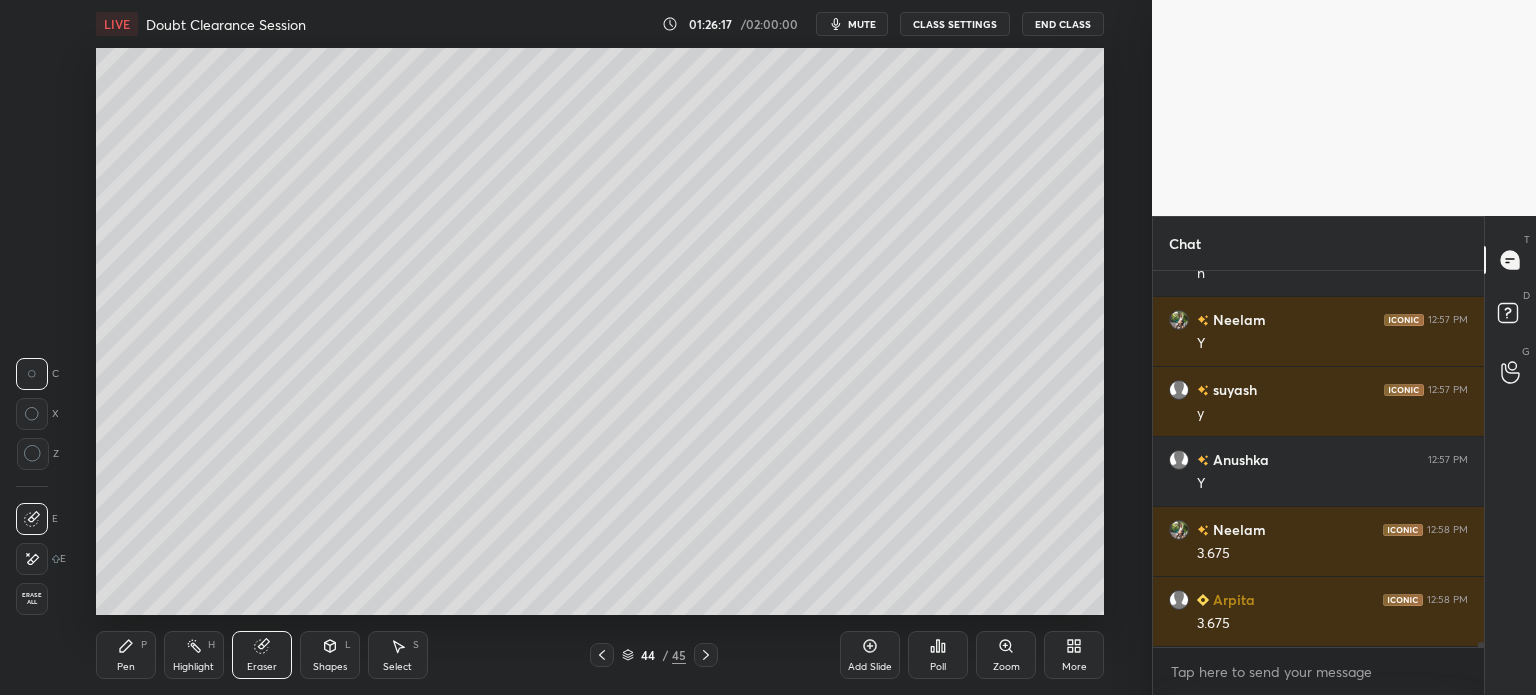 click on "Pen P" at bounding box center (126, 655) 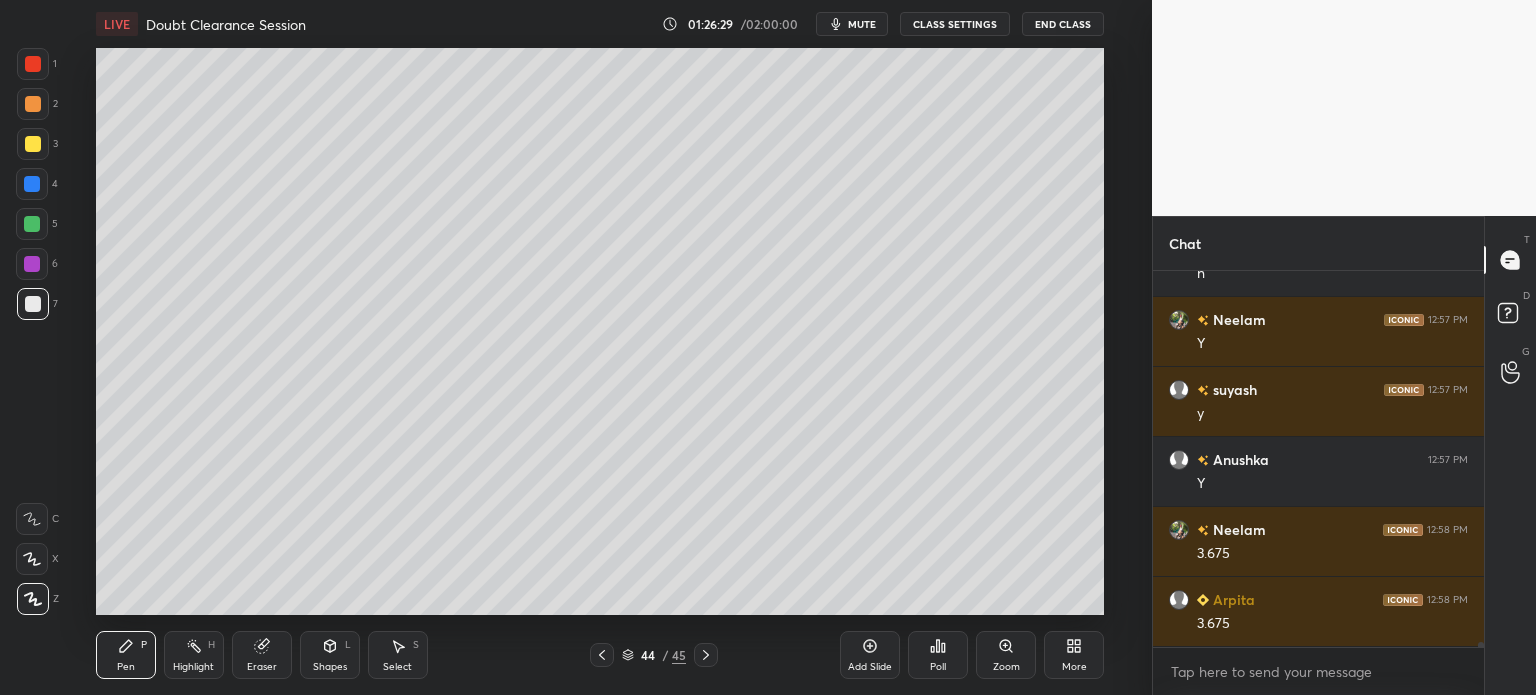 click at bounding box center [33, 144] 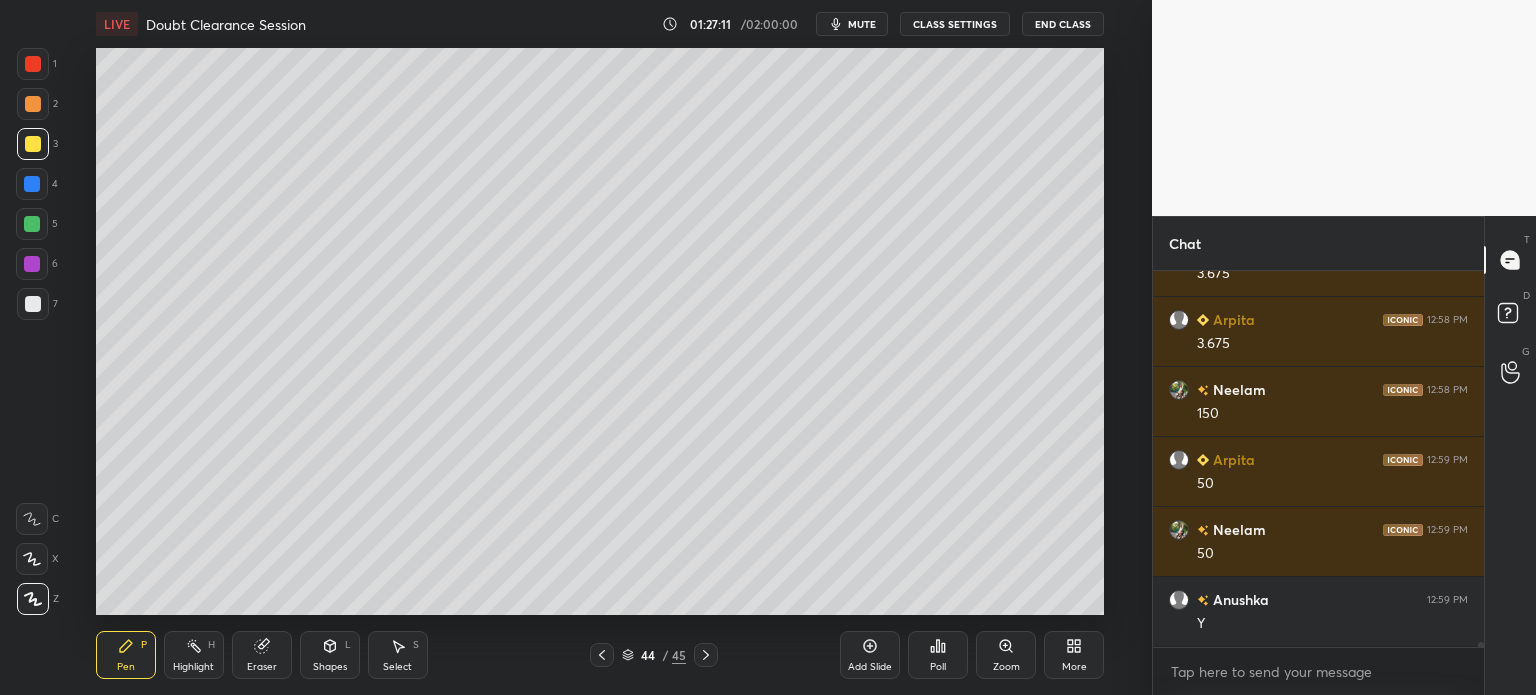 scroll, scrollTop: 28398, scrollLeft: 0, axis: vertical 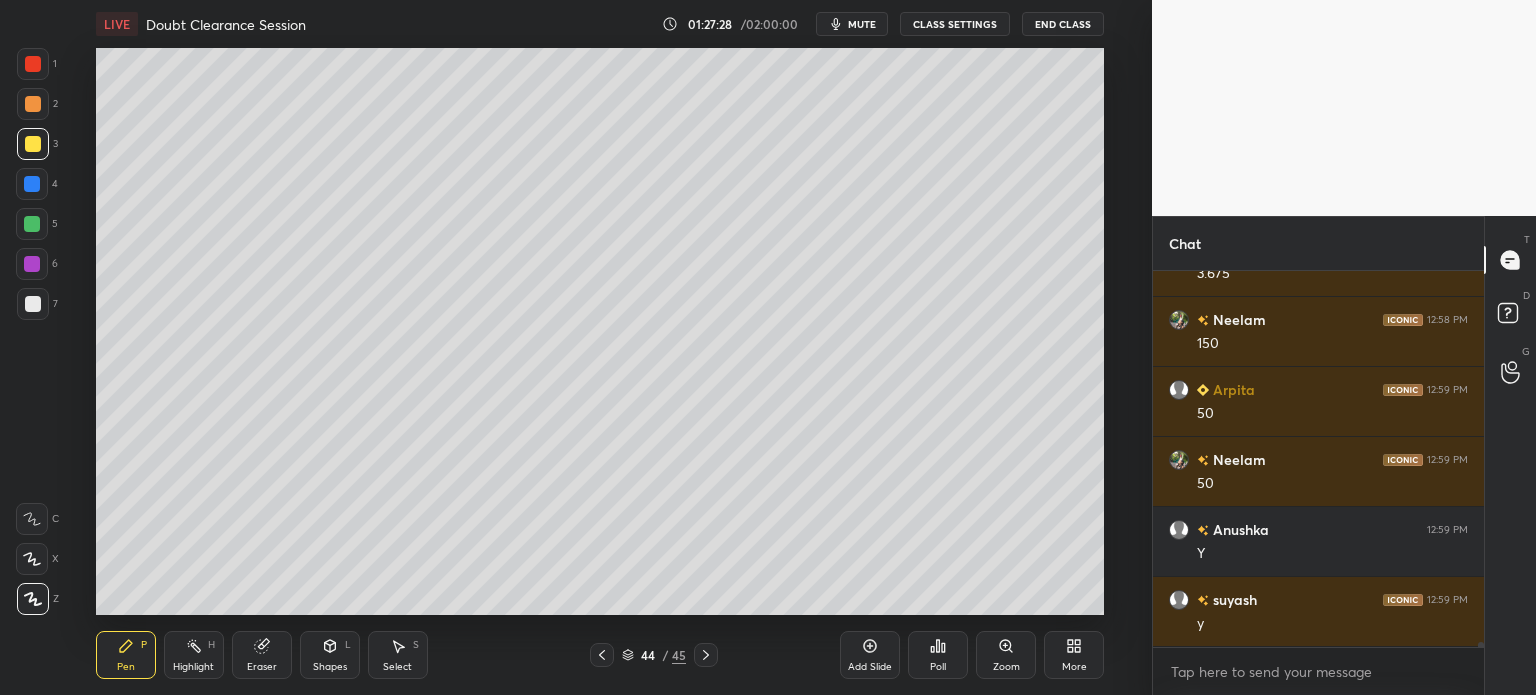 click at bounding box center (33, 304) 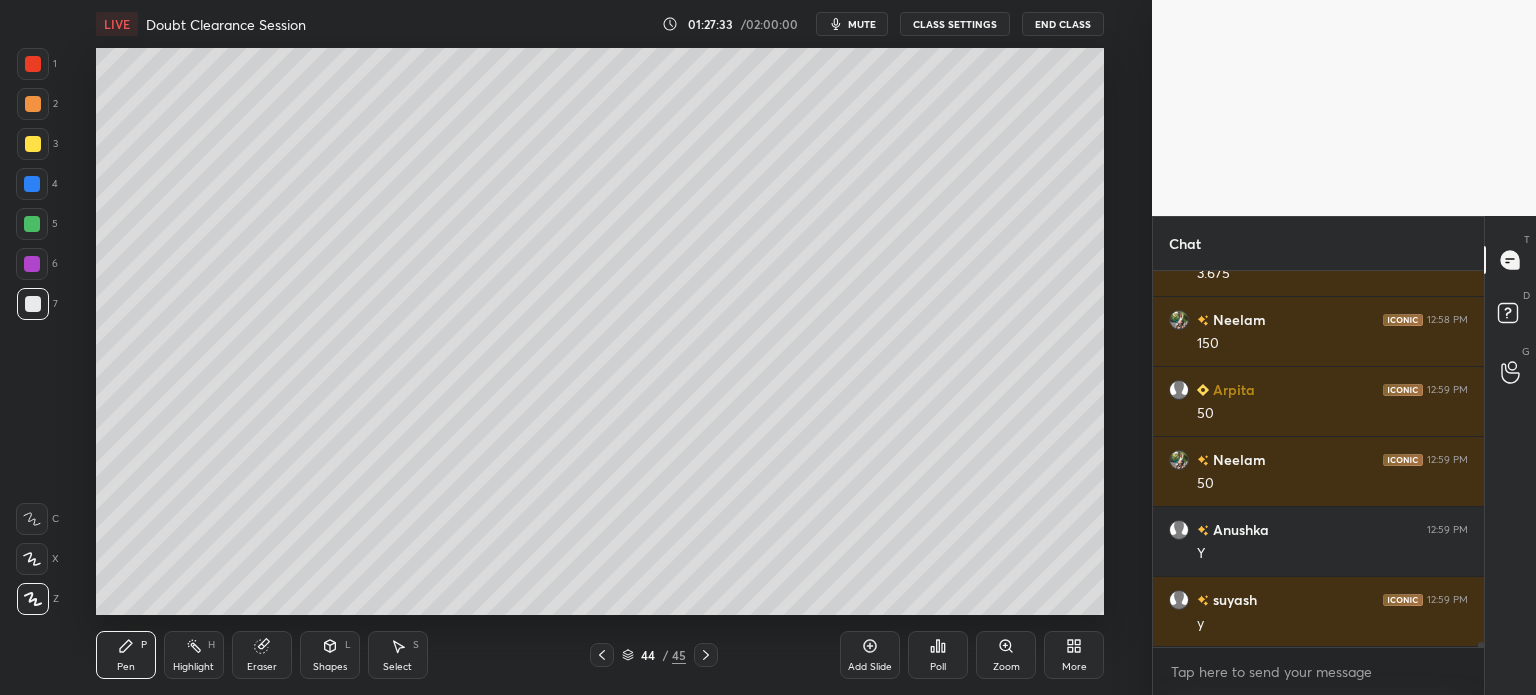scroll, scrollTop: 28468, scrollLeft: 0, axis: vertical 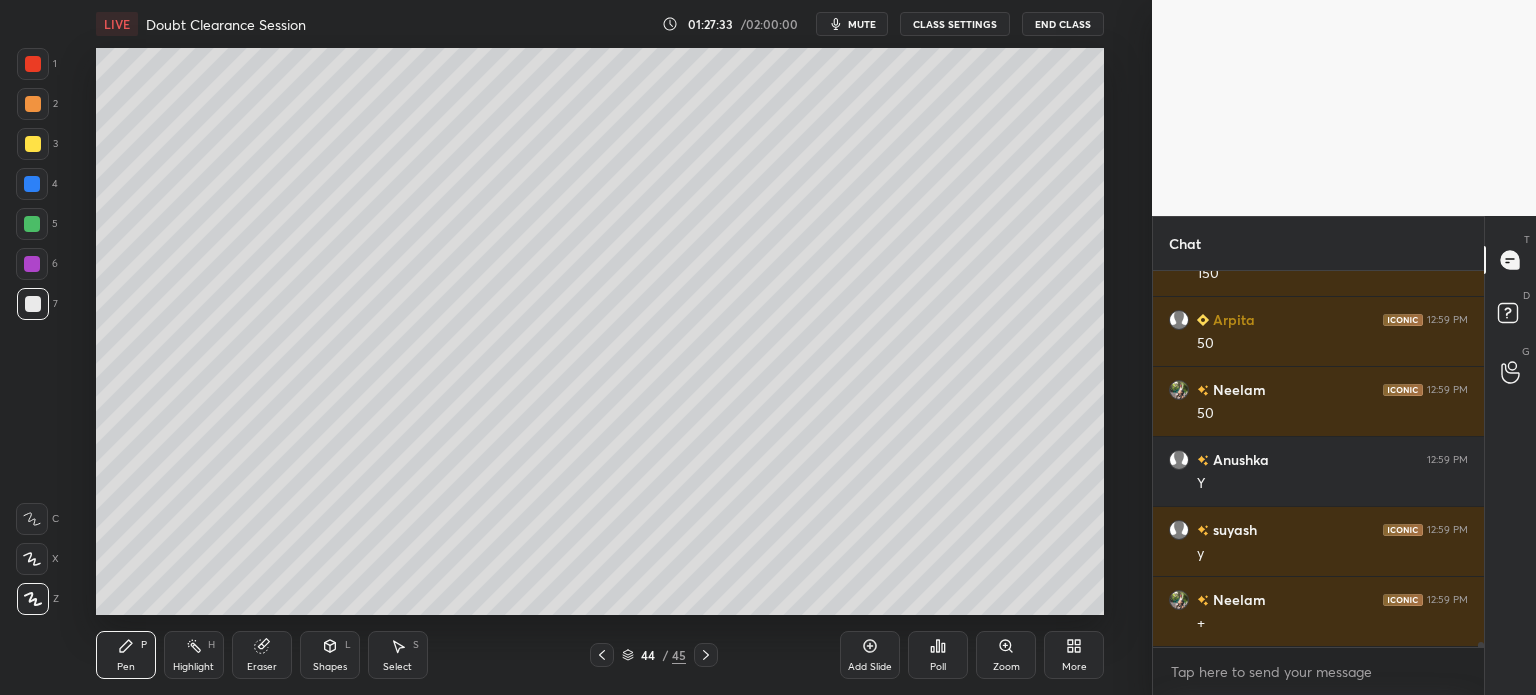 click on "Highlight" at bounding box center (193, 667) 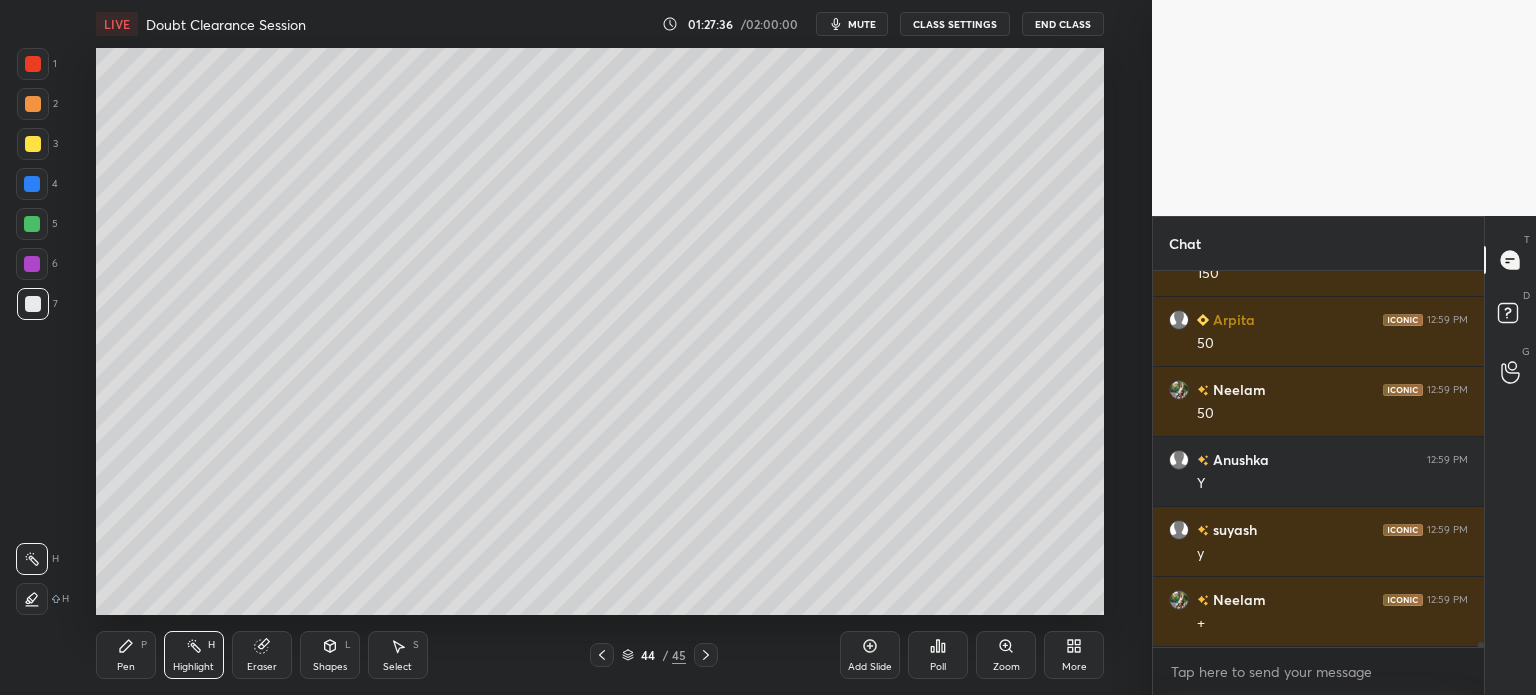 scroll, scrollTop: 28538, scrollLeft: 0, axis: vertical 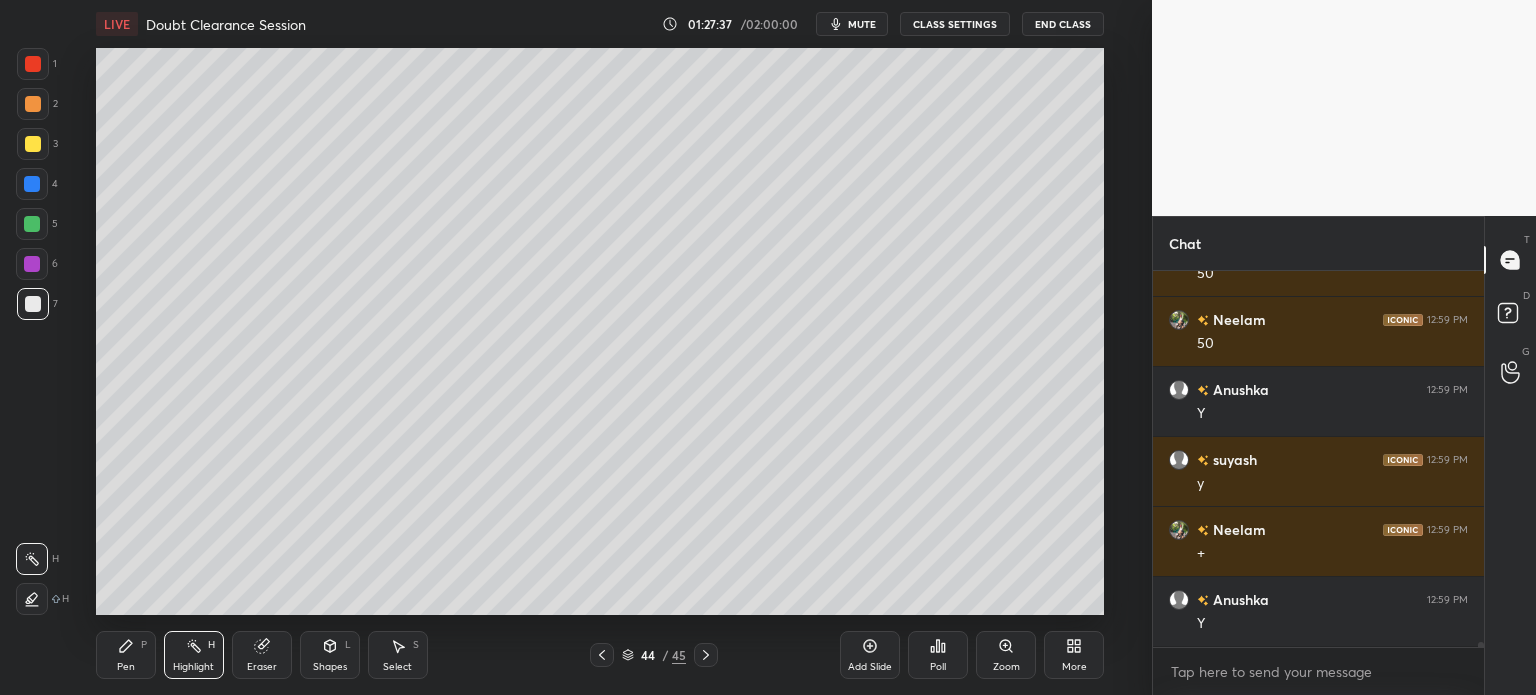 click on "Pen" at bounding box center (126, 667) 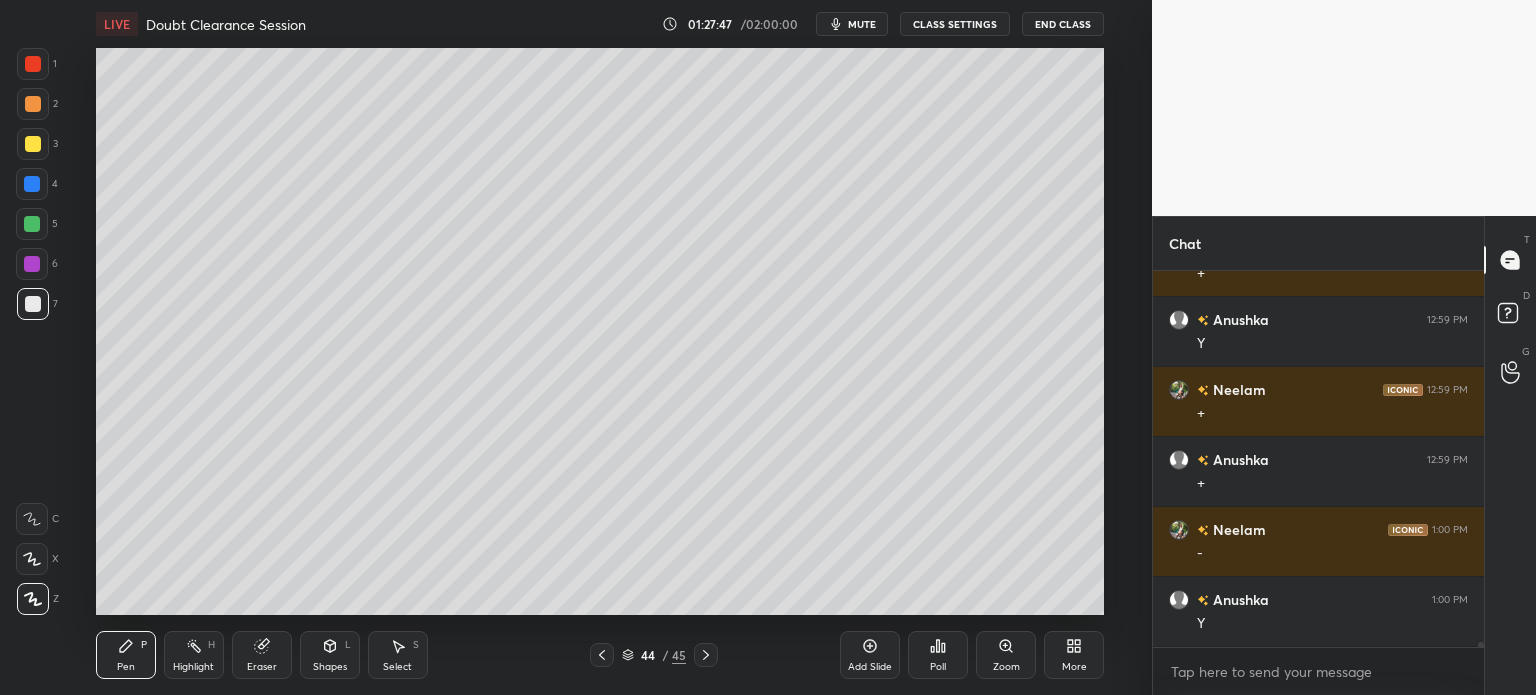 scroll, scrollTop: 28888, scrollLeft: 0, axis: vertical 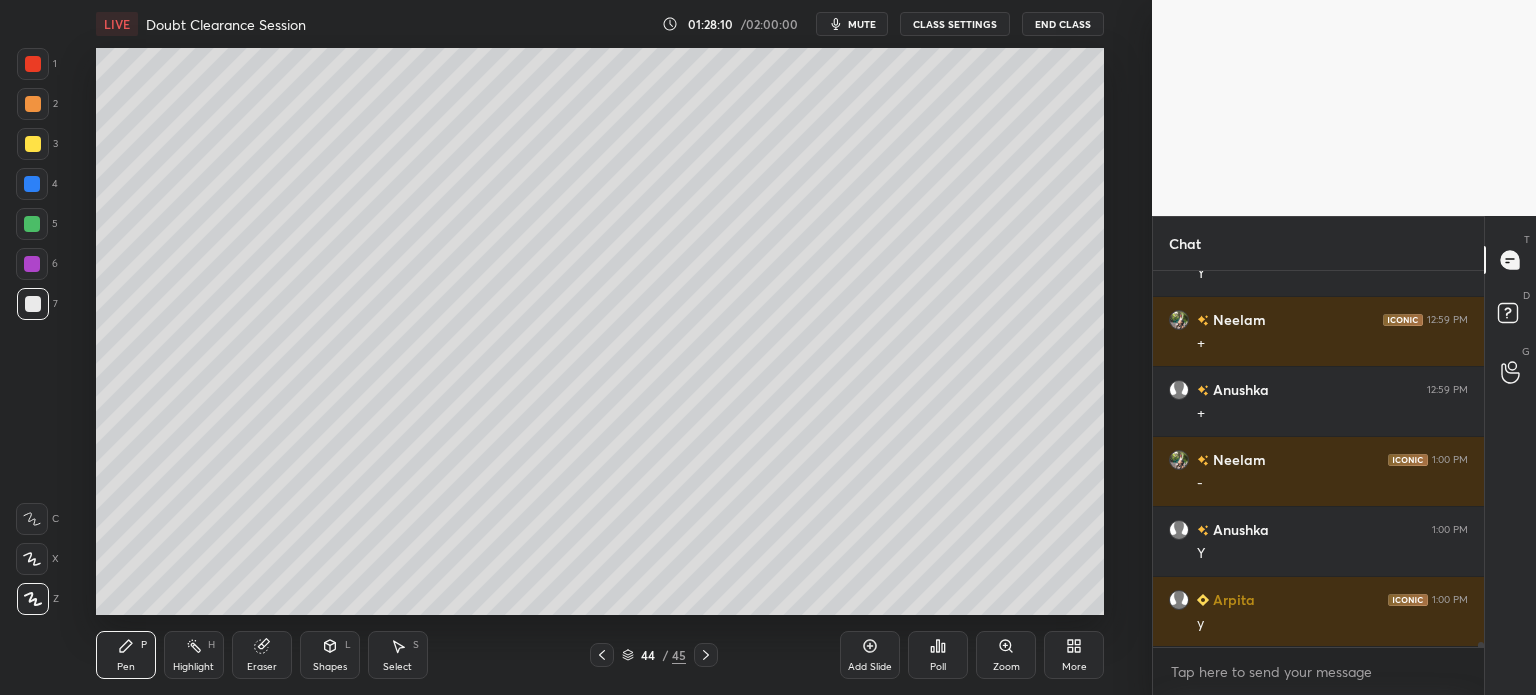 click at bounding box center [33, 104] 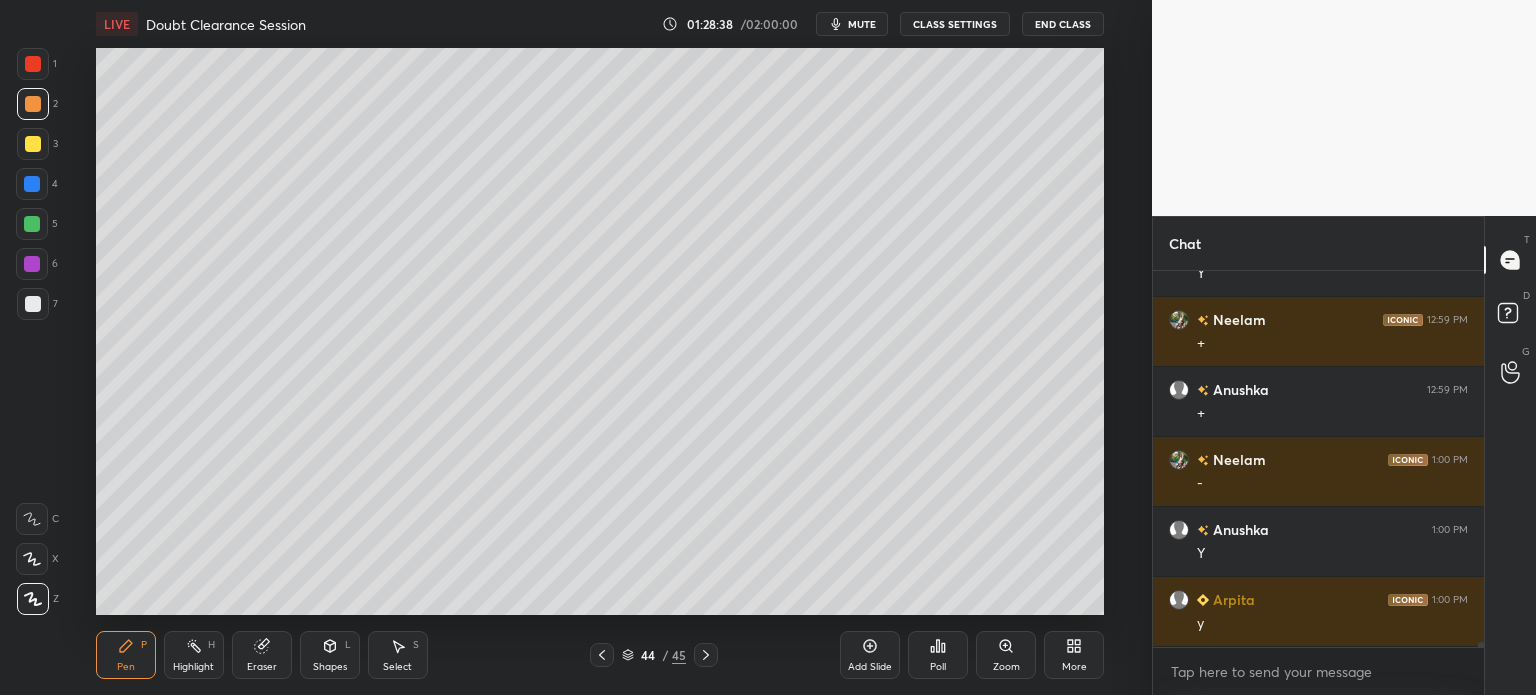 click on "Select" at bounding box center [397, 667] 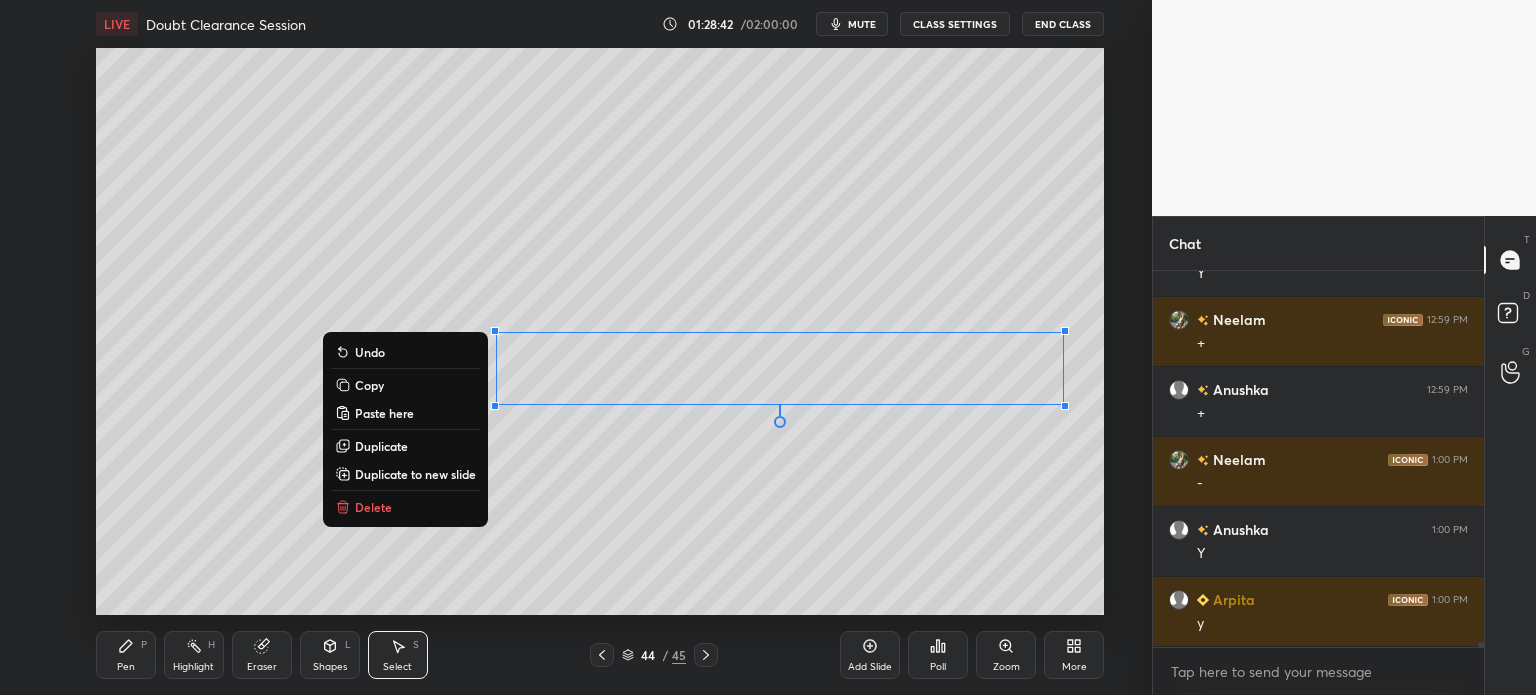 click on "0 ° Undo Copy Paste here Duplicate Duplicate to new slide Delete" at bounding box center [600, 331] 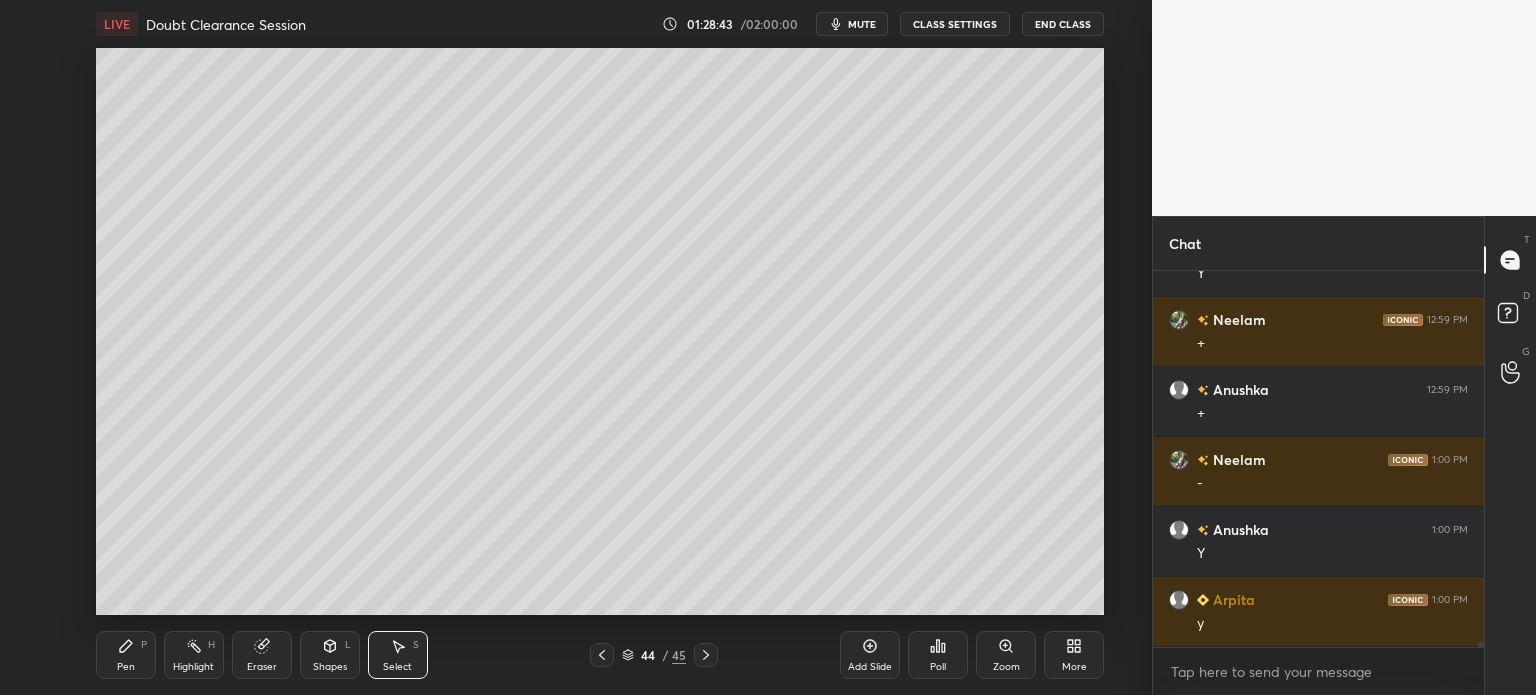 click on "Pen P" at bounding box center (126, 655) 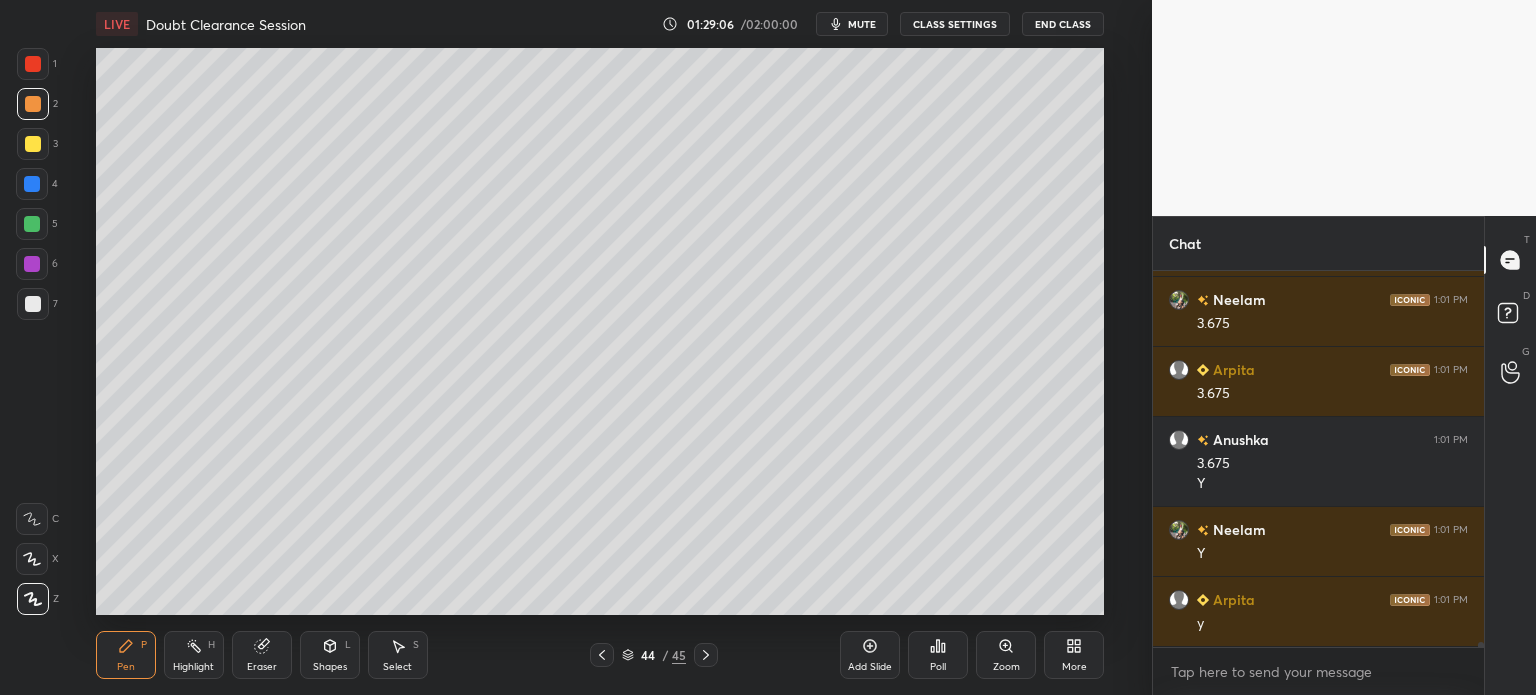 scroll, scrollTop: 29328, scrollLeft: 0, axis: vertical 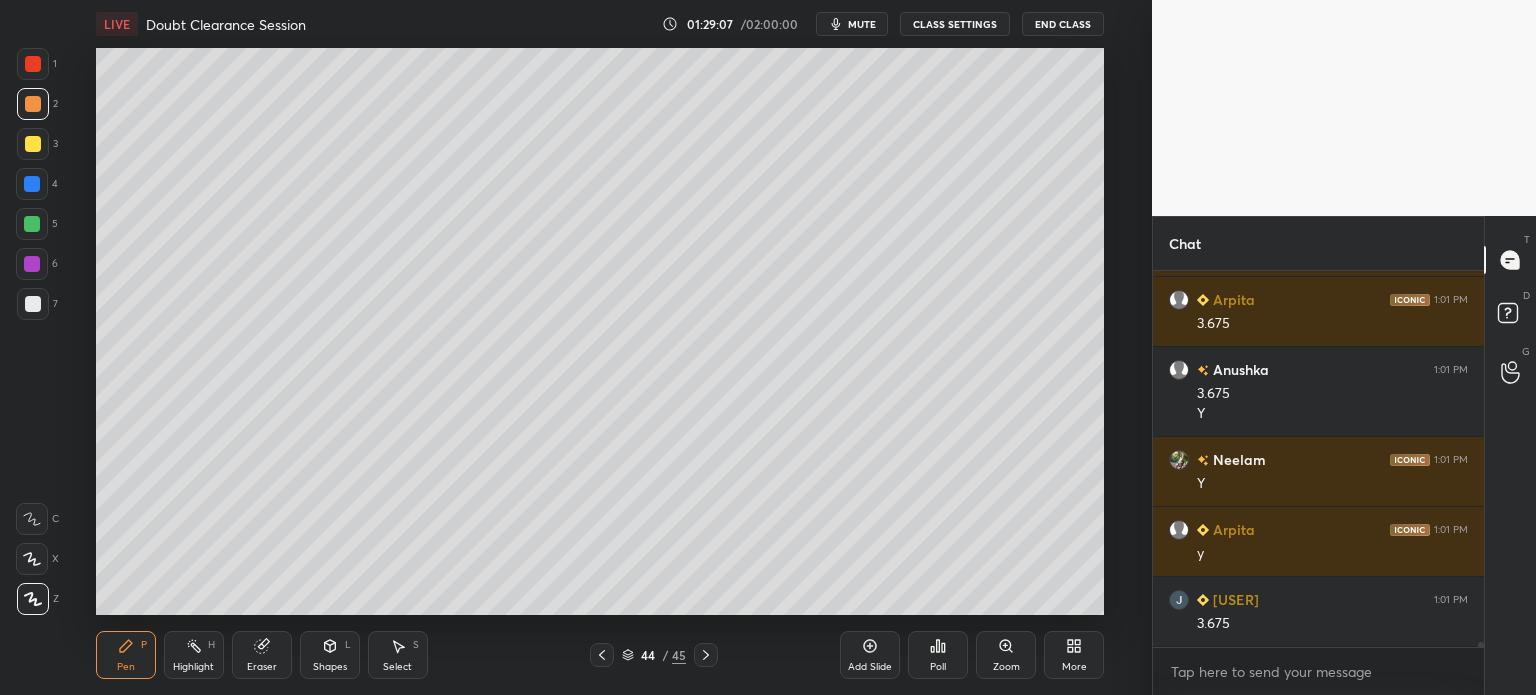 click 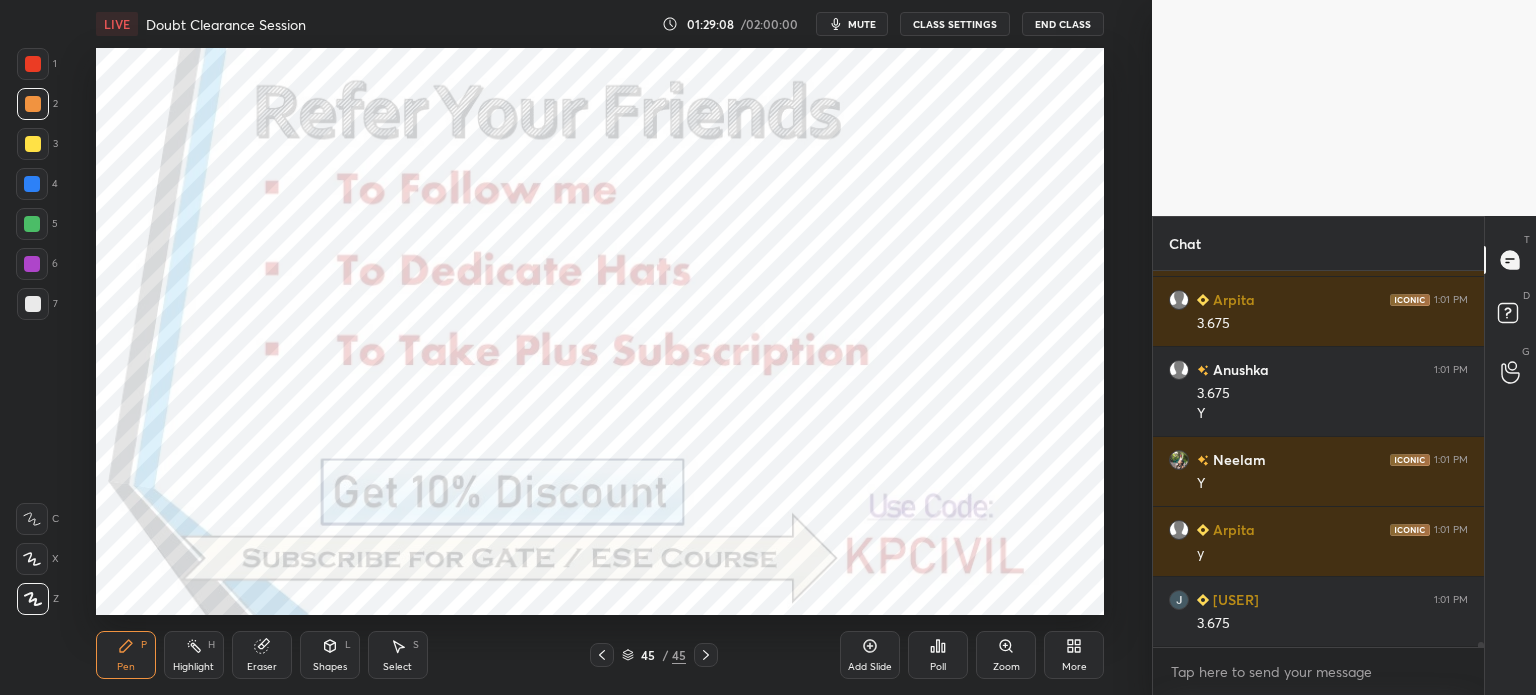 click at bounding box center (33, 64) 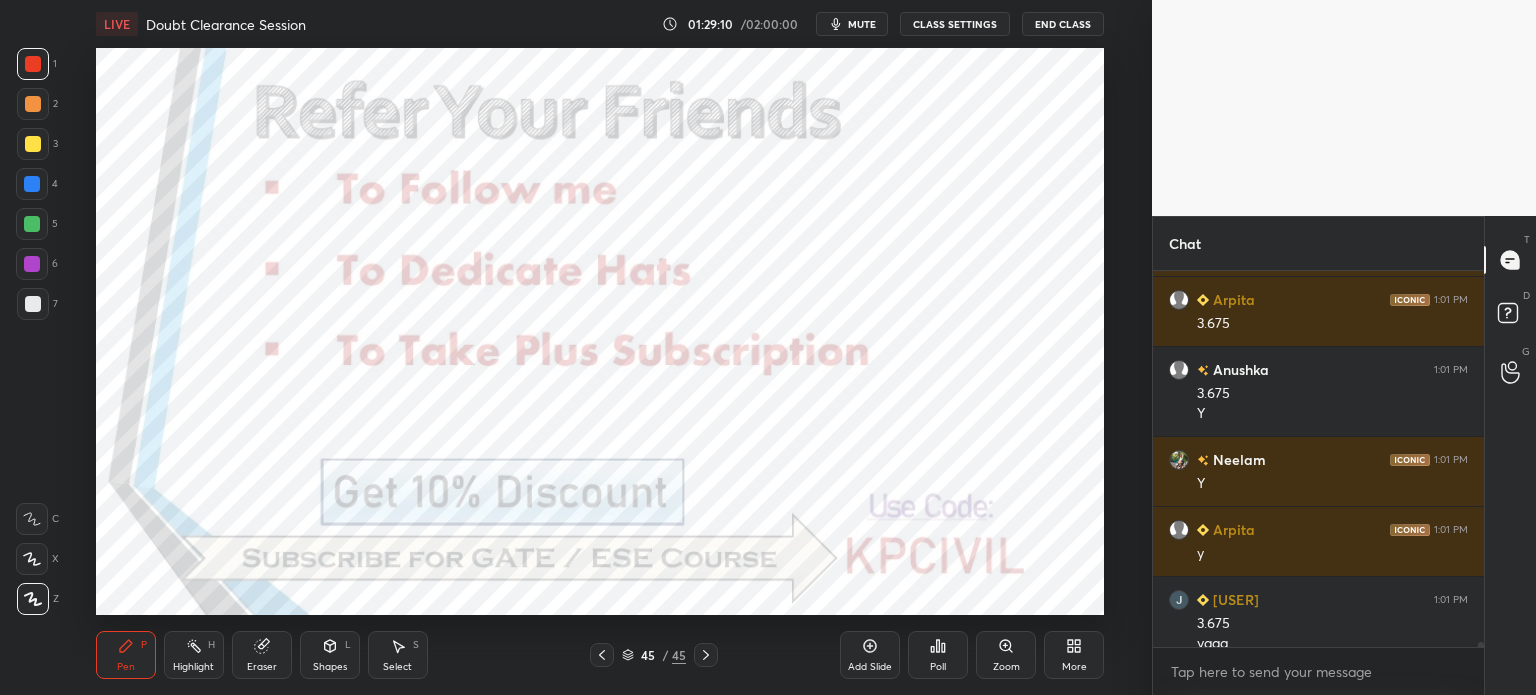 scroll, scrollTop: 29348, scrollLeft: 0, axis: vertical 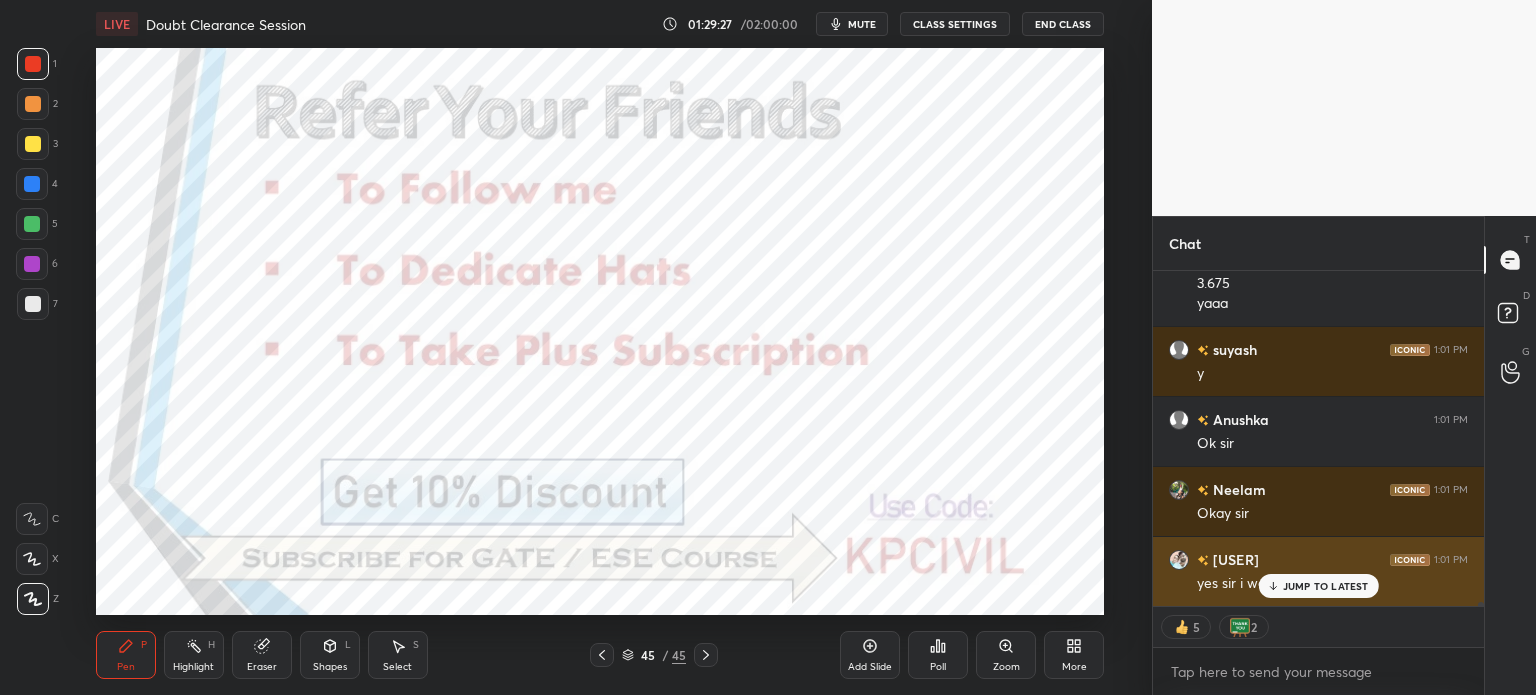 click on "JUMP TO LATEST" at bounding box center (1326, 586) 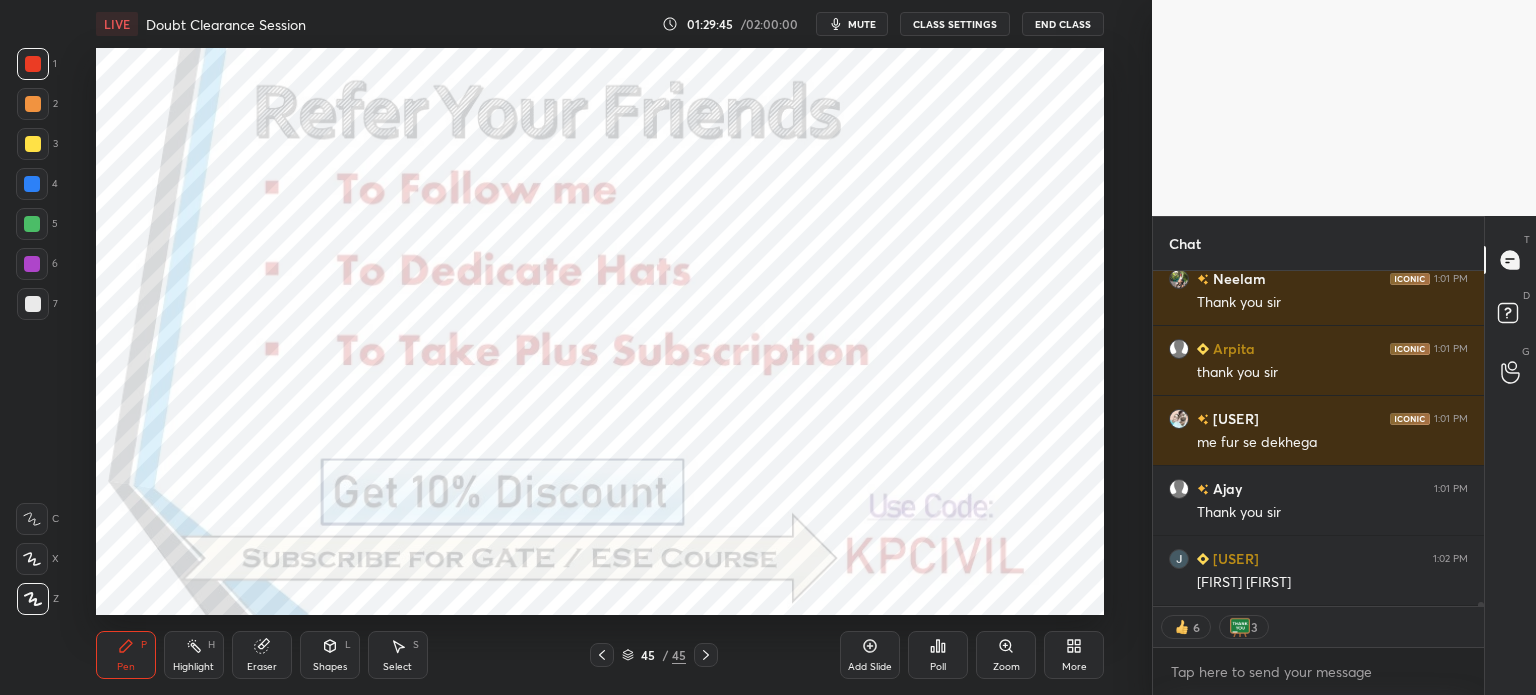 scroll, scrollTop: 30248, scrollLeft: 0, axis: vertical 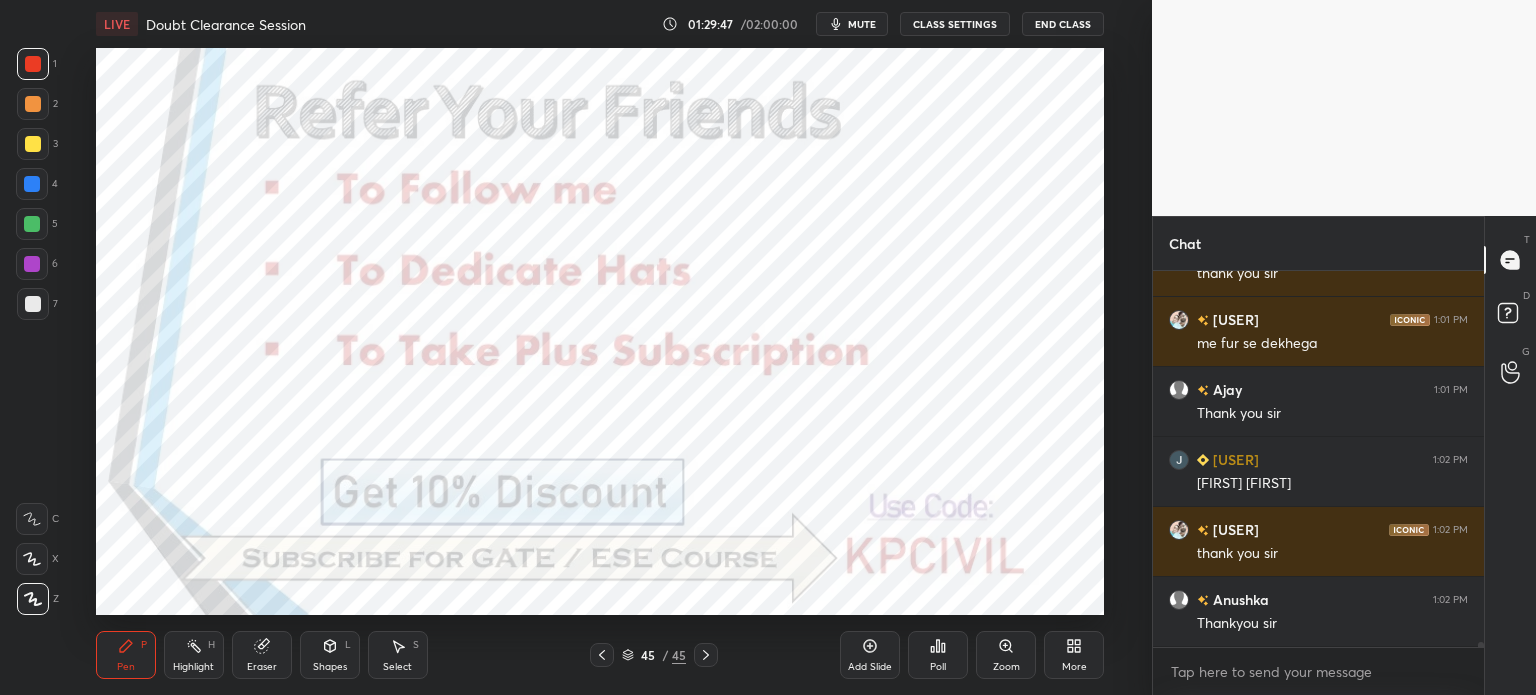 click 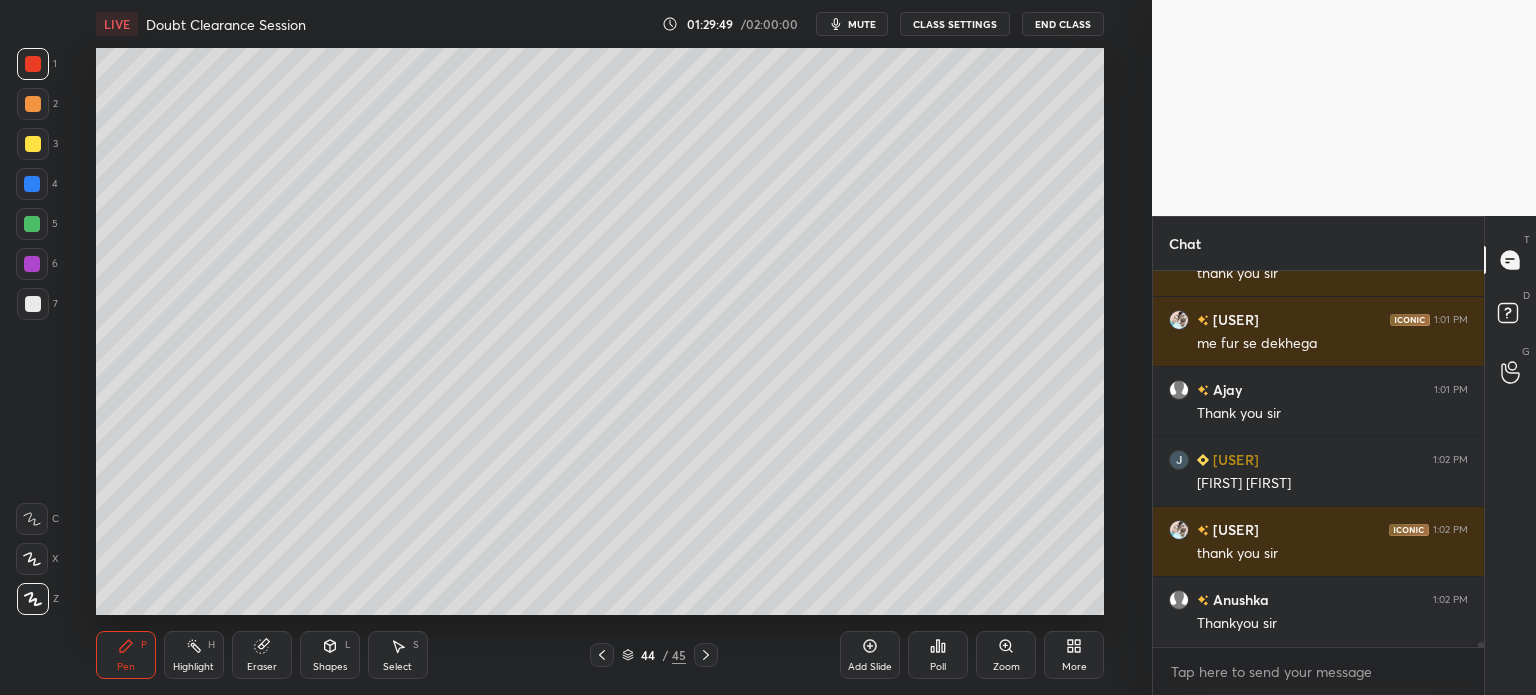 click 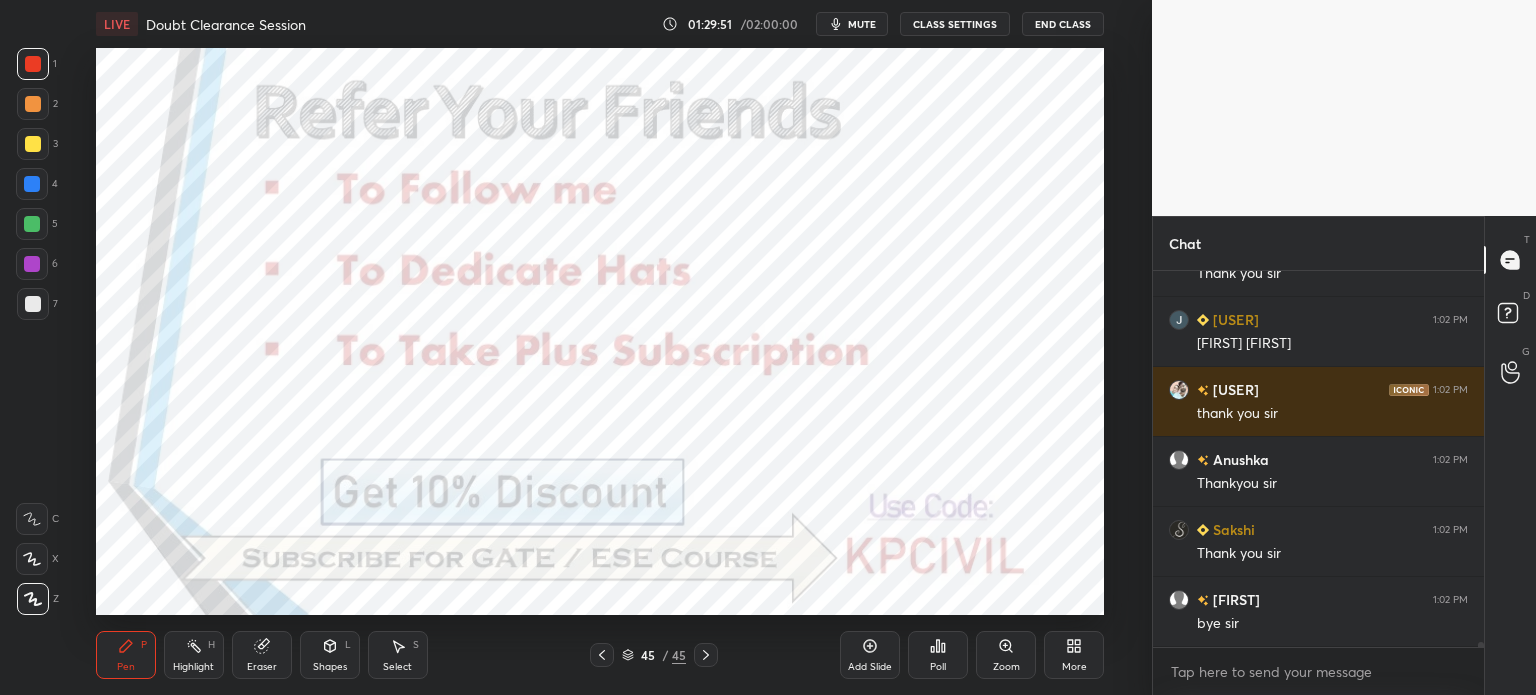click at bounding box center (32, 184) 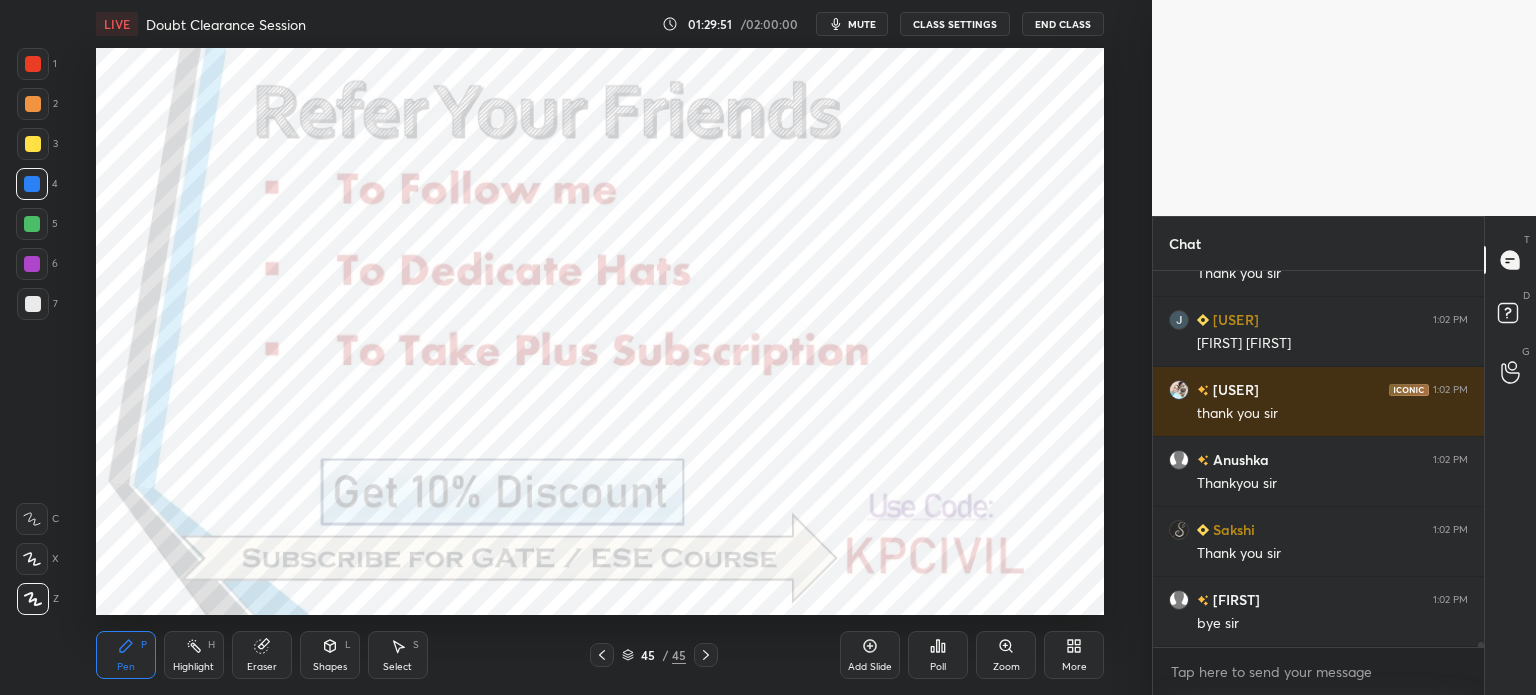 scroll, scrollTop: 30488, scrollLeft: 0, axis: vertical 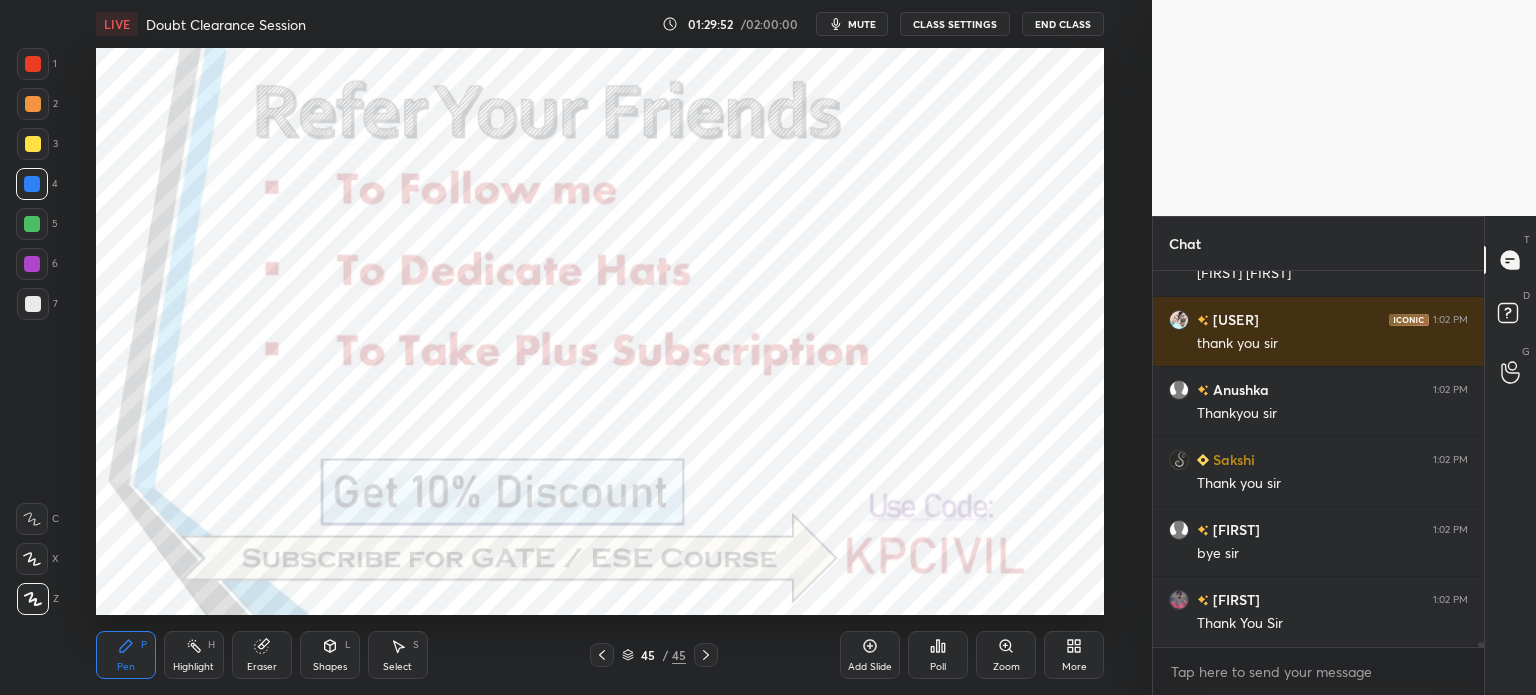 click 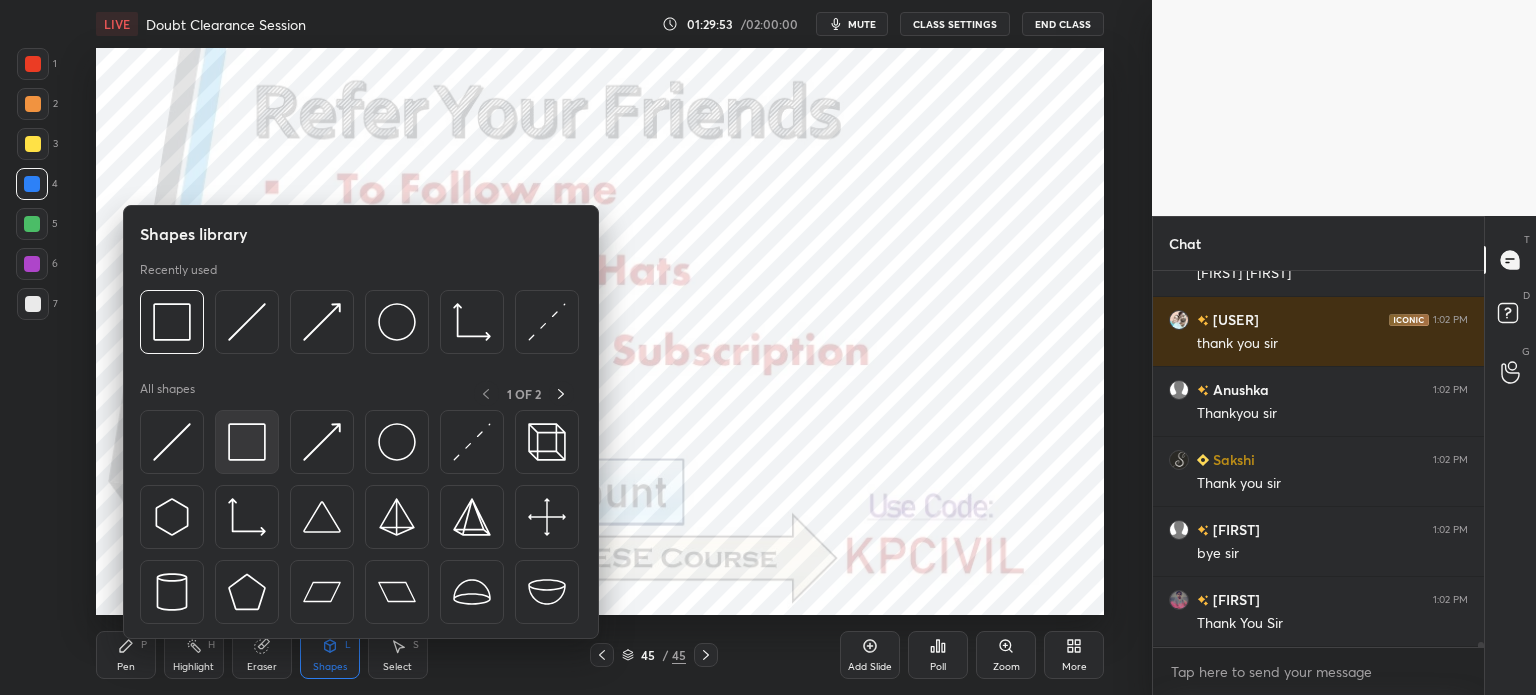 scroll, scrollTop: 30558, scrollLeft: 0, axis: vertical 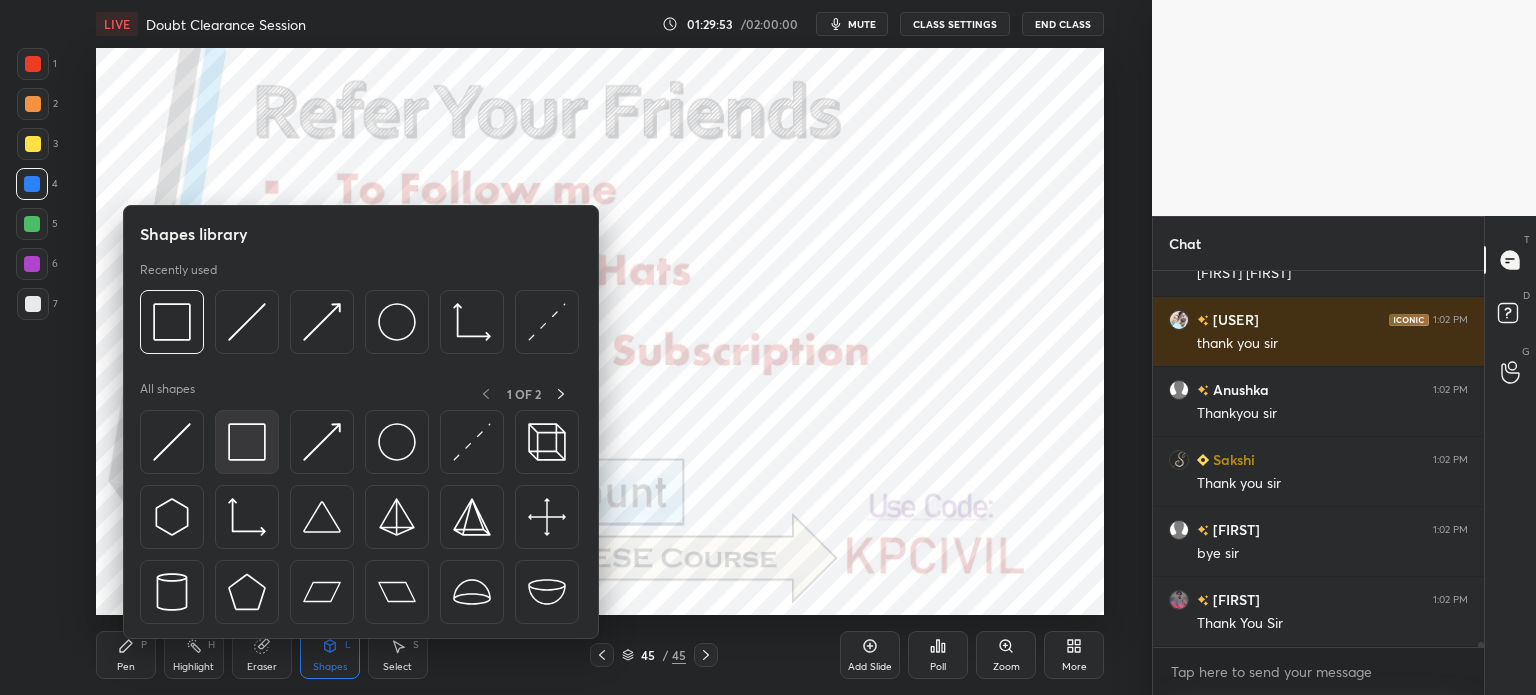 click at bounding box center [247, 442] 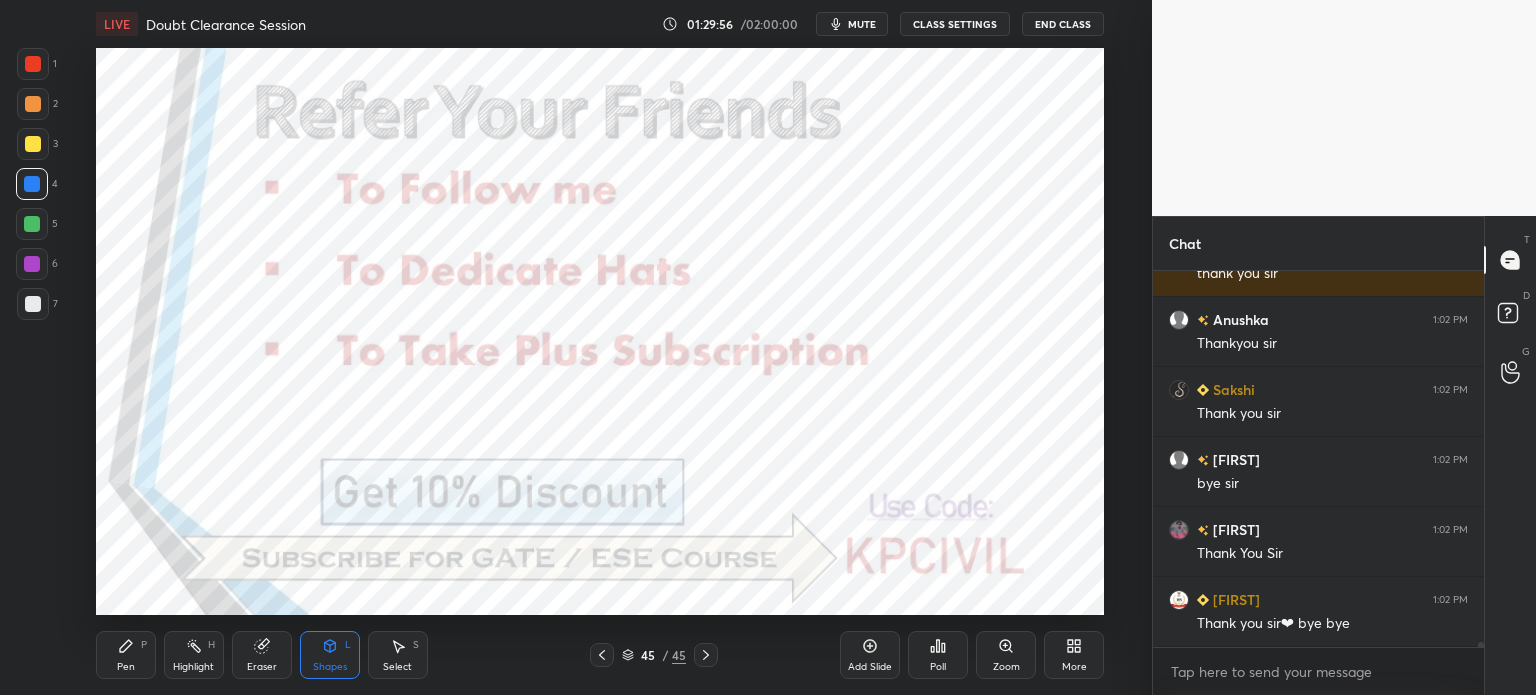 scroll, scrollTop: 30628, scrollLeft: 0, axis: vertical 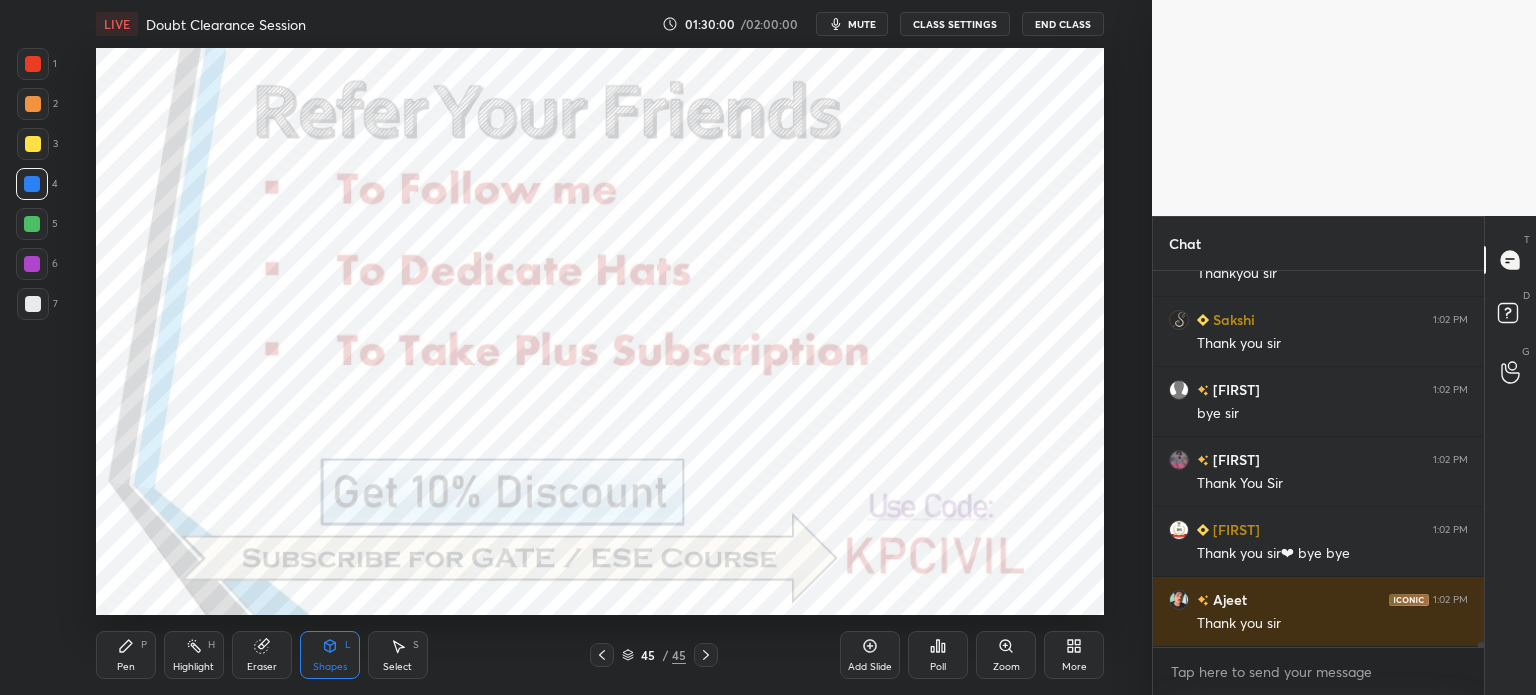 click on "End Class" at bounding box center [1063, 24] 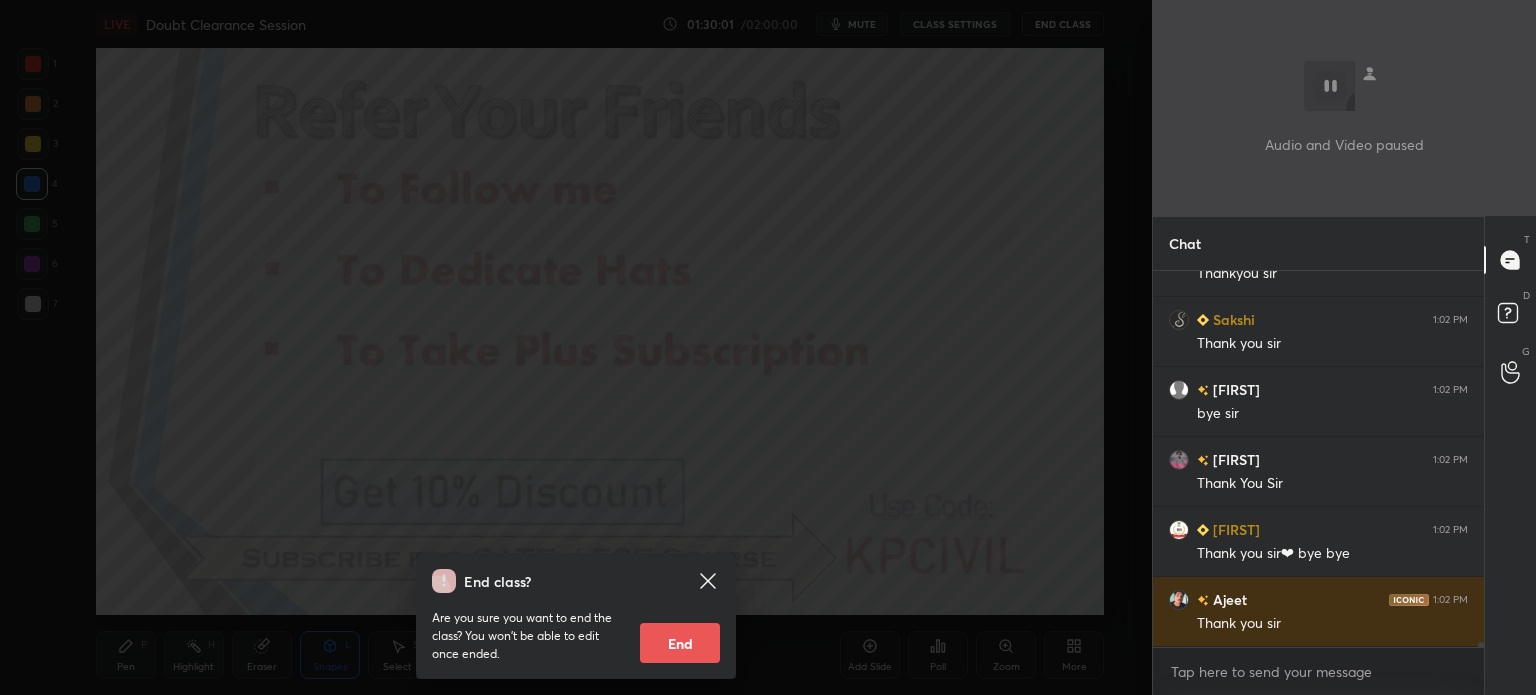 scroll, scrollTop: 30698, scrollLeft: 0, axis: vertical 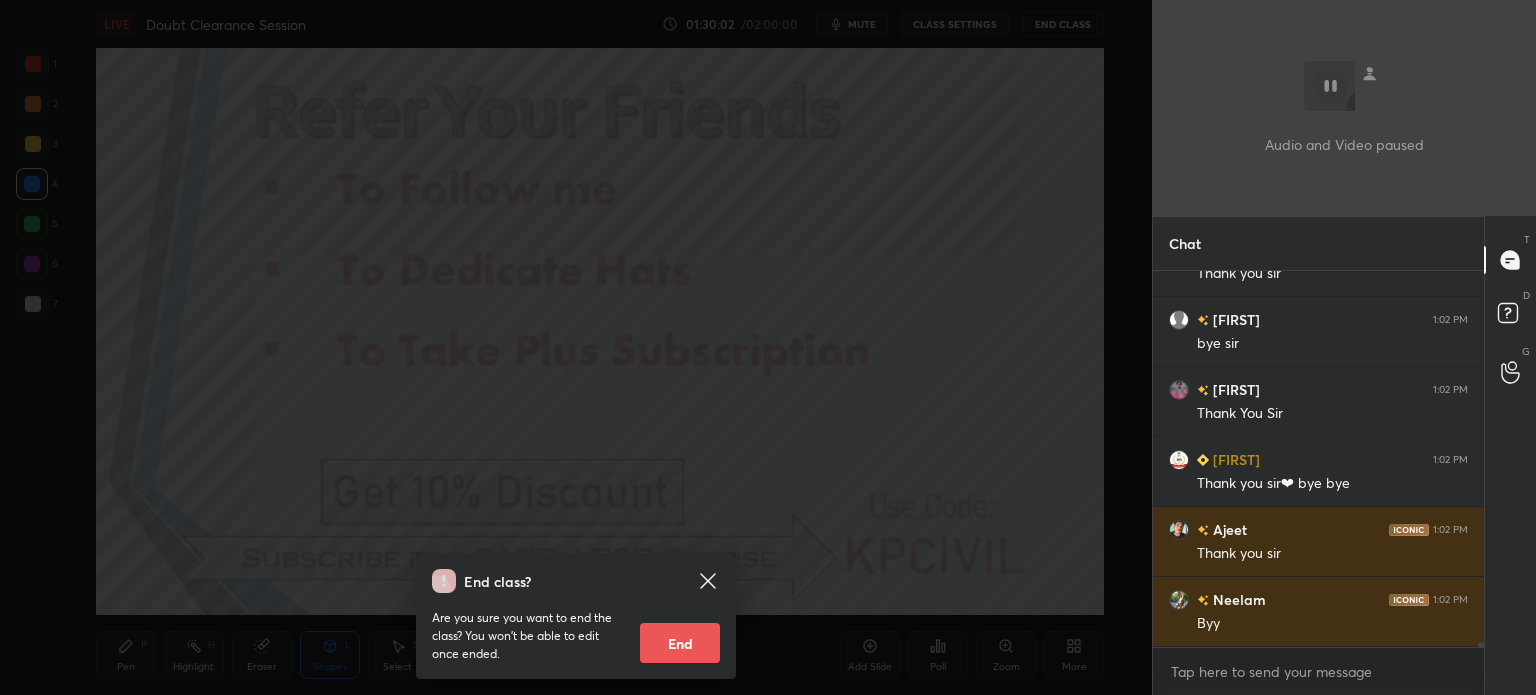 click on "End" at bounding box center (680, 643) 